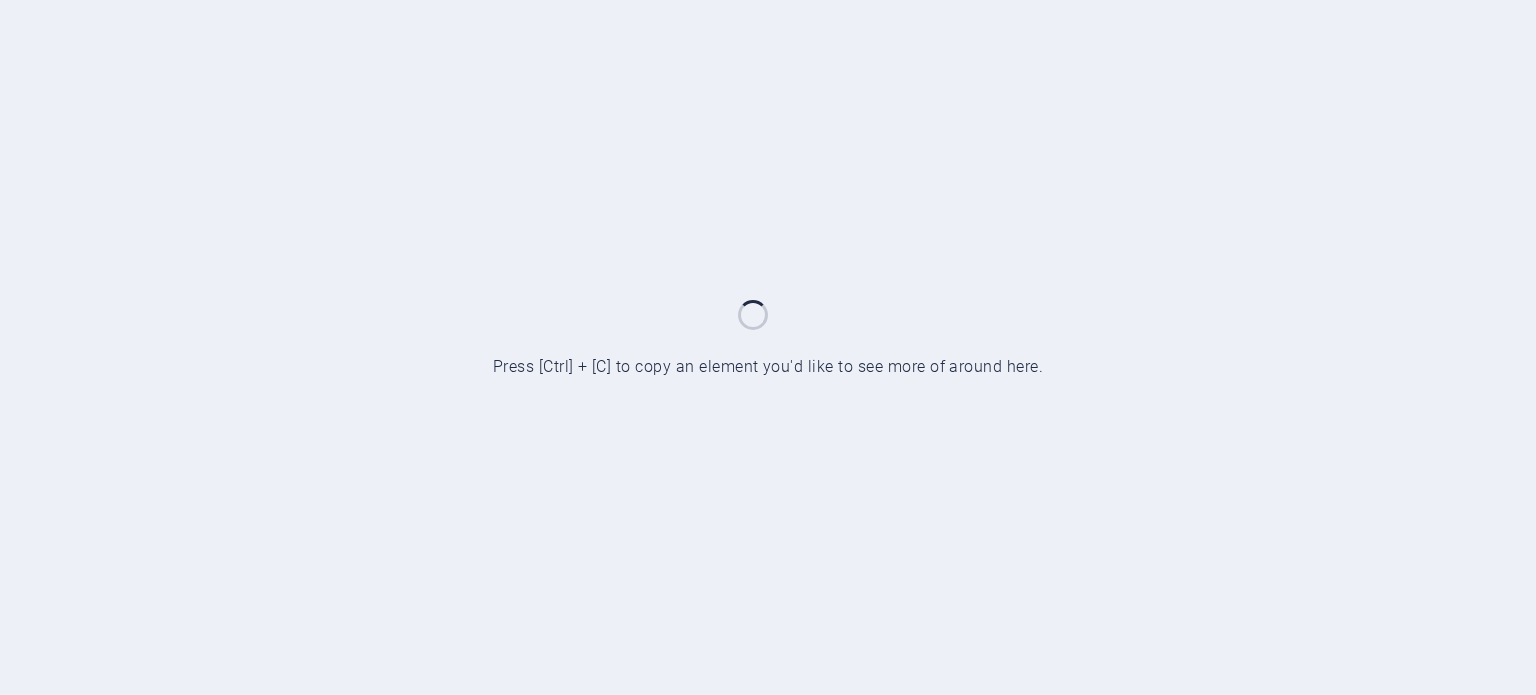 scroll, scrollTop: 0, scrollLeft: 0, axis: both 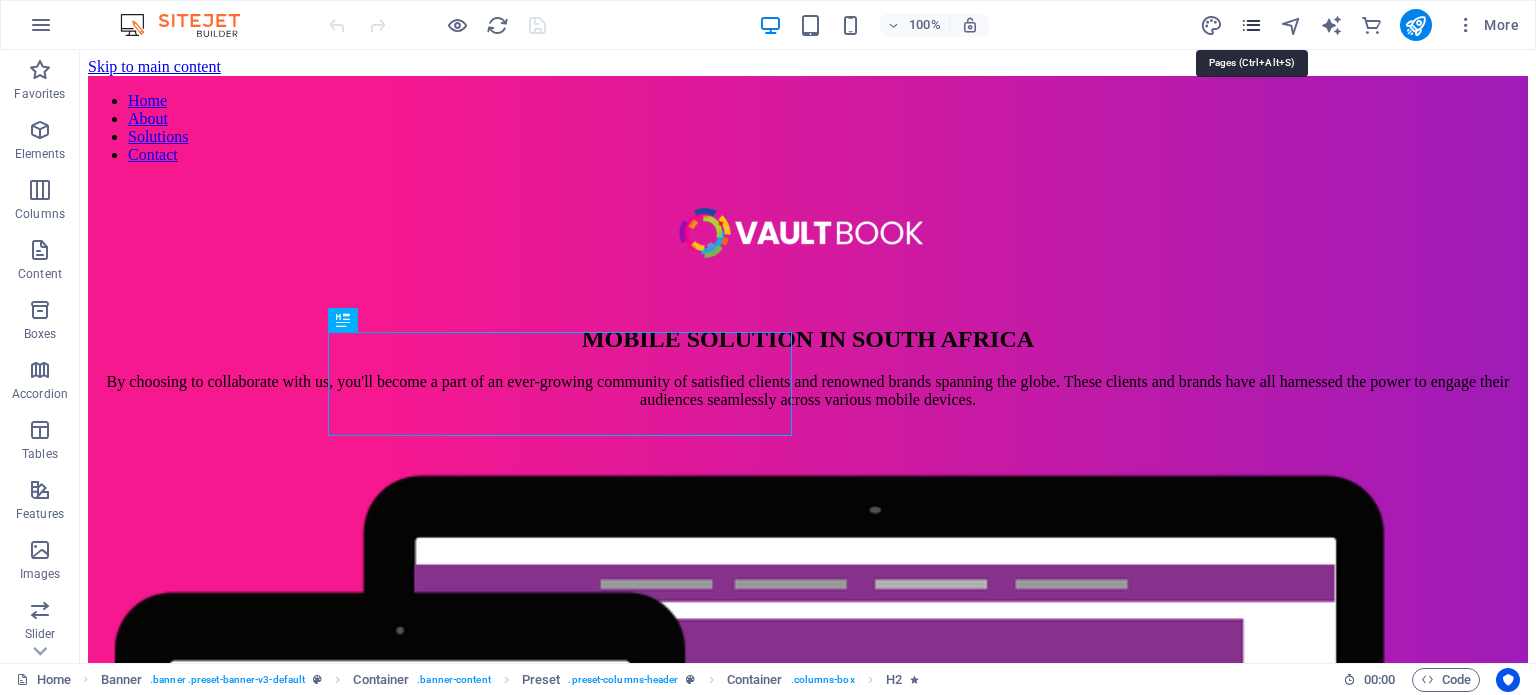 click at bounding box center [1251, 25] 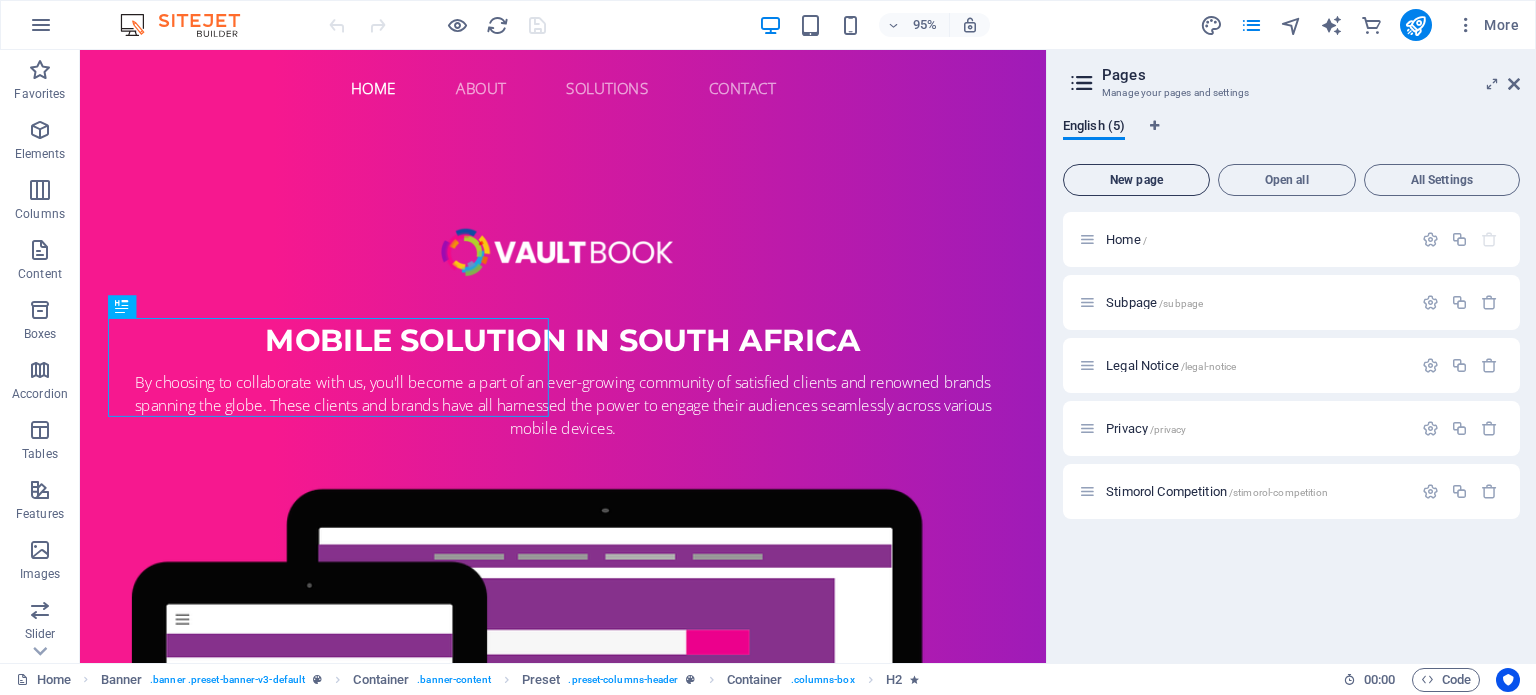 click on "New page" at bounding box center (1136, 180) 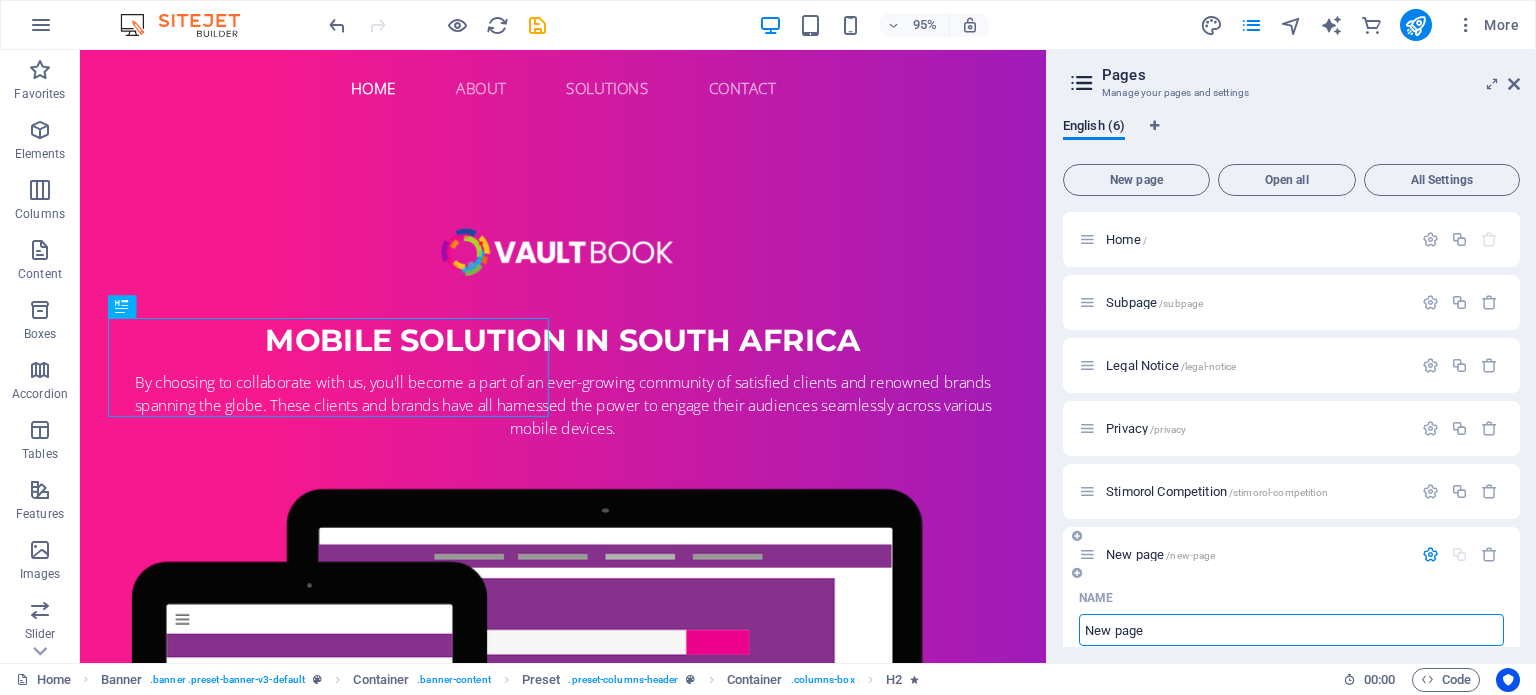 paste on "Cape Town Marathon" 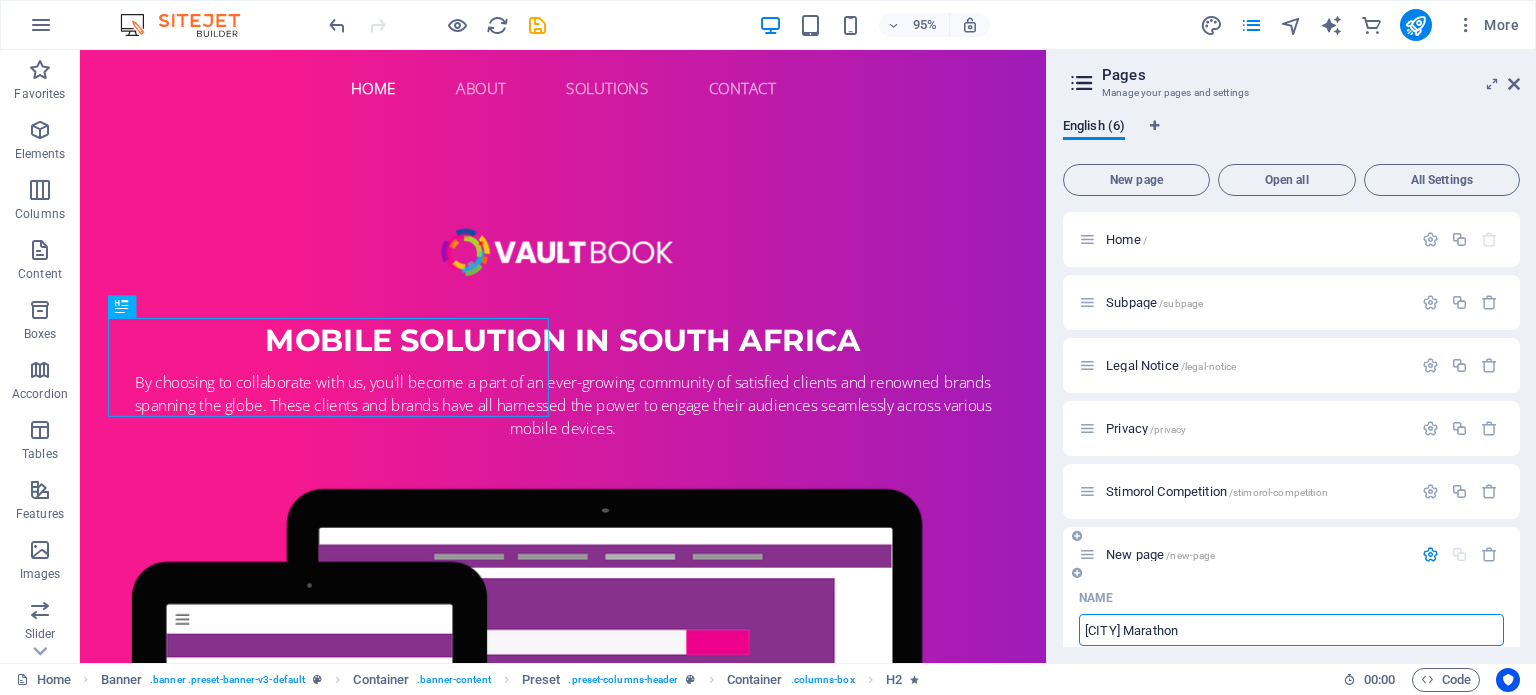 type on "Cape Town Marathon" 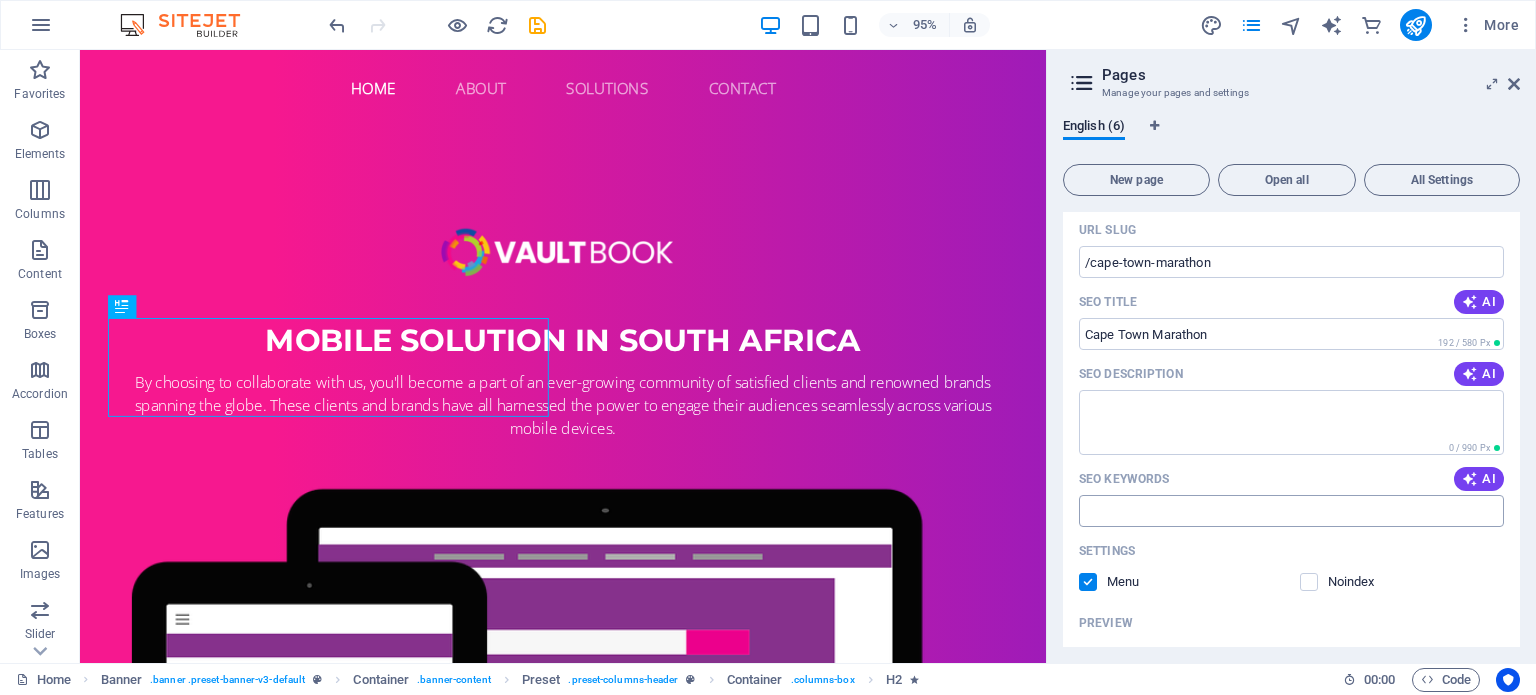 scroll, scrollTop: 240, scrollLeft: 0, axis: vertical 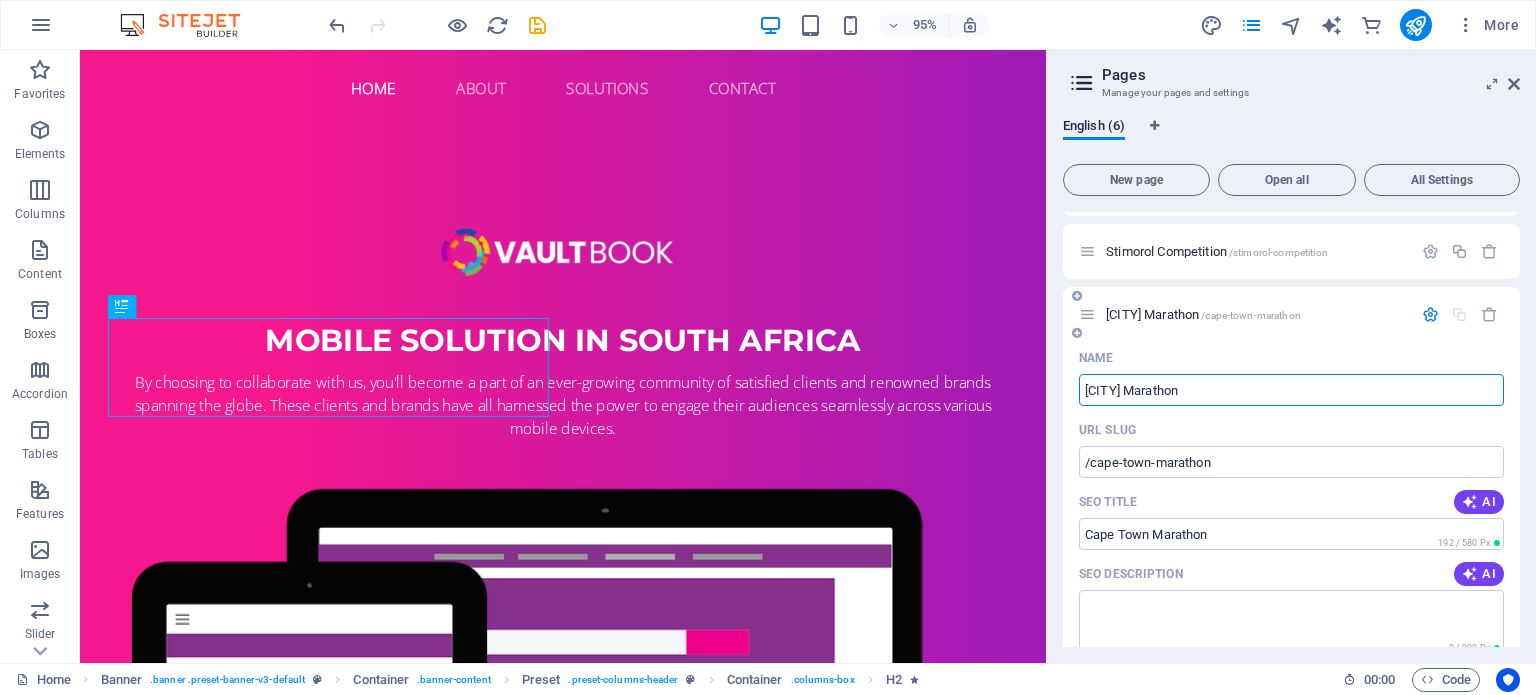 type on "Cape Town Marathon" 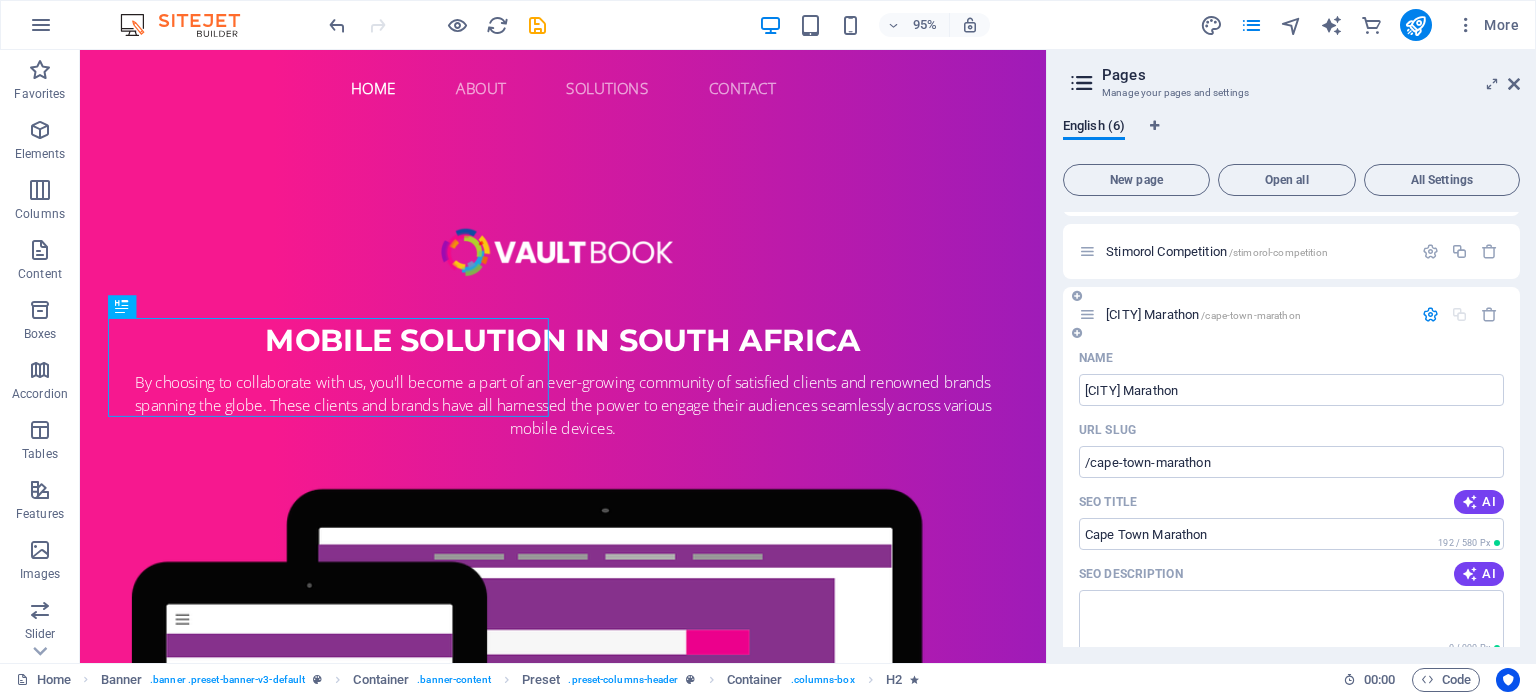 click on "Name" at bounding box center (1291, 358) 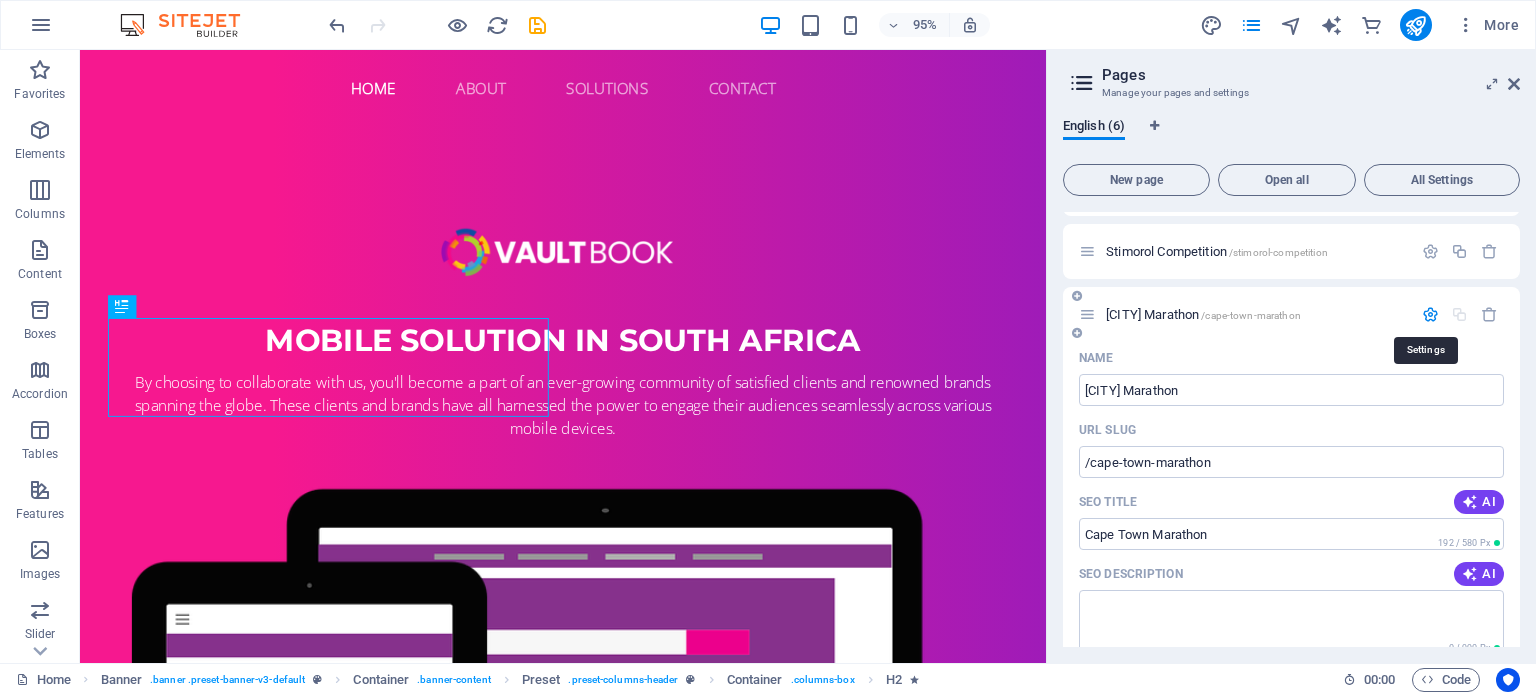 click at bounding box center [1430, 314] 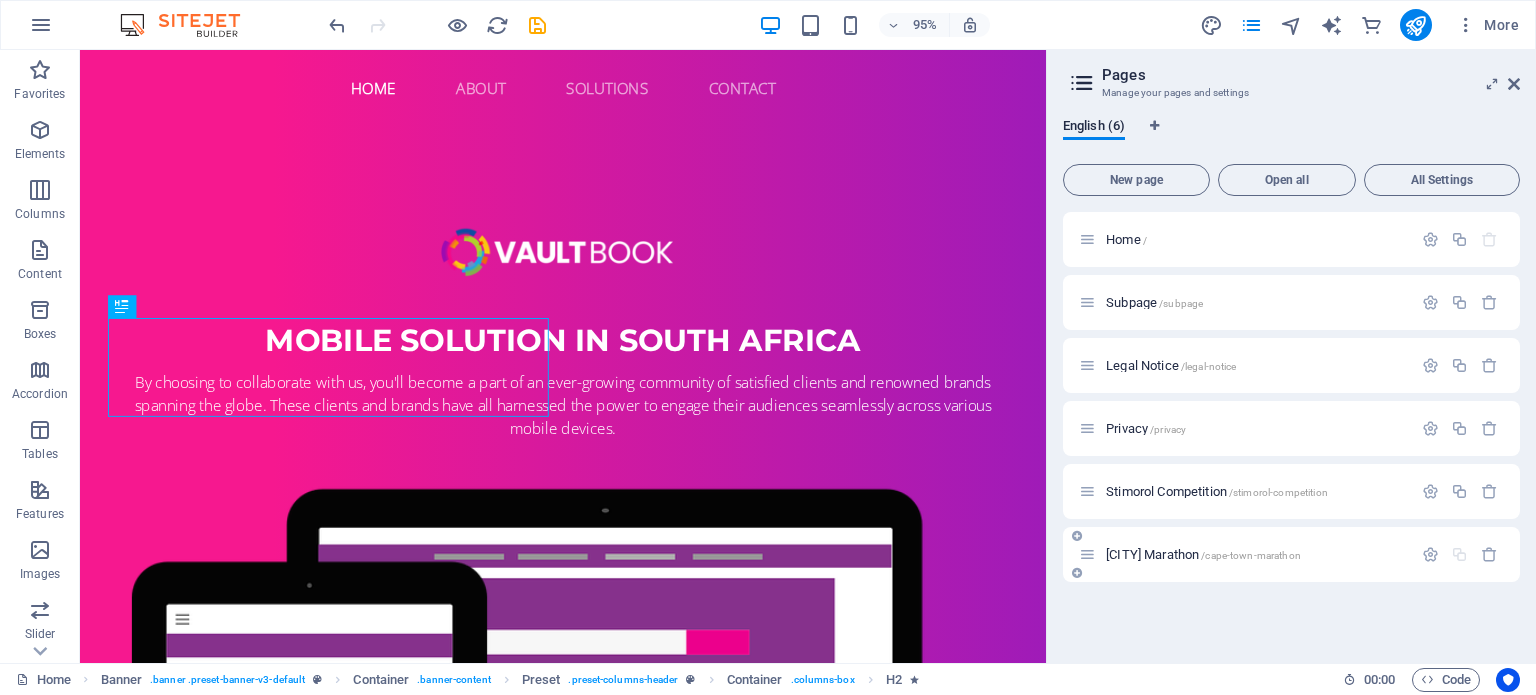click on "Cape Town Marathon /cape-town-marathon" at bounding box center (1245, 554) 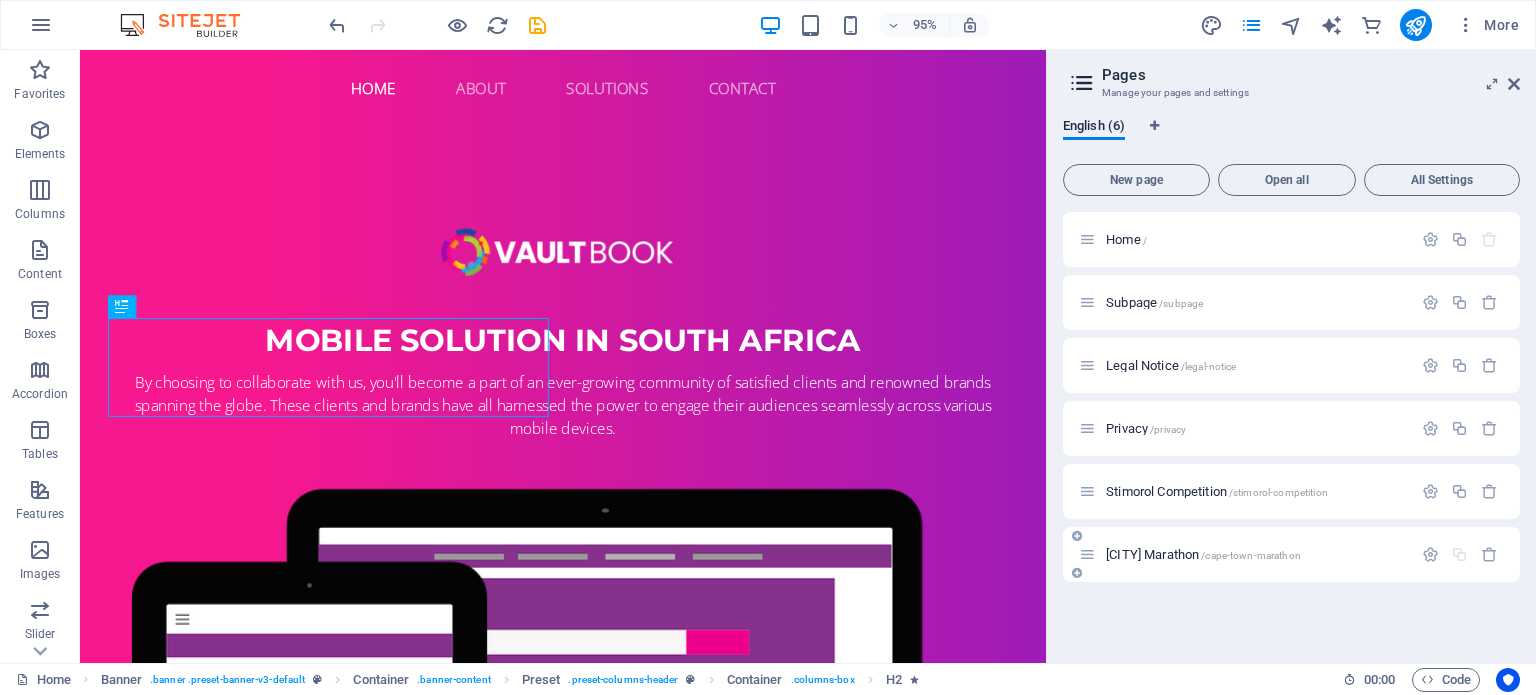 click on "Cape Town Marathon /cape-town-marathon" at bounding box center (1256, 554) 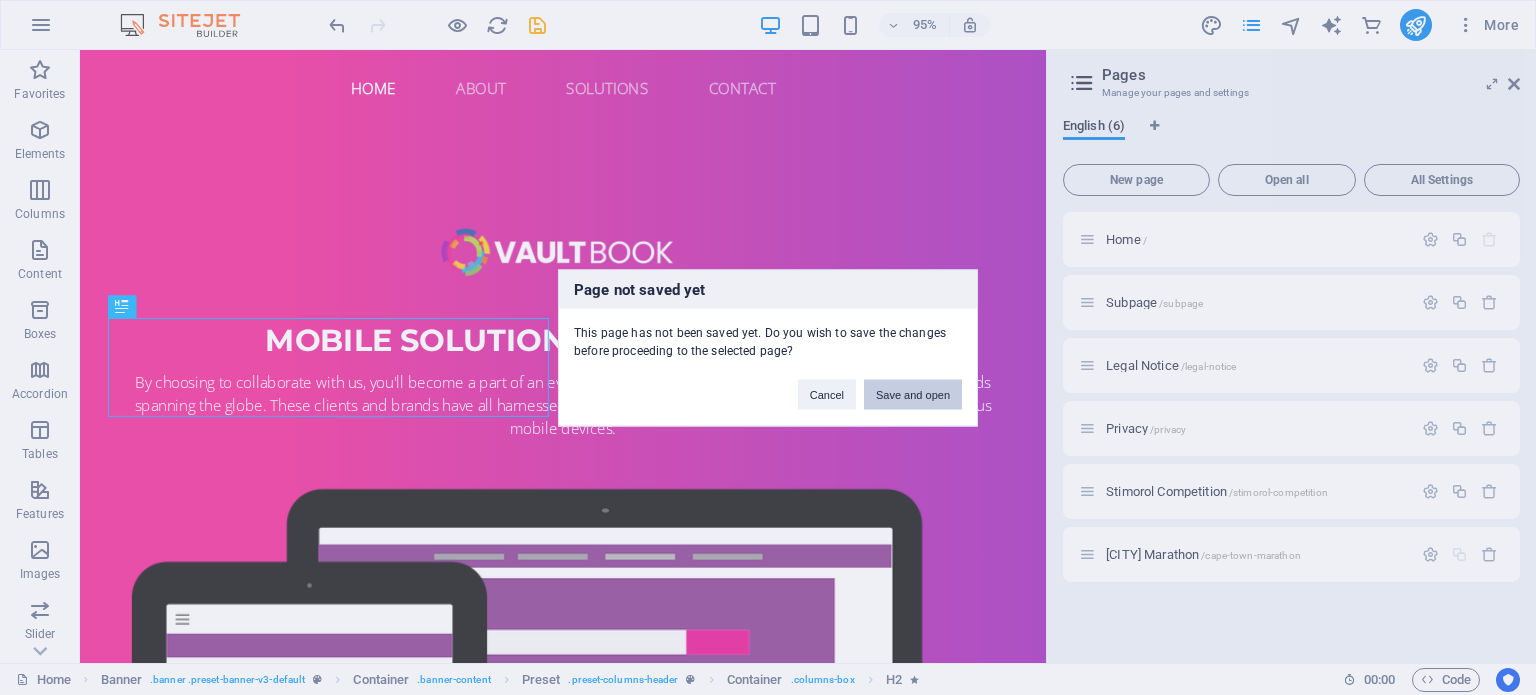 click on "Save and open" at bounding box center (913, 394) 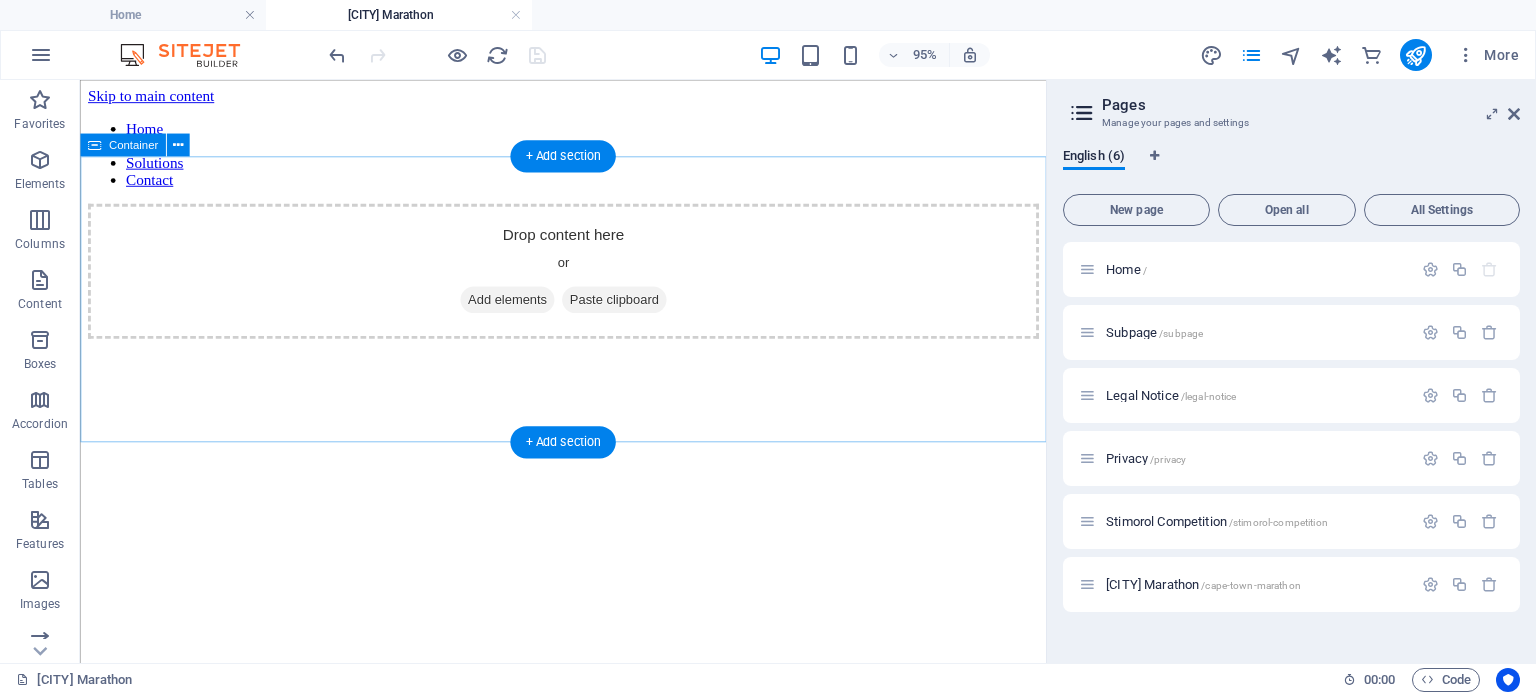 scroll, scrollTop: 0, scrollLeft: 0, axis: both 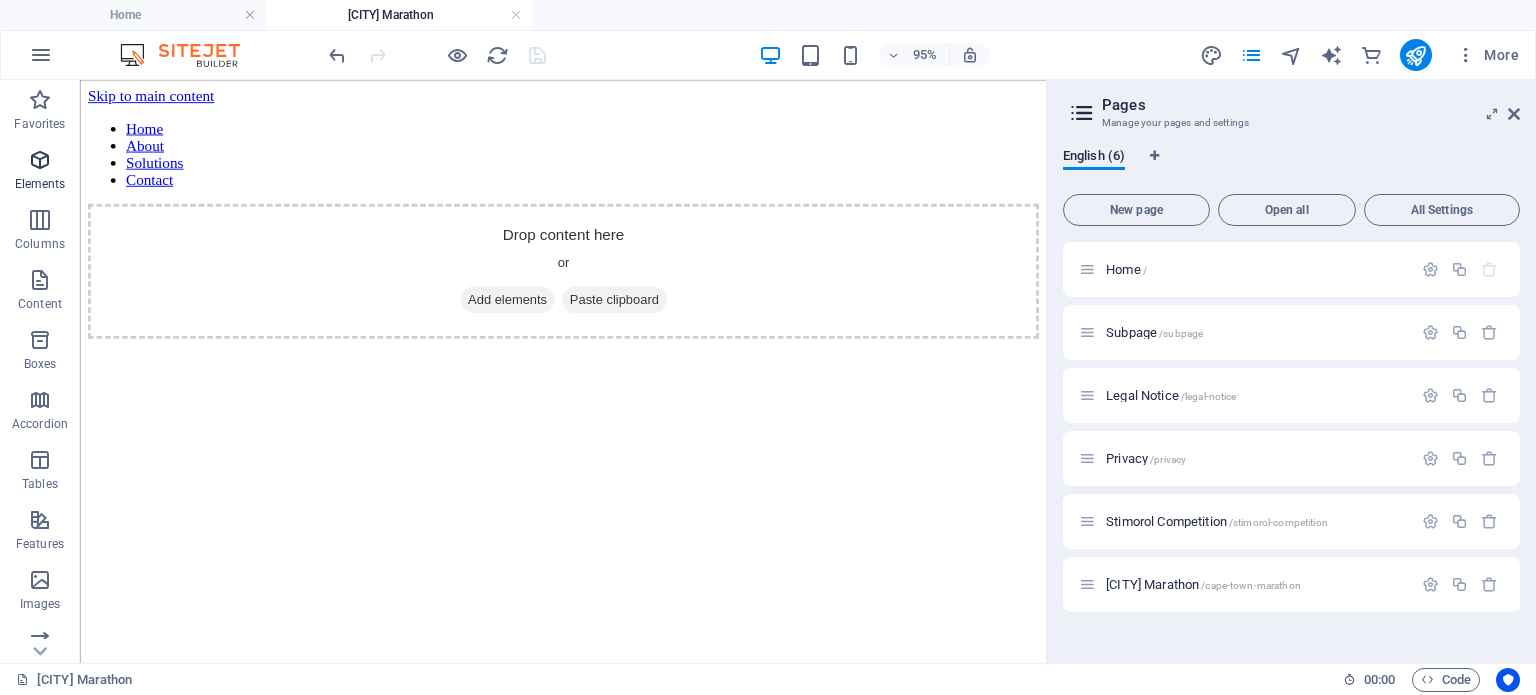 click at bounding box center (40, 160) 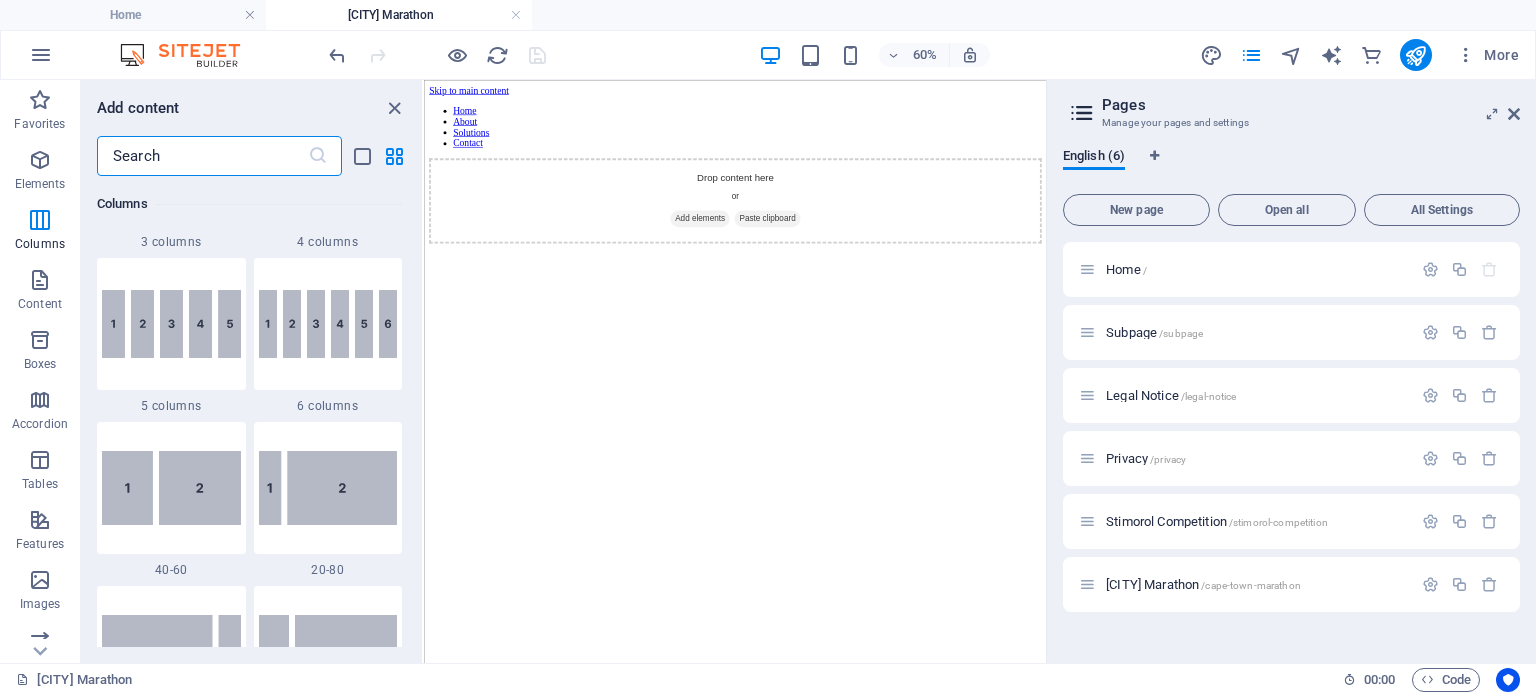 scroll, scrollTop: 1312, scrollLeft: 0, axis: vertical 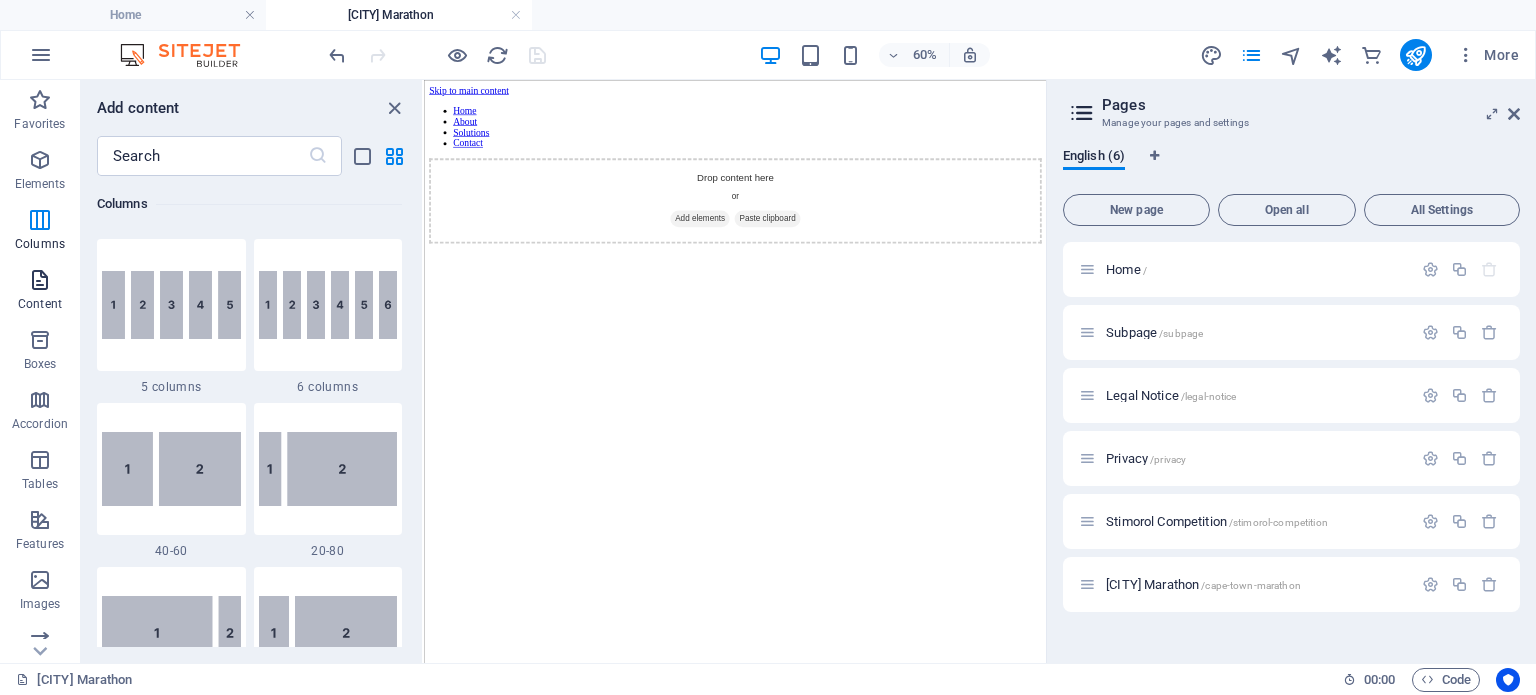 click on "Content" at bounding box center (40, 304) 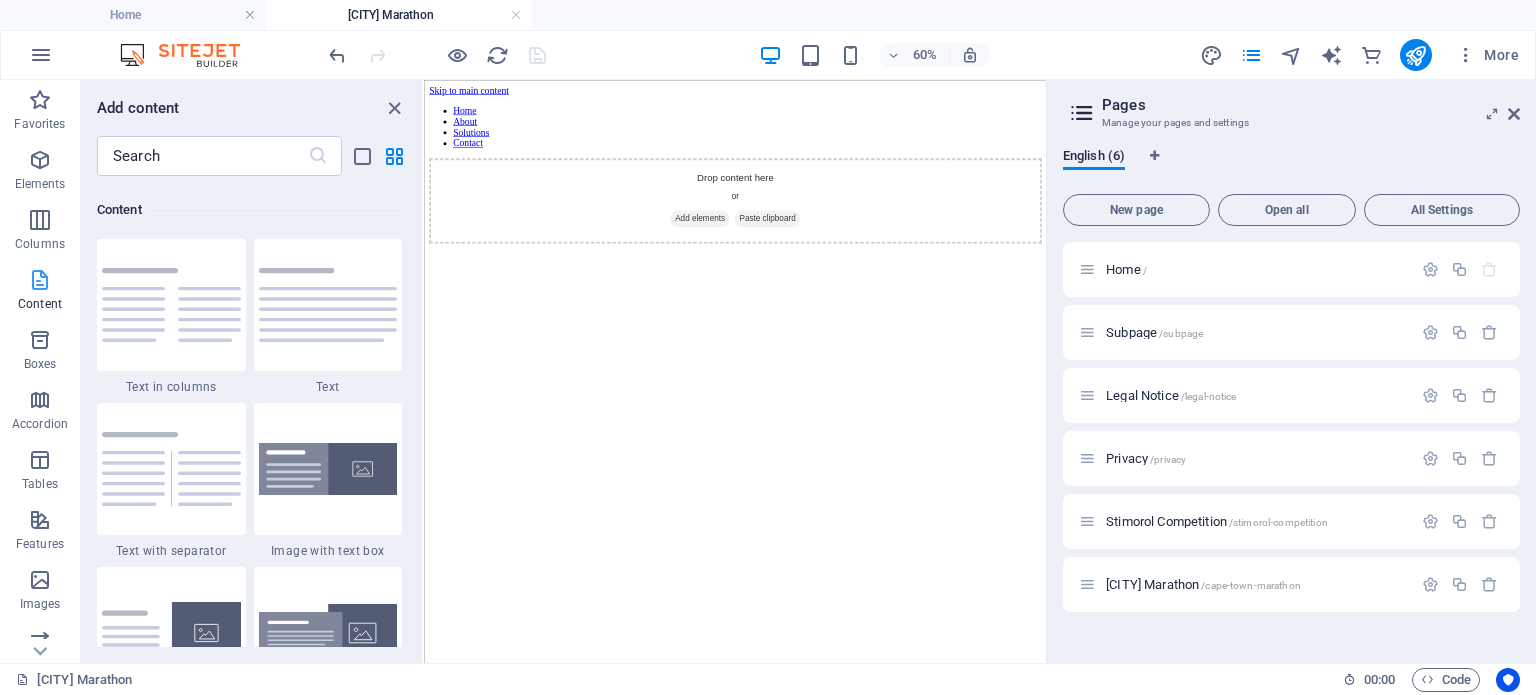 scroll, scrollTop: 3499, scrollLeft: 0, axis: vertical 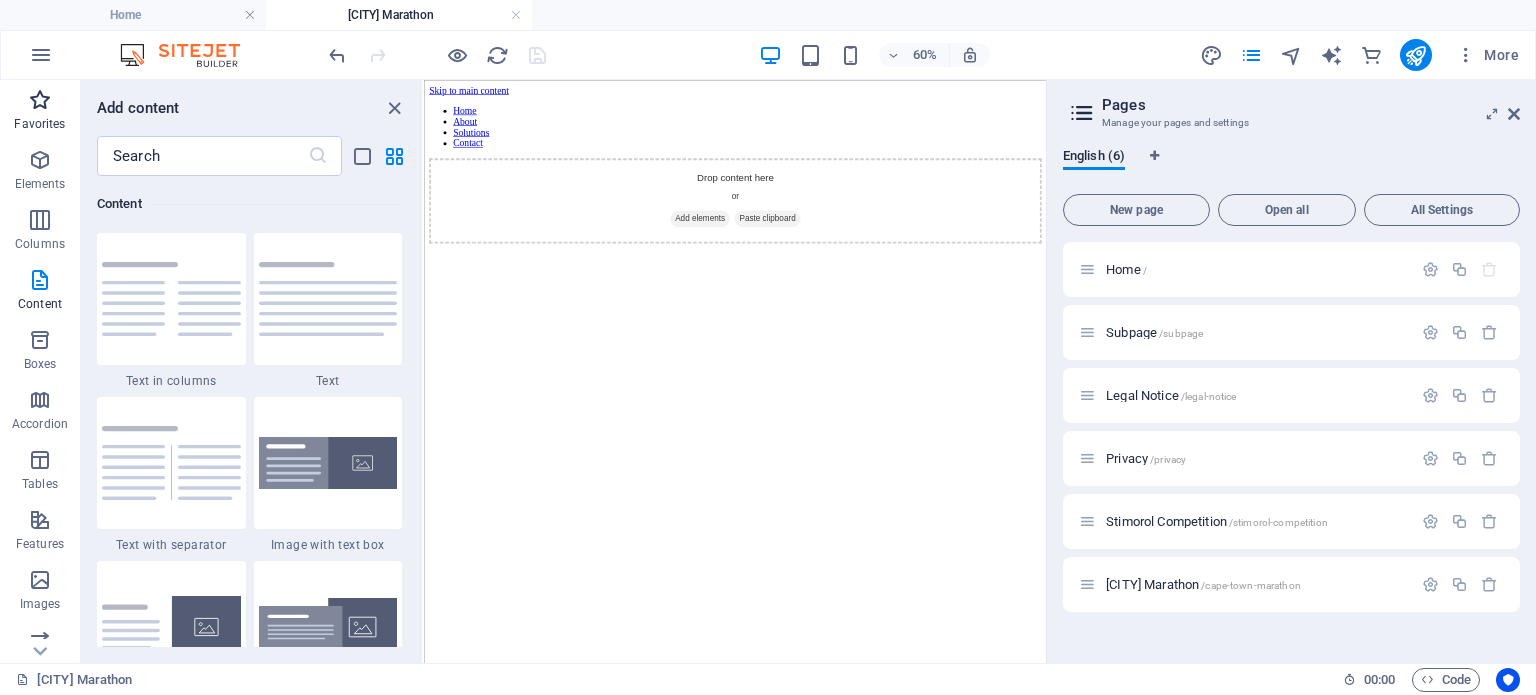 click at bounding box center (40, 100) 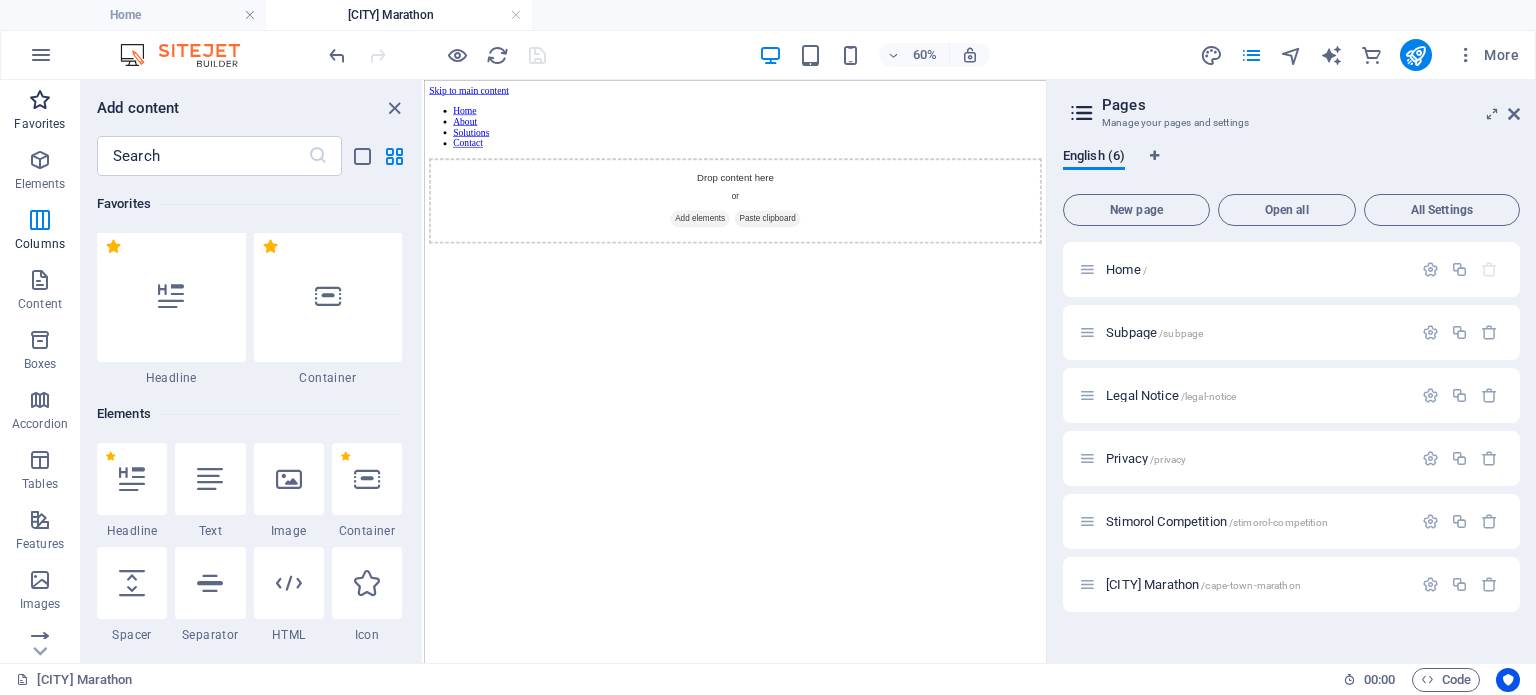 scroll, scrollTop: 0, scrollLeft: 0, axis: both 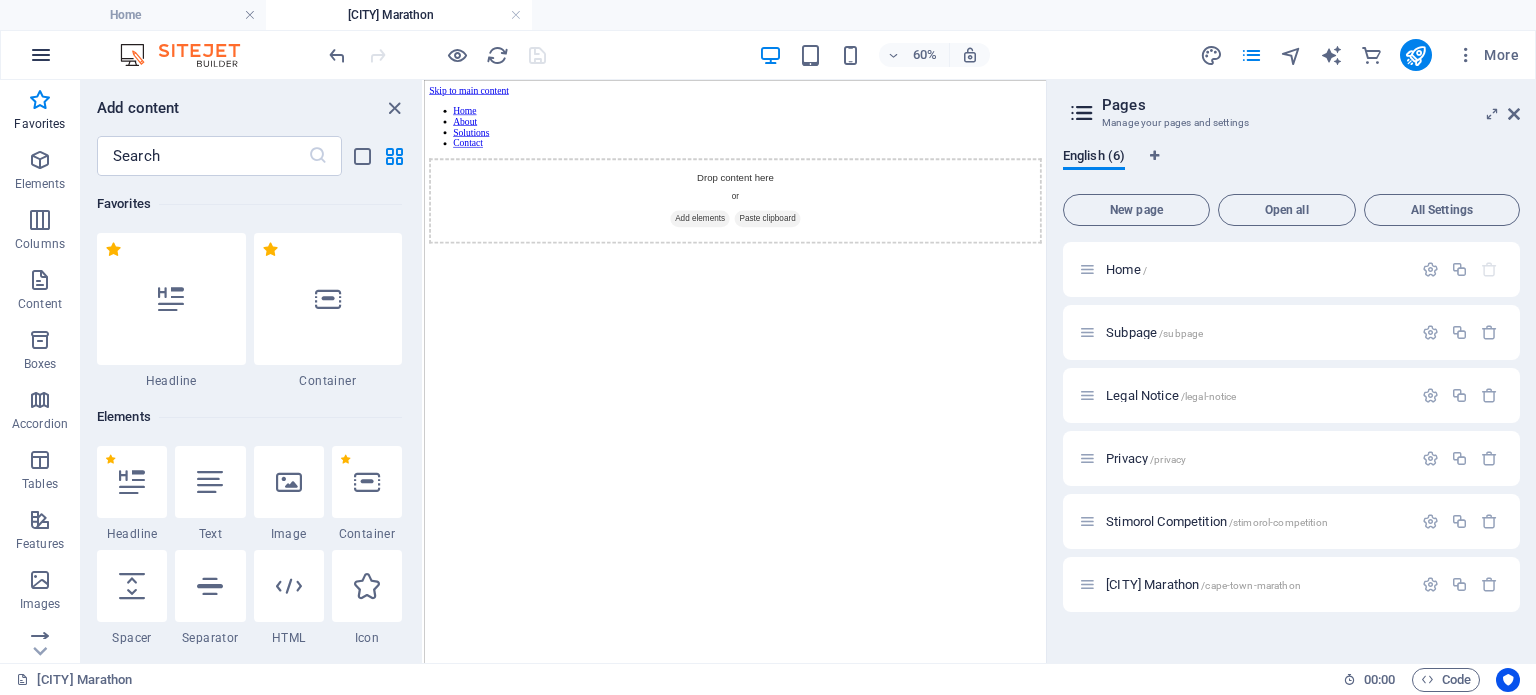 click at bounding box center (41, 55) 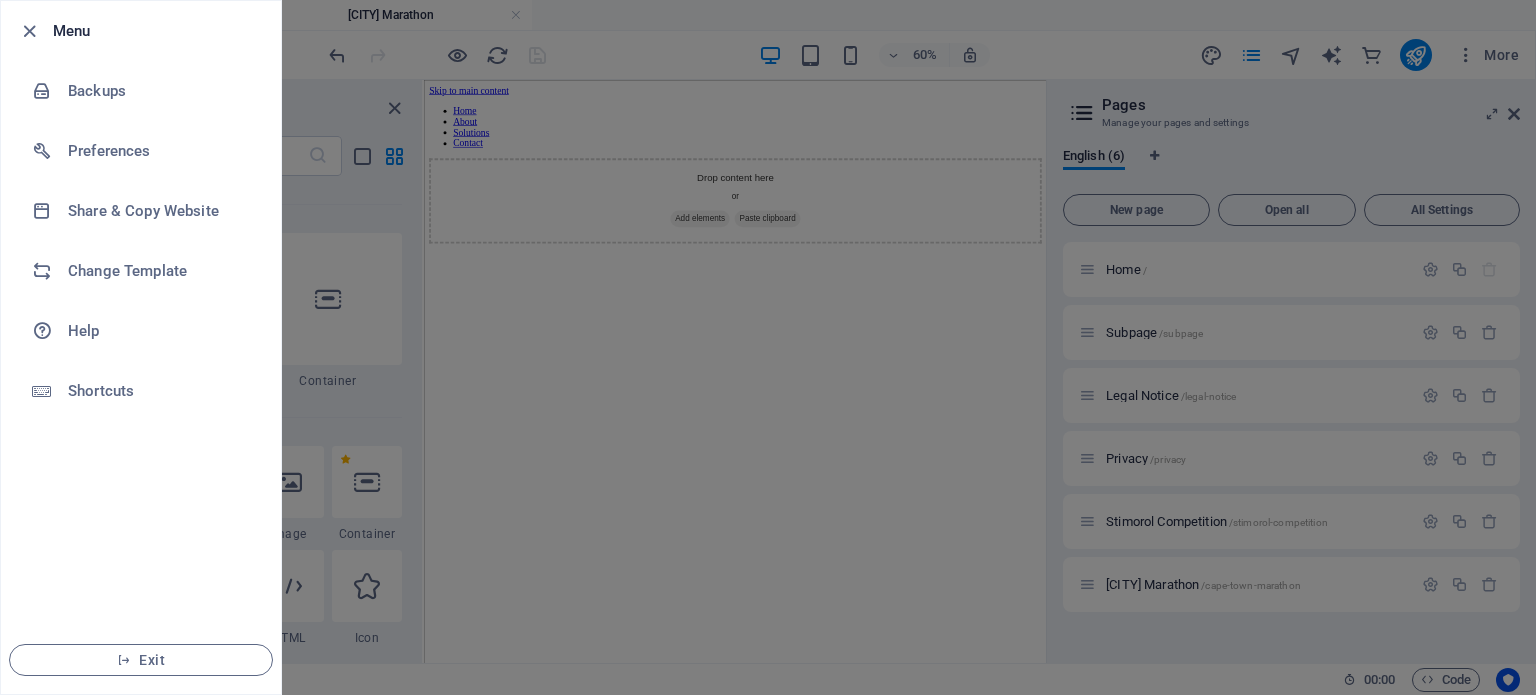 click at bounding box center (768, 347) 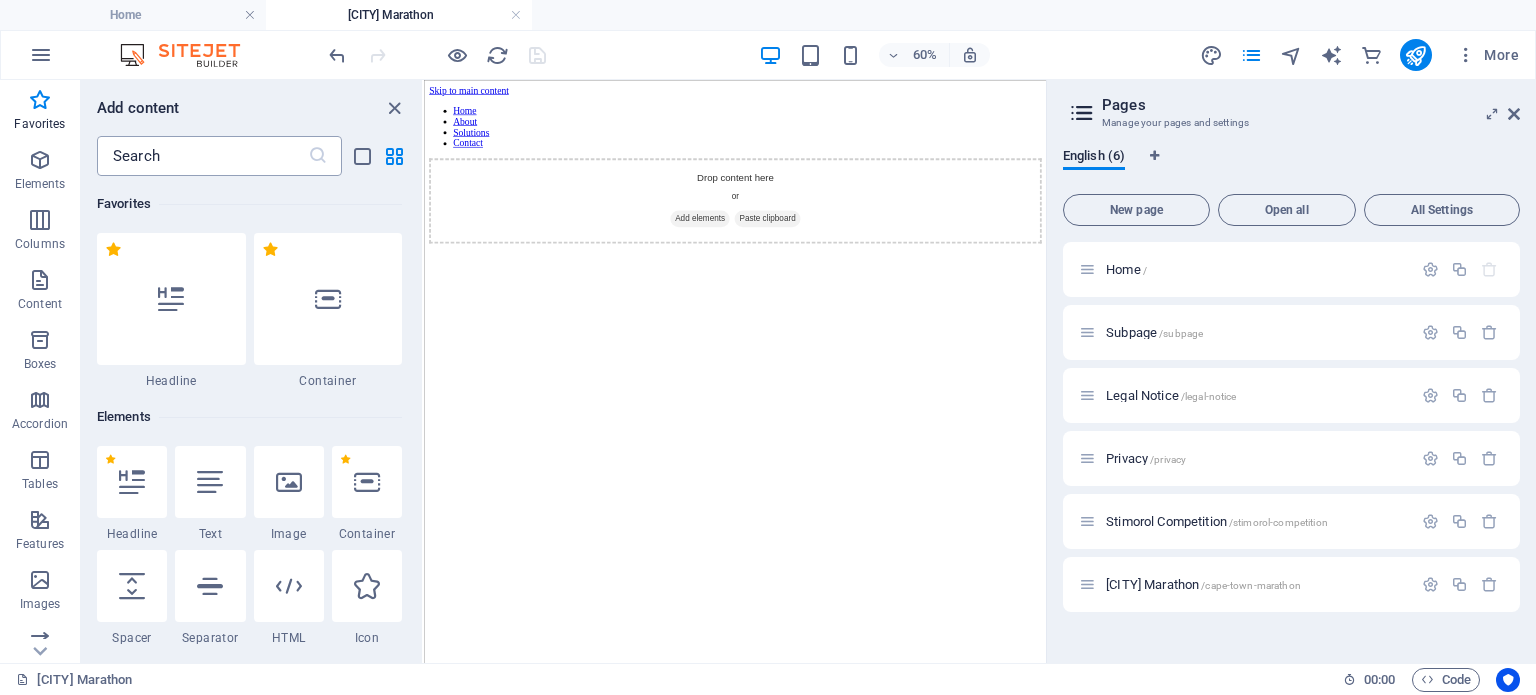 click at bounding box center [202, 156] 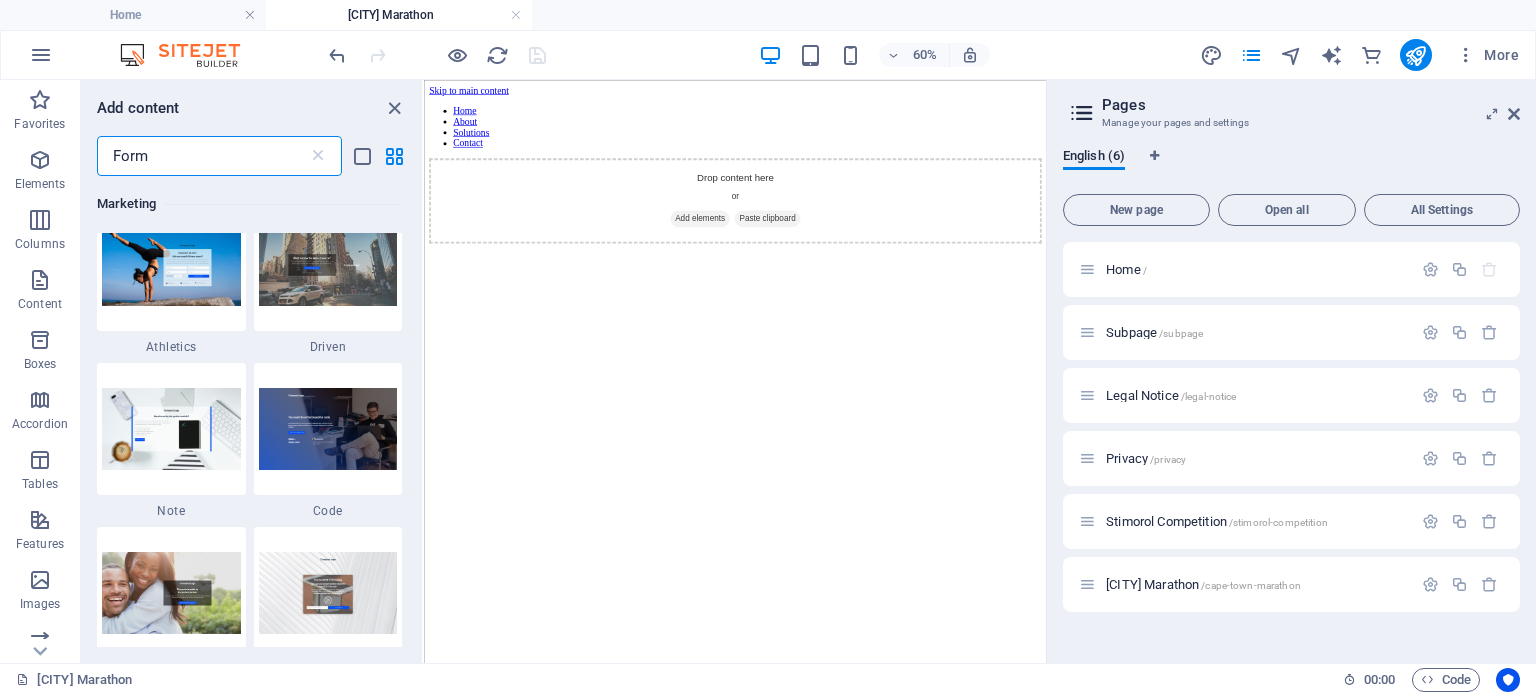scroll, scrollTop: 1800, scrollLeft: 0, axis: vertical 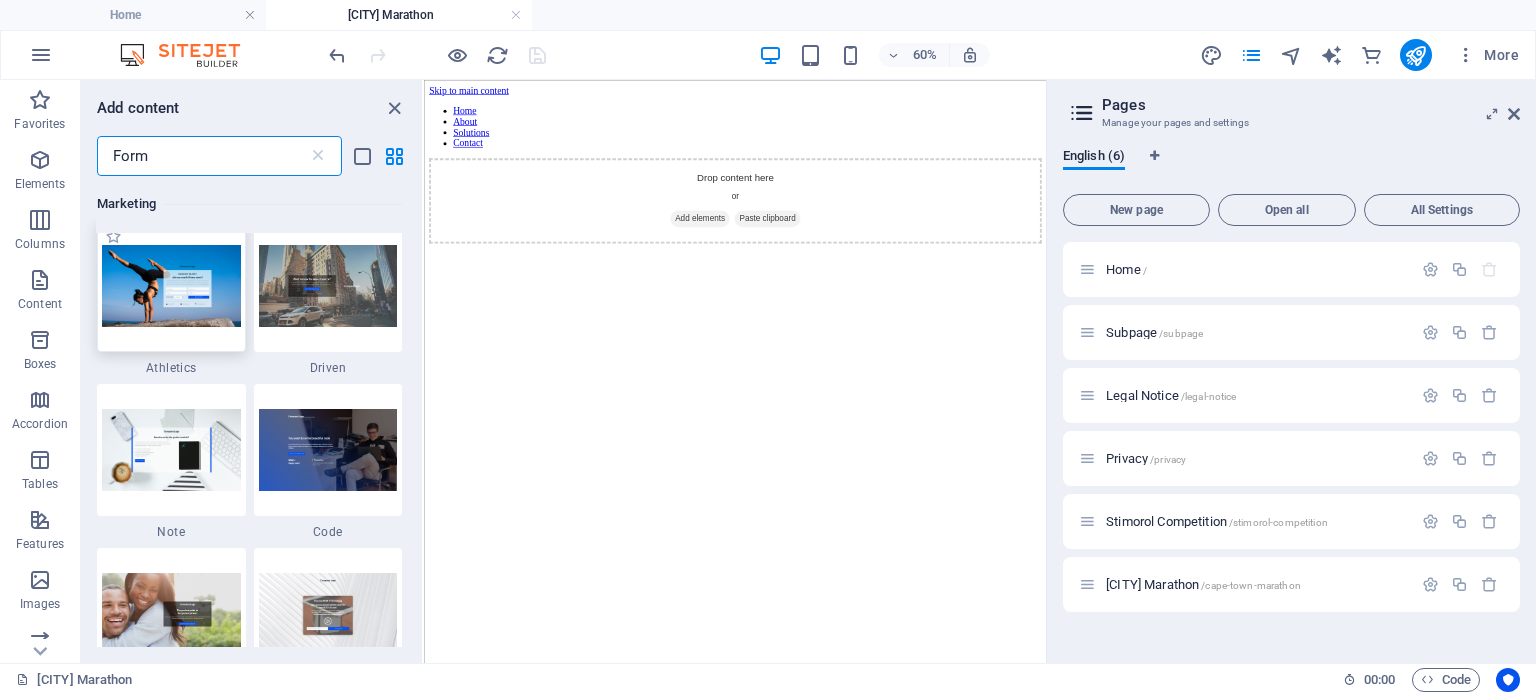 type on "Form" 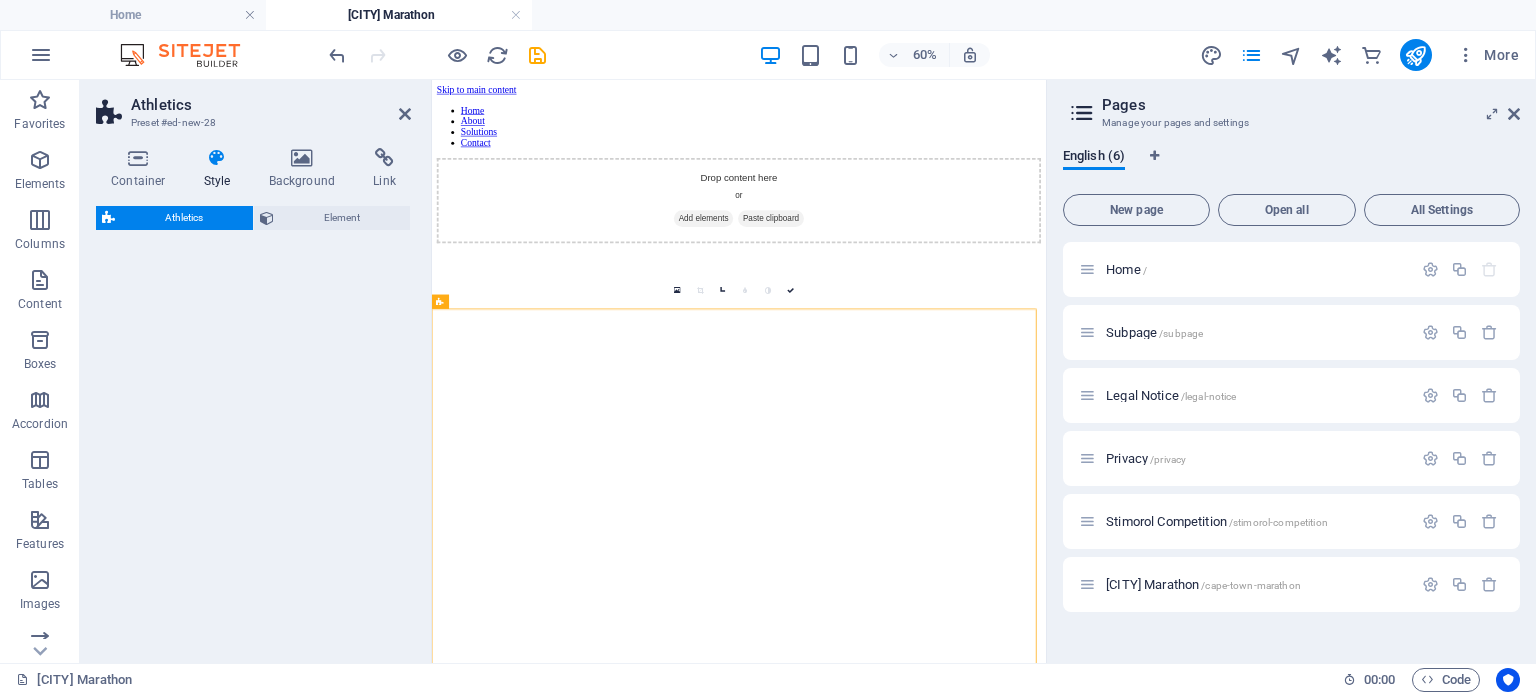 select on "%" 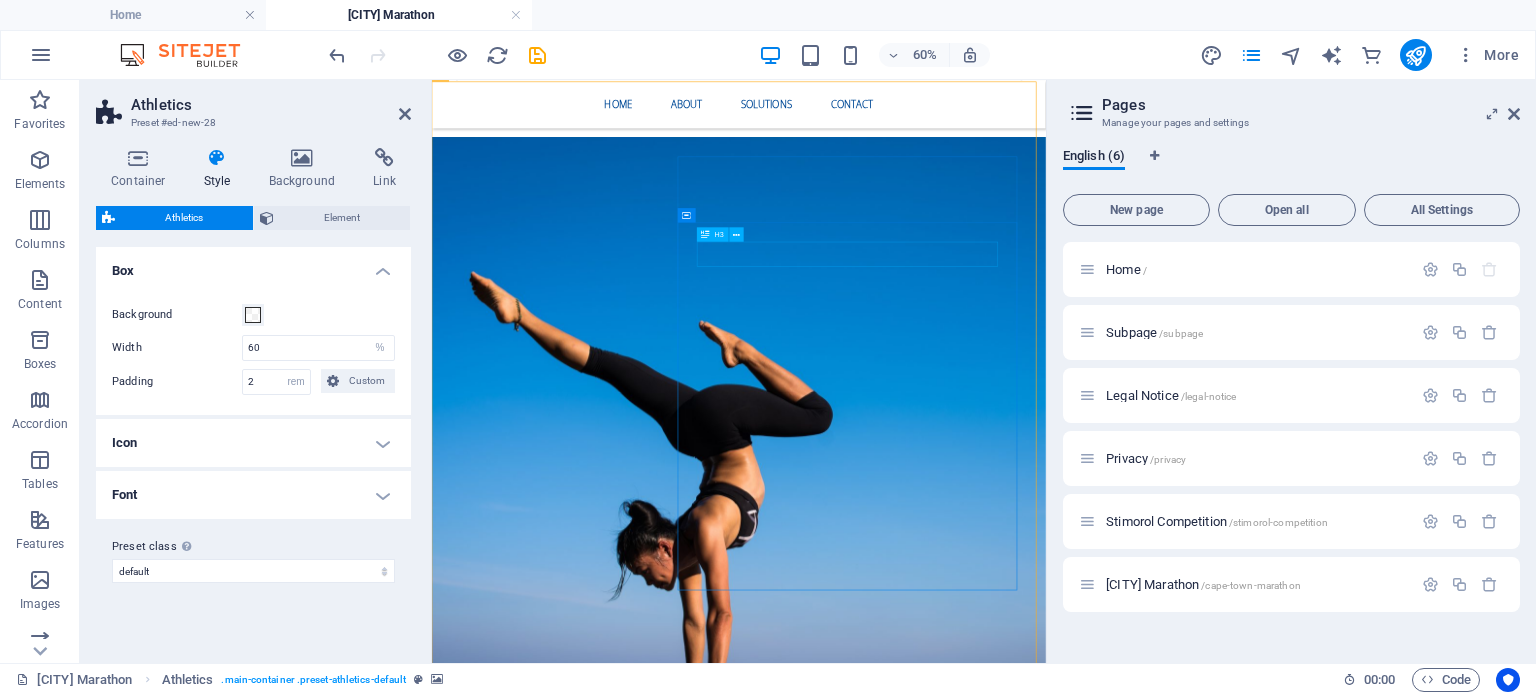scroll, scrollTop: 380, scrollLeft: 0, axis: vertical 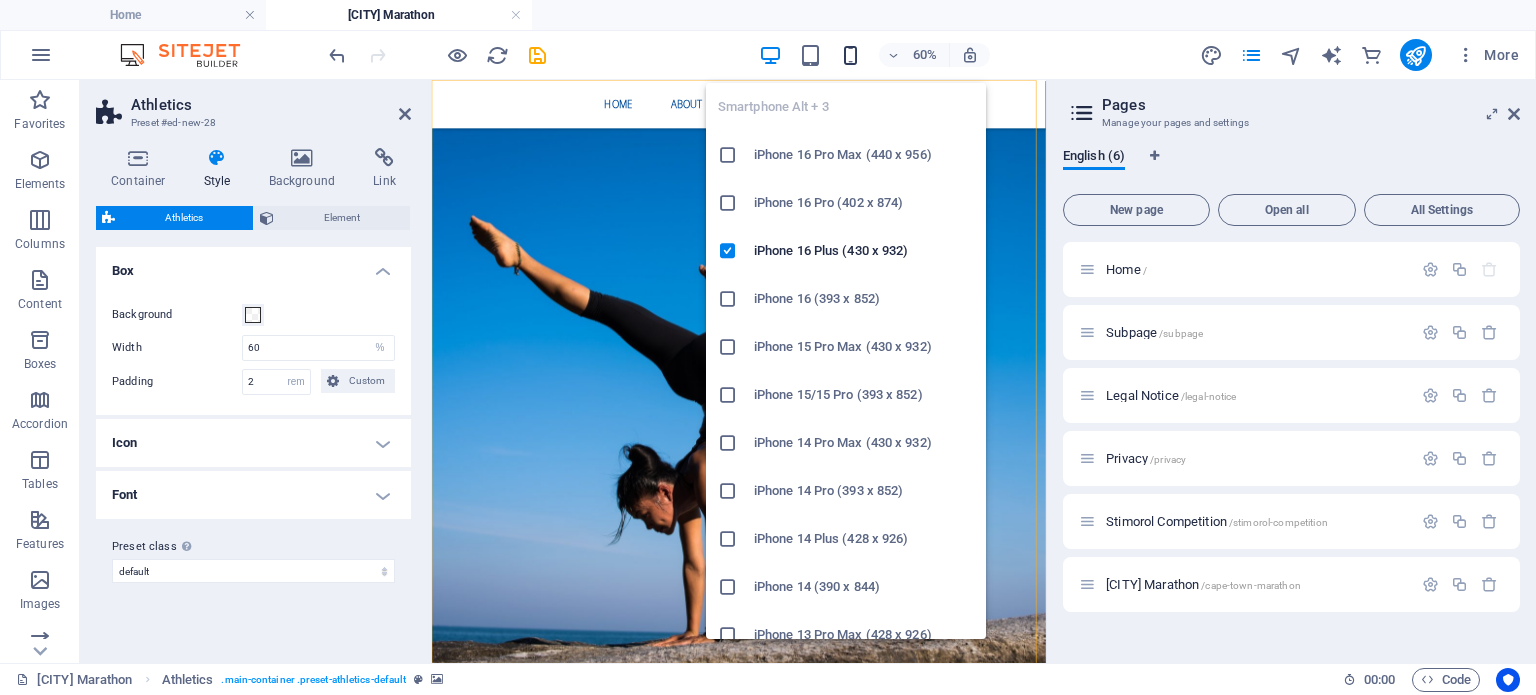 click at bounding box center (850, 55) 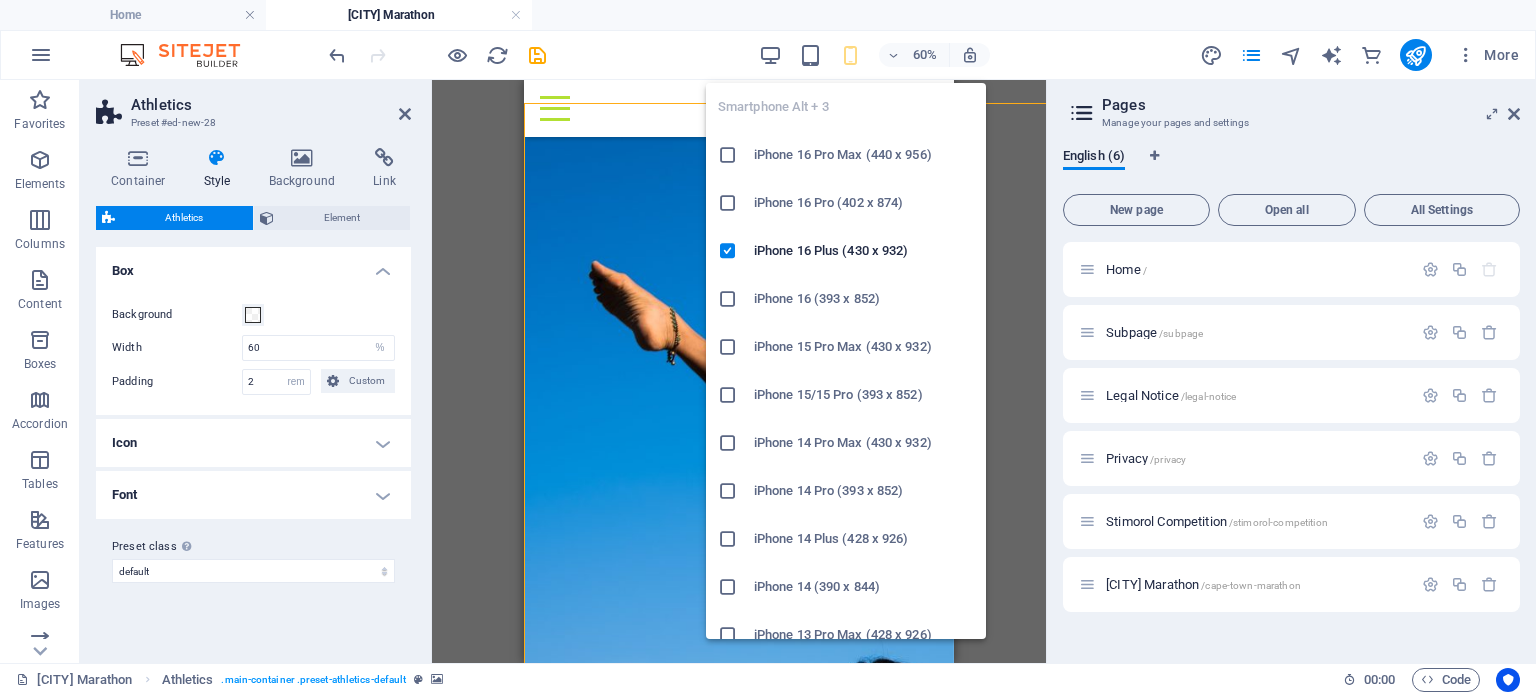 scroll, scrollTop: 357, scrollLeft: 0, axis: vertical 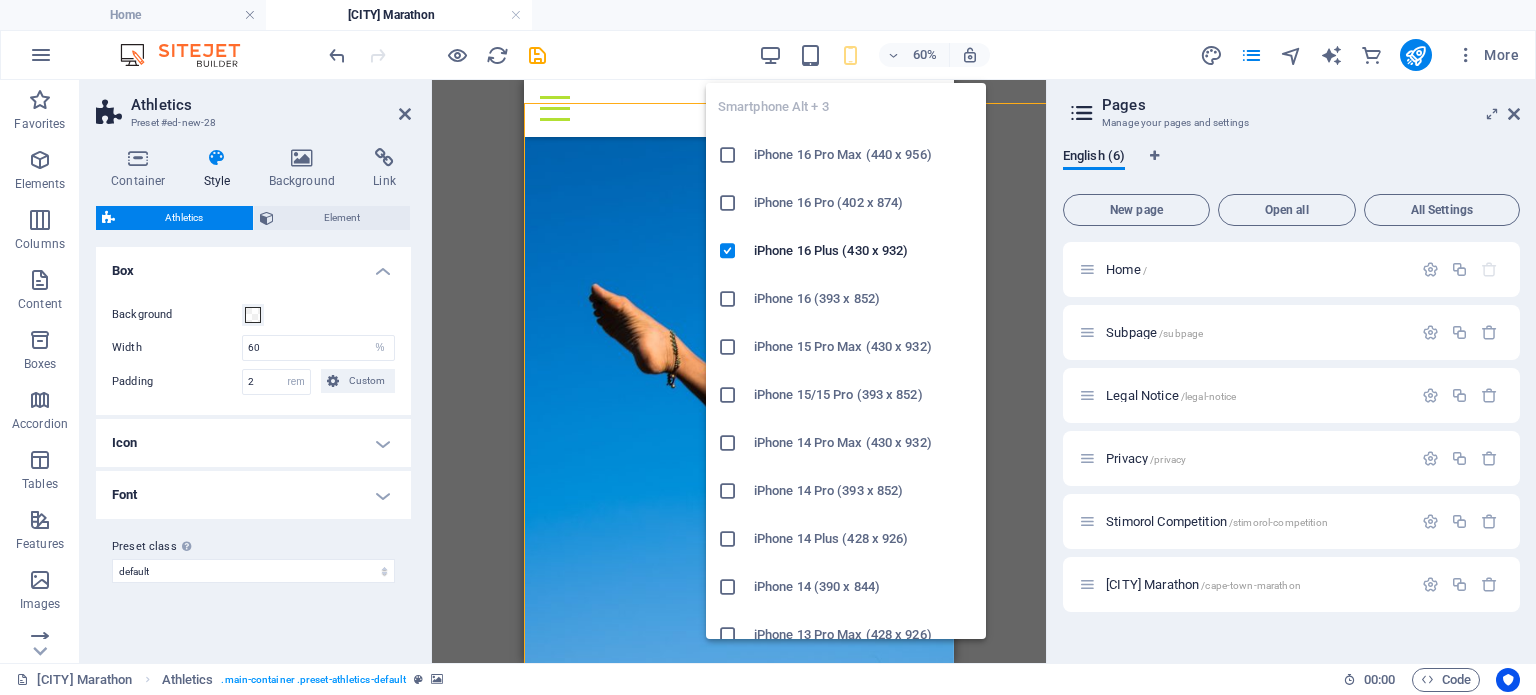 type on "100" 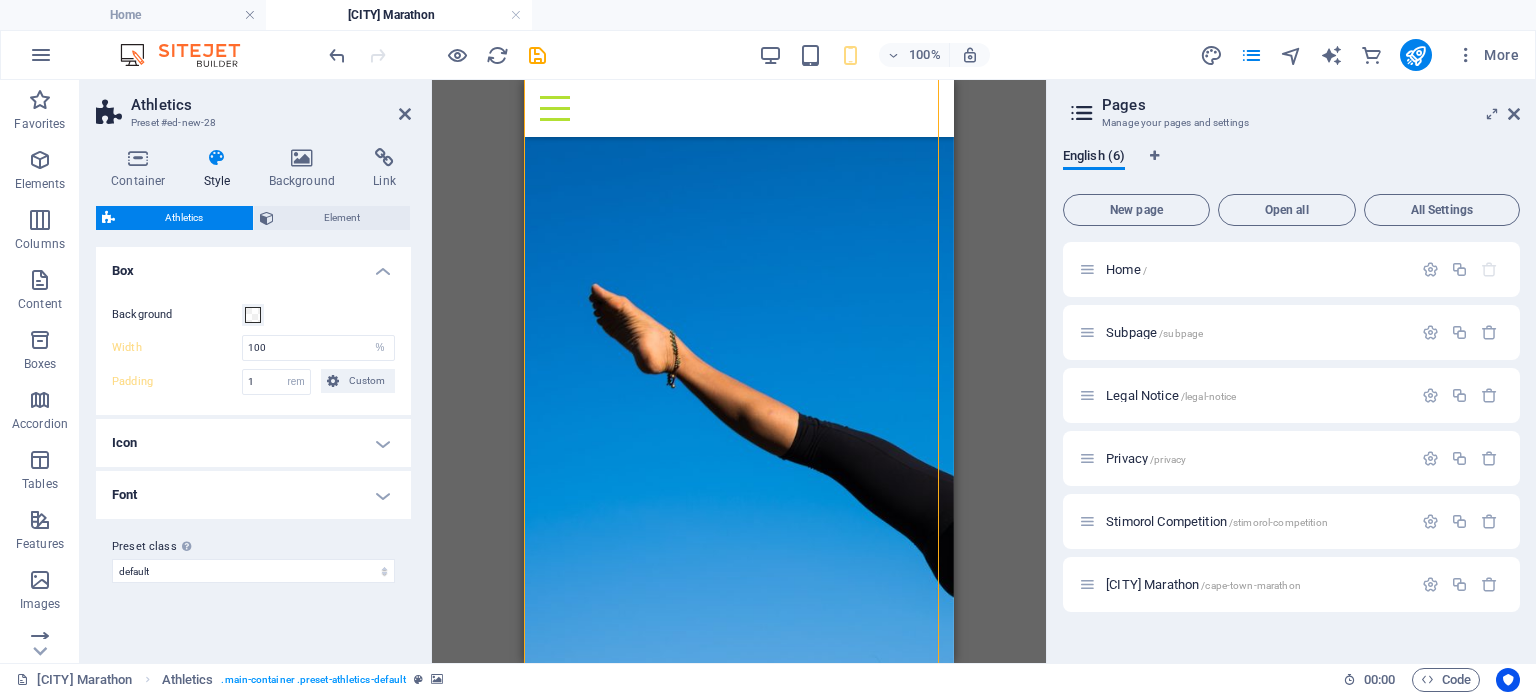click on "Drag here to replace the existing content. Press “Ctrl” if you want to create a new element.
Reference   Container   Placeholder   Athletics 180 170 160 150 140 130 120 110 100 90 80 70 60 50 40 30 20 10 0 -10 -20 -30 -40 -50 -60 -70 -80 -90 -100 -110 -120 -130 -140 -150 -160 -170 This is an example image. Please choose your own for more options.  Or import this image 0   Container   Image   Container   Spacer   Container   H3" at bounding box center [739, 371] 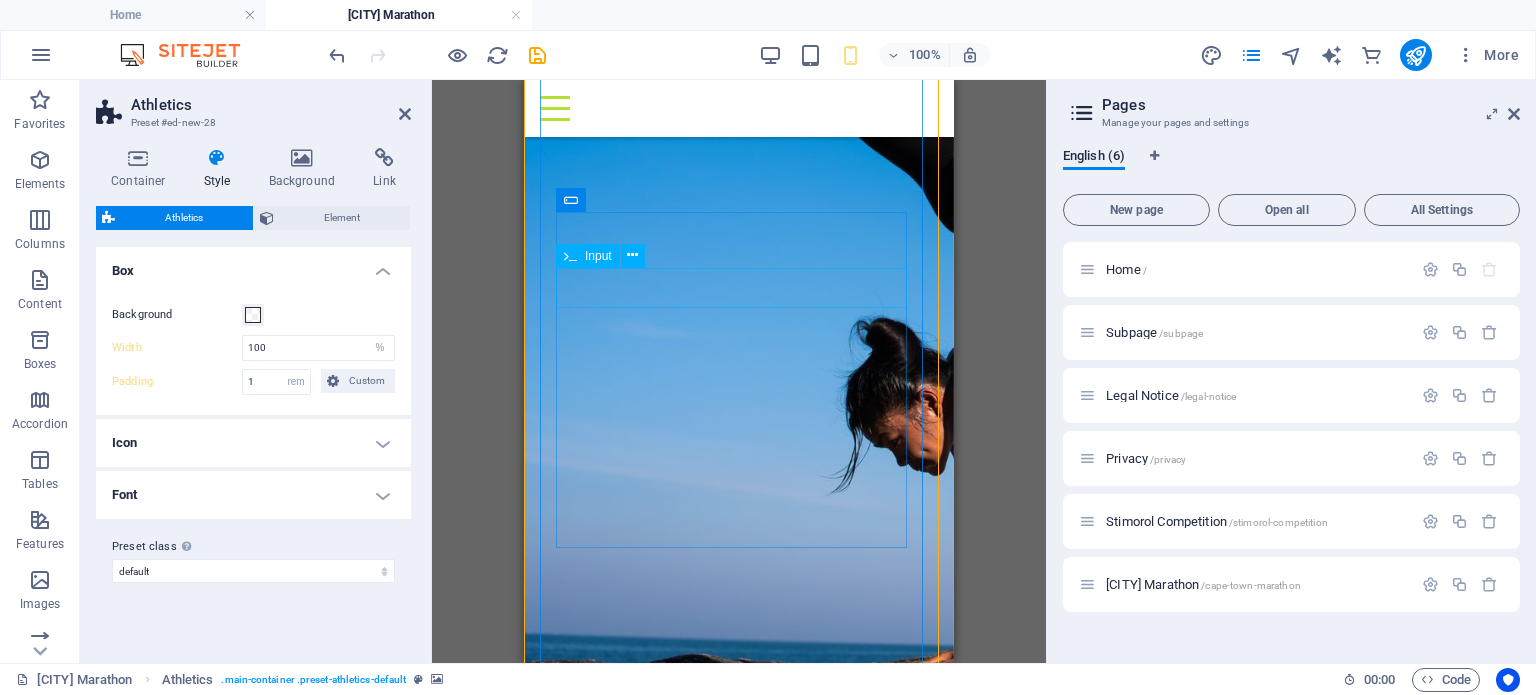 scroll, scrollTop: 756, scrollLeft: 0, axis: vertical 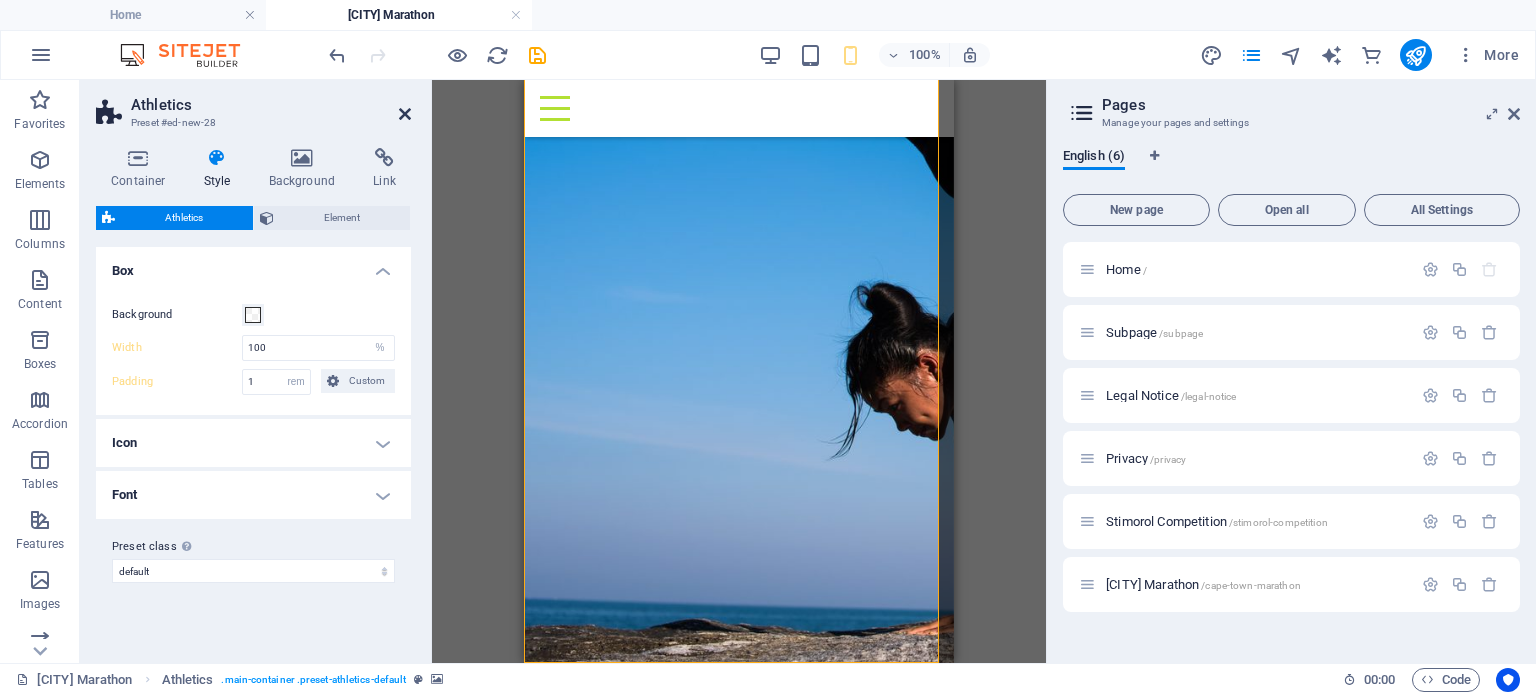 click at bounding box center [405, 114] 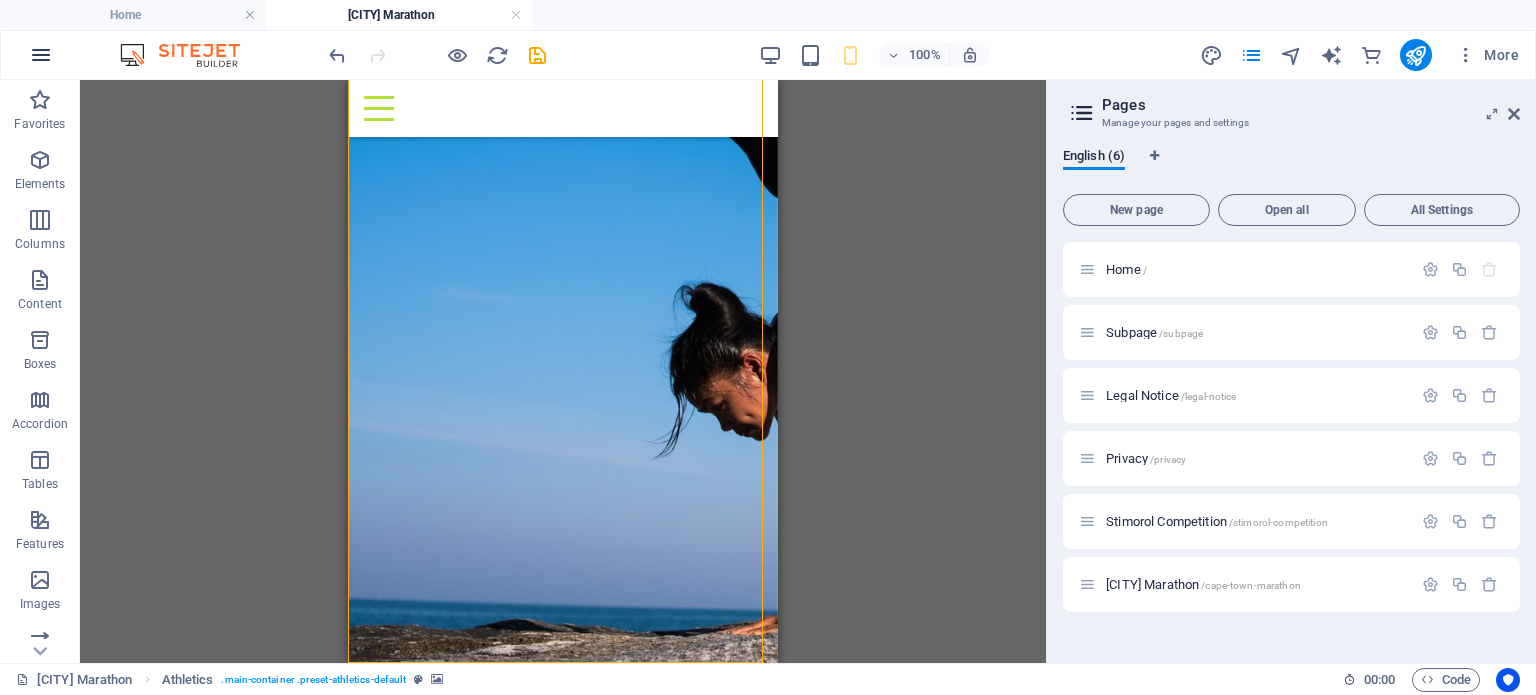click at bounding box center [41, 55] 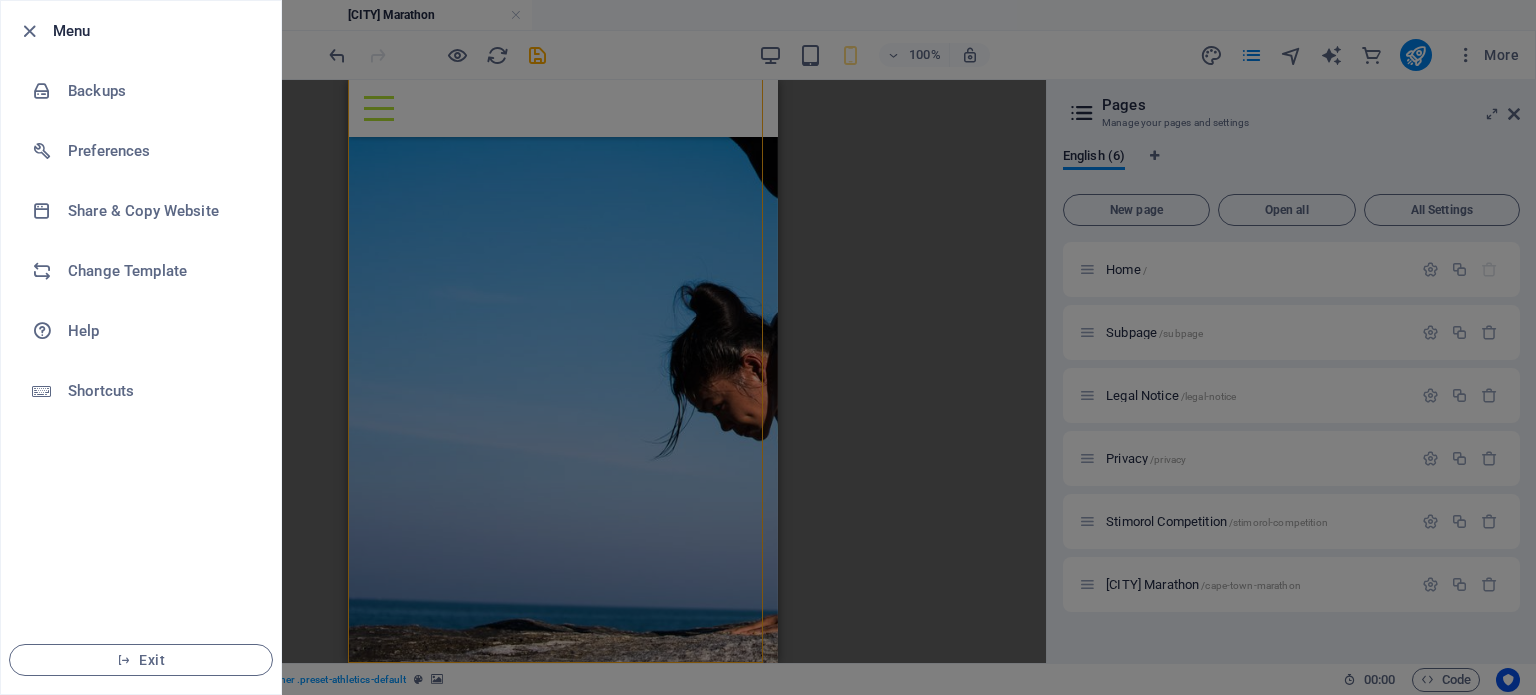 click on "Menu" at bounding box center (141, 31) 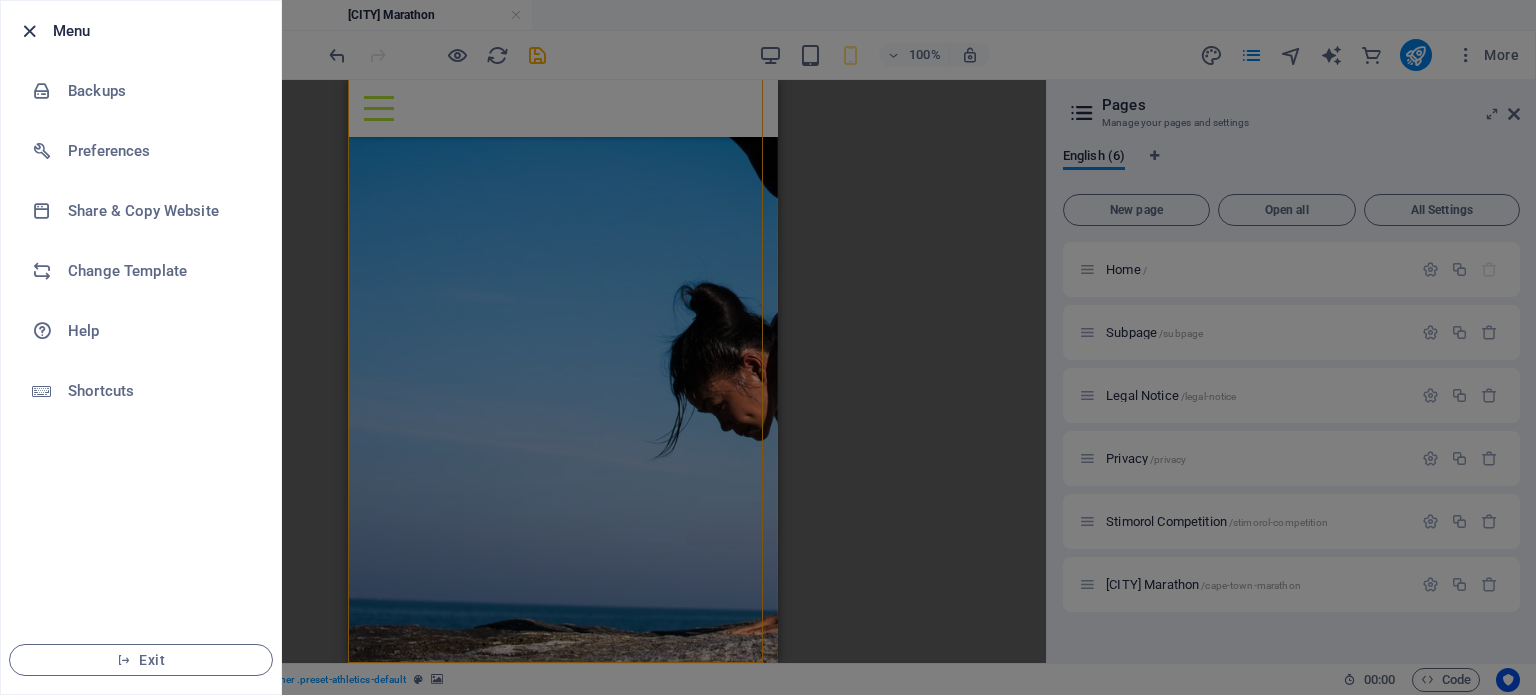click at bounding box center (29, 31) 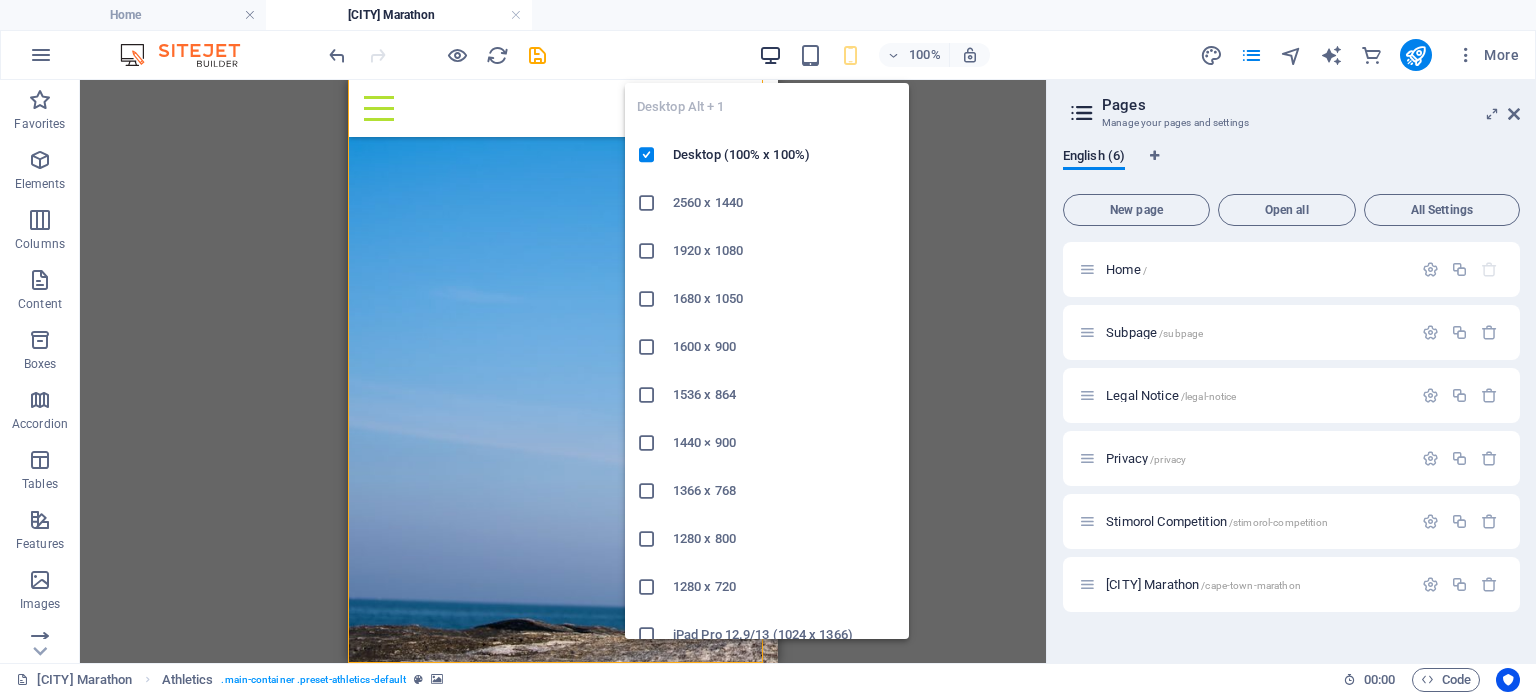 click at bounding box center [770, 55] 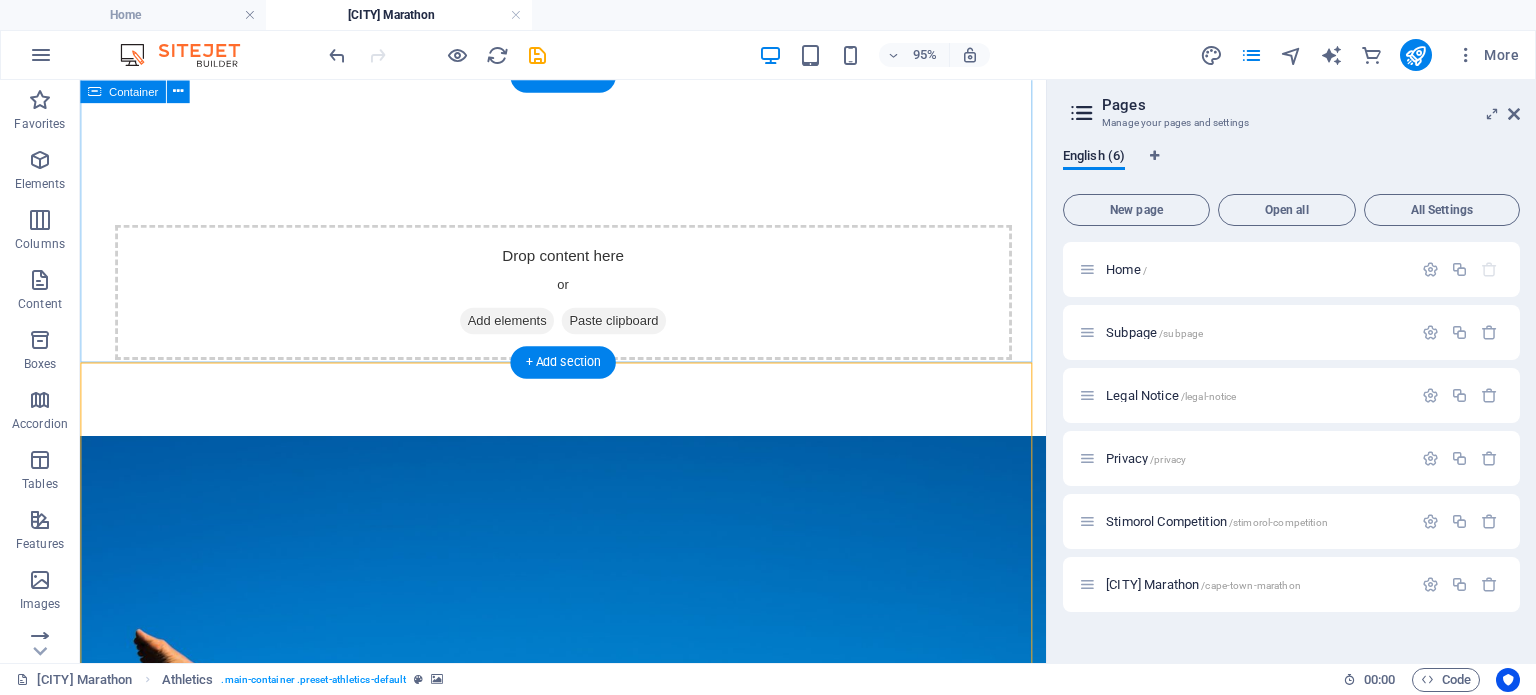scroll, scrollTop: 0, scrollLeft: 0, axis: both 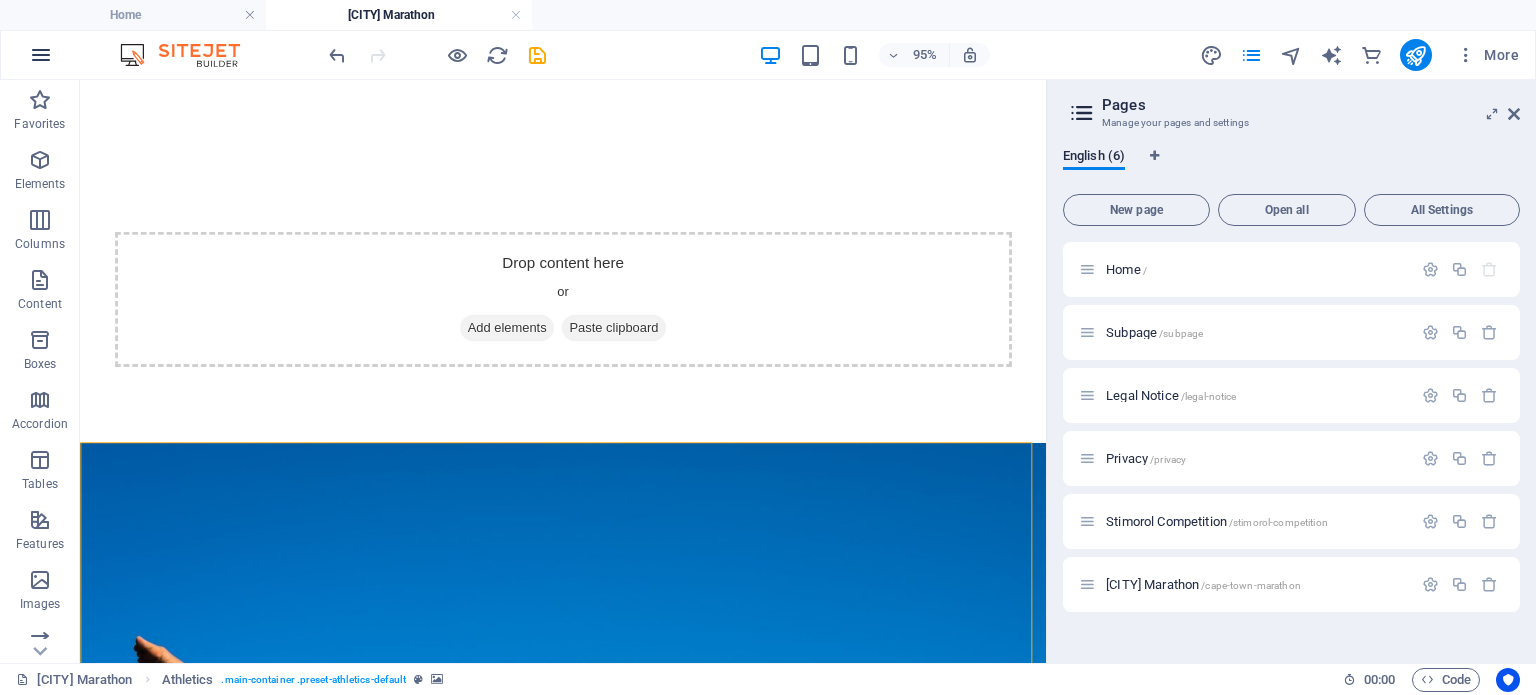 click at bounding box center [41, 55] 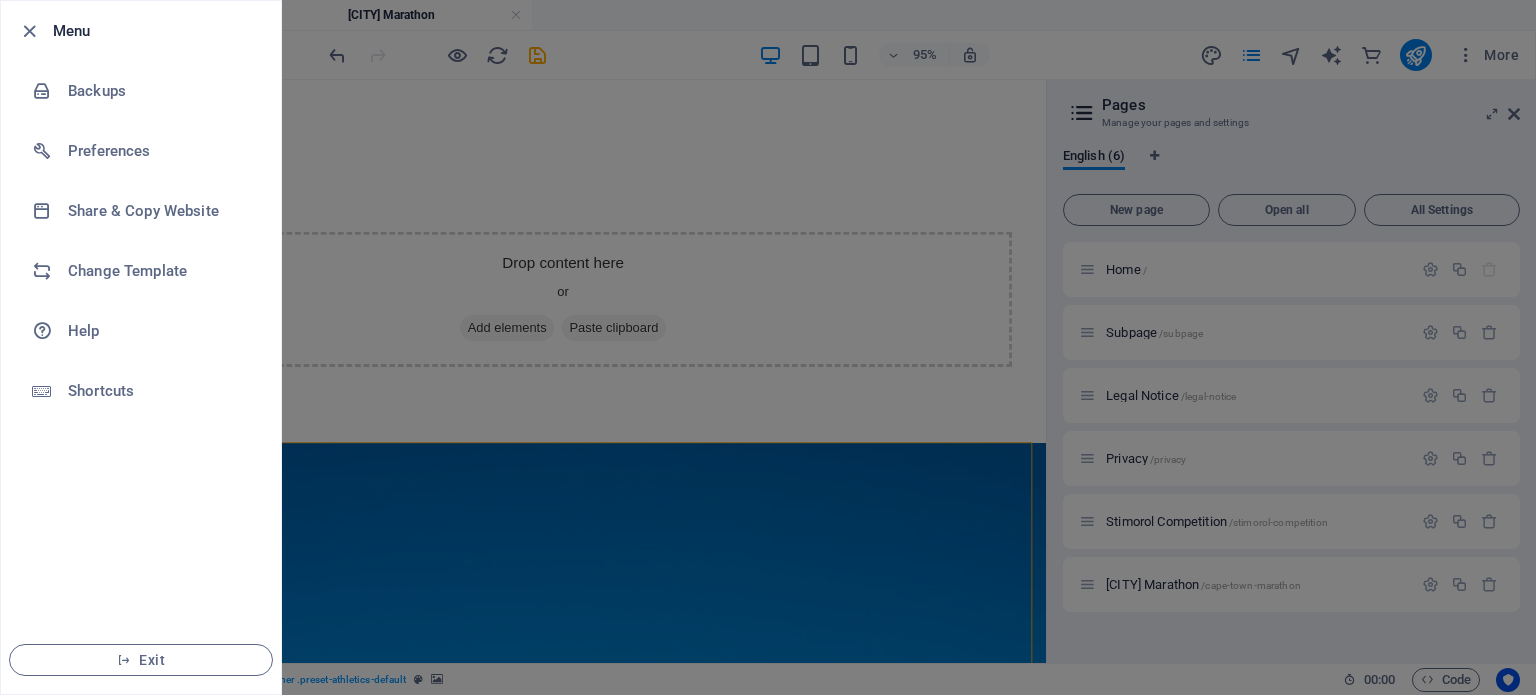 click on "Menu" at bounding box center [141, 31] 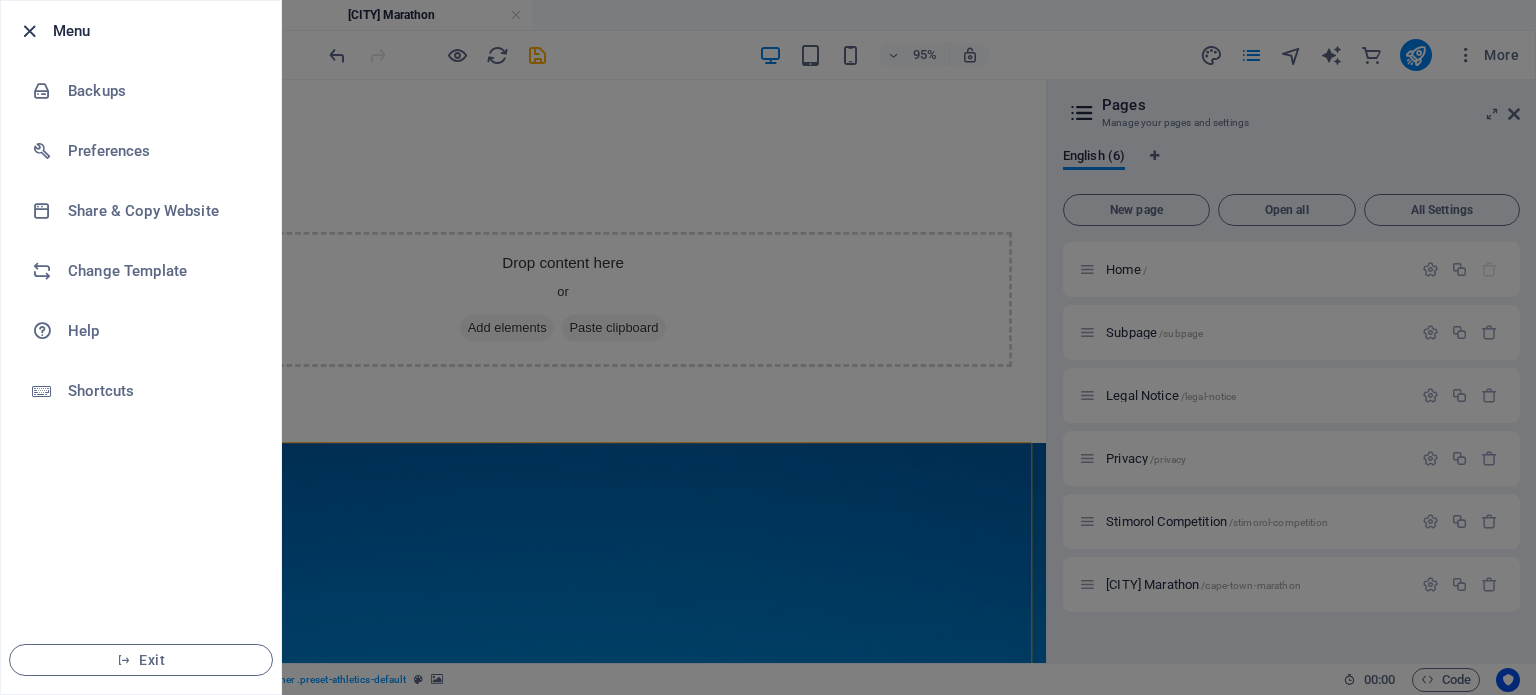 click at bounding box center [29, 31] 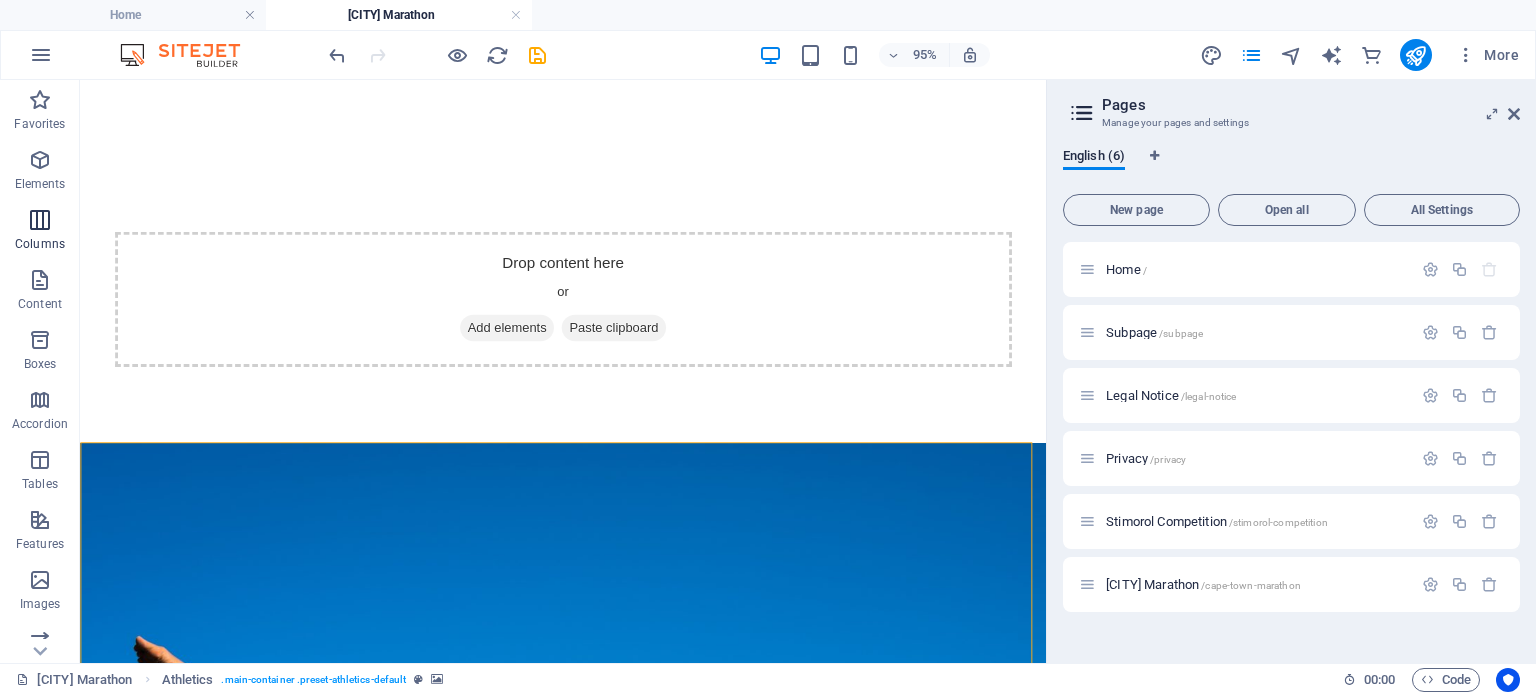 click at bounding box center [40, 220] 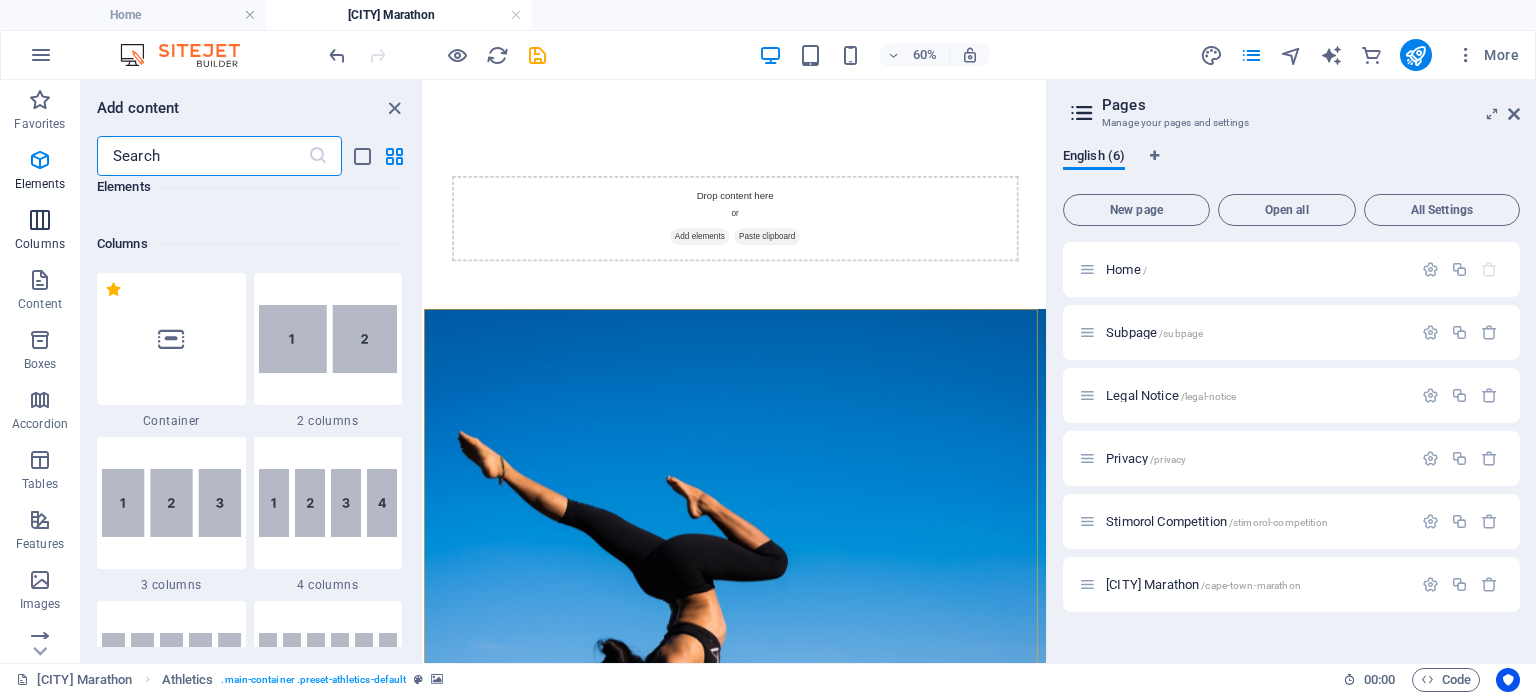 scroll, scrollTop: 990, scrollLeft: 0, axis: vertical 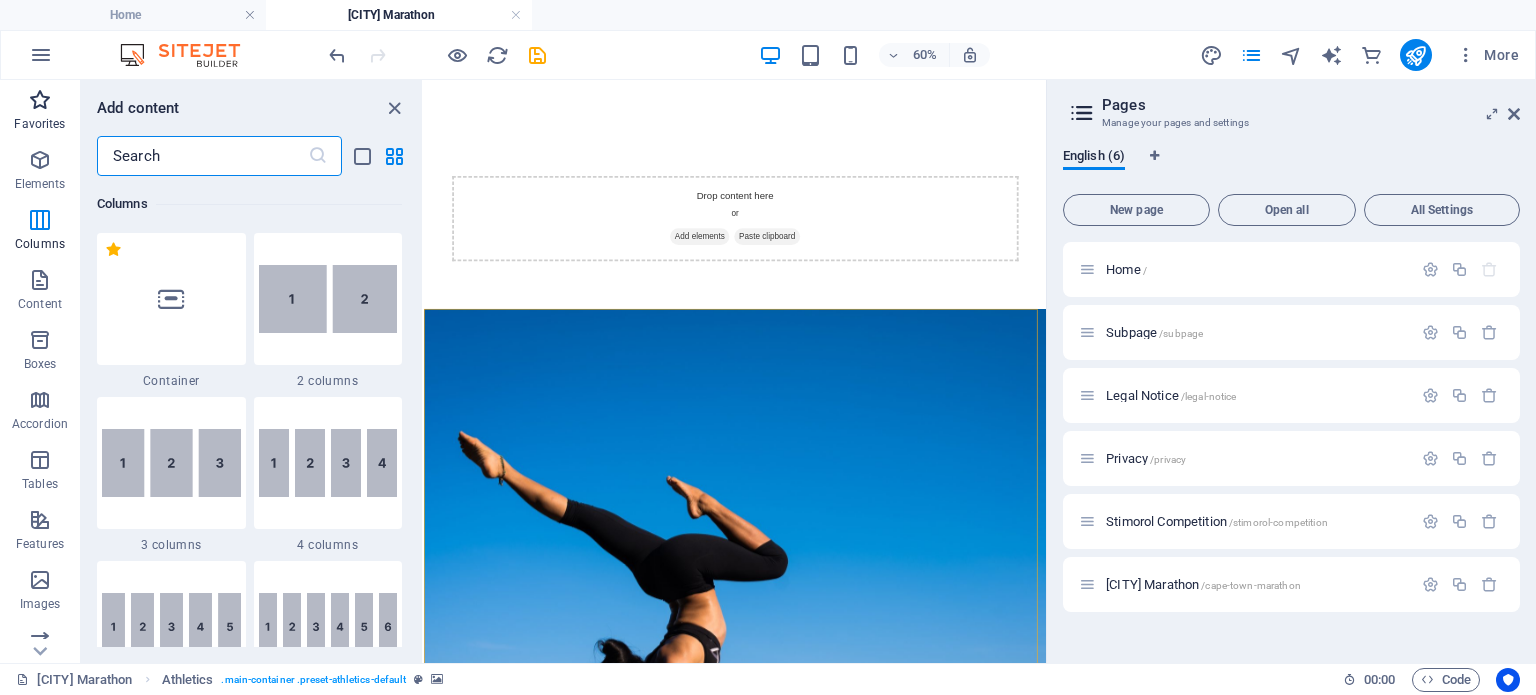 click on "Favorites" at bounding box center [40, 112] 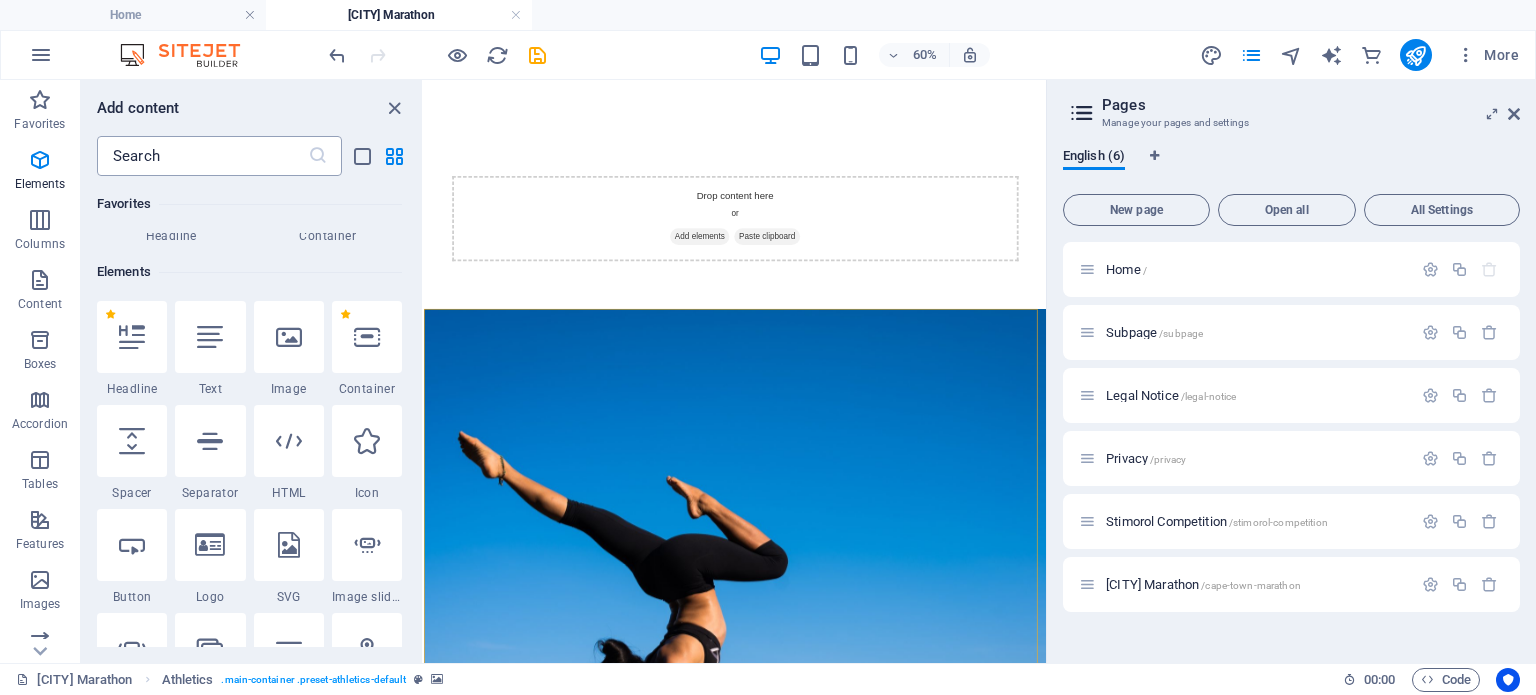 scroll, scrollTop: 0, scrollLeft: 0, axis: both 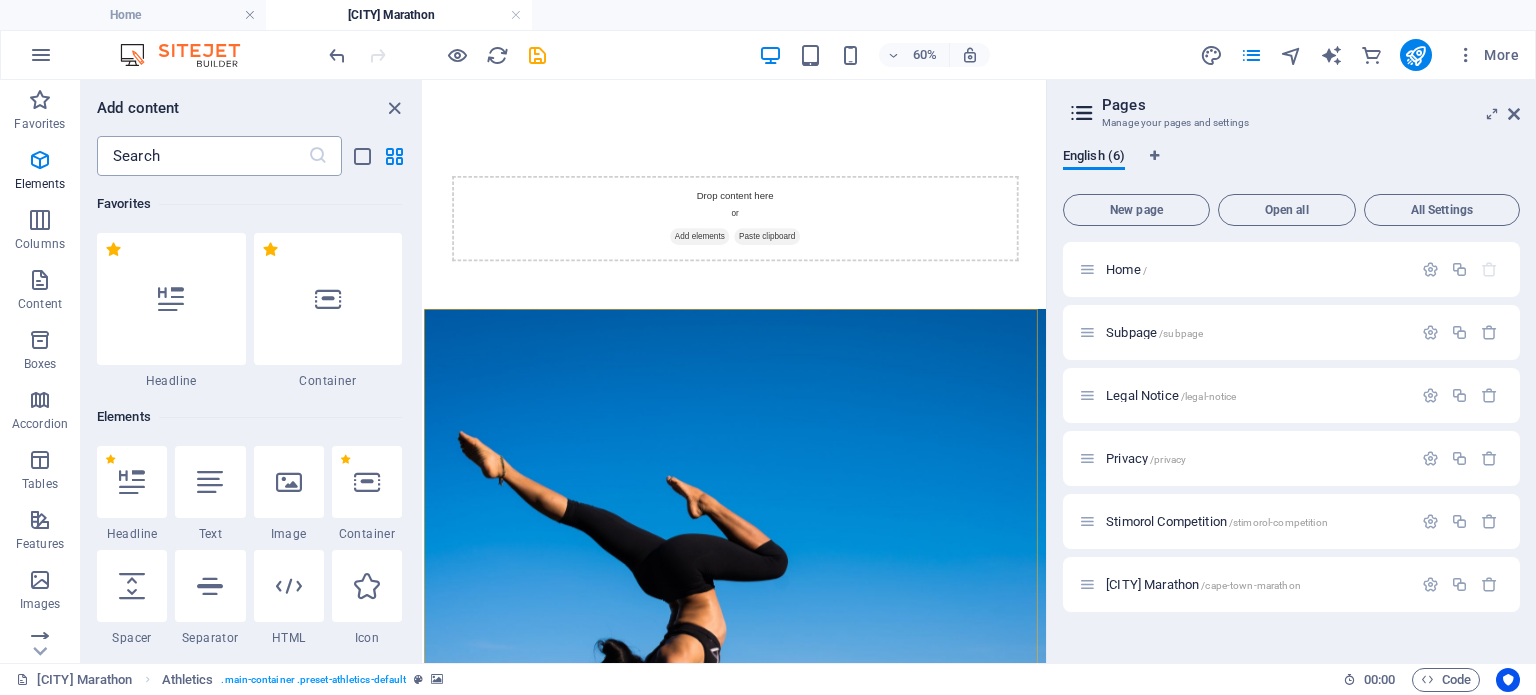 click at bounding box center [202, 156] 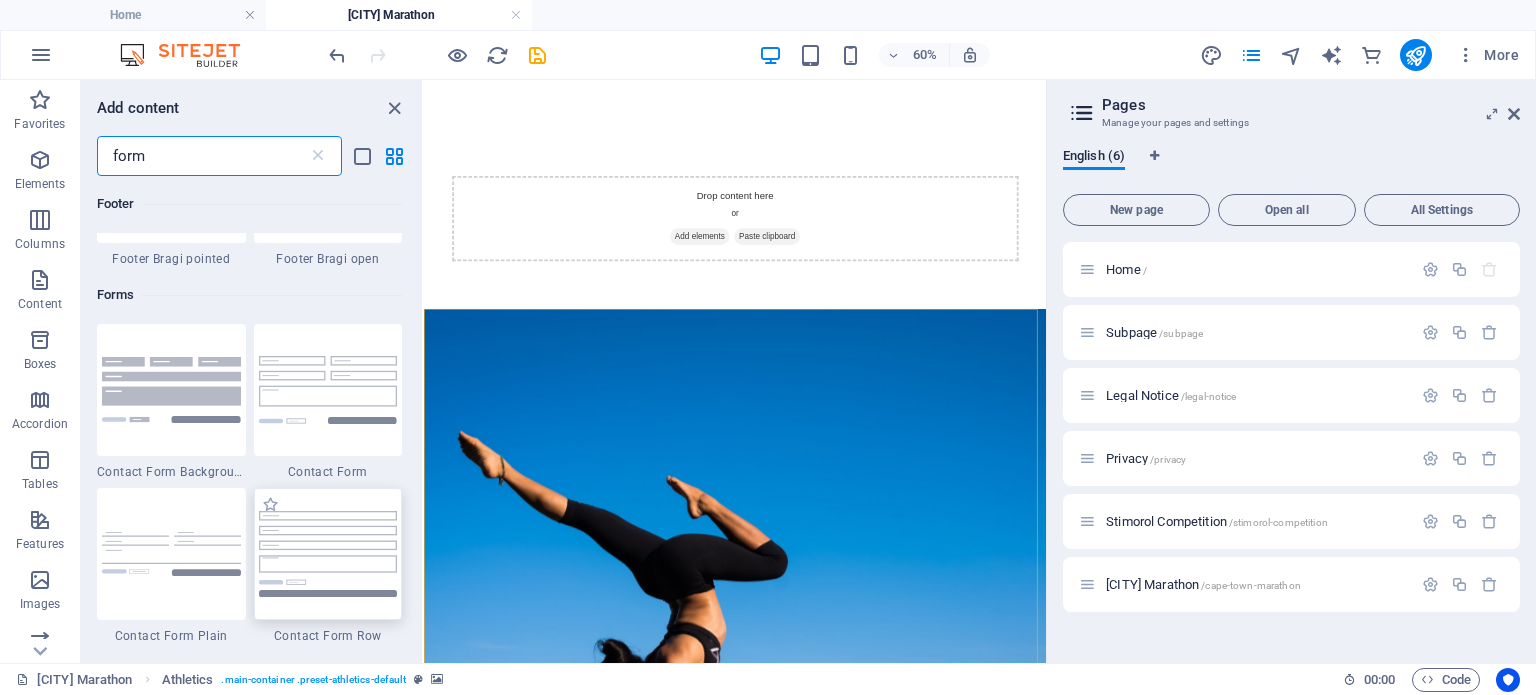 scroll, scrollTop: 616, scrollLeft: 0, axis: vertical 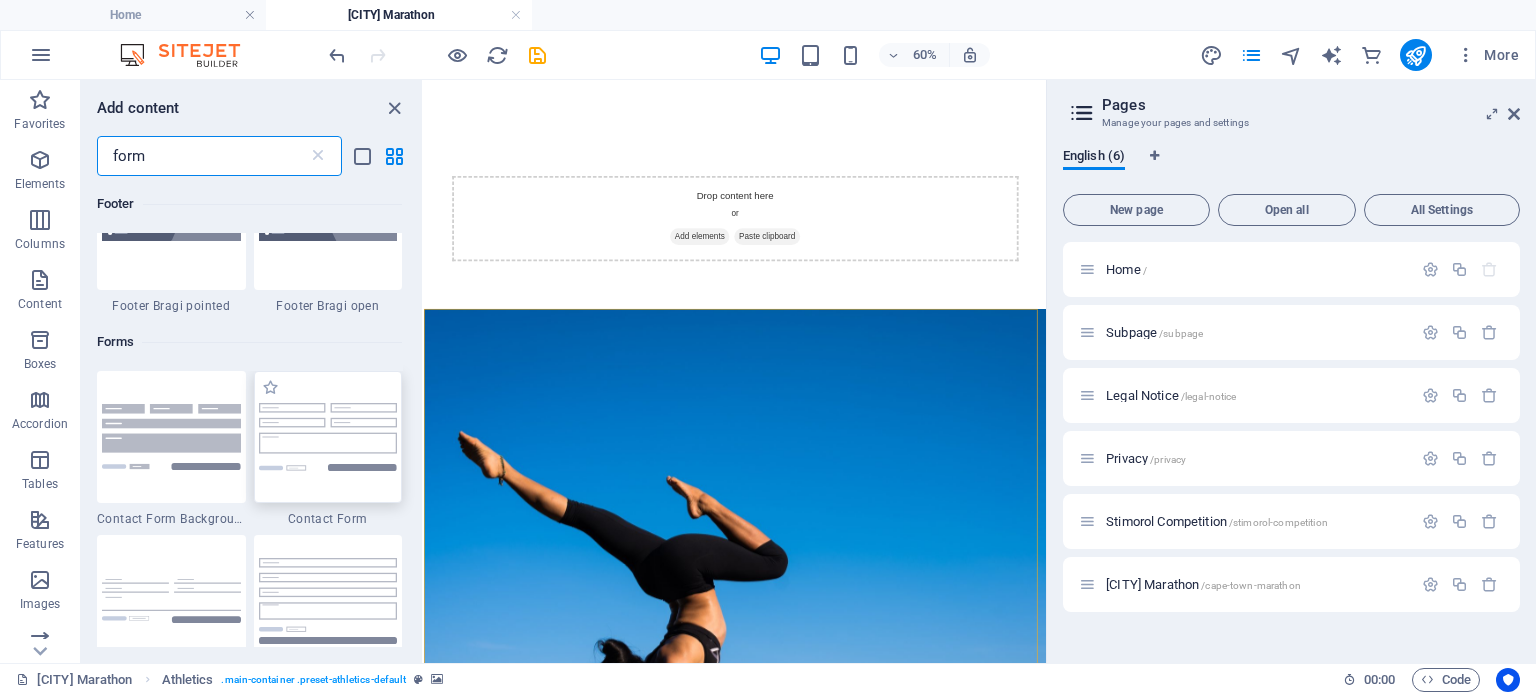 type on "form" 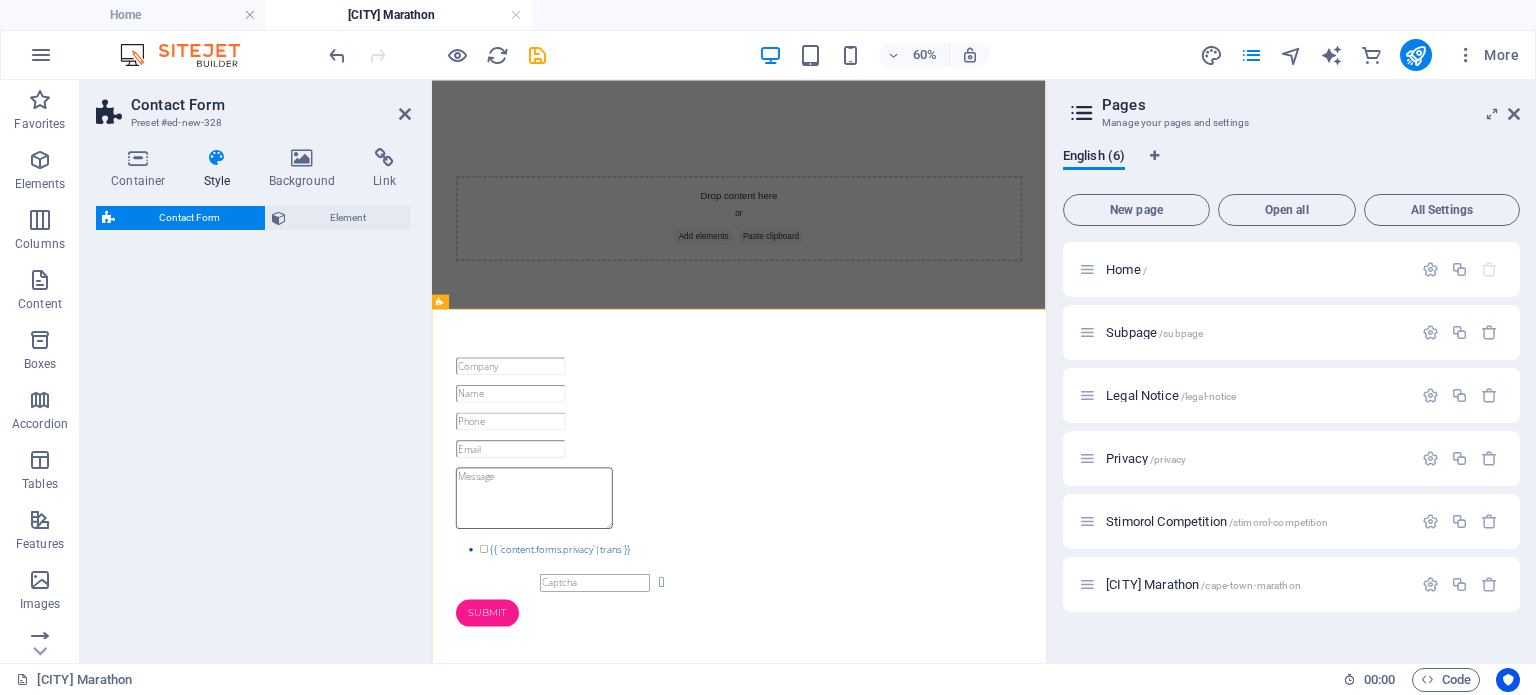 select on "rem" 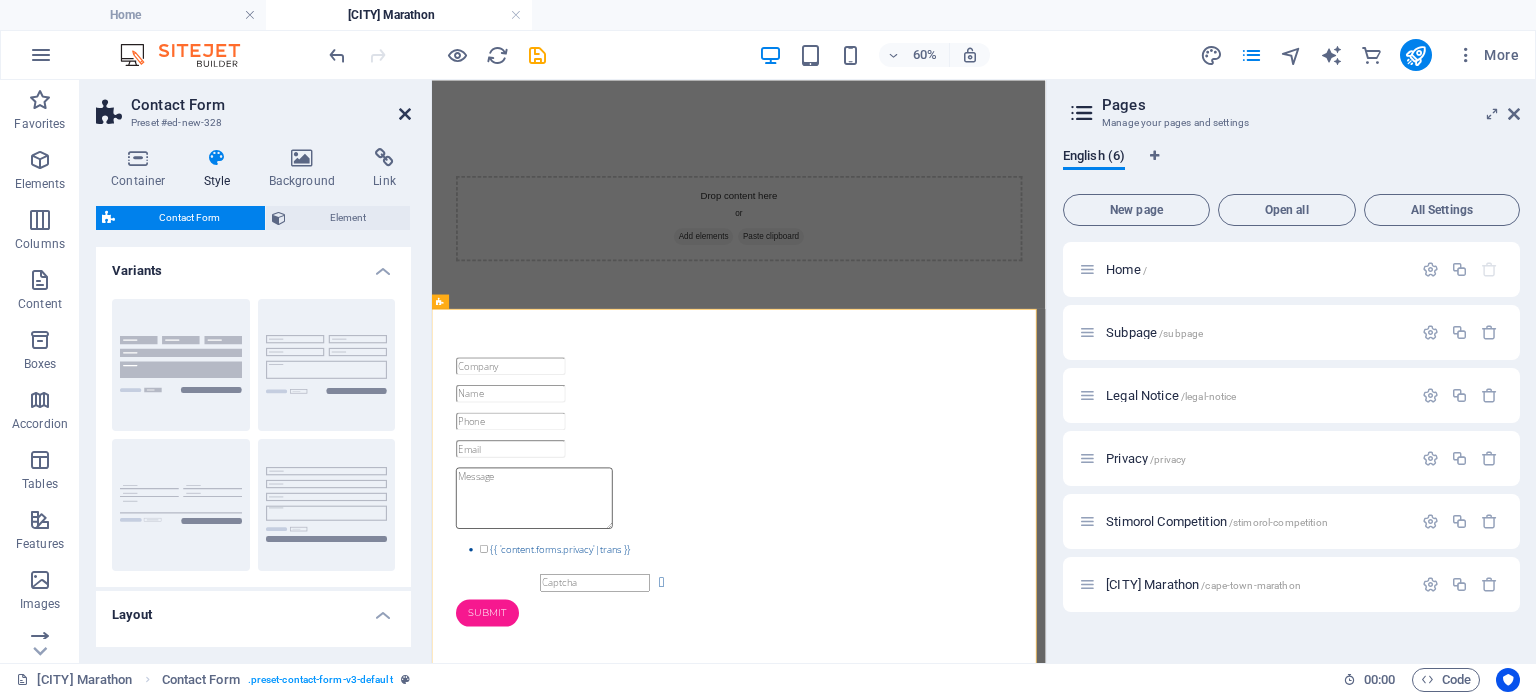 click at bounding box center (405, 114) 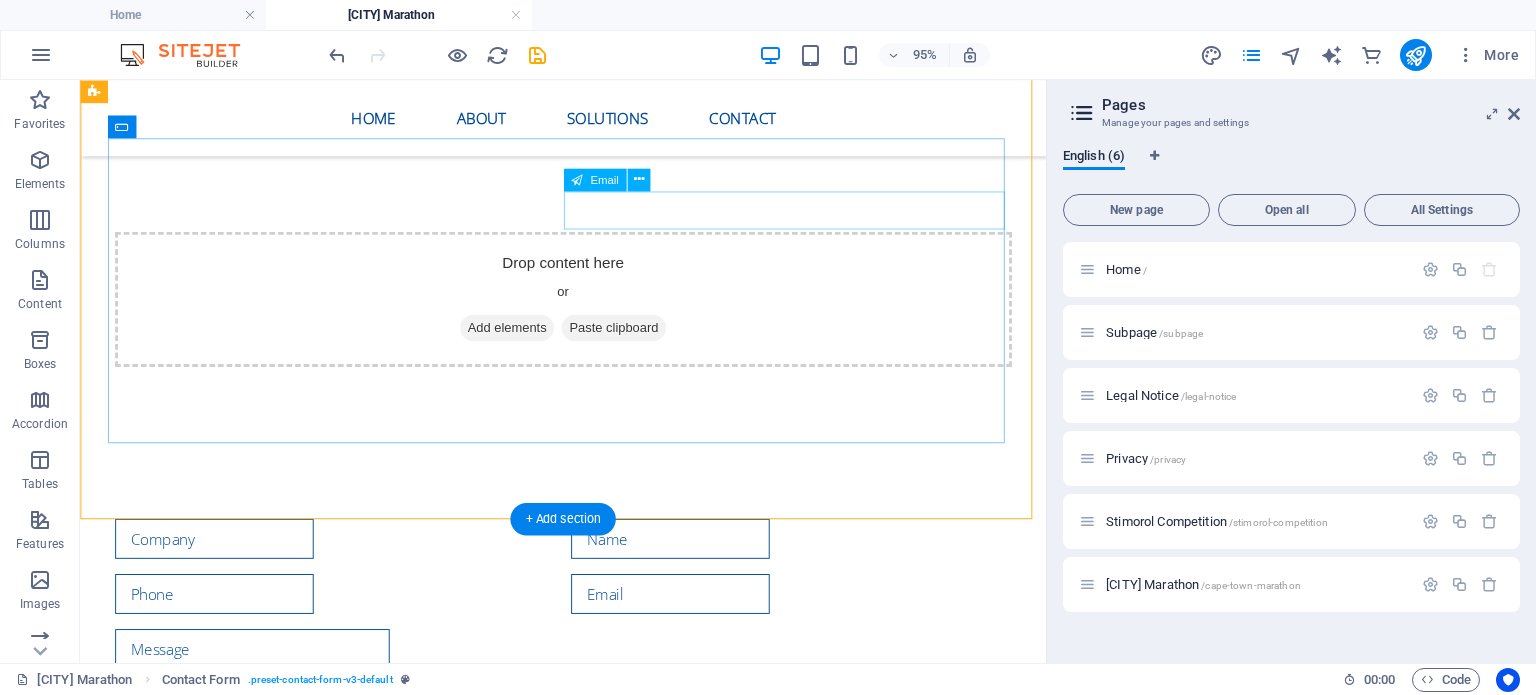 scroll, scrollTop: 400, scrollLeft: 0, axis: vertical 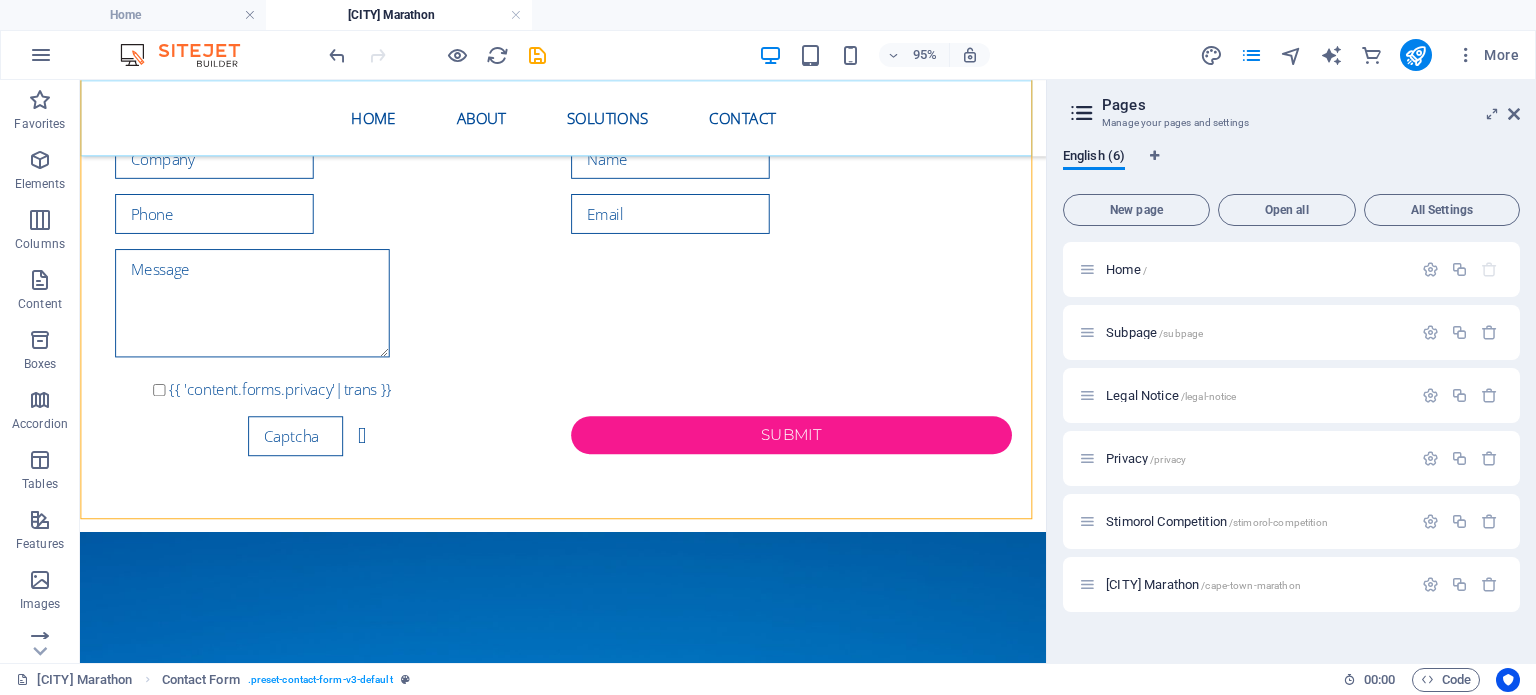 click on "Home About Solutions Contact" at bounding box center [589, 120] 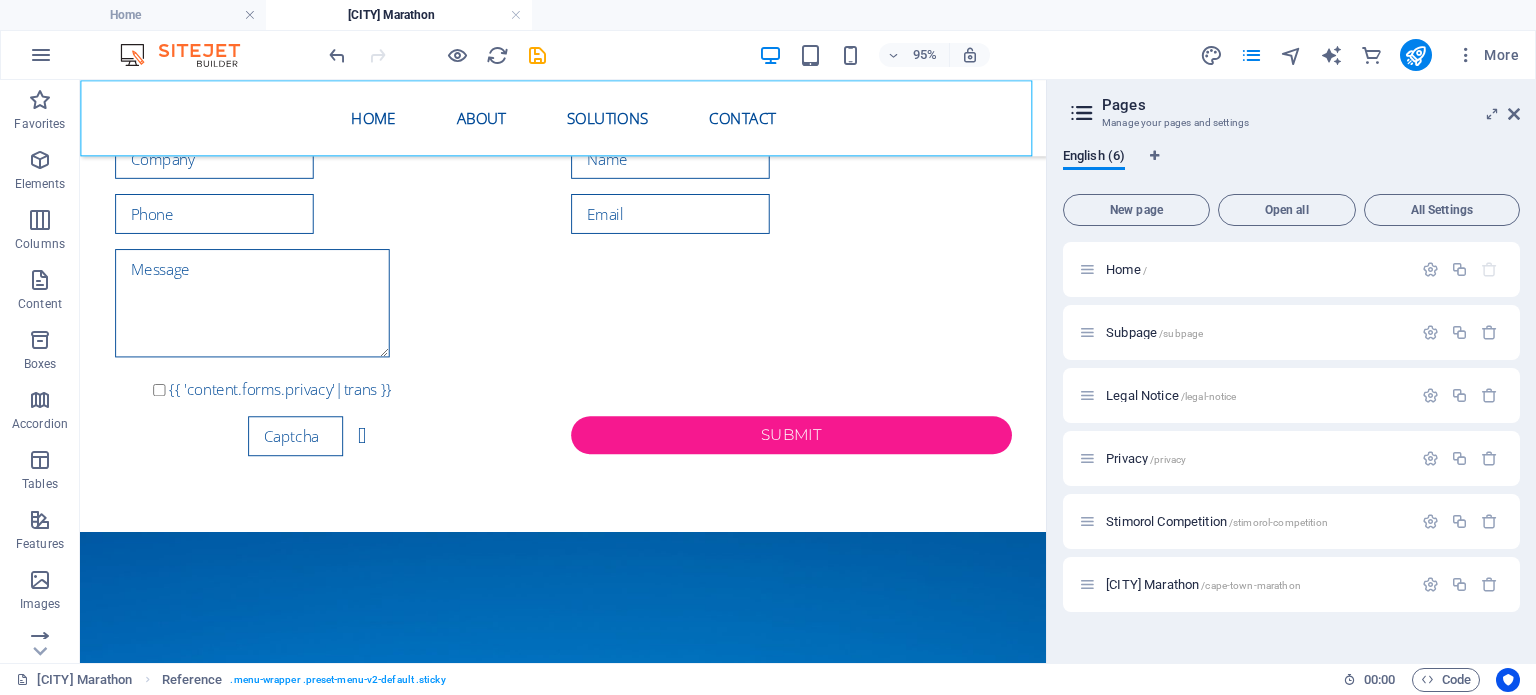click on "Home About Solutions Contact" at bounding box center (589, 120) 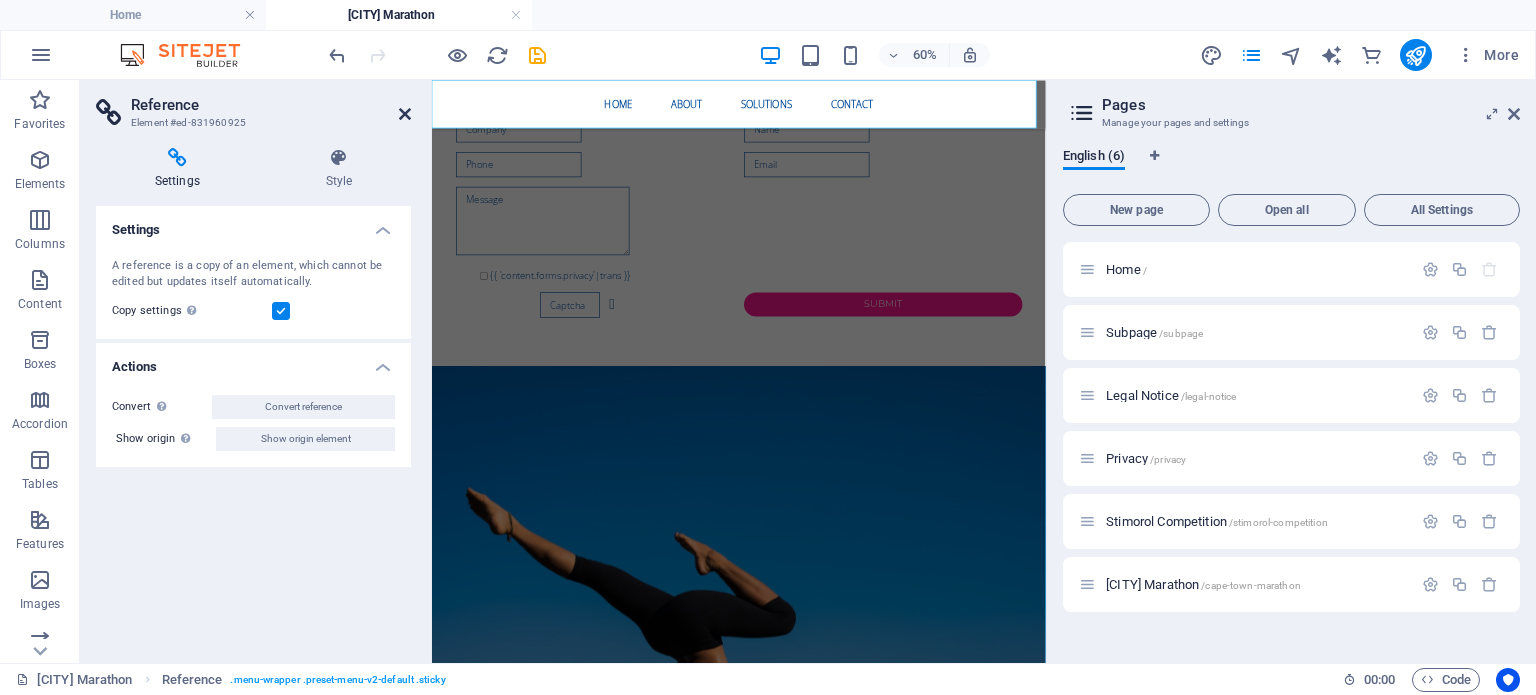 click at bounding box center [405, 114] 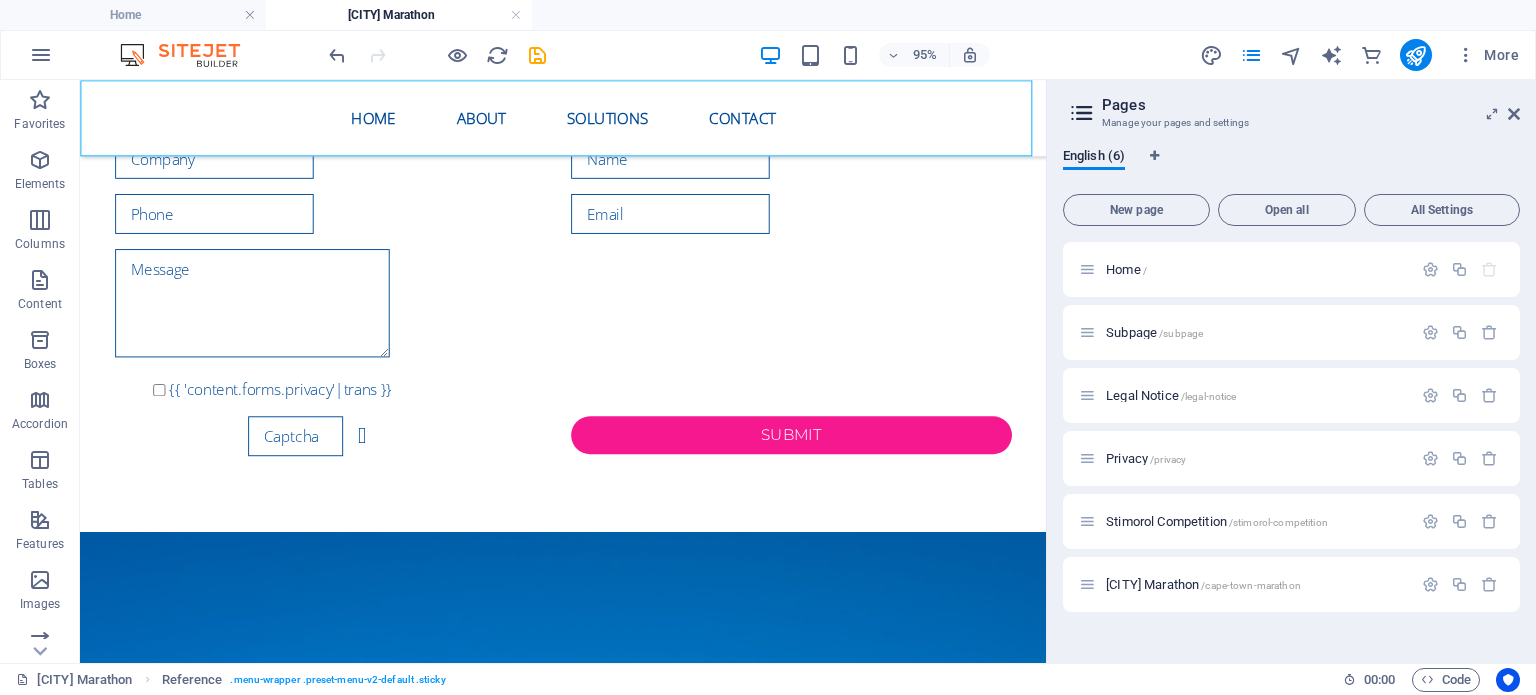 click on "Home About Solutions Contact" at bounding box center [589, 120] 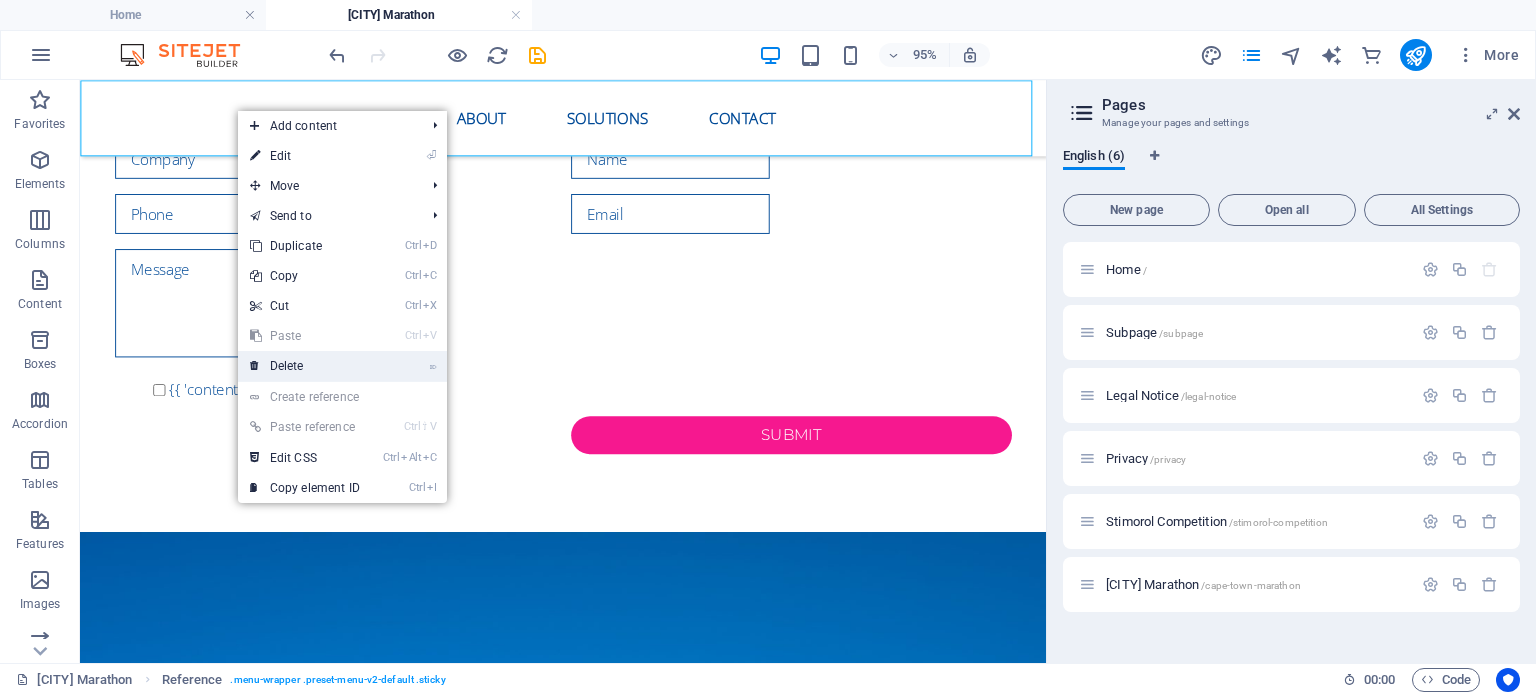 click on "⌦  Delete" at bounding box center (305, 366) 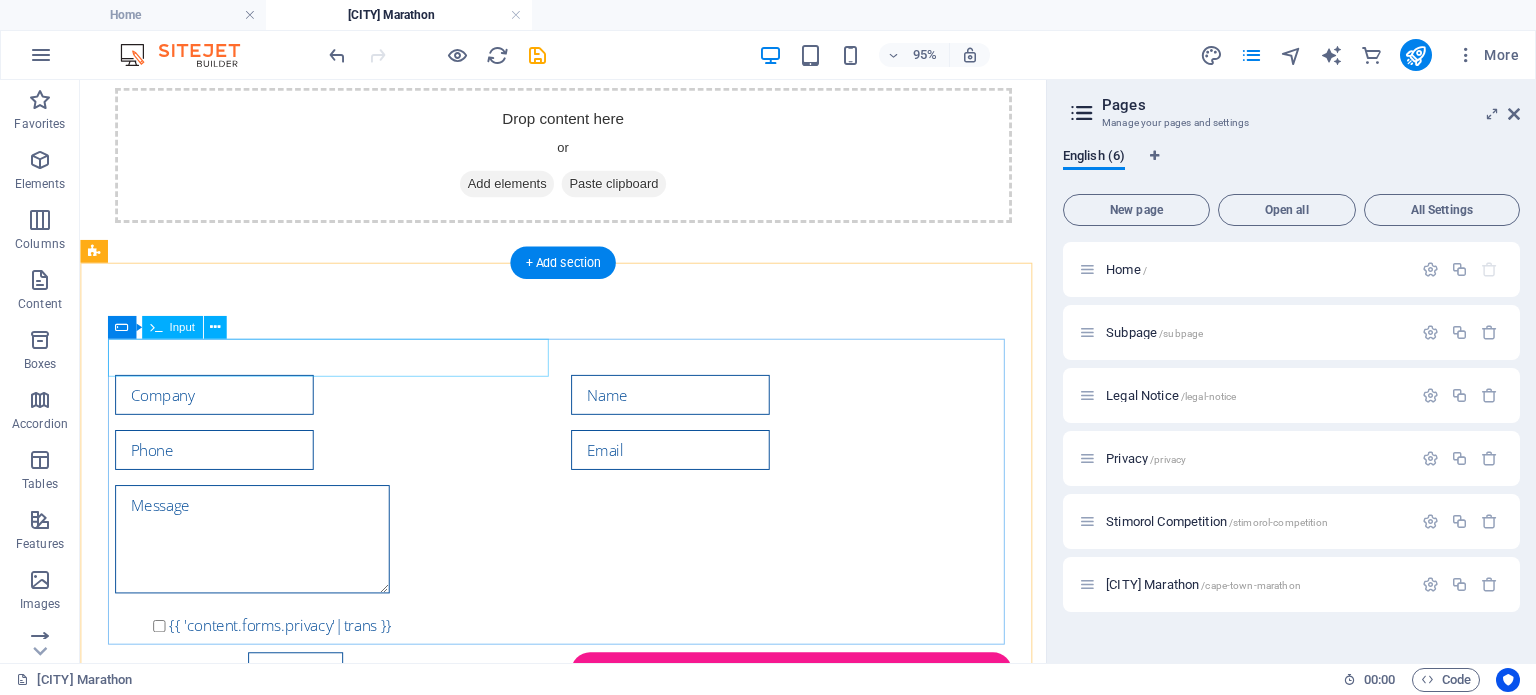 scroll, scrollTop: 0, scrollLeft: 0, axis: both 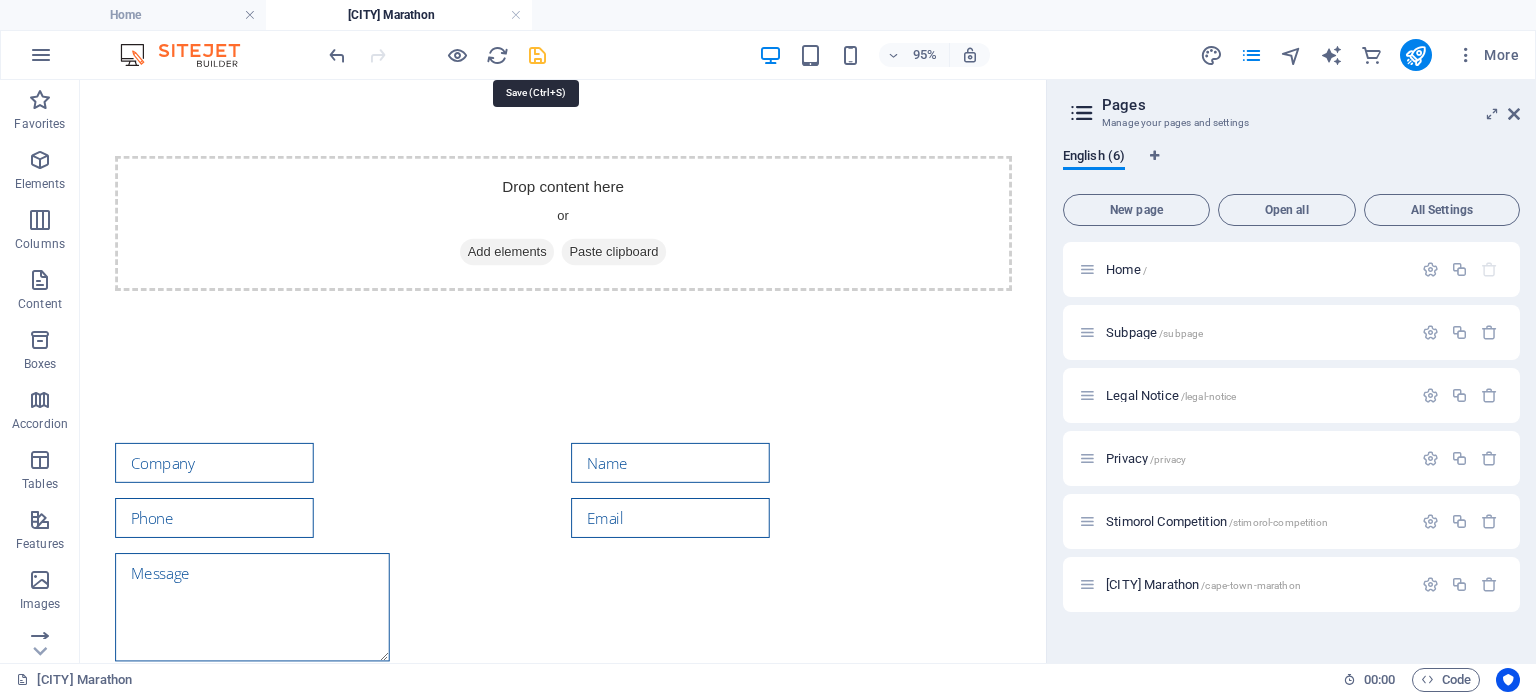 click at bounding box center (537, 55) 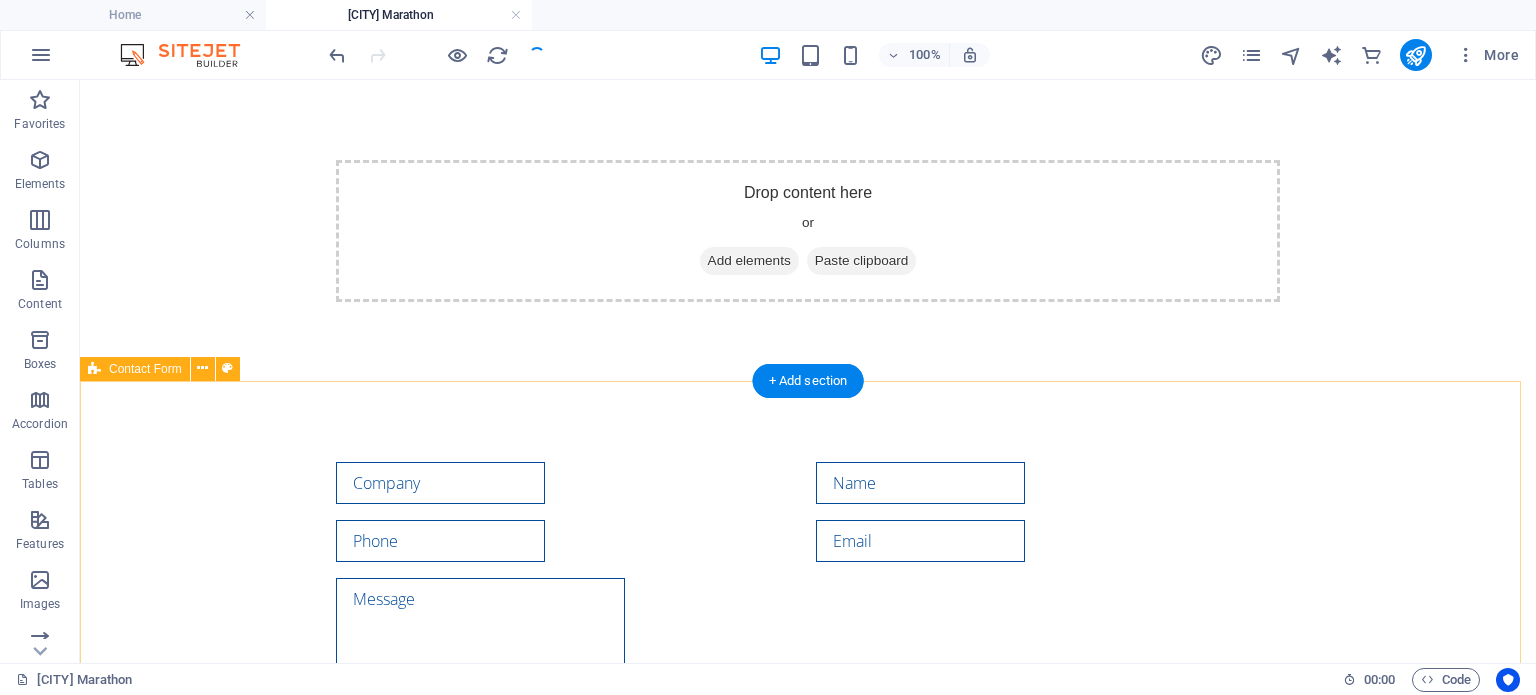 click on "{{ 'content.forms.privacy'|trans }} Unreadable? Load new Submit" at bounding box center (808, 629) 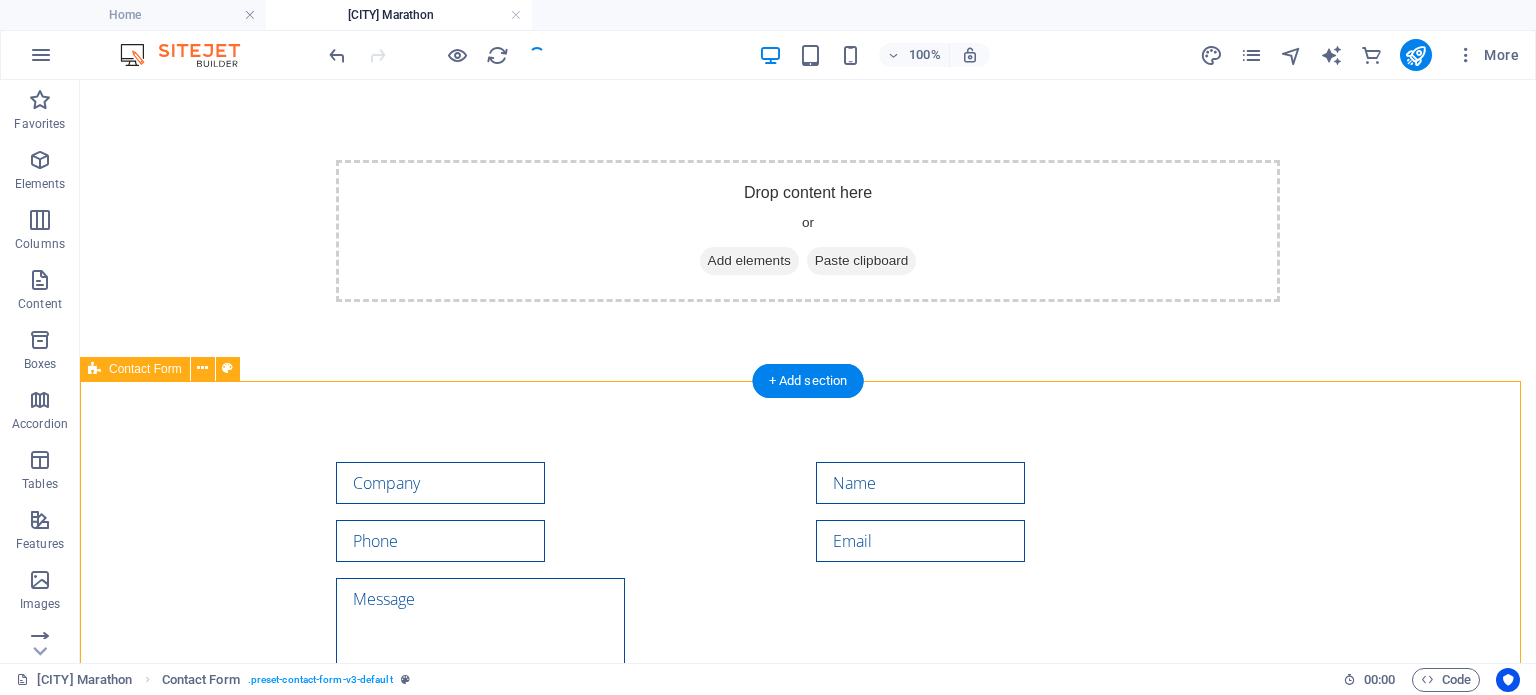 click on "{{ 'content.forms.privacy'|trans }} Unreadable? Load new Submit" at bounding box center (808, 629) 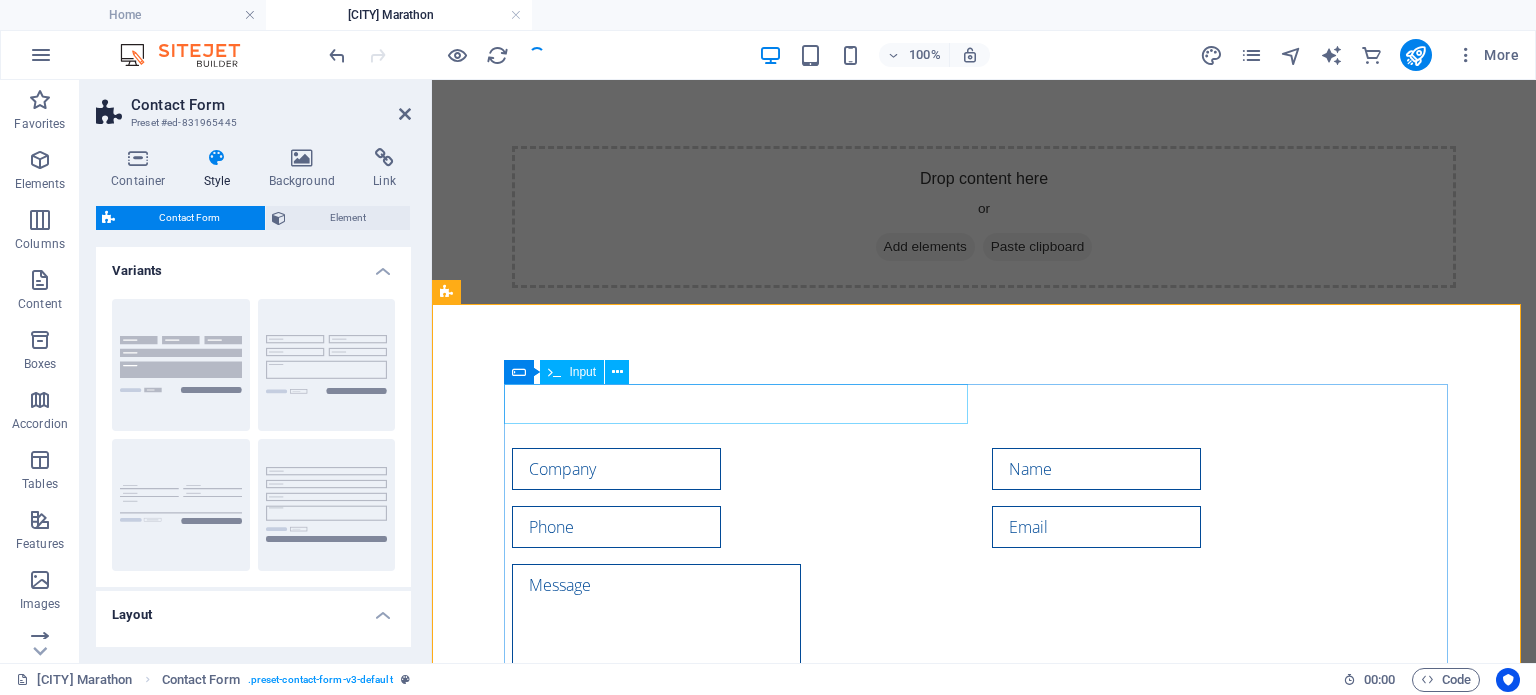scroll, scrollTop: 0, scrollLeft: 0, axis: both 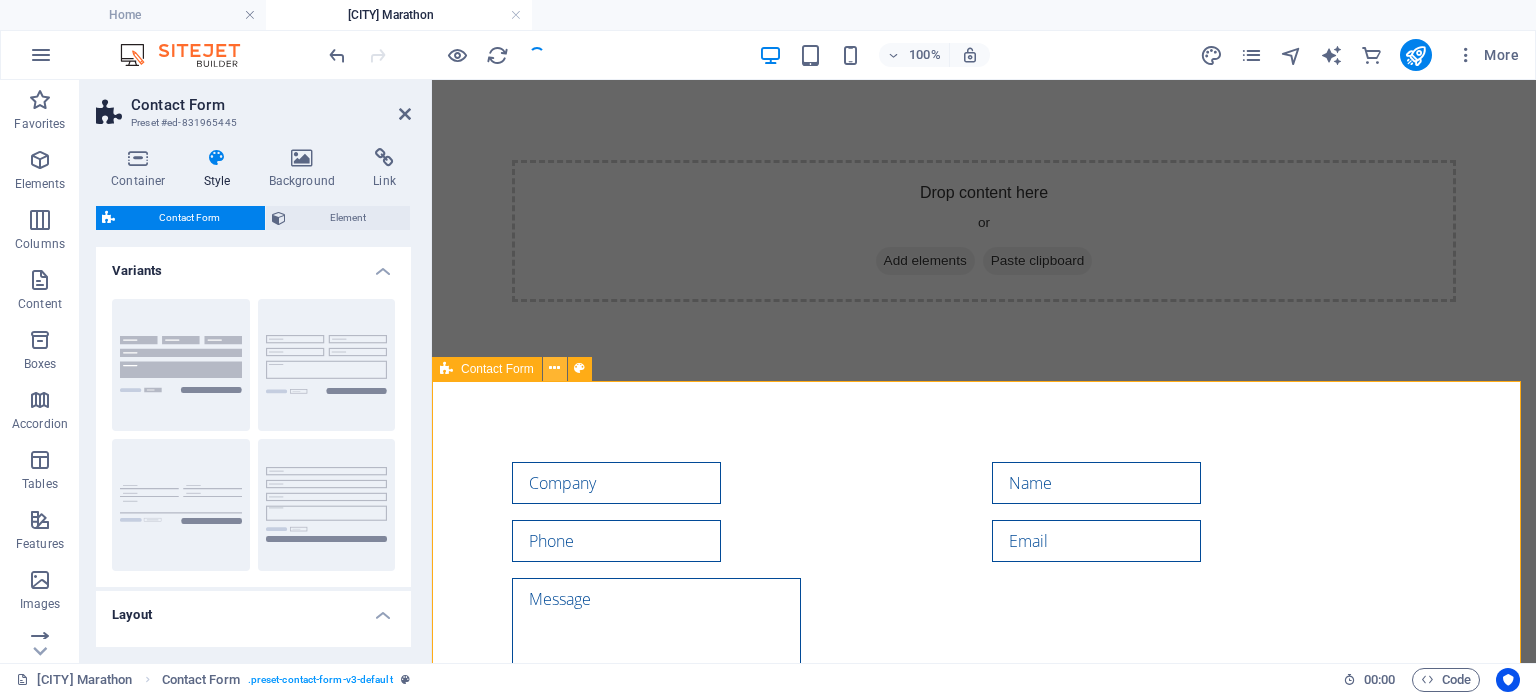 click at bounding box center (554, 368) 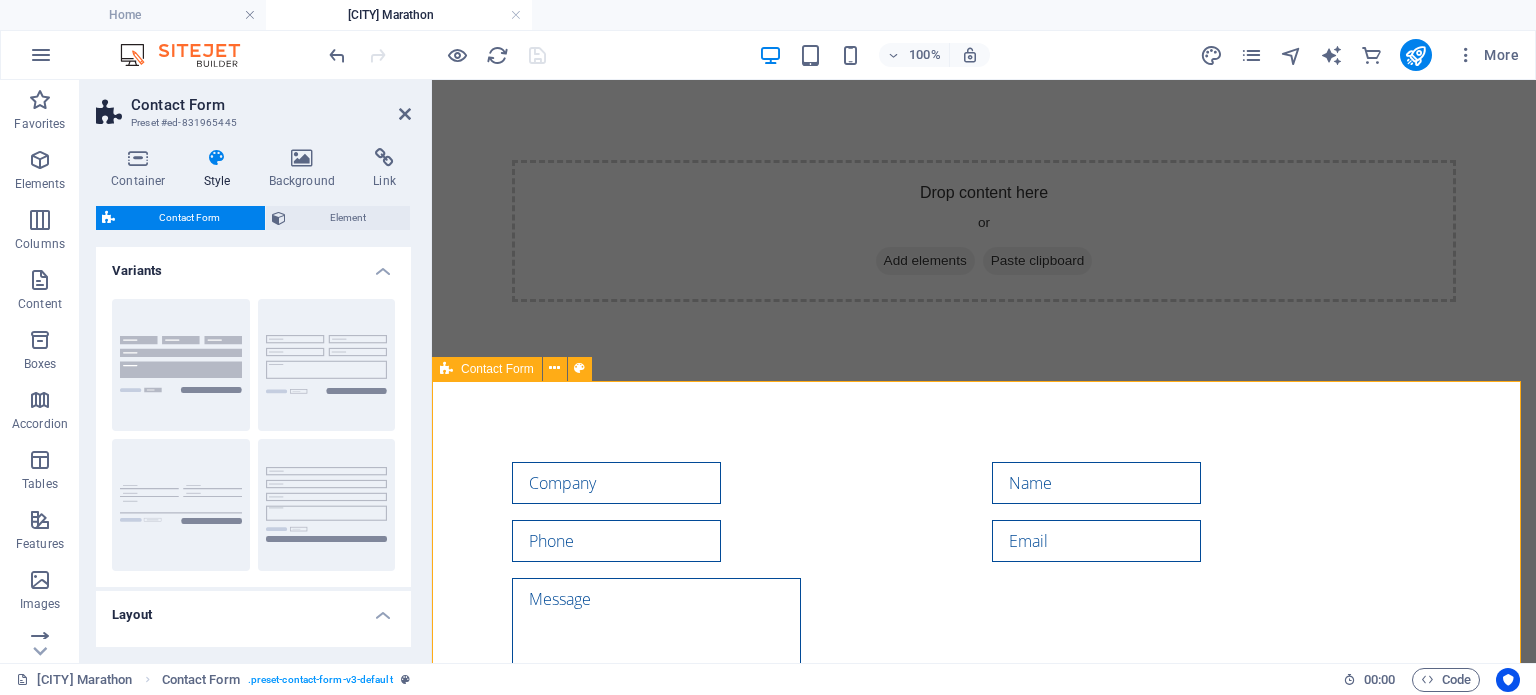 click on "{{ 'content.forms.privacy'|trans }} Unreadable? Load new Submit" at bounding box center [984, 629] 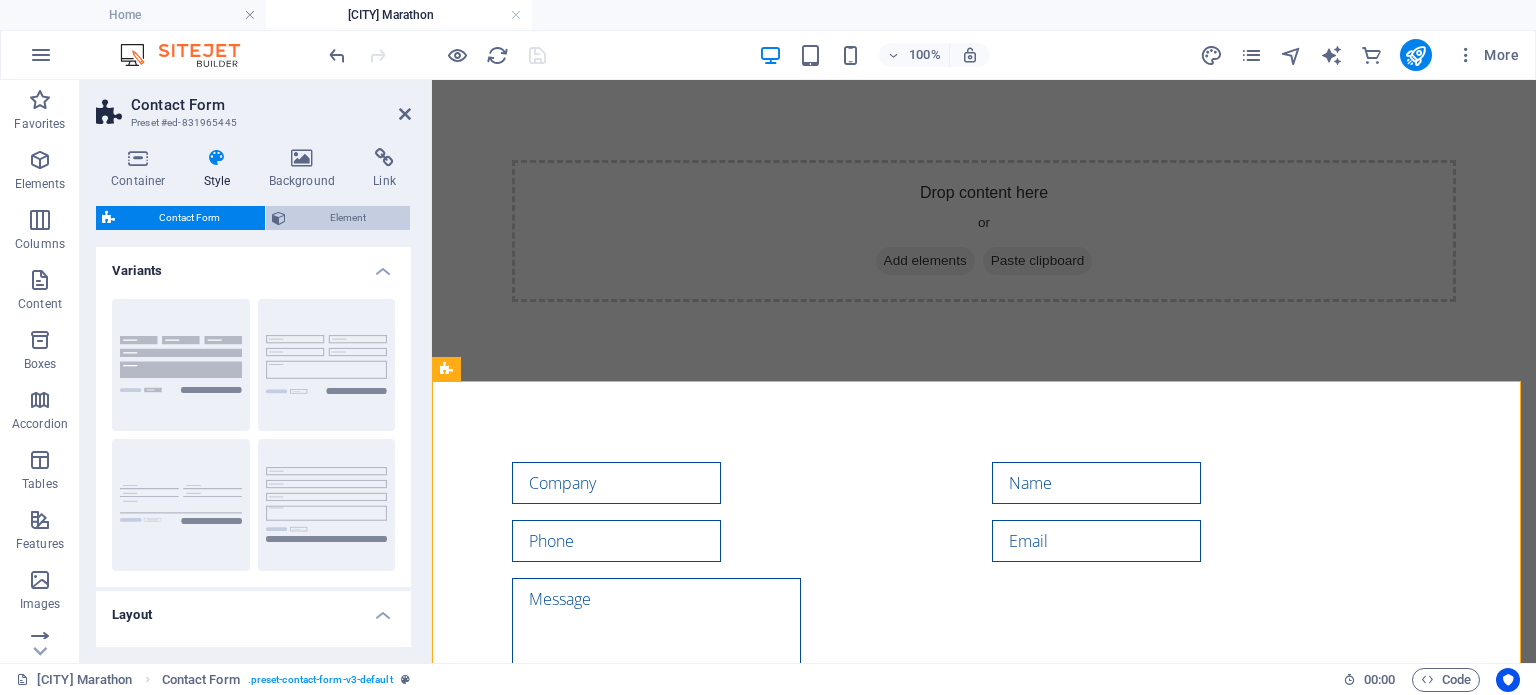 click on "Element" at bounding box center (348, 218) 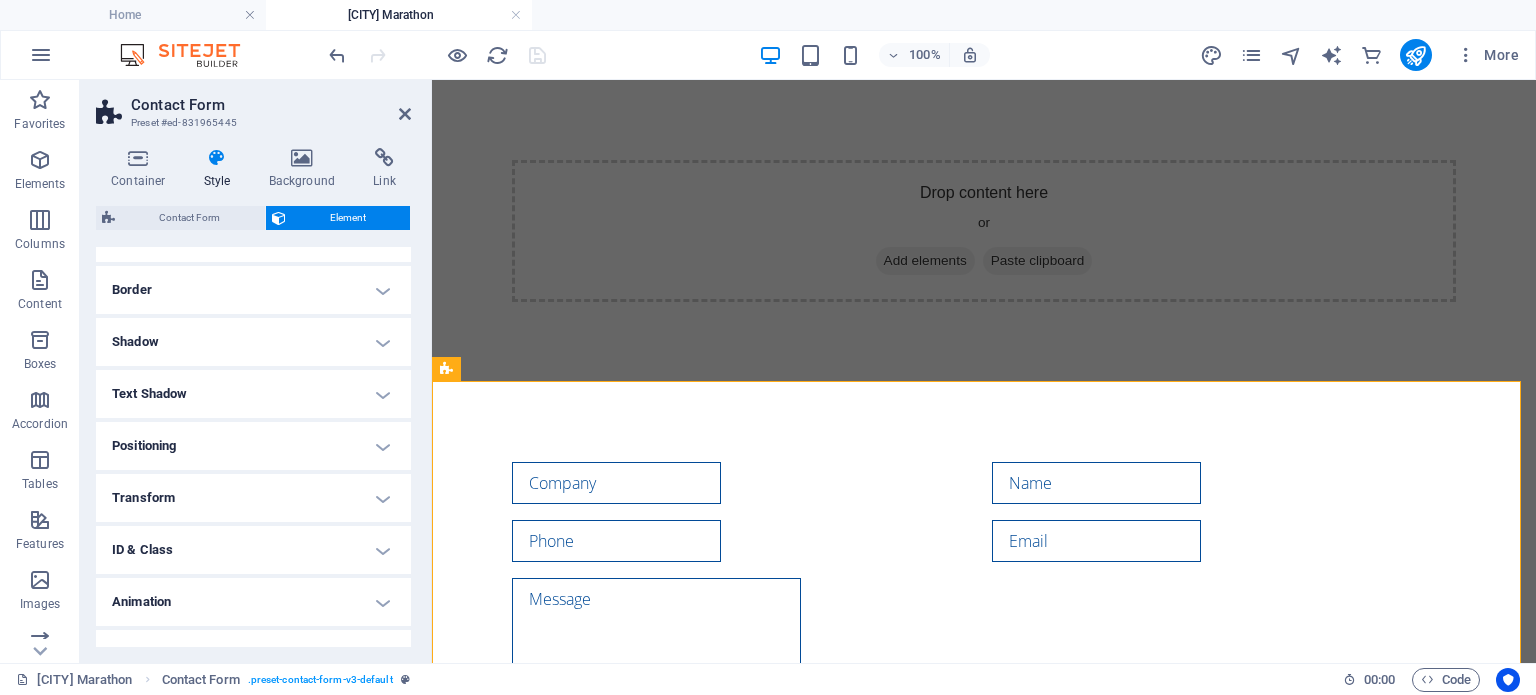 scroll, scrollTop: 230, scrollLeft: 0, axis: vertical 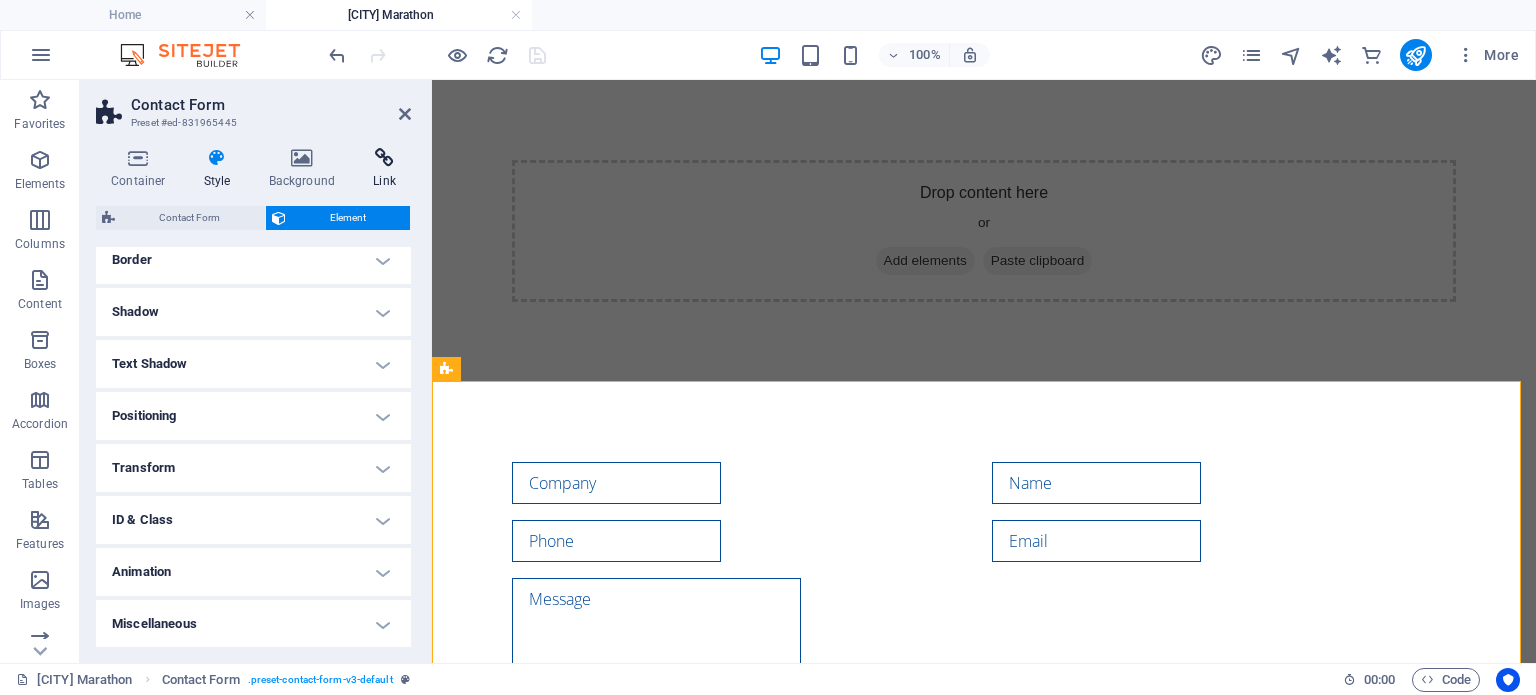 click on "Link" at bounding box center (384, 169) 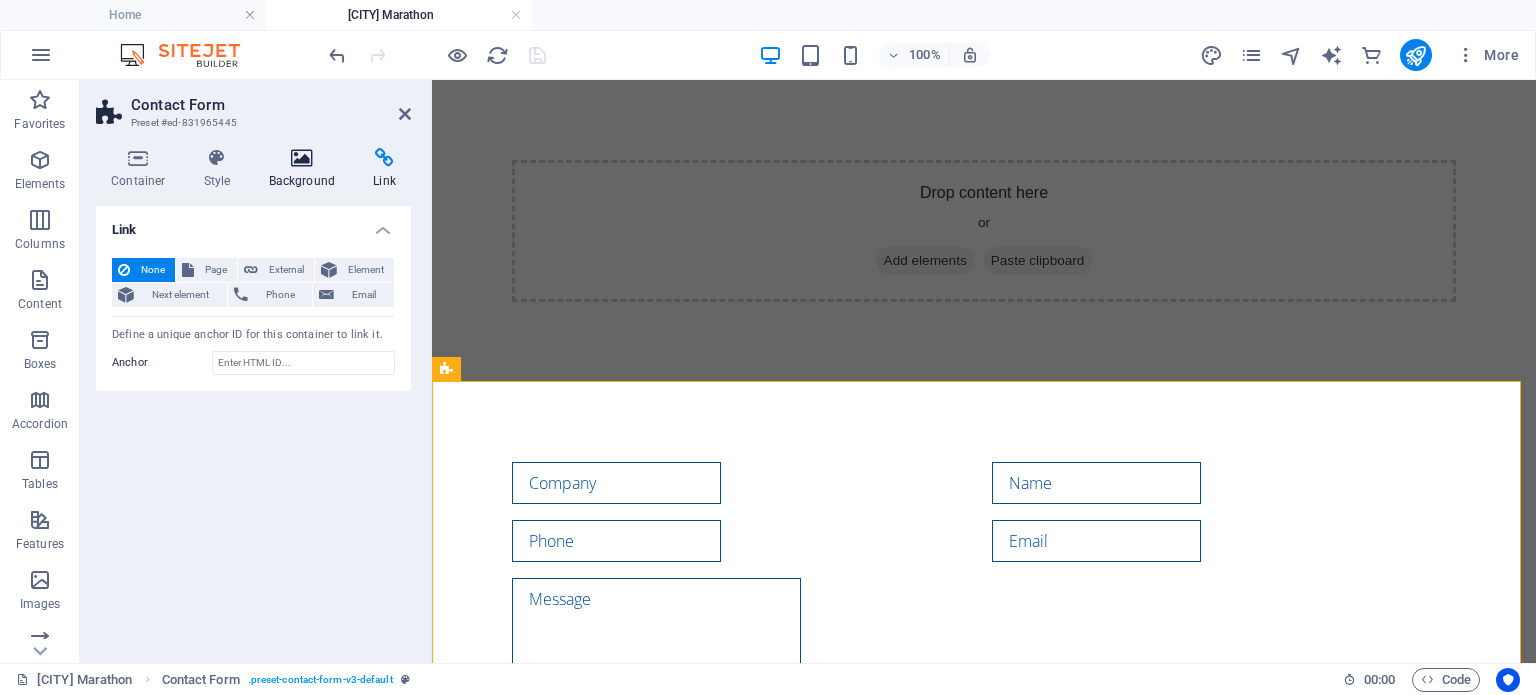click at bounding box center [302, 158] 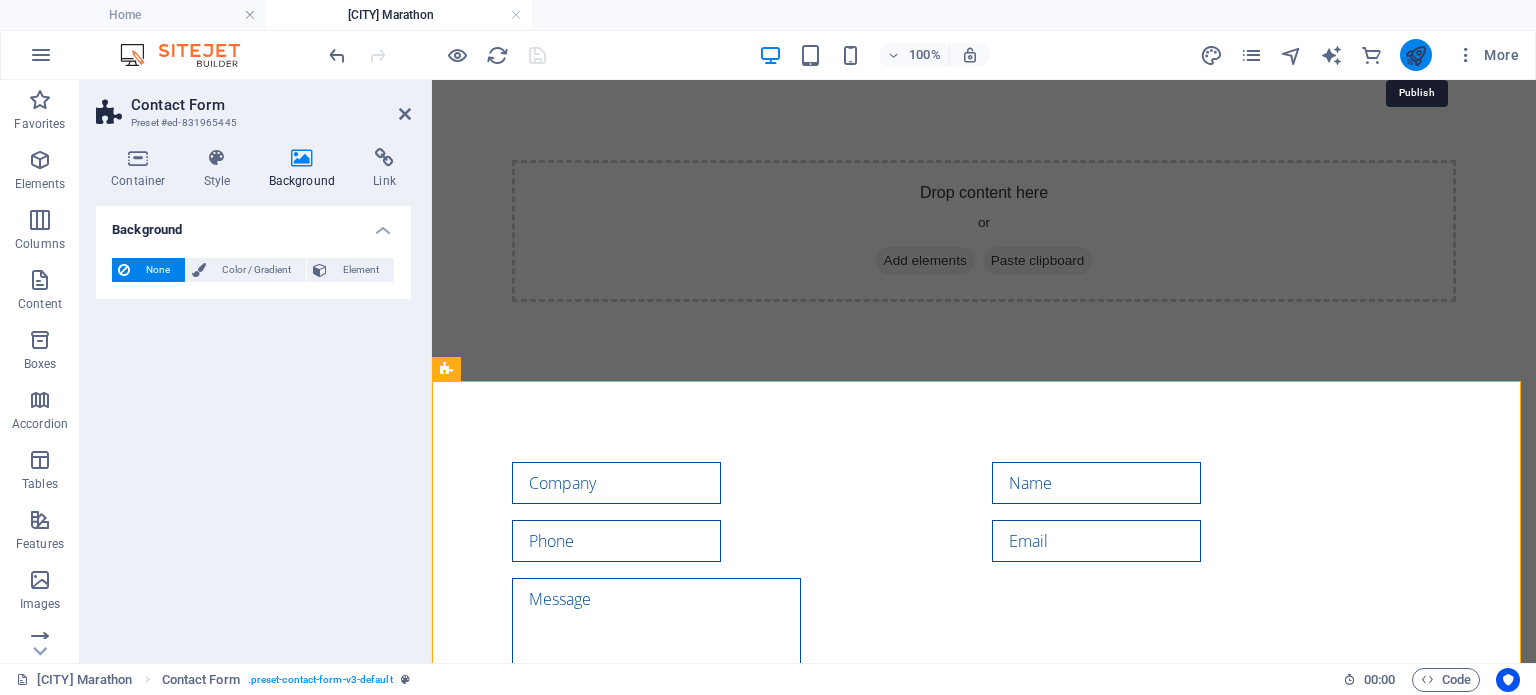 click at bounding box center (1415, 55) 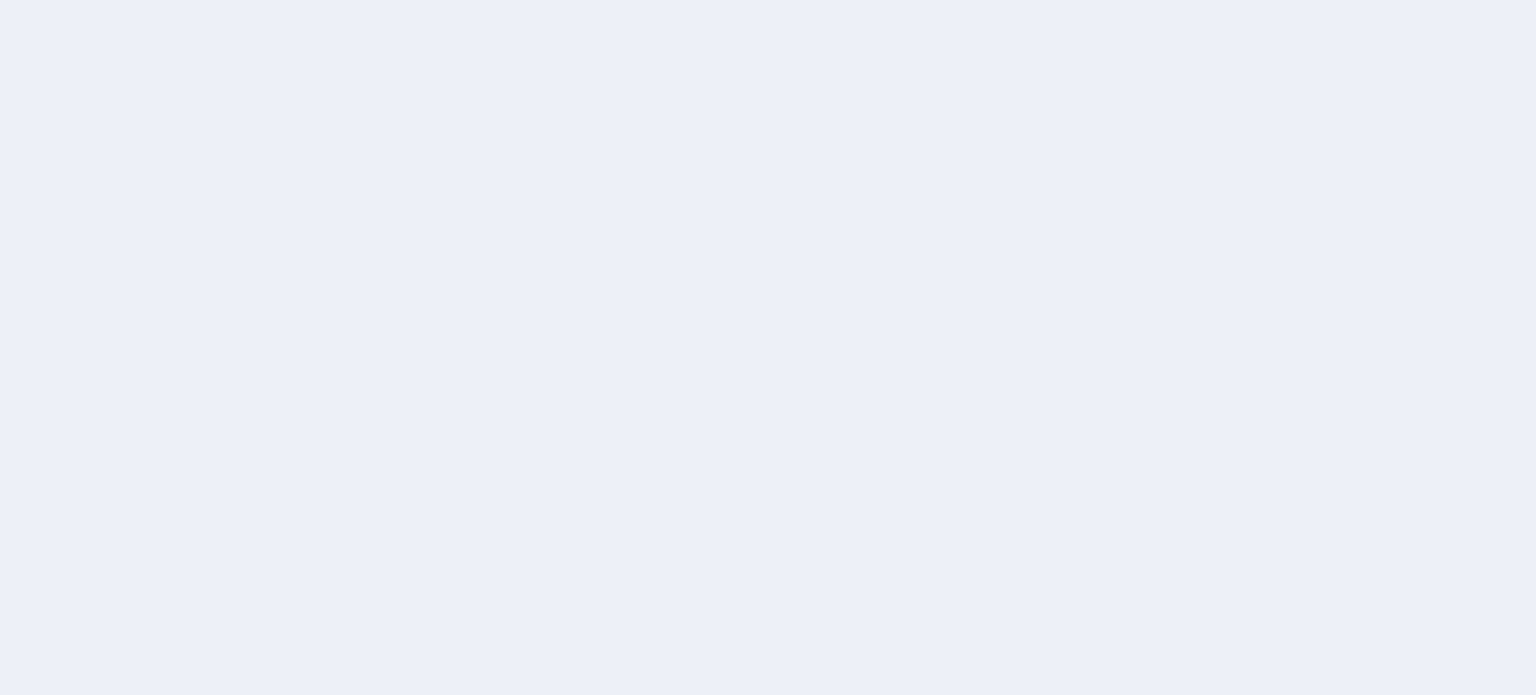 scroll, scrollTop: 0, scrollLeft: 0, axis: both 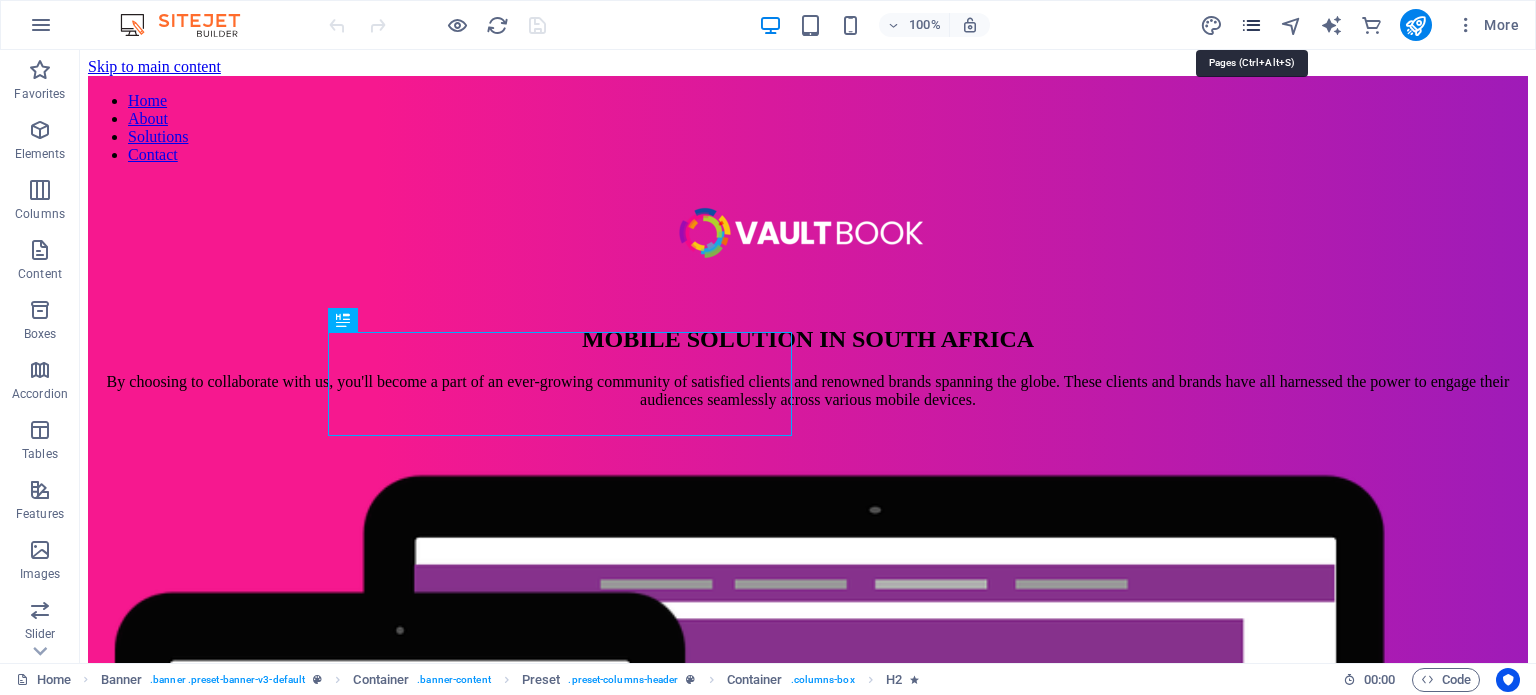 click at bounding box center [1251, 25] 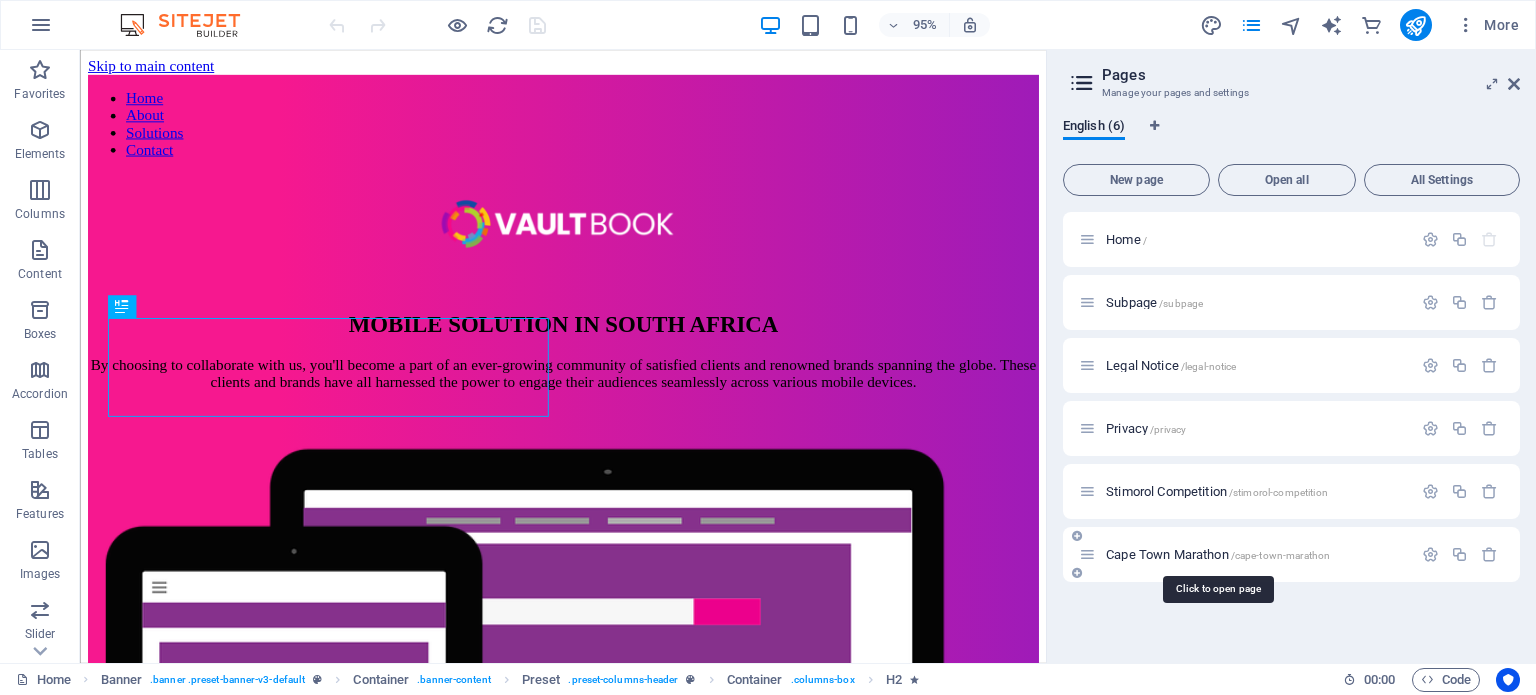 click on "Cape Town Marathon /cape-town-marathon" at bounding box center [1218, 554] 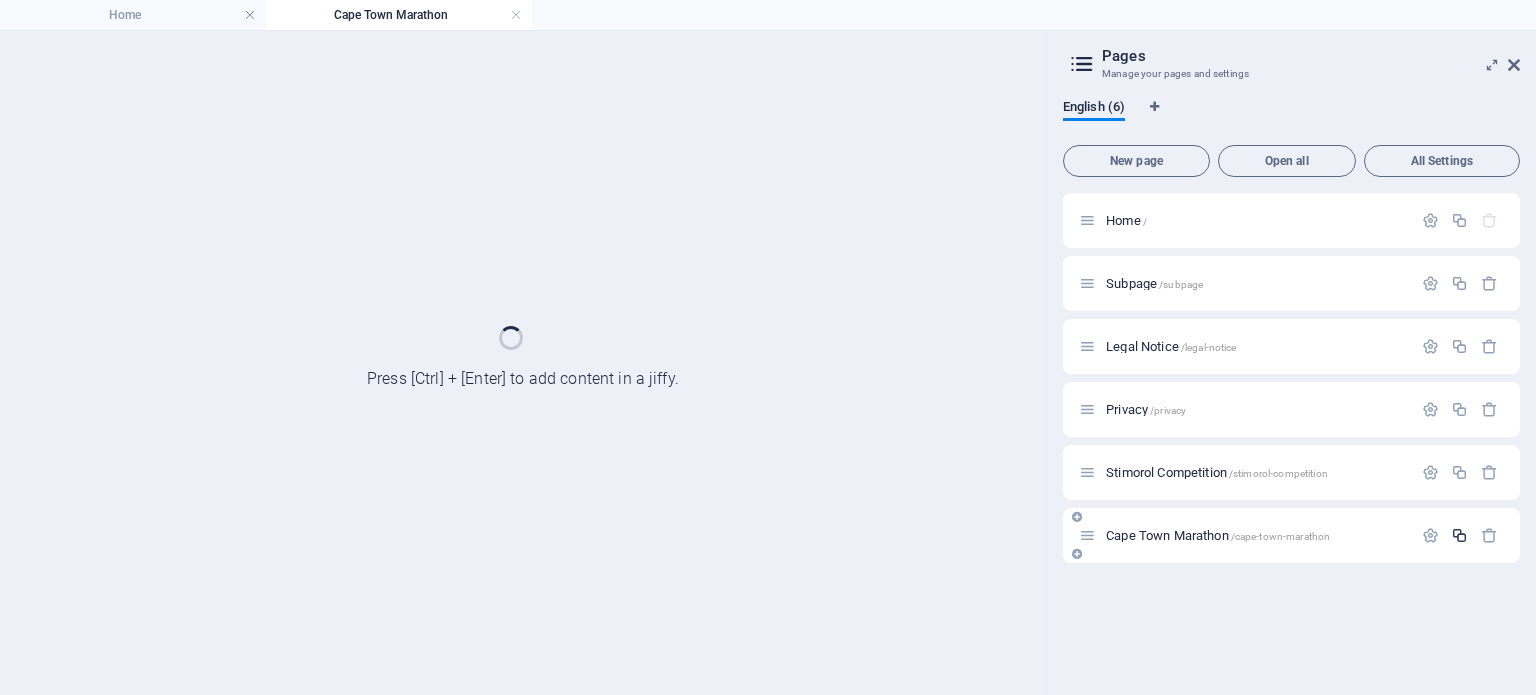click at bounding box center (1459, 535) 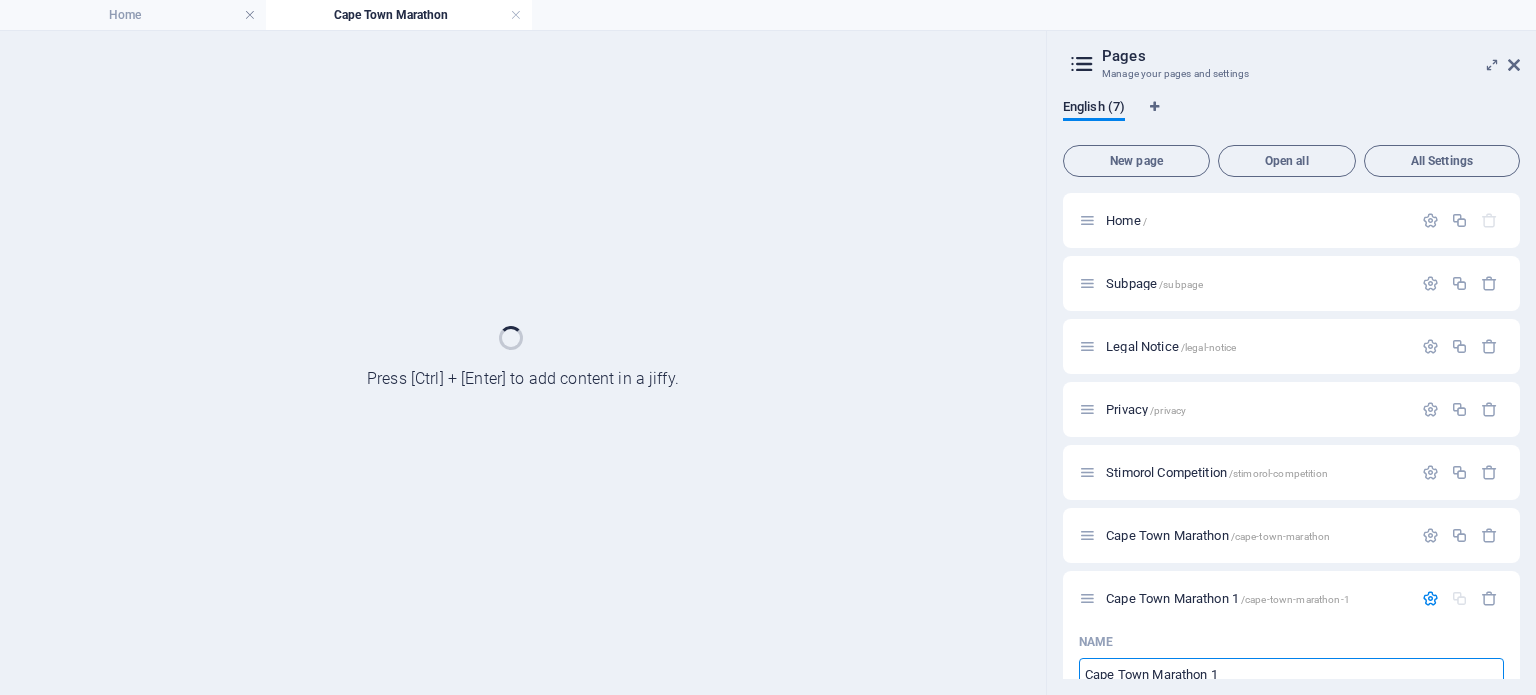 scroll, scrollTop: 10, scrollLeft: 0, axis: vertical 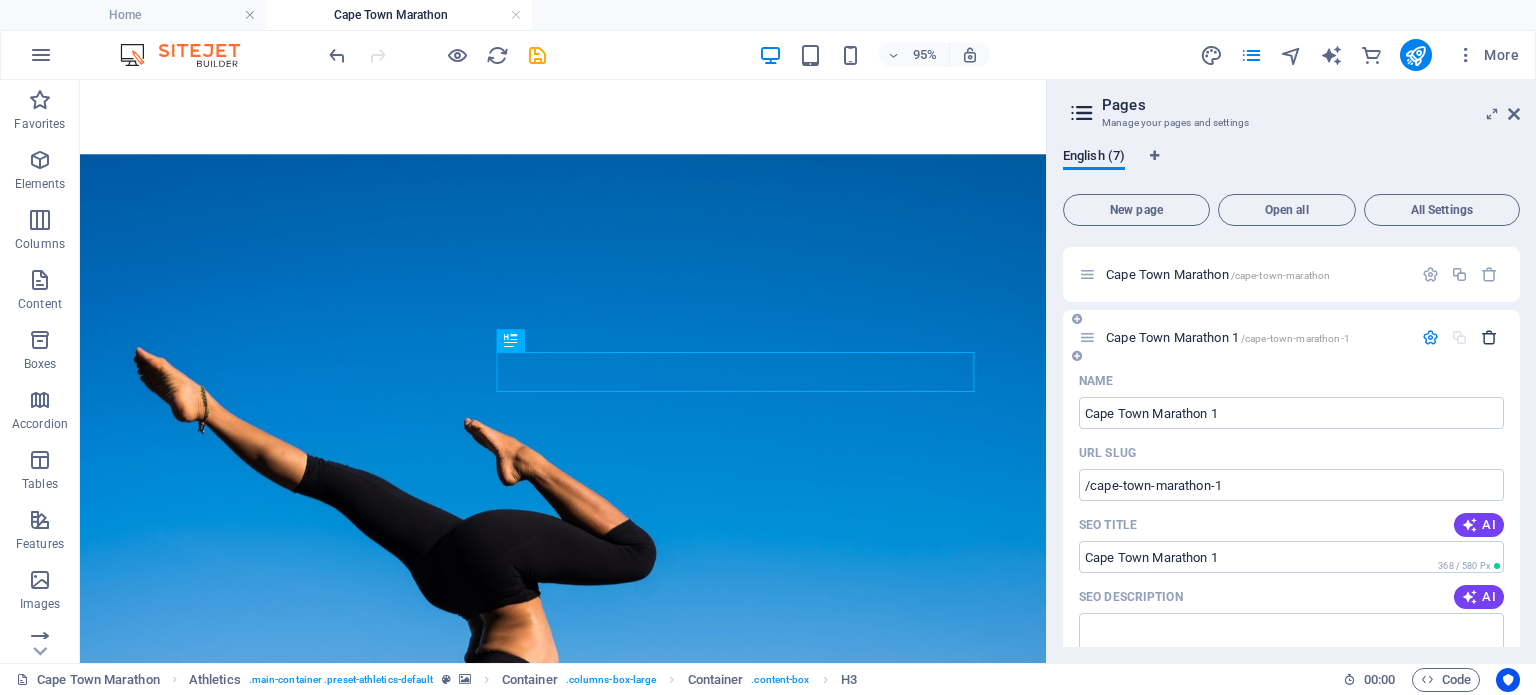 click at bounding box center (1489, 337) 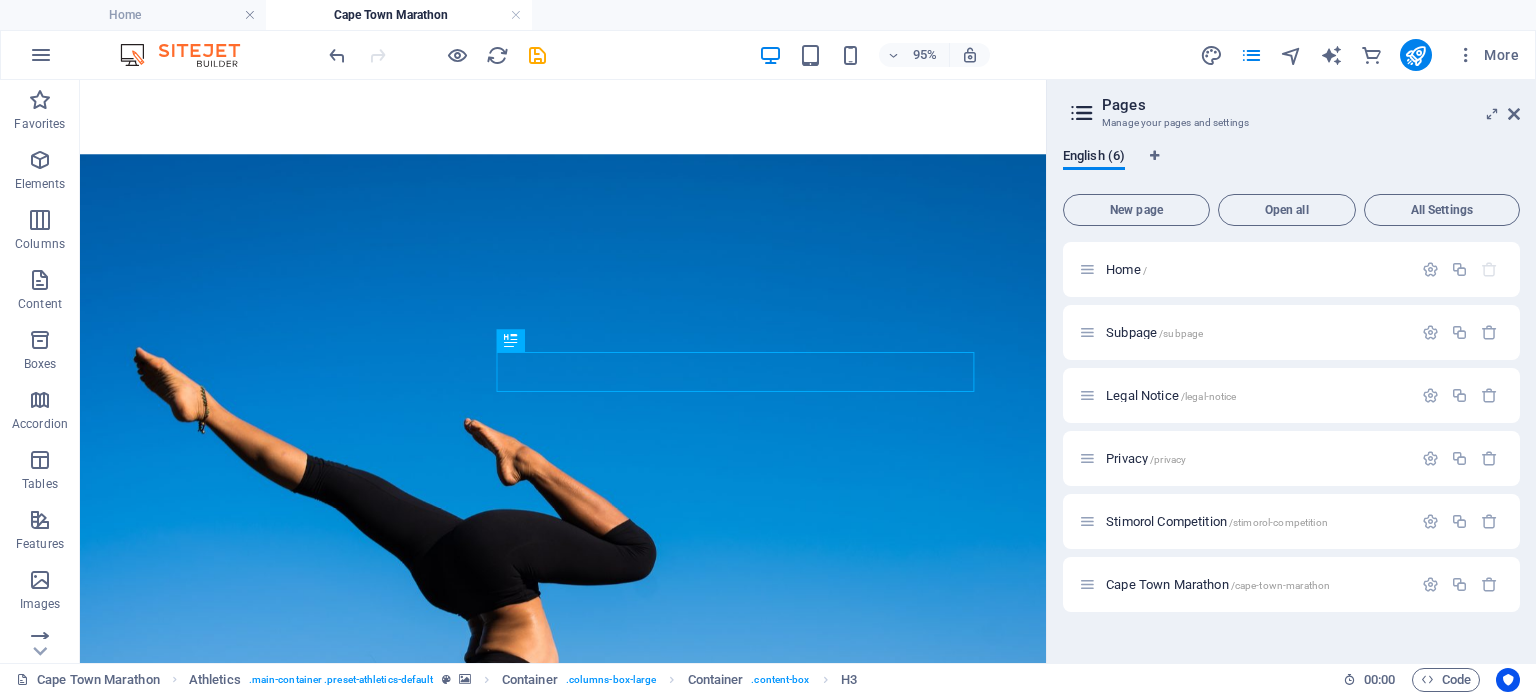 scroll, scrollTop: 0, scrollLeft: 0, axis: both 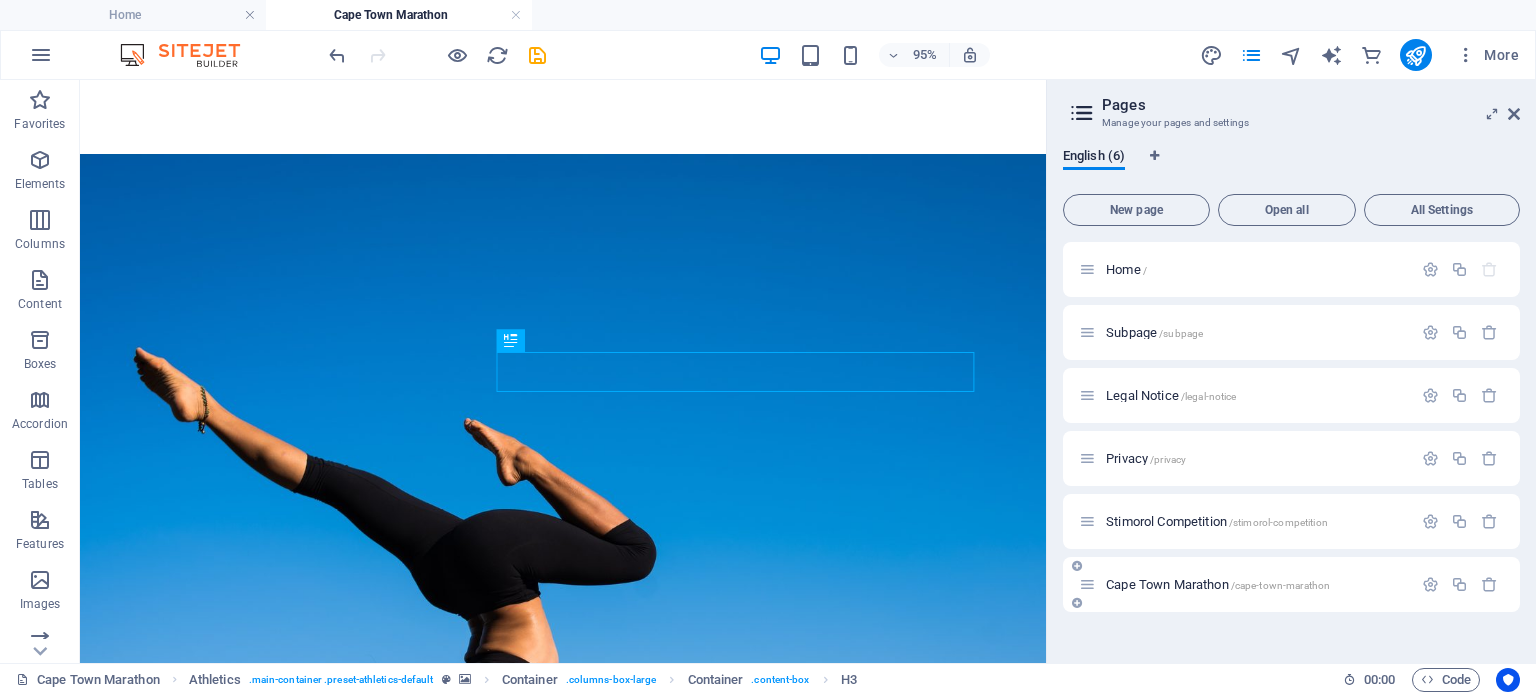 click on "Cape Town Marathon /cape-town-marathon" at bounding box center (1218, 584) 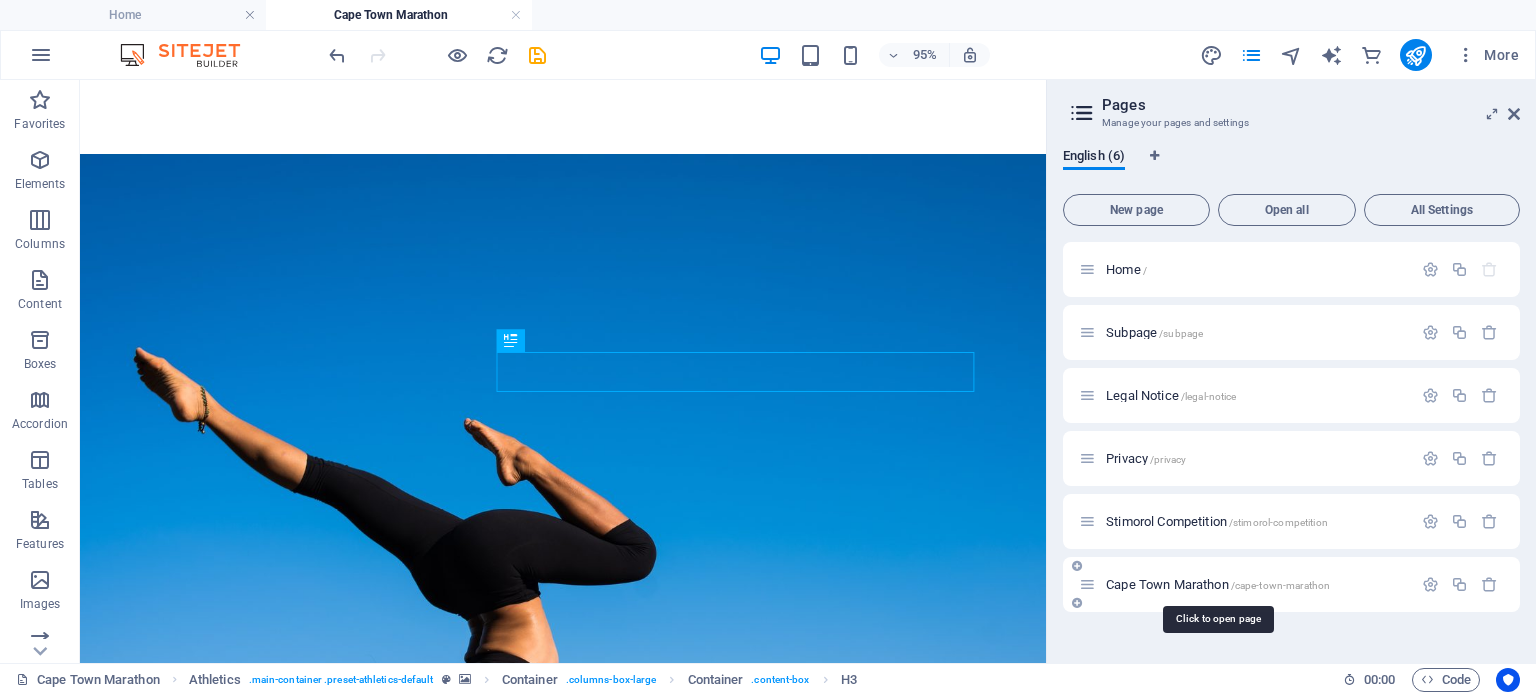 click on "Cape Town Marathon /cape-town-marathon" at bounding box center (1218, 584) 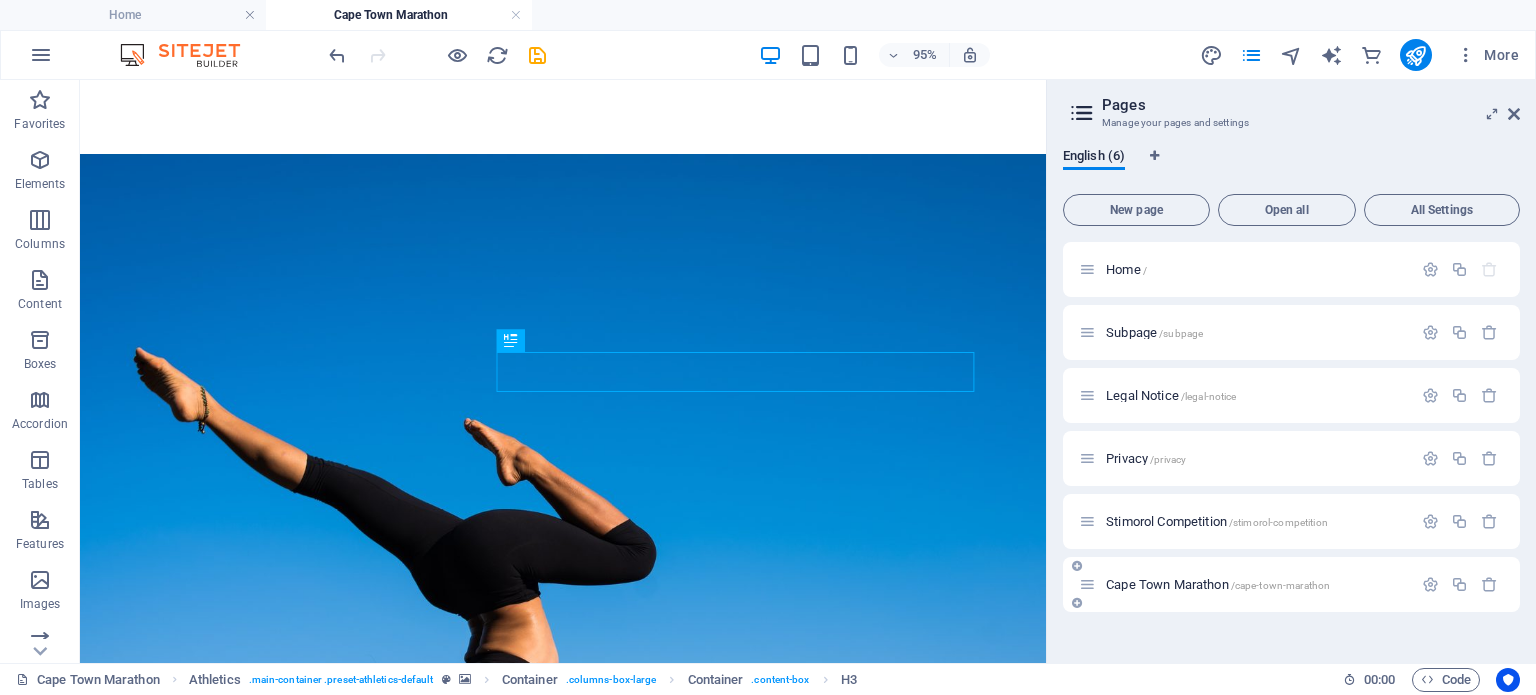 click at bounding box center (1087, 584) 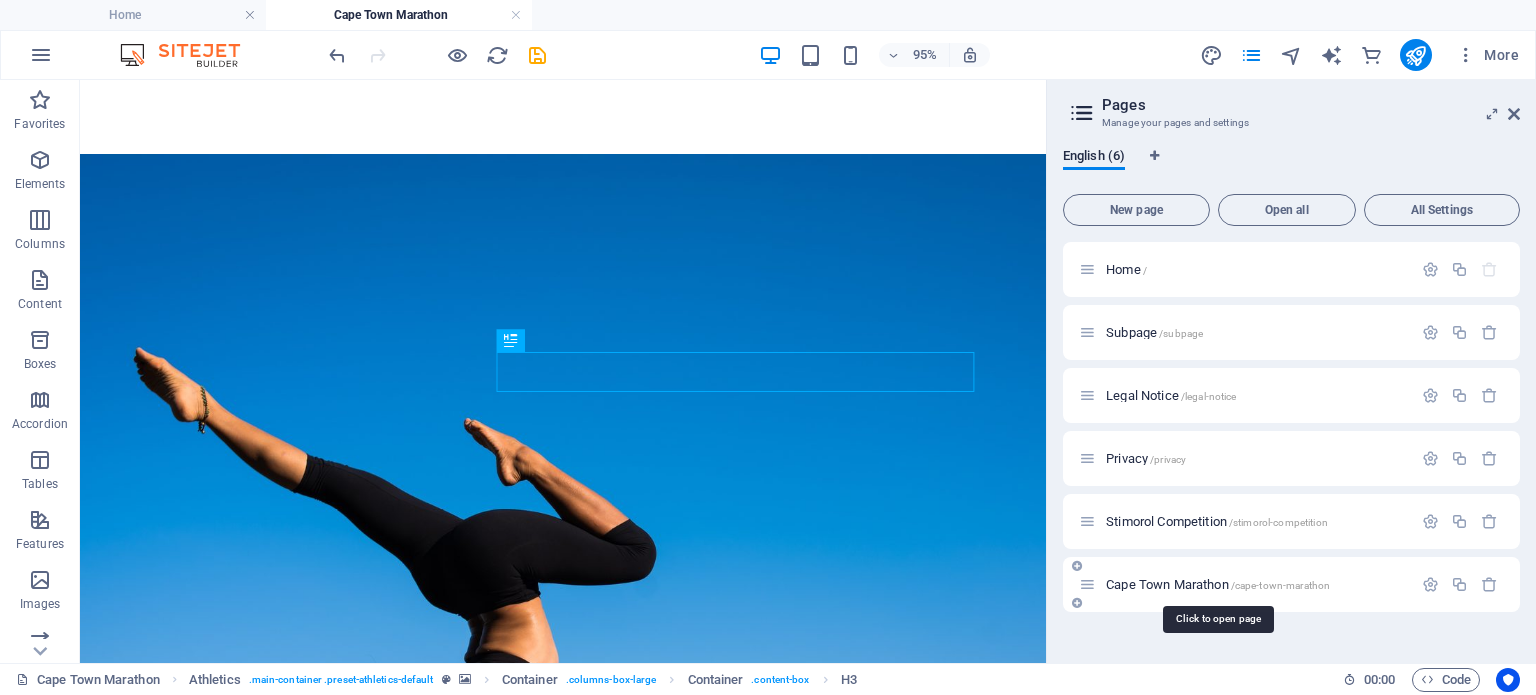 drag, startPoint x: 1260, startPoint y: 587, endPoint x: 1388, endPoint y: 585, distance: 128.01562 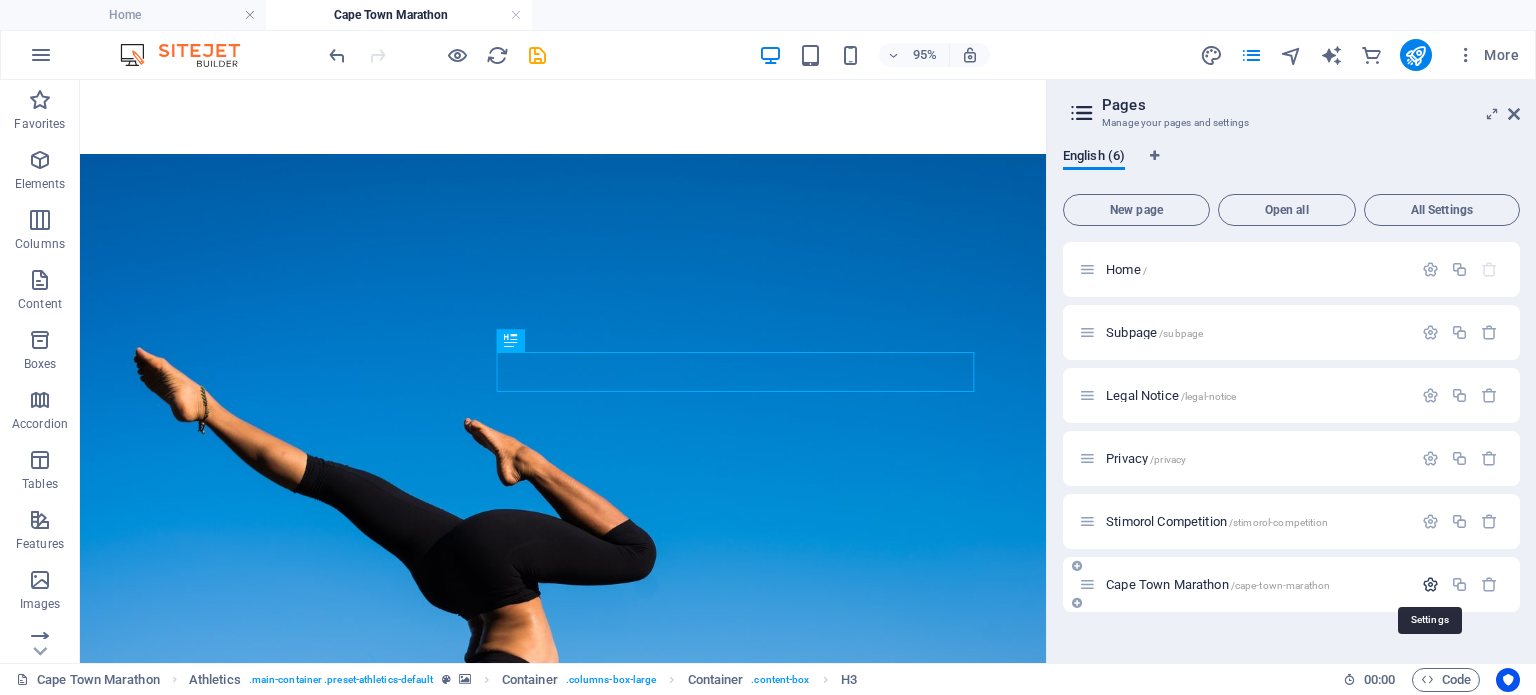 click at bounding box center (1430, 584) 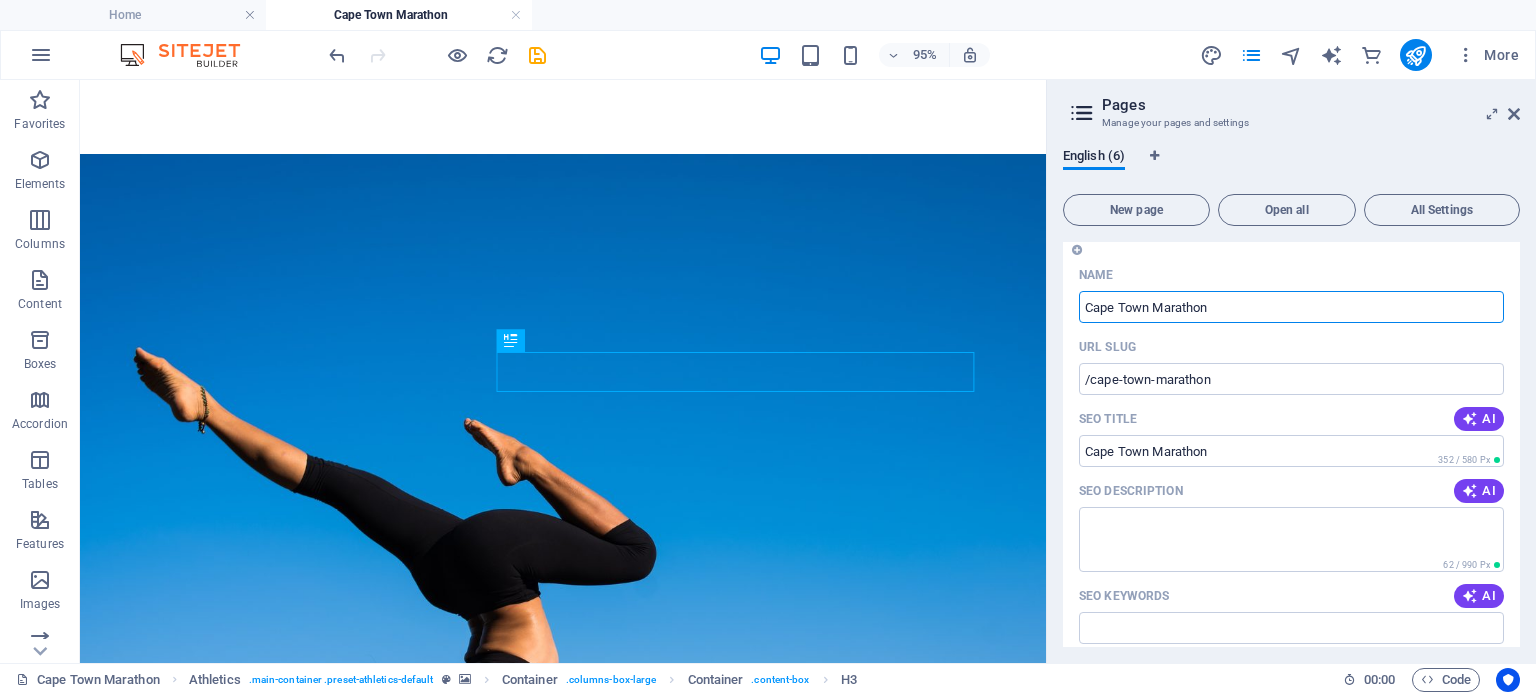 scroll, scrollTop: 345, scrollLeft: 0, axis: vertical 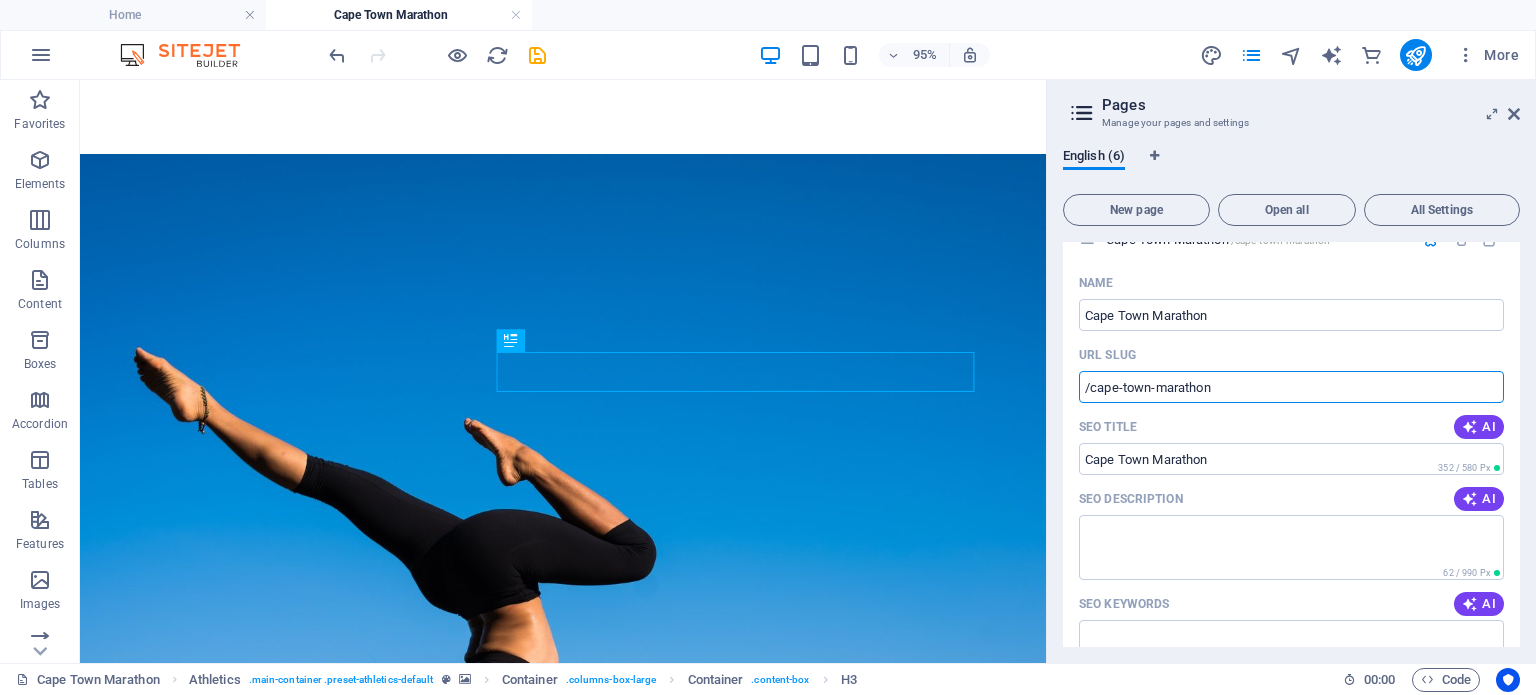 drag, startPoint x: 1301, startPoint y: 471, endPoint x: 1027, endPoint y: 393, distance: 284.88596 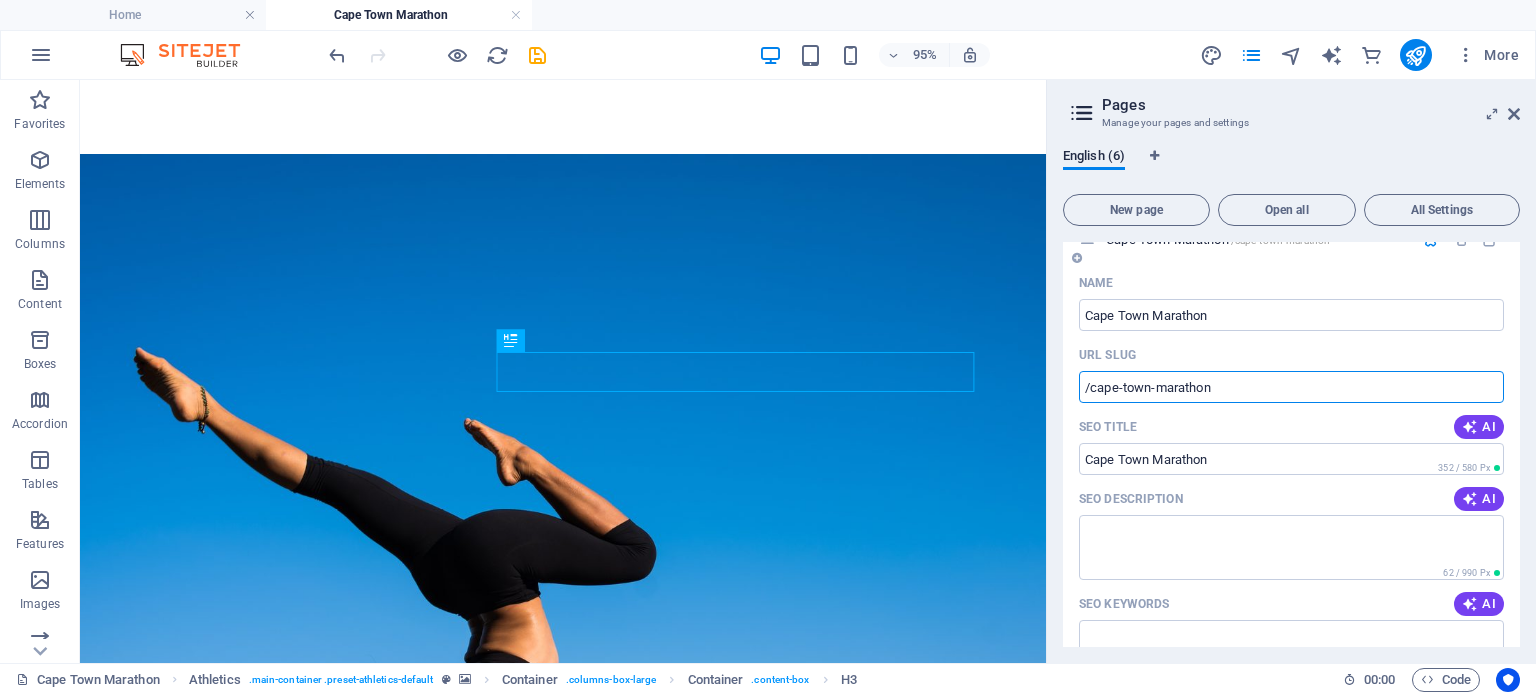 scroll, scrollTop: 745, scrollLeft: 0, axis: vertical 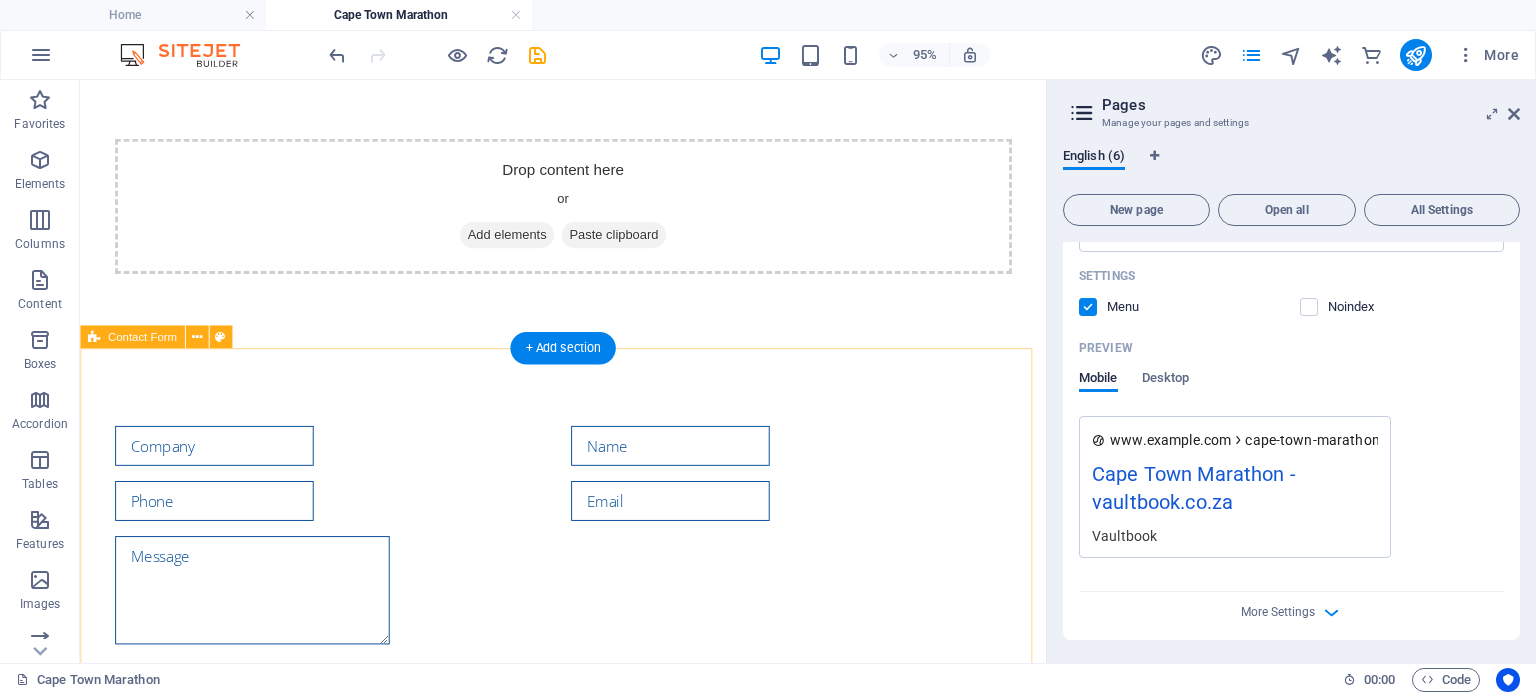 click on "{{ 'content.forms.privacy'|trans }} Unreadable? Load new Submit" at bounding box center (588, 611) 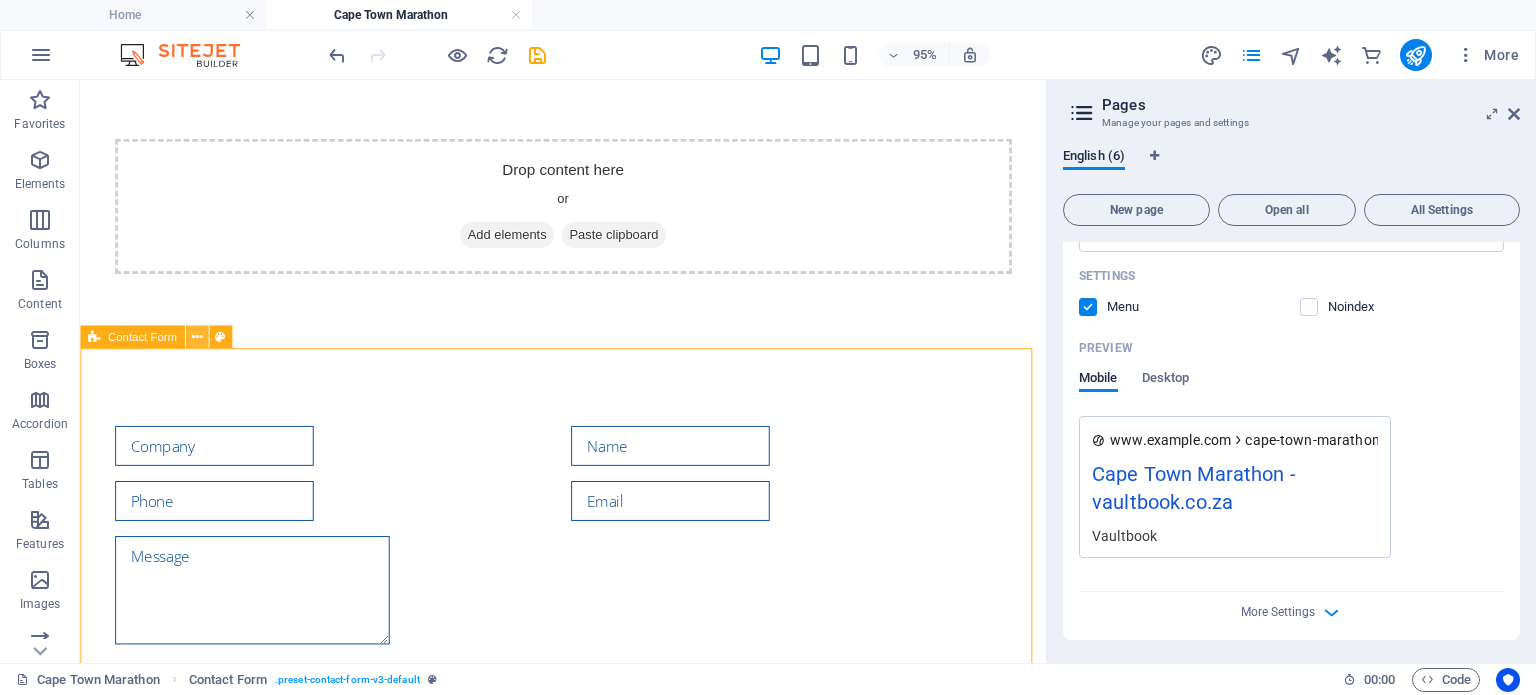 click at bounding box center (196, 337) 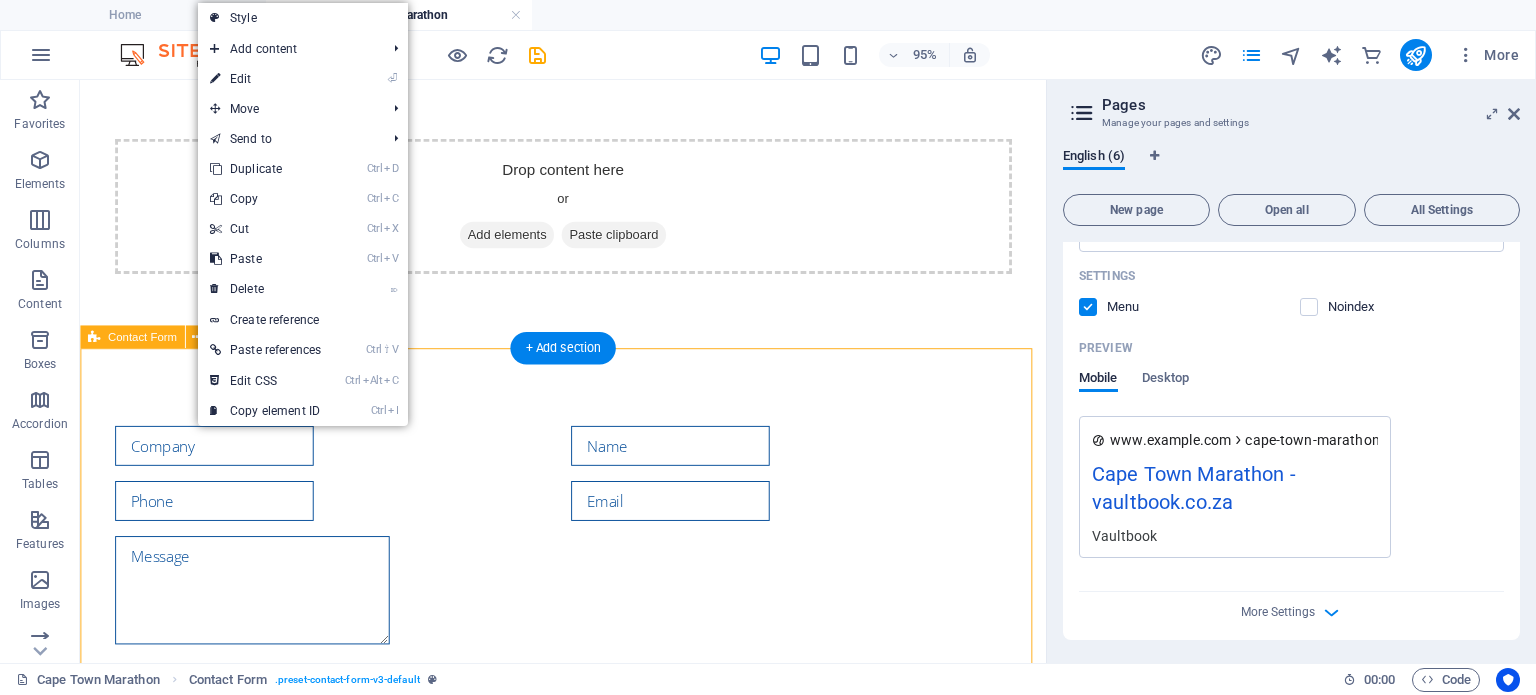 click on "{{ 'content.forms.privacy'|trans }} Unreadable? Load new Submit" at bounding box center [588, 611] 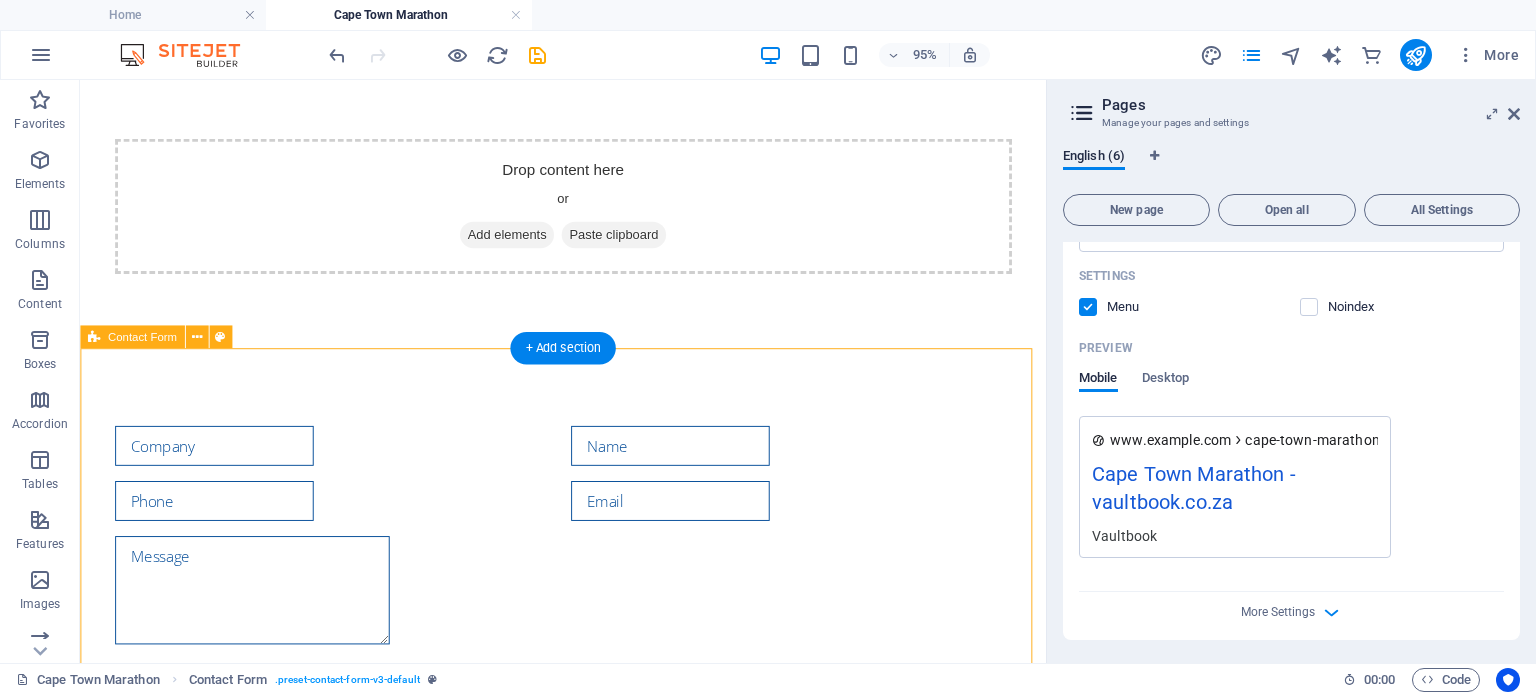 click on "{{ 'content.forms.privacy'|trans }} Unreadable? Load new Submit" at bounding box center (588, 611) 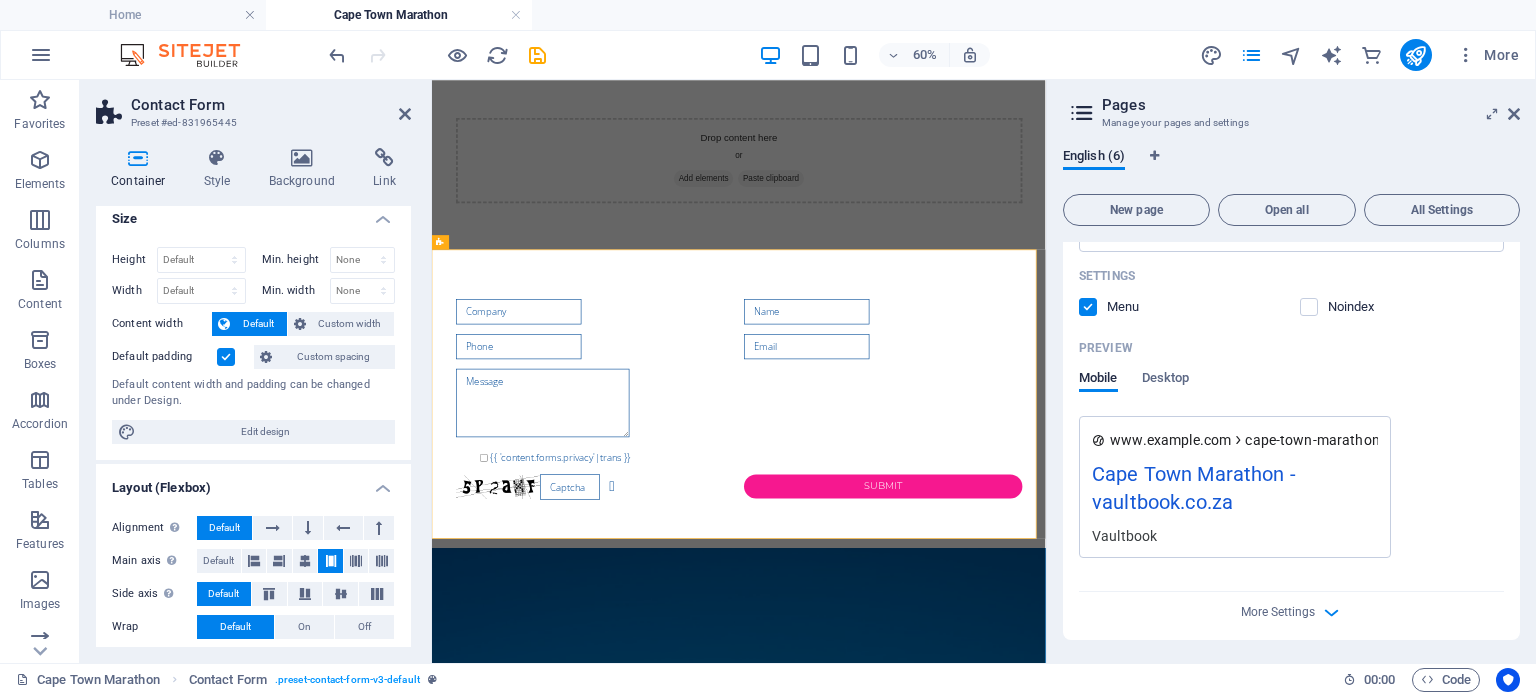 scroll, scrollTop: 0, scrollLeft: 0, axis: both 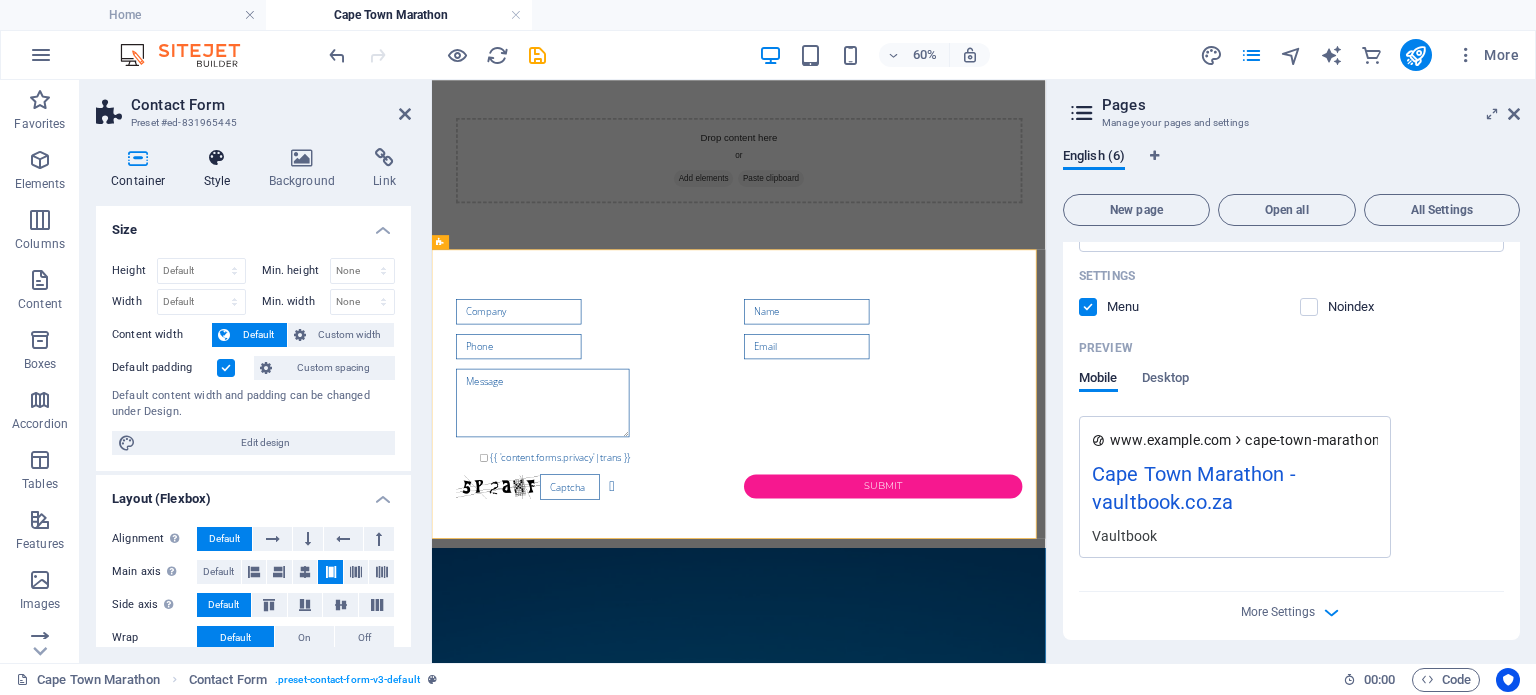 click on "Style" at bounding box center (221, 169) 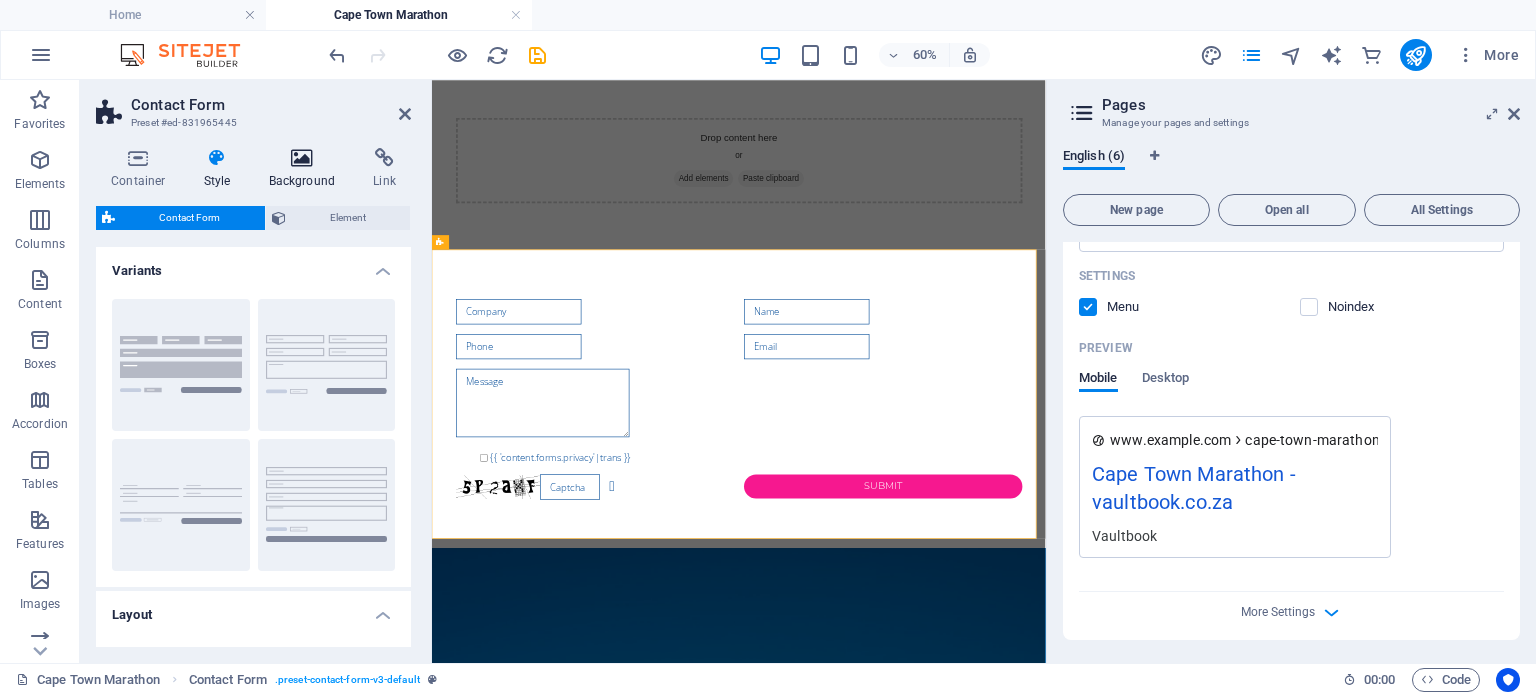 click at bounding box center [302, 158] 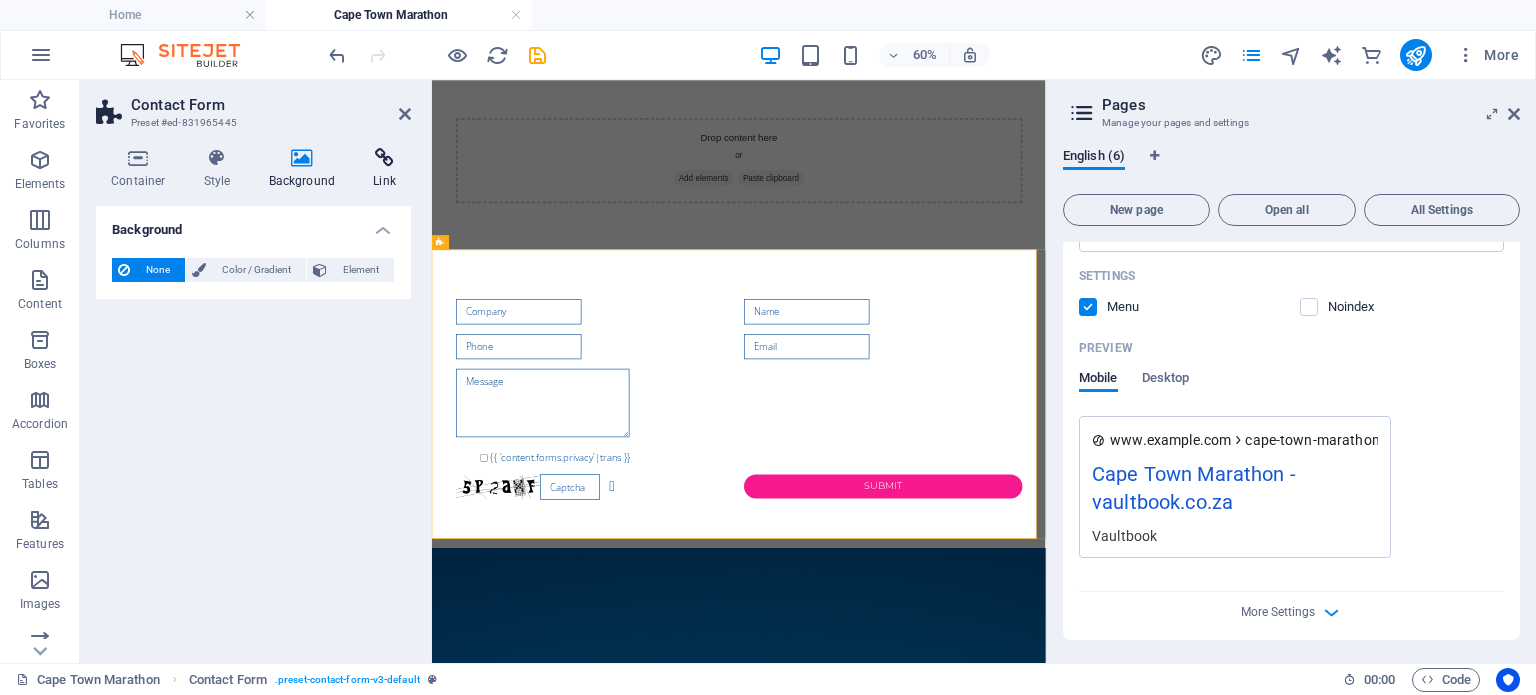 click at bounding box center (384, 158) 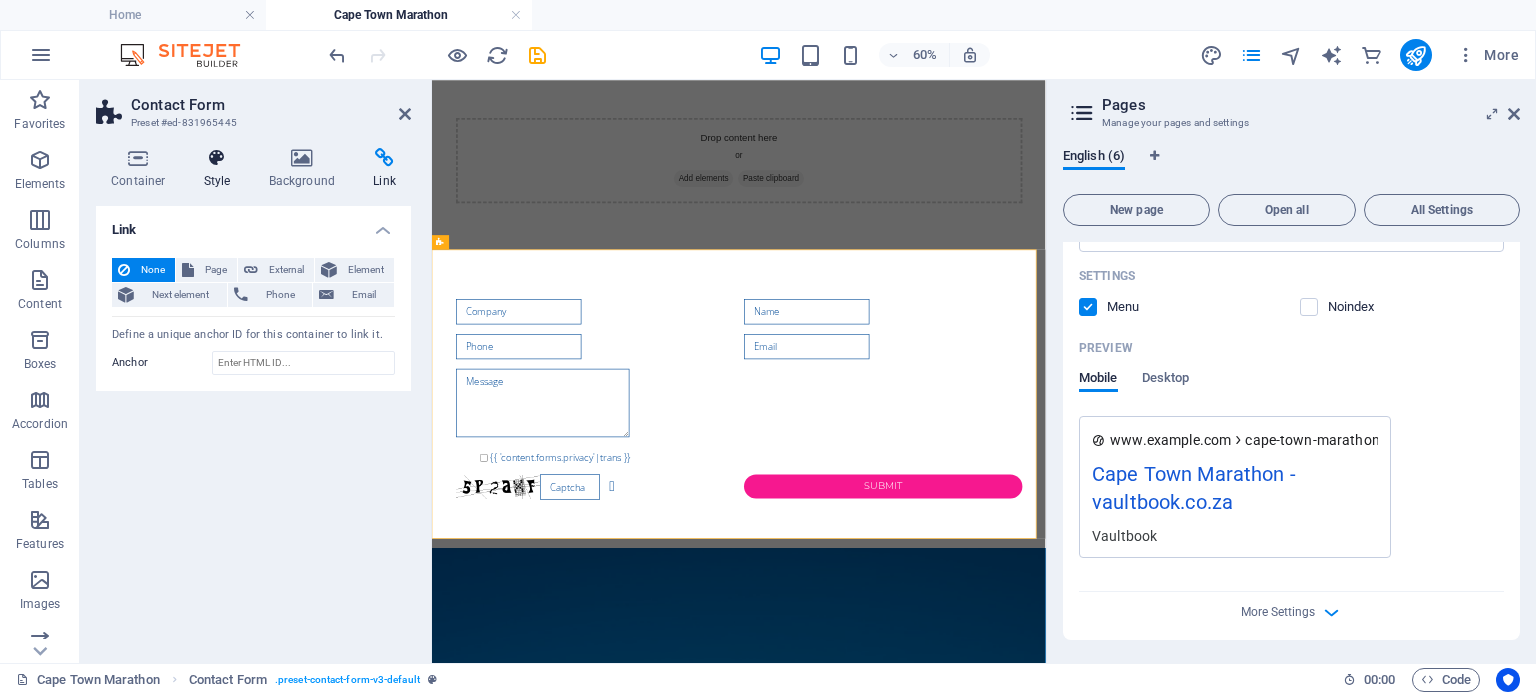click at bounding box center [217, 158] 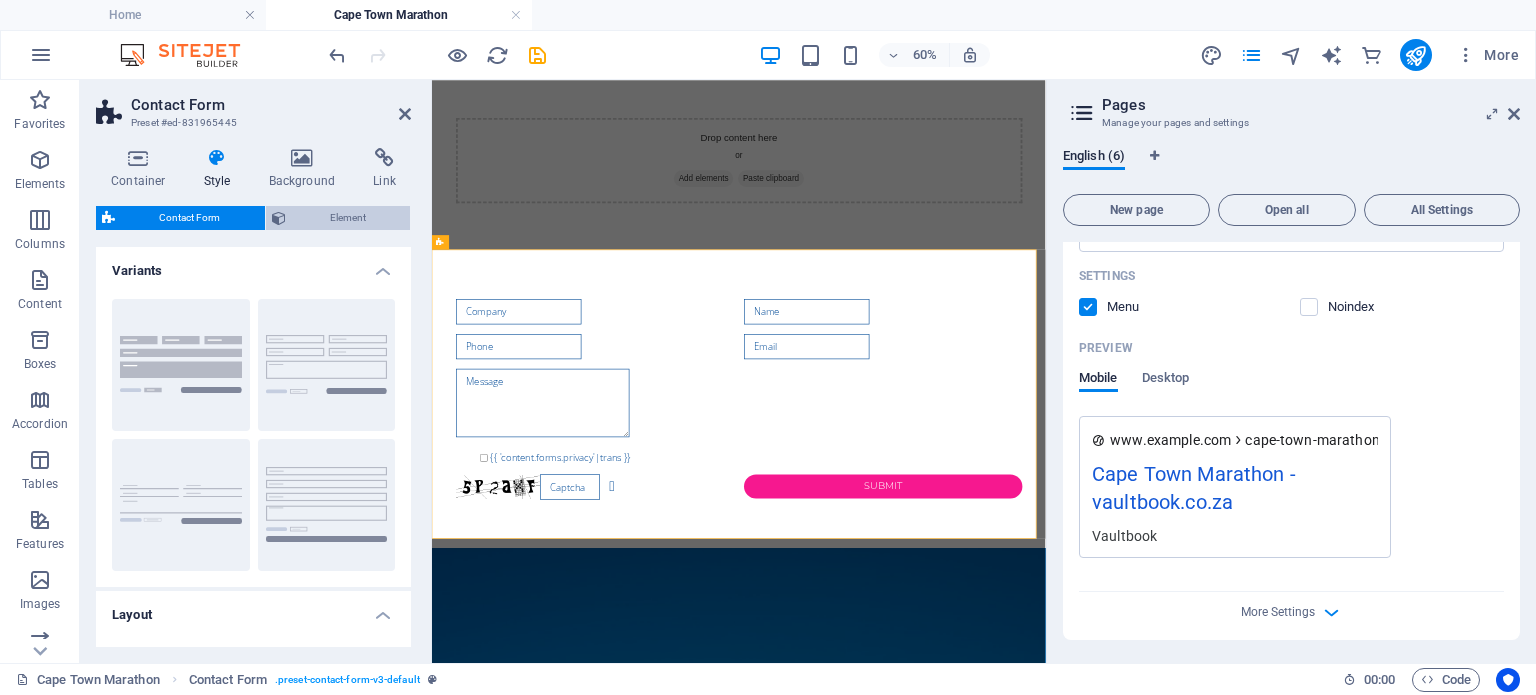click on "Element" at bounding box center (348, 218) 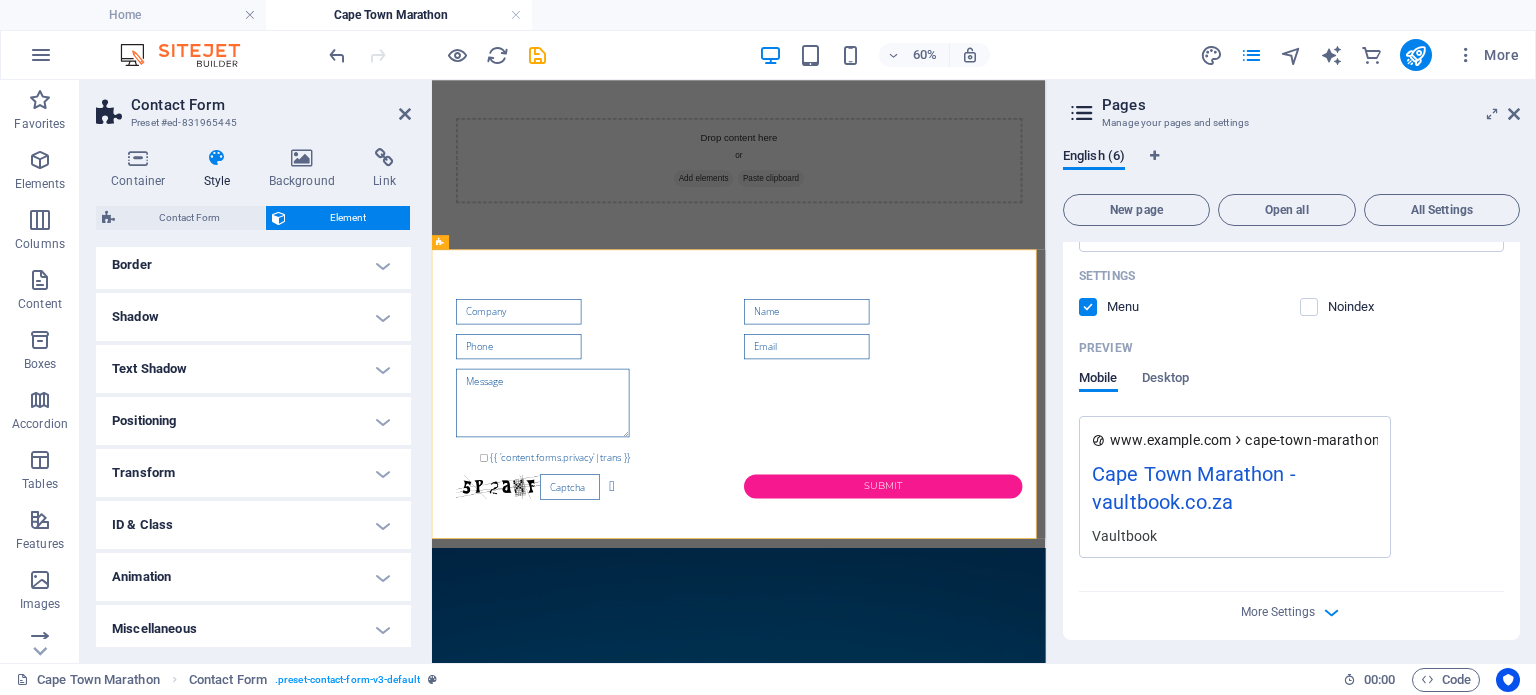 scroll, scrollTop: 230, scrollLeft: 0, axis: vertical 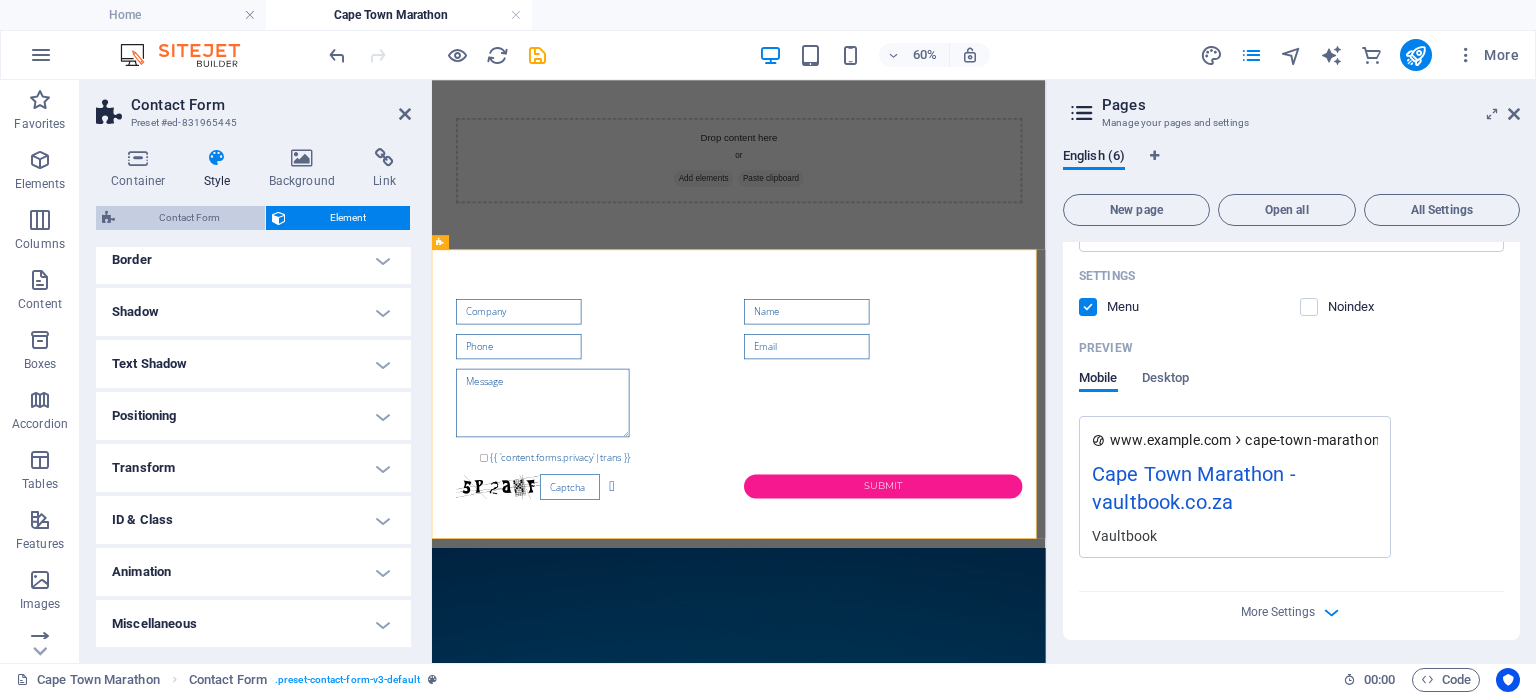 click on "Contact Form" at bounding box center [190, 218] 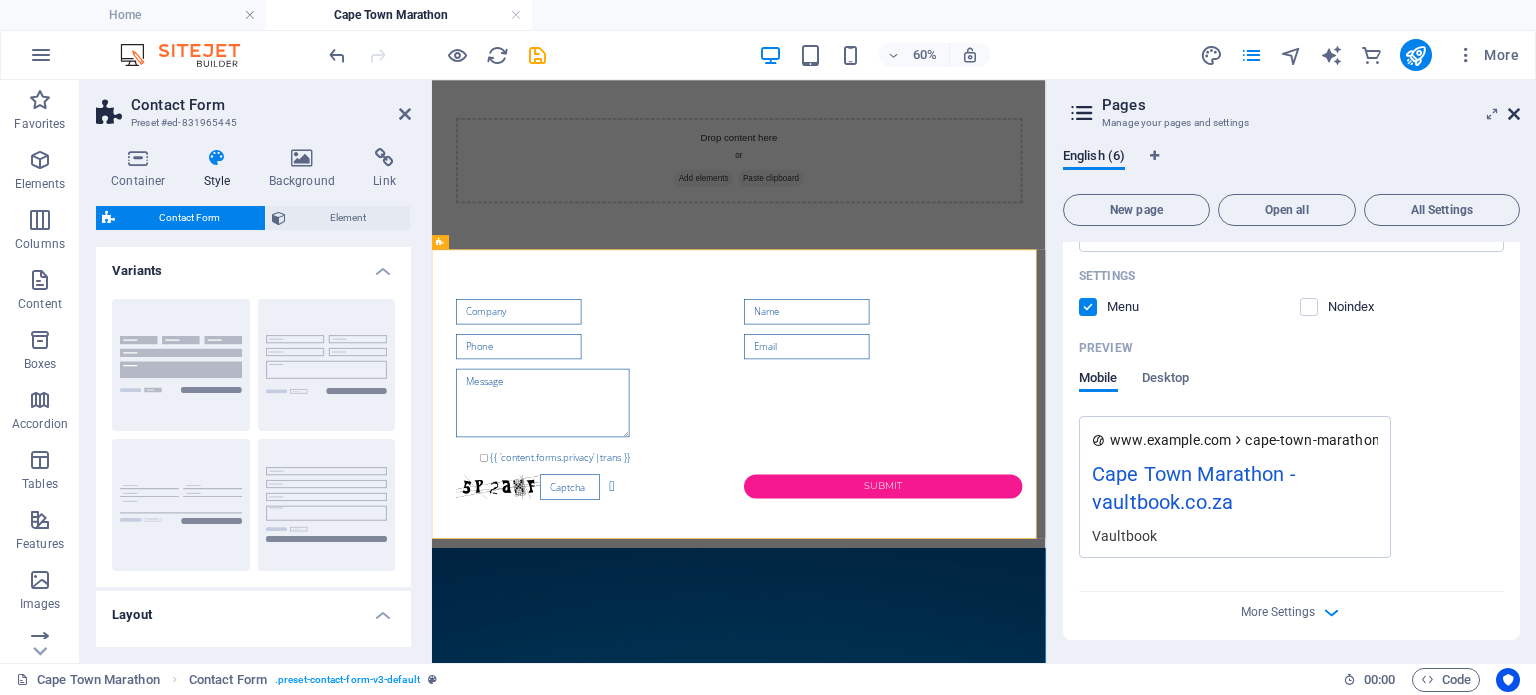 click at bounding box center [1514, 114] 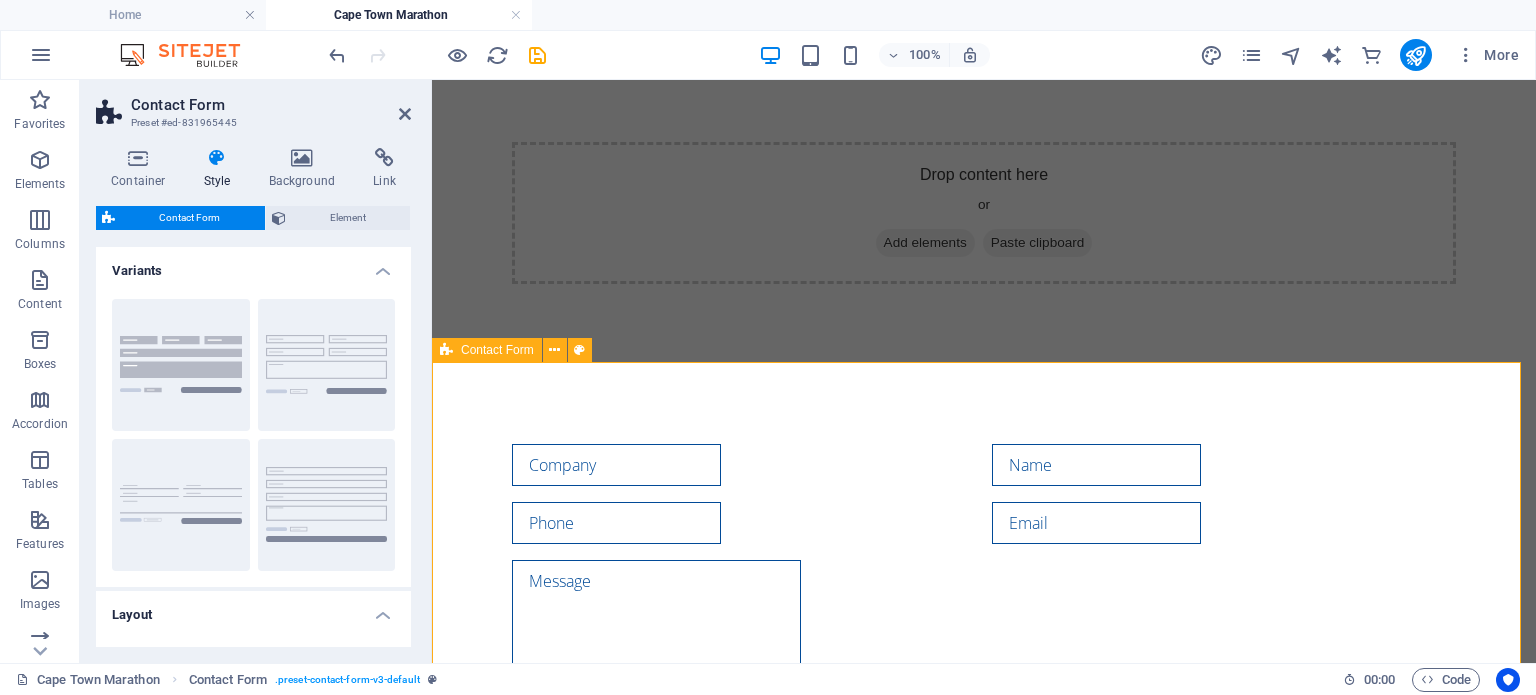 click on "{{ 'content.forms.privacy'|trans }} Unreadable? Load new Submit" at bounding box center [984, 611] 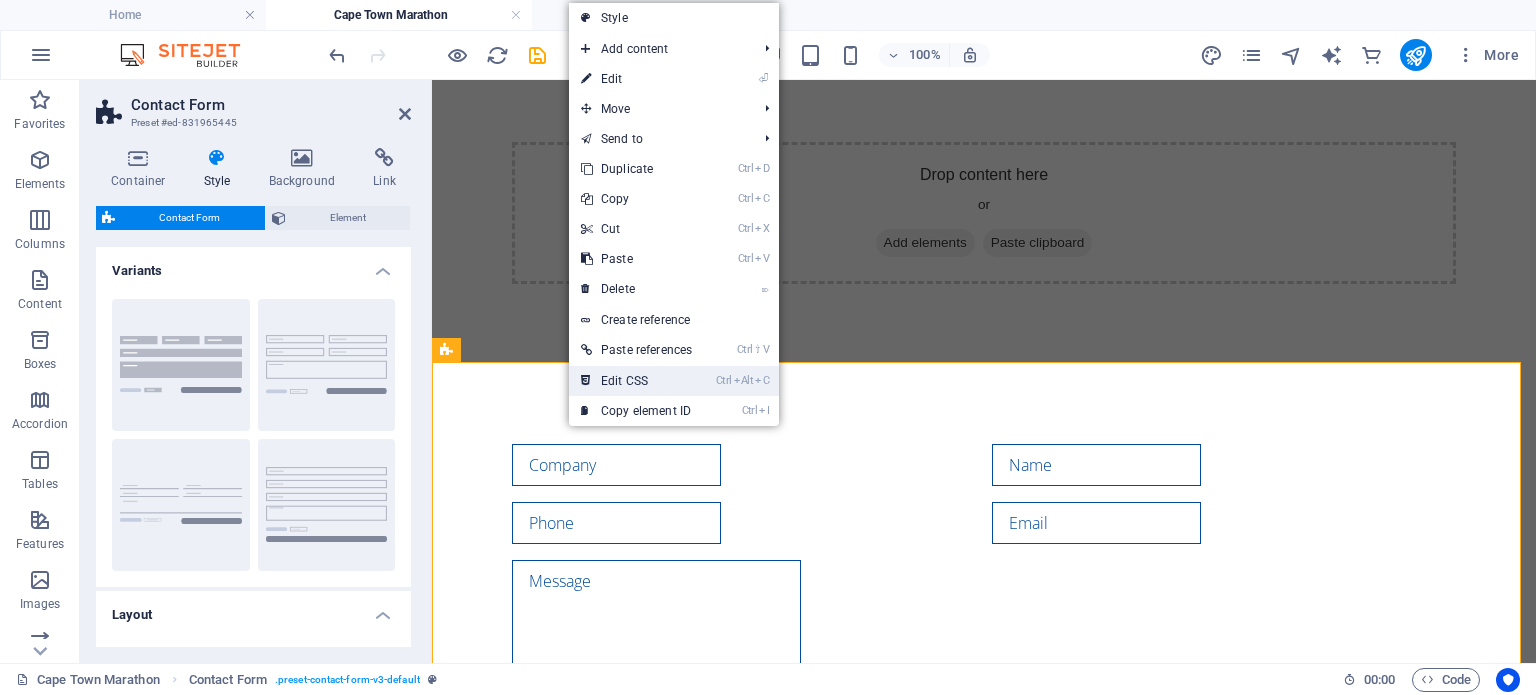 click on "Ctrl Alt C  Edit CSS" at bounding box center (636, 381) 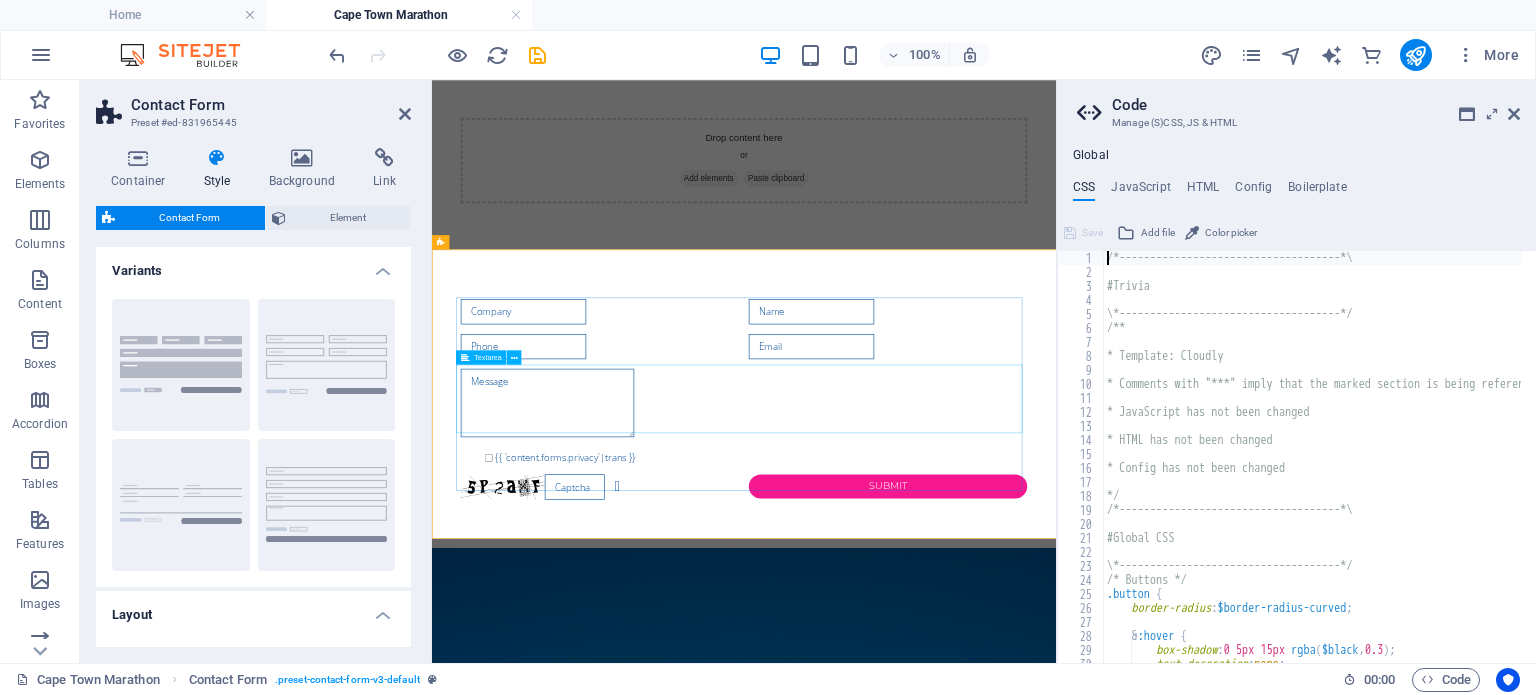 type on "@include contact-form-v3();" 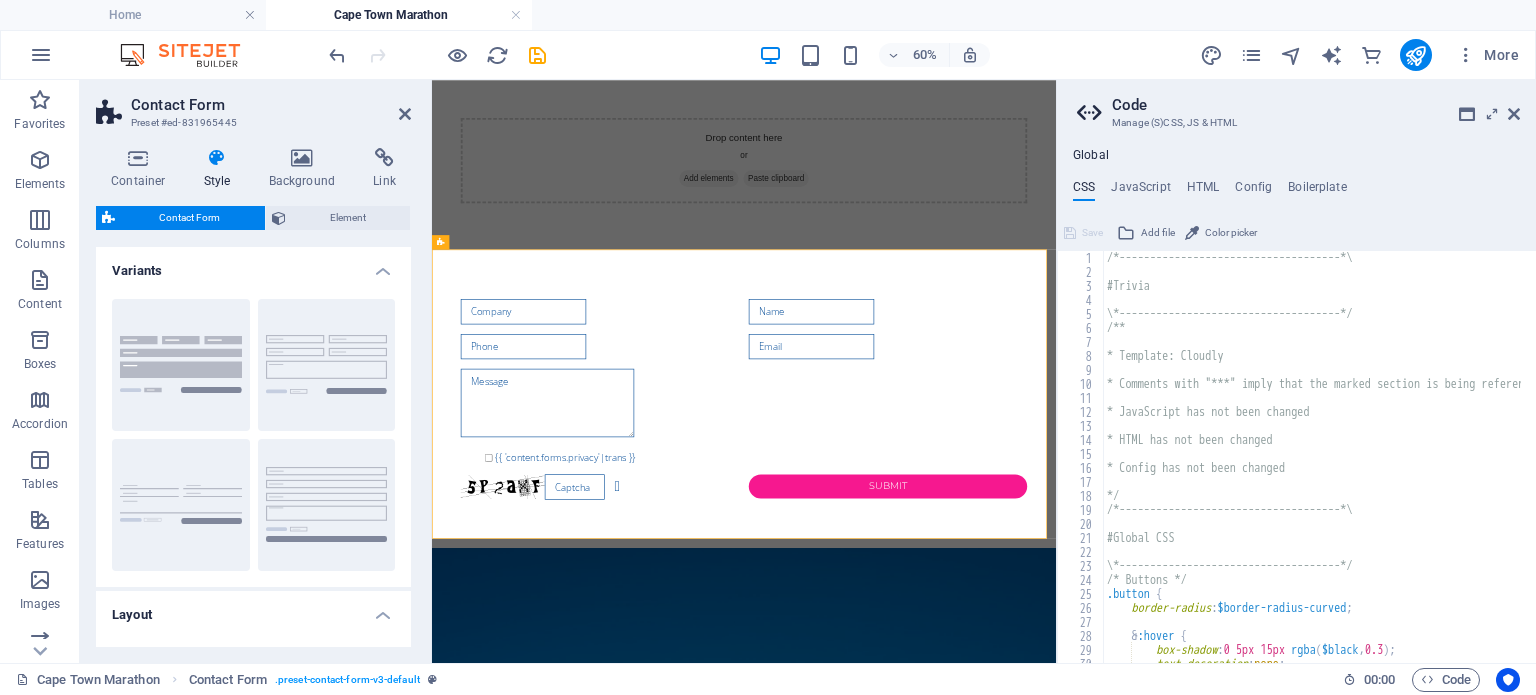 scroll, scrollTop: 0, scrollLeft: 0, axis: both 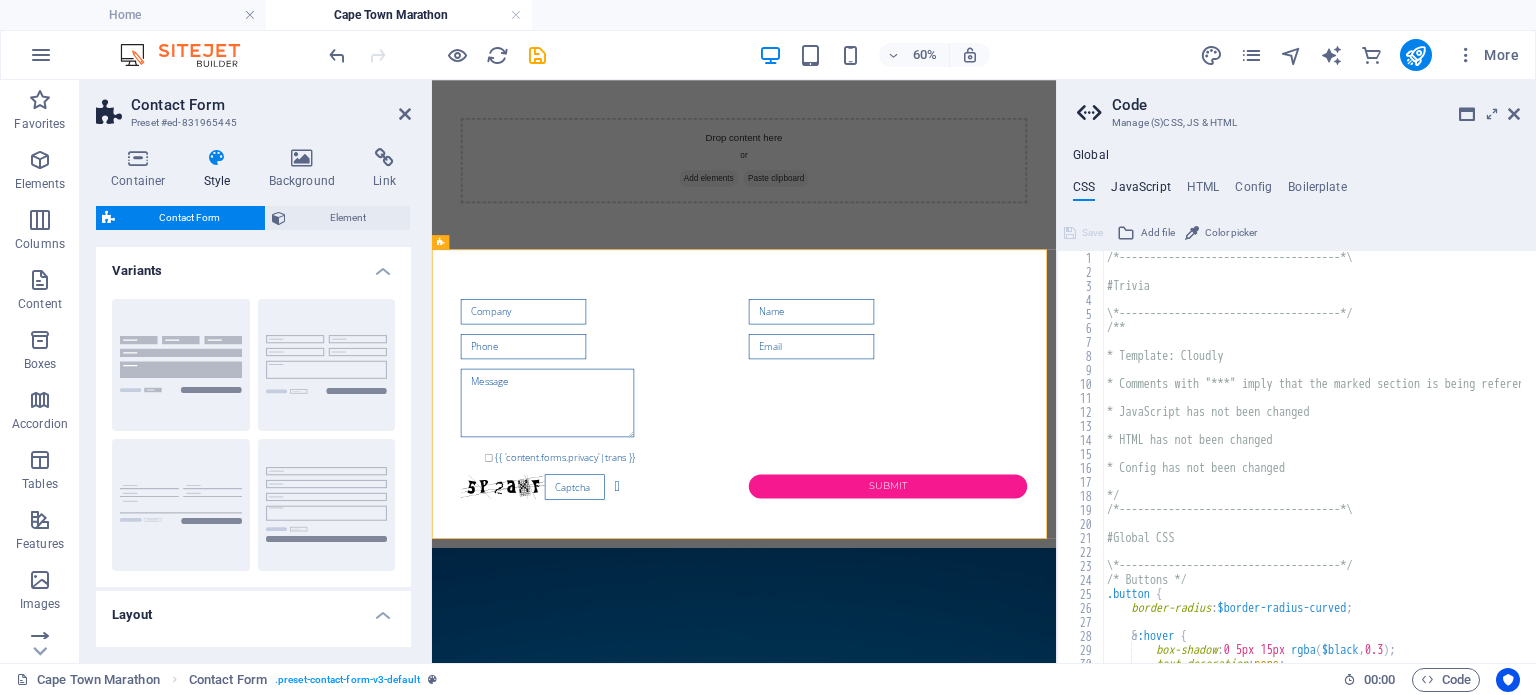 click on "JavaScript" at bounding box center [1140, 191] 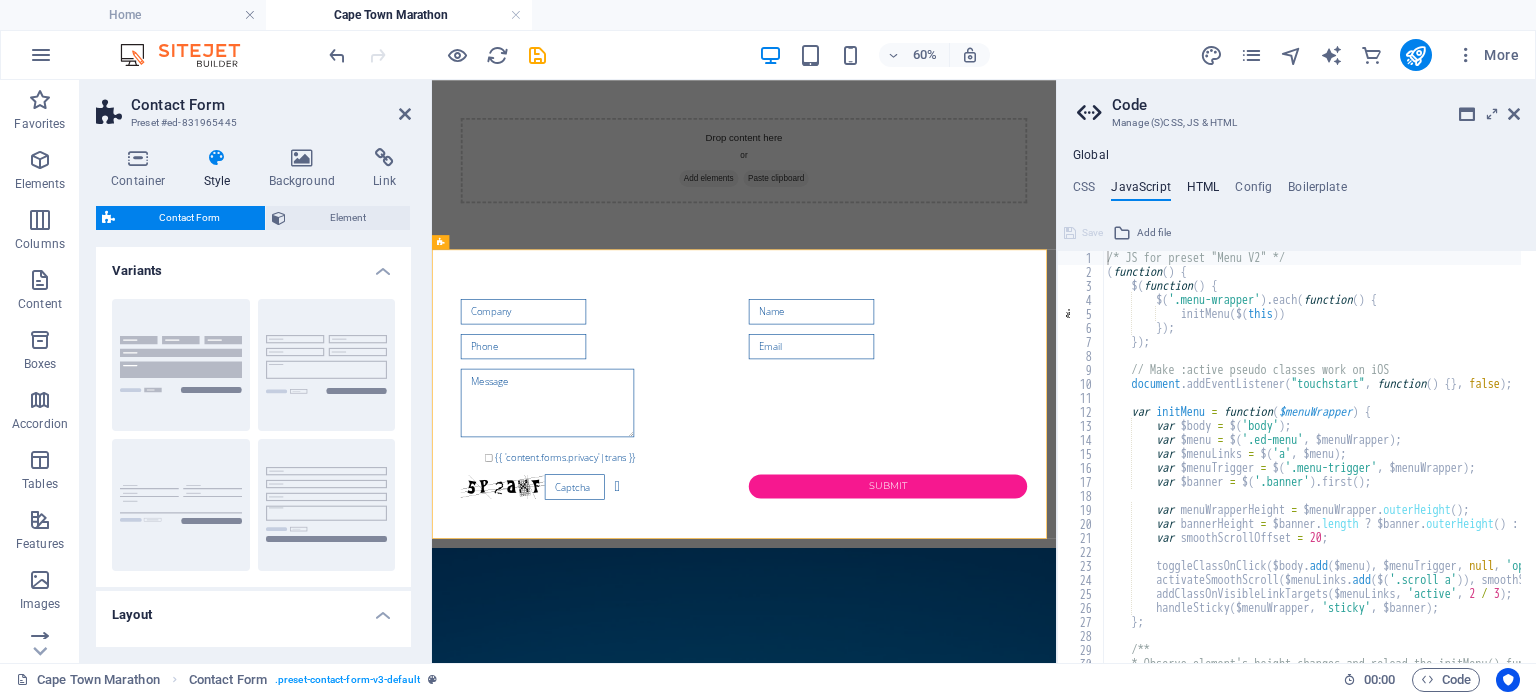 click on "HTML" at bounding box center [1203, 191] 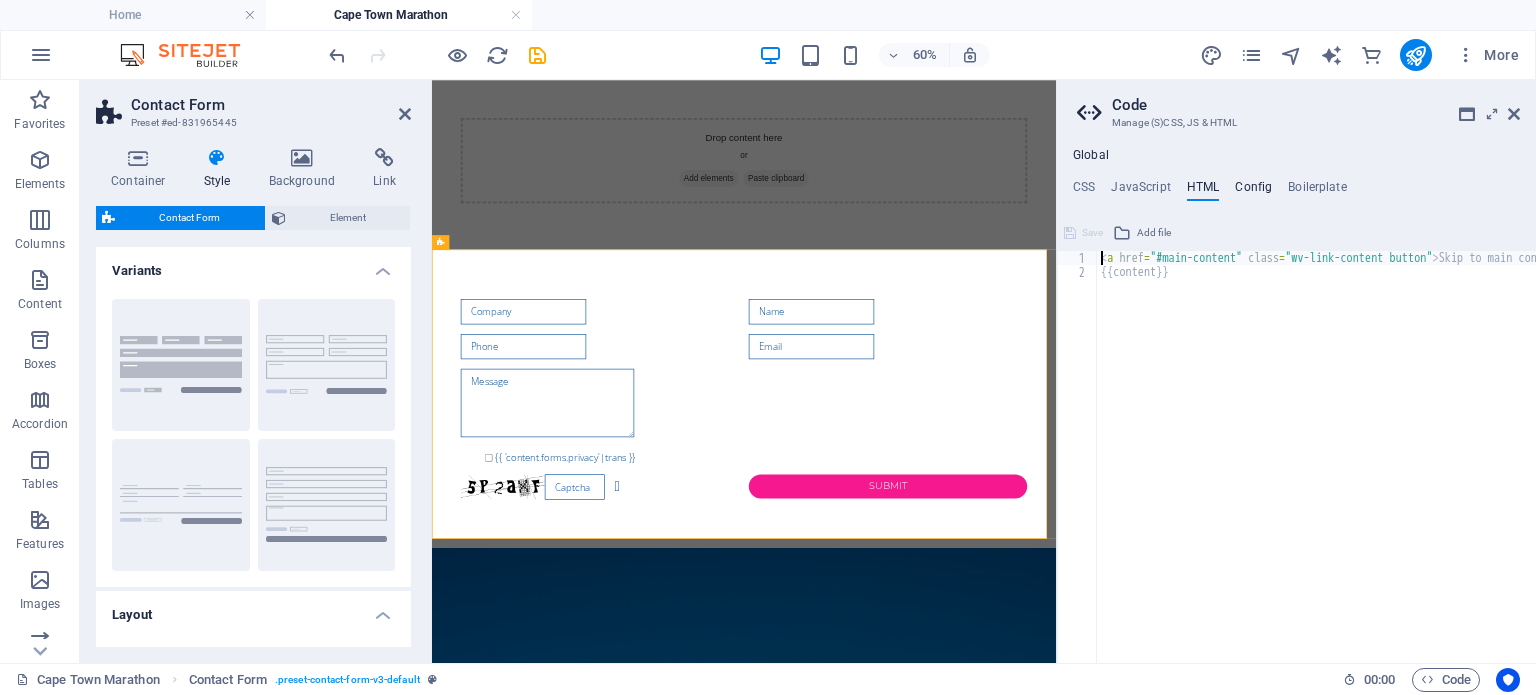 click on "Config" at bounding box center [1253, 191] 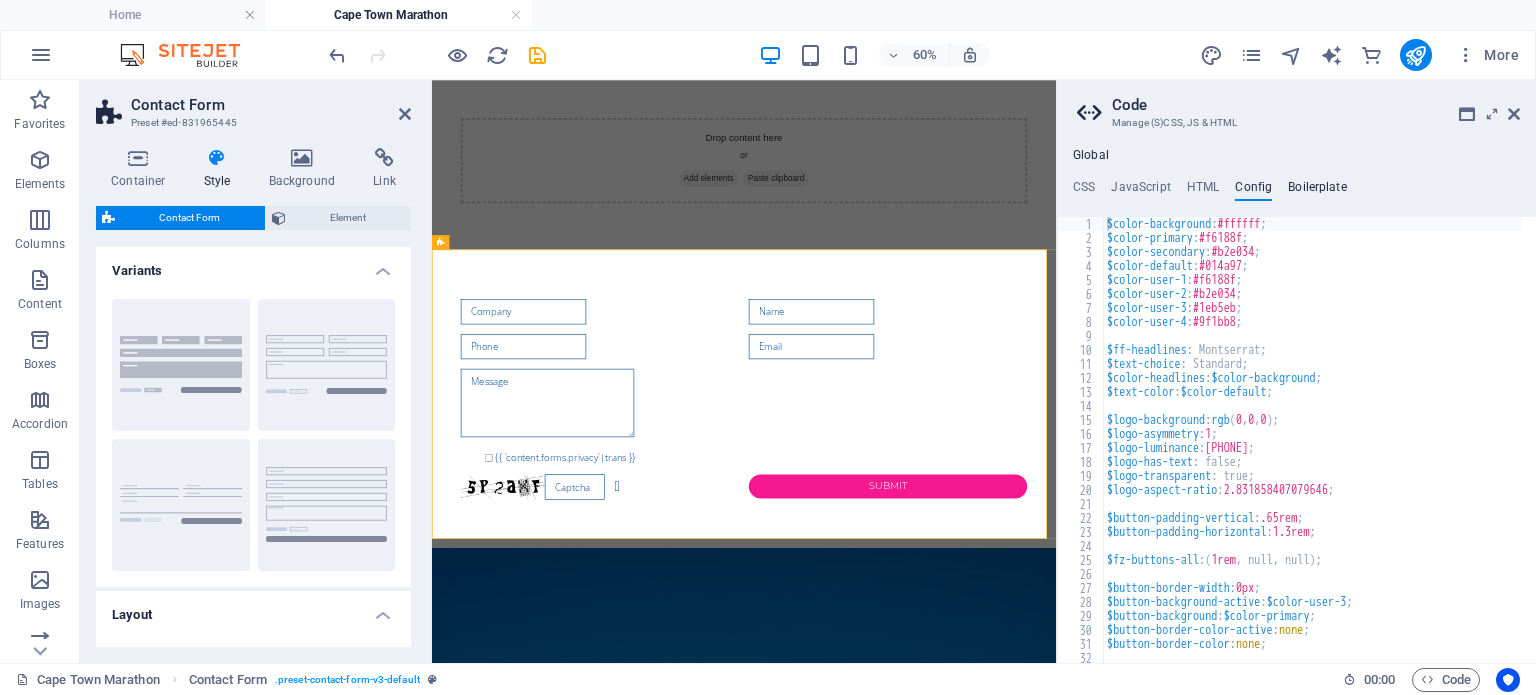 click on "Boilerplate" at bounding box center (1317, 191) 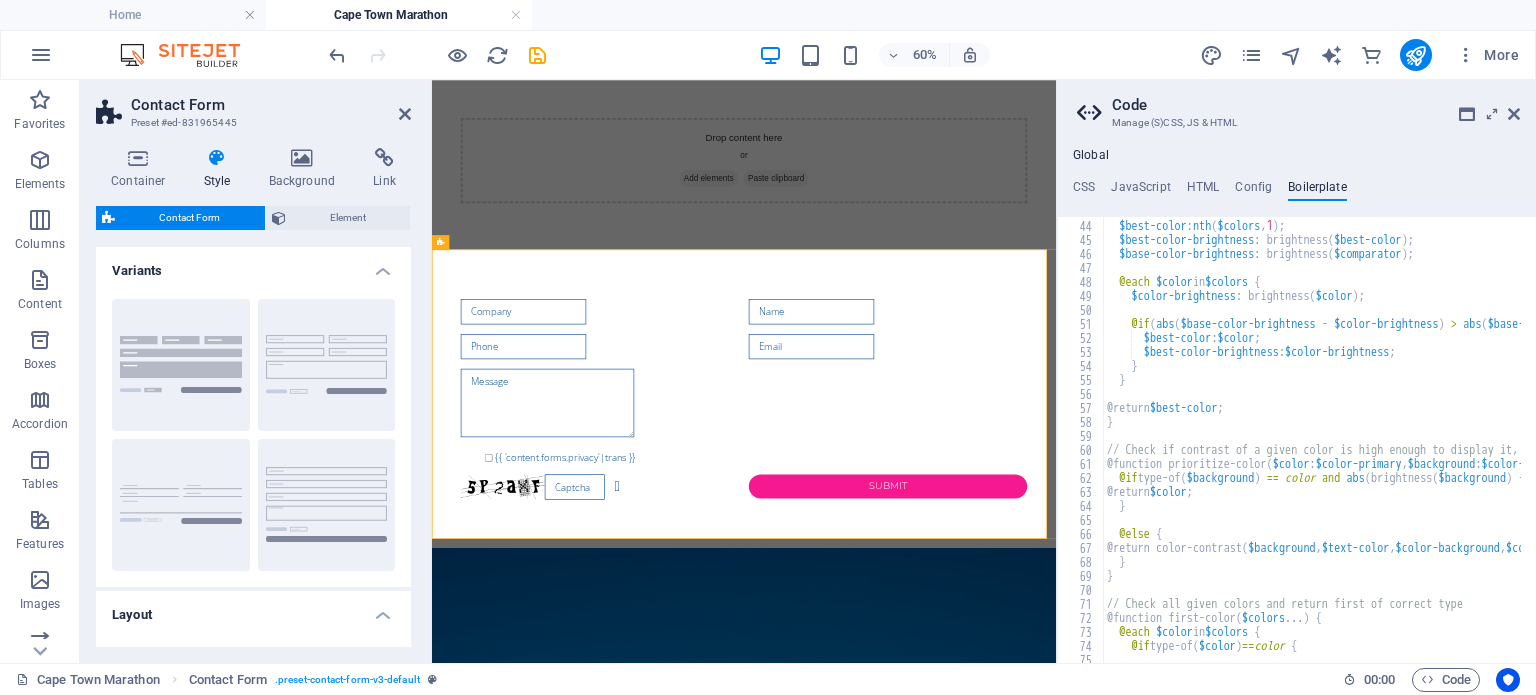 scroll, scrollTop: 340, scrollLeft: 0, axis: vertical 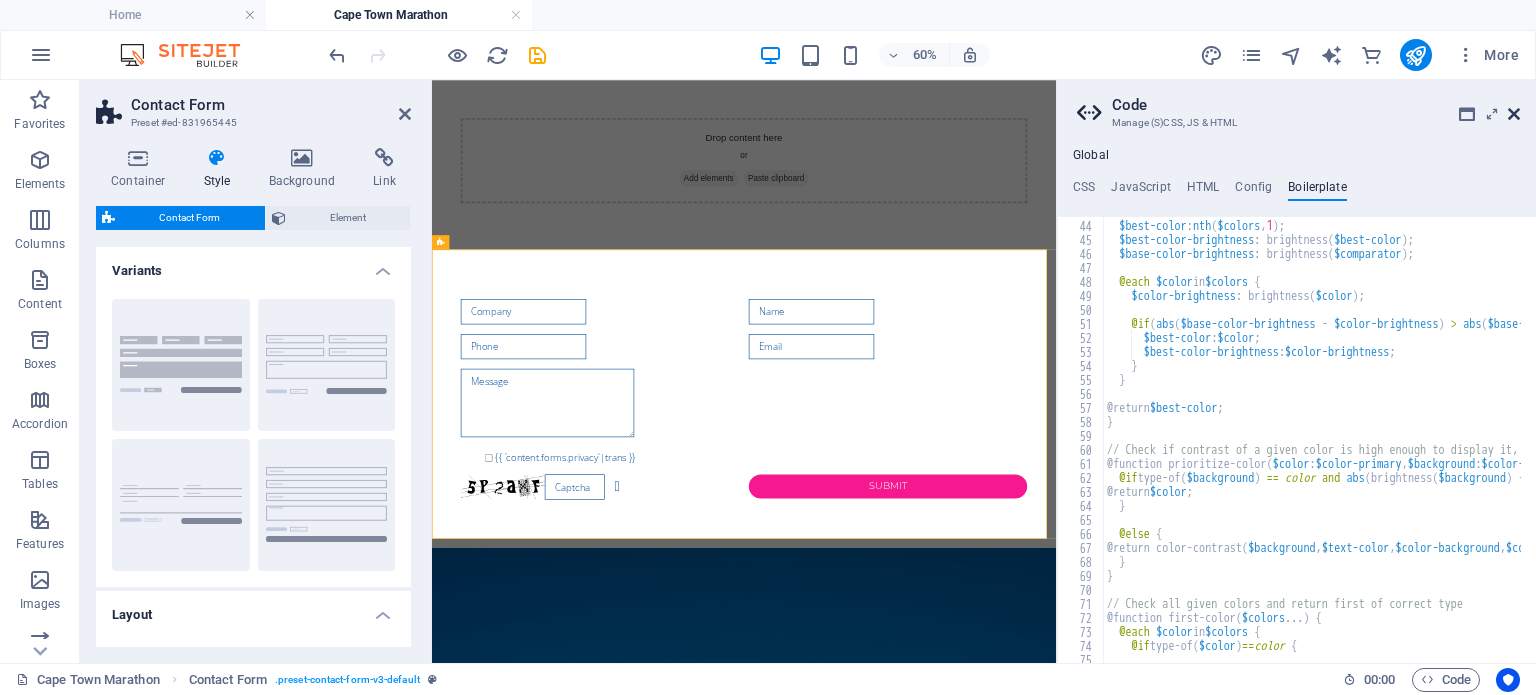 click at bounding box center (1514, 114) 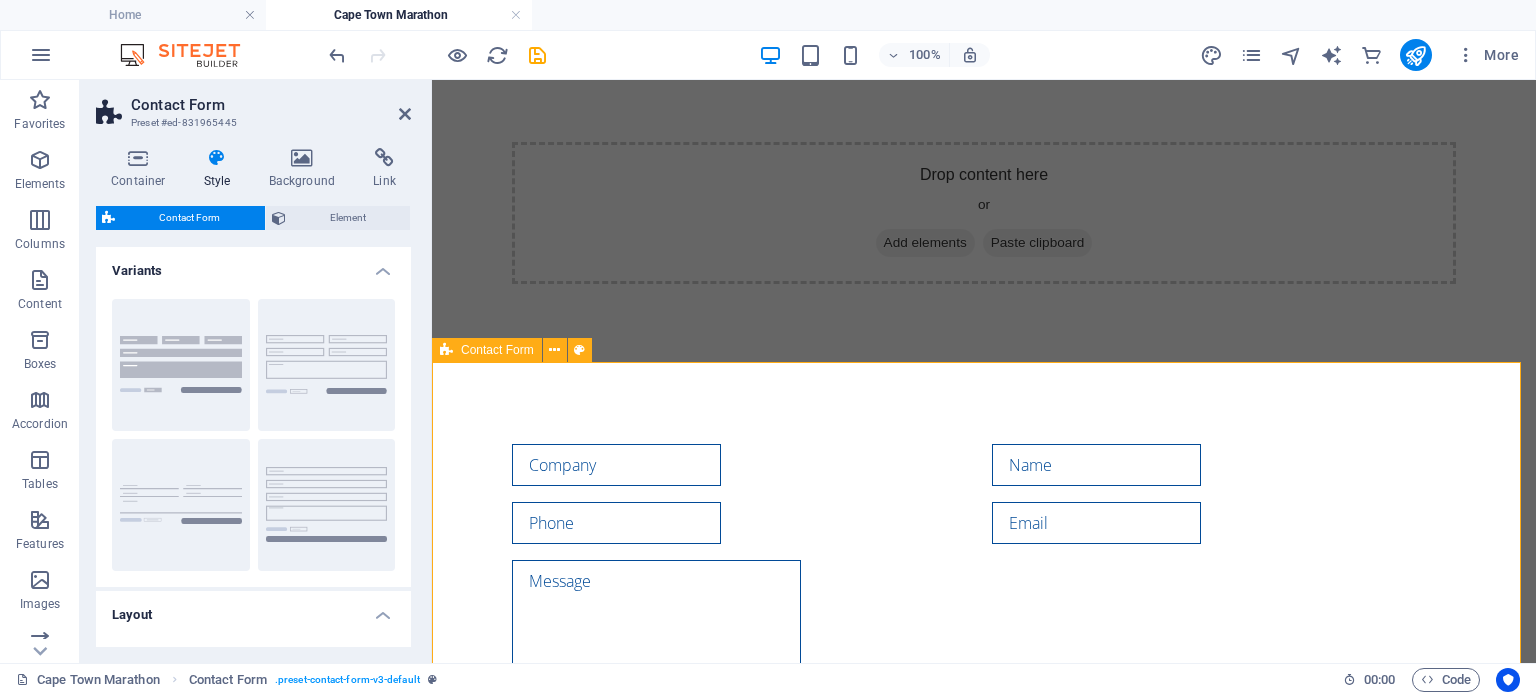 click on "{{ 'content.forms.privacy'|trans }} Unreadable? Load new Submit" at bounding box center [984, 611] 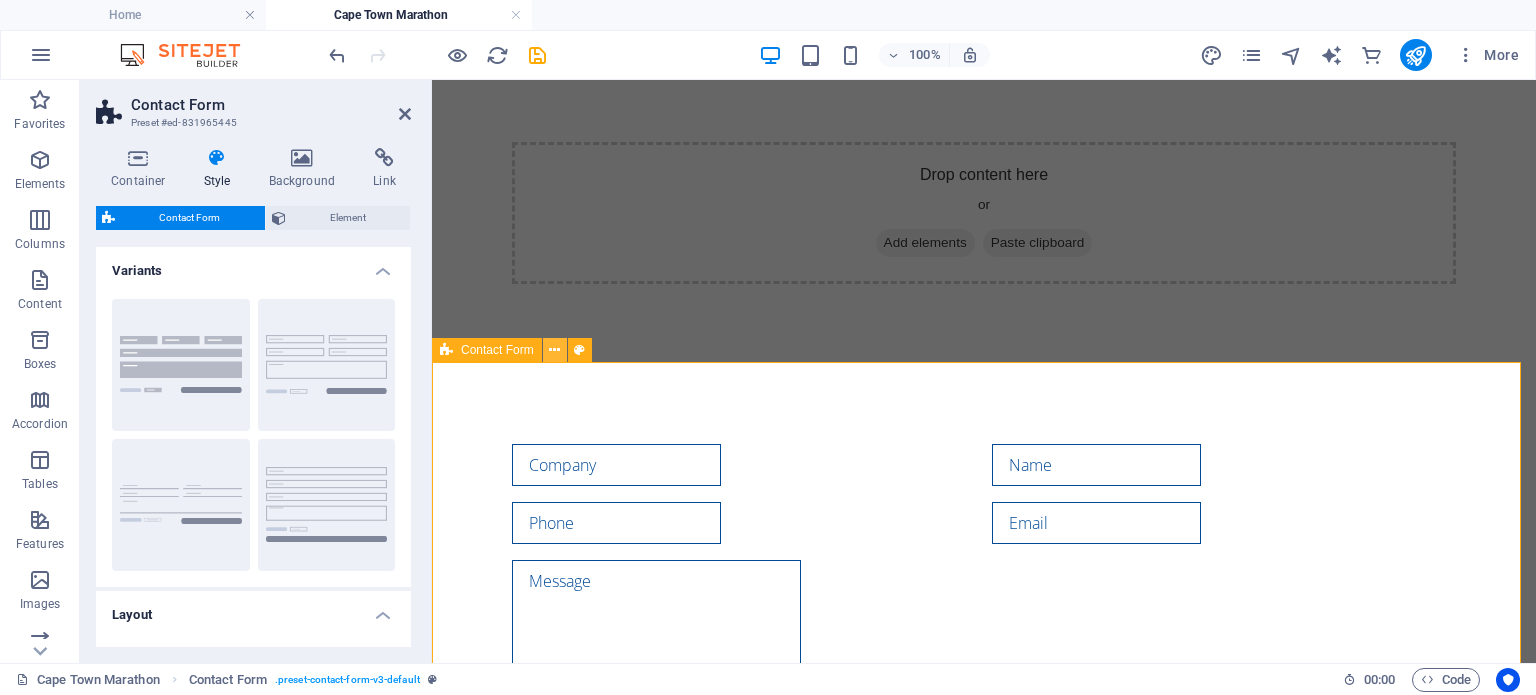 click at bounding box center [554, 350] 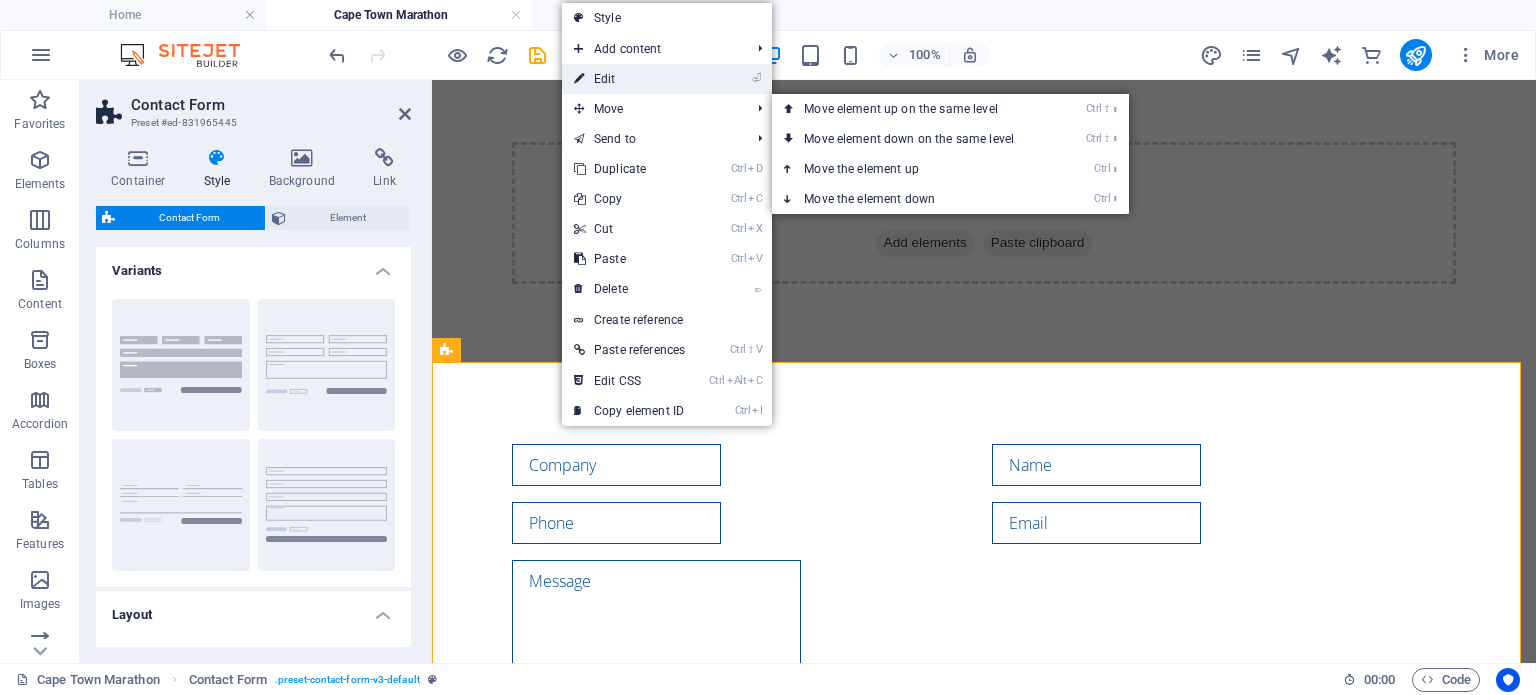 click on "⏎  Edit" at bounding box center (629, 79) 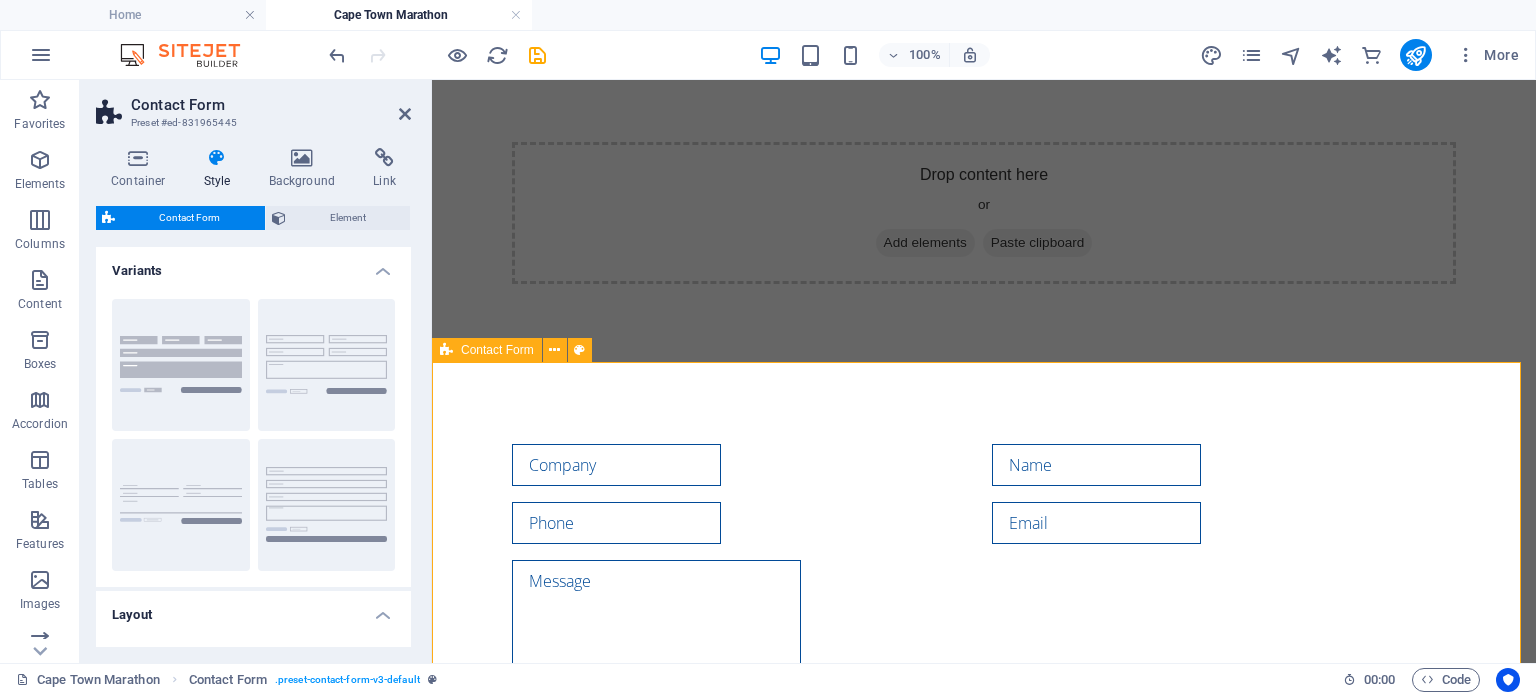 click on "{{ 'content.forms.privacy'|trans }} Unreadable? Load new Submit" at bounding box center (984, 611) 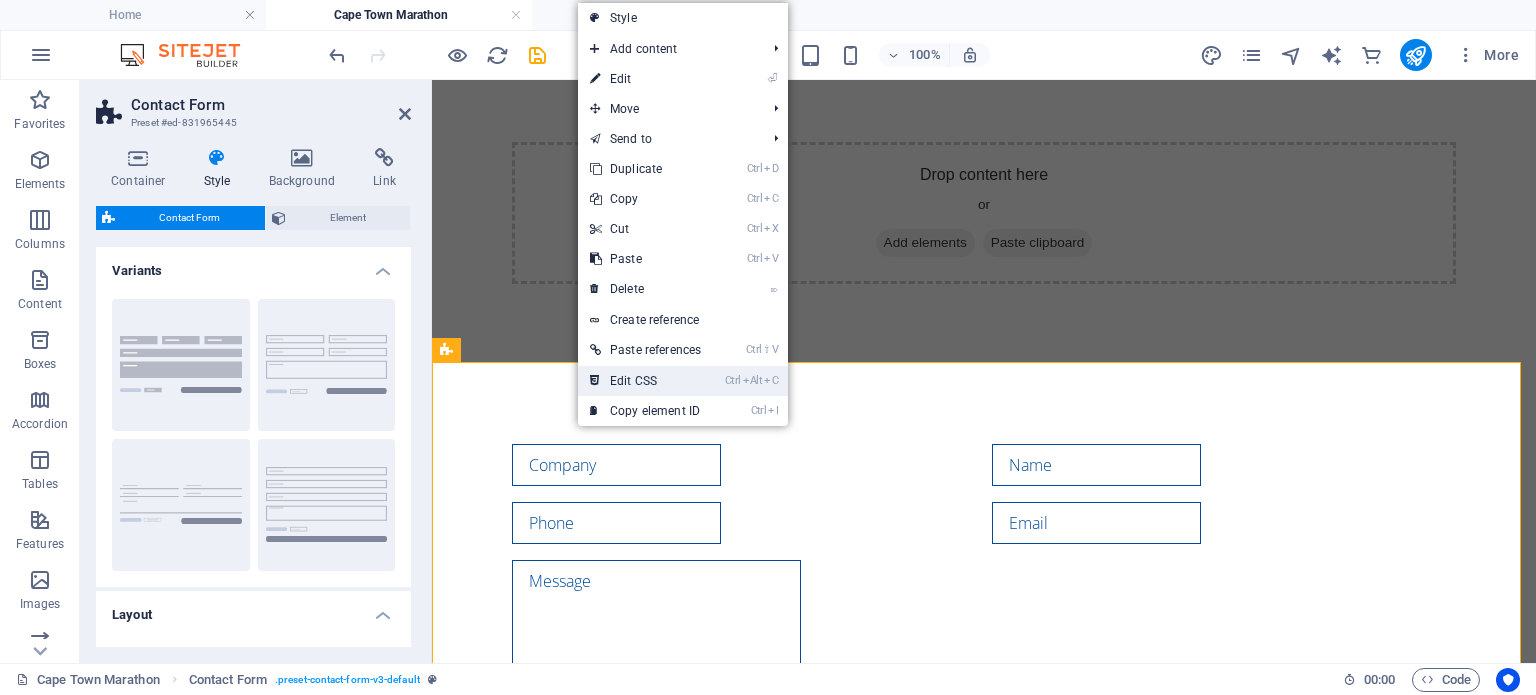 click on "Ctrl Alt C  Edit CSS" at bounding box center (645, 381) 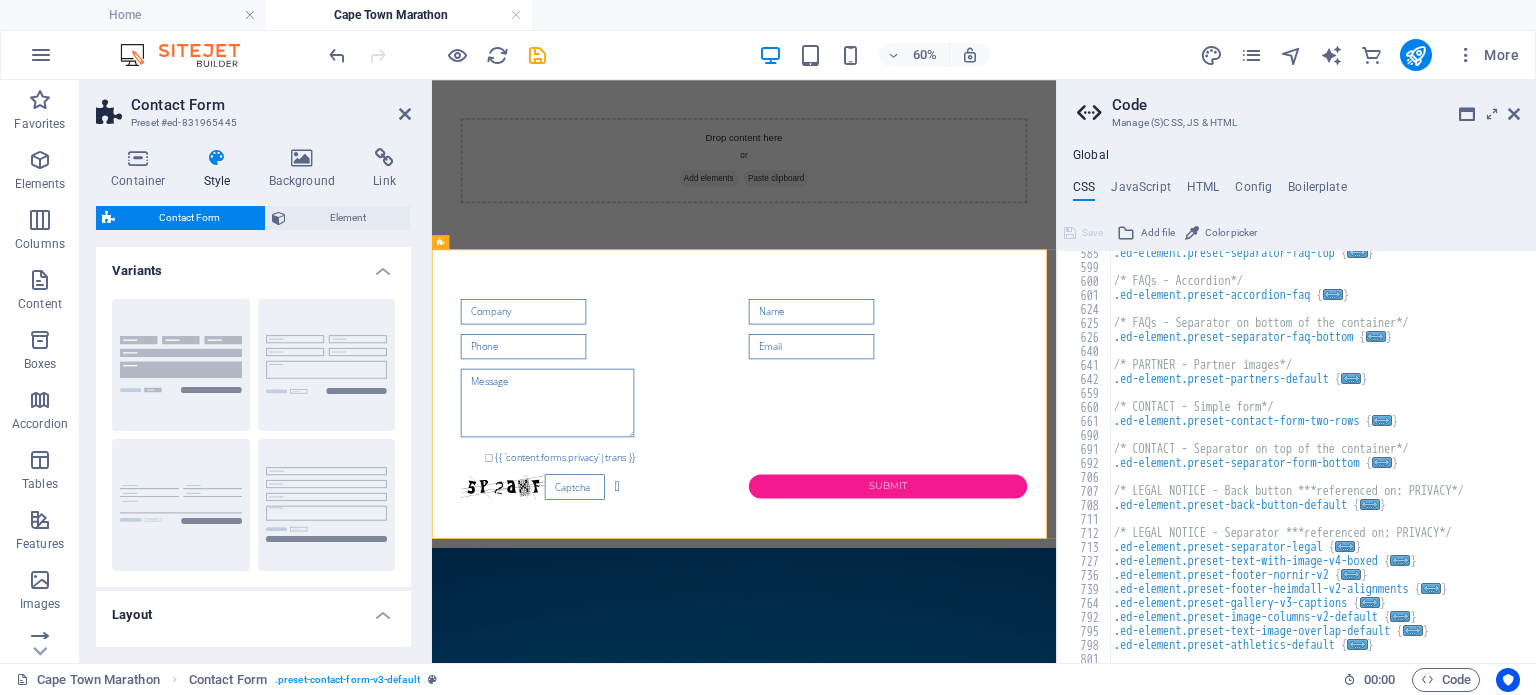 scroll, scrollTop: 2192, scrollLeft: 0, axis: vertical 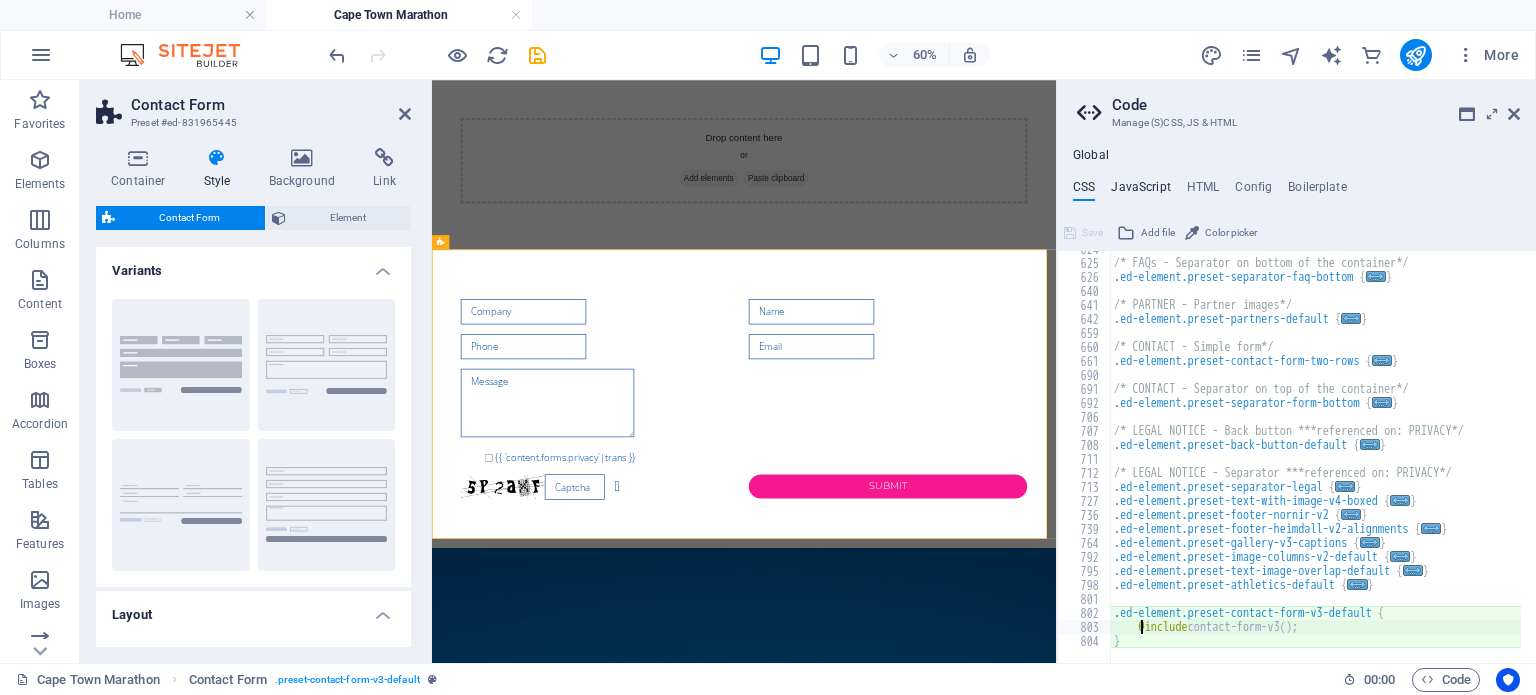 click on "JavaScript" at bounding box center (1140, 191) 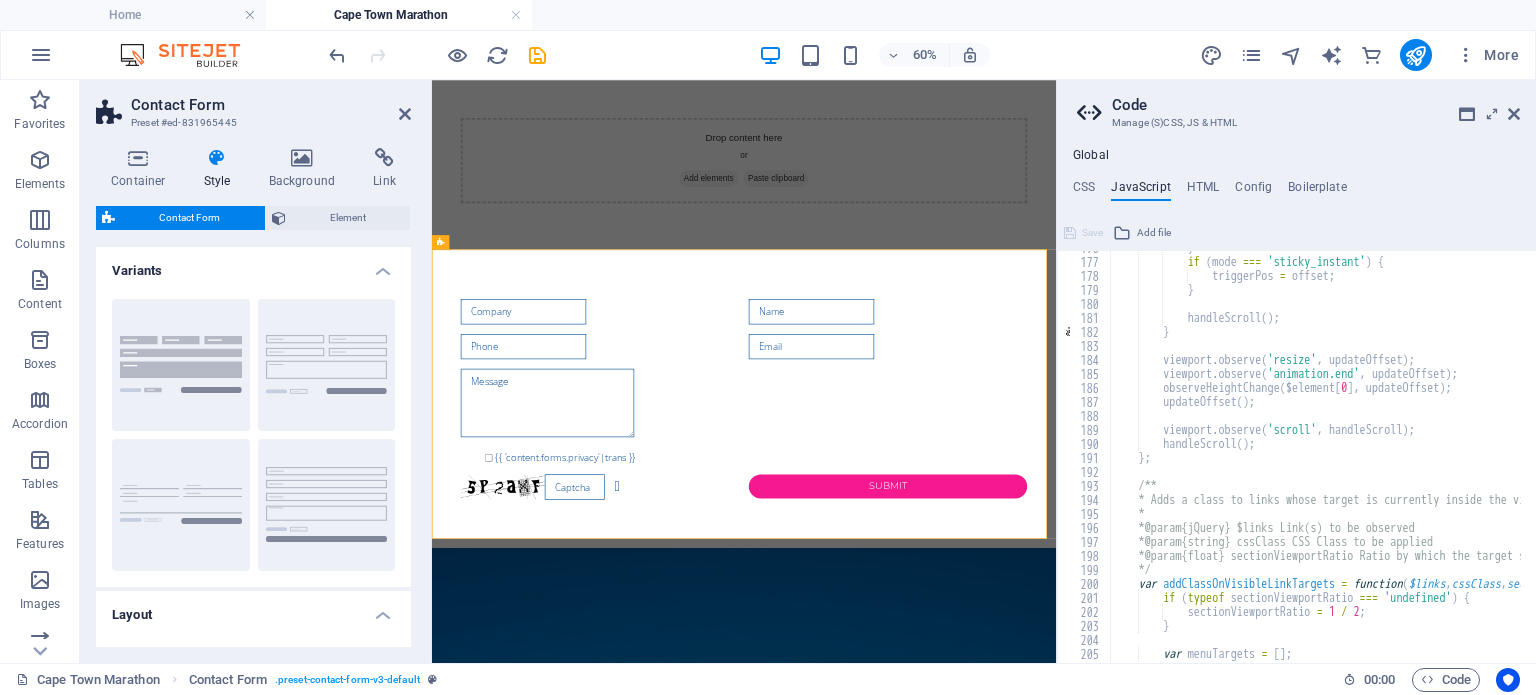 scroll, scrollTop: 2460, scrollLeft: 0, axis: vertical 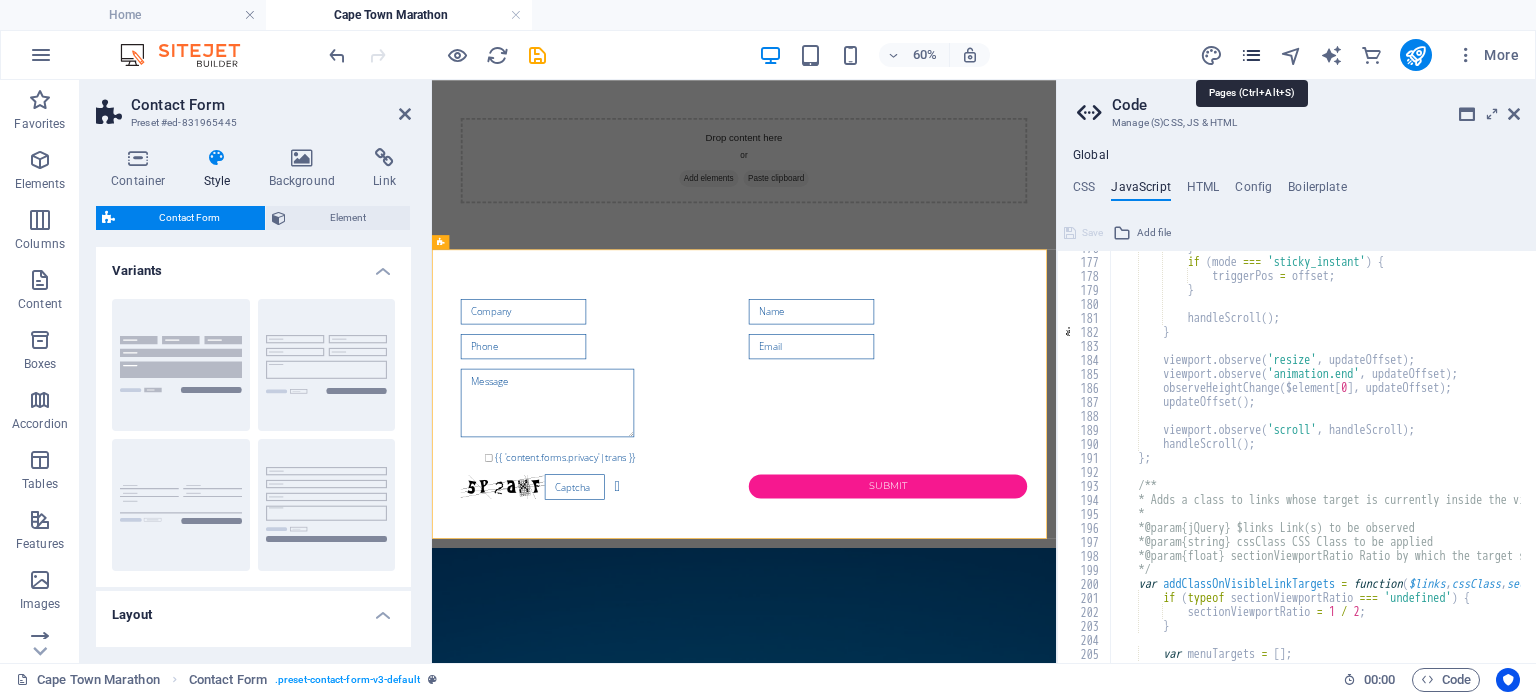 click at bounding box center [1251, 55] 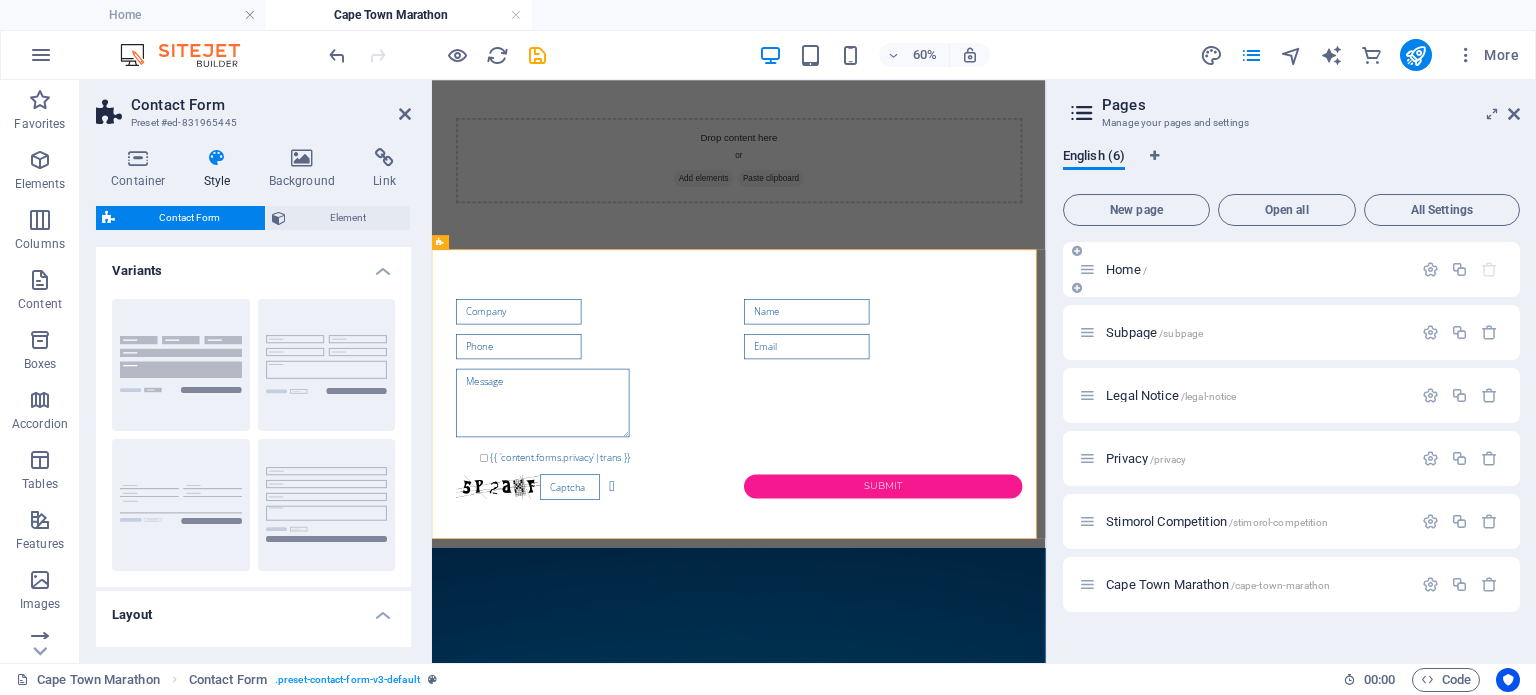 click on "Home /" at bounding box center (1256, 269) 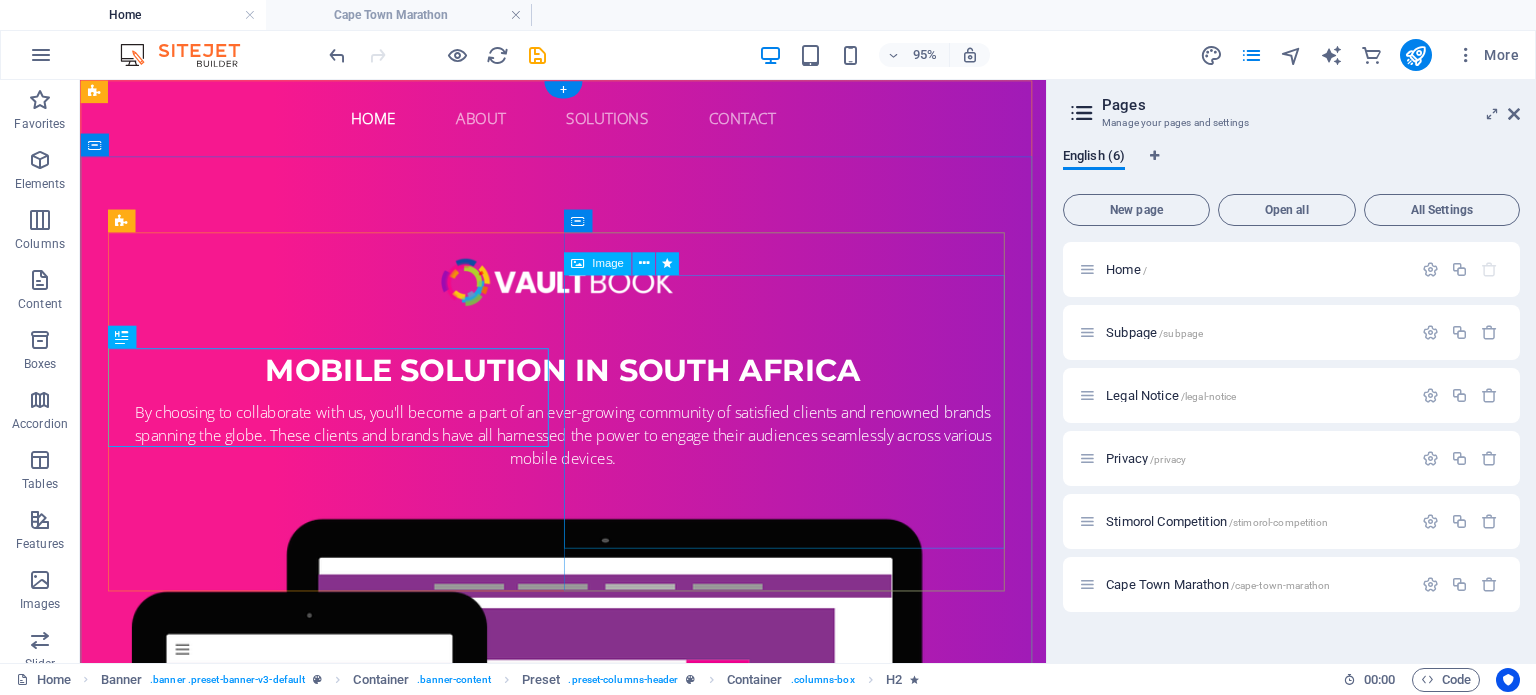 scroll, scrollTop: 500, scrollLeft: 0, axis: vertical 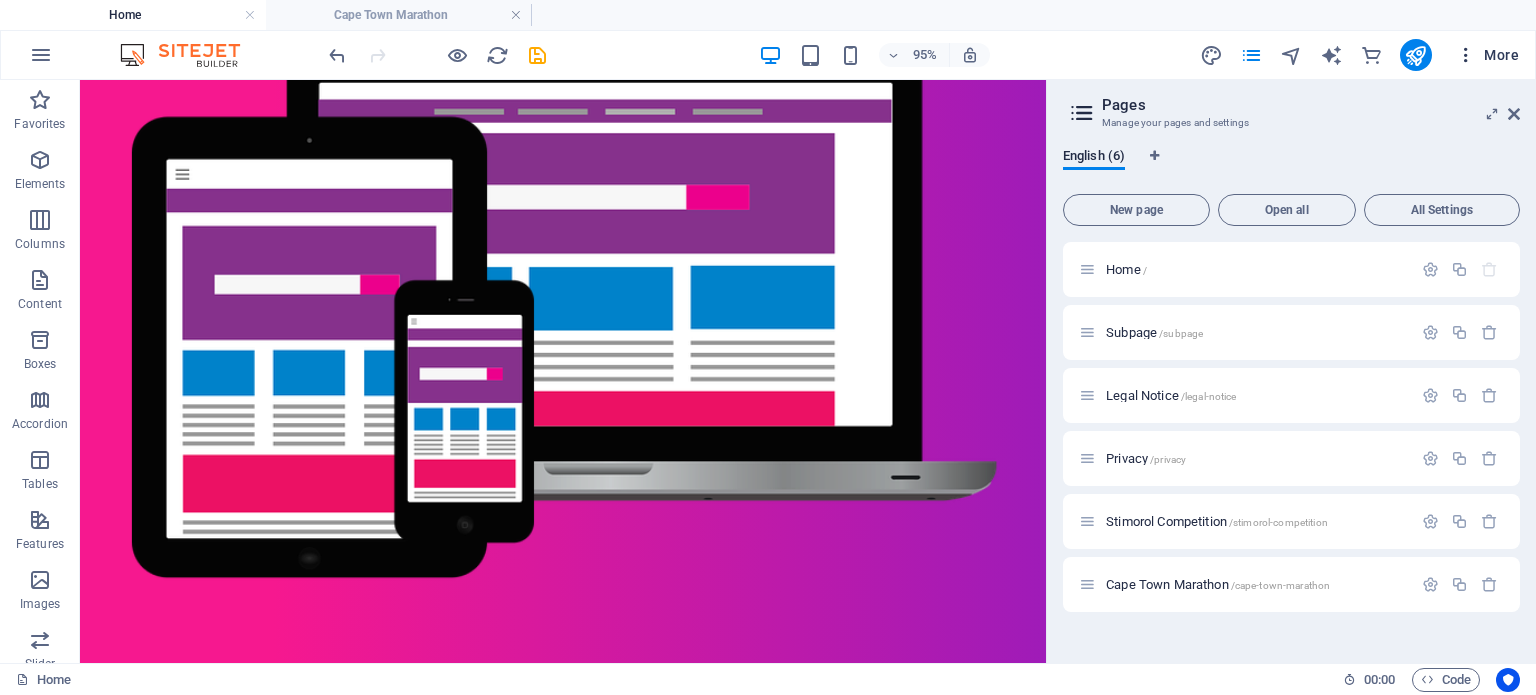 click at bounding box center (1466, 55) 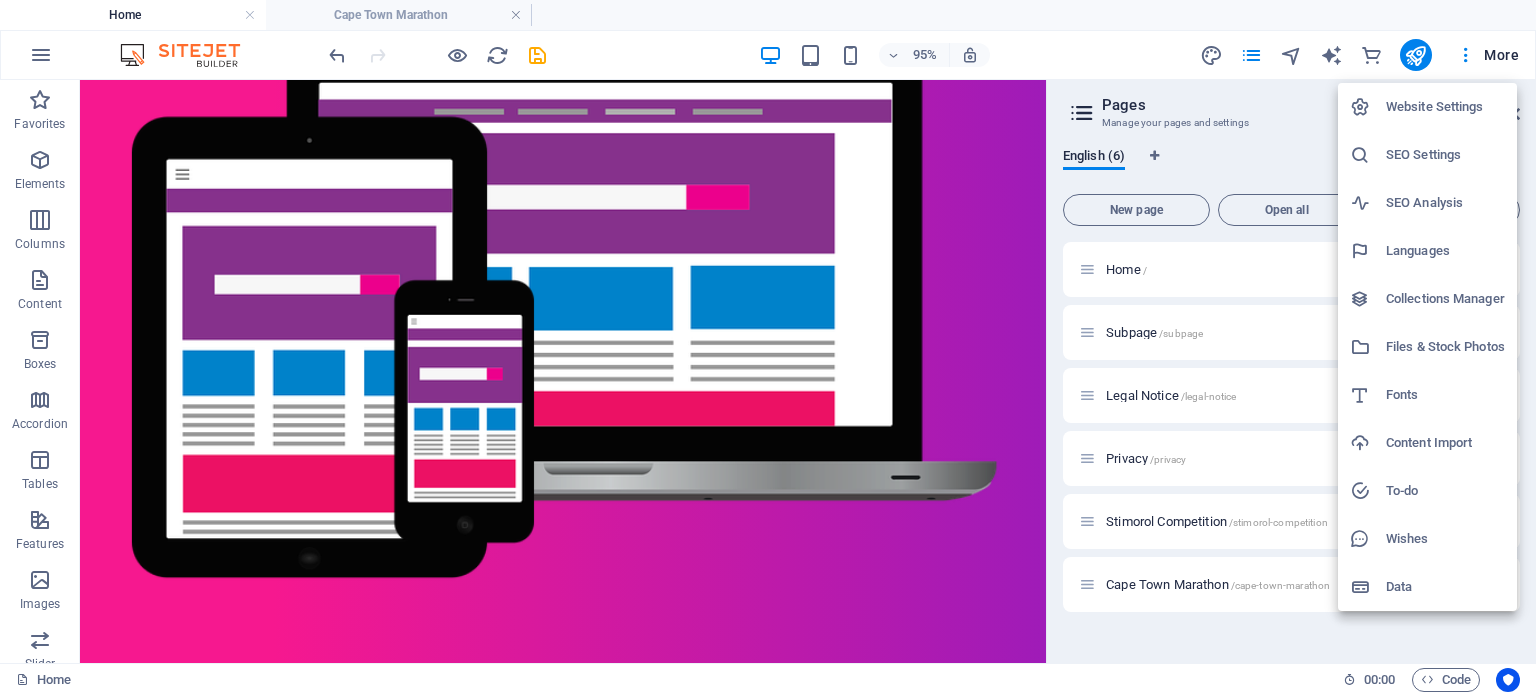 click on "Website Settings" at bounding box center [1445, 107] 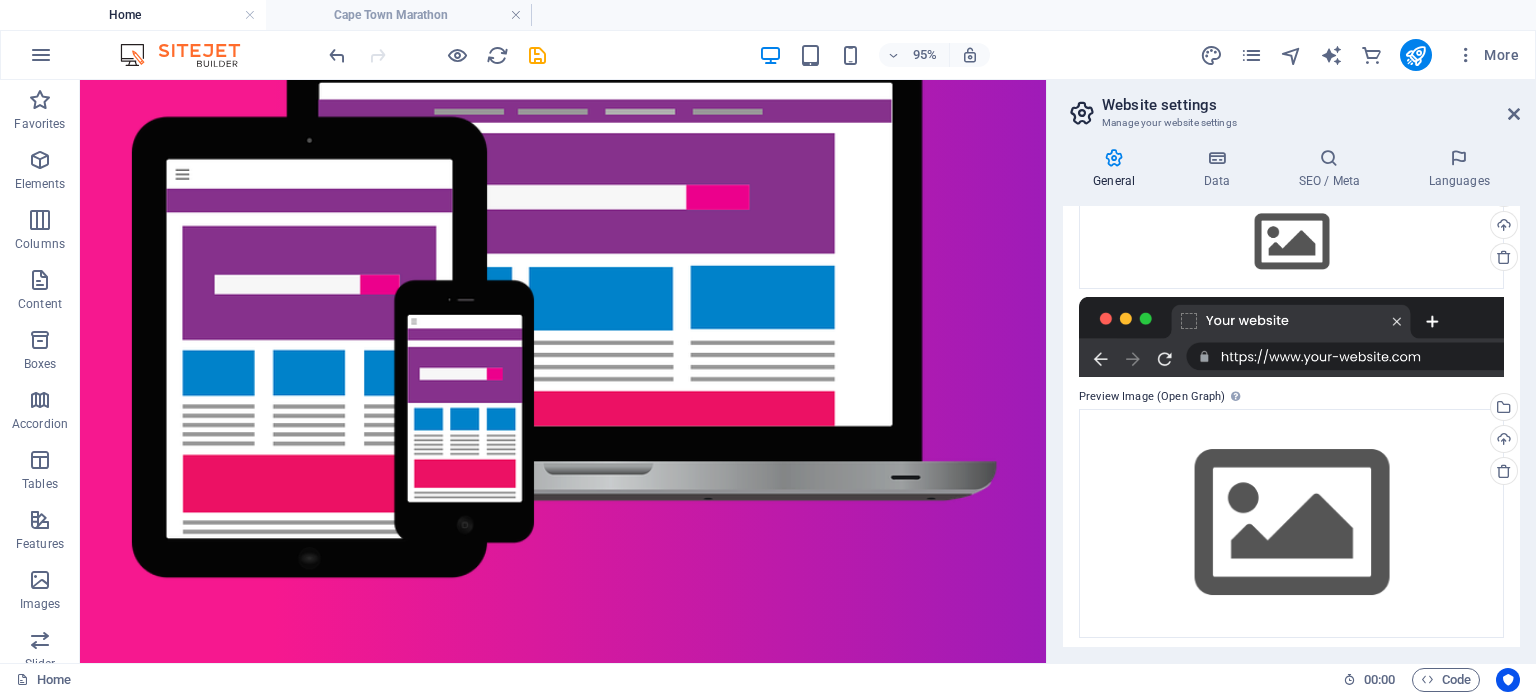 scroll, scrollTop: 226, scrollLeft: 0, axis: vertical 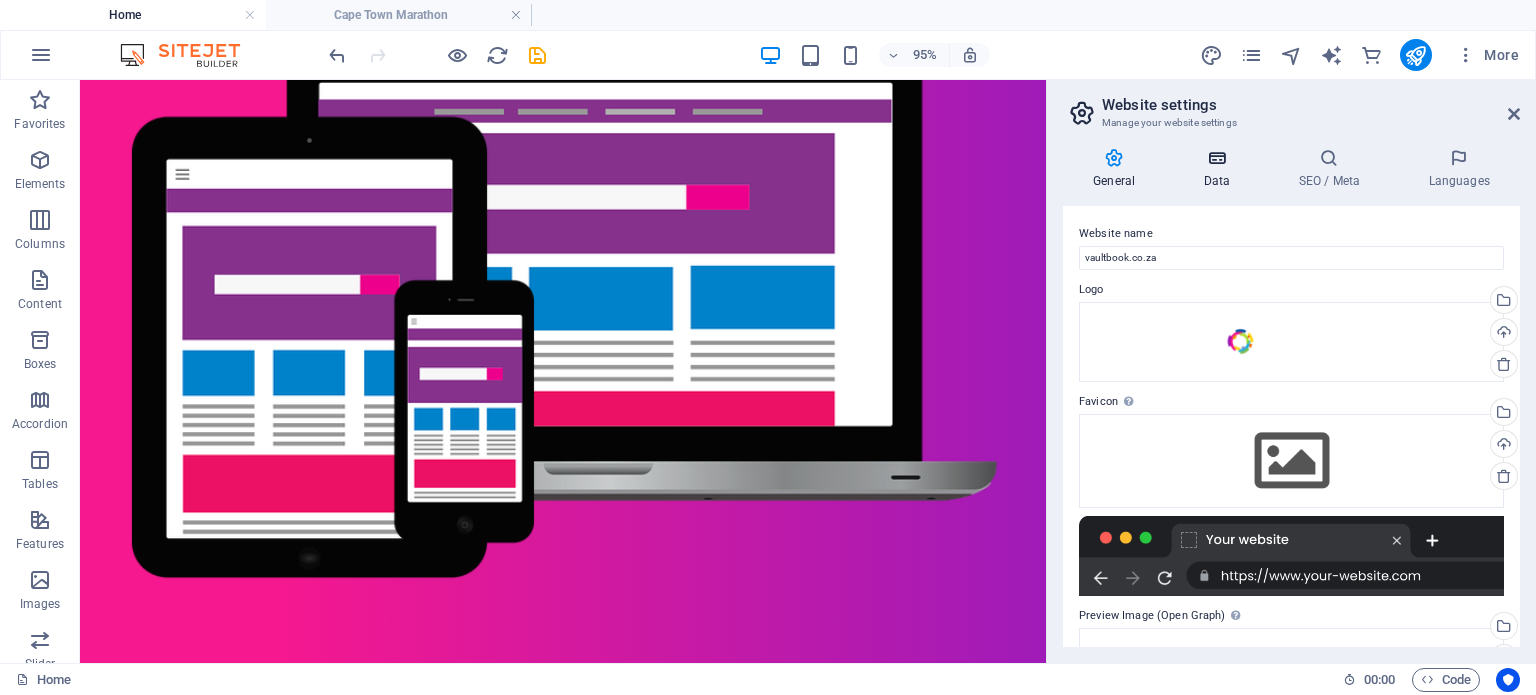click on "Data" at bounding box center (1220, 169) 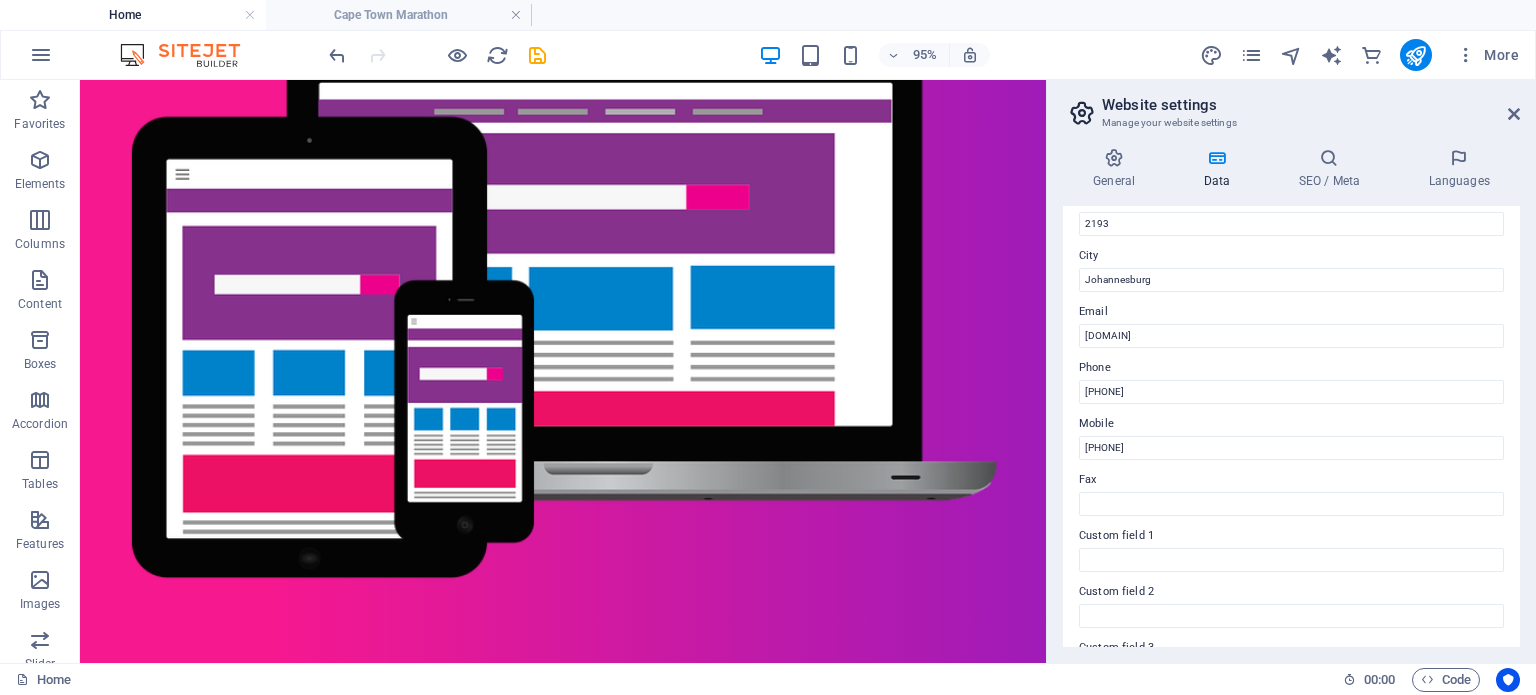 scroll, scrollTop: 300, scrollLeft: 0, axis: vertical 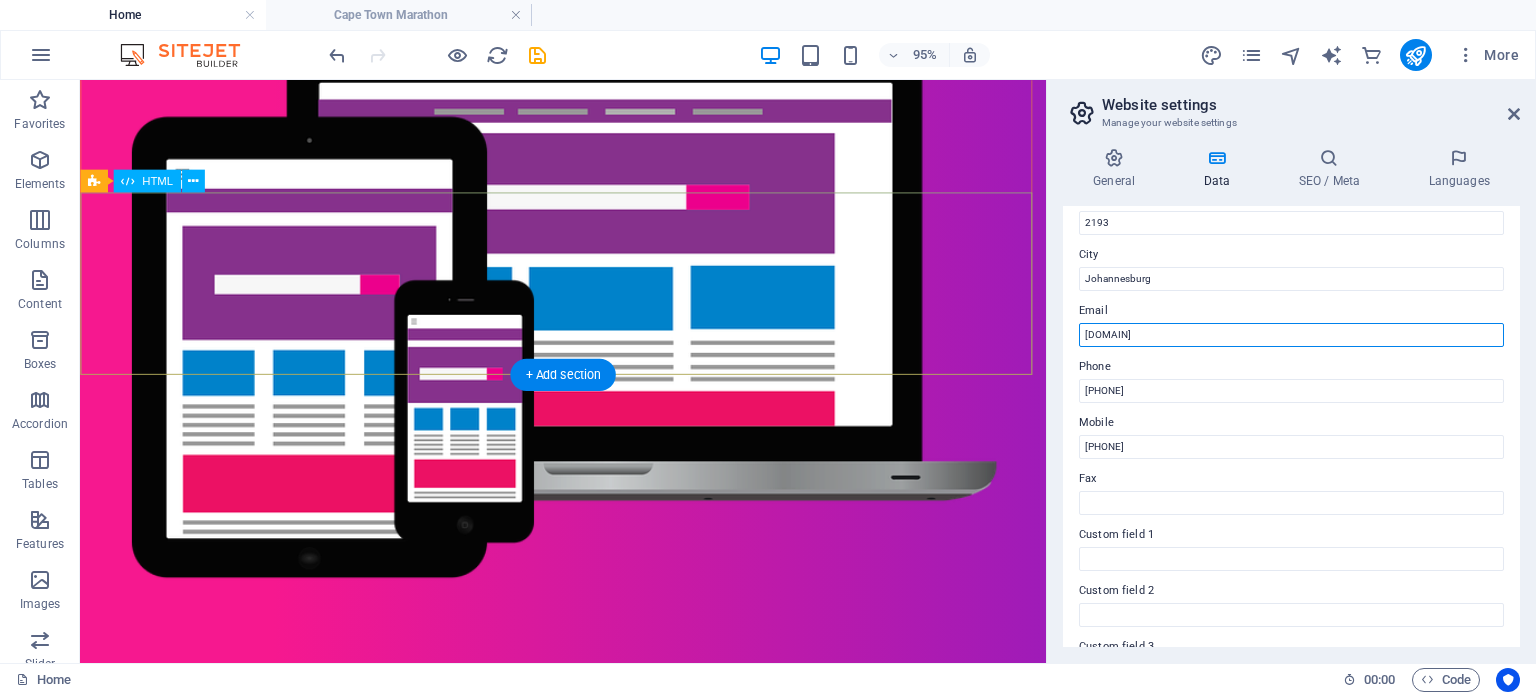 drag, startPoint x: 1287, startPoint y: 416, endPoint x: 1039, endPoint y: 345, distance: 257.96317 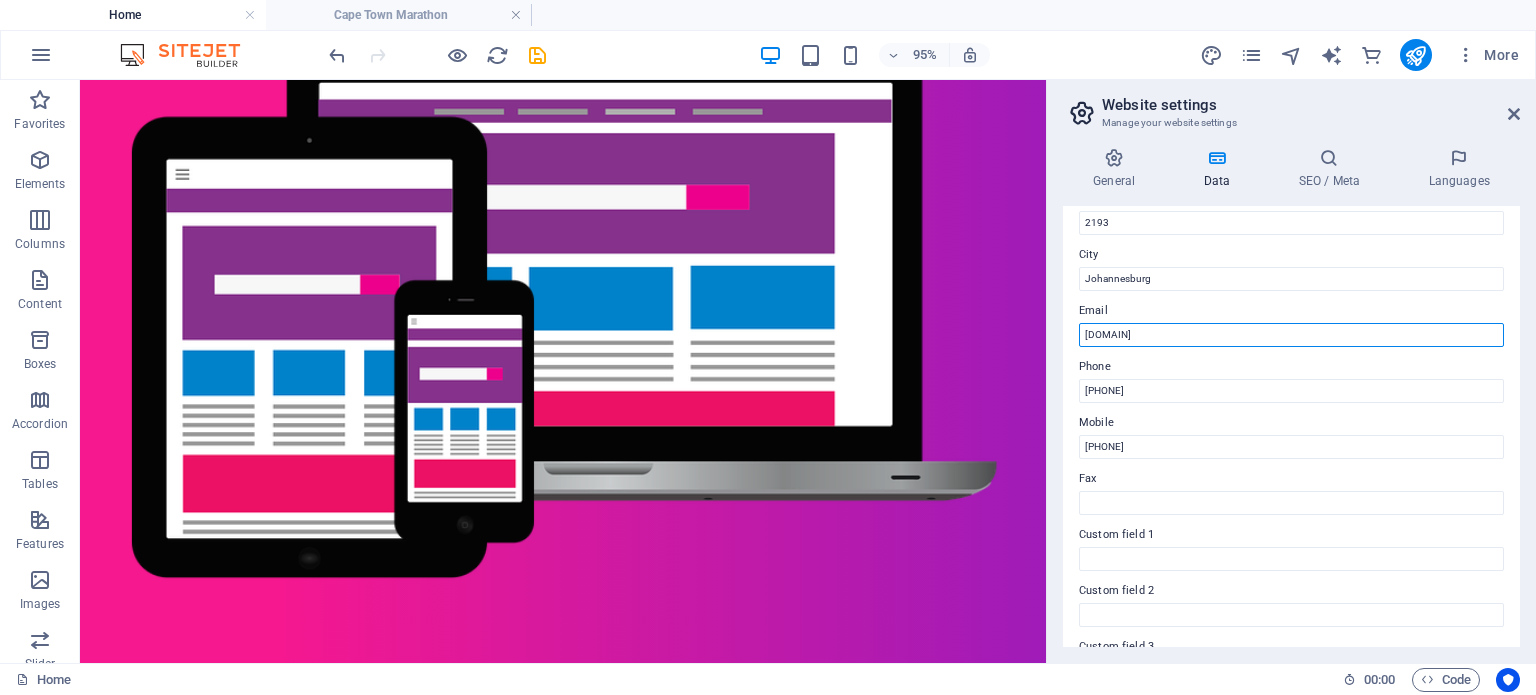 click on "Info@vaultbook.co.za" at bounding box center (1291, 335) 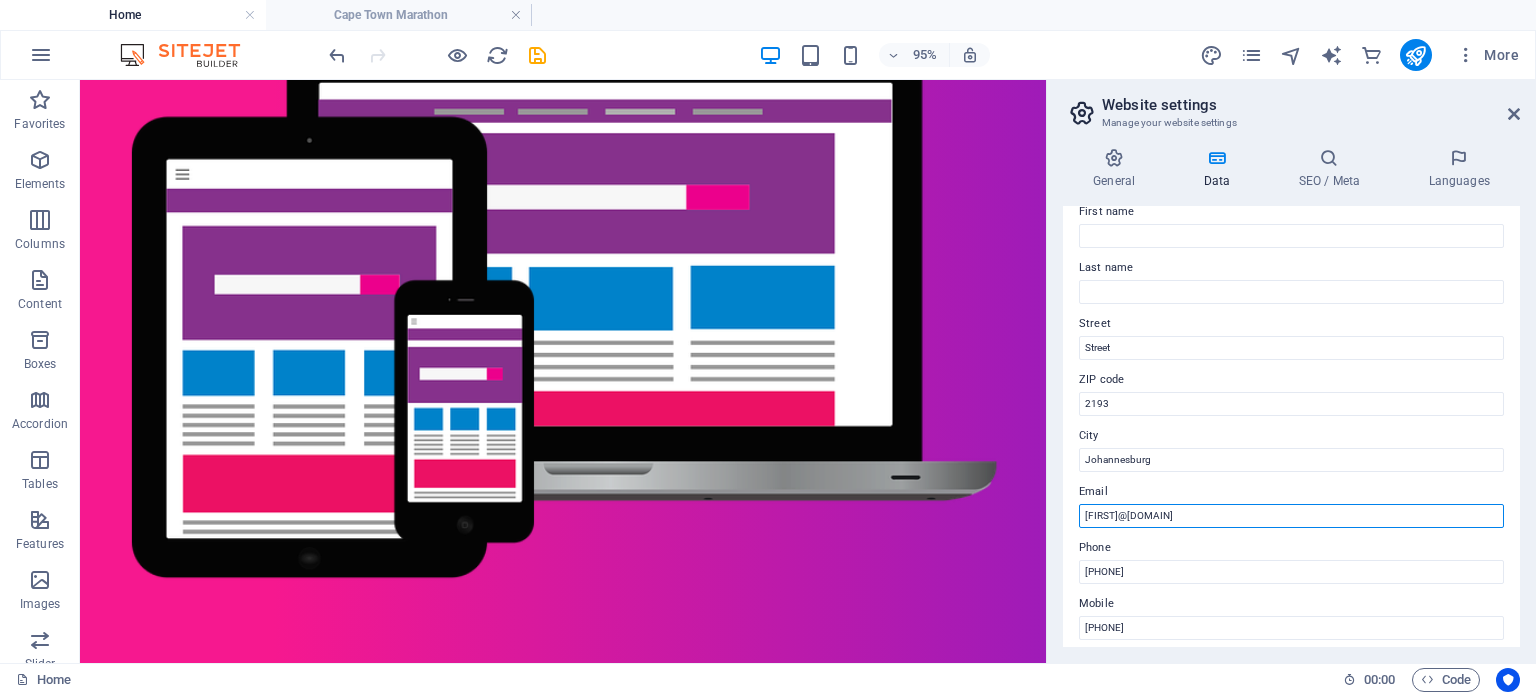 scroll, scrollTop: 0, scrollLeft: 0, axis: both 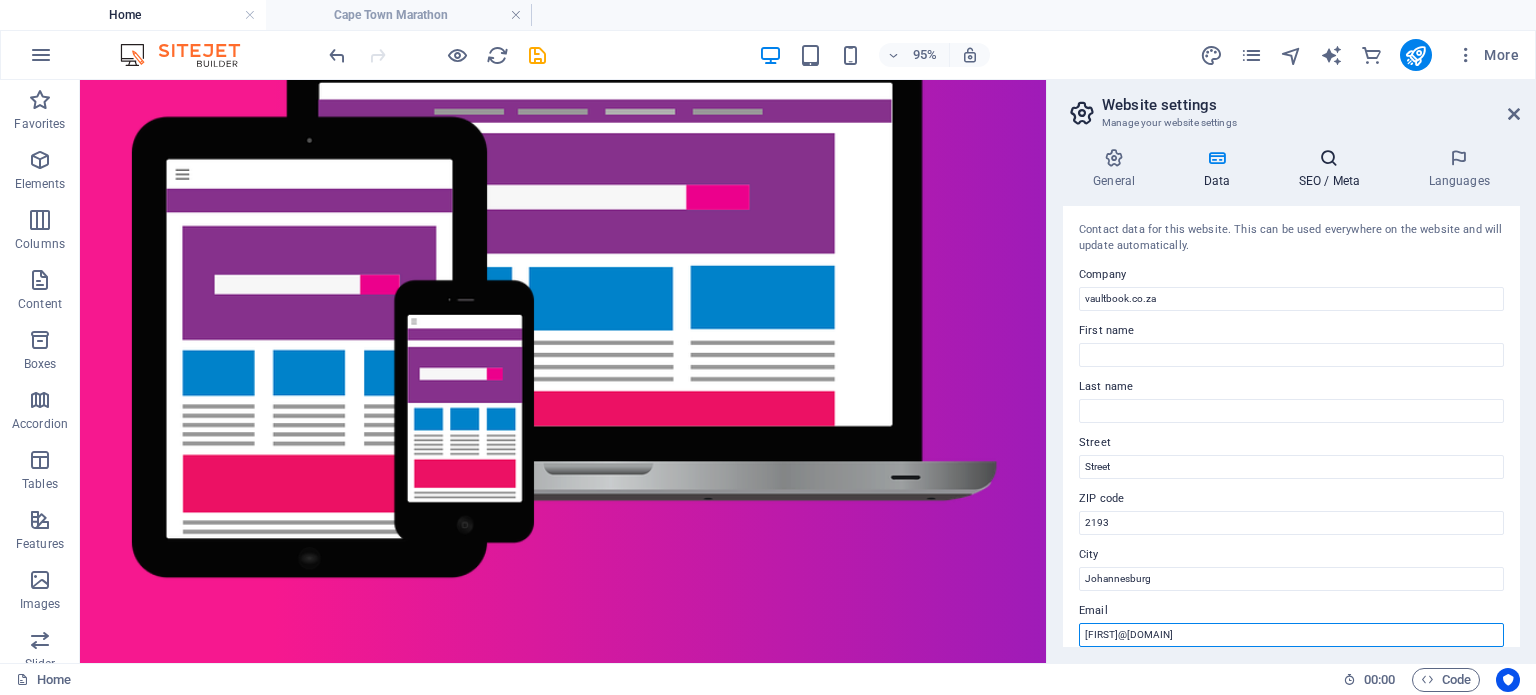 type on "[FIRST]@[DOMAIN].co.za" 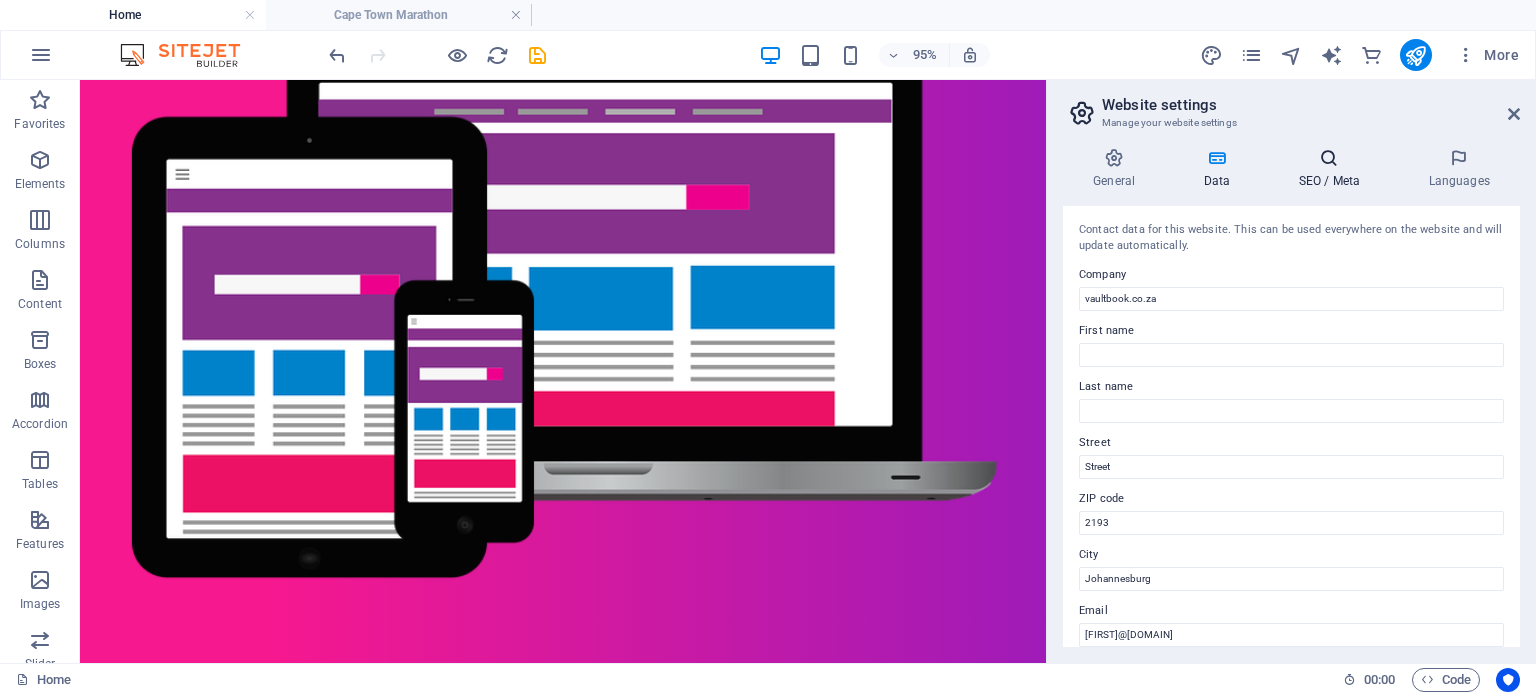click on "SEO / Meta" at bounding box center [1333, 169] 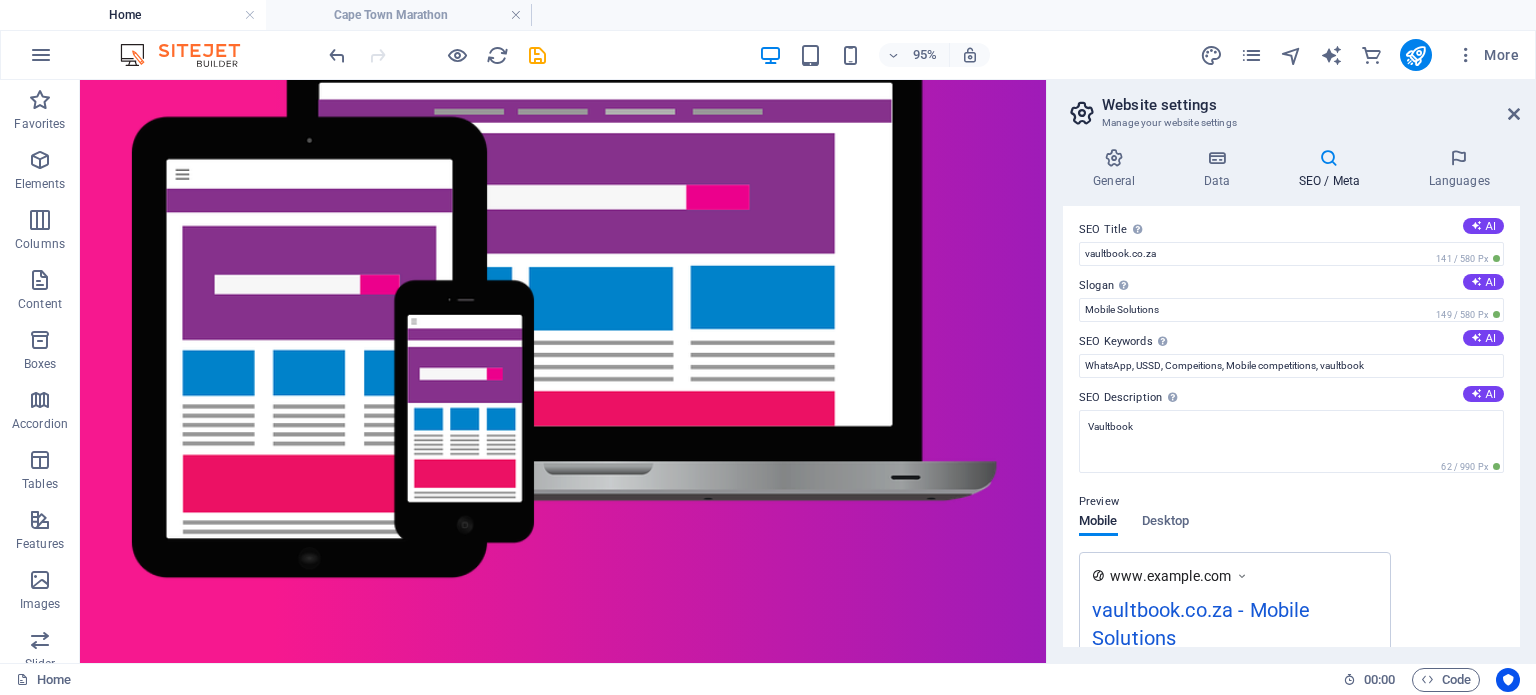 scroll, scrollTop: 0, scrollLeft: 0, axis: both 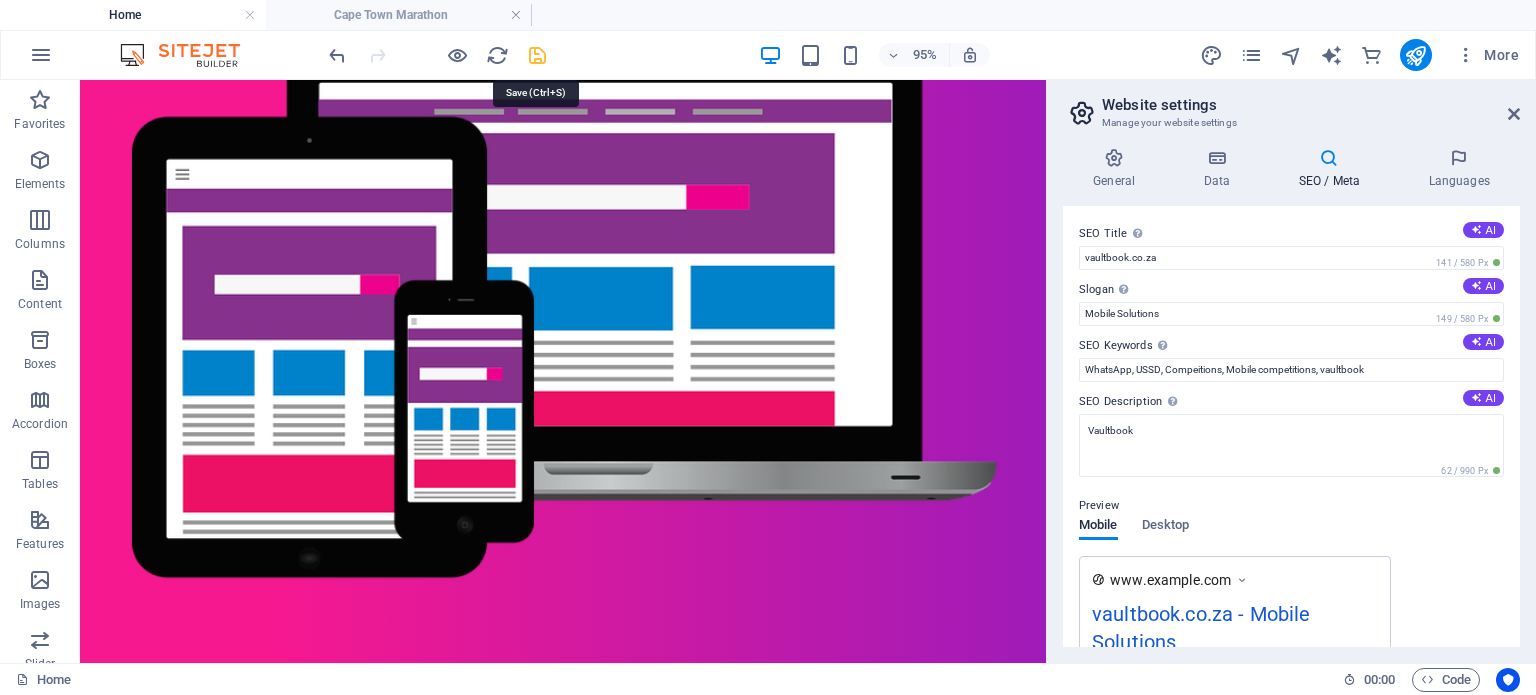 click at bounding box center (537, 55) 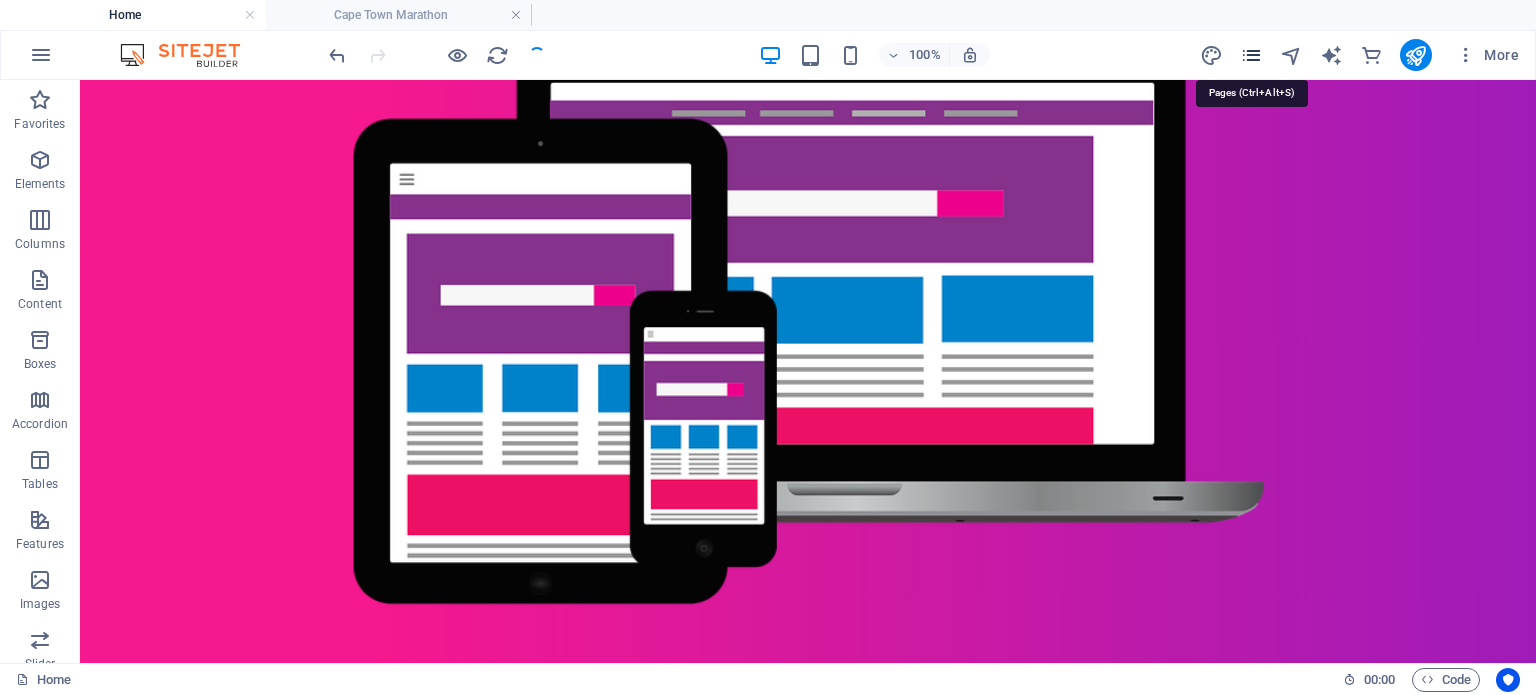 click at bounding box center (1251, 55) 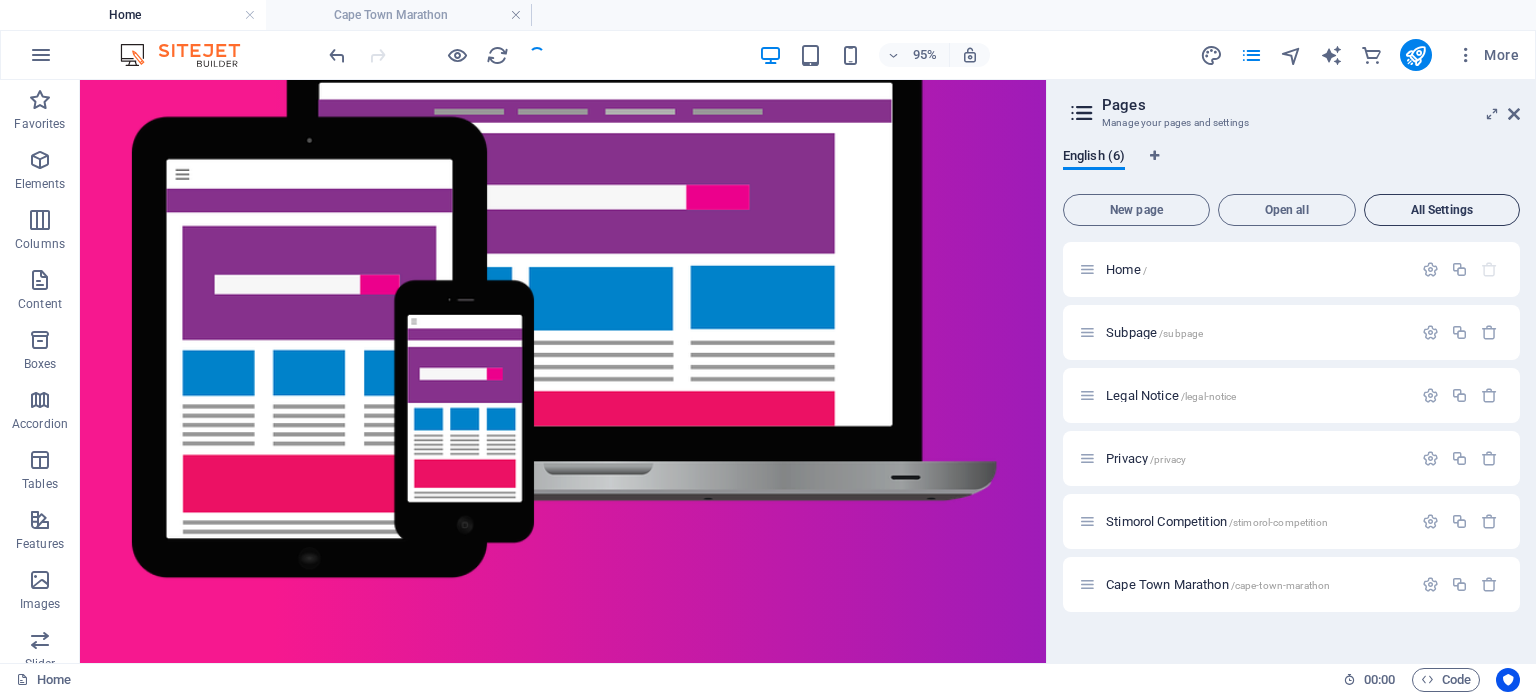 click on "All Settings" at bounding box center (1442, 210) 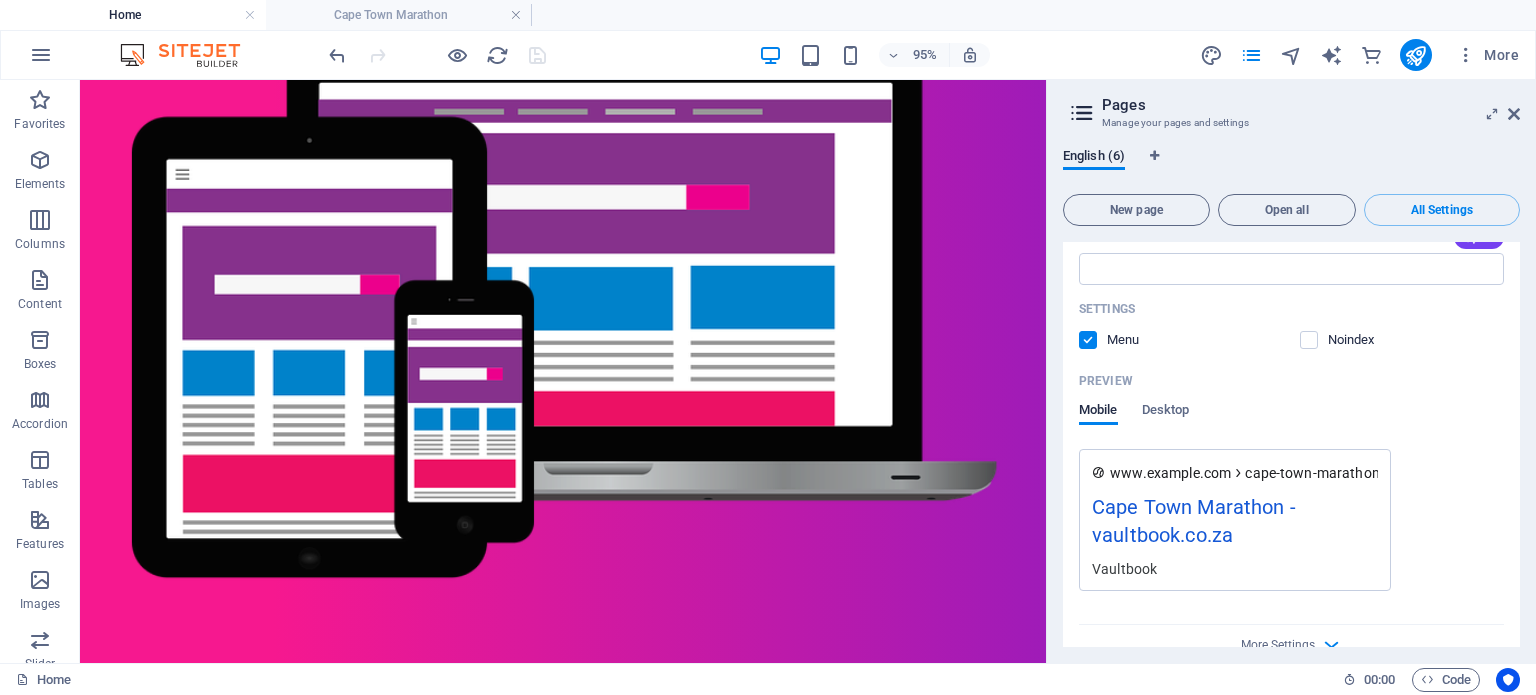scroll, scrollTop: 4526, scrollLeft: 0, axis: vertical 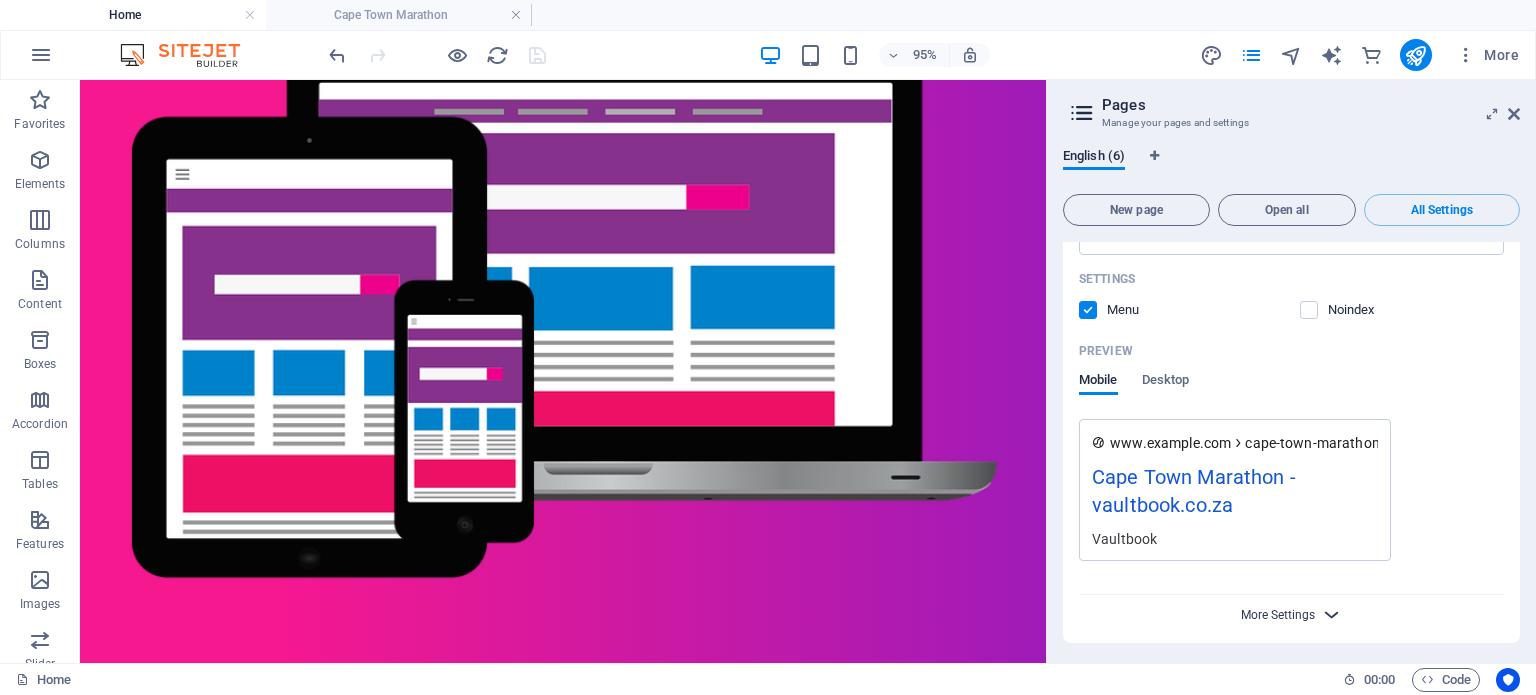click on "More Settings" at bounding box center (1278, 615) 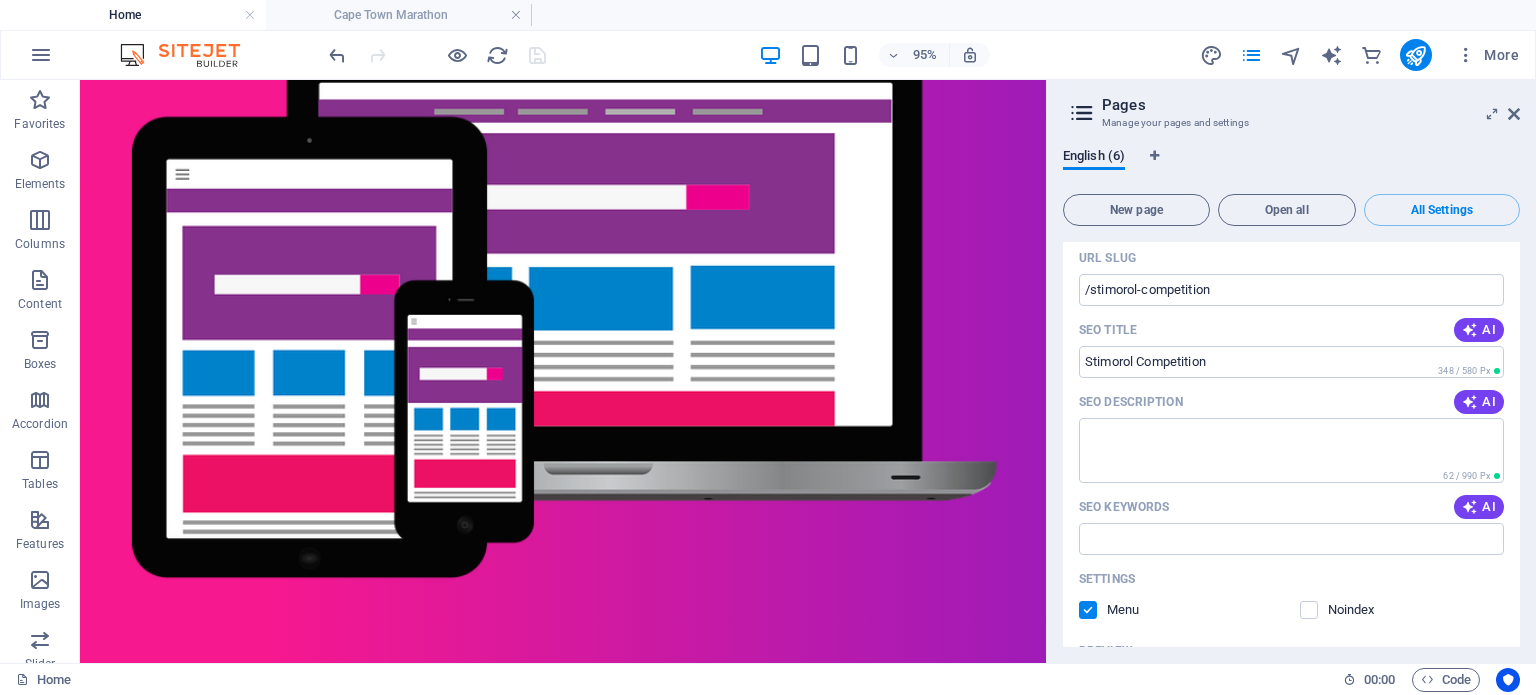 scroll, scrollTop: 3213, scrollLeft: 0, axis: vertical 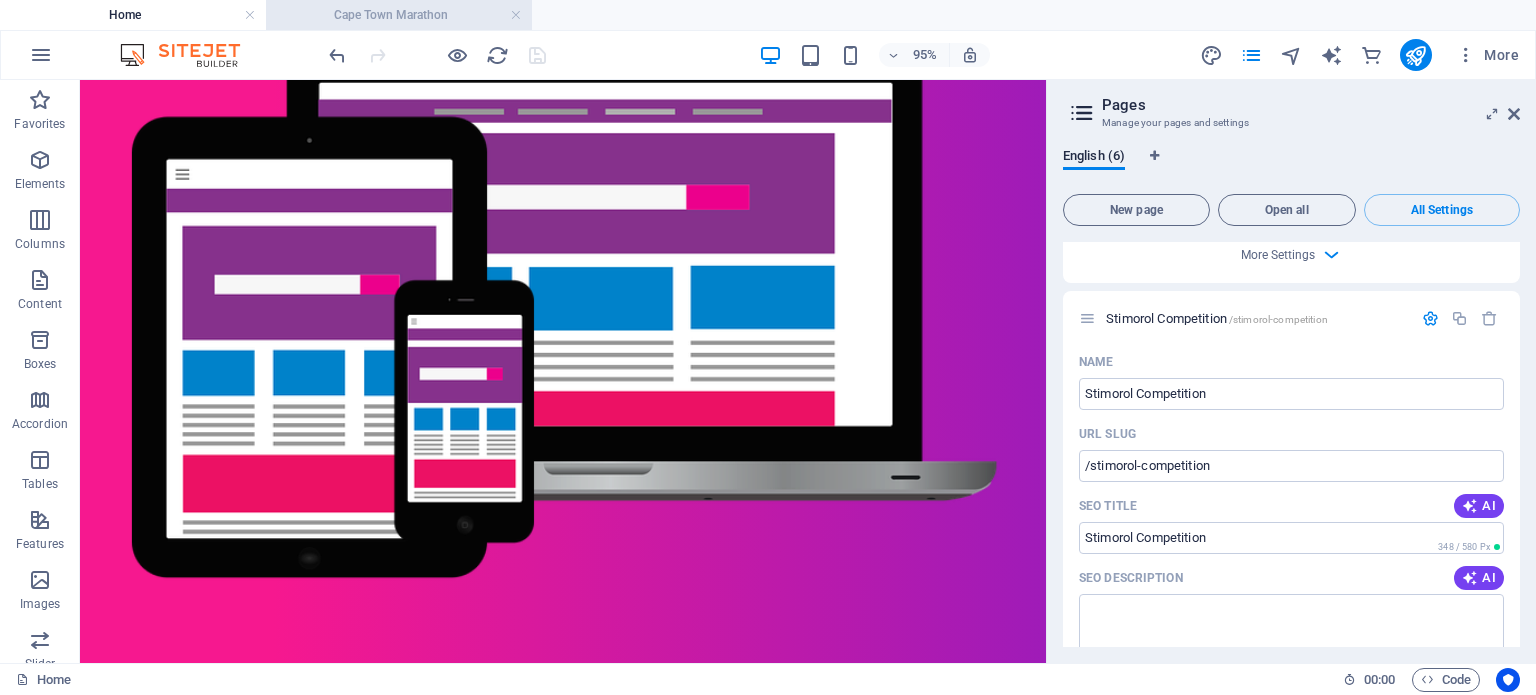 click on "Cape Town Marathon" at bounding box center (399, 15) 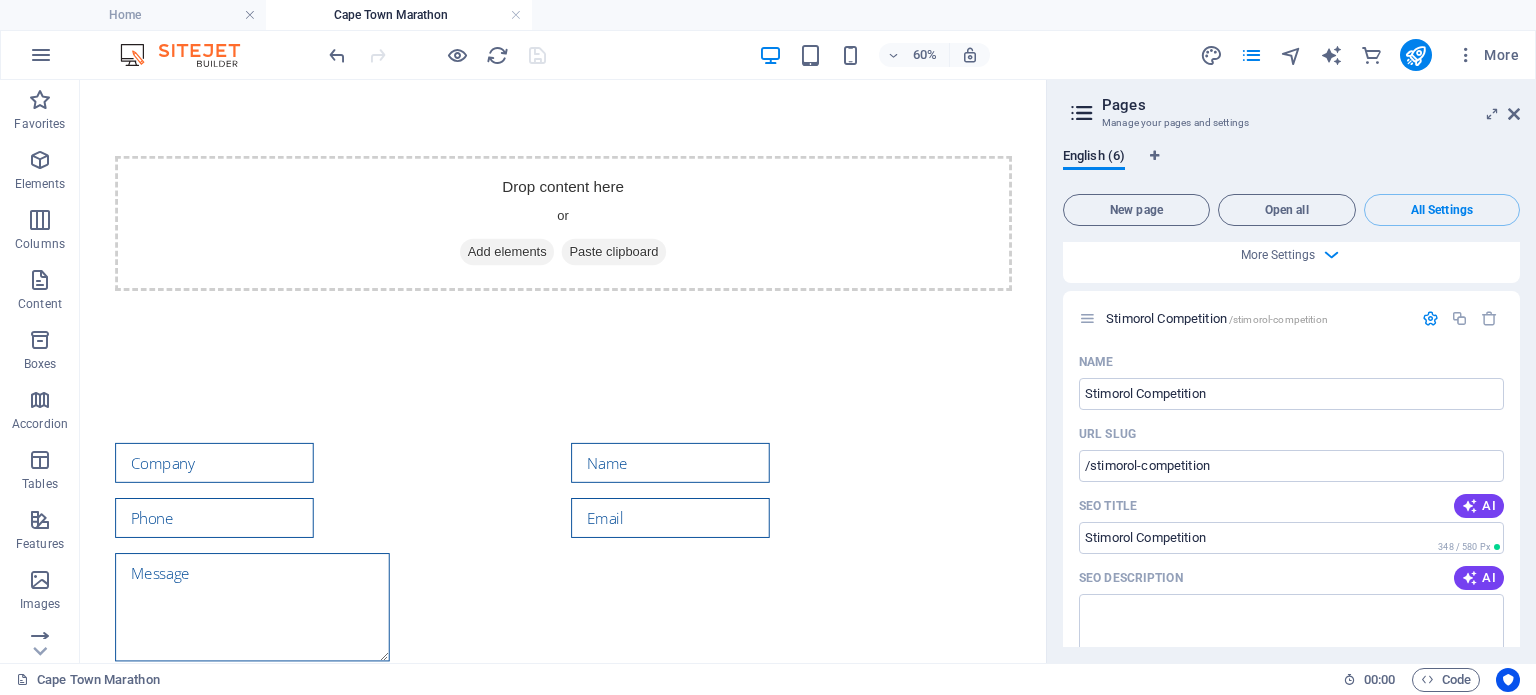 scroll, scrollTop: 18, scrollLeft: 0, axis: vertical 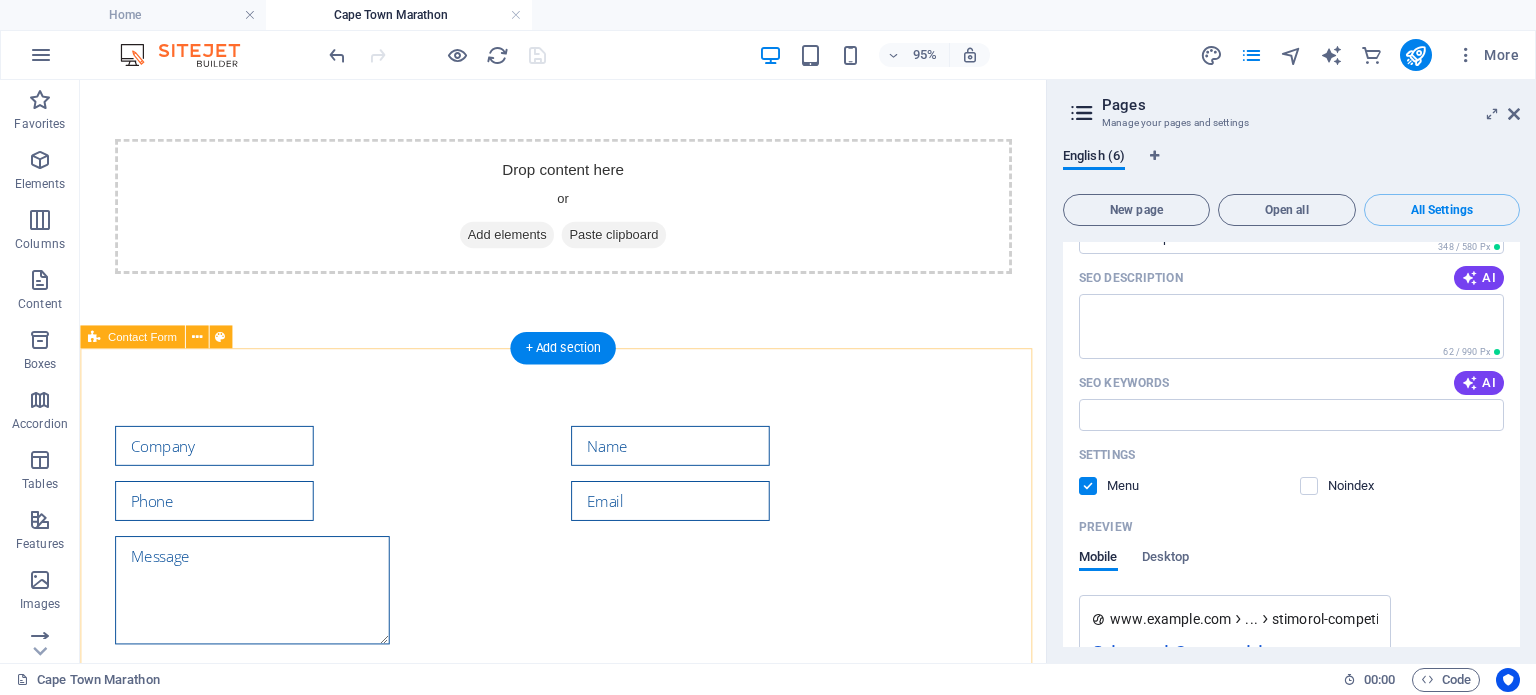 click on "{{ 'content.forms.privacy'|trans }} Unreadable? Load new Submit" at bounding box center [588, 611] 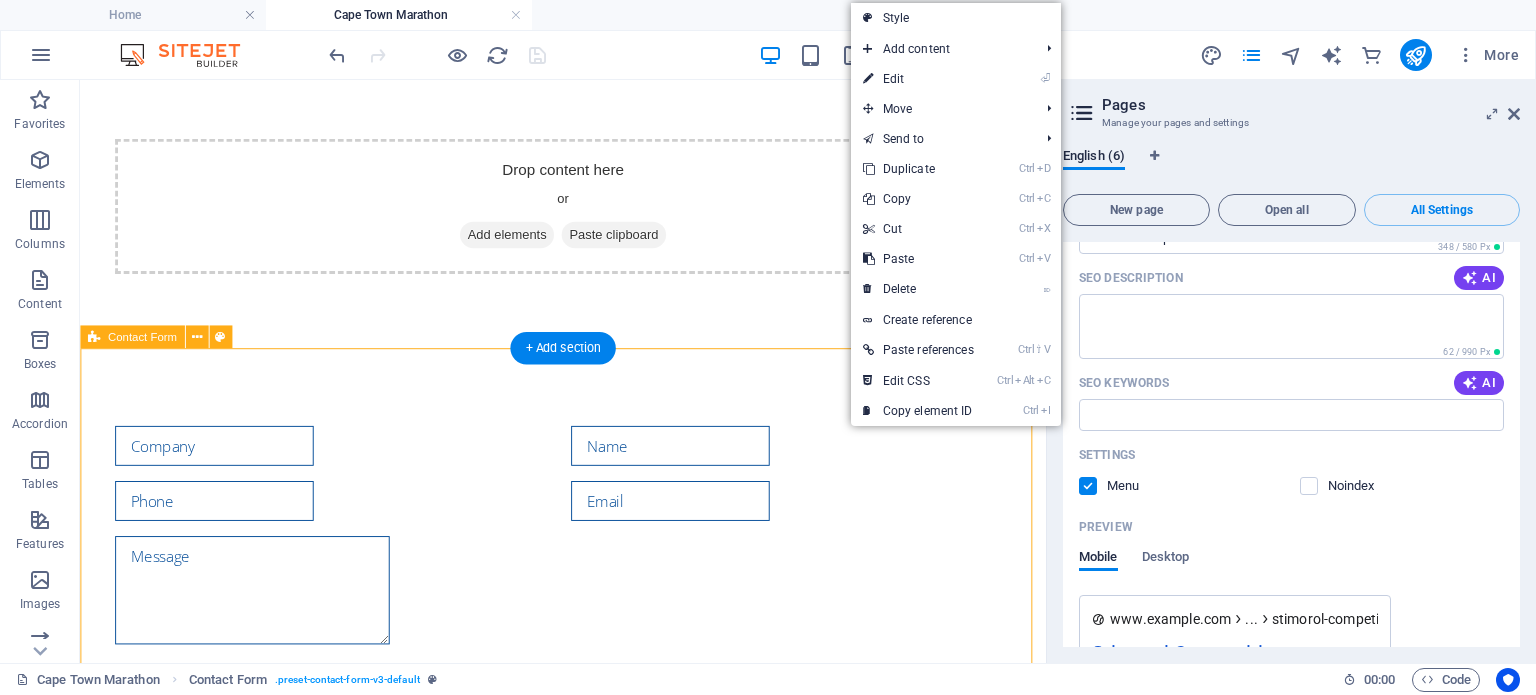 click on "{{ 'content.forms.privacy'|trans }} Unreadable? Load new Submit" at bounding box center [588, 611] 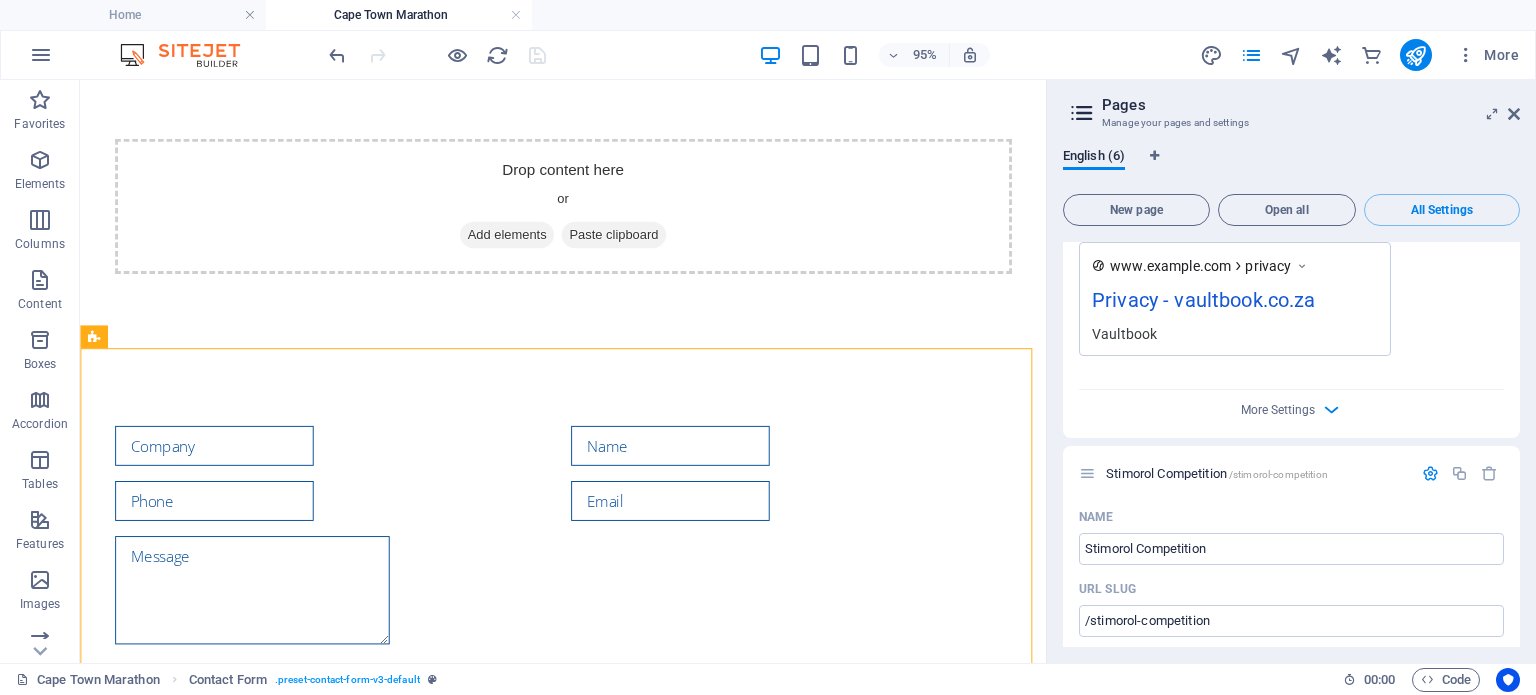 scroll, scrollTop: 3013, scrollLeft: 0, axis: vertical 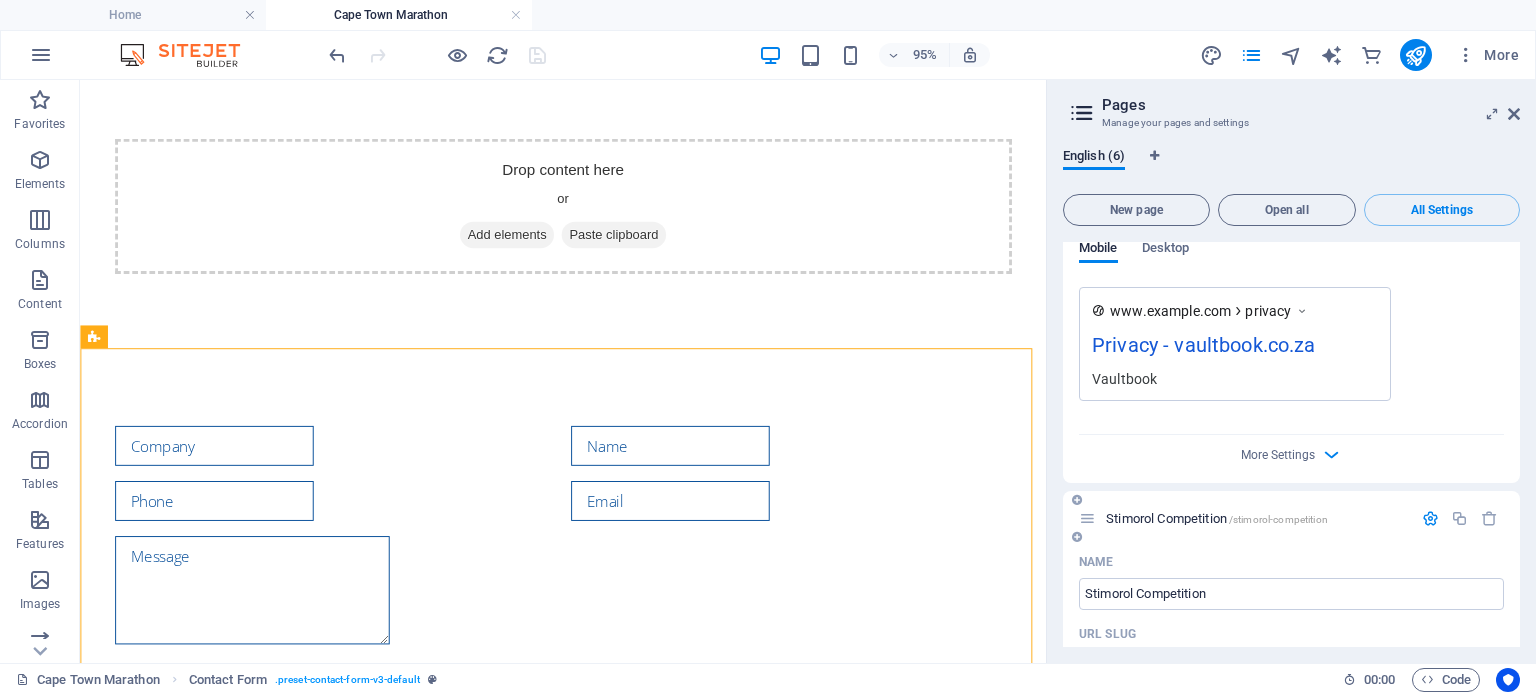 click on "Stimorol Competition /stimorol-competition" at bounding box center [1256, 518] 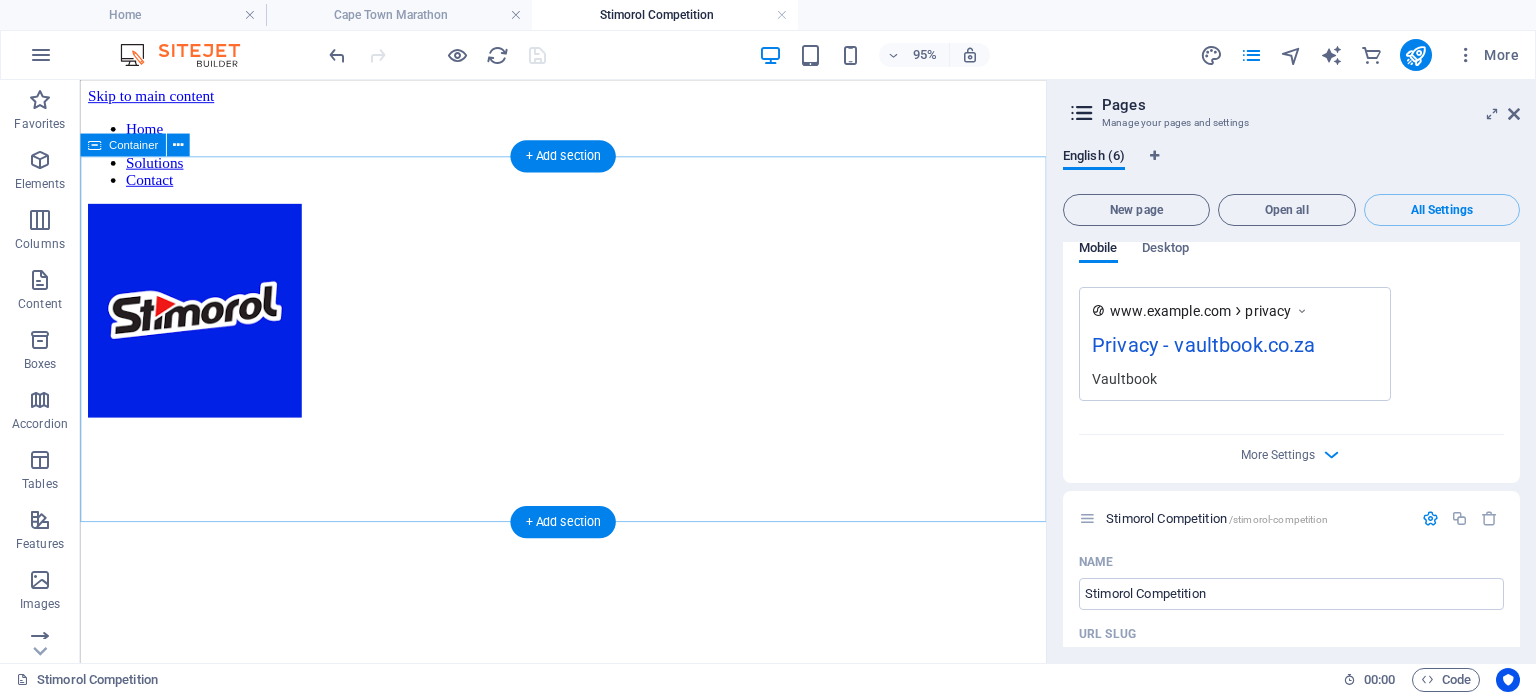 scroll, scrollTop: 0, scrollLeft: 0, axis: both 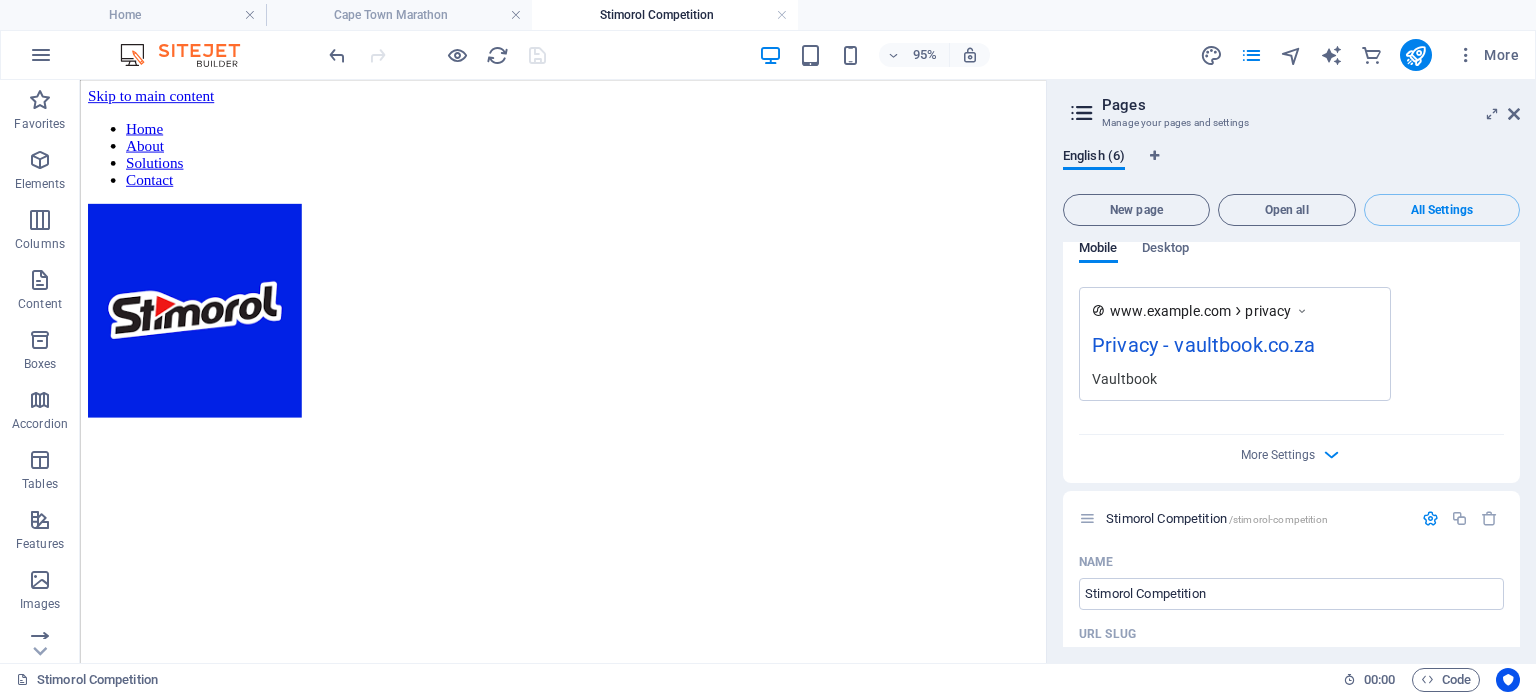 click on "Stimorol Competition" at bounding box center [665, 15] 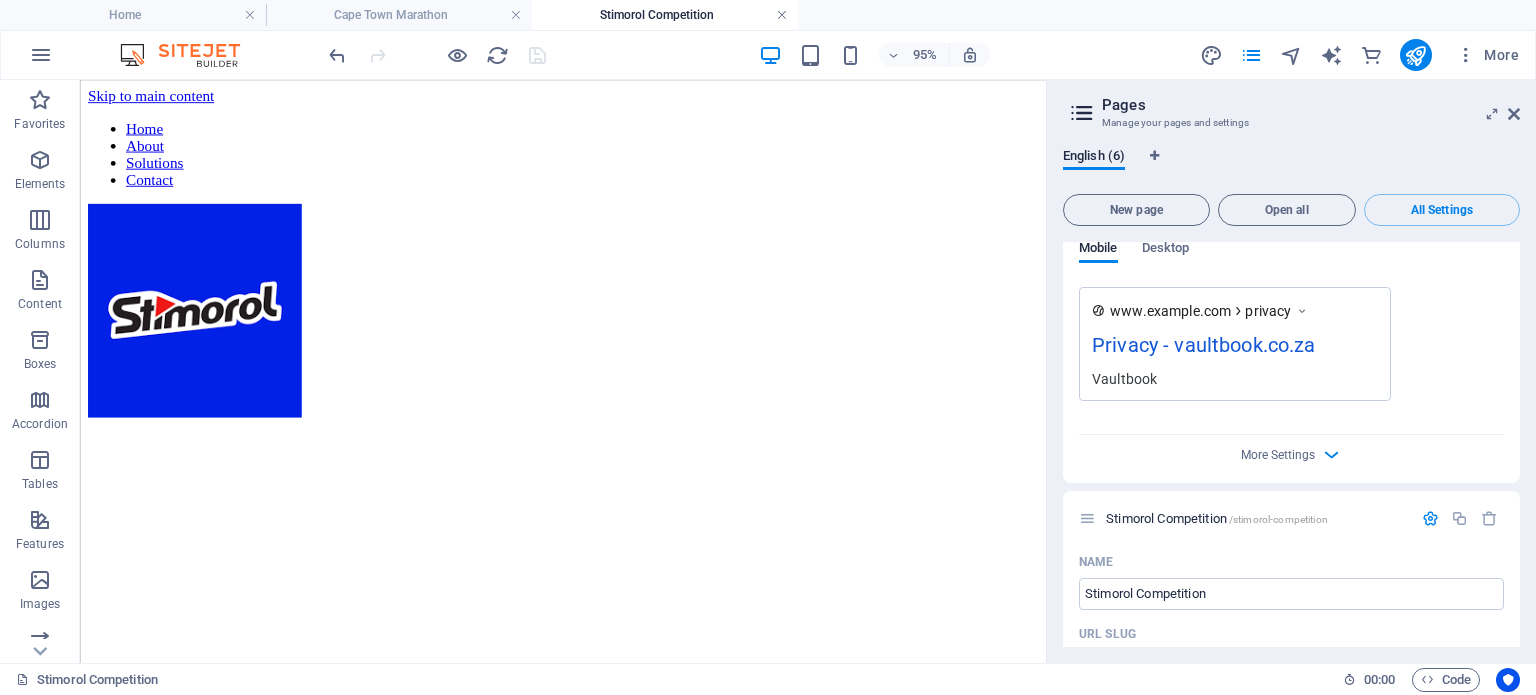 click at bounding box center [782, 15] 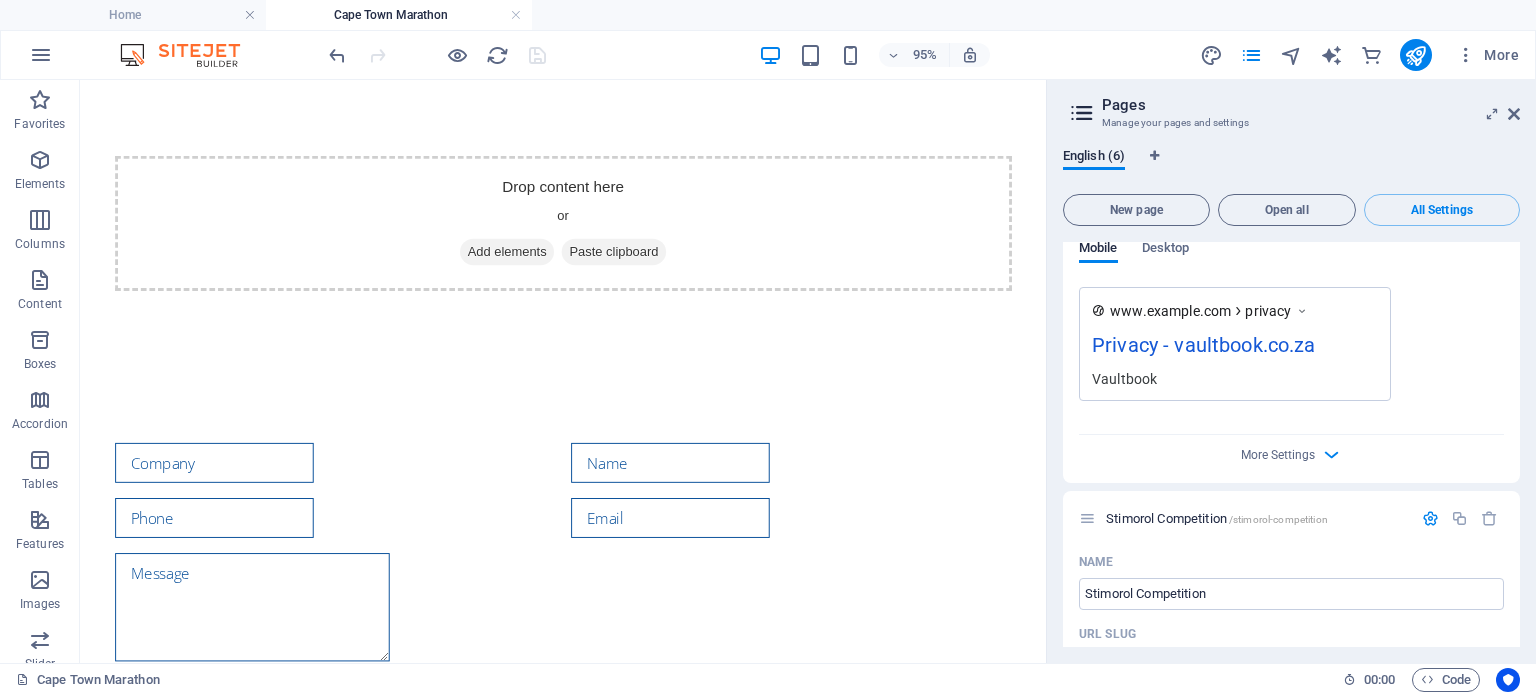 scroll, scrollTop: 18, scrollLeft: 0, axis: vertical 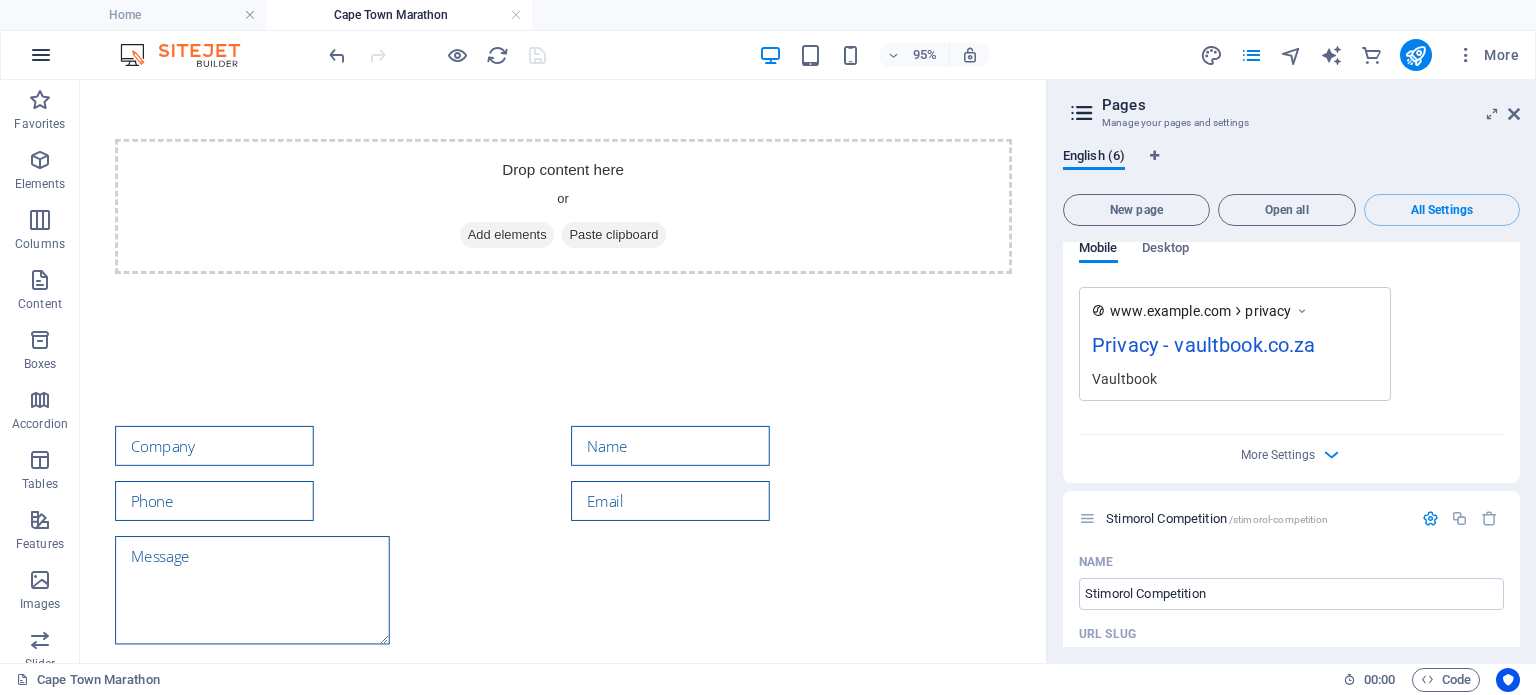 click at bounding box center (41, 55) 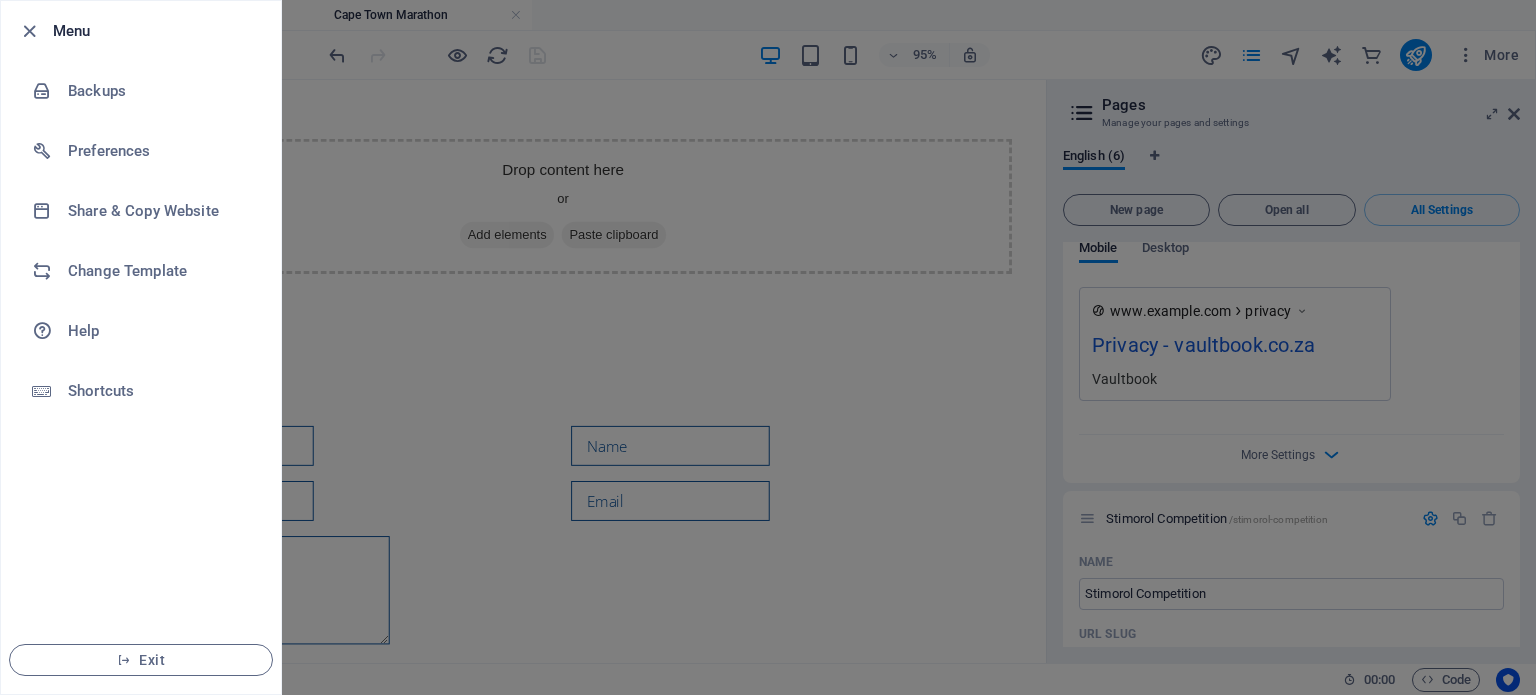 click on "Menu" at bounding box center (141, 31) 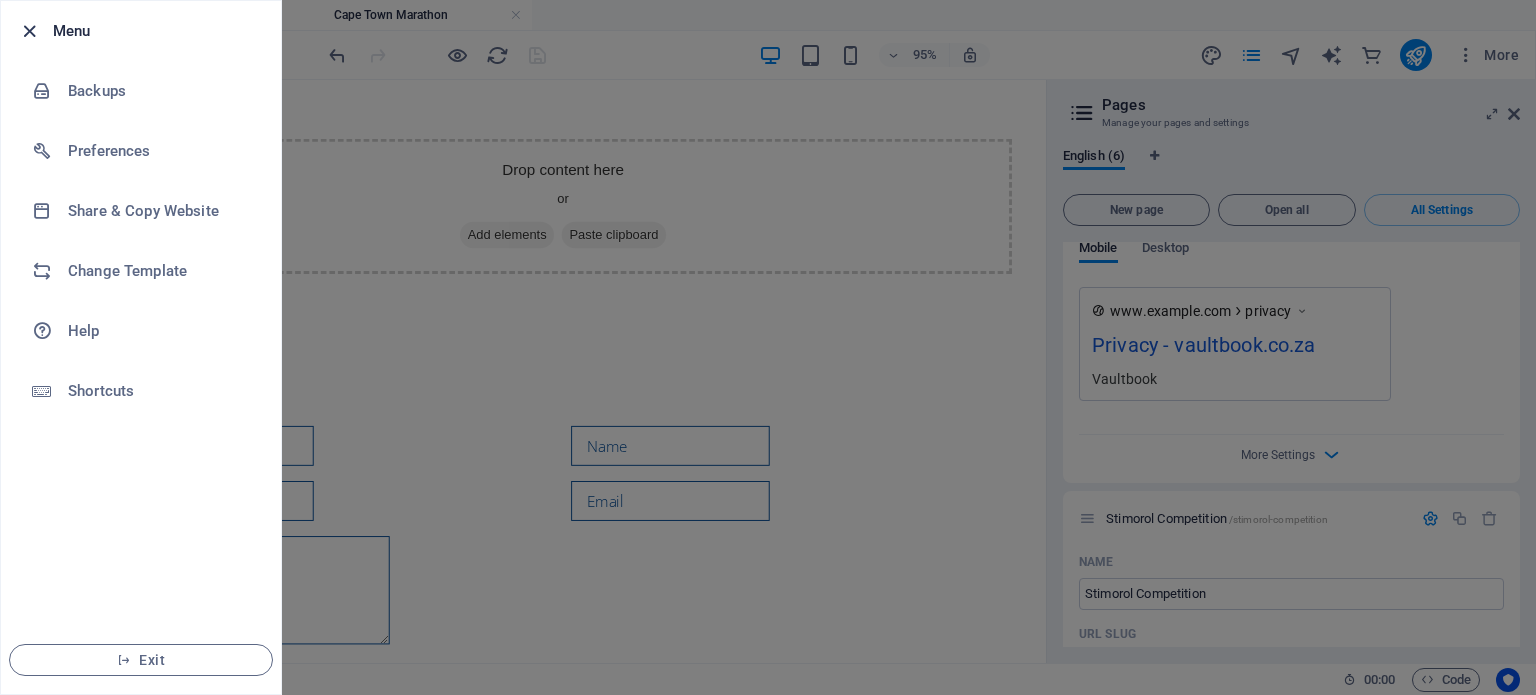 click at bounding box center (29, 31) 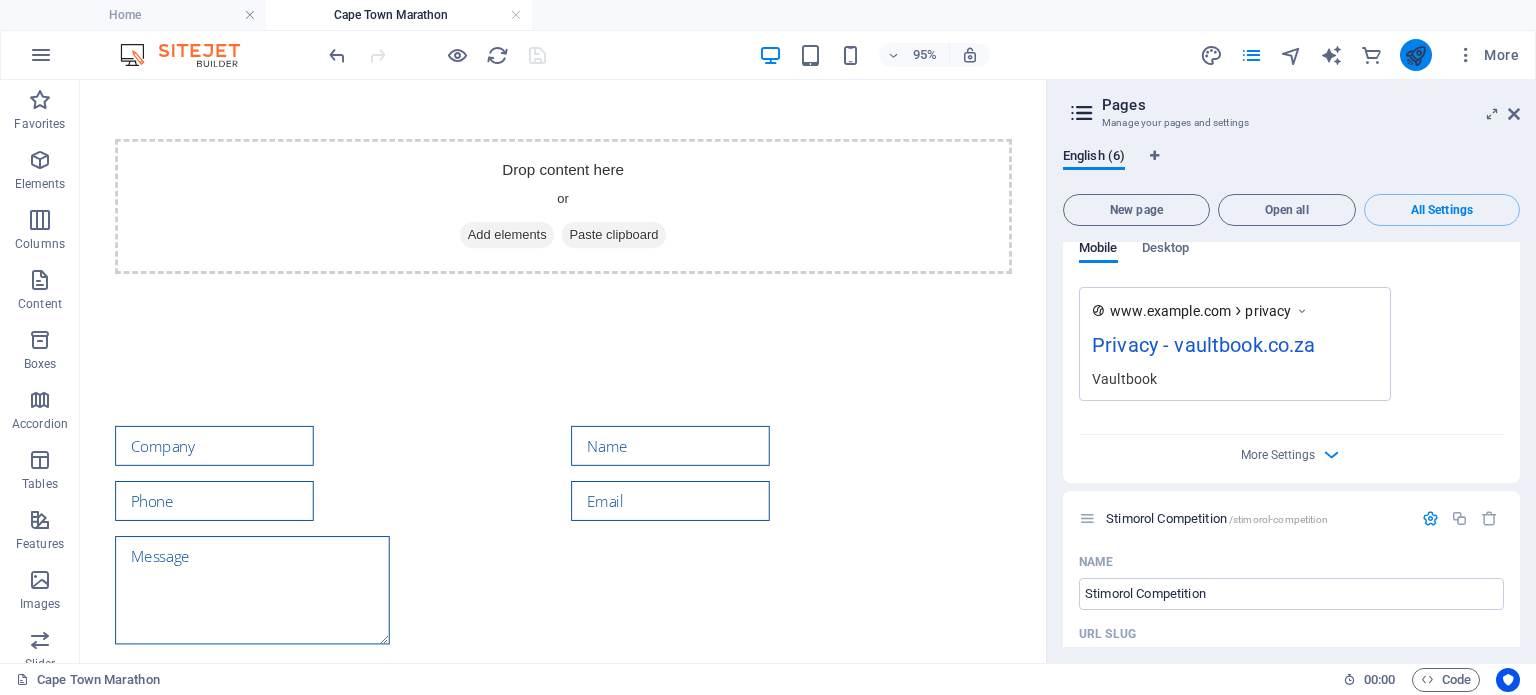 click at bounding box center (1415, 55) 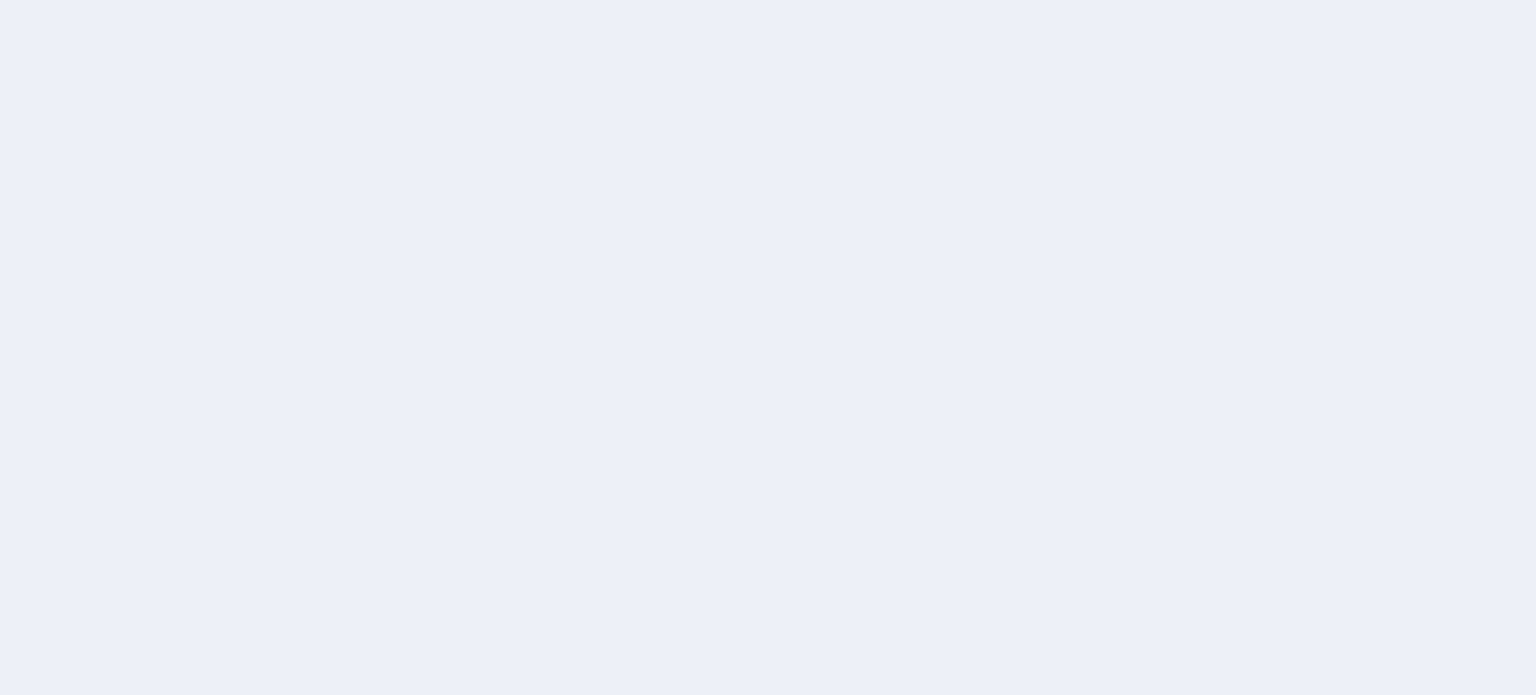 scroll, scrollTop: 0, scrollLeft: 0, axis: both 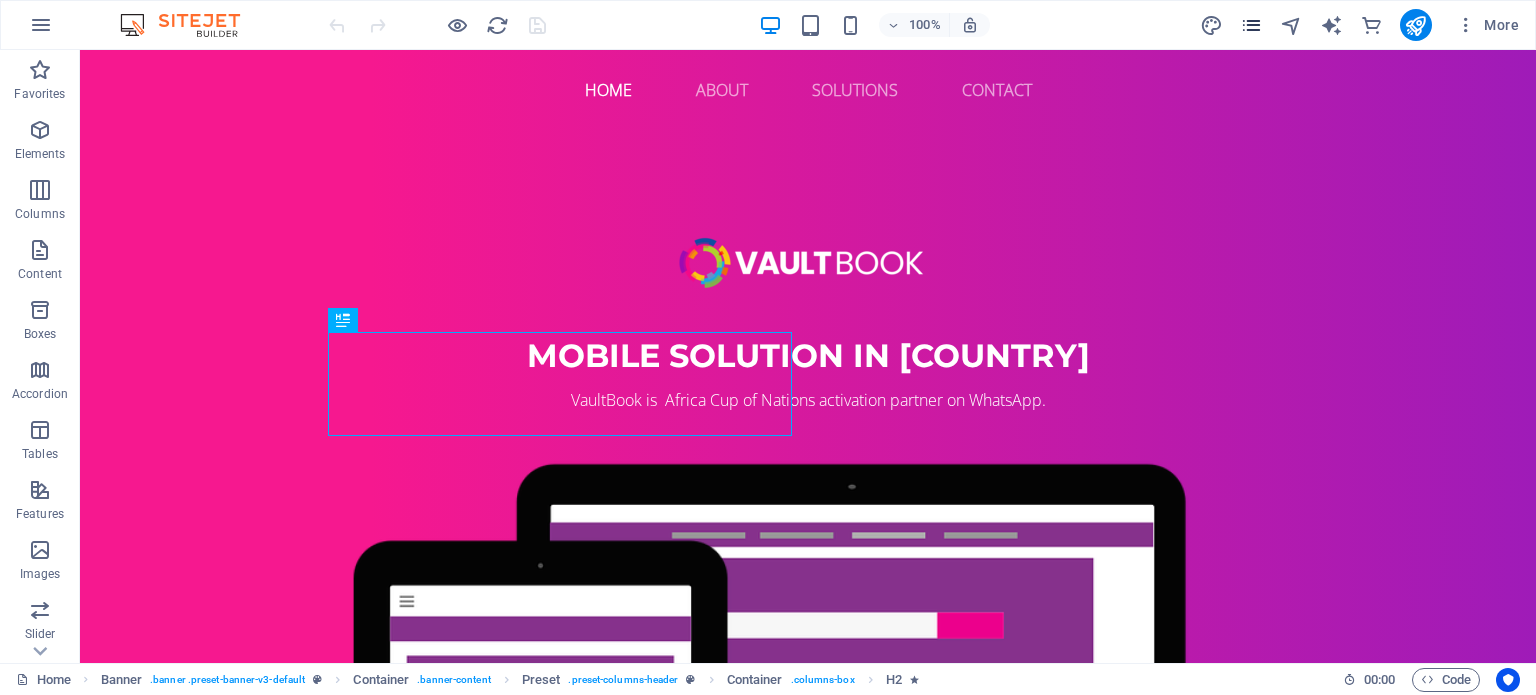 click on "More" at bounding box center (1363, 25) 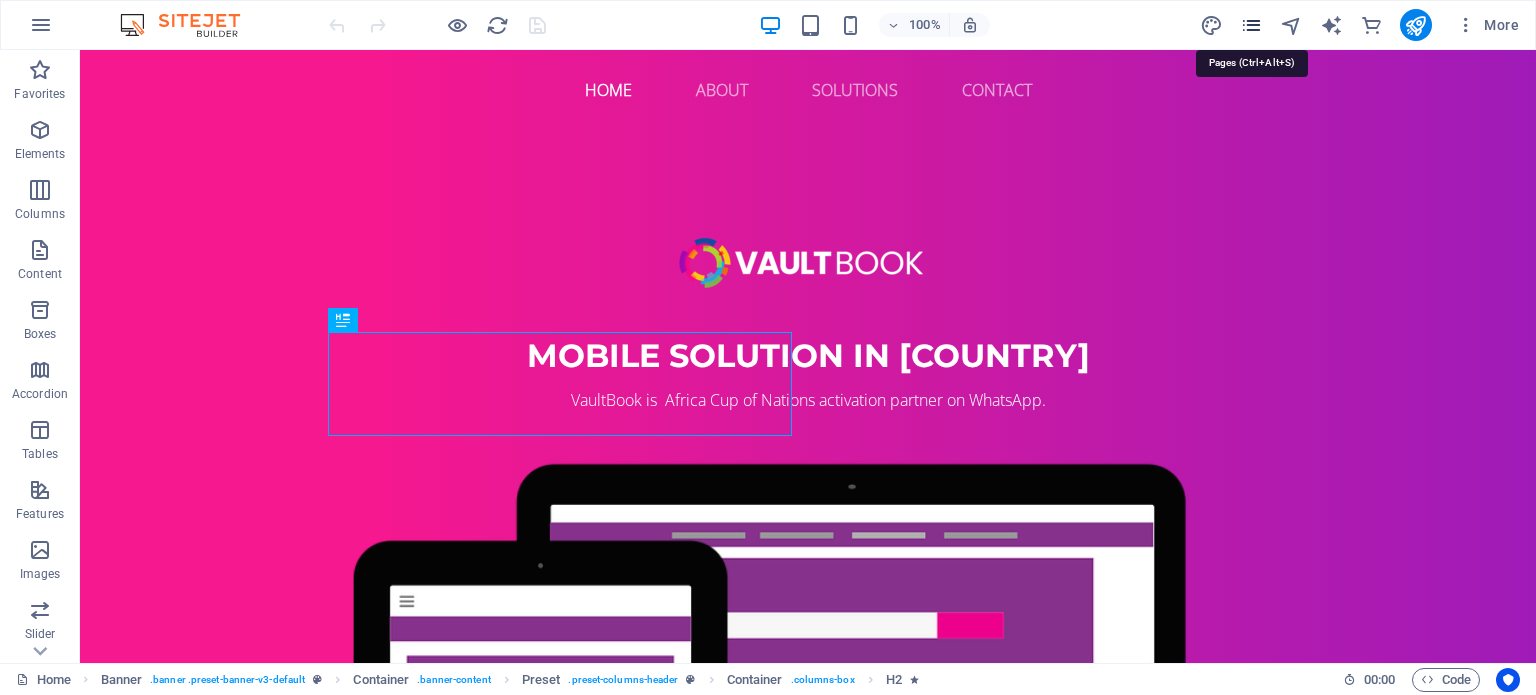 click at bounding box center [1251, 25] 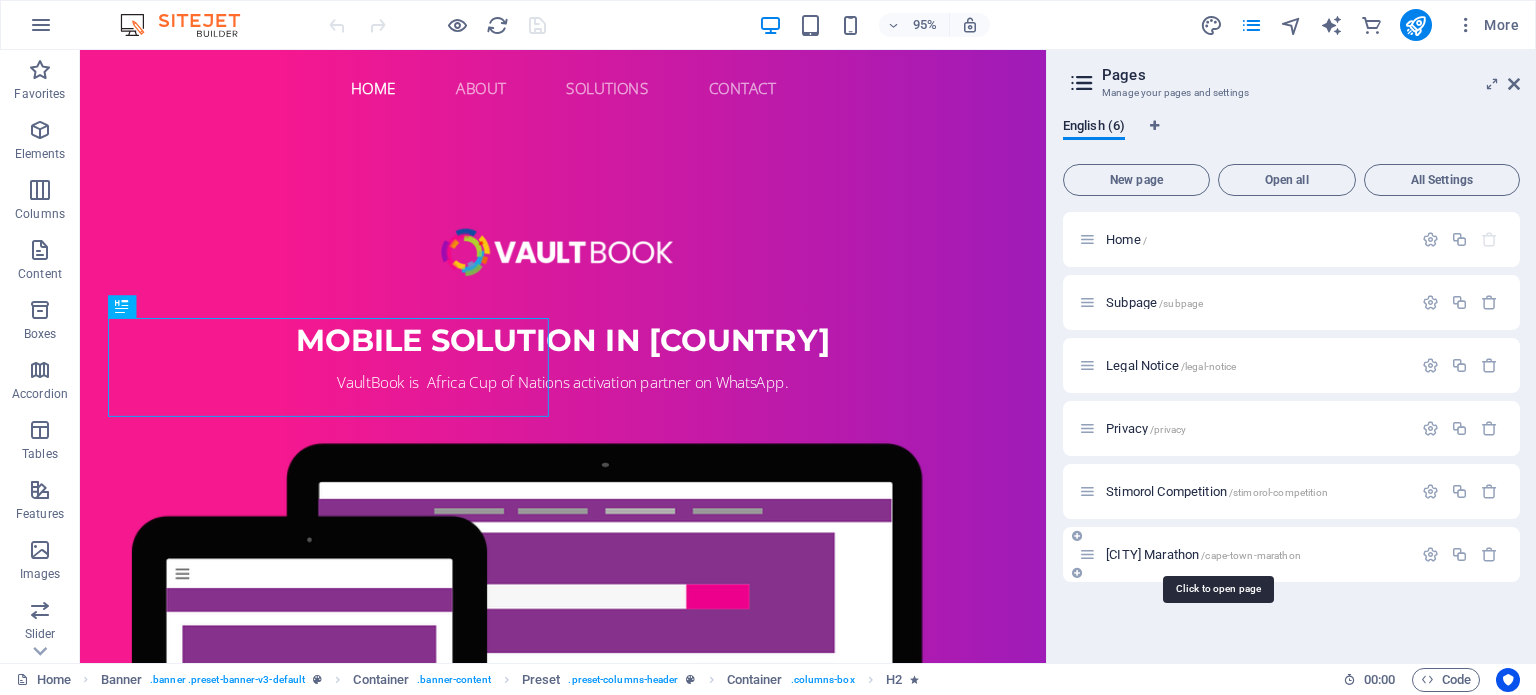 click on "Cape Town Marathon /cape-town-marathon" at bounding box center [1203, 554] 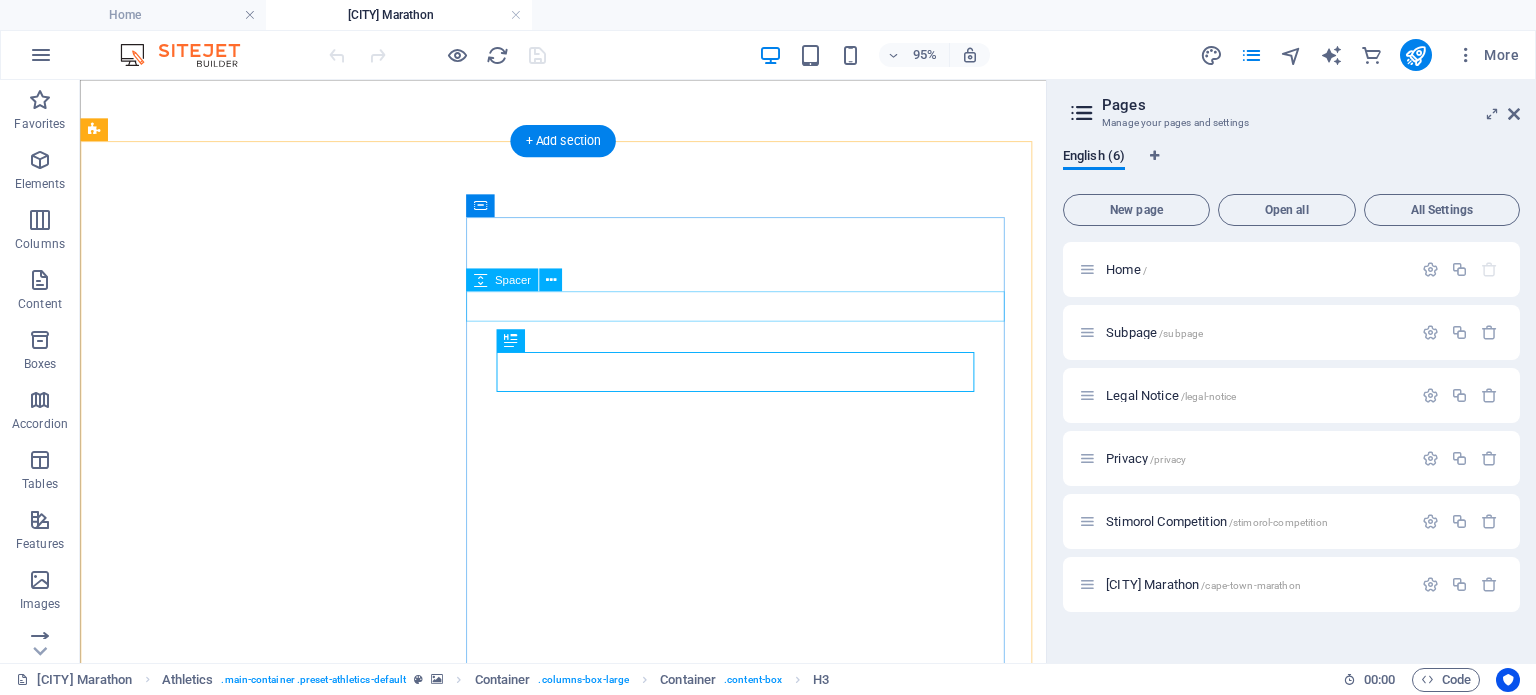 scroll, scrollTop: 218, scrollLeft: 0, axis: vertical 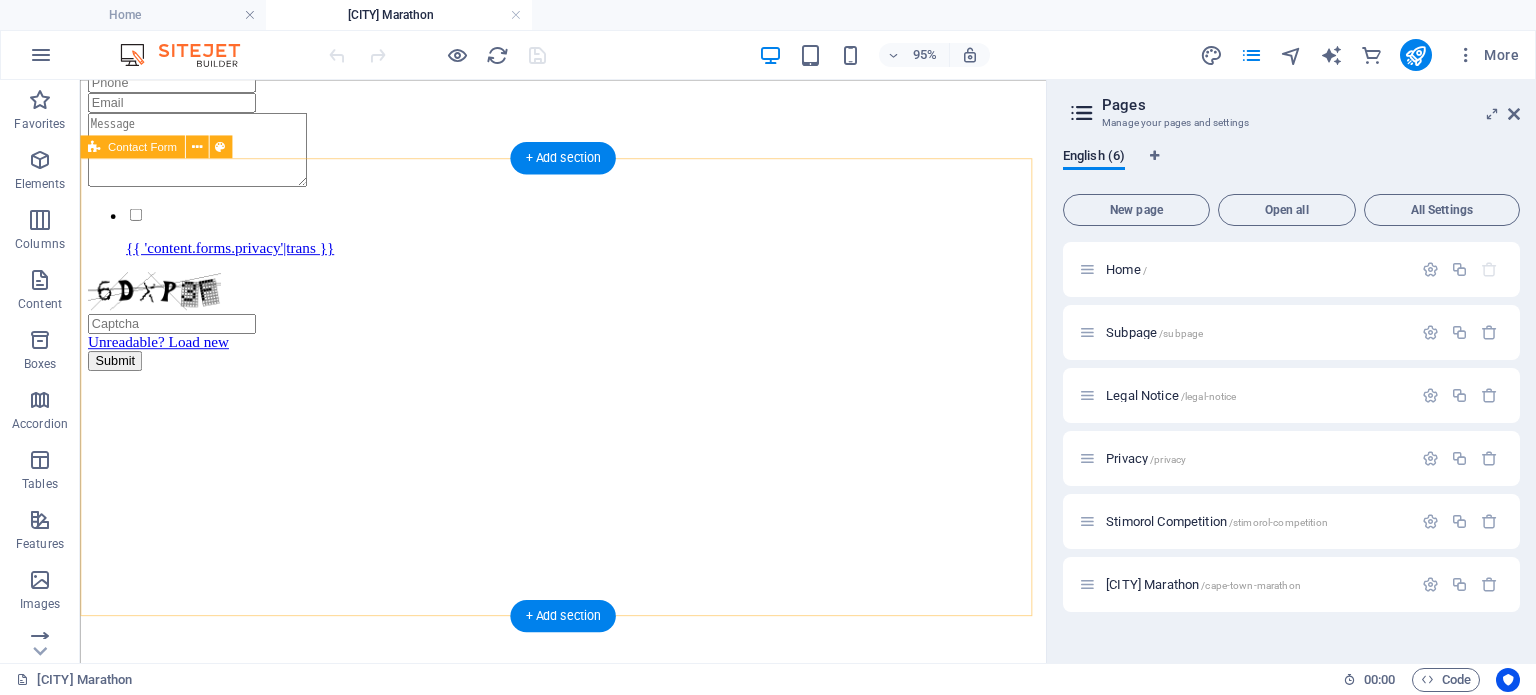 click on "{{ 'content.forms.privacy'|trans }} Unreadable? Load new Submit" at bounding box center (588, 208) 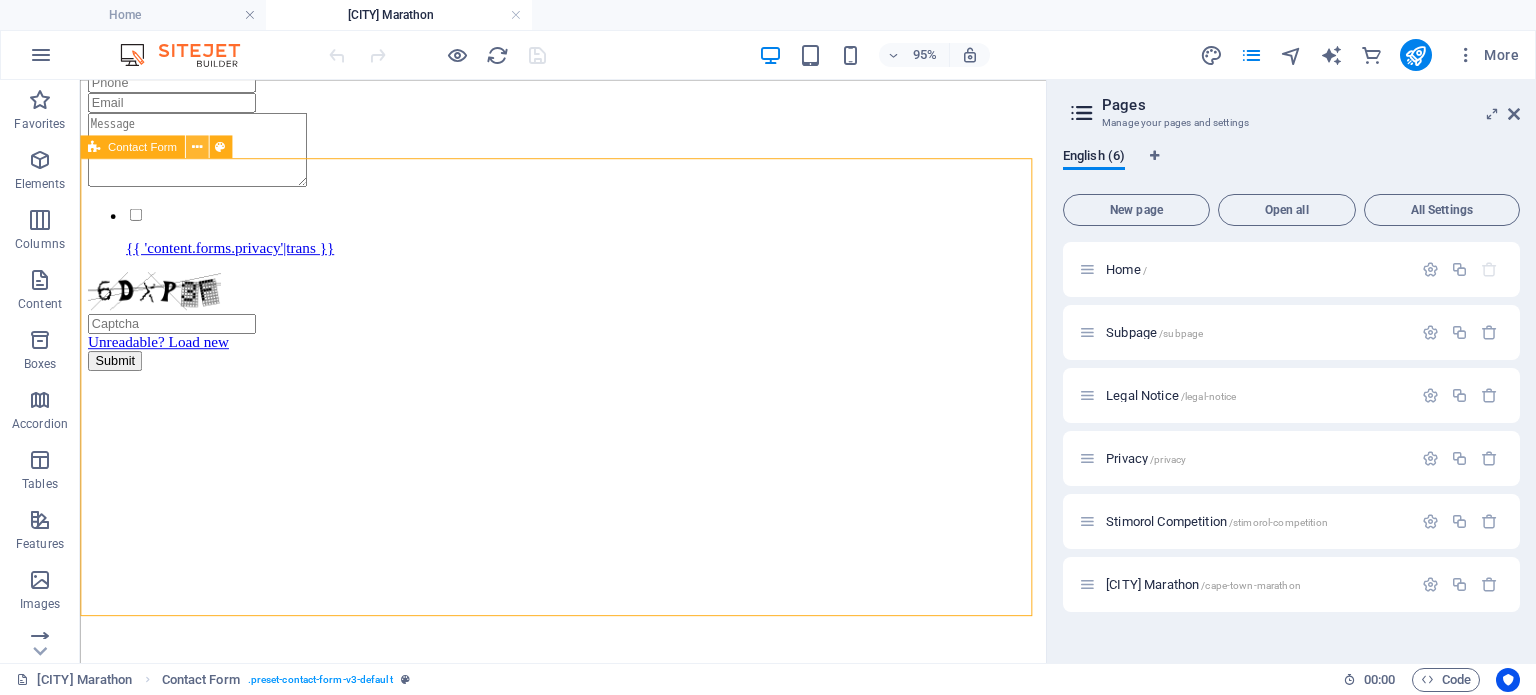 click at bounding box center (196, 147) 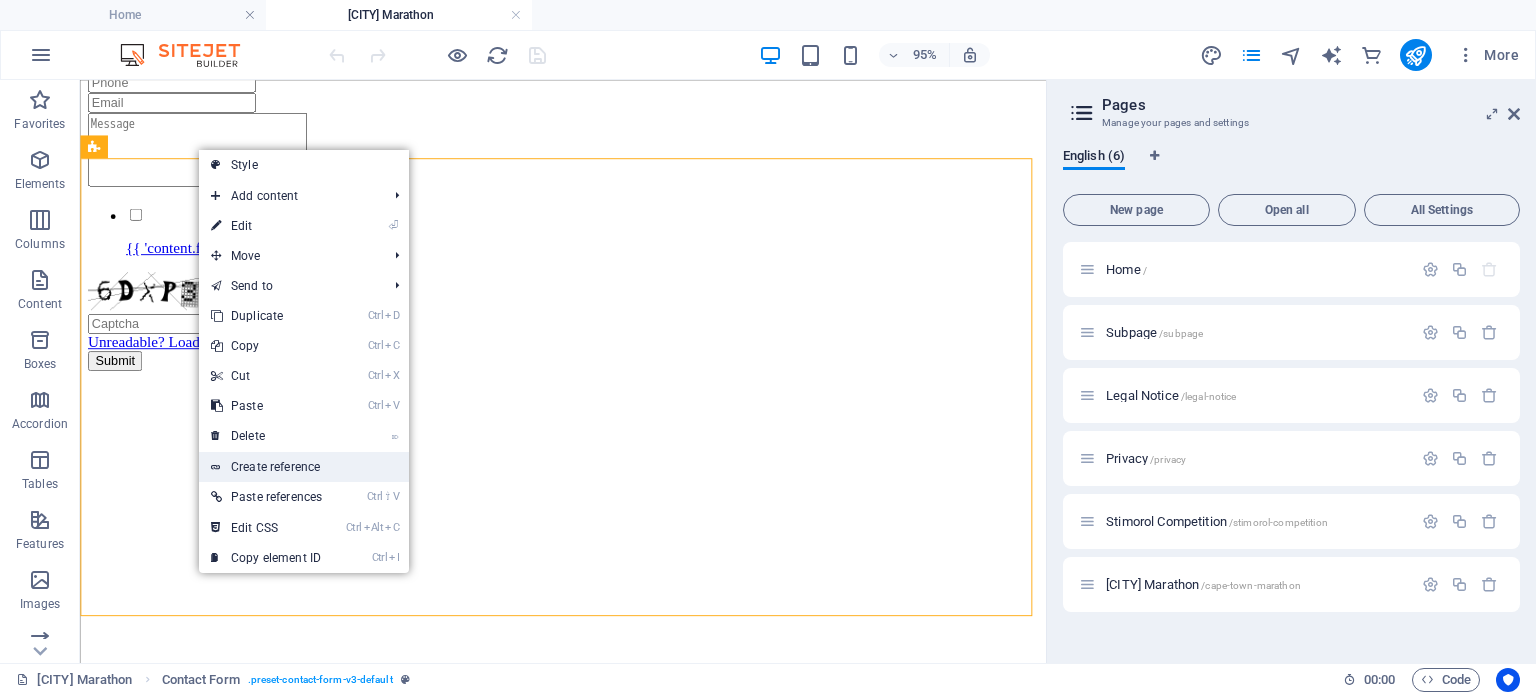 click on "Create reference" at bounding box center (304, 467) 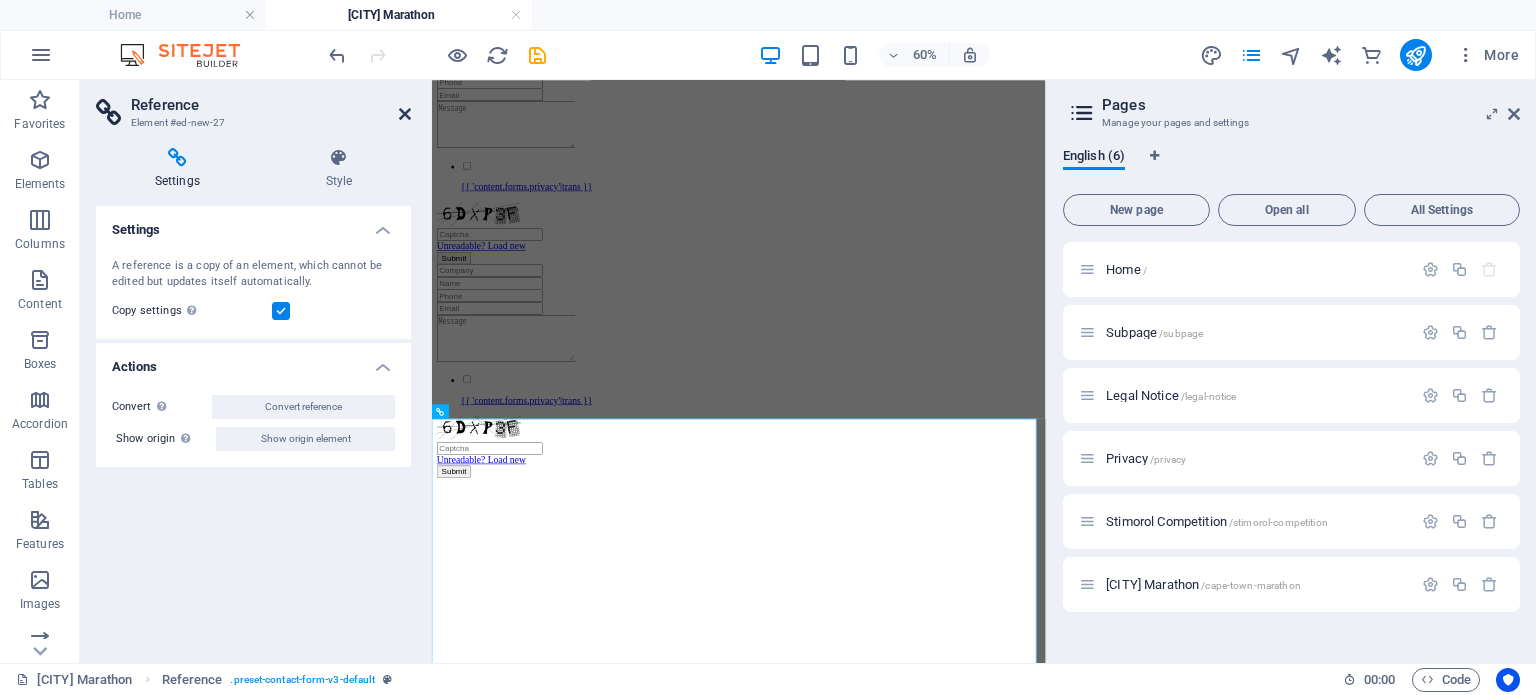 click at bounding box center (405, 114) 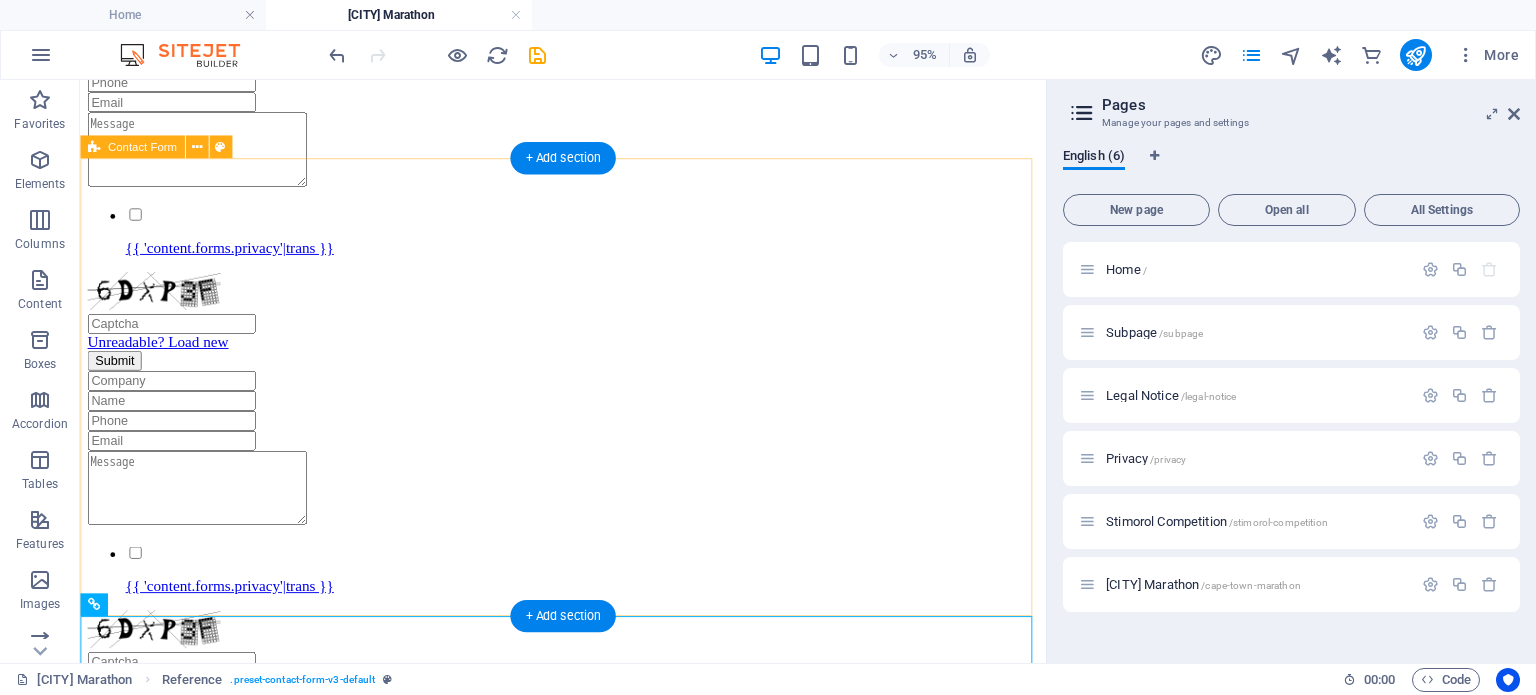 click on "{{ 'content.forms.privacy'|trans }} Unreadable? Load new Submit" at bounding box center (588, 208) 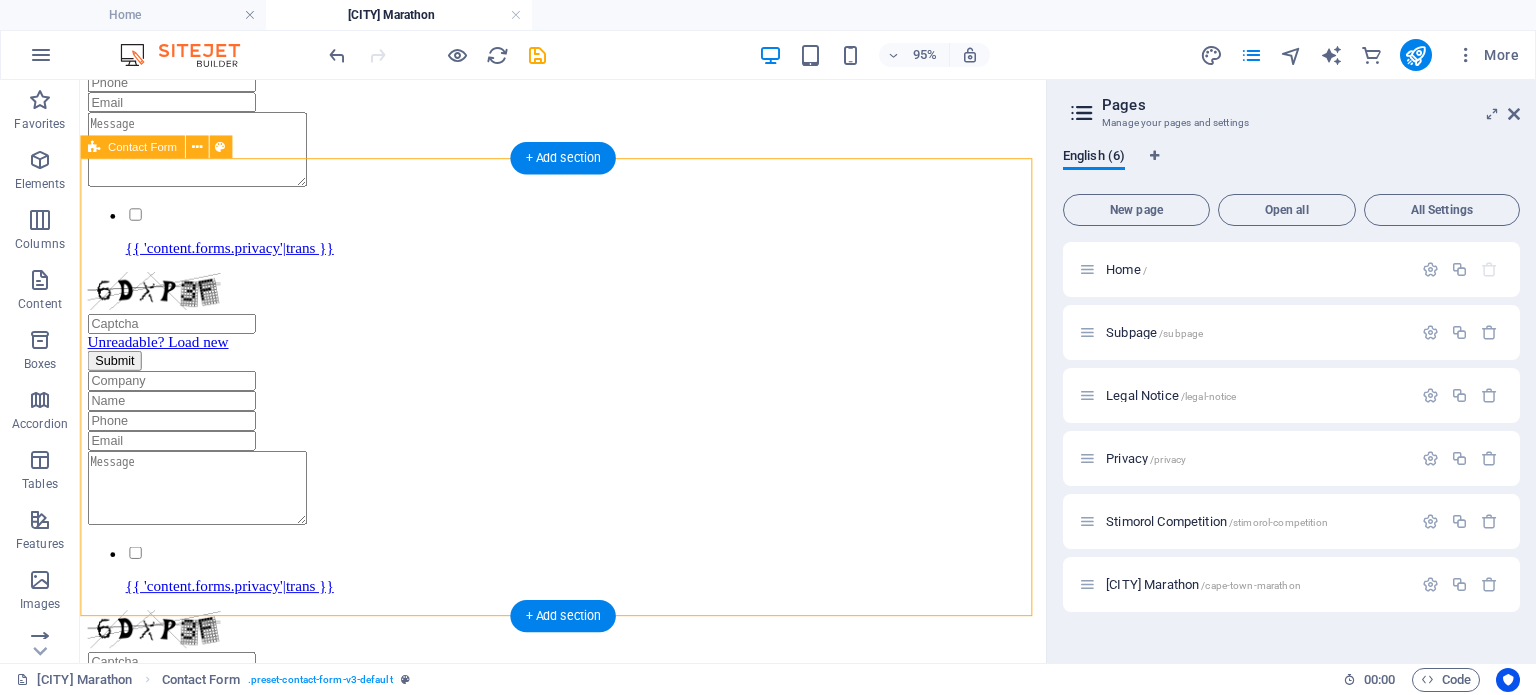 click on "{{ 'content.forms.privacy'|trans }} Unreadable? Load new Submit" at bounding box center [588, 208] 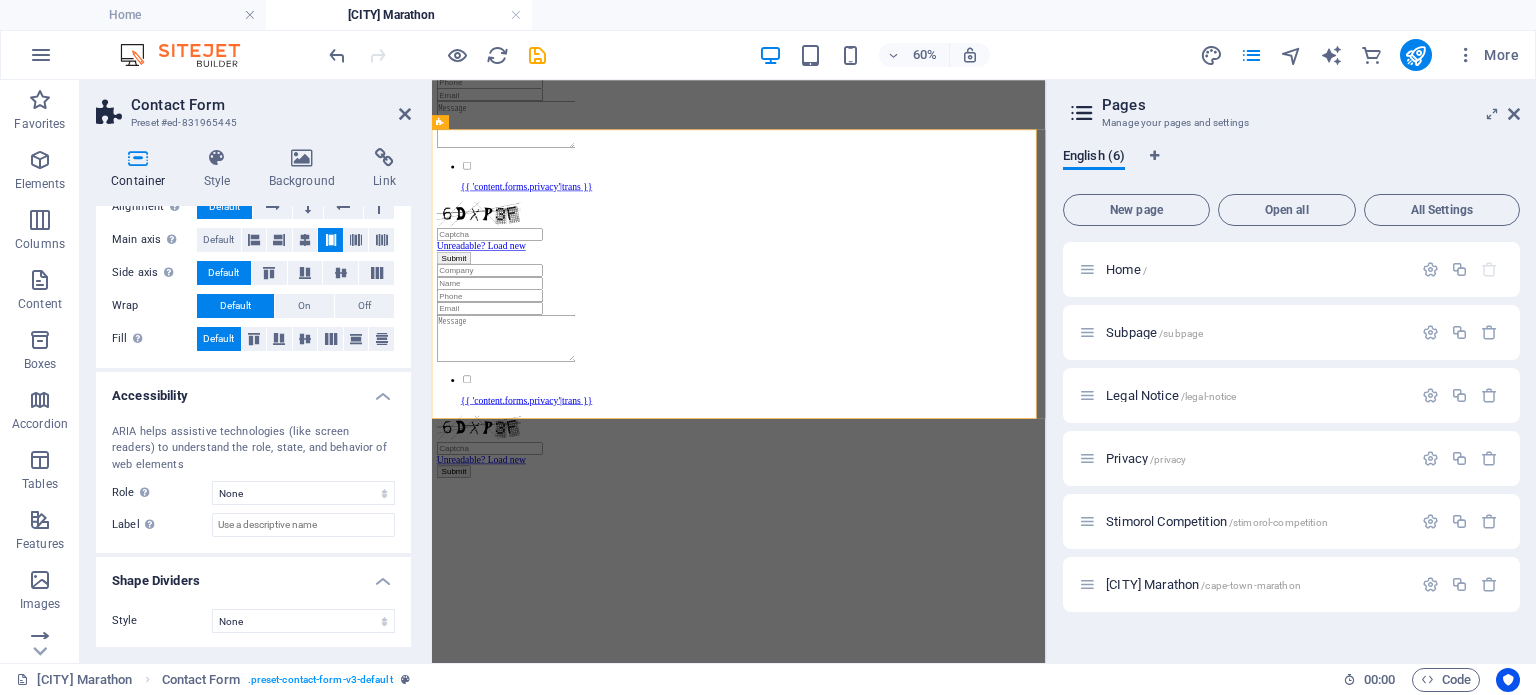 scroll, scrollTop: 0, scrollLeft: 0, axis: both 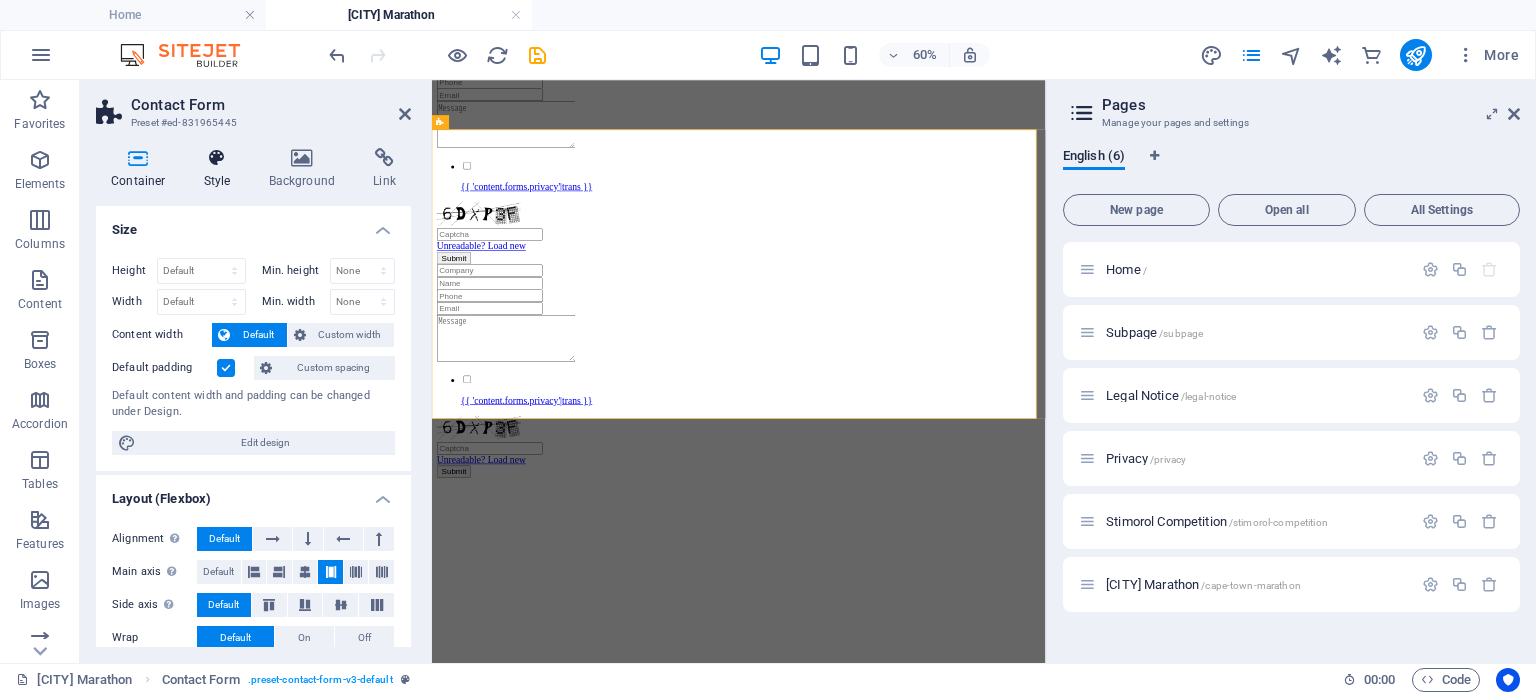 click on "Style" at bounding box center [221, 169] 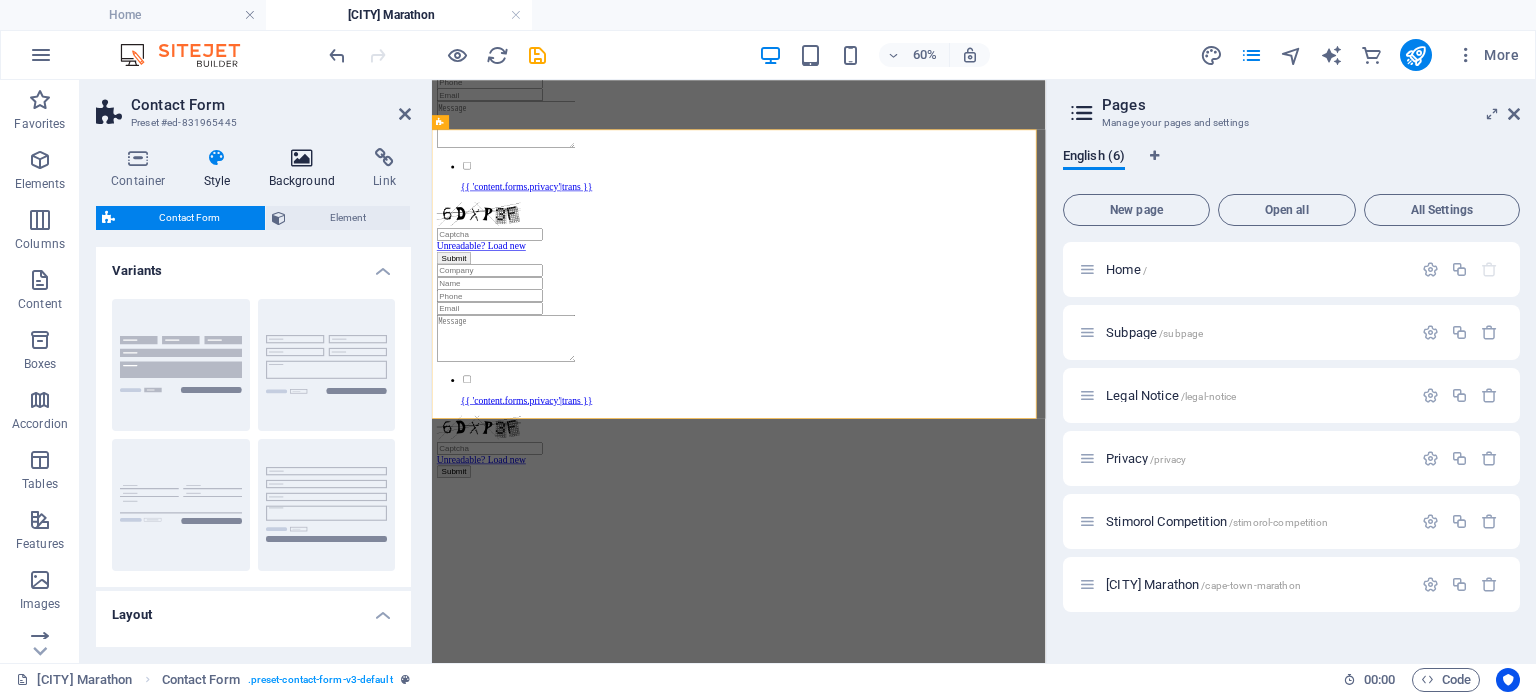 click at bounding box center (302, 158) 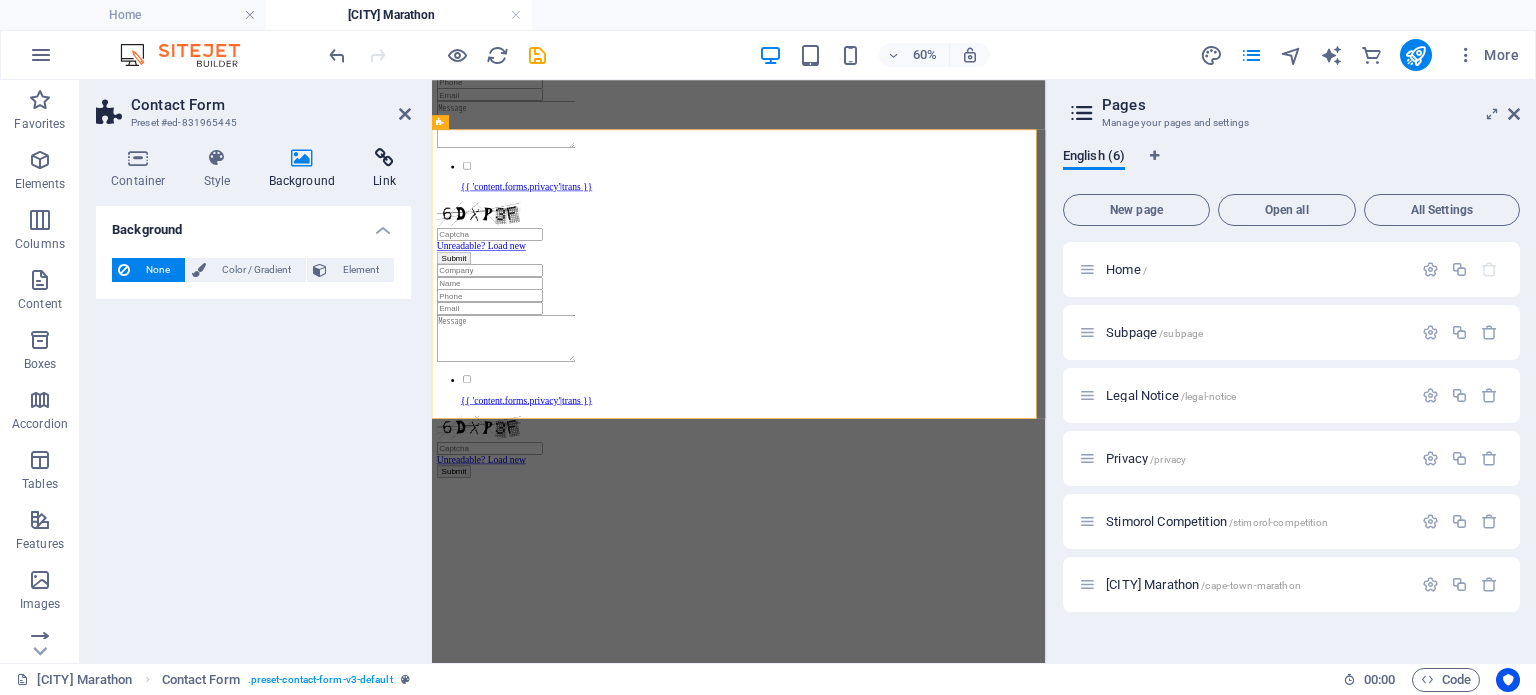 click at bounding box center (384, 158) 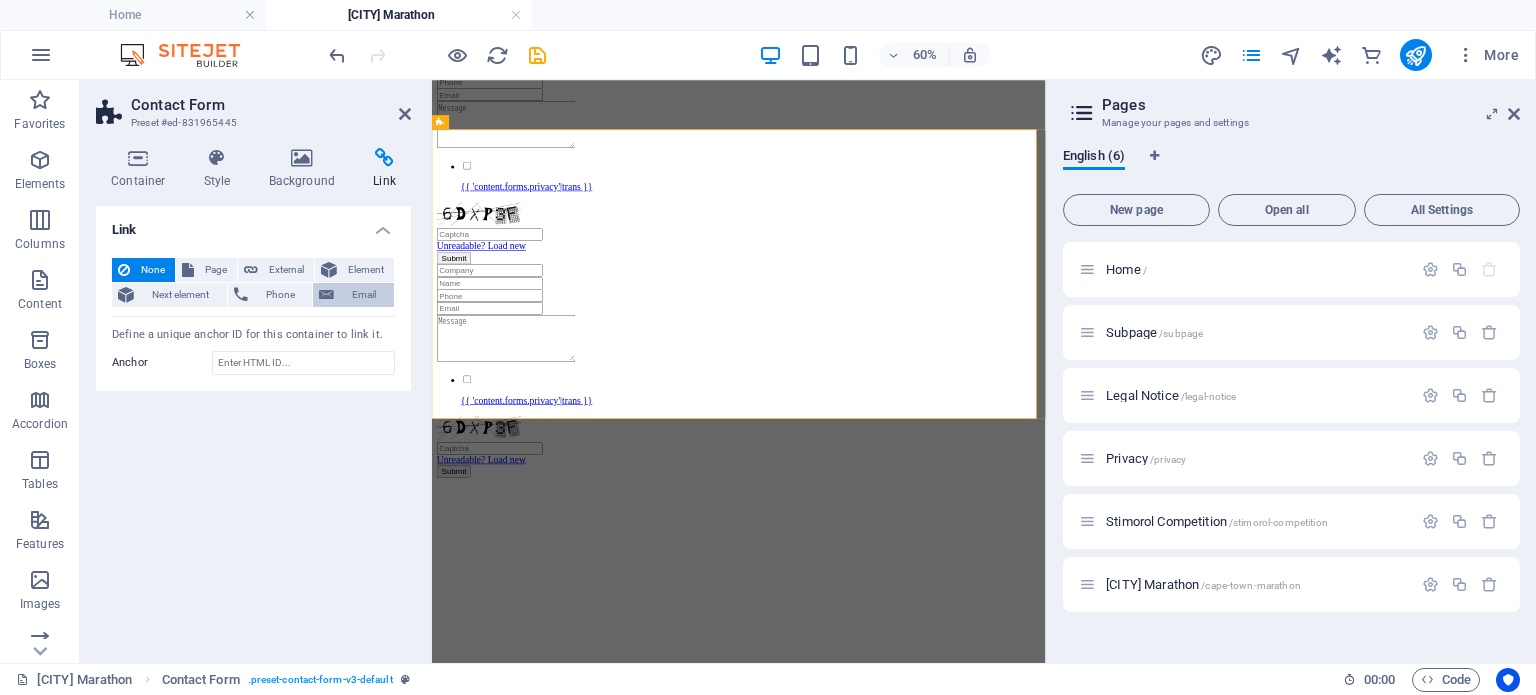 click at bounding box center (326, 295) 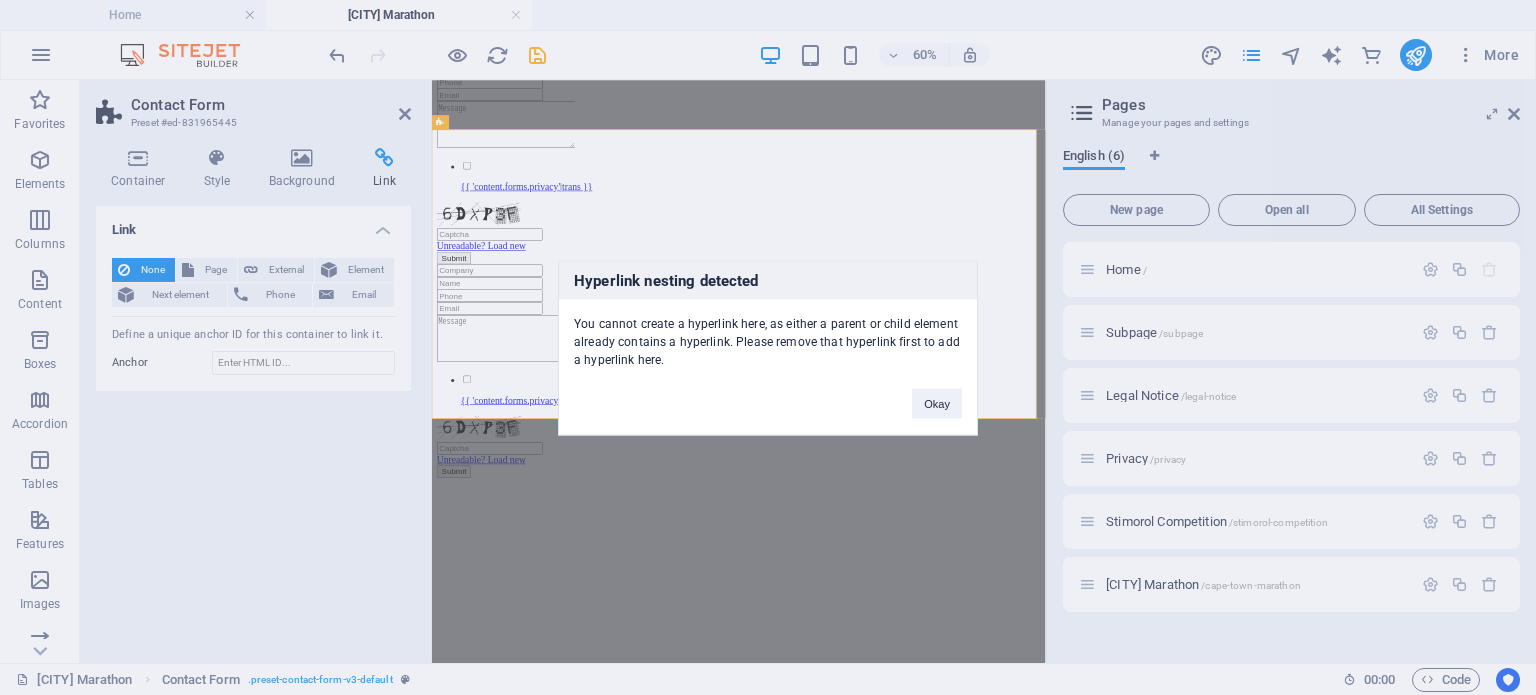 drag, startPoint x: 745, startPoint y: 324, endPoint x: 915, endPoint y: 359, distance: 173.56555 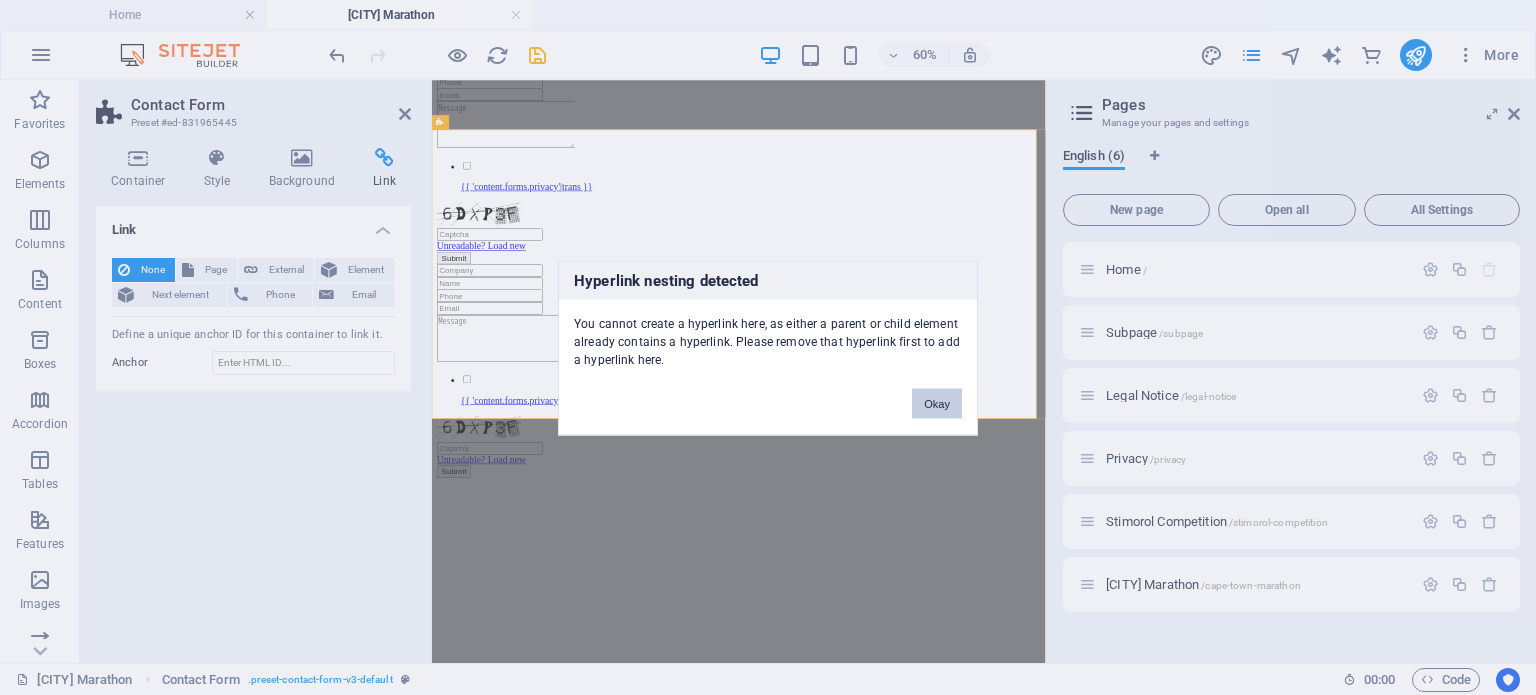 click on "Okay" at bounding box center (937, 403) 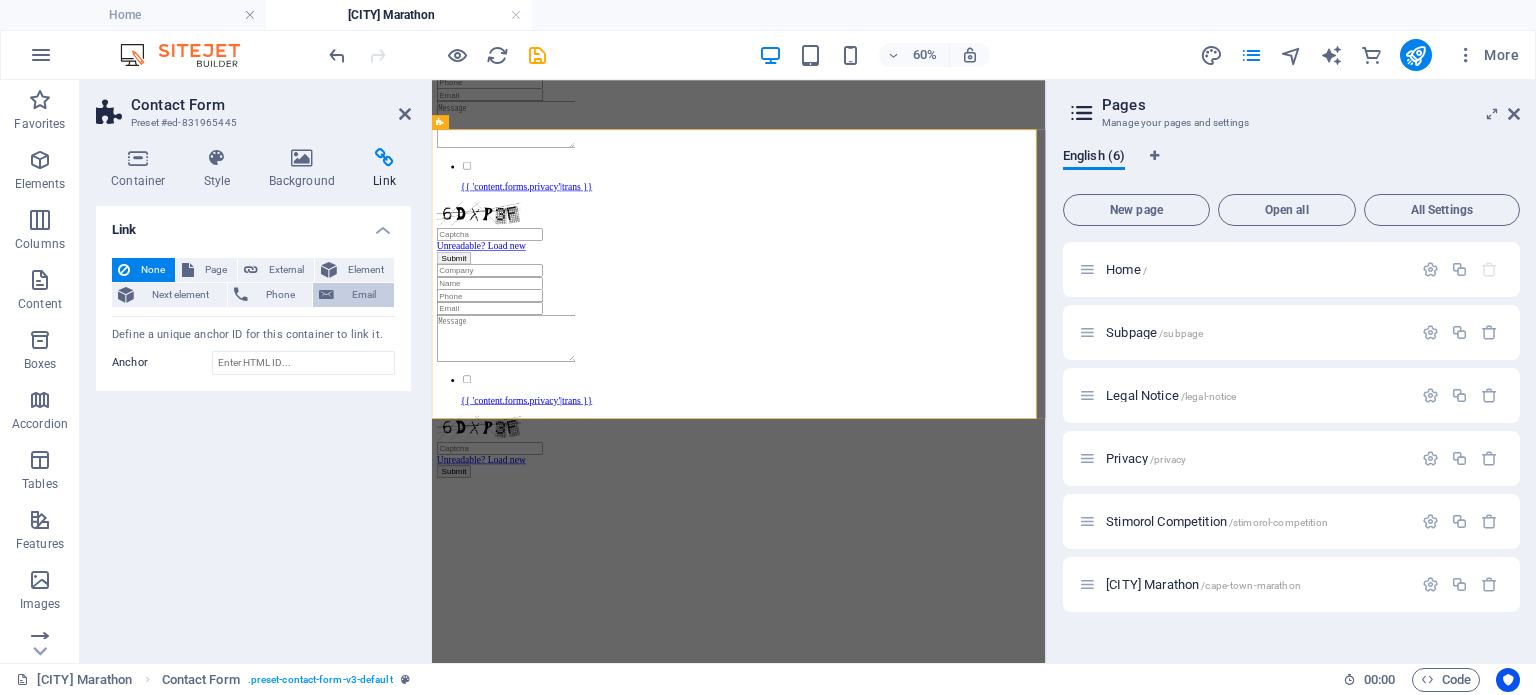 click on "Email" at bounding box center [353, 295] 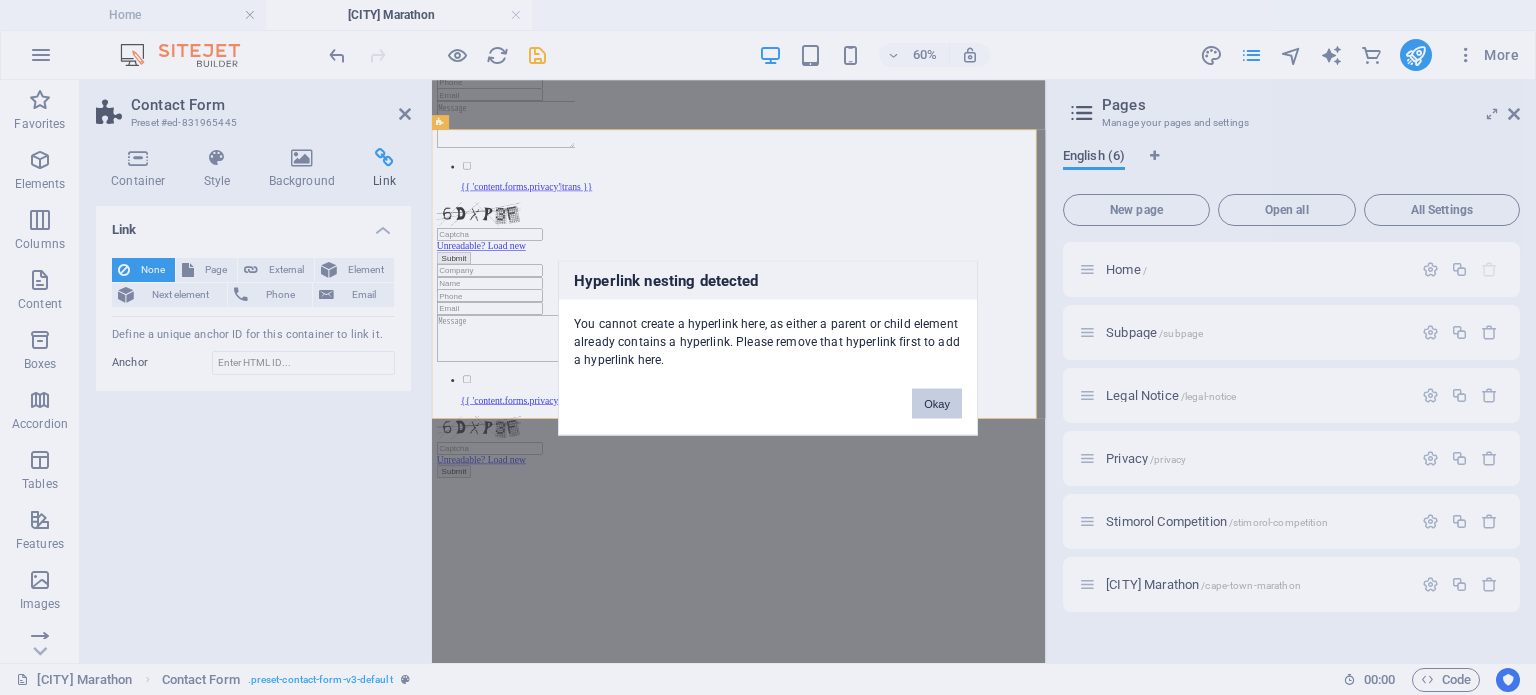 click on "Okay" at bounding box center (937, 403) 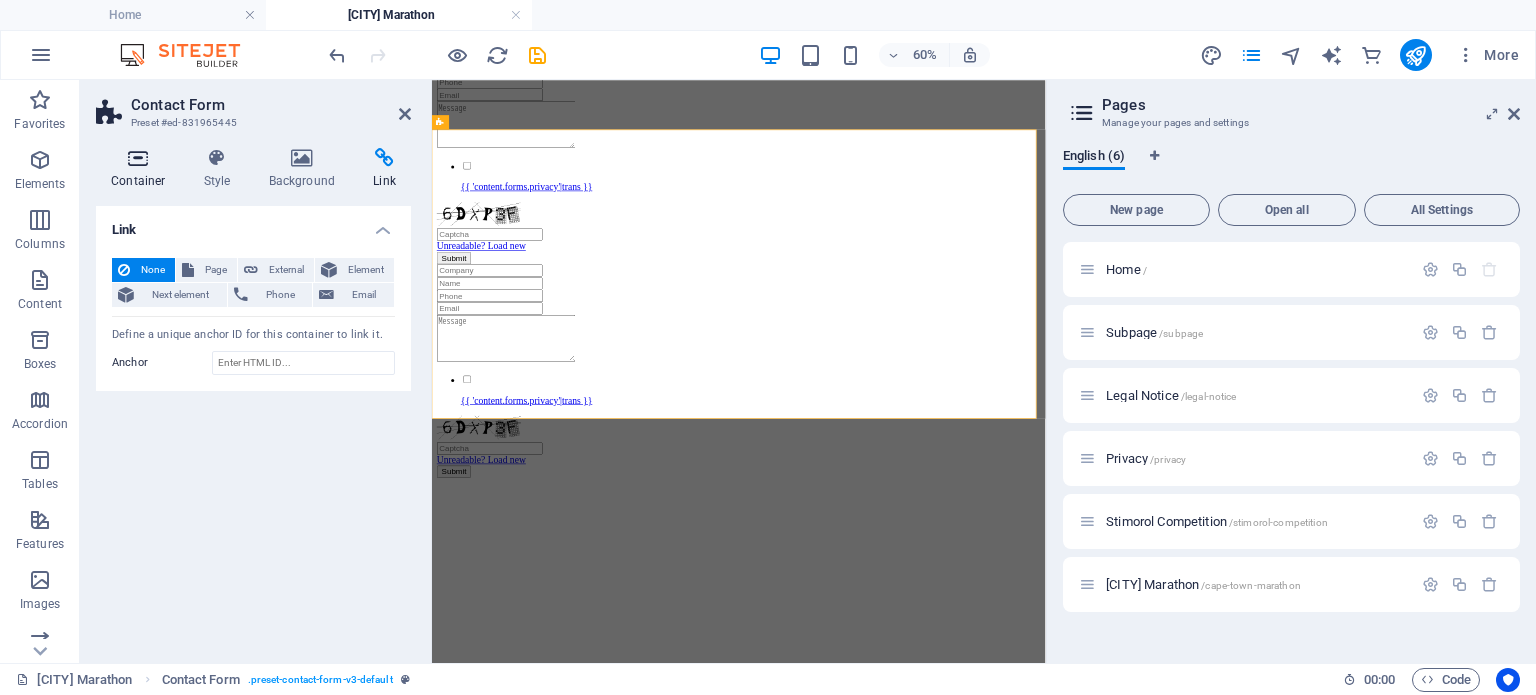 click on "Container" at bounding box center (142, 169) 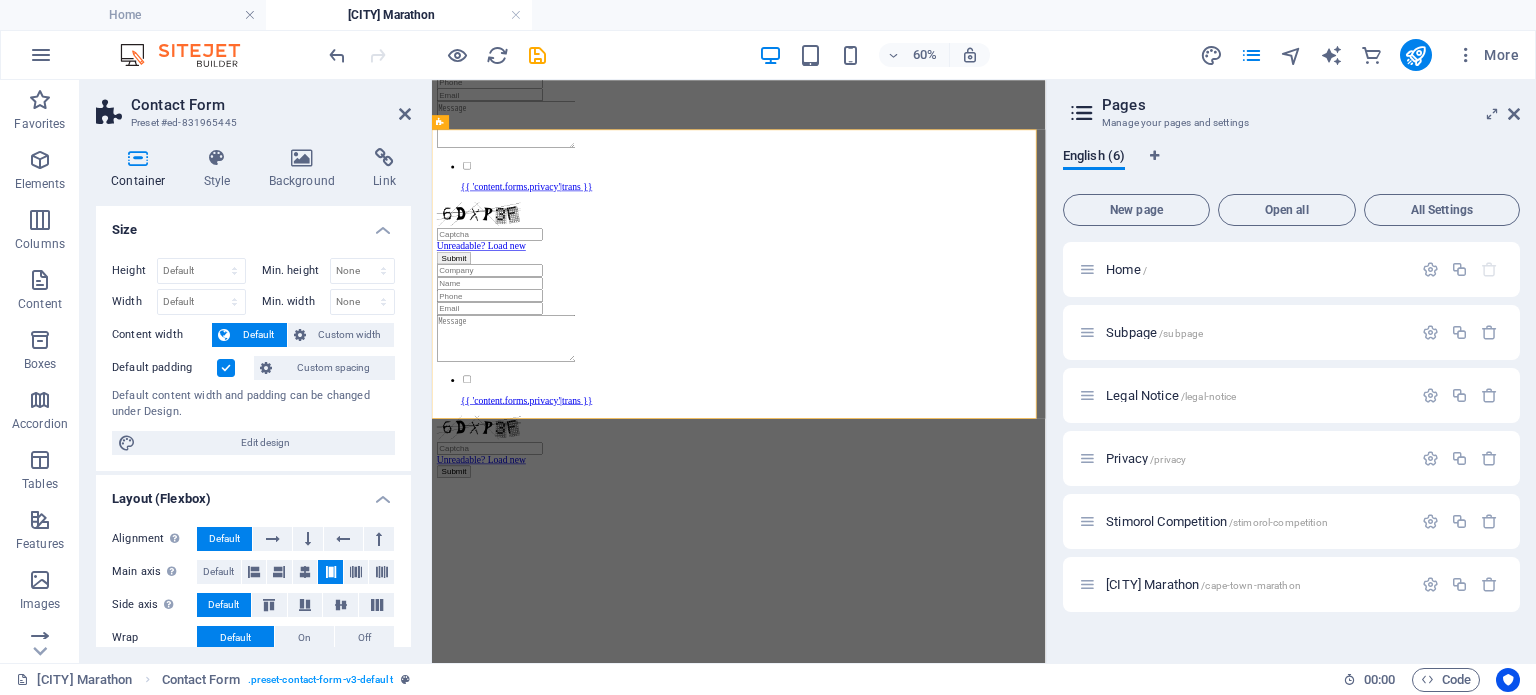 click on "Size" at bounding box center [253, 224] 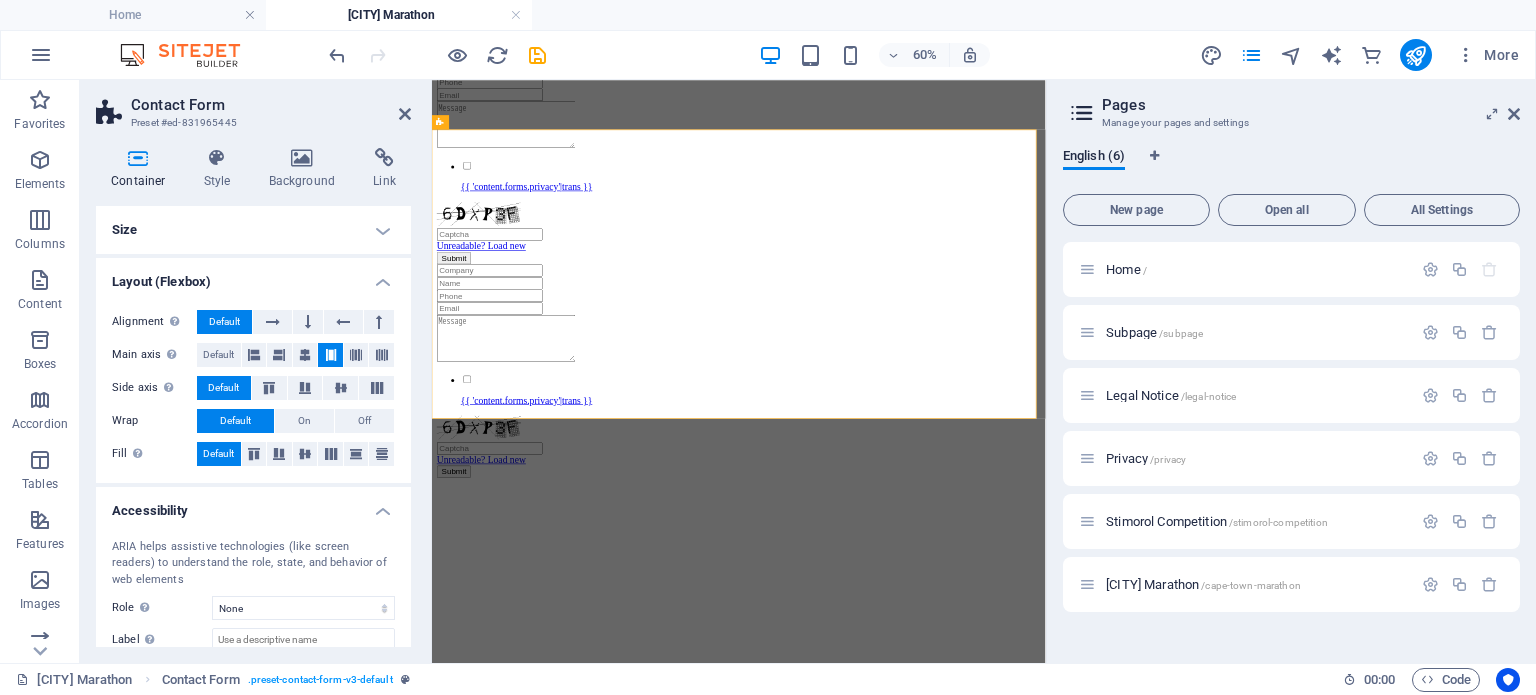 click on "Layout (Flexbox)" at bounding box center [253, 276] 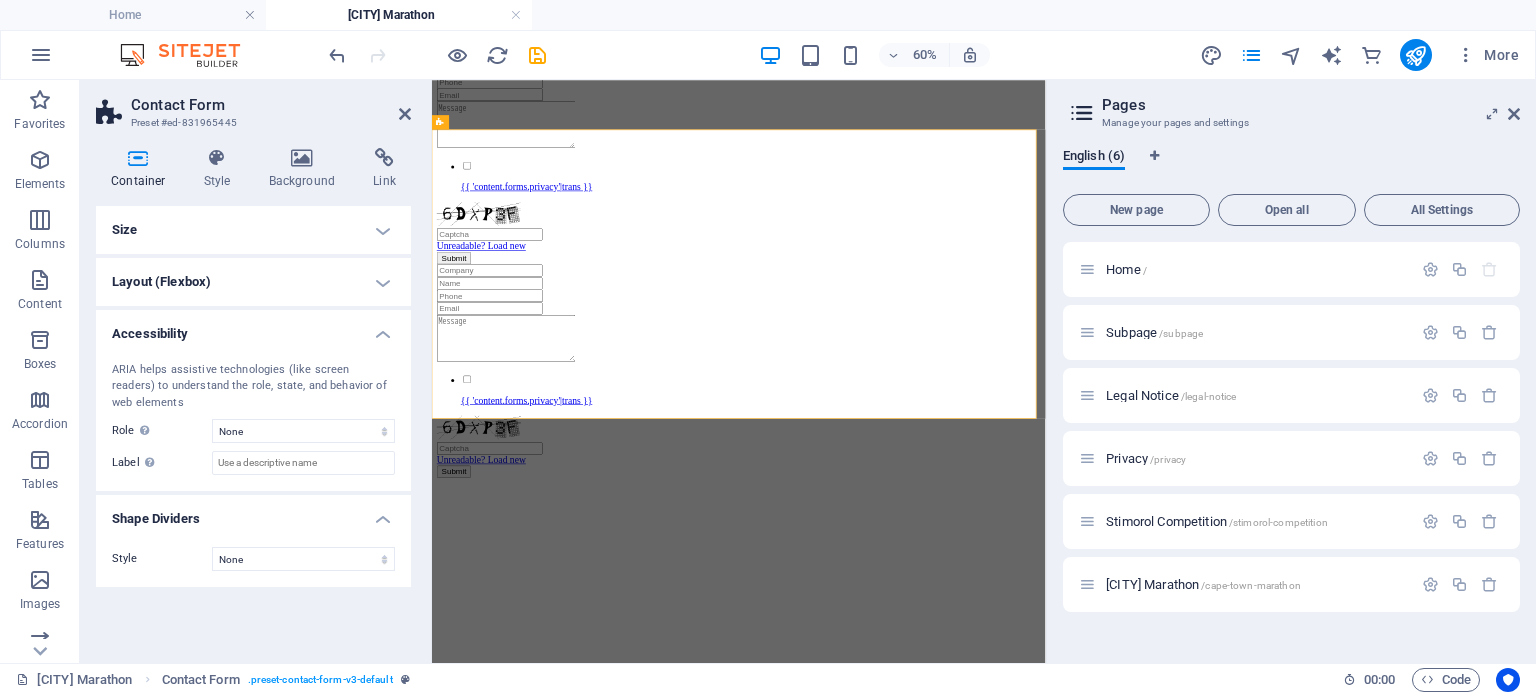 click on "Accessibility" at bounding box center (253, 328) 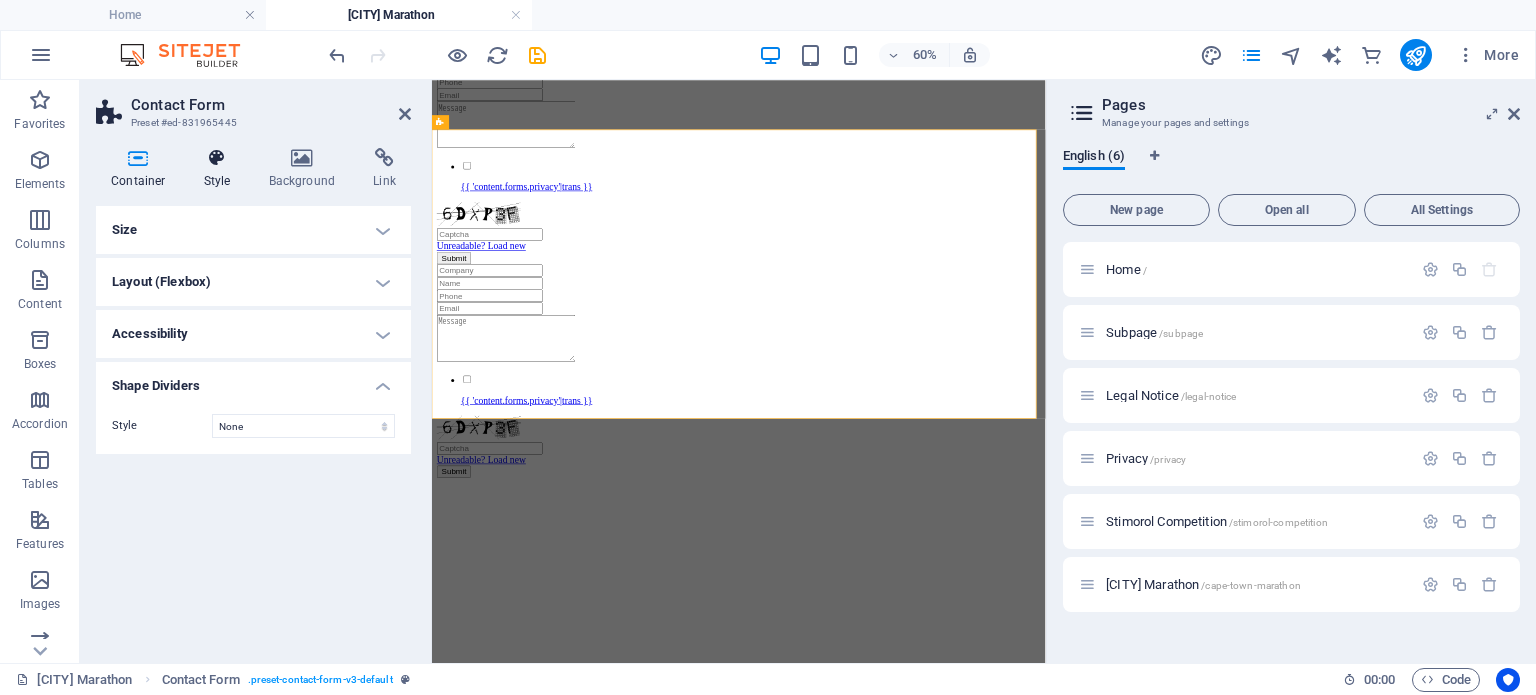 click on "Style" at bounding box center [221, 169] 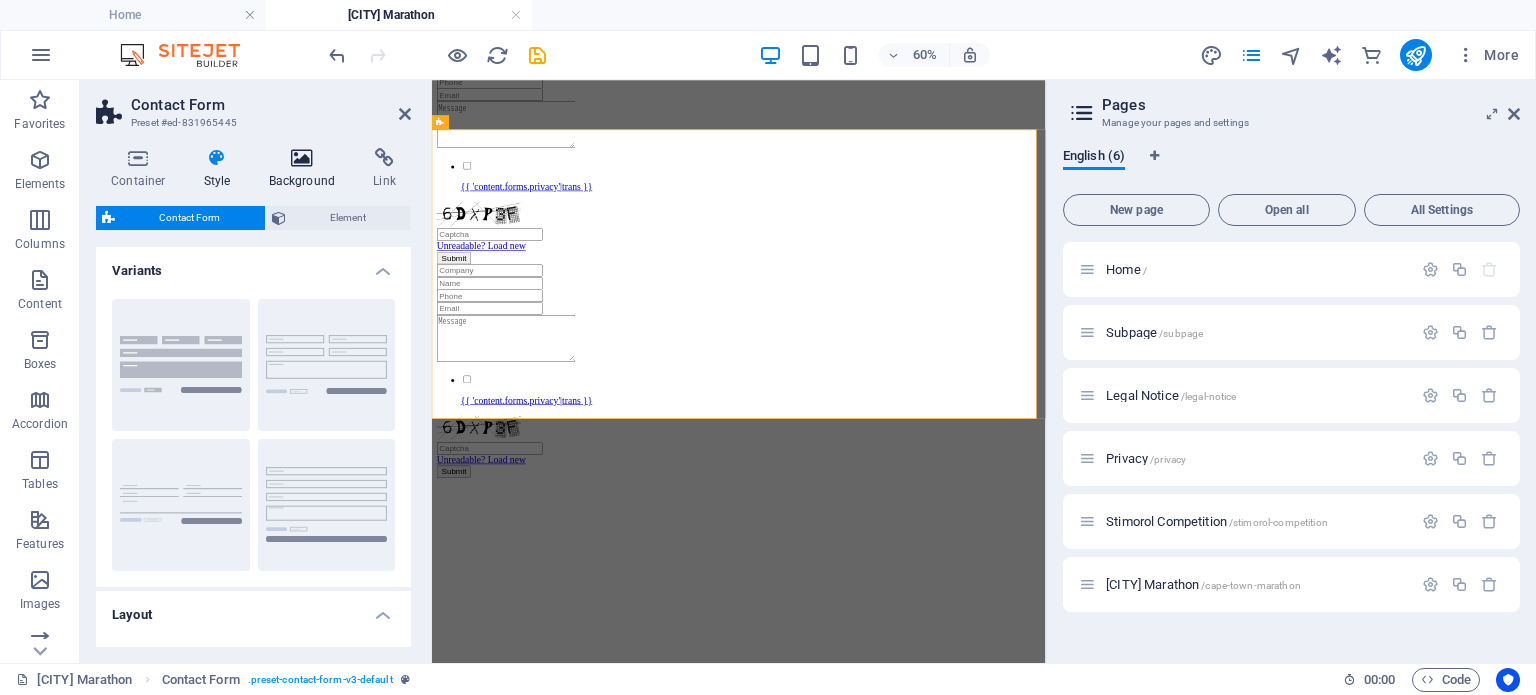 click on "Background" at bounding box center (306, 169) 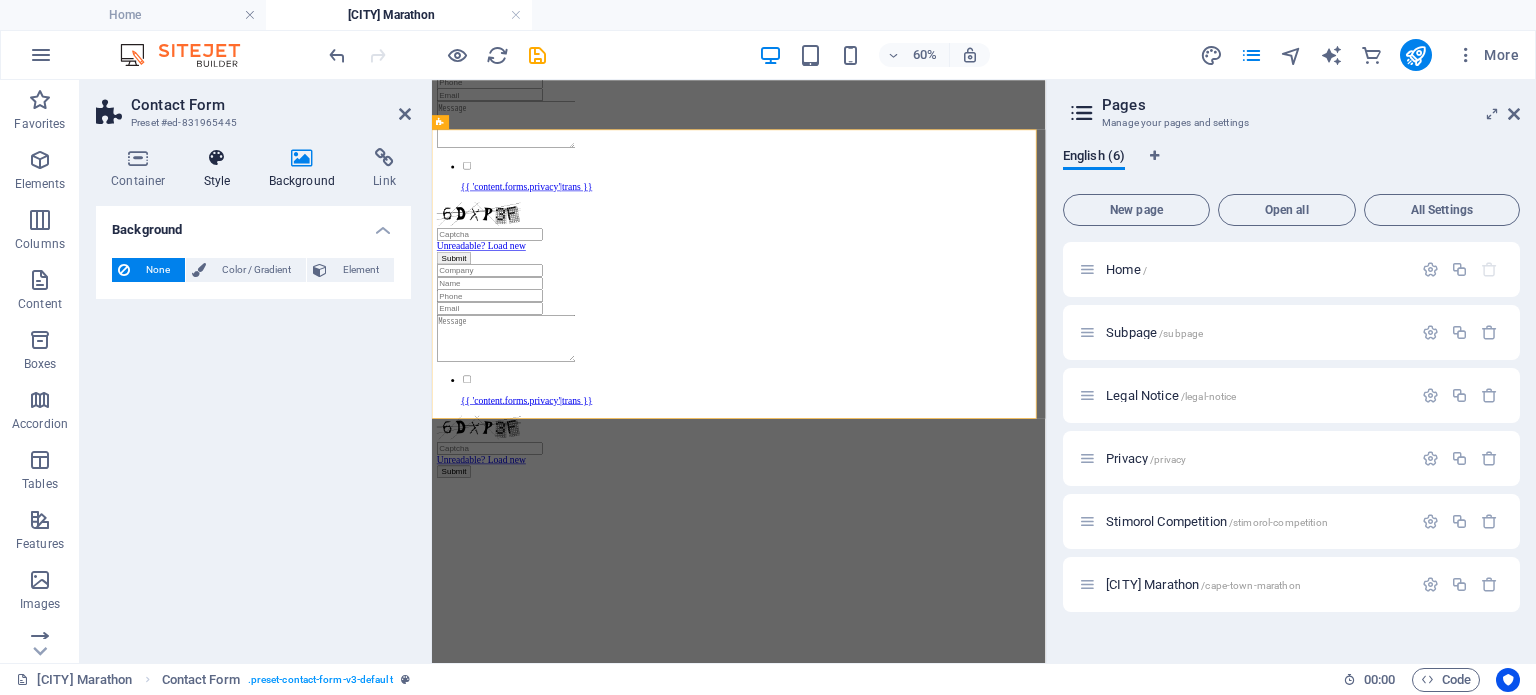 click at bounding box center [217, 158] 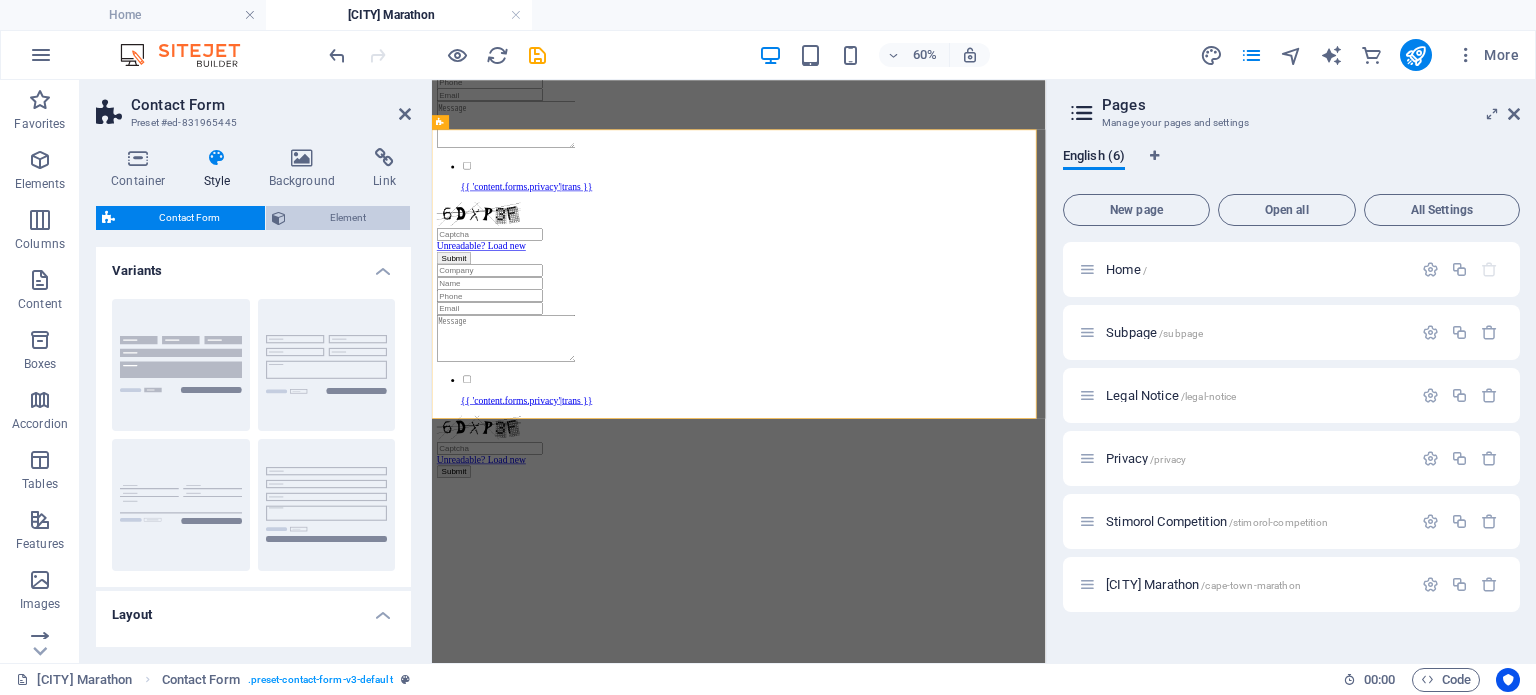 click on "Element" at bounding box center (348, 218) 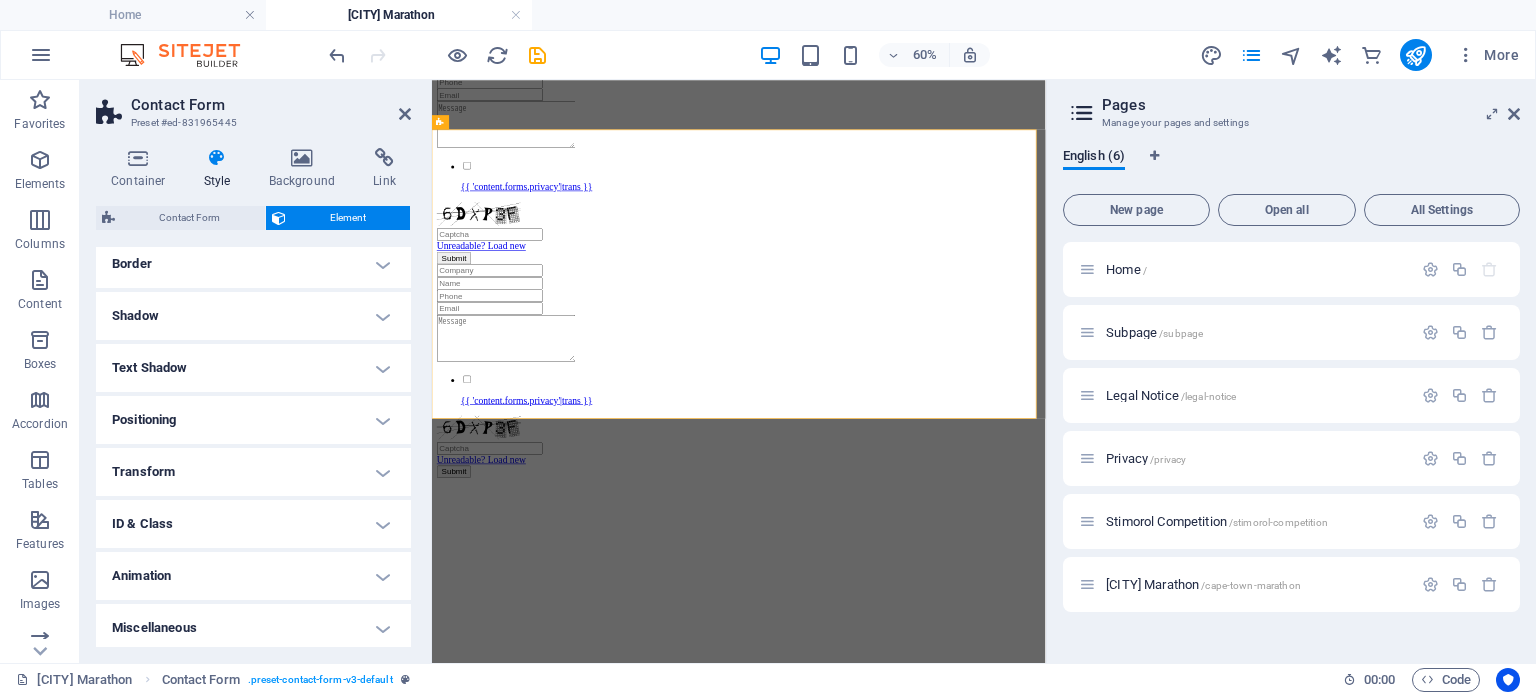 scroll, scrollTop: 230, scrollLeft: 0, axis: vertical 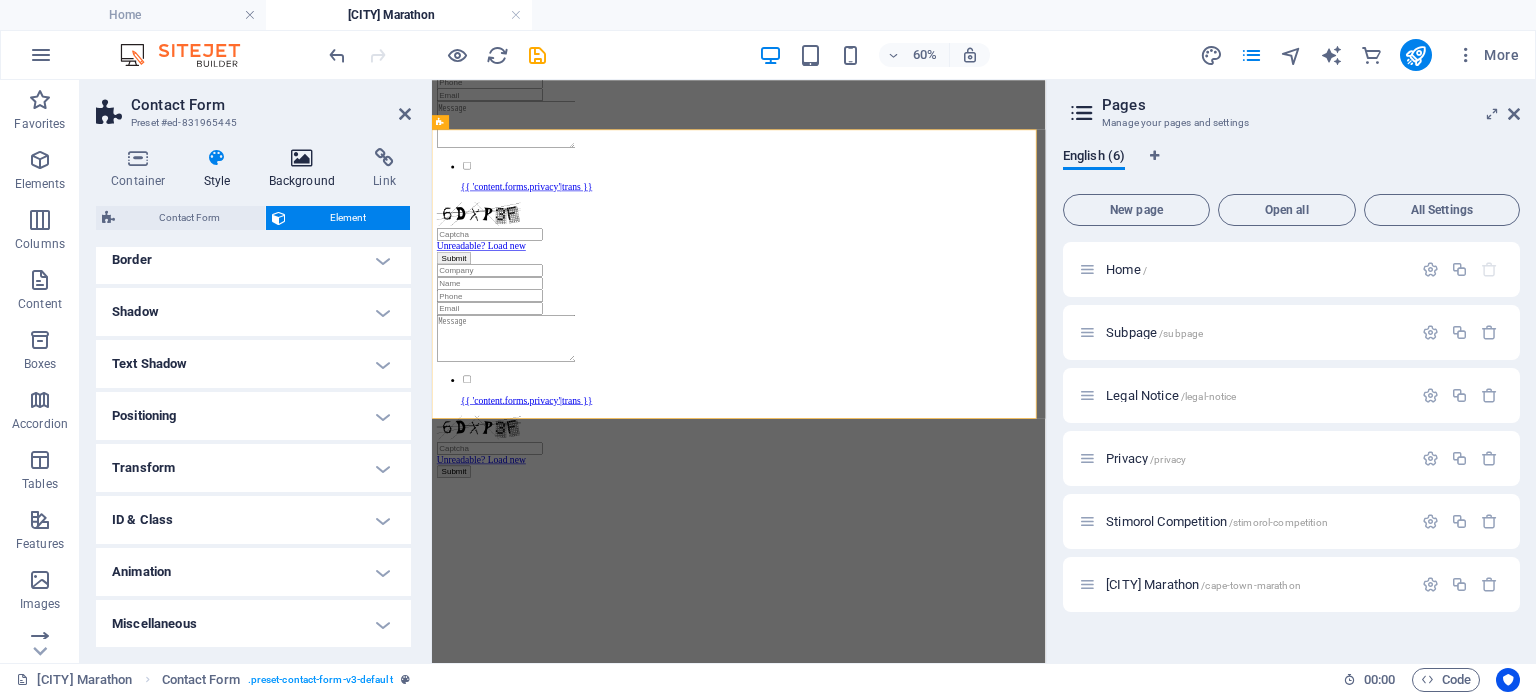 click on "Background" at bounding box center [306, 169] 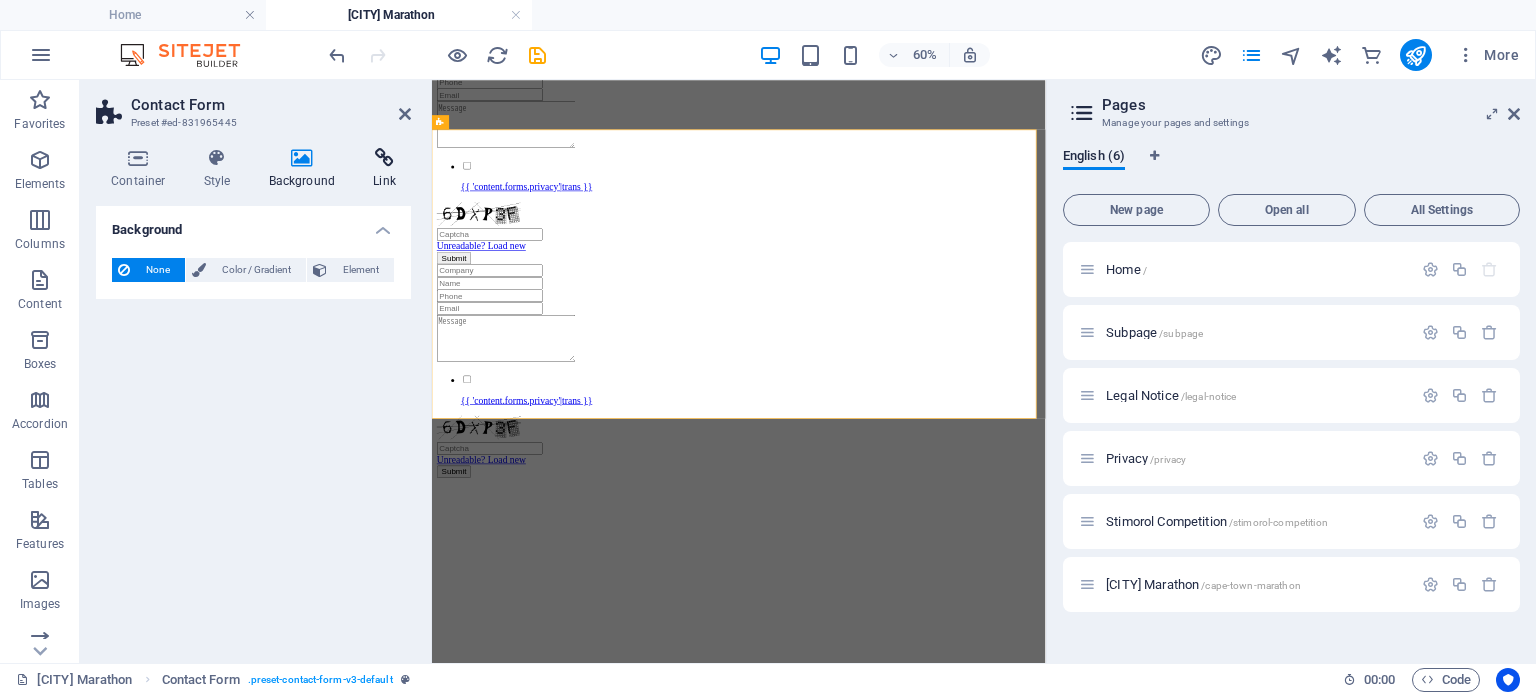 click at bounding box center [384, 158] 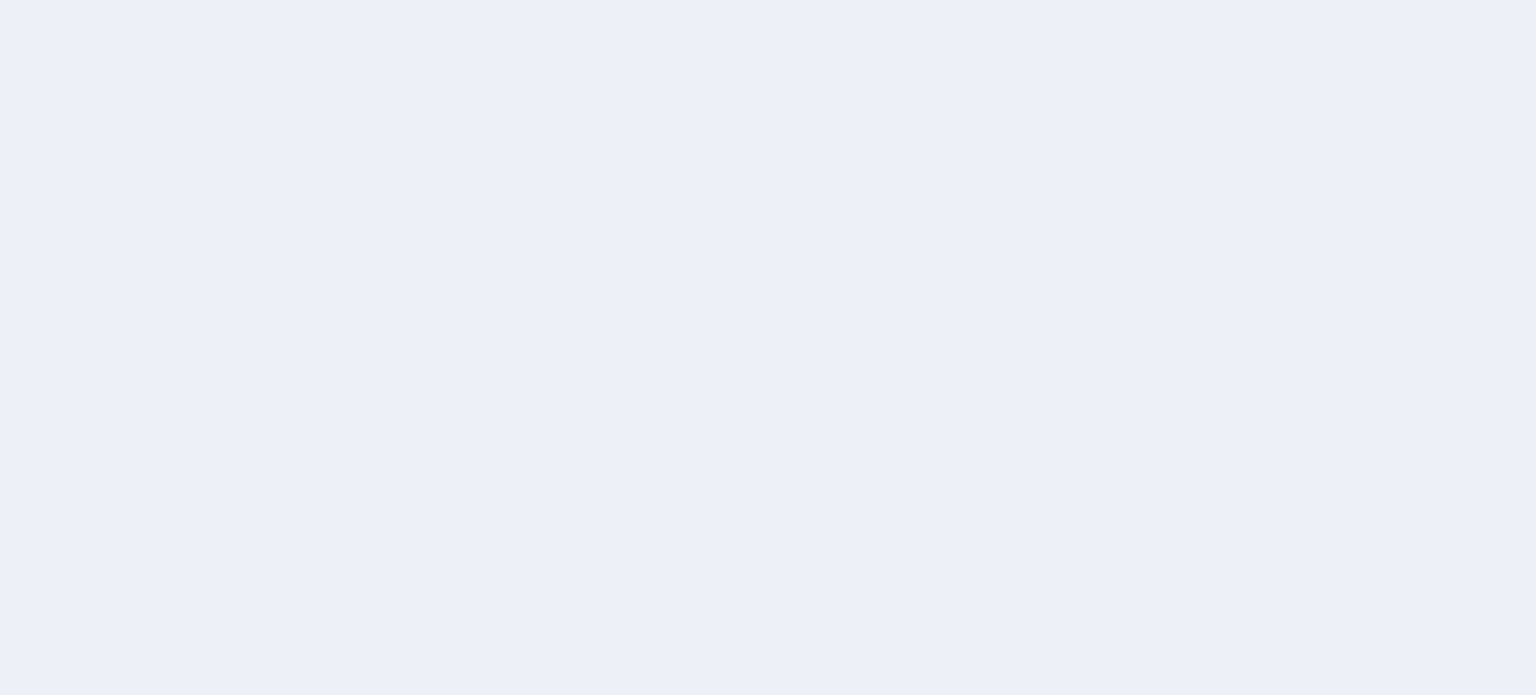 scroll, scrollTop: 0, scrollLeft: 0, axis: both 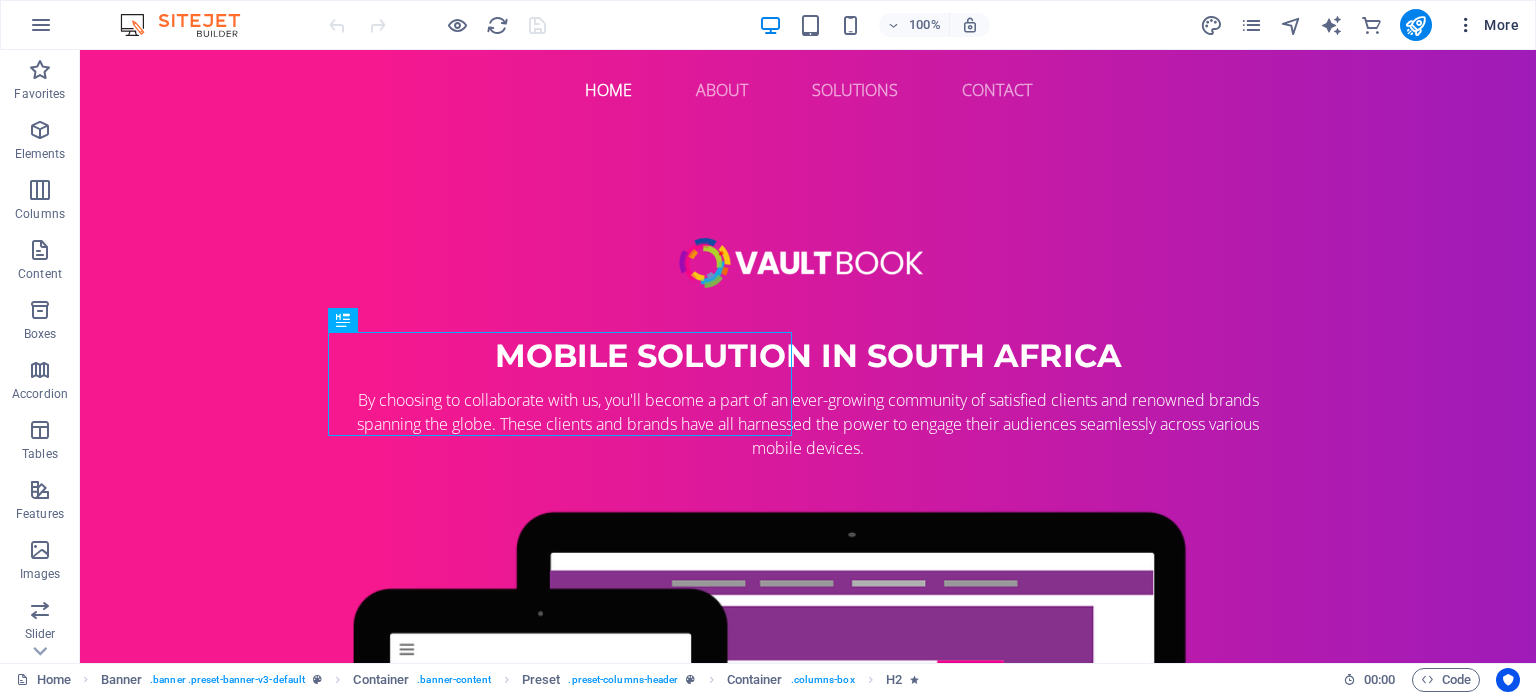 click at bounding box center (1466, 25) 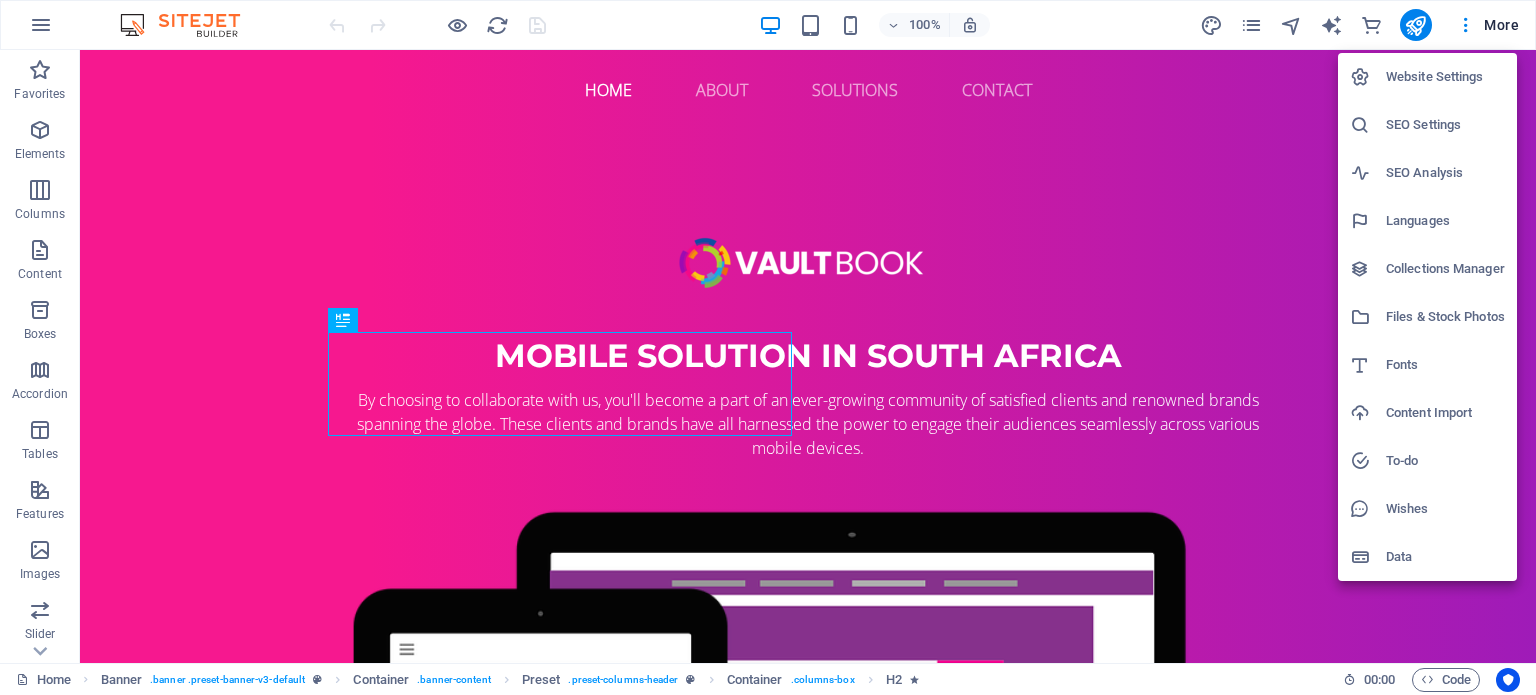 click on "Collections Manager" at bounding box center [1445, 269] 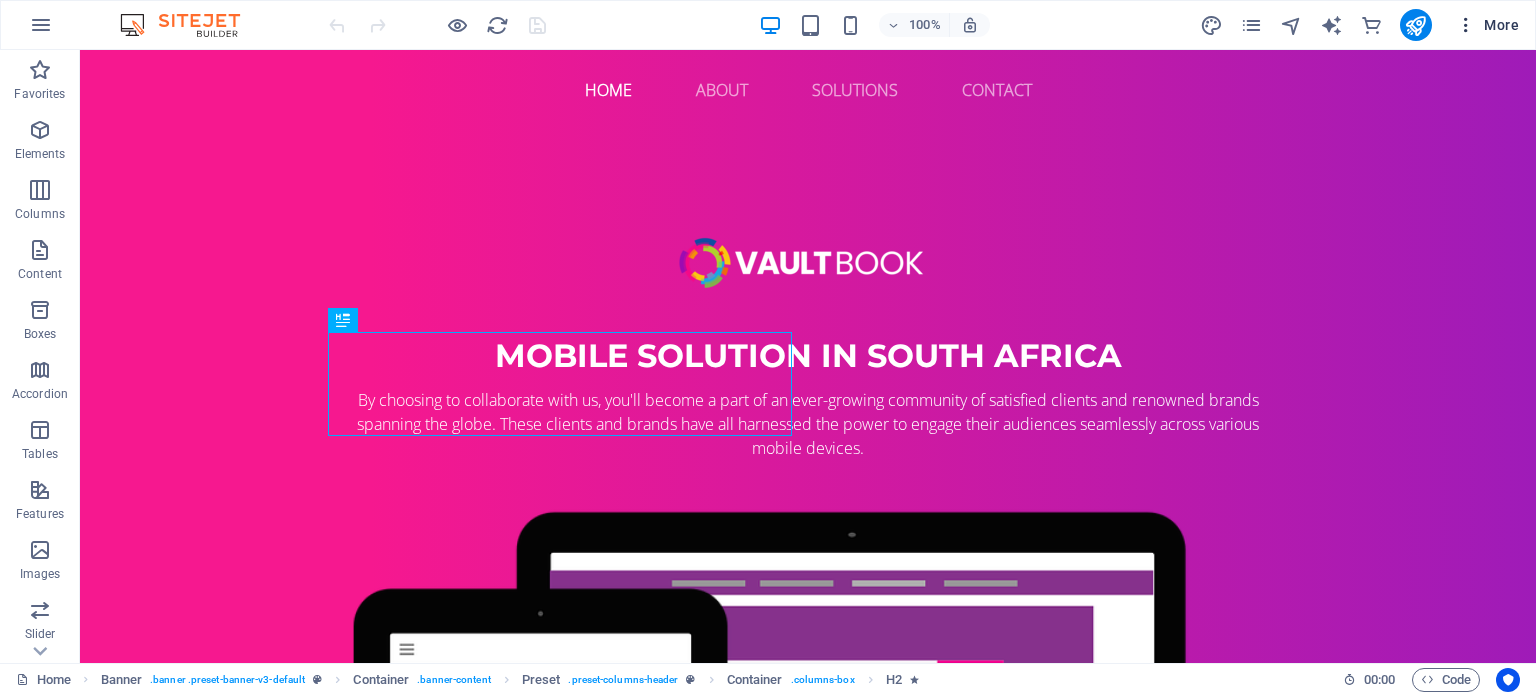 click on "More" at bounding box center (1487, 25) 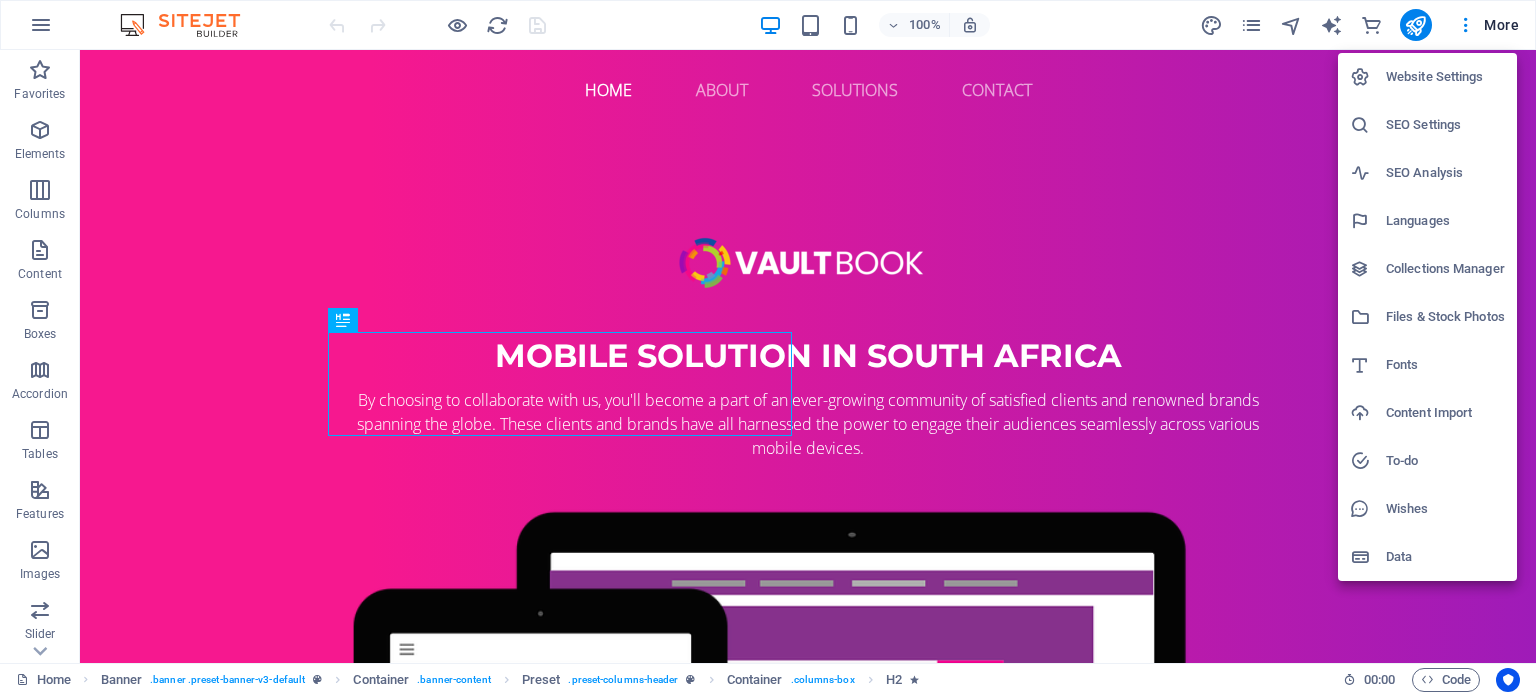 click on "Collections Manager" at bounding box center (1445, 269) 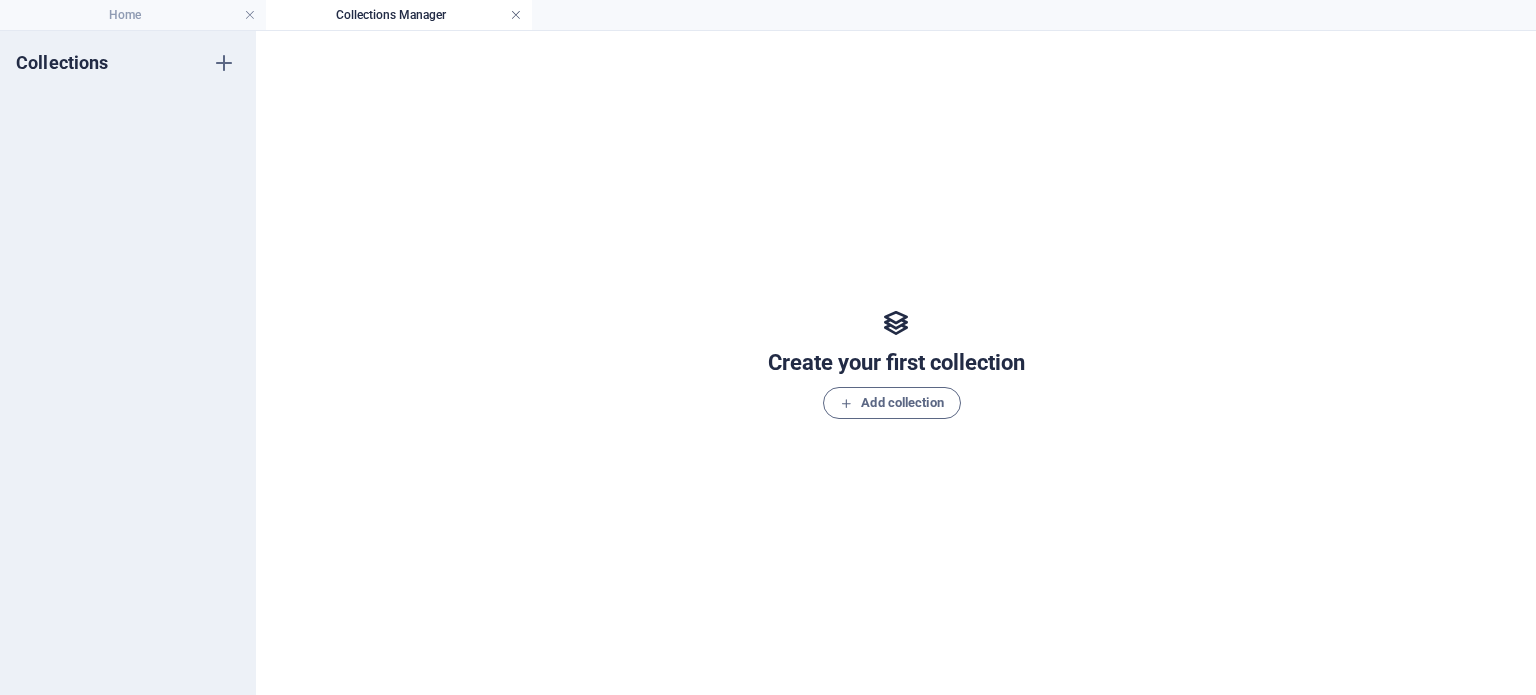 click at bounding box center [516, 15] 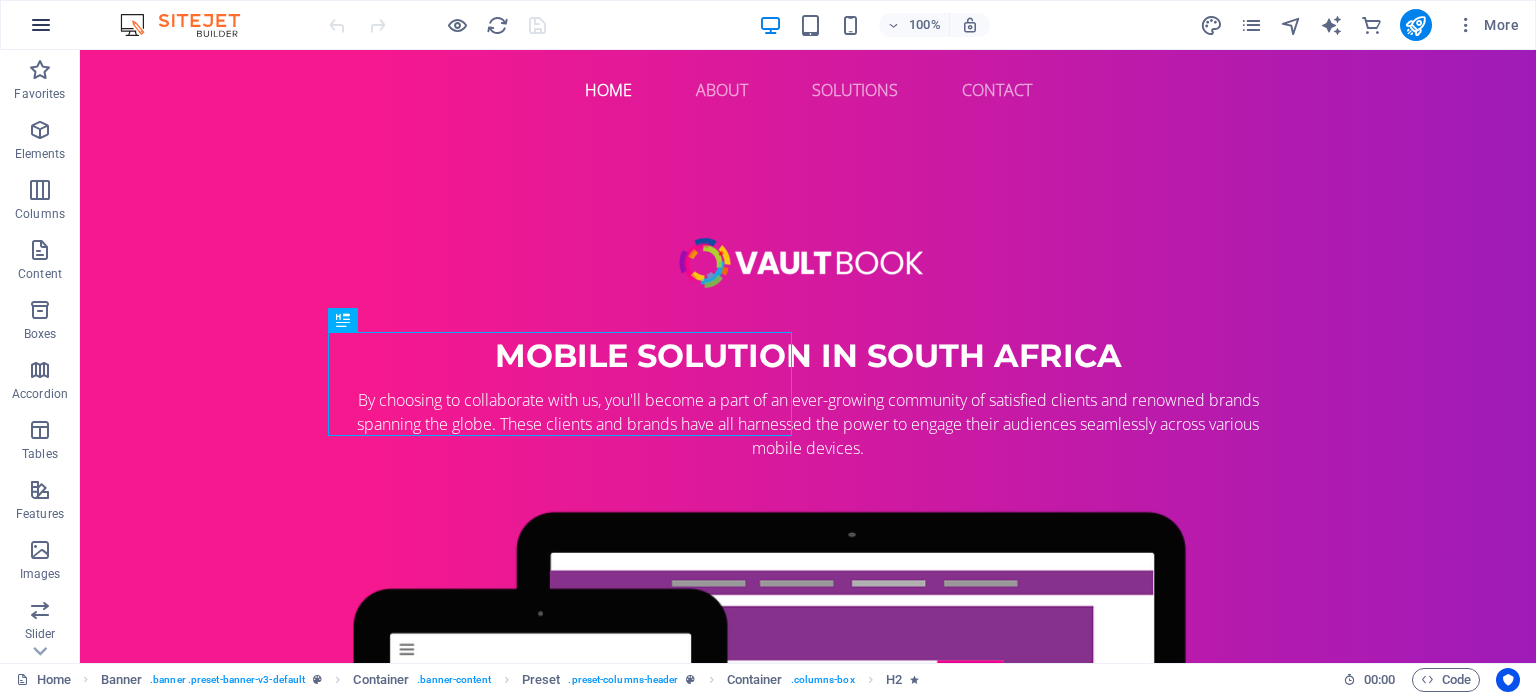 click at bounding box center [41, 25] 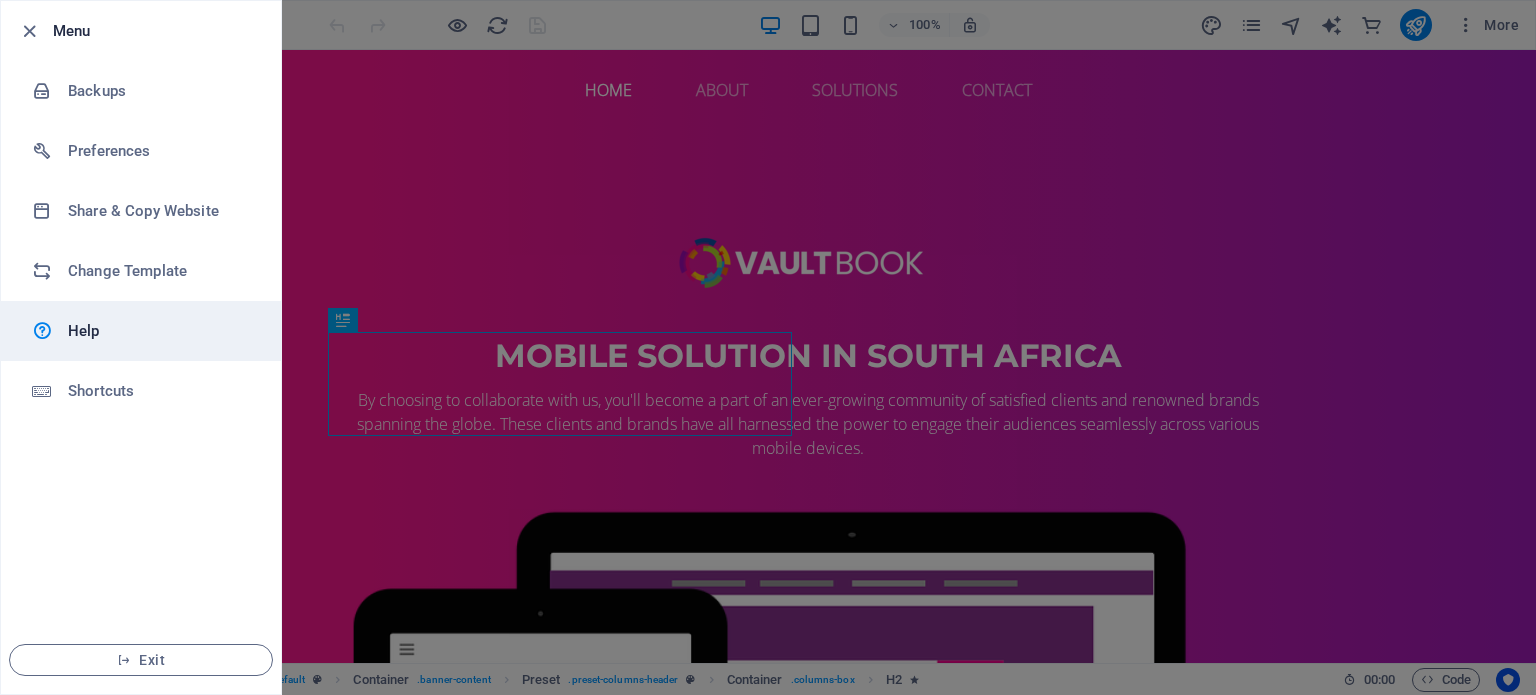 click on "Help" at bounding box center (141, 331) 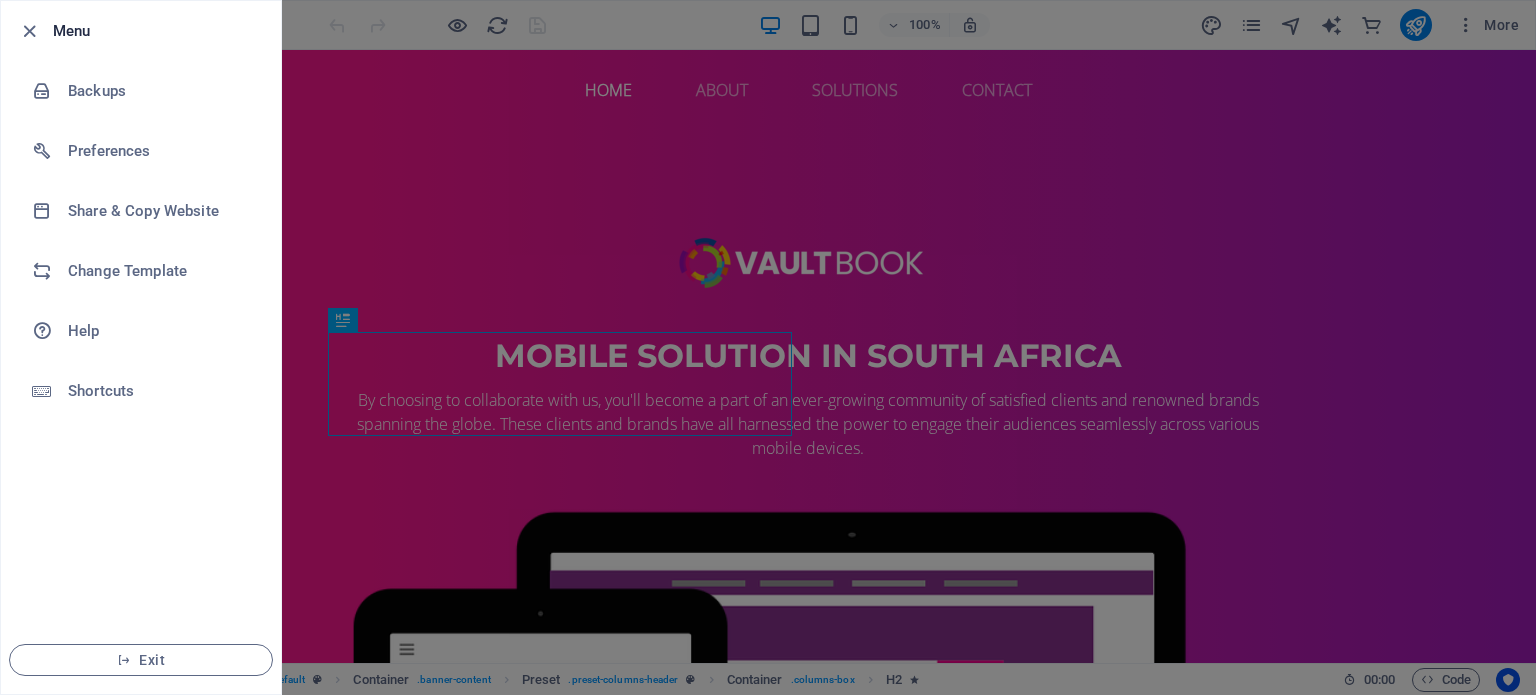click at bounding box center (768, 347) 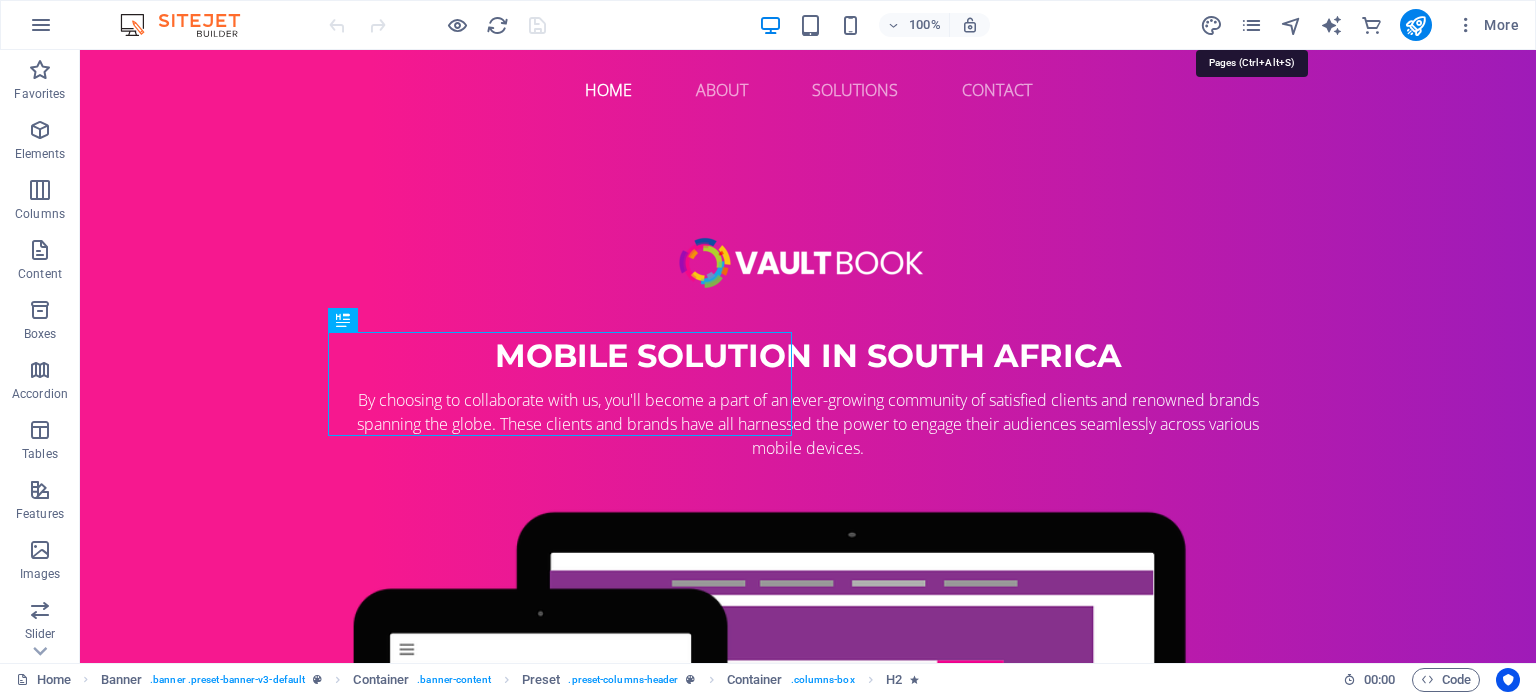 click on "More" at bounding box center (1363, 25) 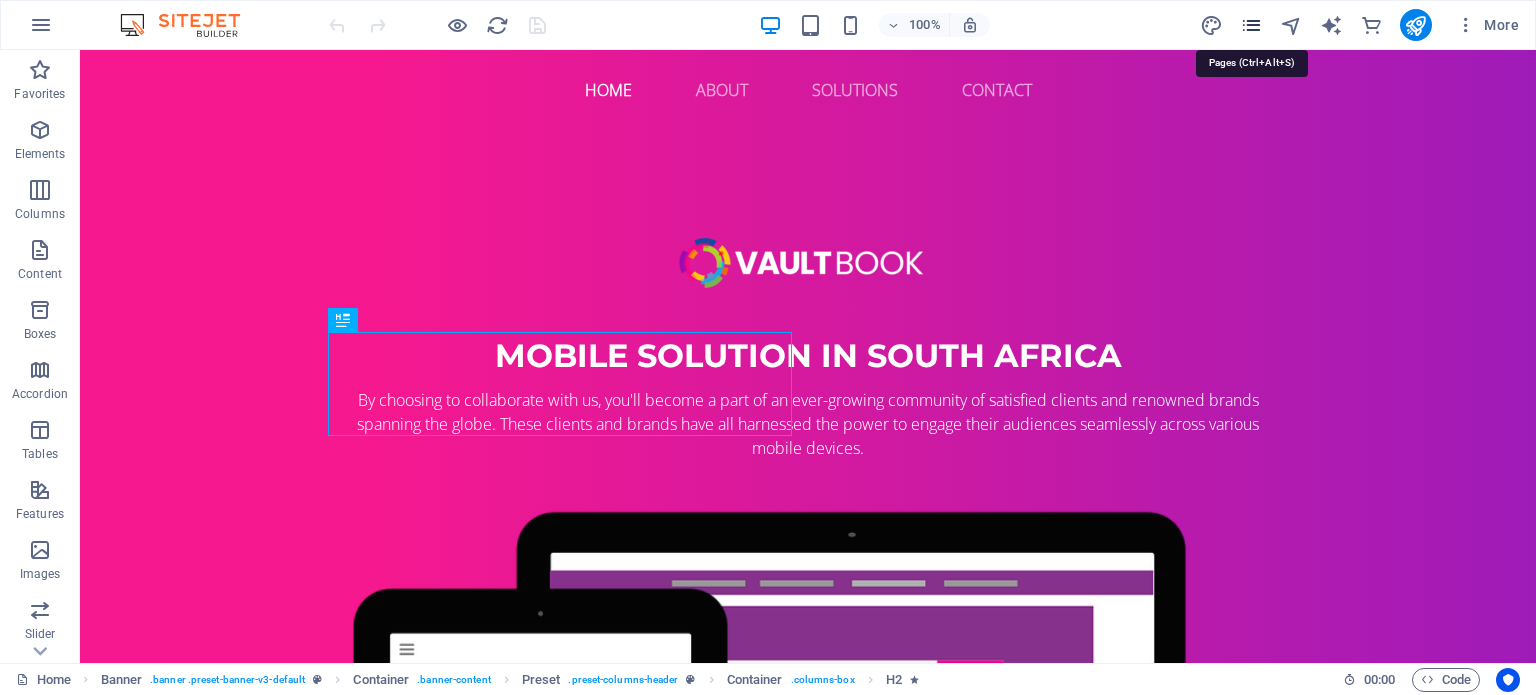 click at bounding box center [1251, 25] 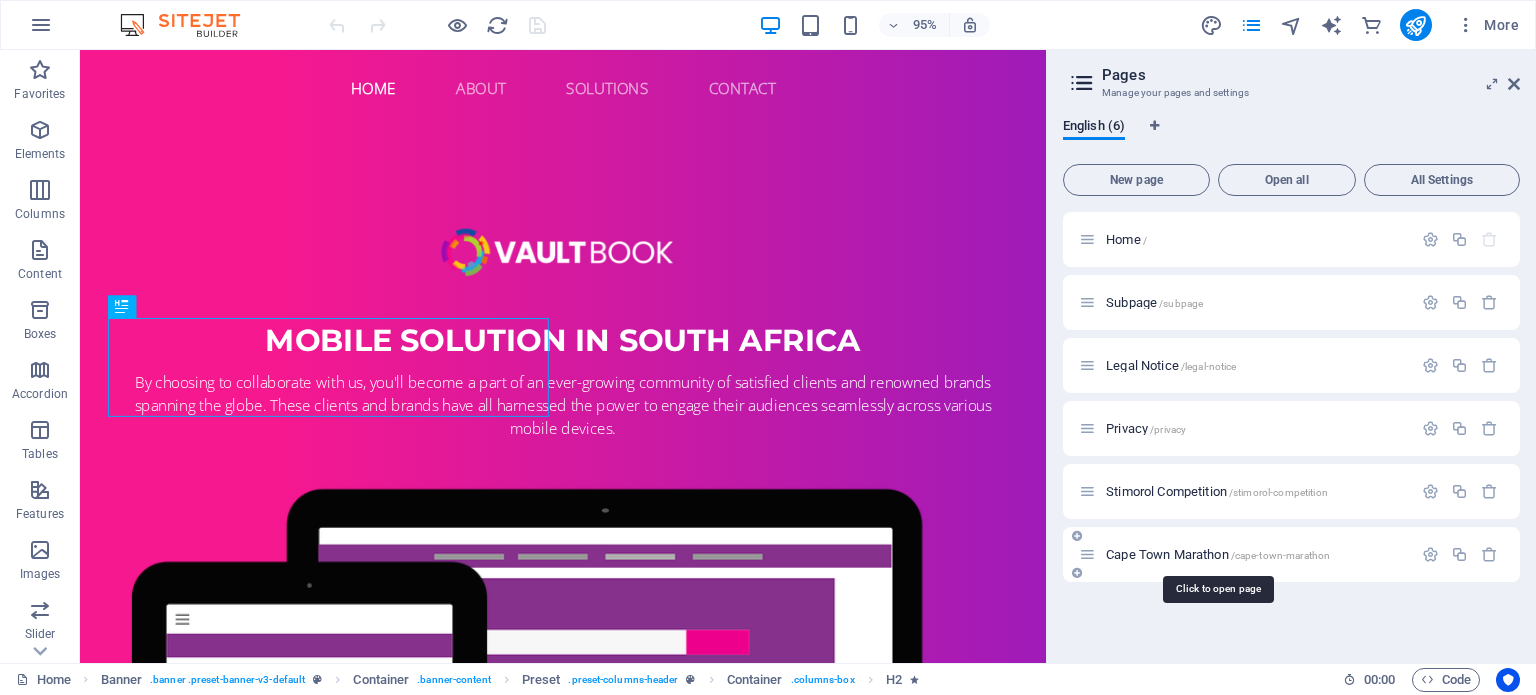 click on "Cape Town Marathon /cape-town-marathon" at bounding box center (1218, 554) 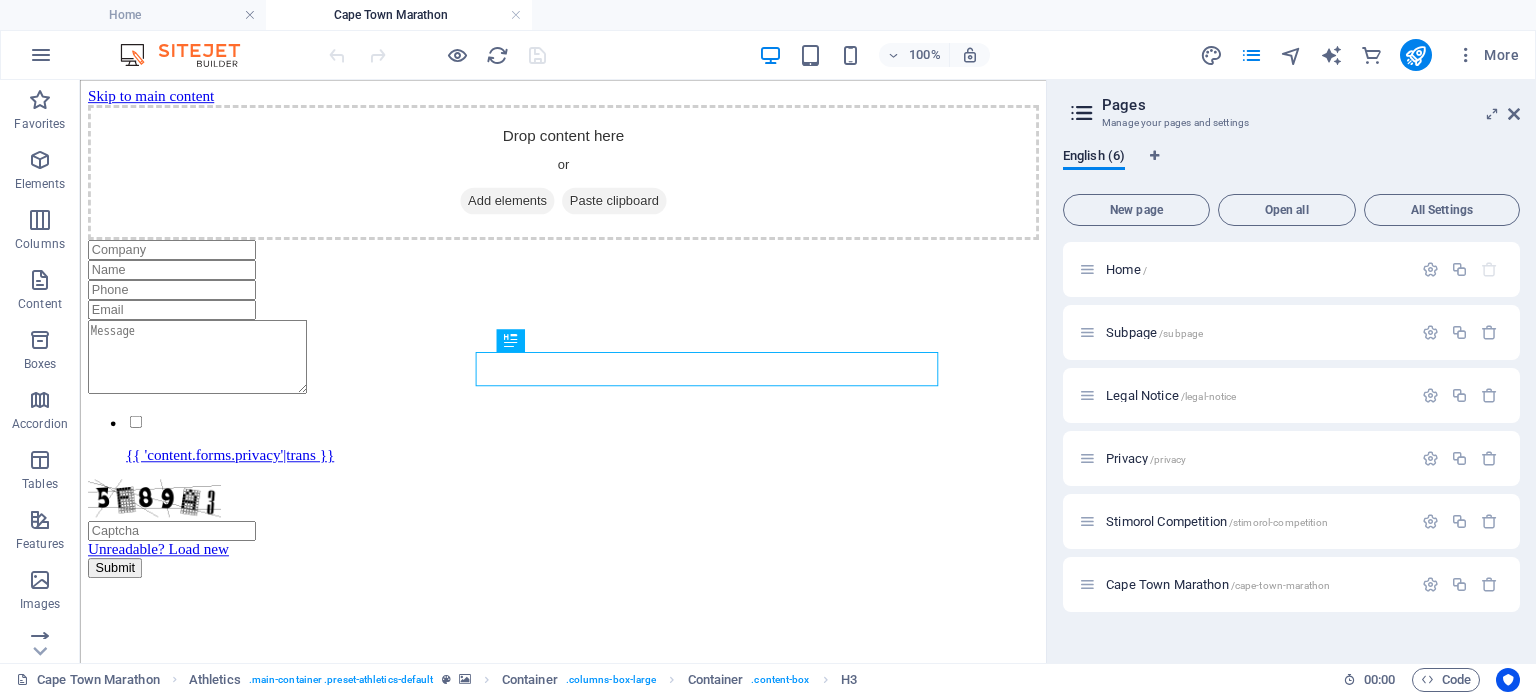 scroll, scrollTop: 718, scrollLeft: 0, axis: vertical 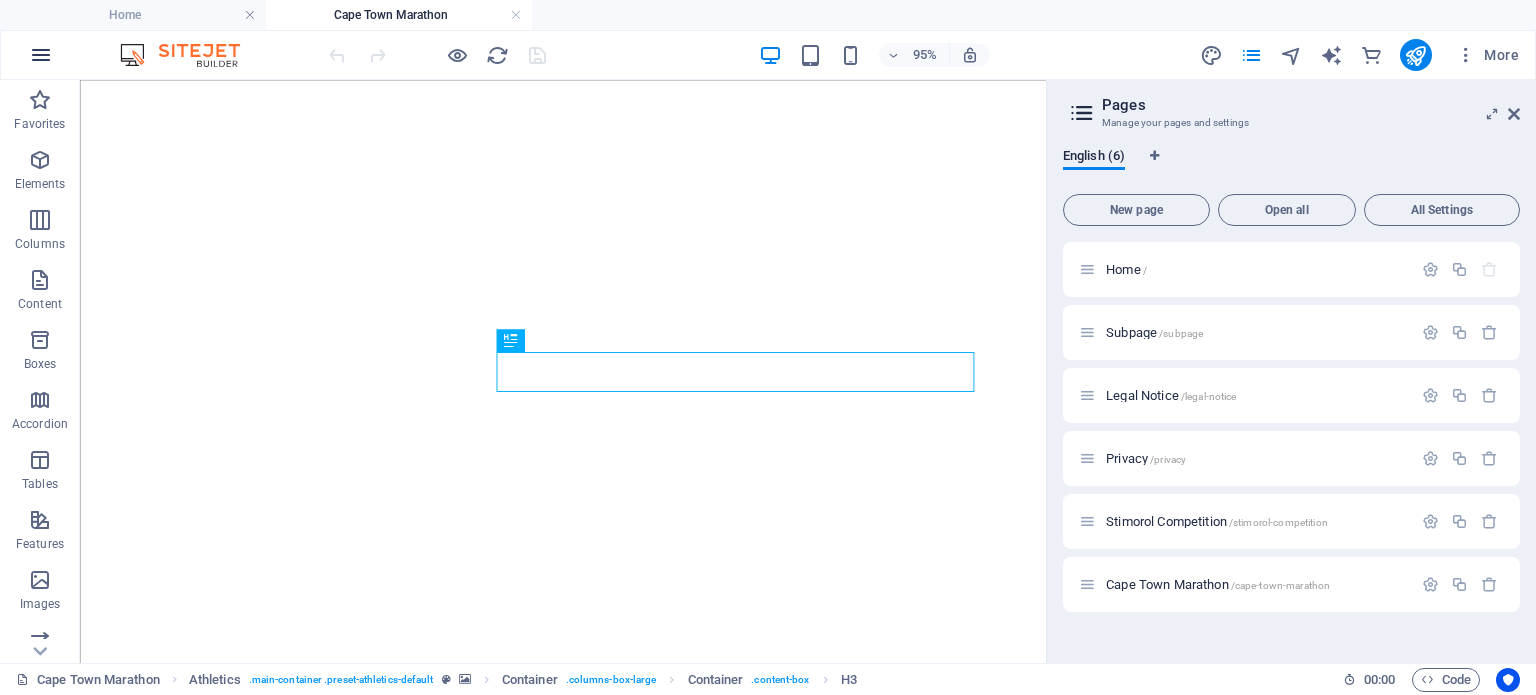 click at bounding box center (41, 55) 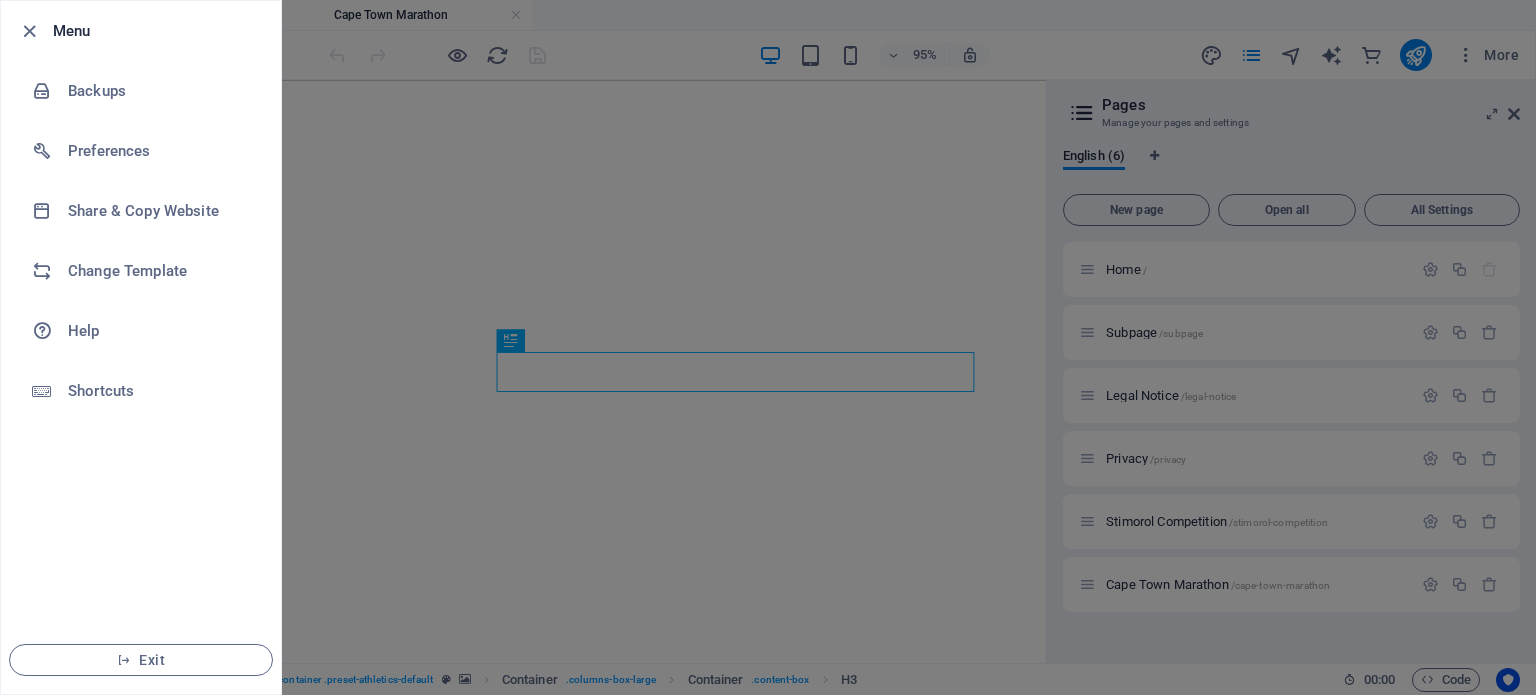 click at bounding box center [768, 347] 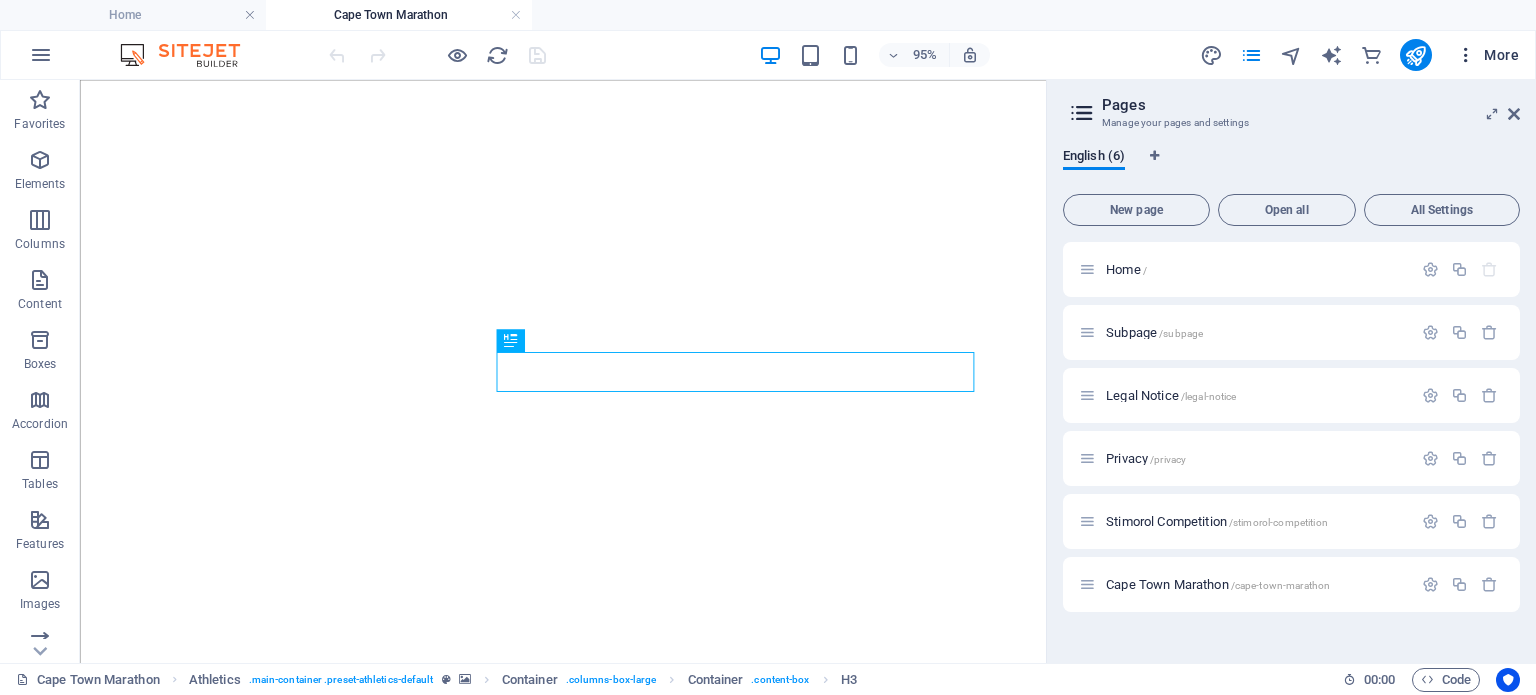 click at bounding box center [1466, 55] 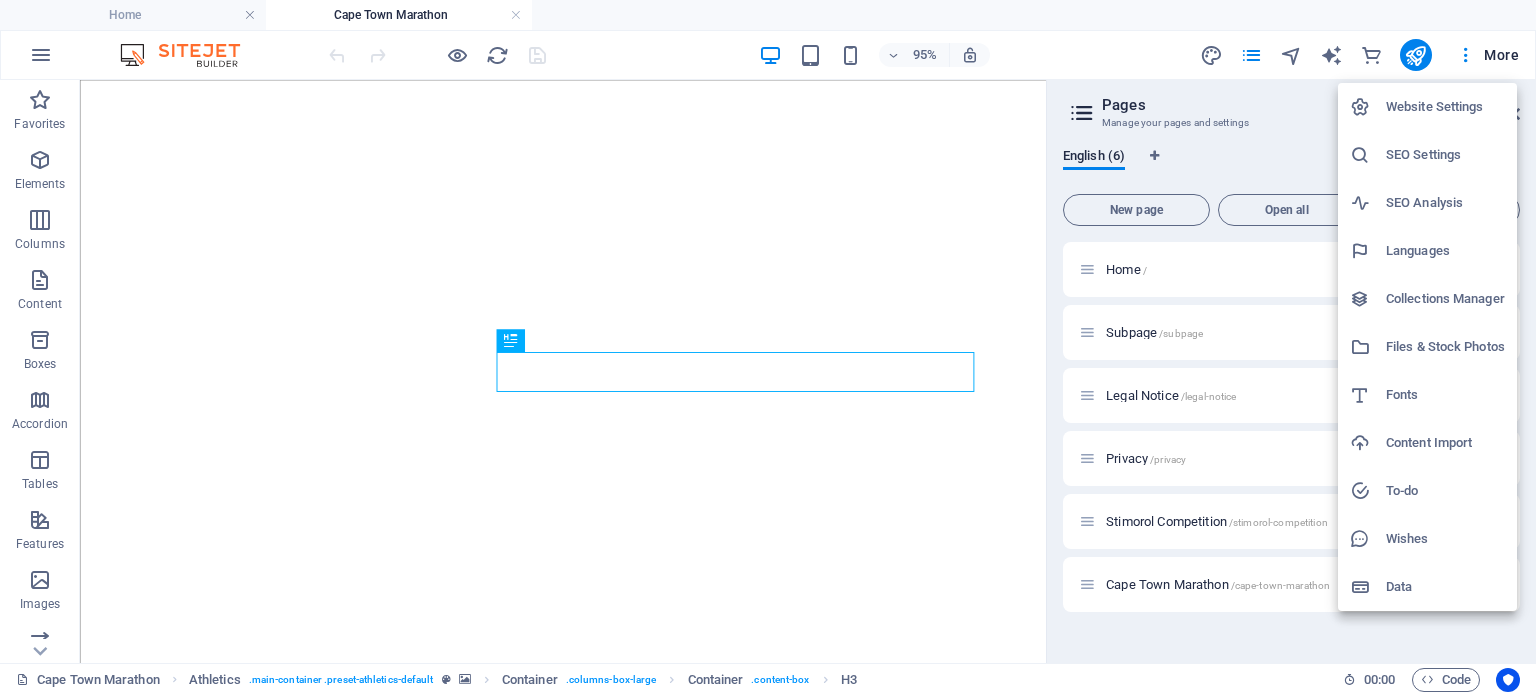click on "Website Settings" at bounding box center (1445, 107) 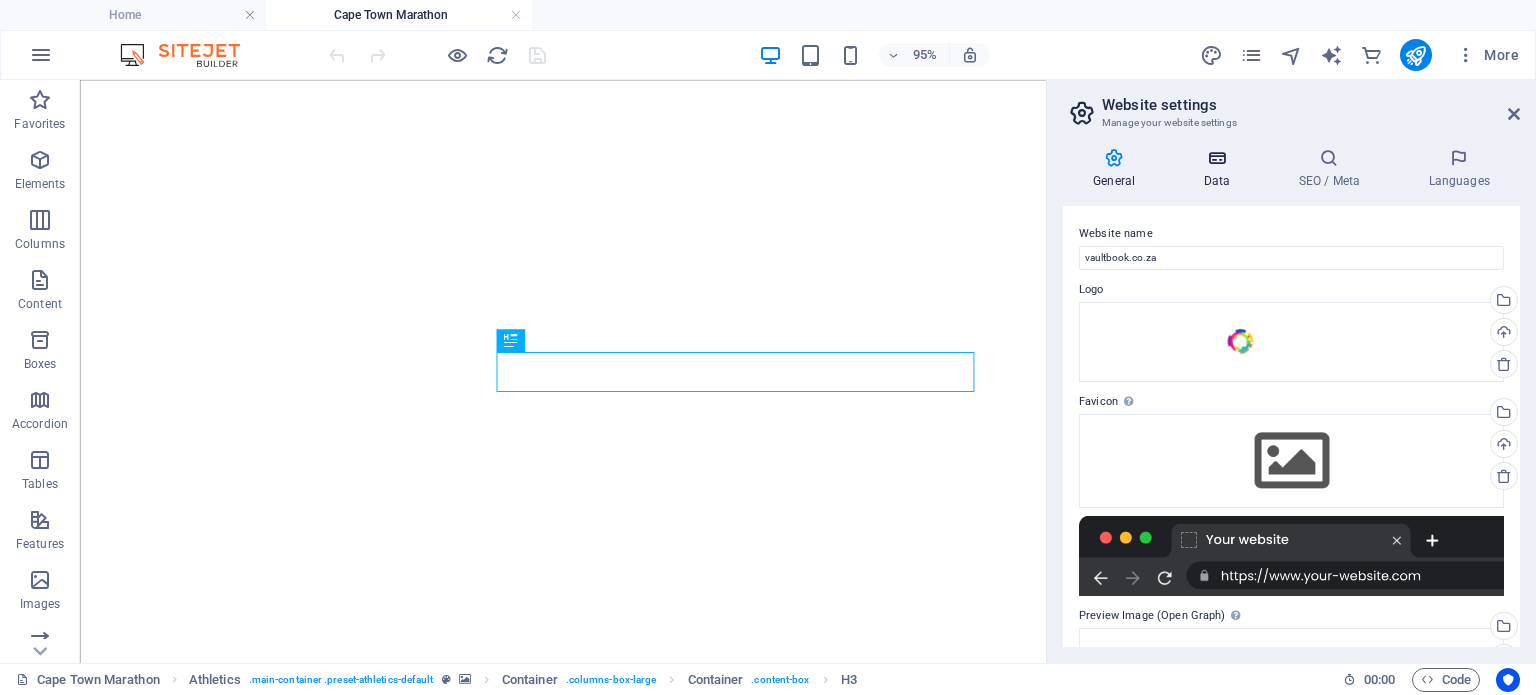 click on "Data" at bounding box center (1220, 169) 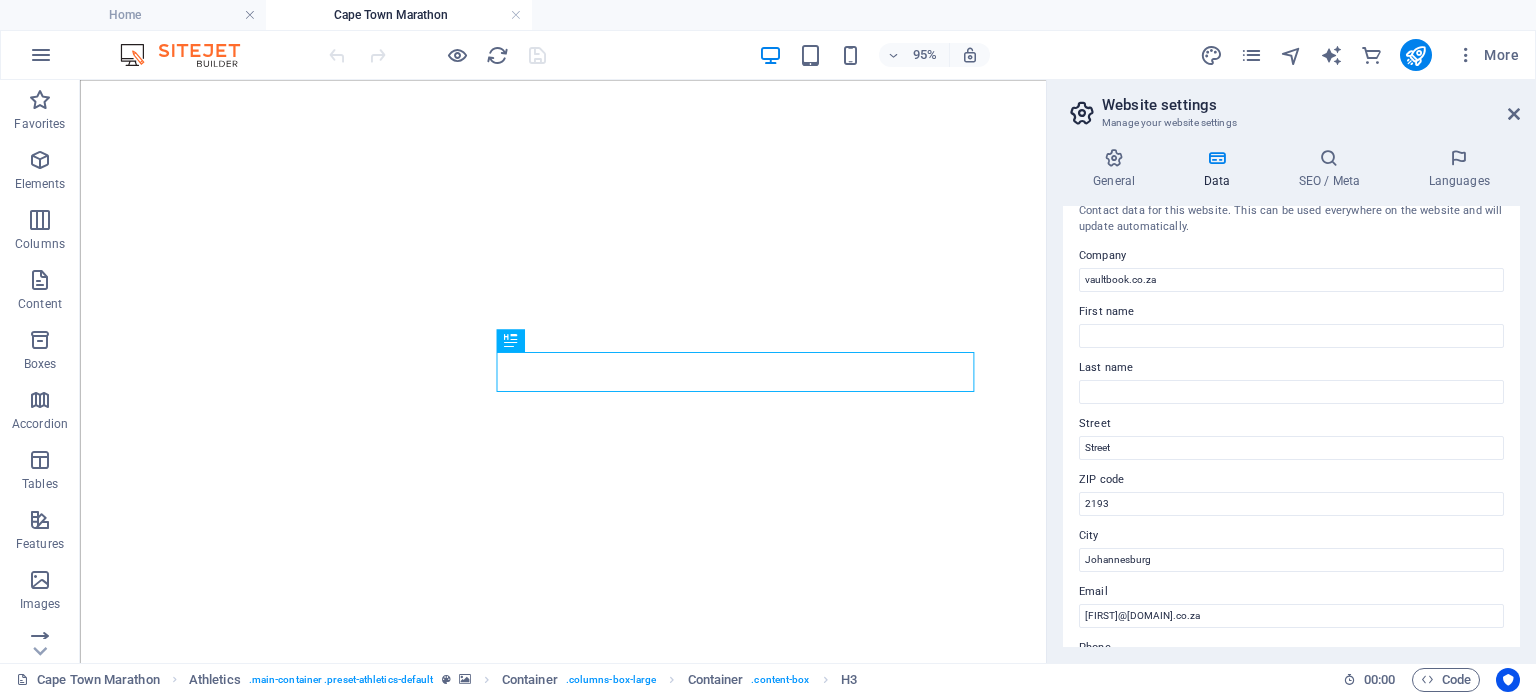 scroll, scrollTop: 0, scrollLeft: 0, axis: both 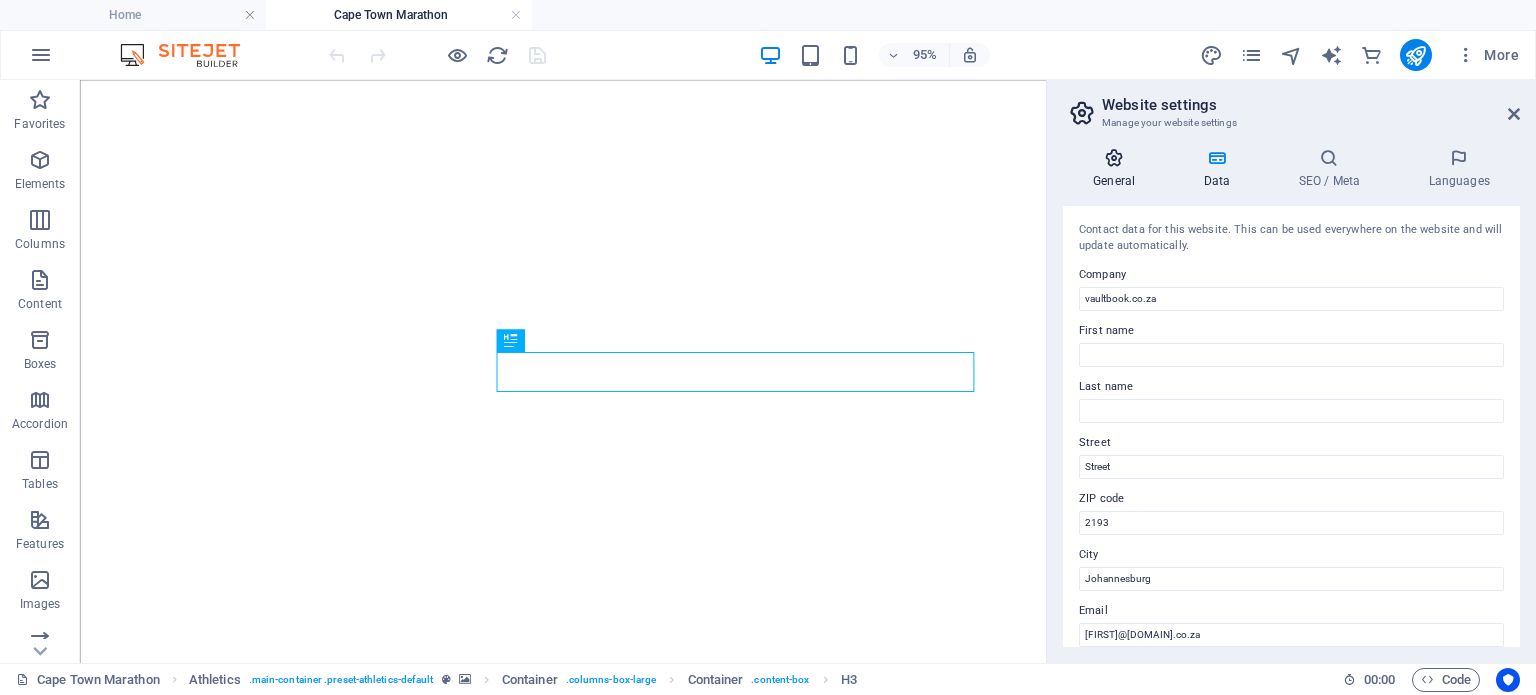 click on "General" at bounding box center (1118, 169) 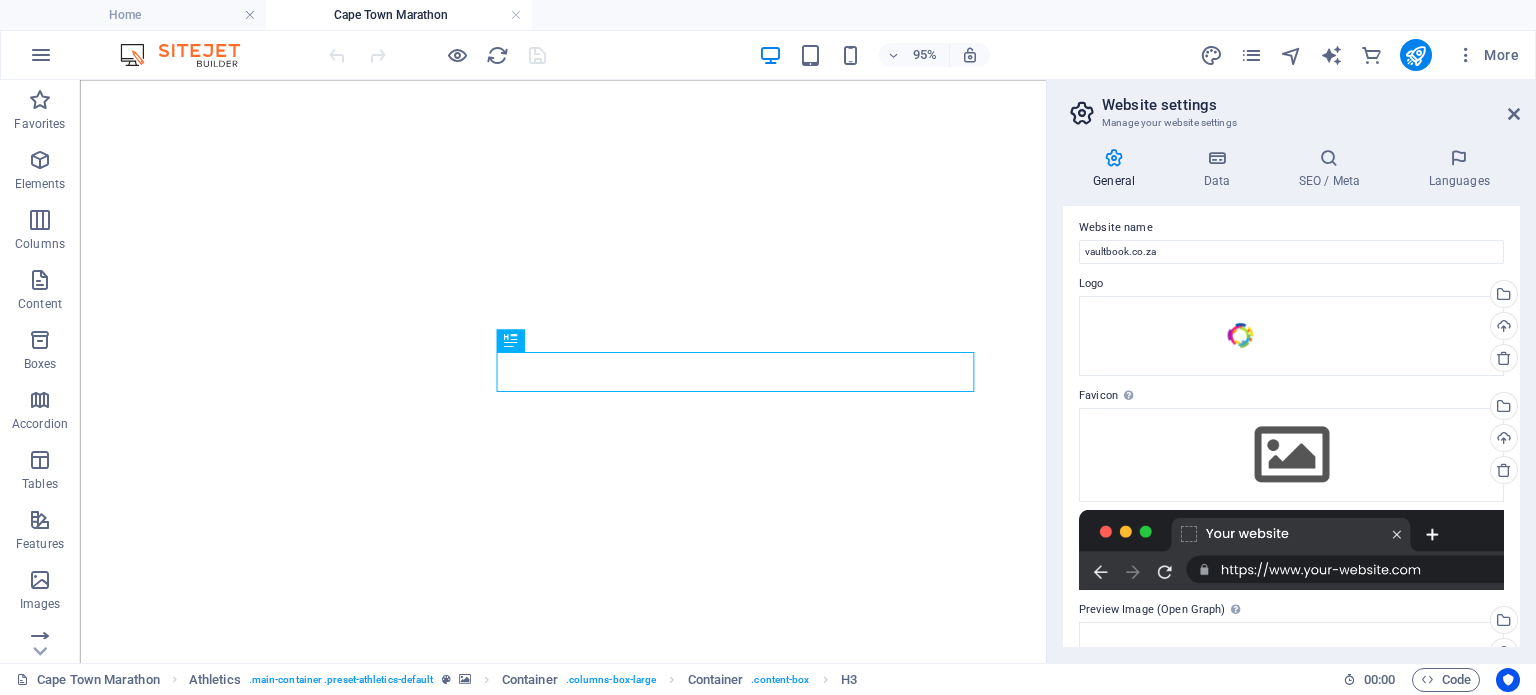 scroll, scrollTop: 0, scrollLeft: 0, axis: both 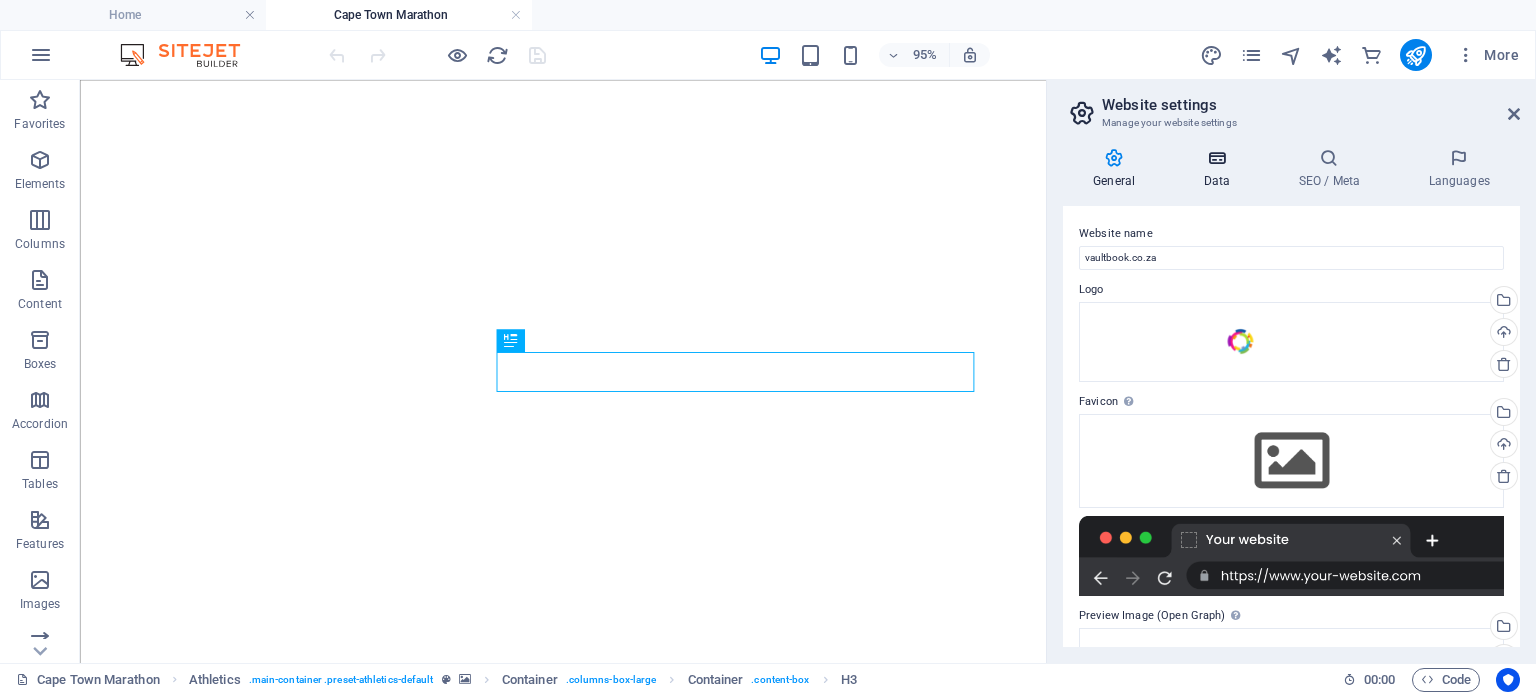 click on "Data" at bounding box center [1220, 169] 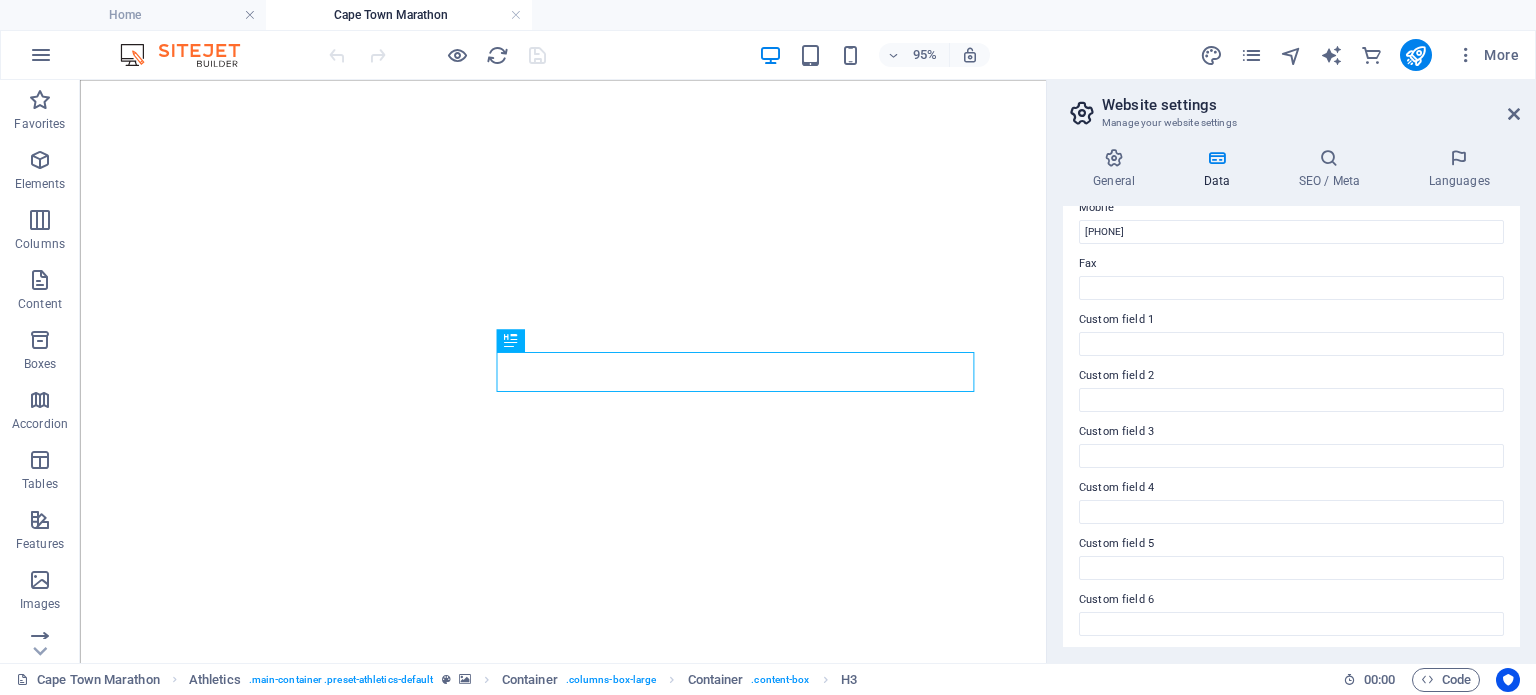 scroll, scrollTop: 519, scrollLeft: 0, axis: vertical 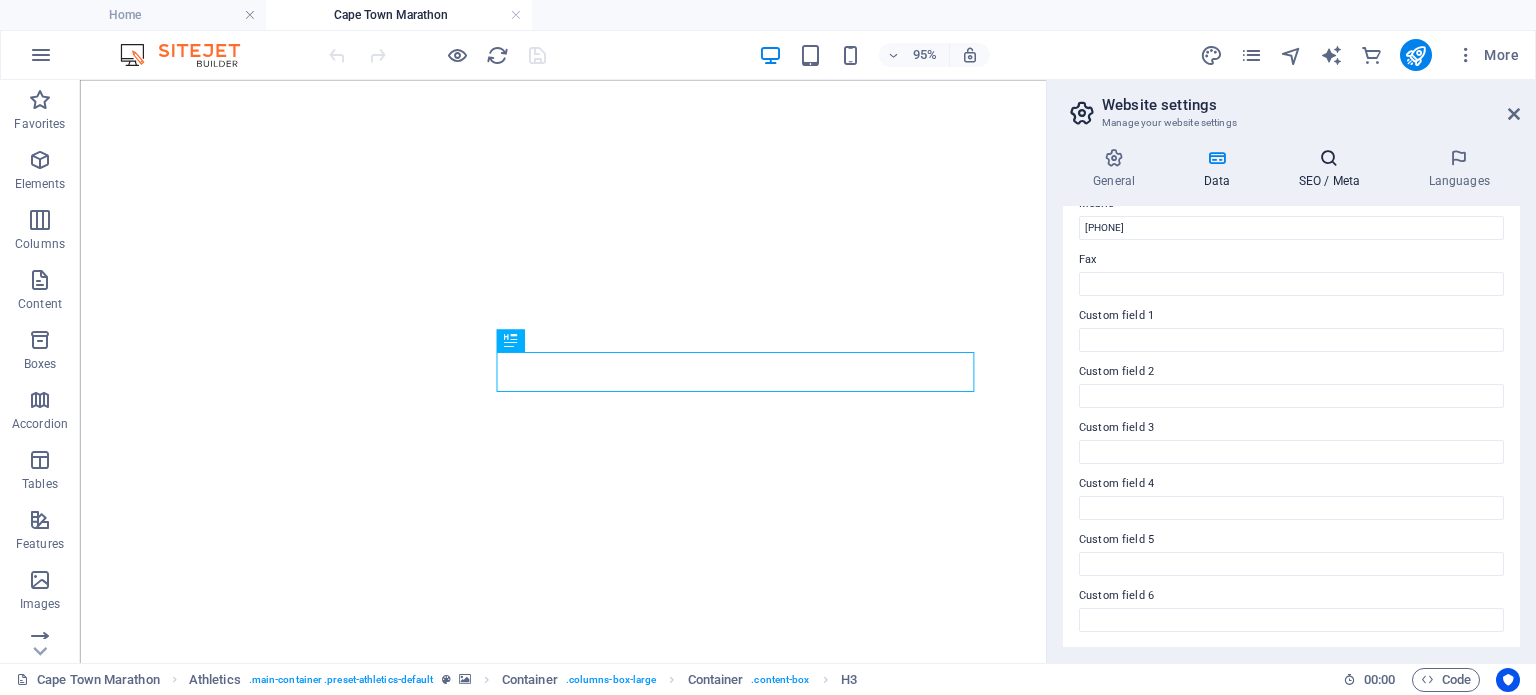 click at bounding box center (1329, 158) 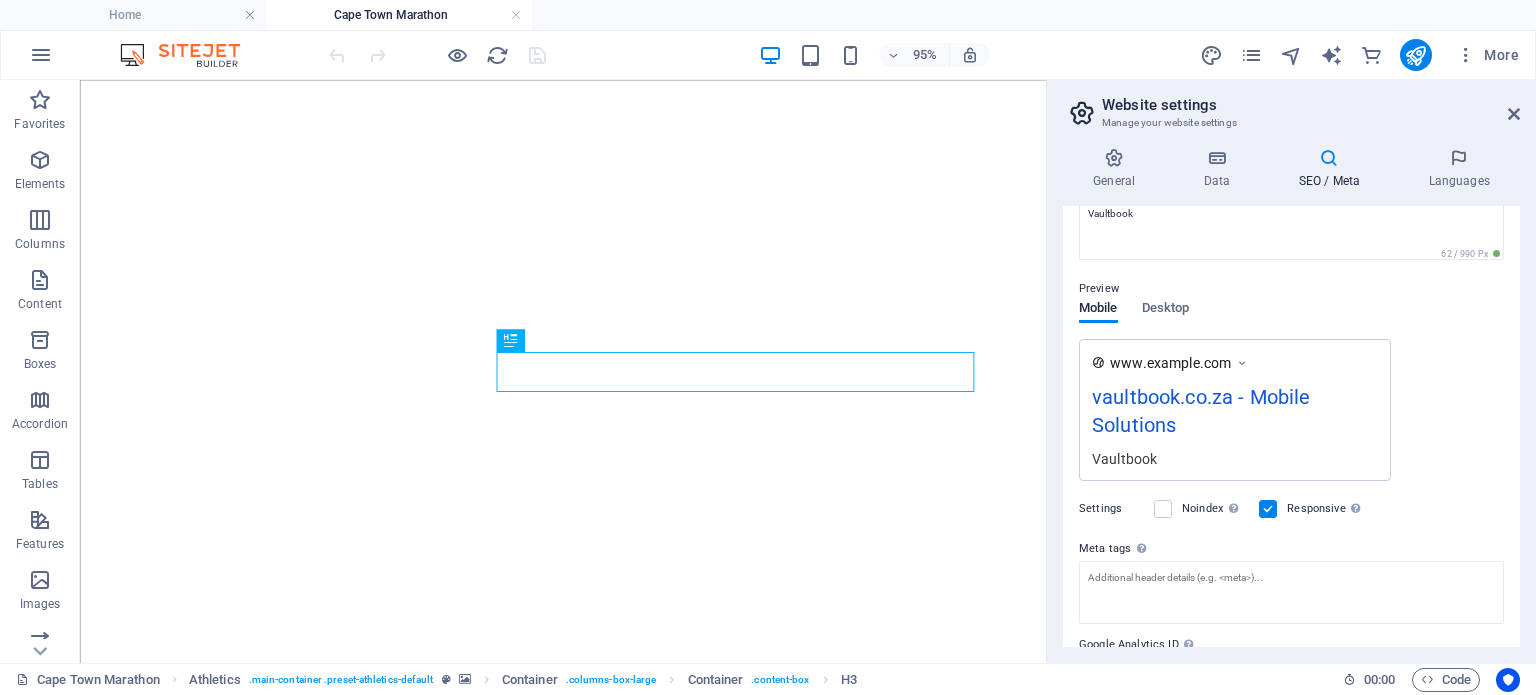 scroll, scrollTop: 321, scrollLeft: 0, axis: vertical 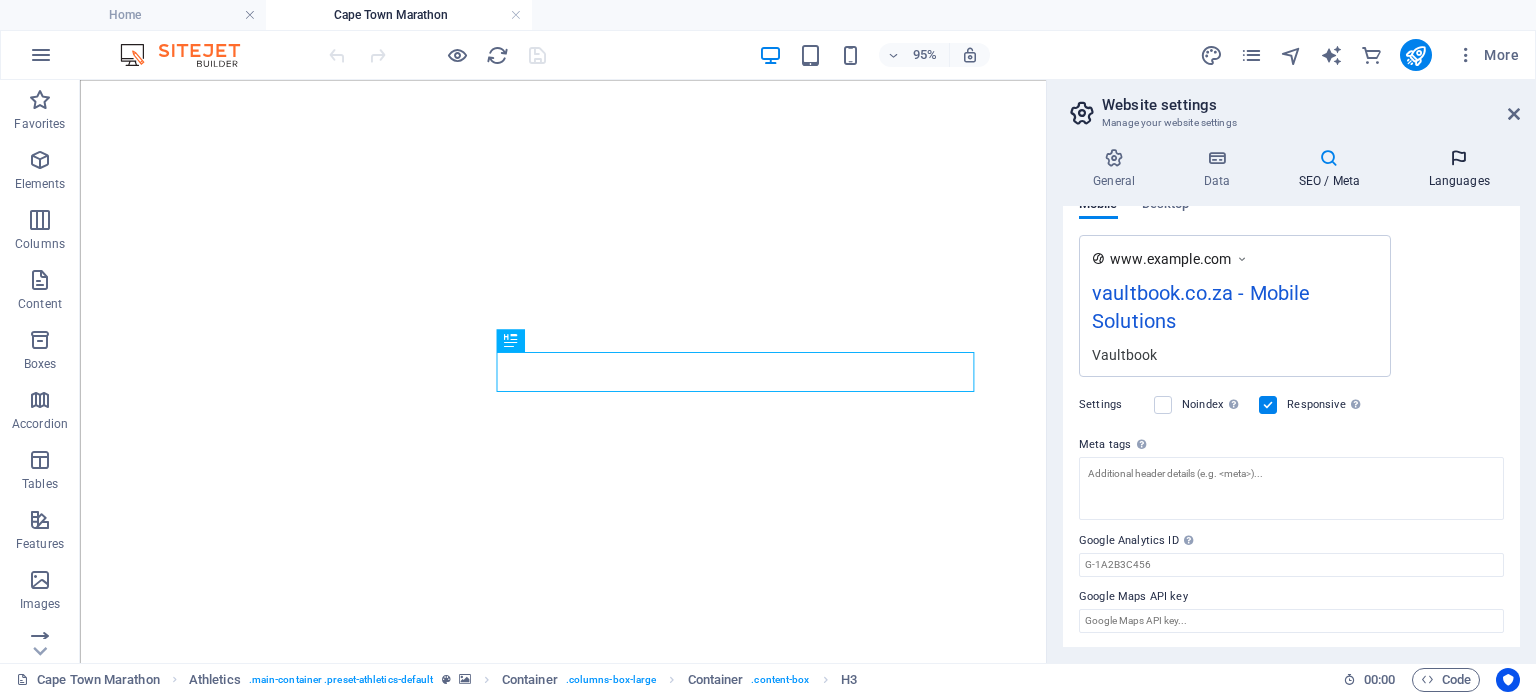 click at bounding box center [1459, 158] 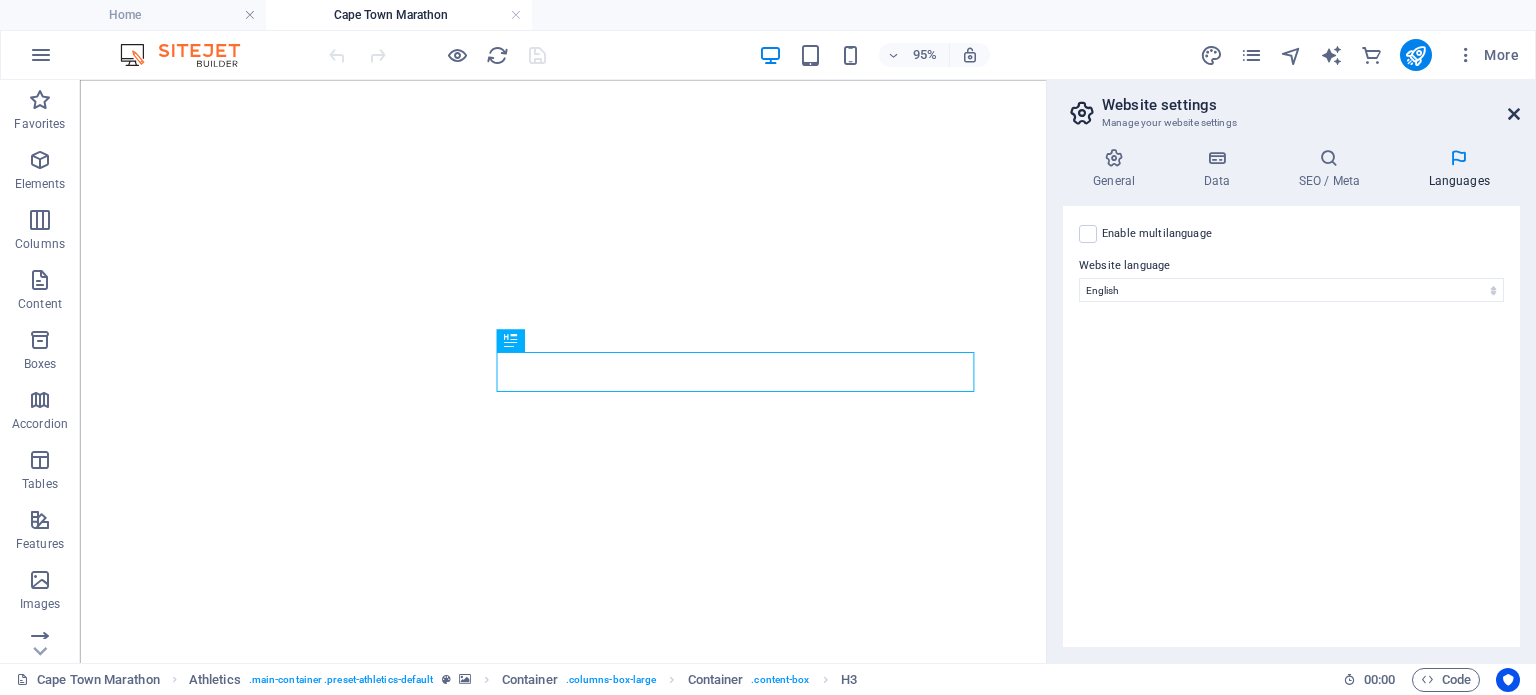 click at bounding box center (1514, 114) 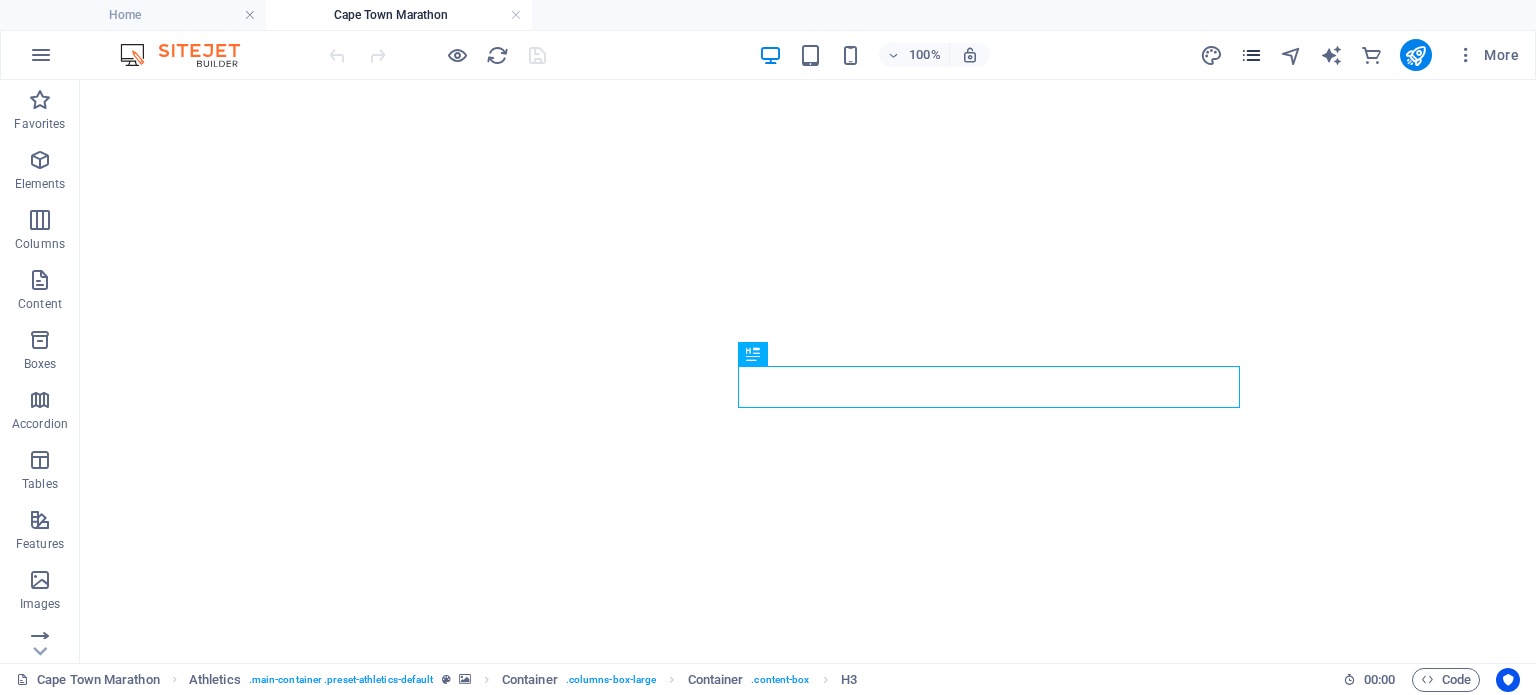 click at bounding box center (1251, 55) 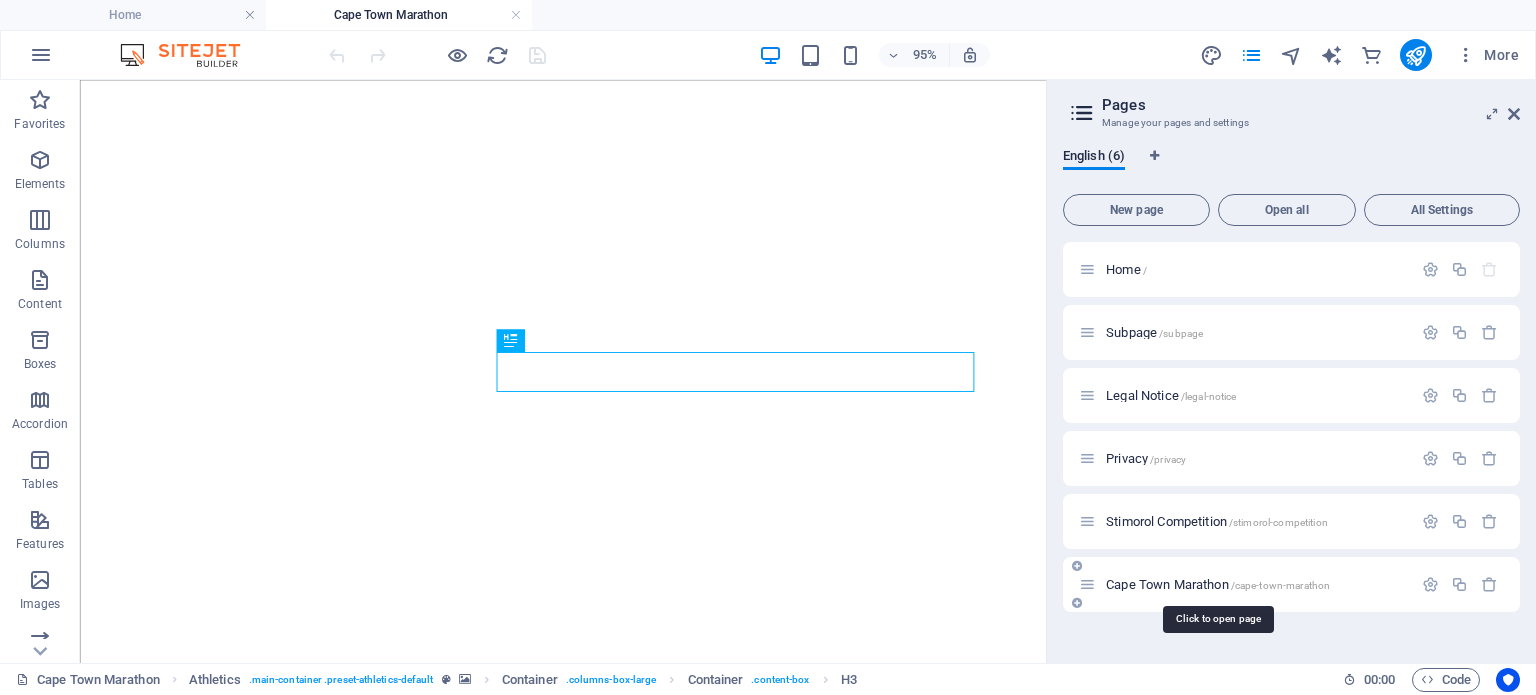 click on "Cape Town Marathon /cape-town-marathon" at bounding box center [1218, 584] 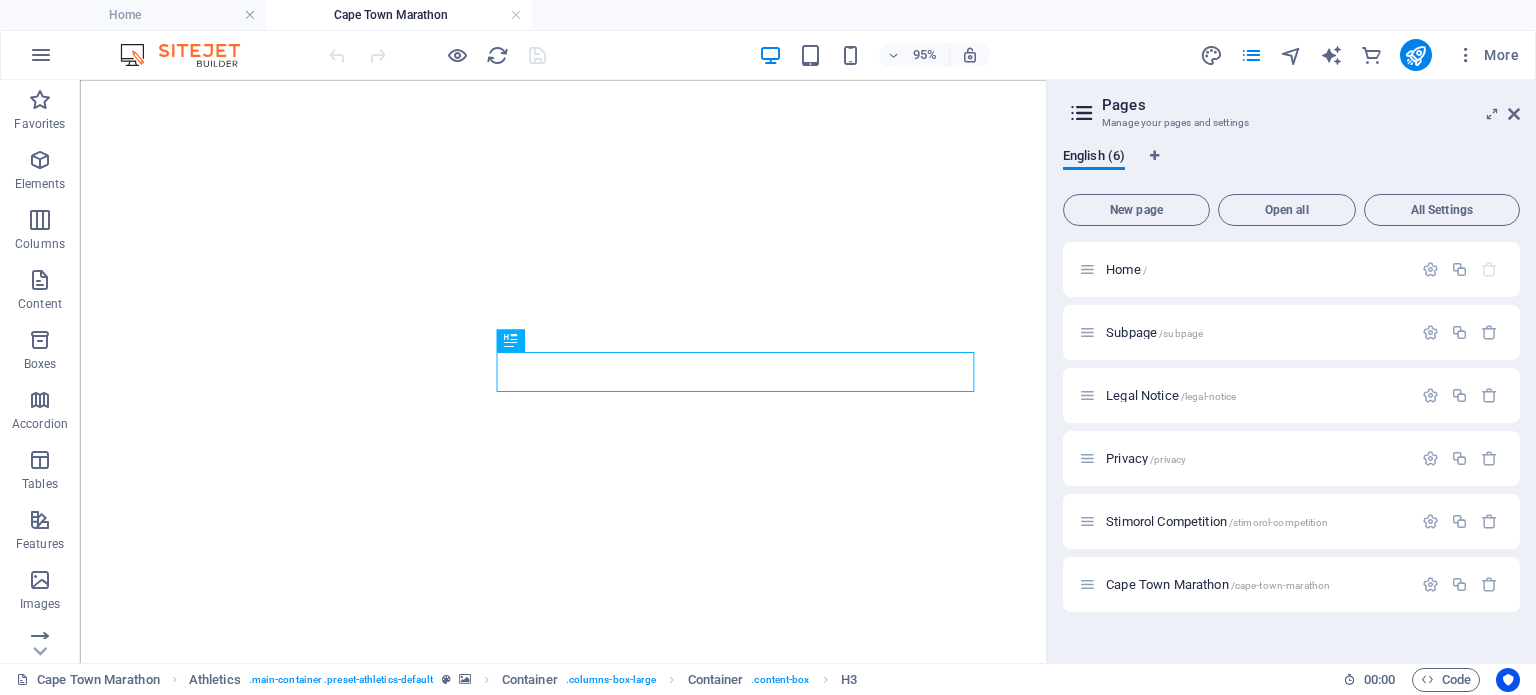 click on "Cape Town Marathon" at bounding box center (399, 15) 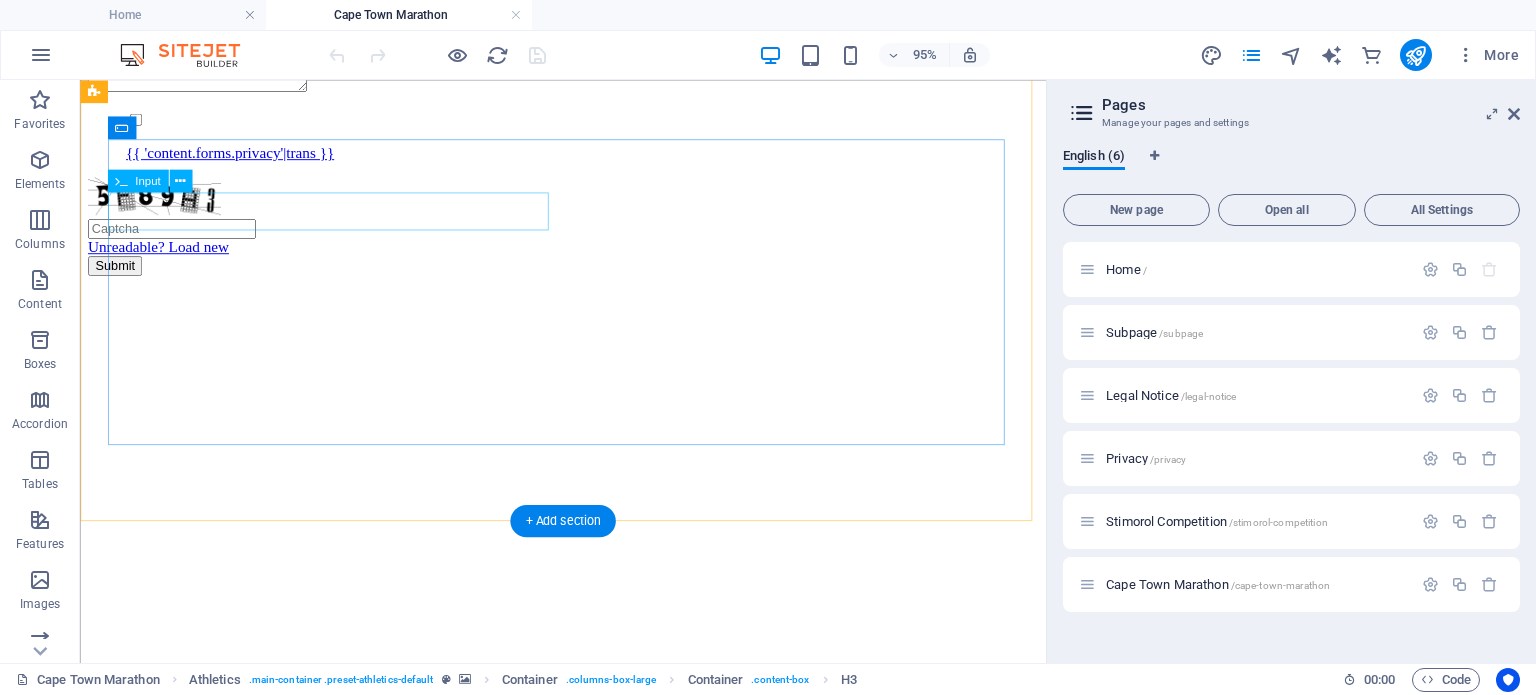 scroll, scrollTop: 18, scrollLeft: 0, axis: vertical 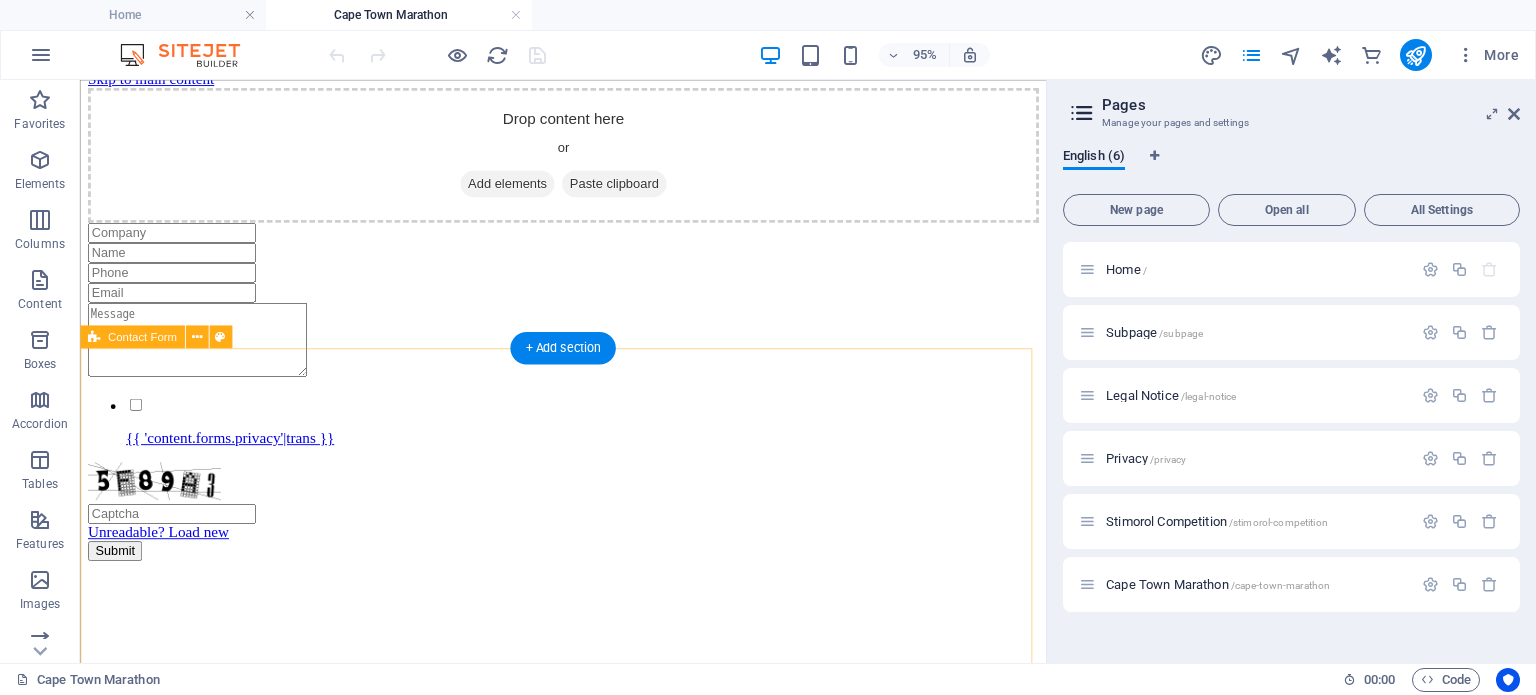 click on "{{ 'content.forms.privacy'|trans }} Unreadable? Load new Submit" at bounding box center [588, 408] 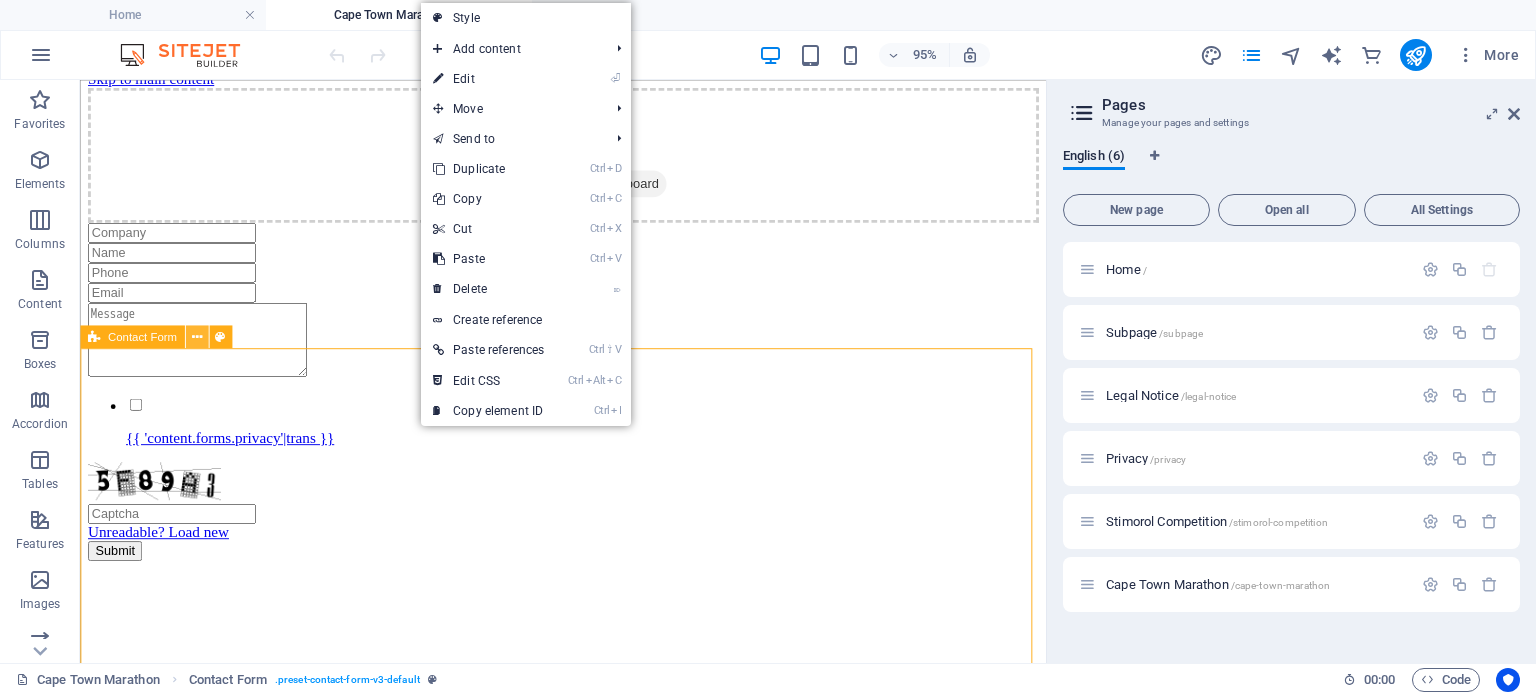 click at bounding box center [196, 337] 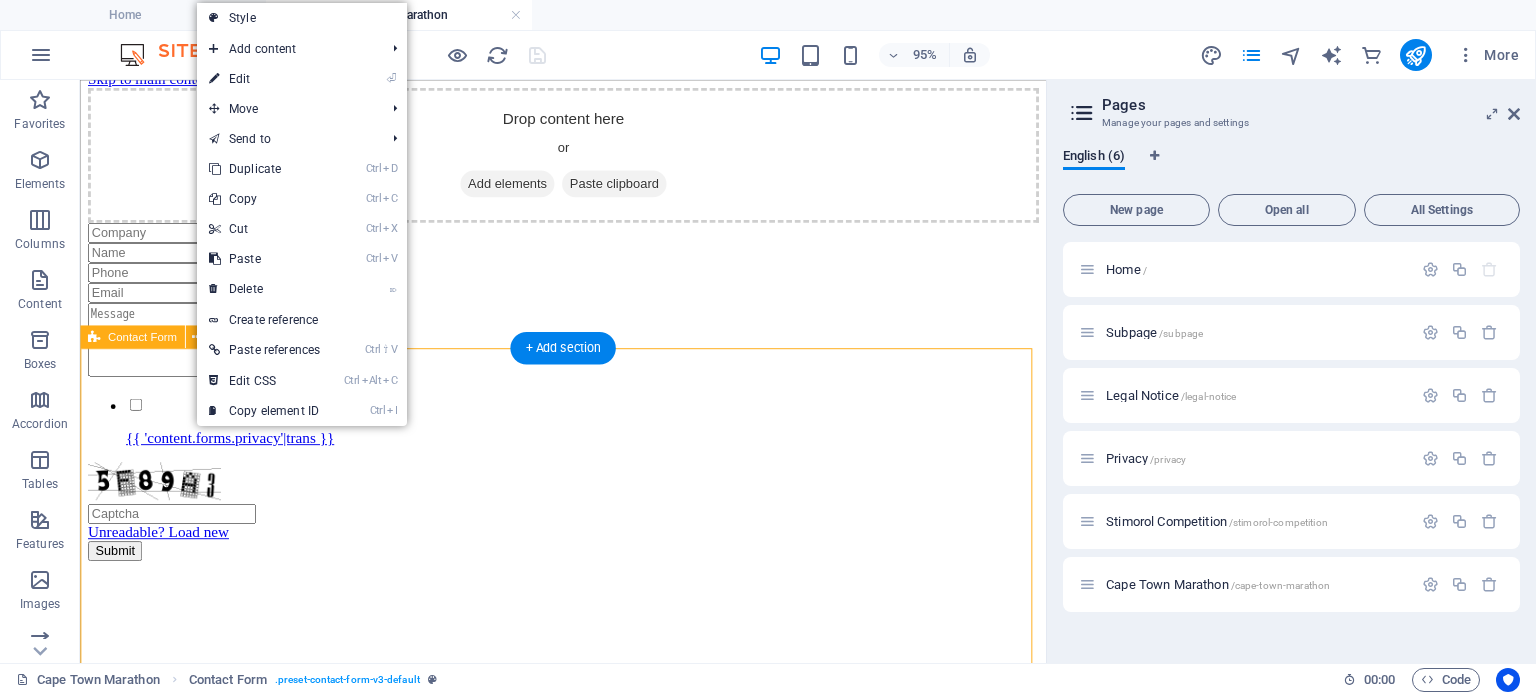click on "{{ 'content.forms.privacy'|trans }} Unreadable? Load new Submit" at bounding box center [588, 408] 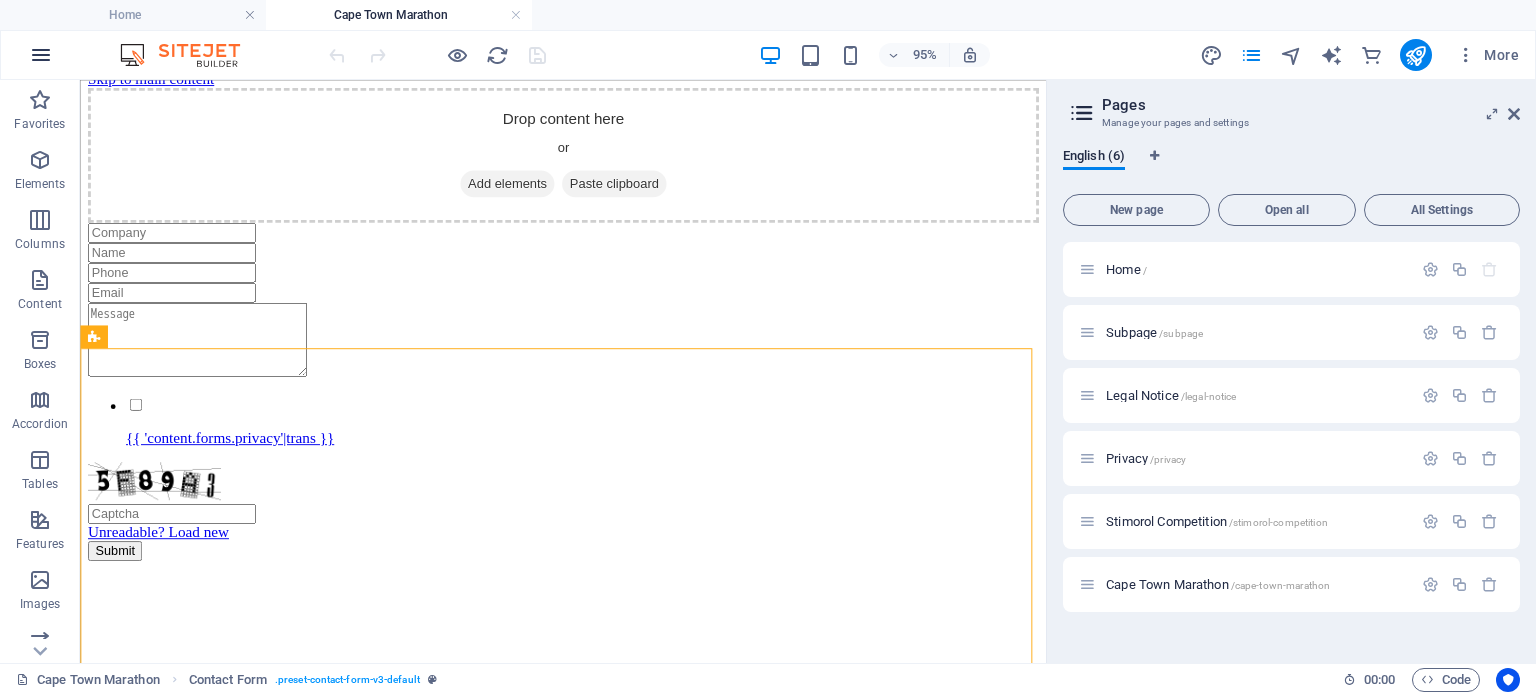 click at bounding box center (41, 55) 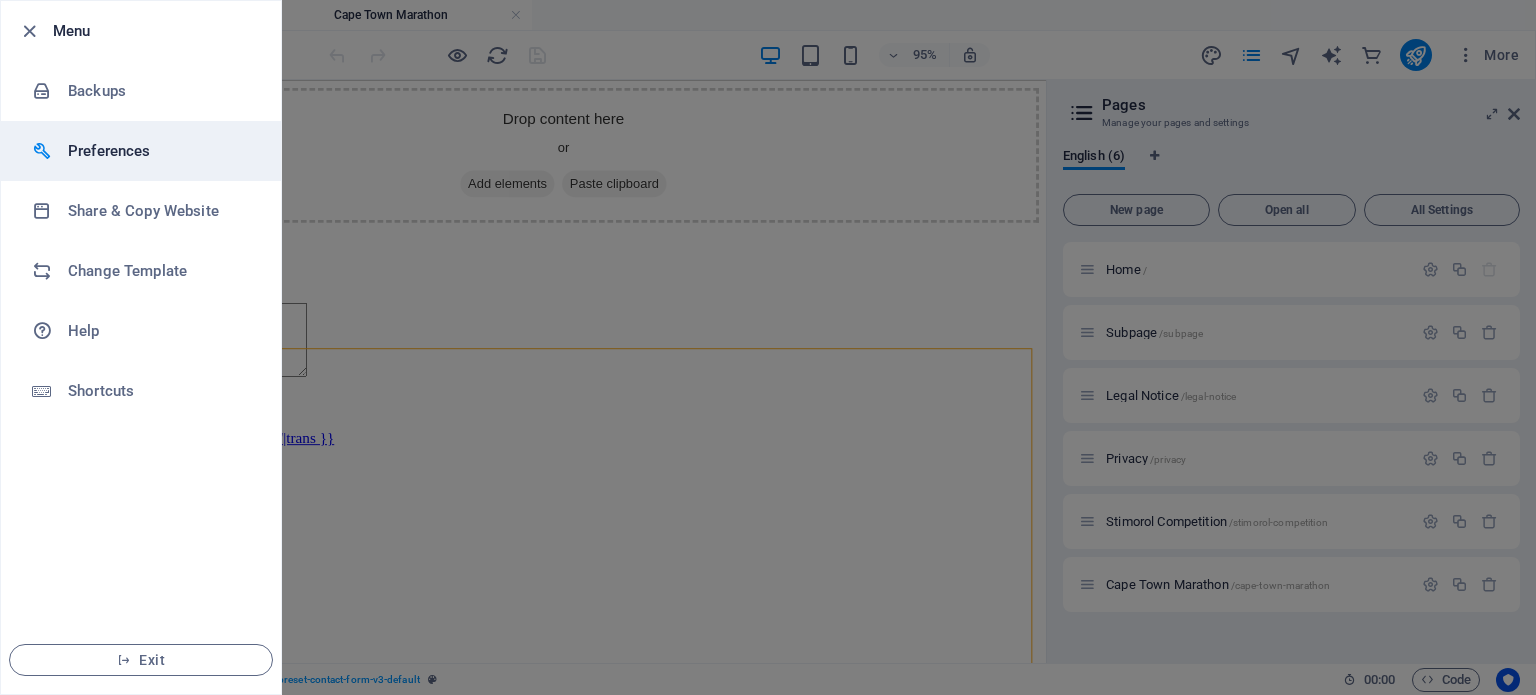 click on "Preferences" at bounding box center [160, 151] 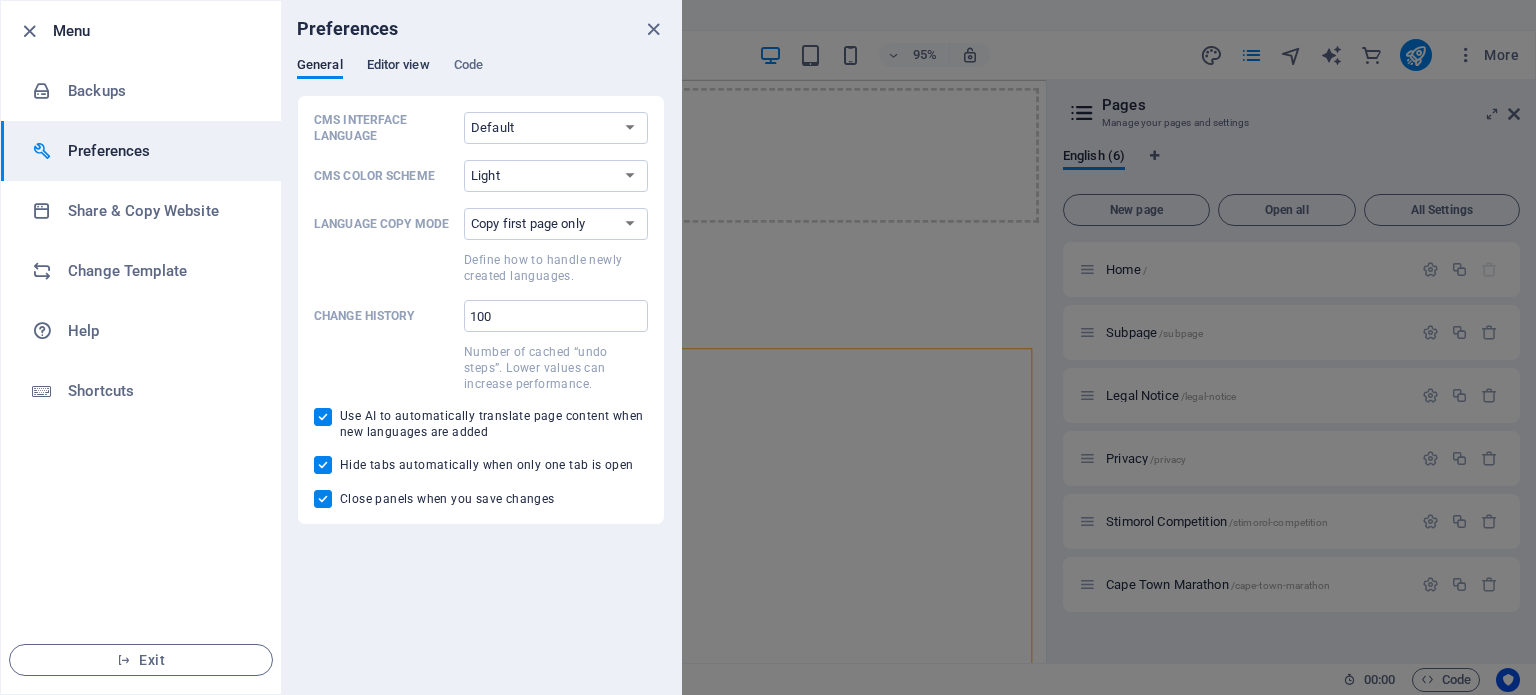 click on "Editor view" at bounding box center (398, 67) 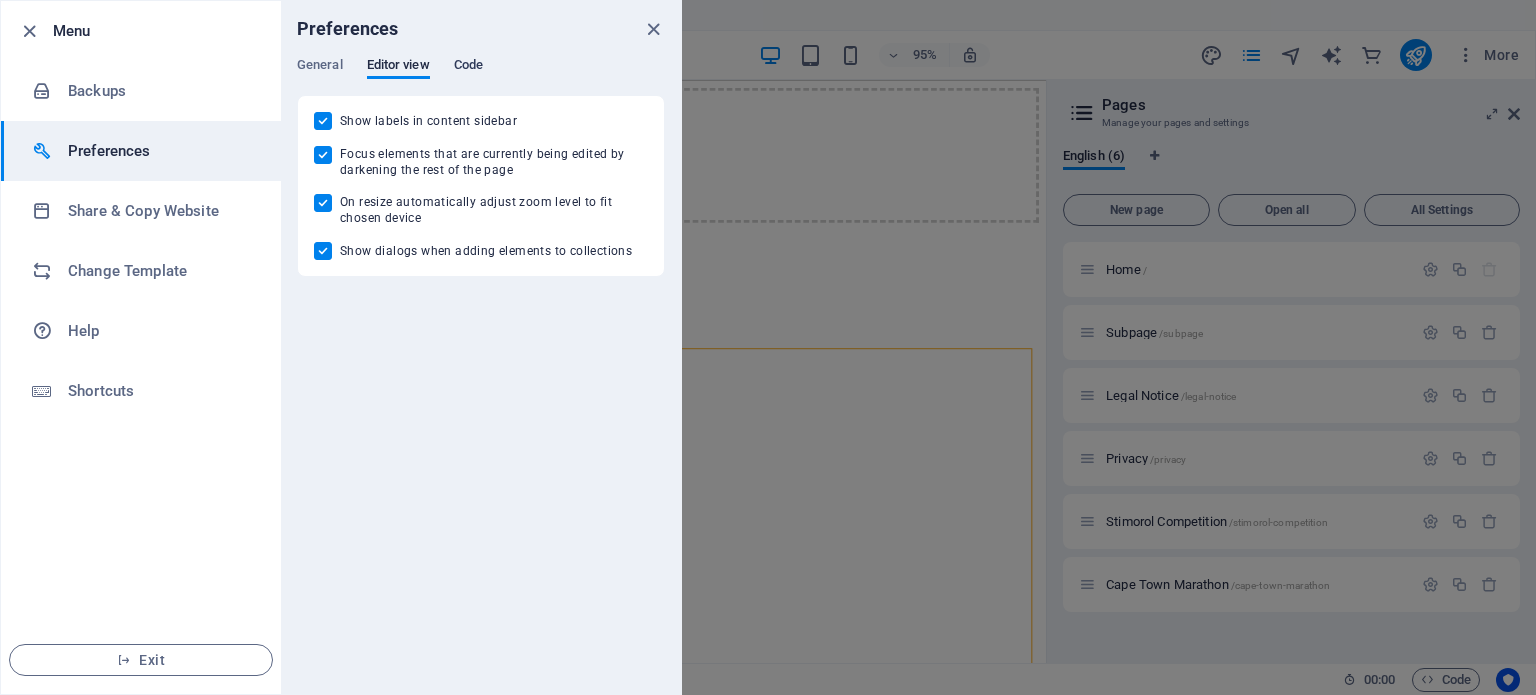 click on "Code" at bounding box center (468, 67) 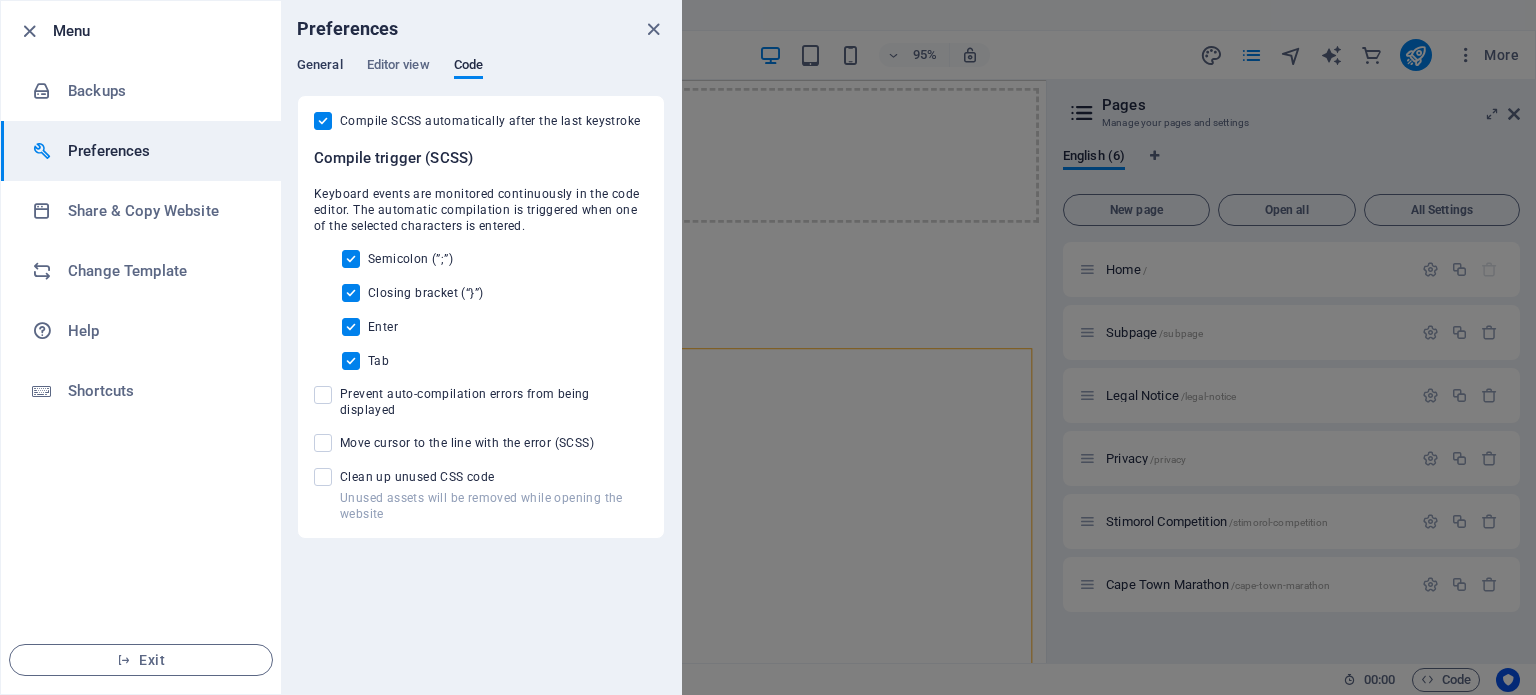 click on "General" at bounding box center [320, 67] 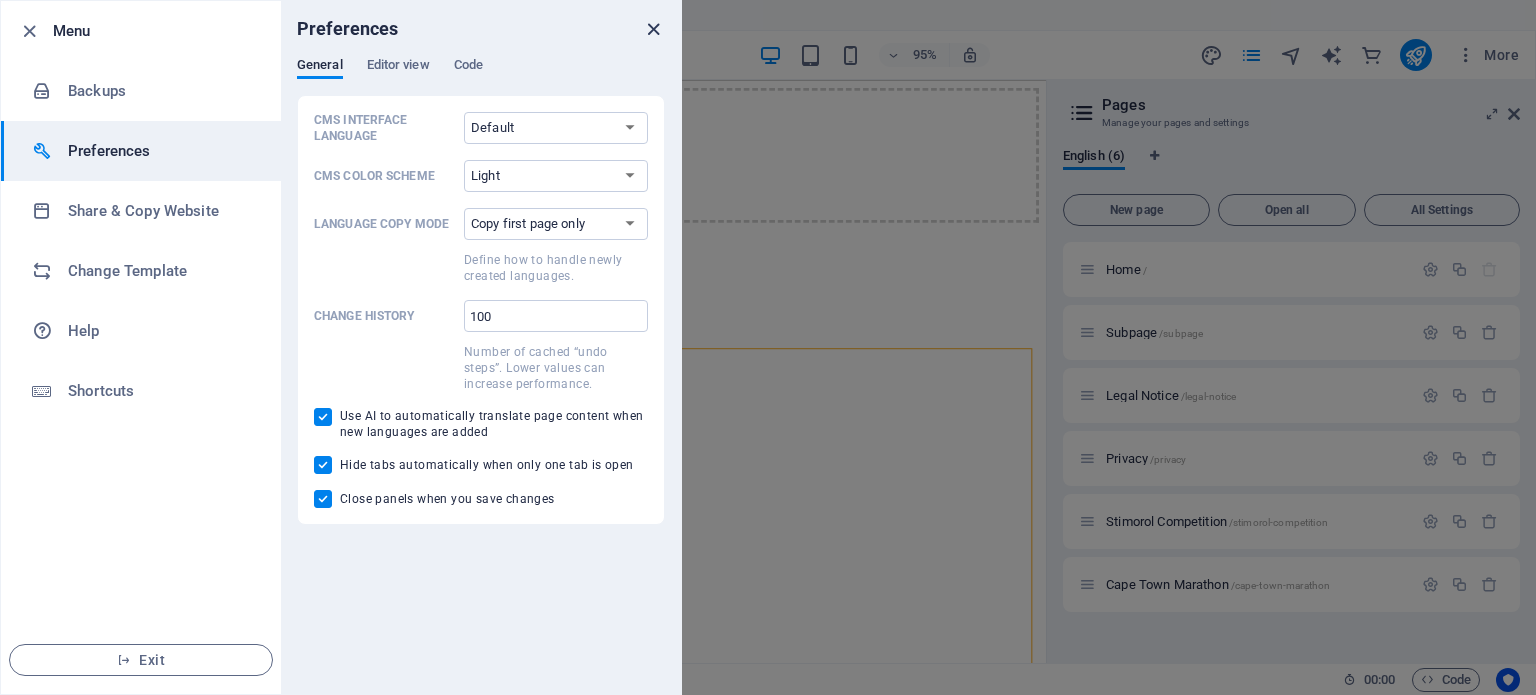 click at bounding box center [653, 29] 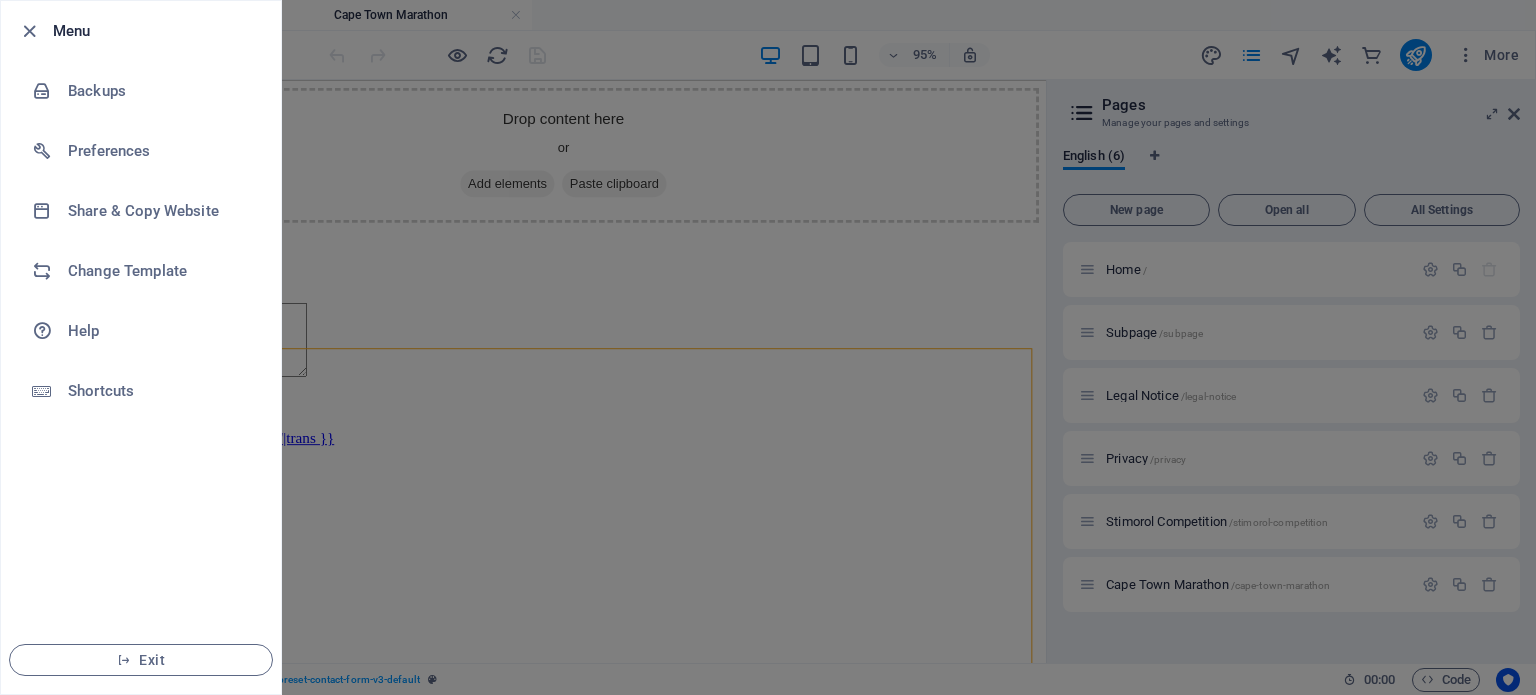 click at bounding box center (768, 347) 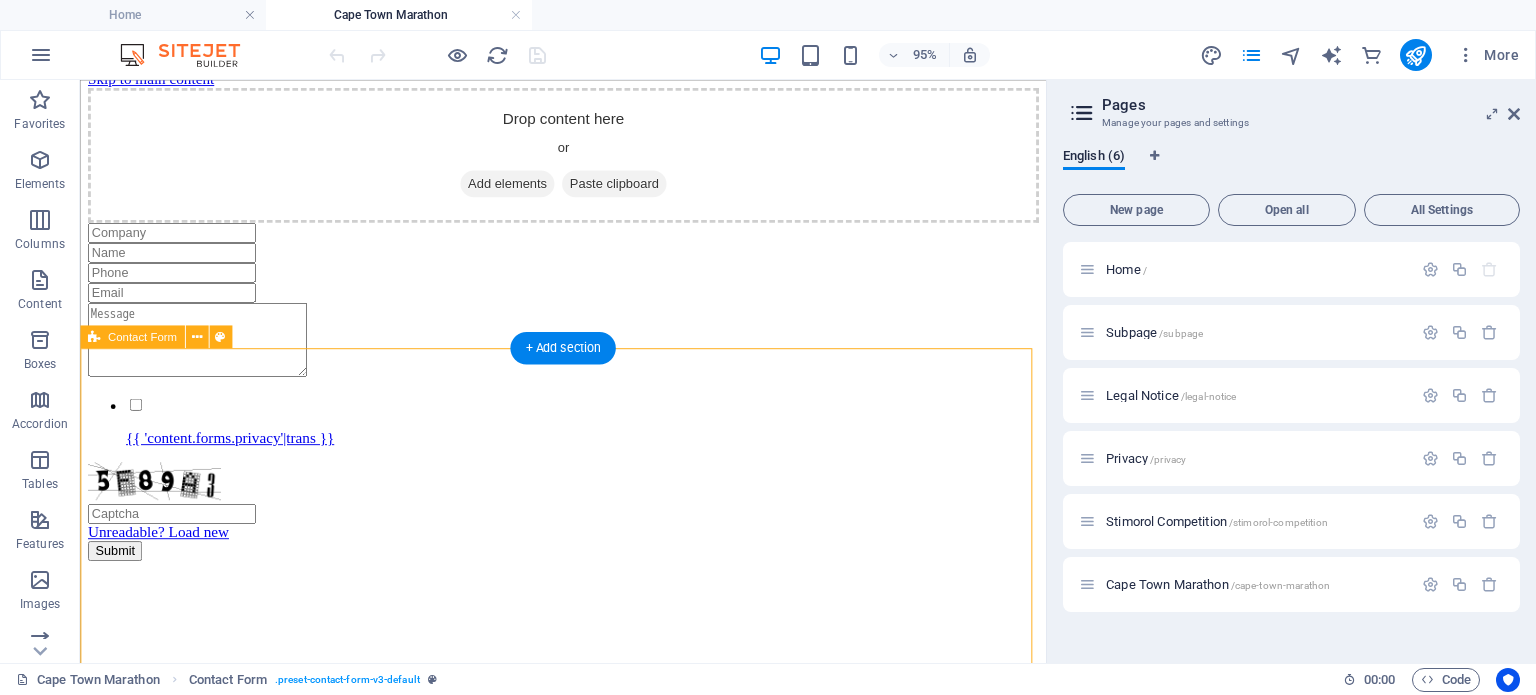 click on "{{ 'content.forms.privacy'|trans }} Unreadable? Load new Submit" at bounding box center (588, 408) 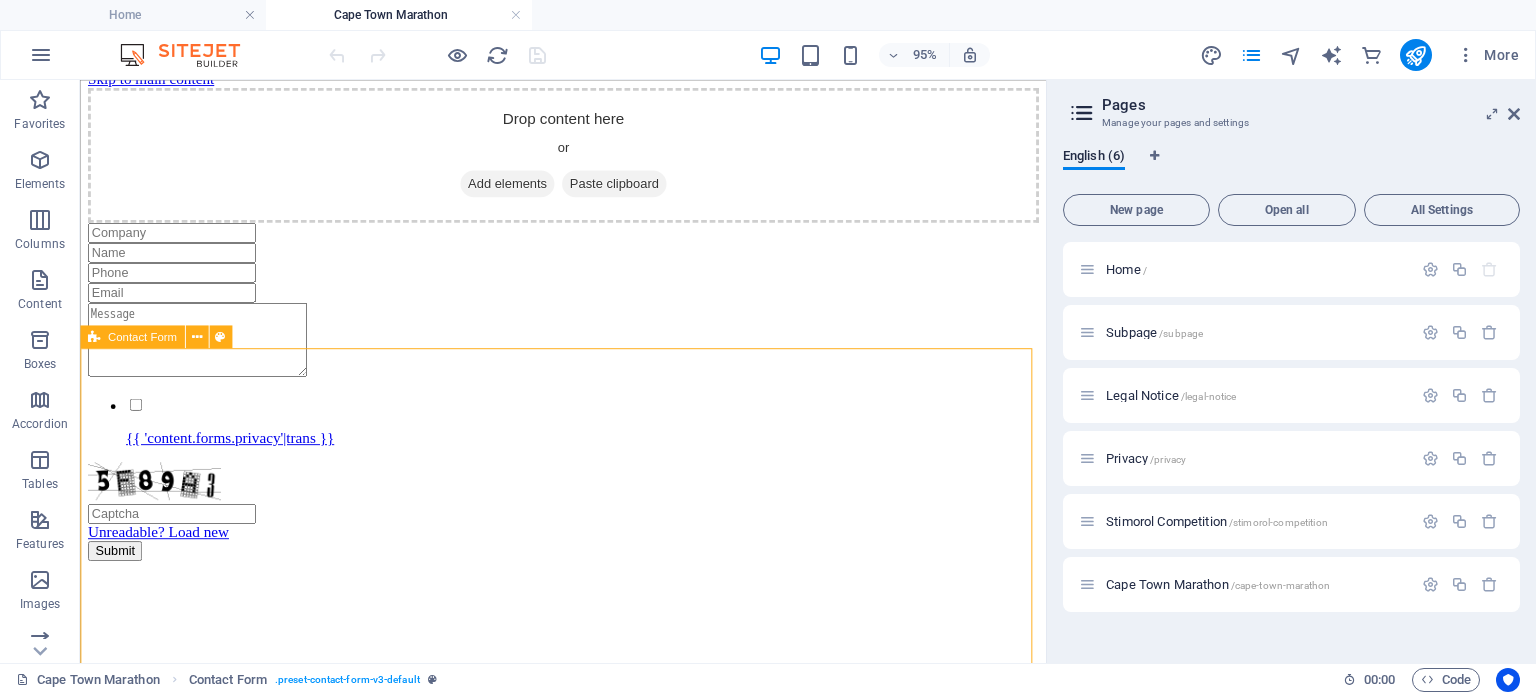 click on "Contact Form" at bounding box center [132, 336] 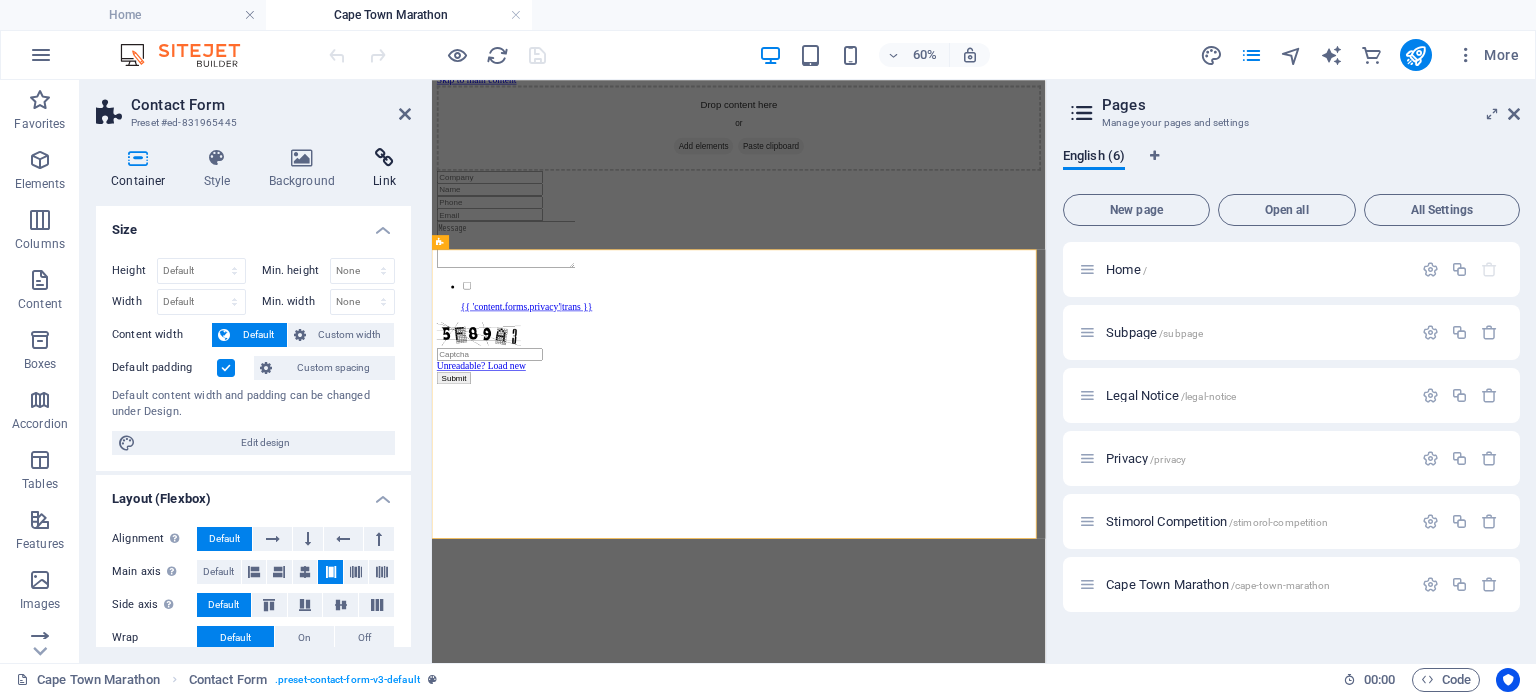 click at bounding box center [384, 158] 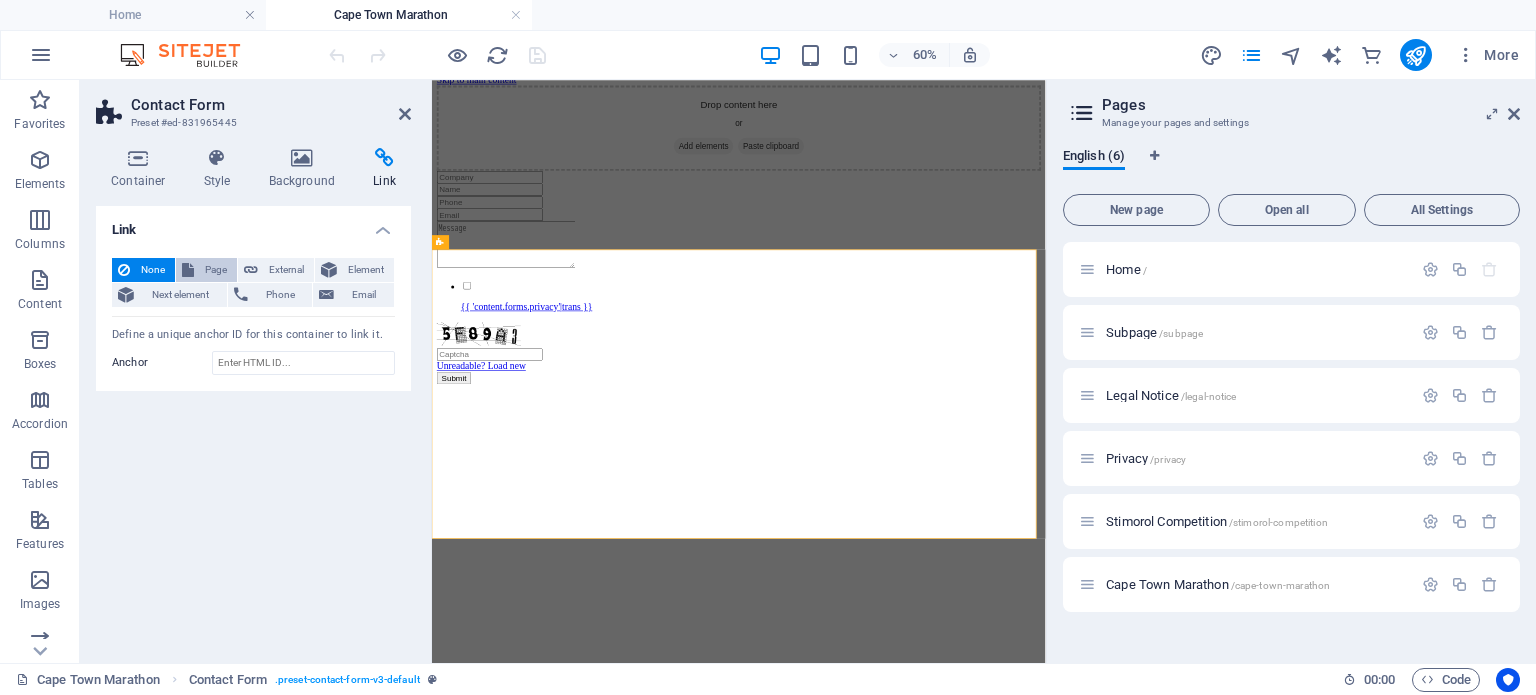 click on "Page" at bounding box center (215, 270) 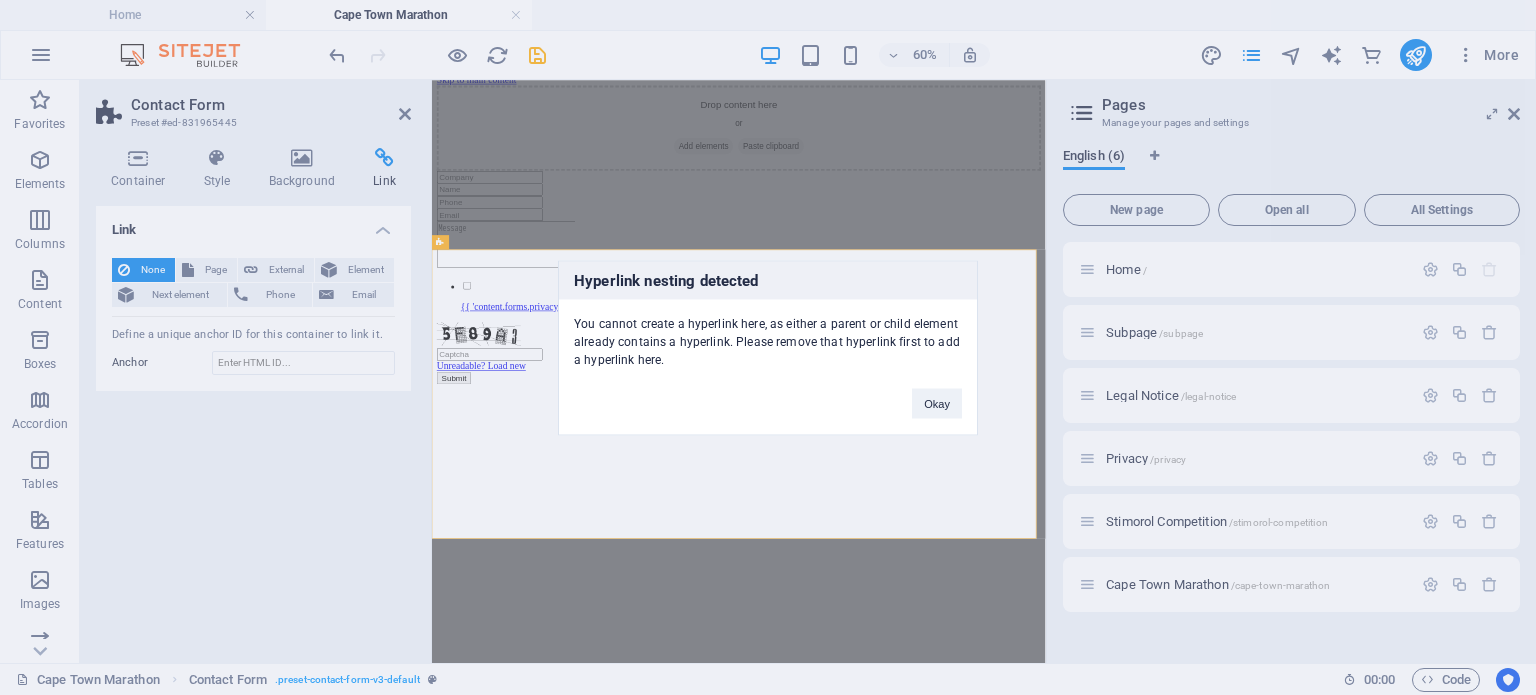 drag, startPoint x: 620, startPoint y: 279, endPoint x: 807, endPoint y: 279, distance: 187 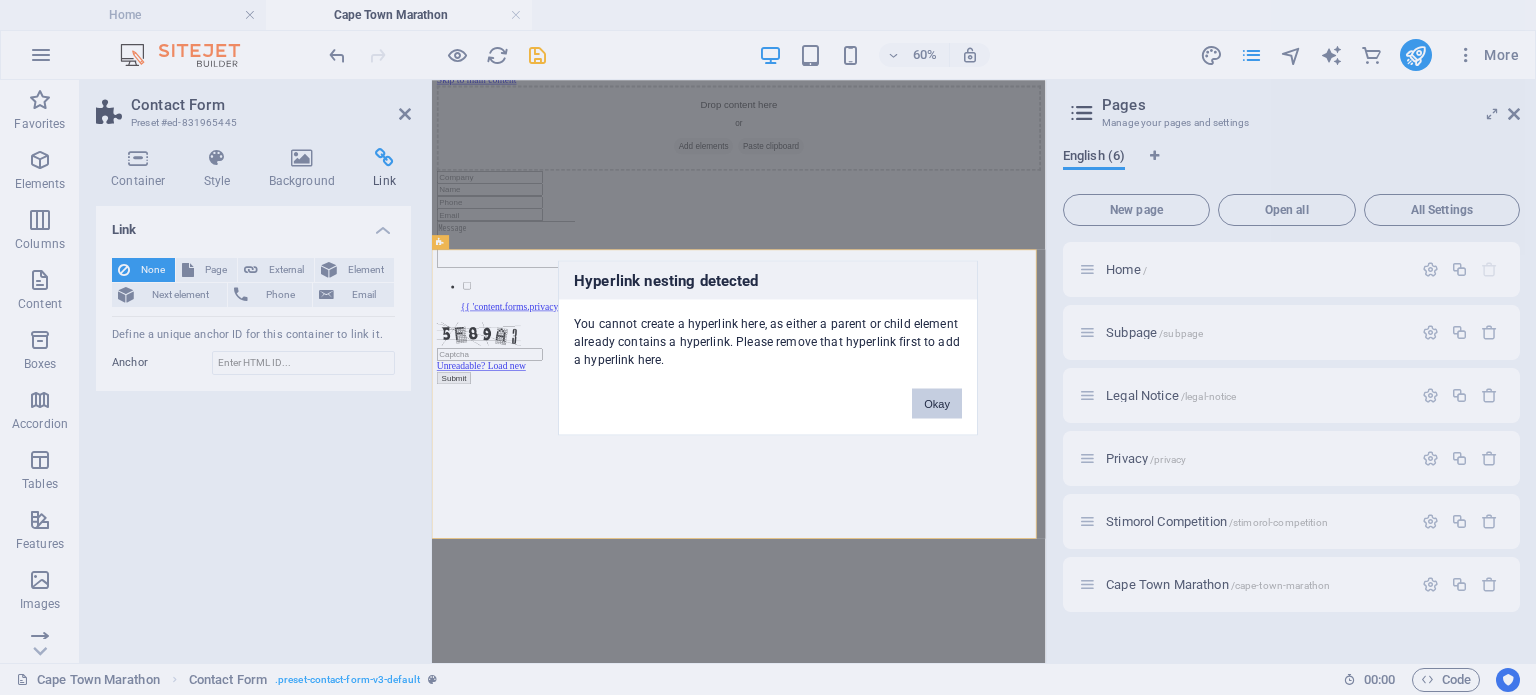 click on "Okay" at bounding box center (937, 403) 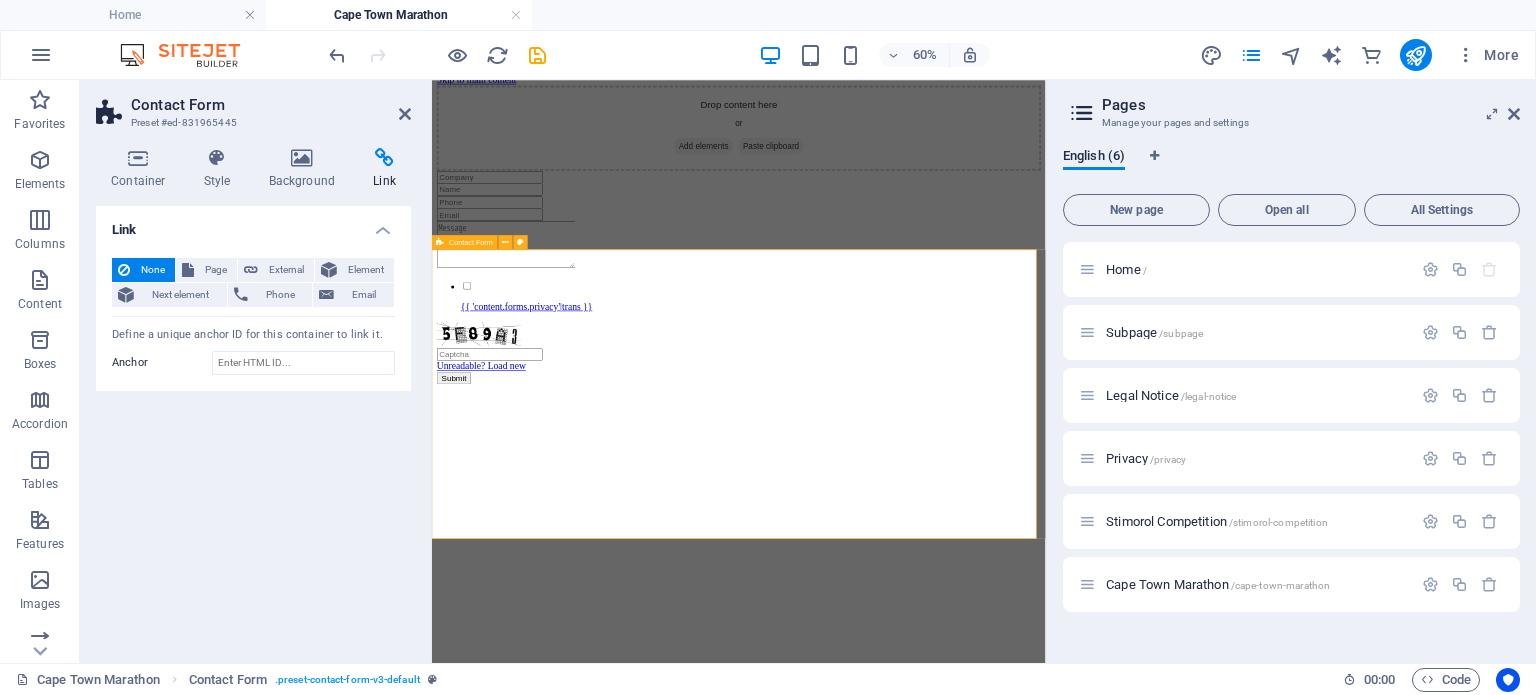click on "{{ 'content.forms.privacy'|trans }} Unreadable? Load new Submit" at bounding box center (943, 408) 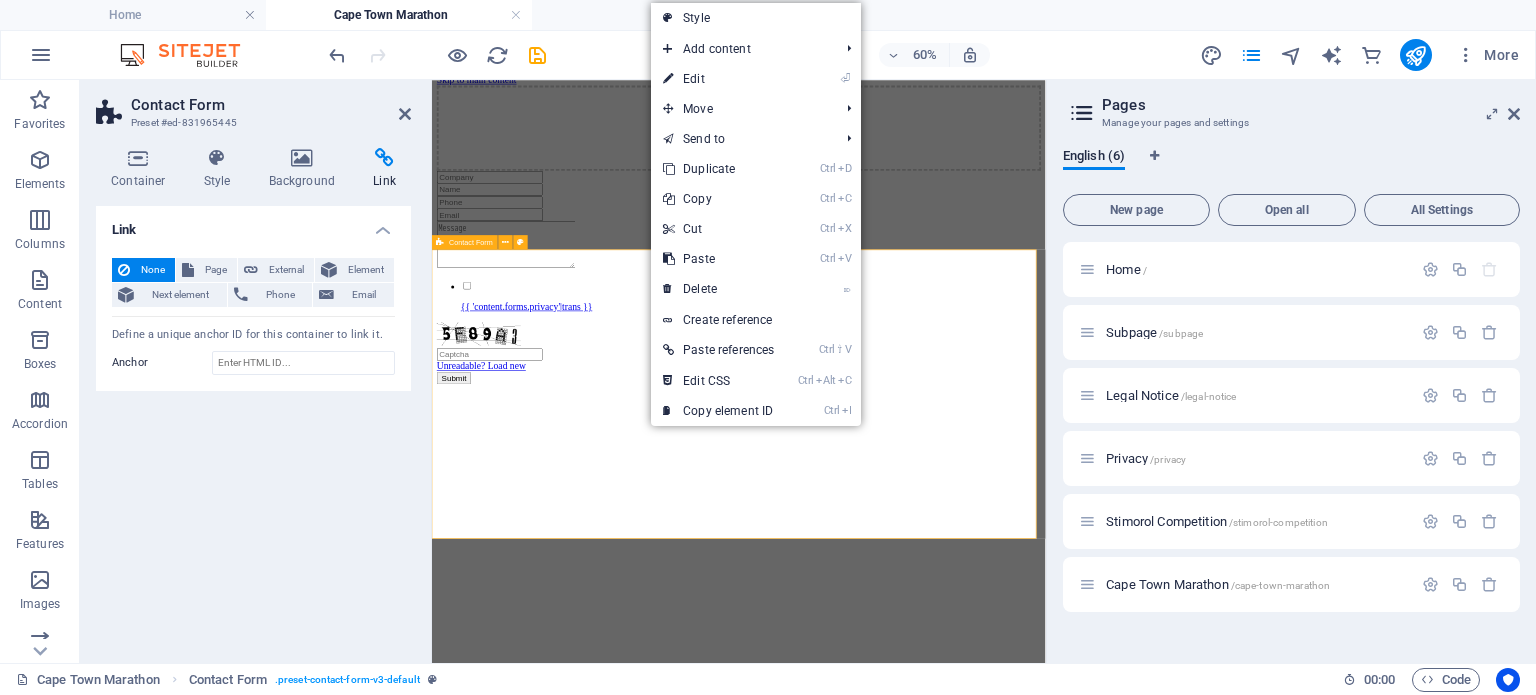 click on "{{ 'content.forms.privacy'|trans }} Unreadable? Load new Submit" at bounding box center (943, 408) 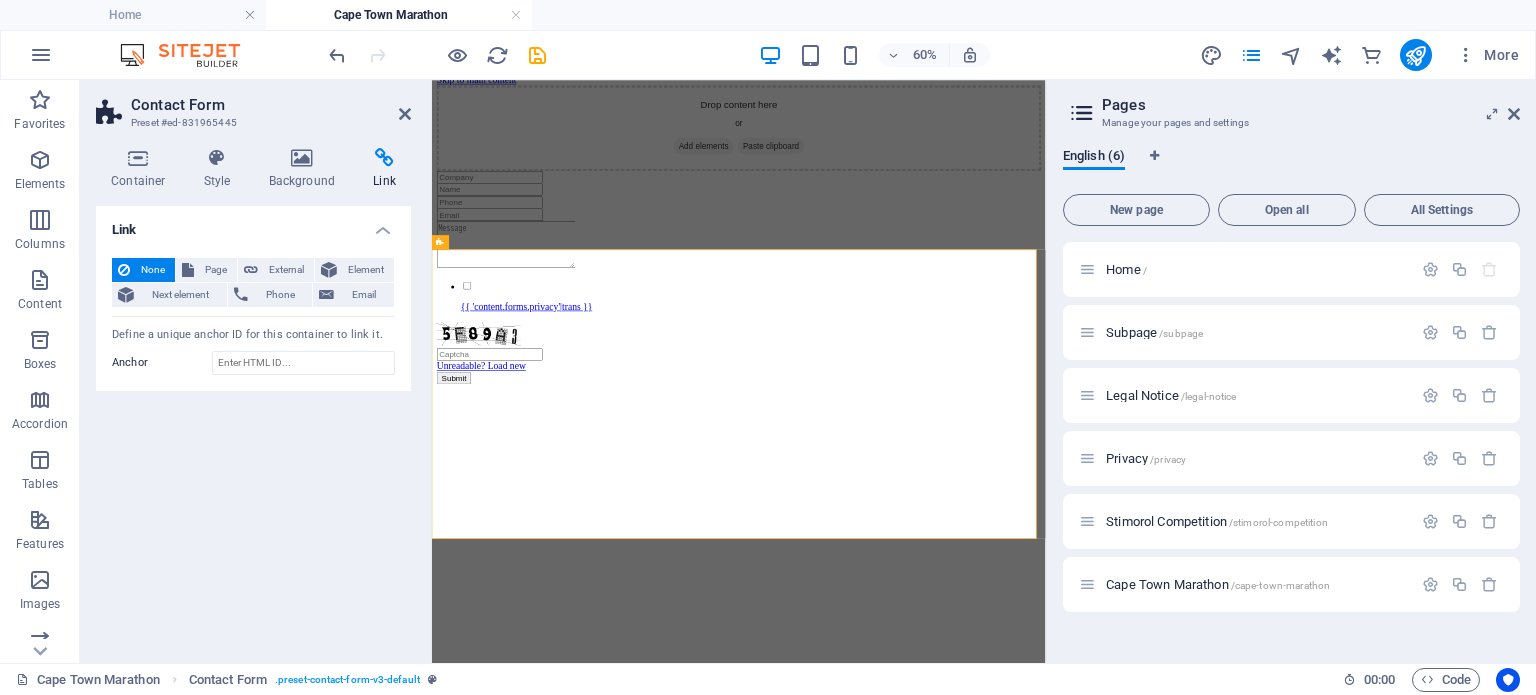 click at bounding box center [1082, 113] 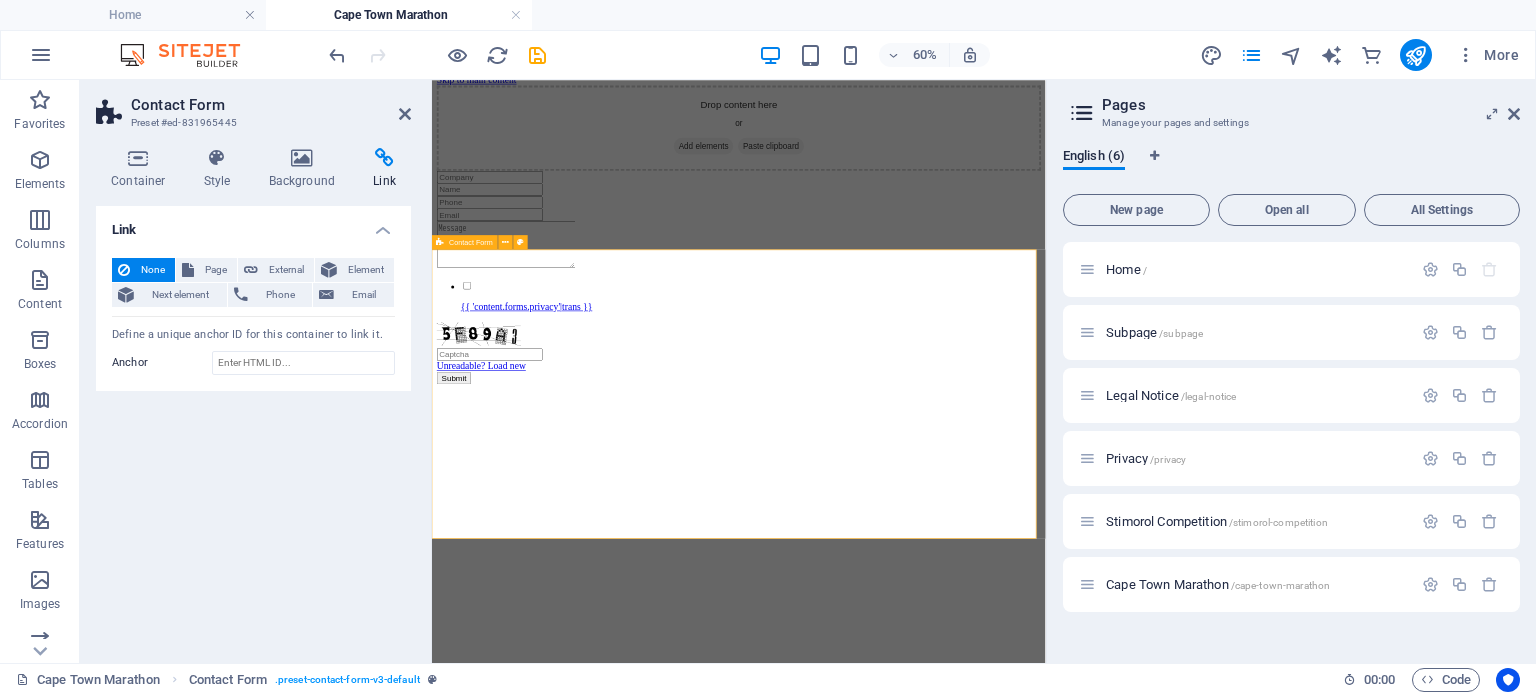 click on "{{ 'content.forms.privacy'|trans }} Unreadable? Load new Submit" at bounding box center [943, 408] 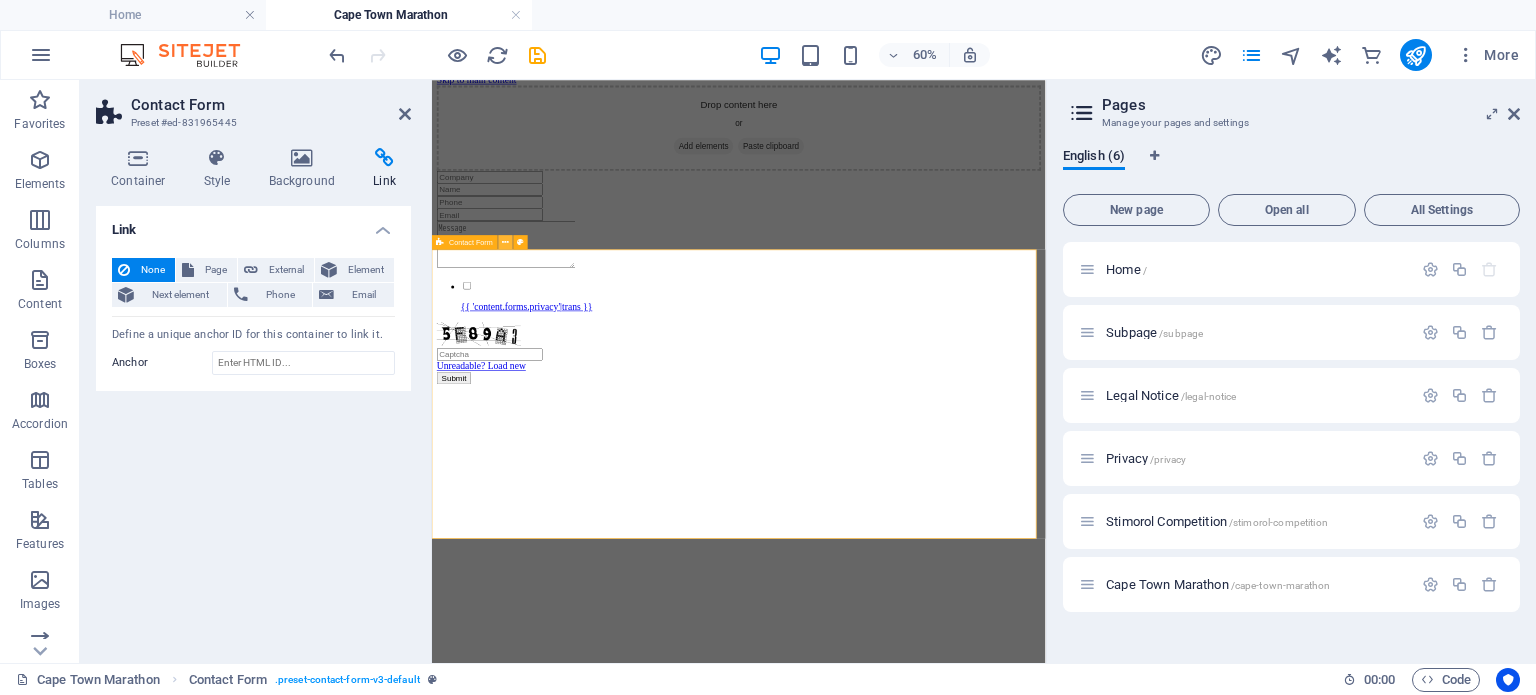 click at bounding box center [505, 242] 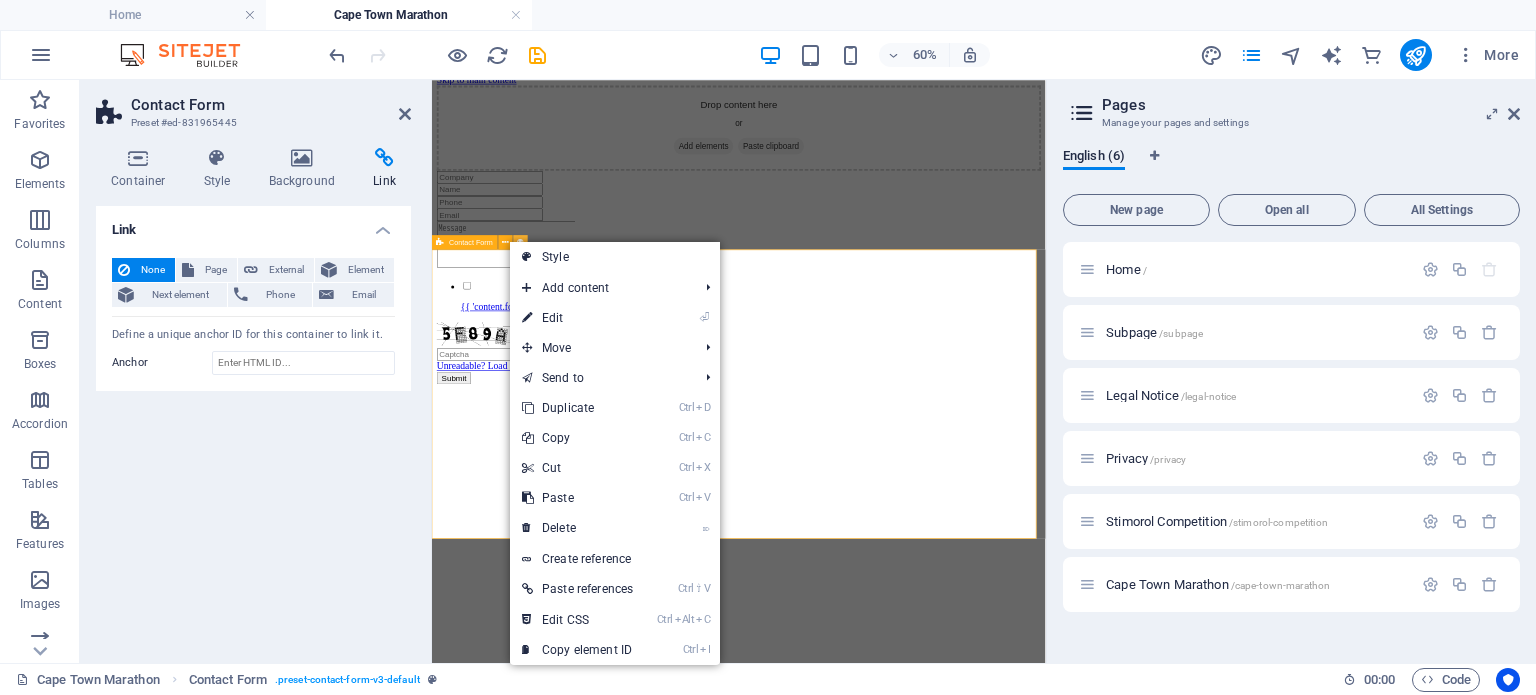 click at bounding box center (520, 242) 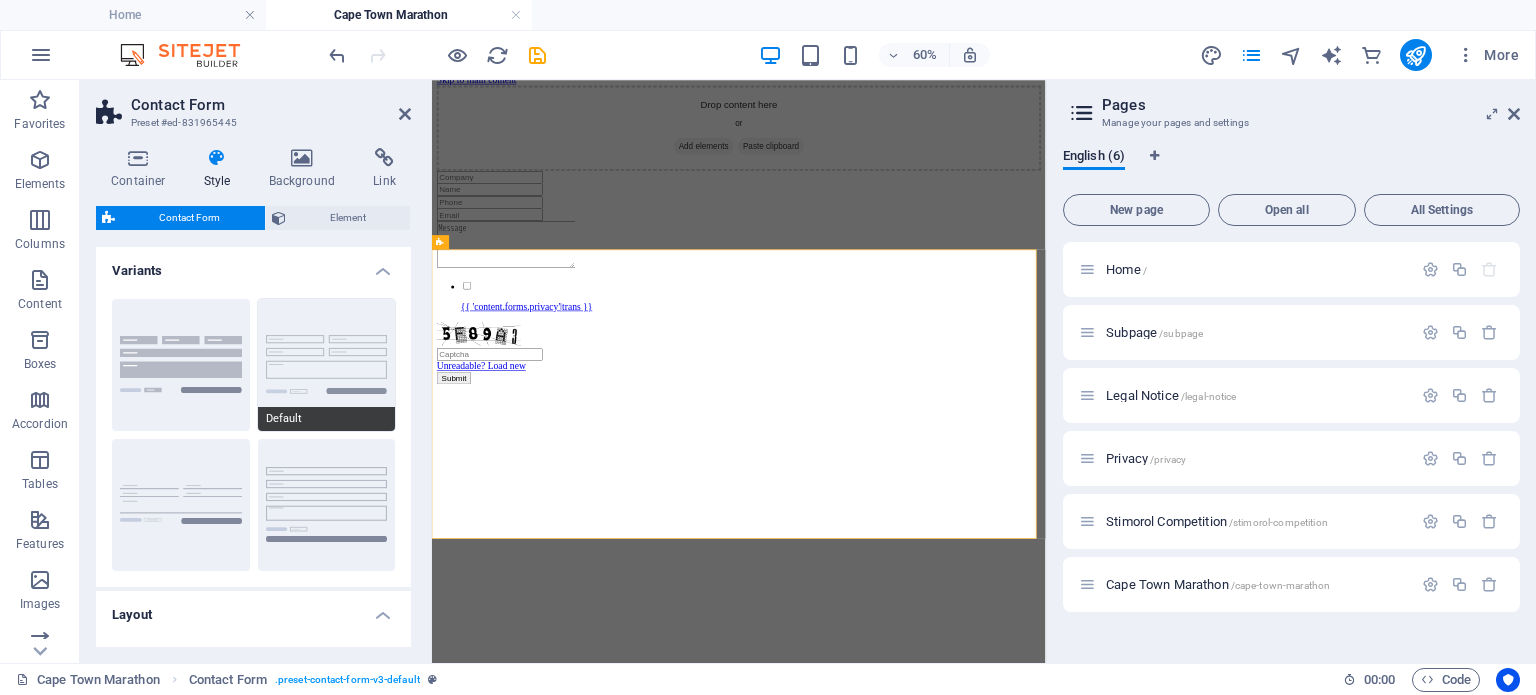 scroll, scrollTop: 357, scrollLeft: 0, axis: vertical 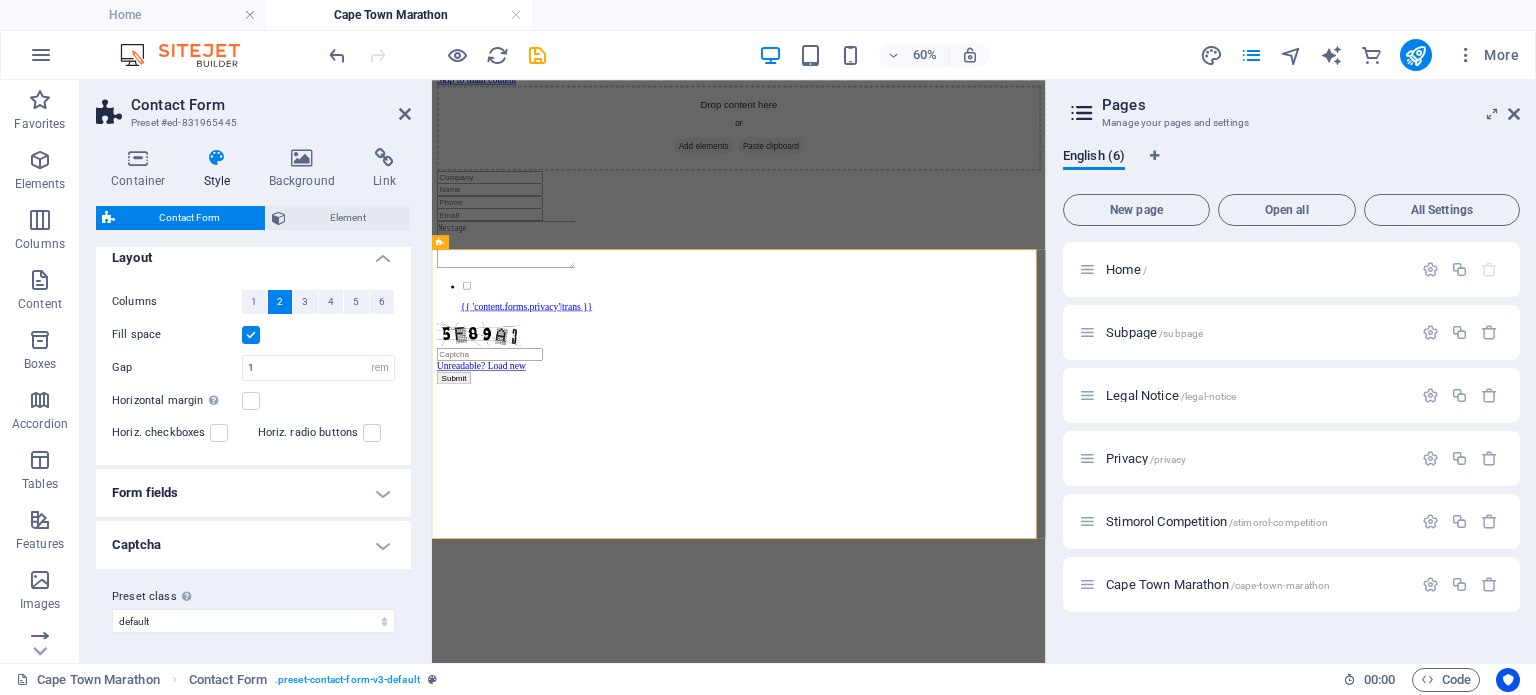click on "Captcha" at bounding box center [253, 545] 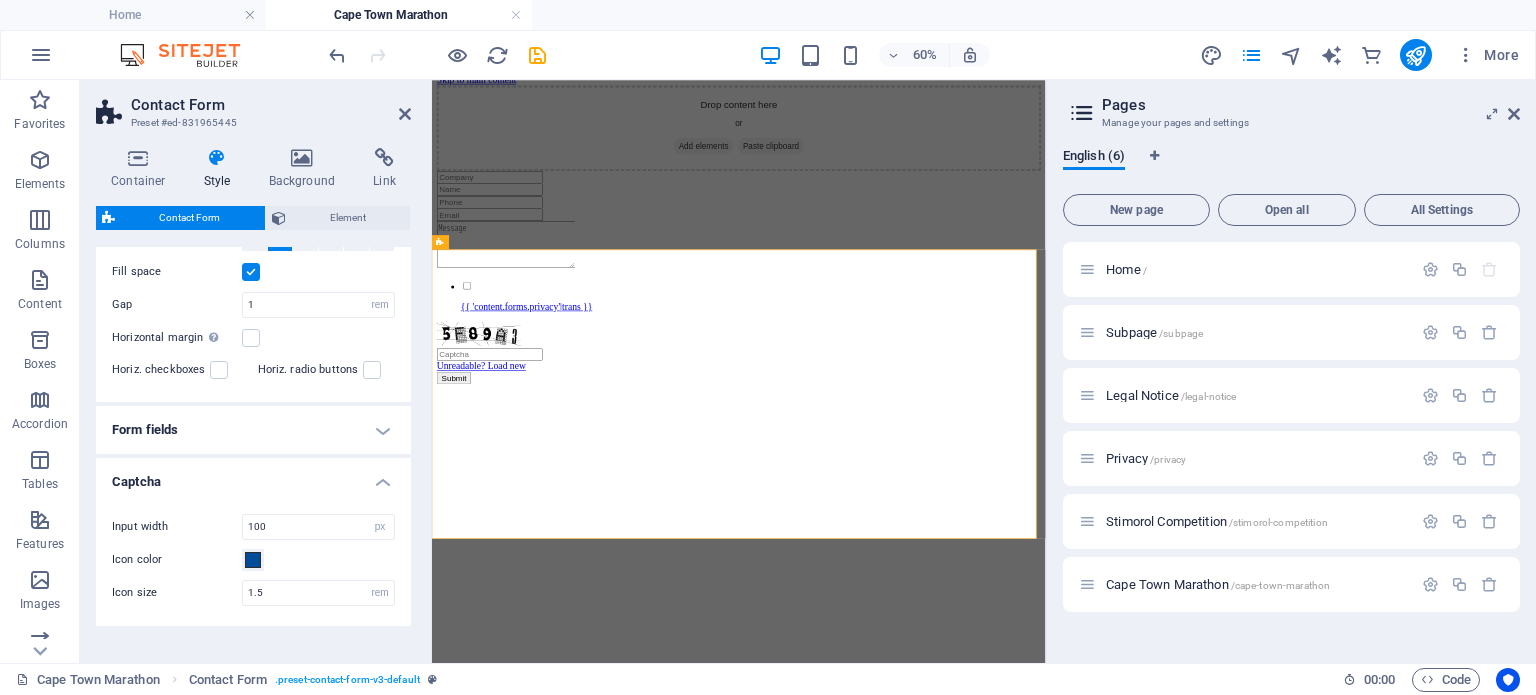 scroll, scrollTop: 476, scrollLeft: 0, axis: vertical 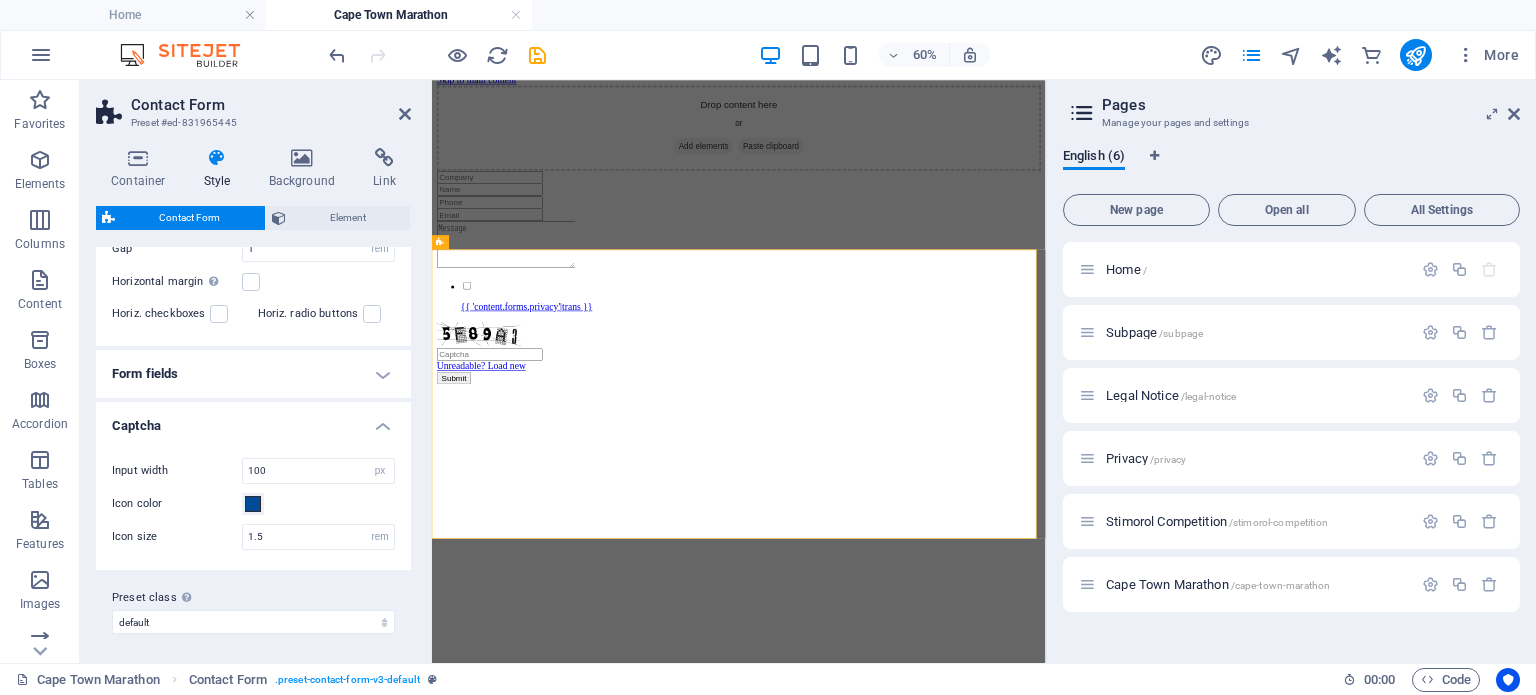 click on "Input width 100 px rem % vh vw" at bounding box center (253, 471) 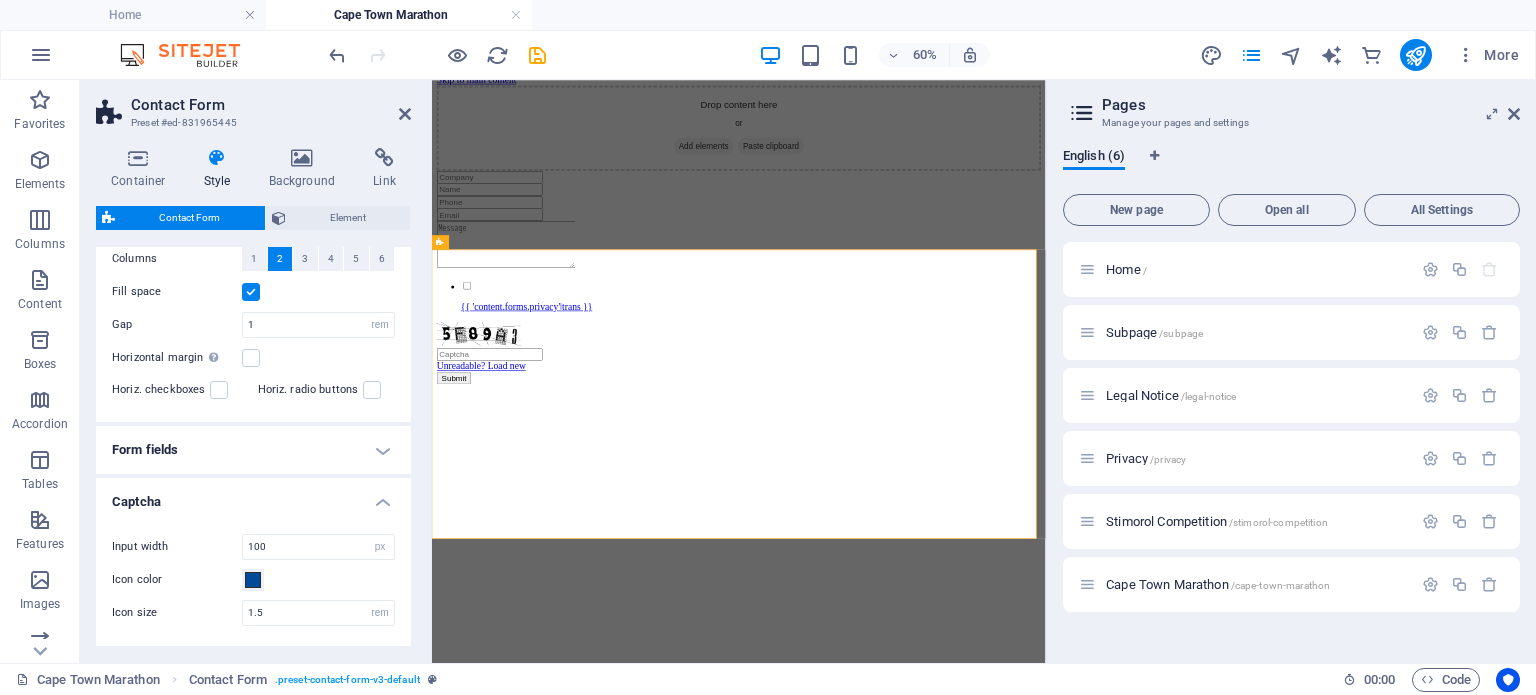 scroll, scrollTop: 476, scrollLeft: 0, axis: vertical 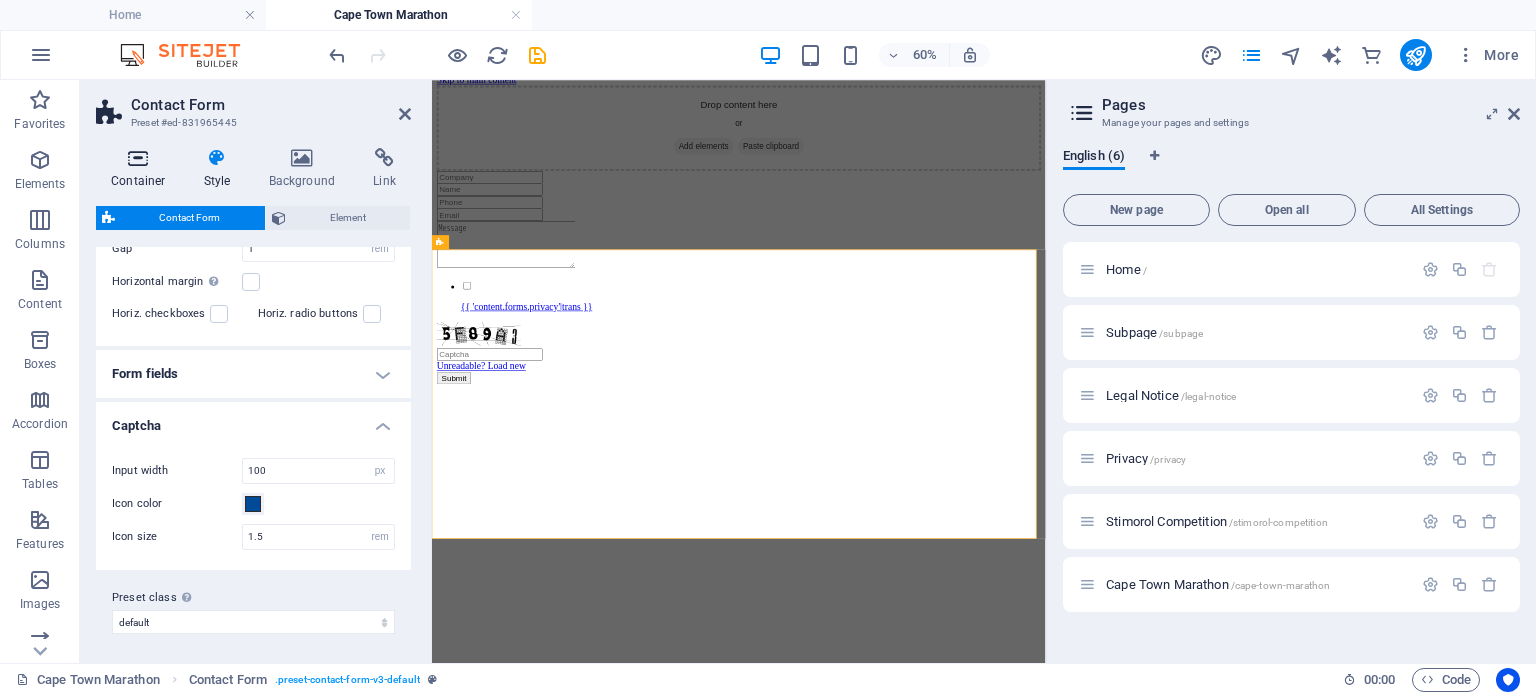 click on "Container" at bounding box center (142, 169) 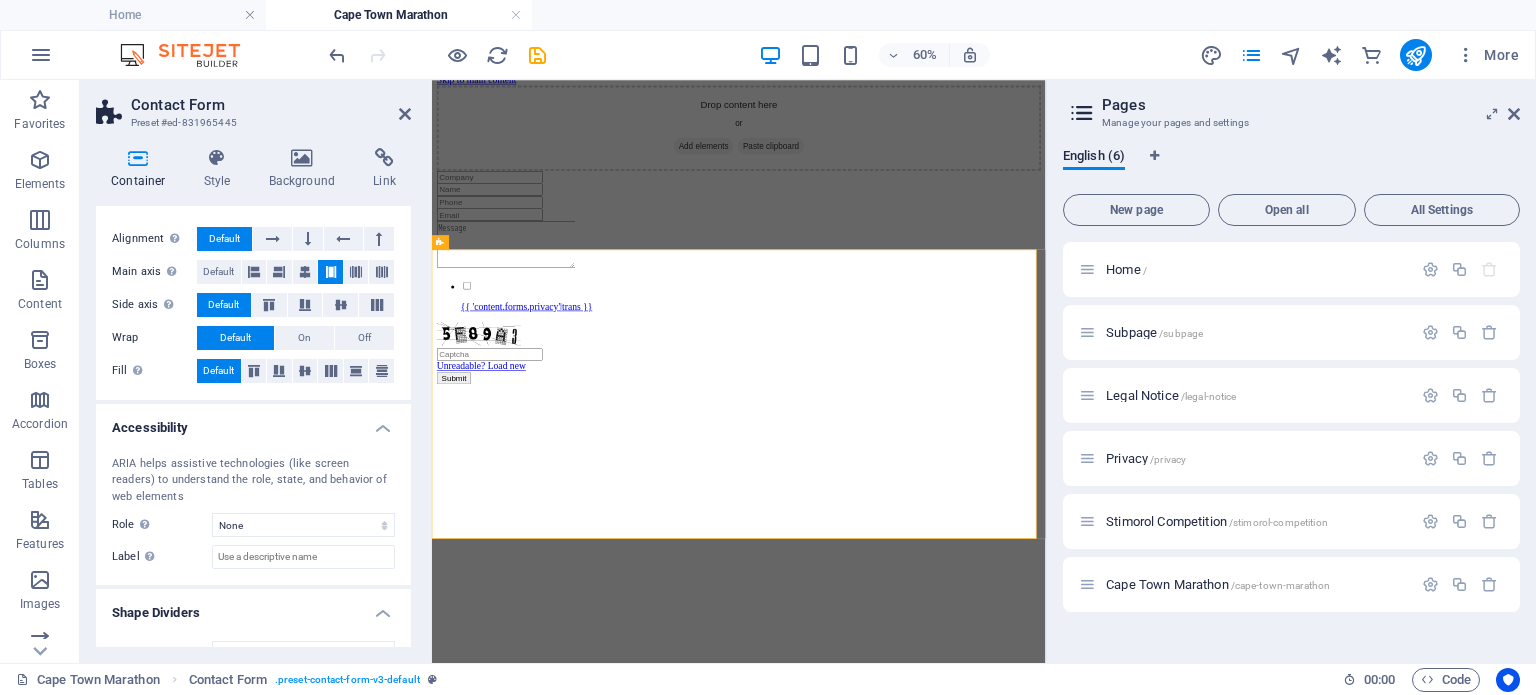 scroll, scrollTop: 332, scrollLeft: 0, axis: vertical 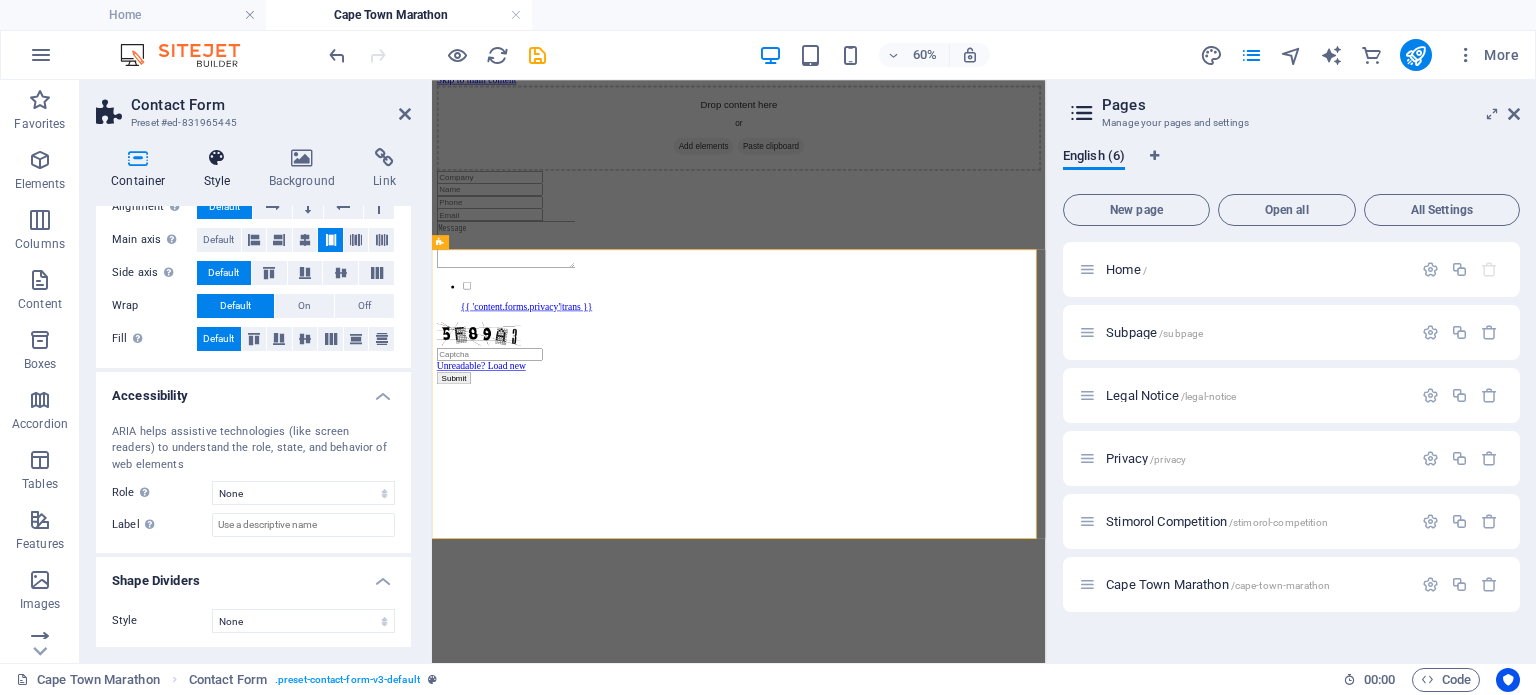 click at bounding box center (217, 158) 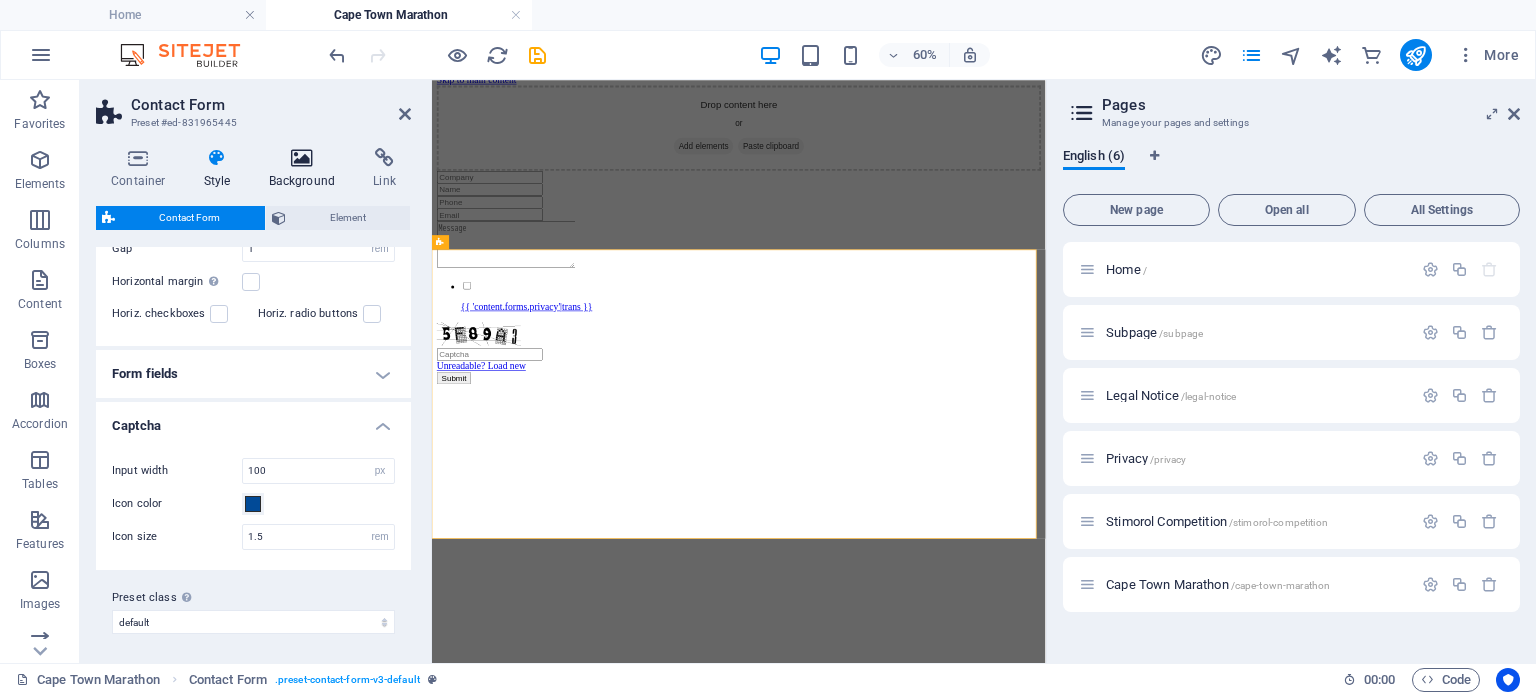 click at bounding box center (302, 158) 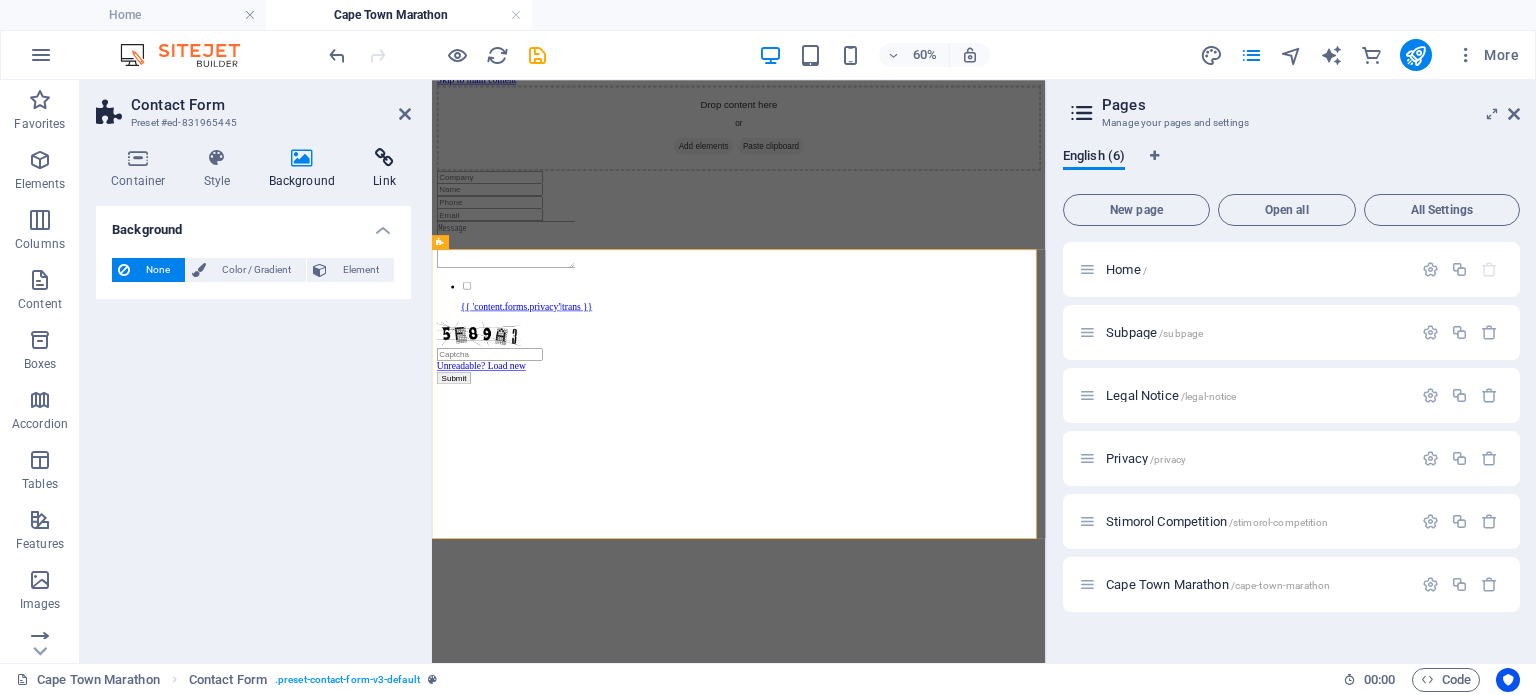click at bounding box center (384, 158) 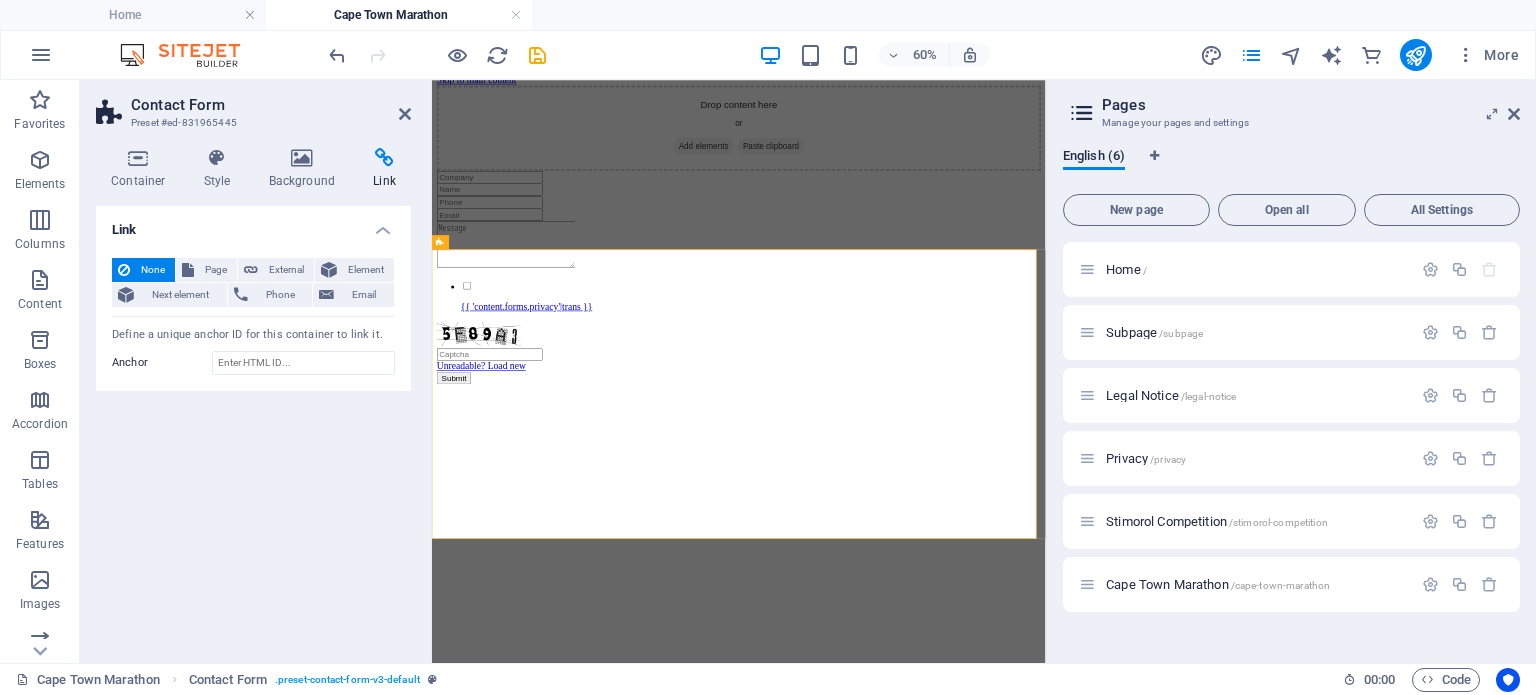 click on "Contact Form" at bounding box center (271, 105) 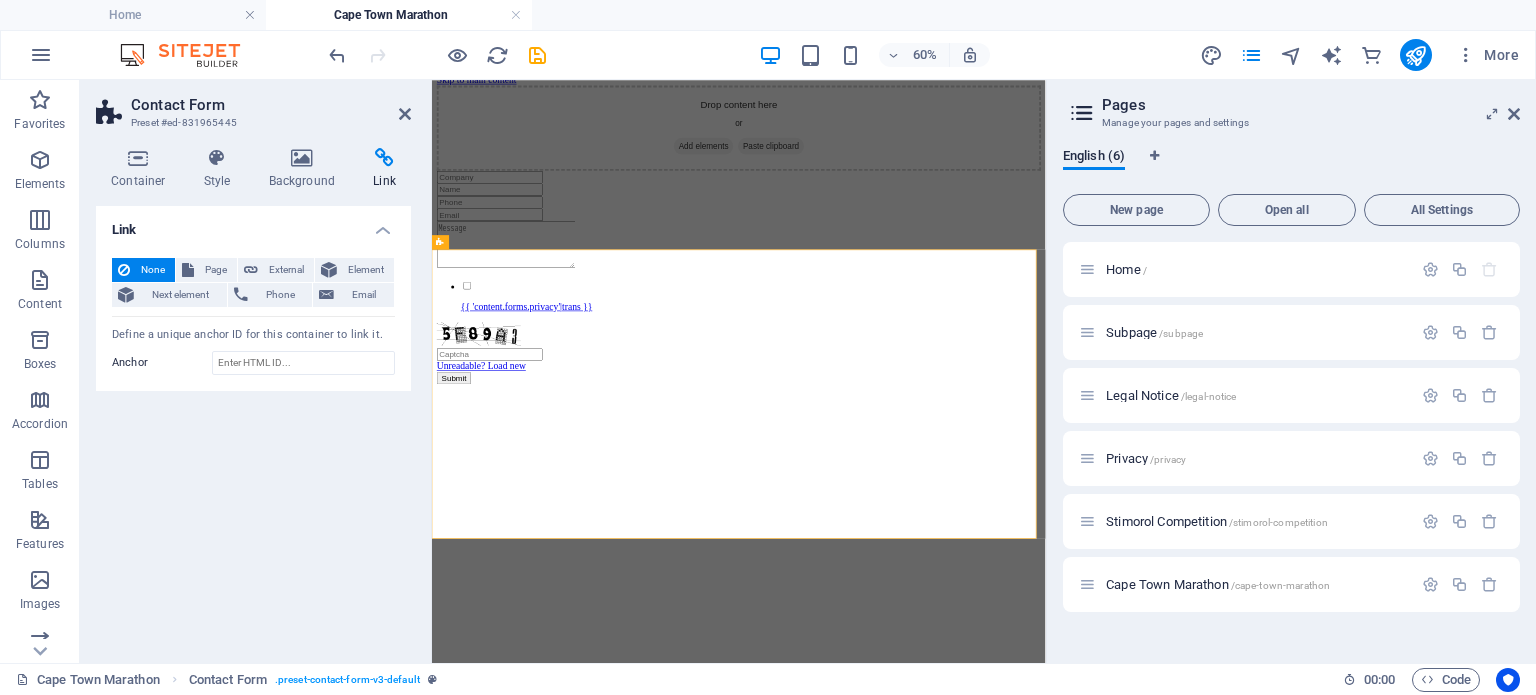 click at bounding box center (943, 586) 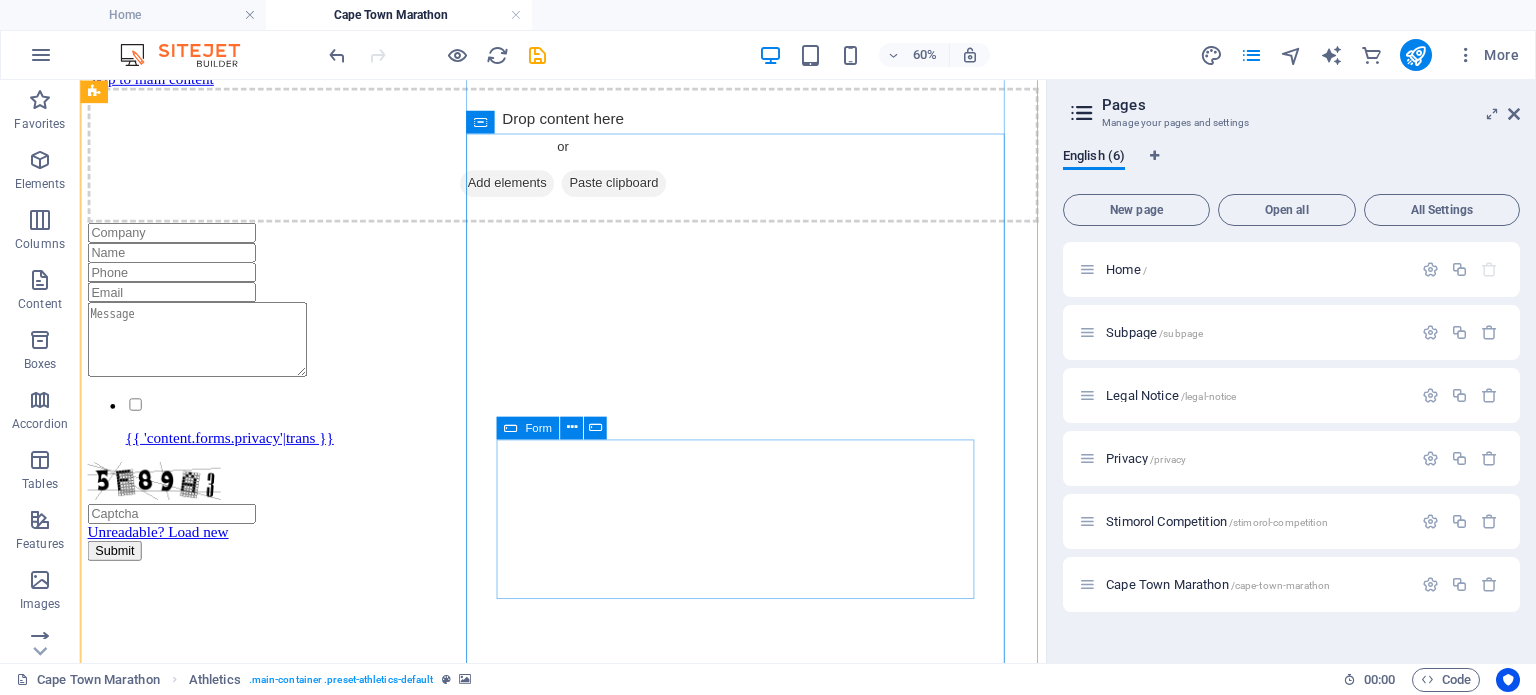 scroll, scrollTop: 916, scrollLeft: 0, axis: vertical 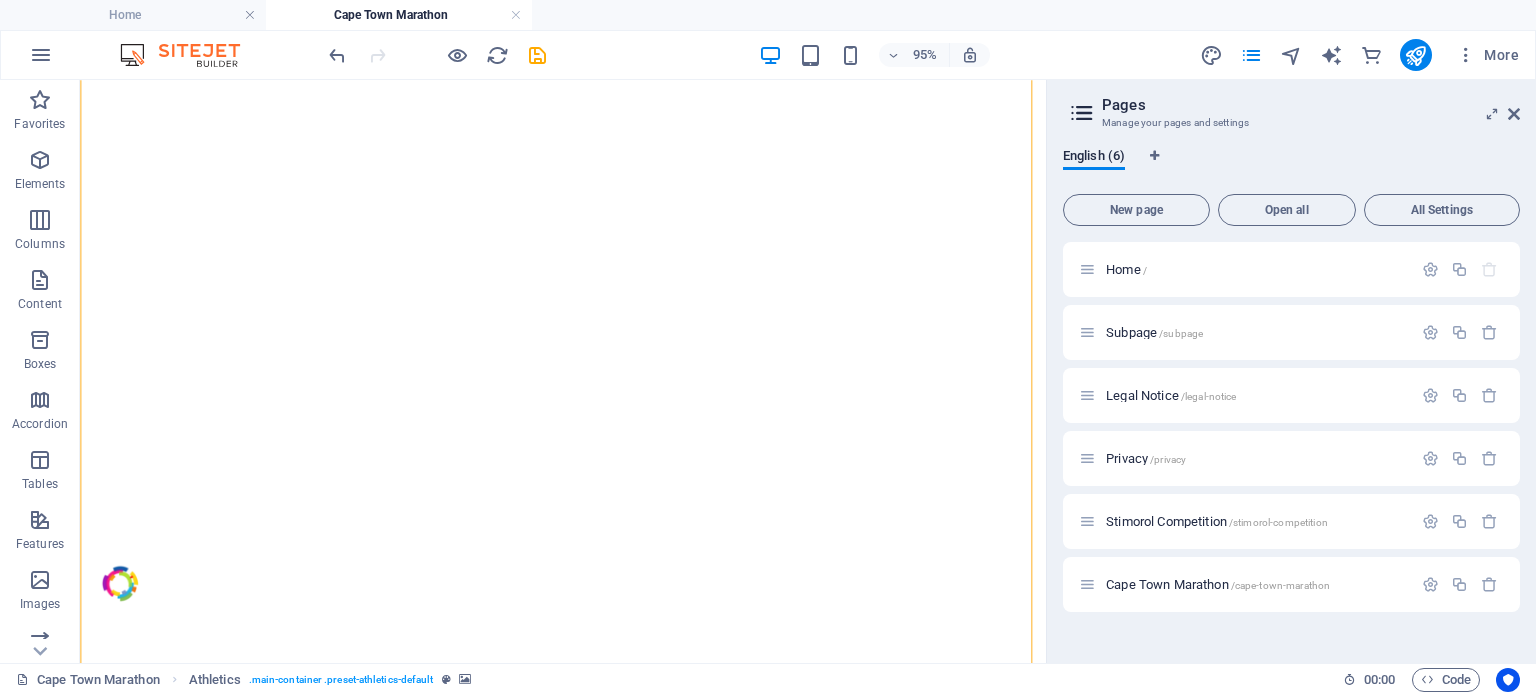 click at bounding box center (588, -312) 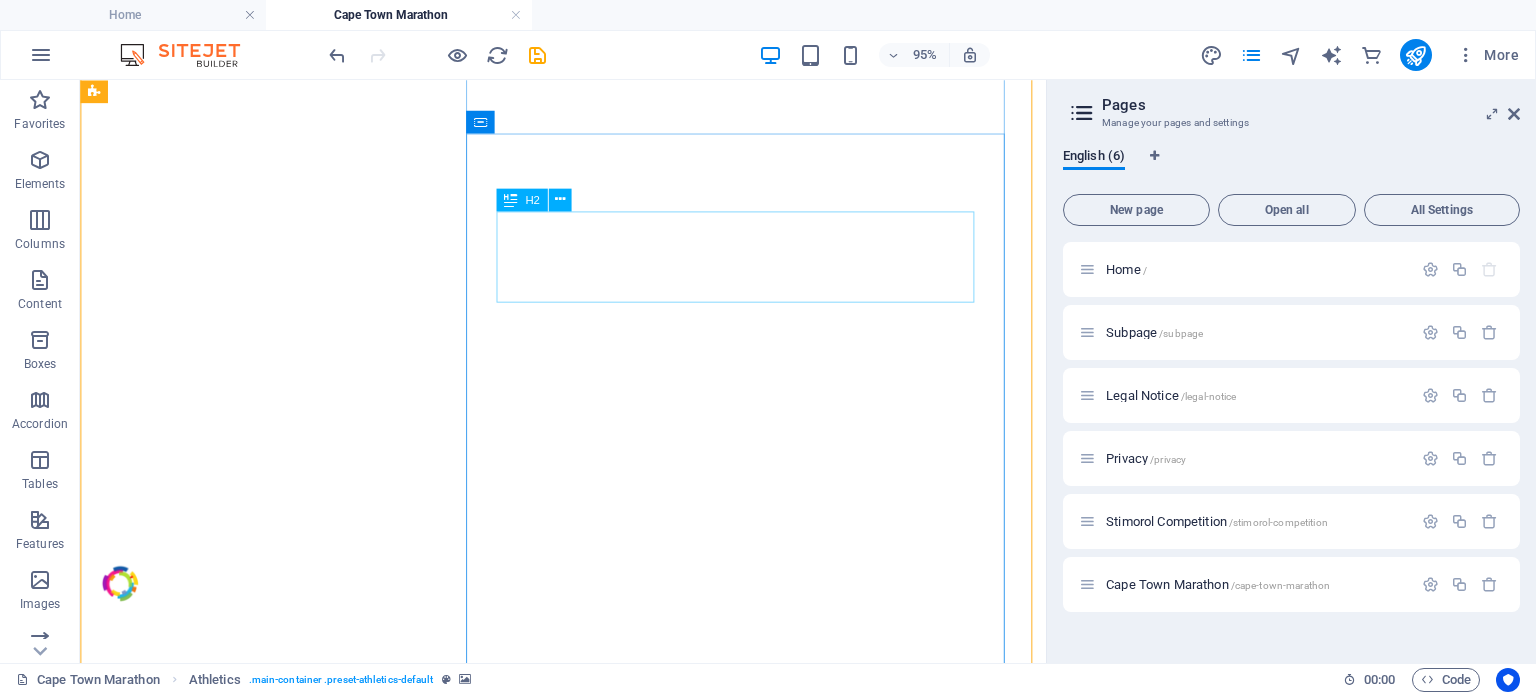 click at bounding box center [588, 748] 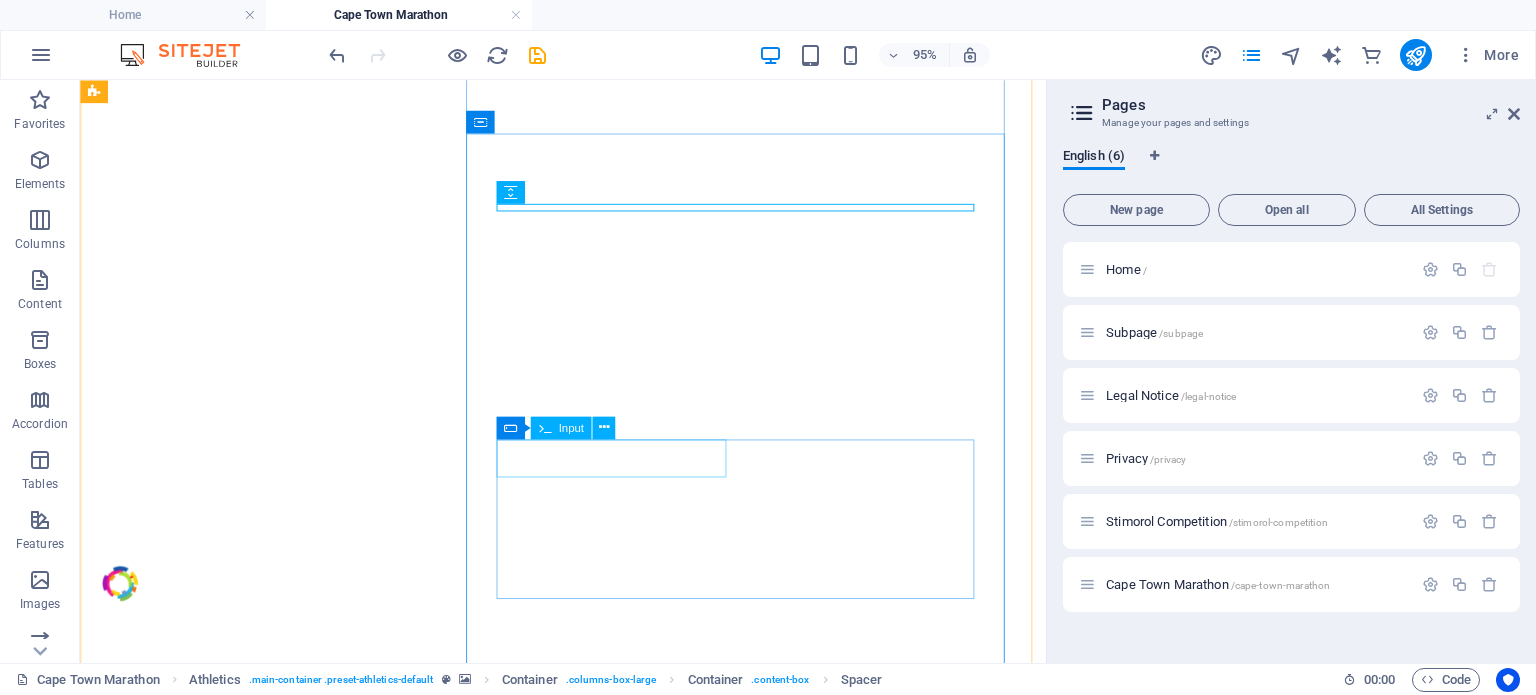 click at bounding box center (588, 945) 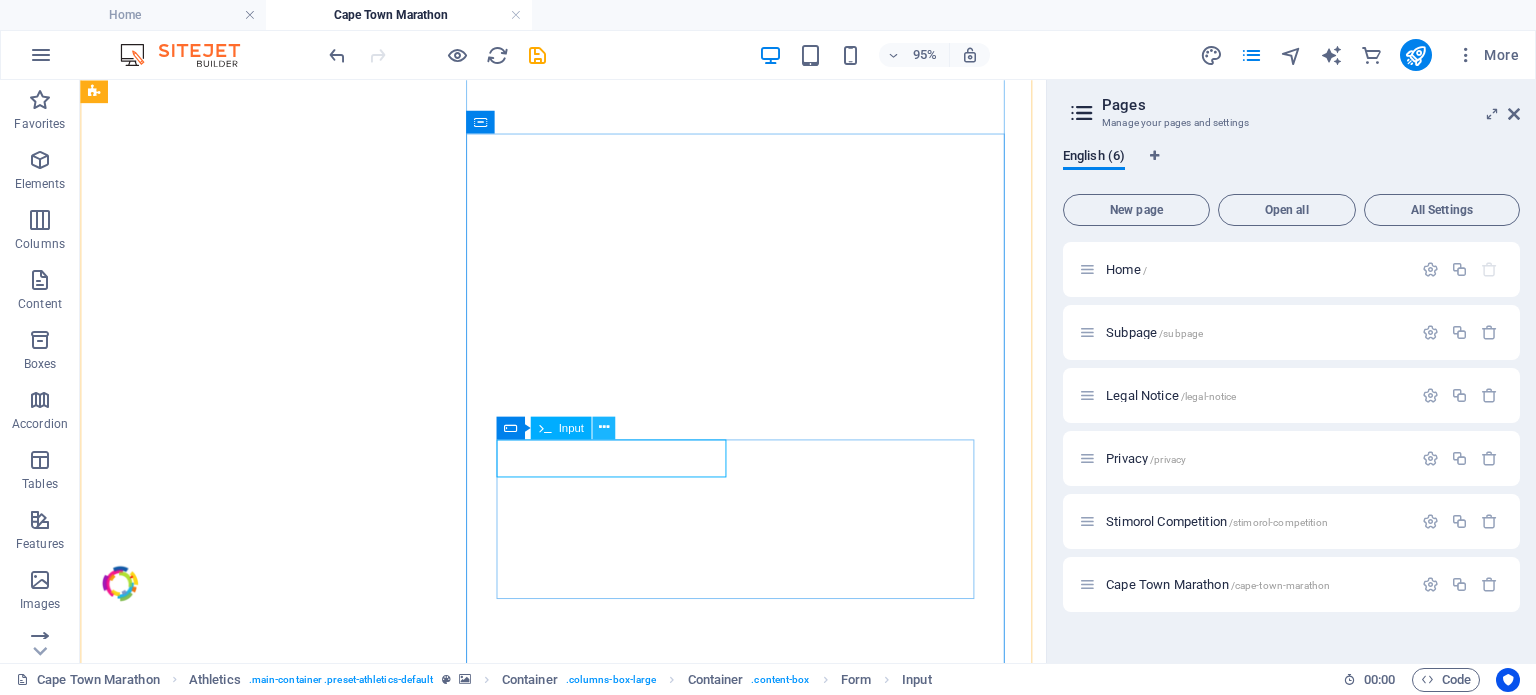 click at bounding box center [603, 427] 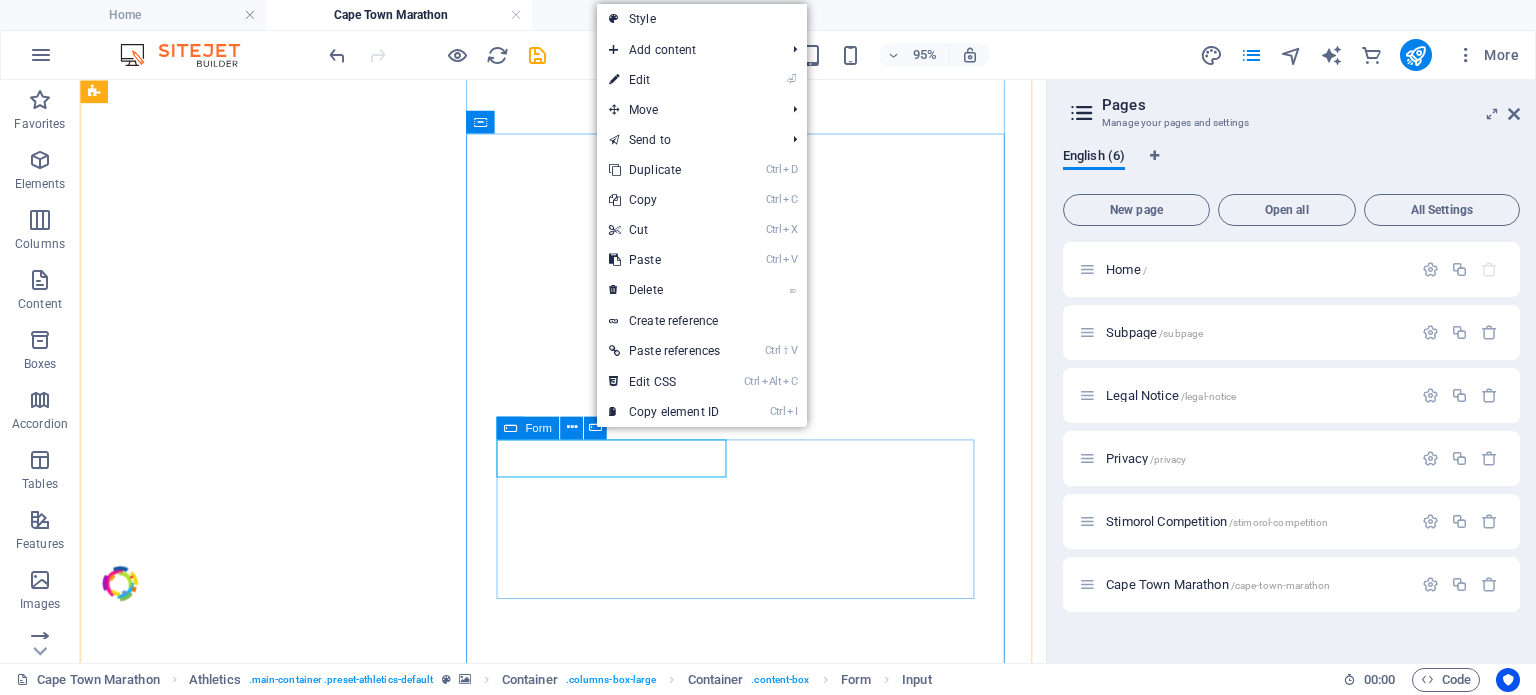 click on "Form" at bounding box center [527, 427] 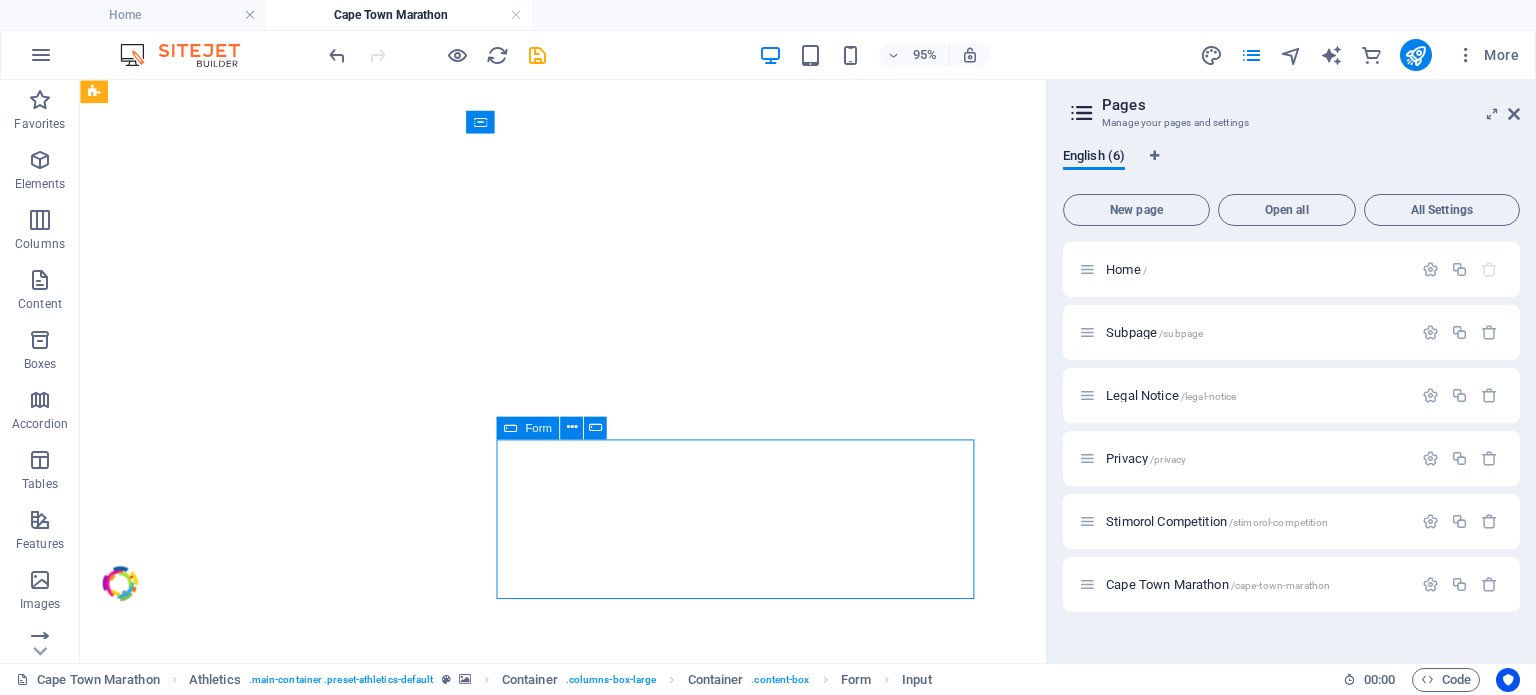 click on "Form" at bounding box center [527, 427] 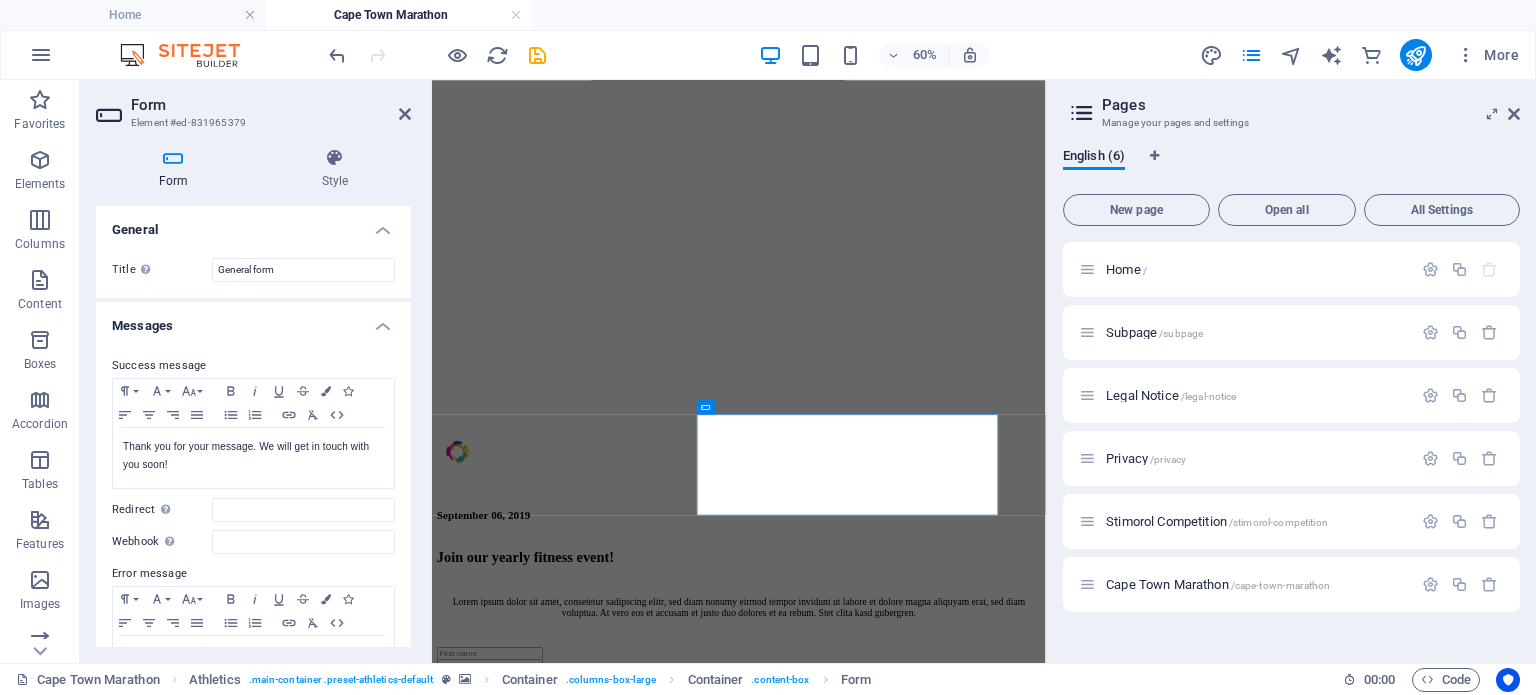 scroll, scrollTop: 782, scrollLeft: 0, axis: vertical 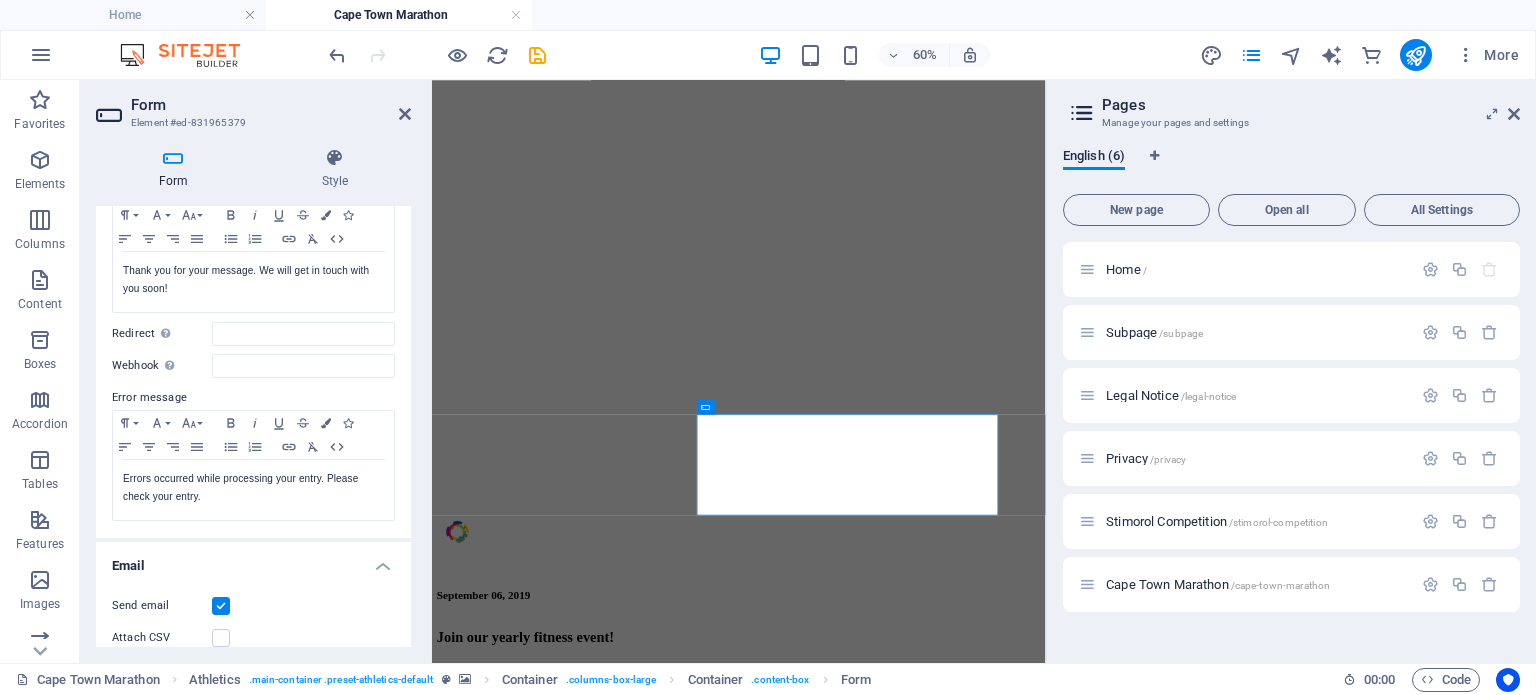 click at bounding box center [943, -178] 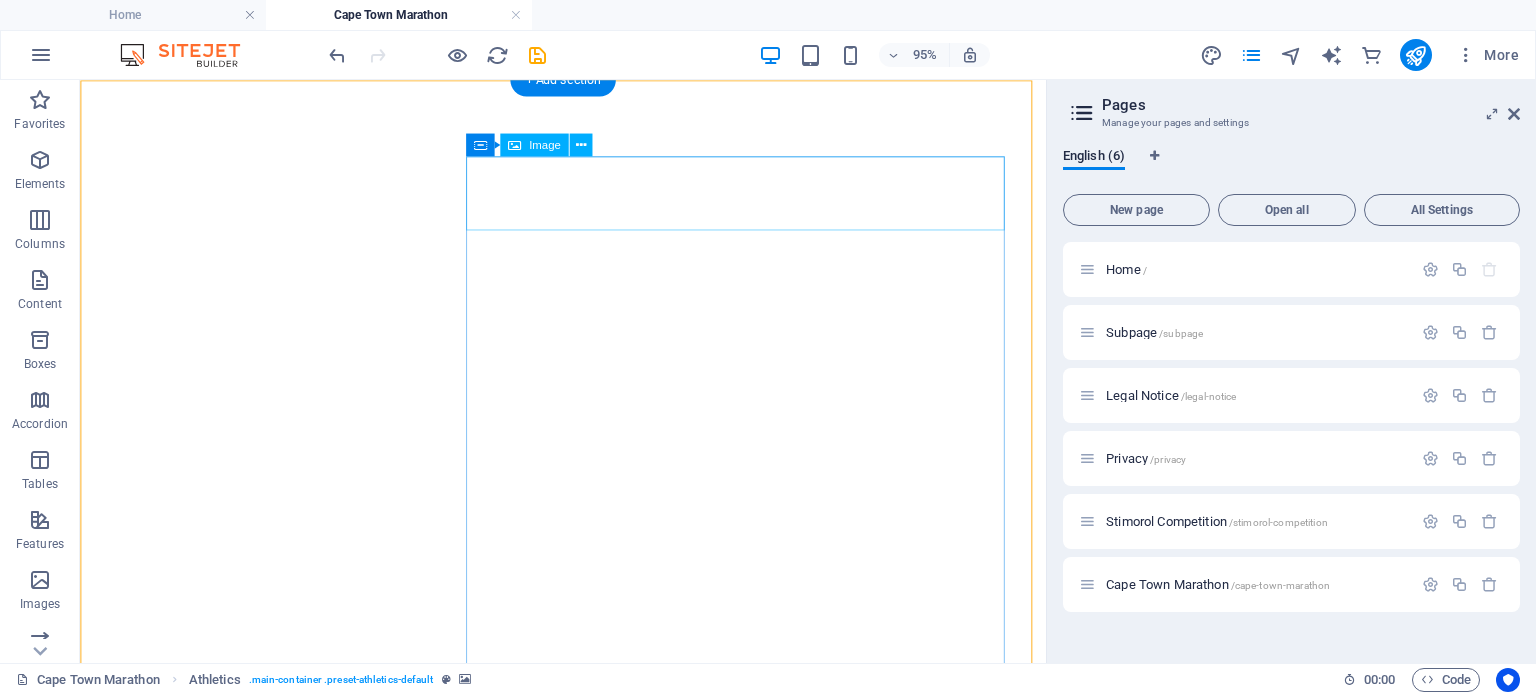 scroll, scrollTop: 282, scrollLeft: 0, axis: vertical 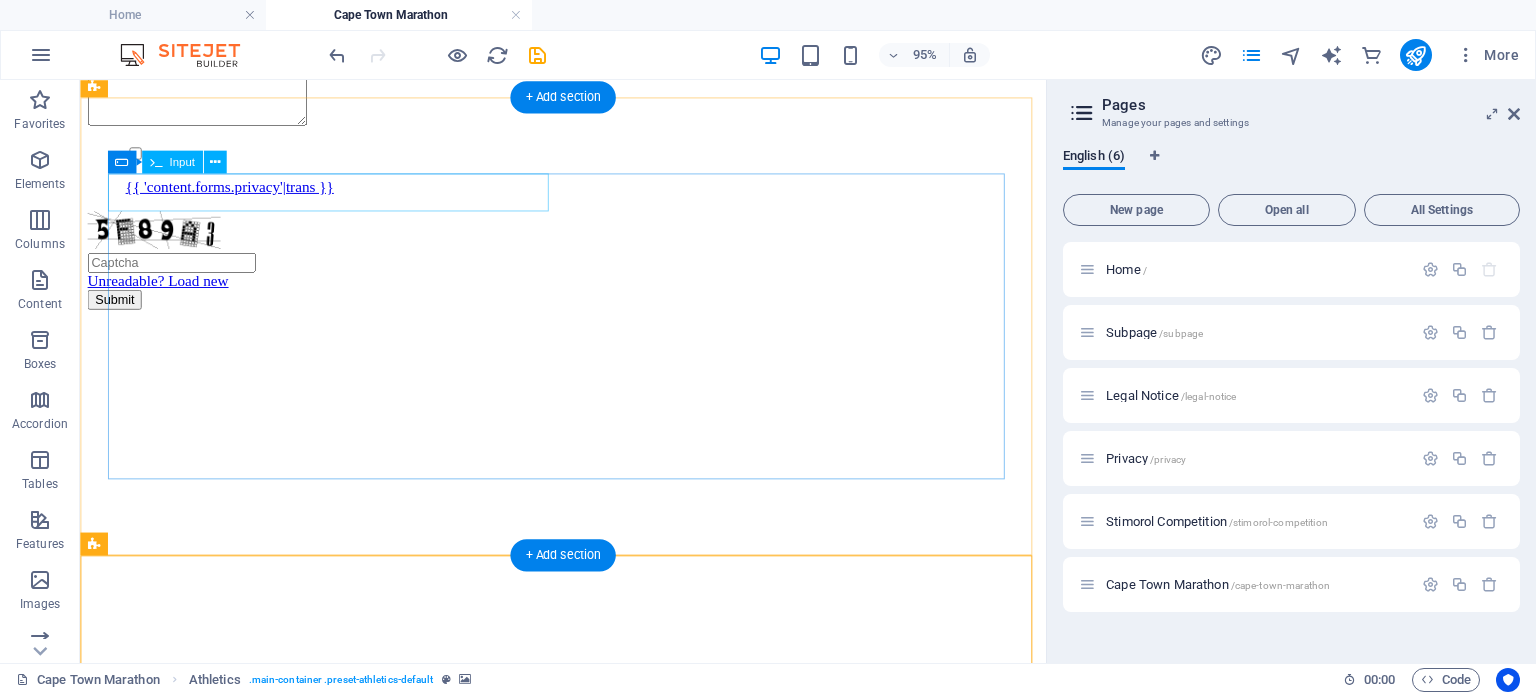 click at bounding box center (588, -24) 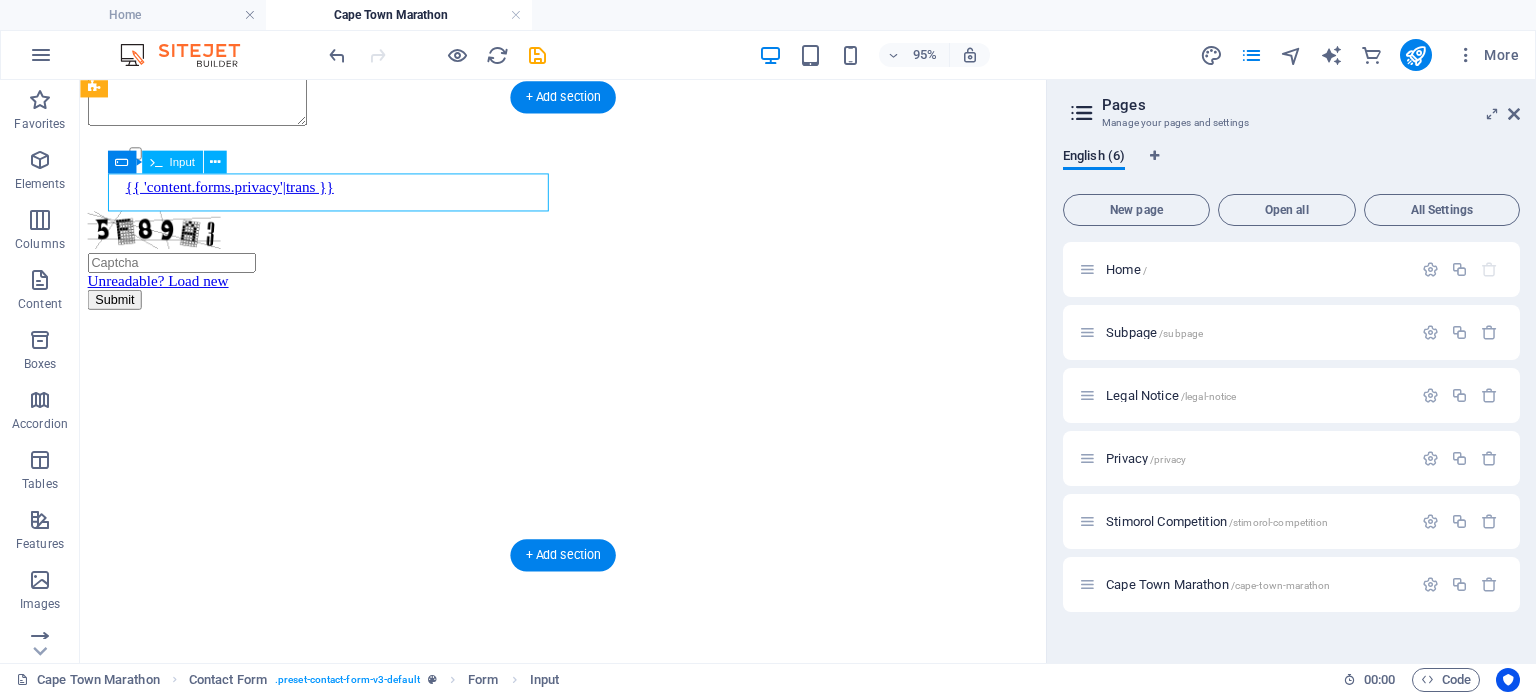 click at bounding box center (588, -24) 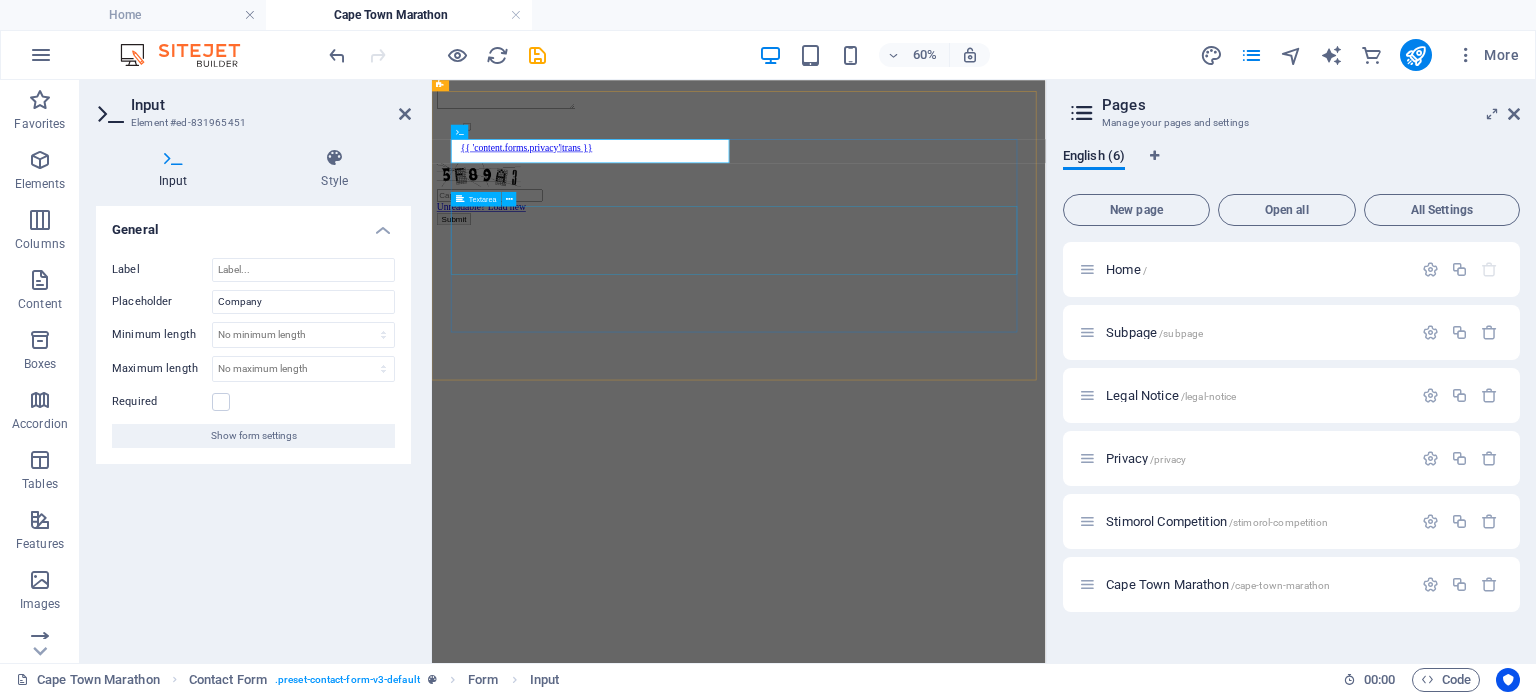 click at bounding box center [943, 91] 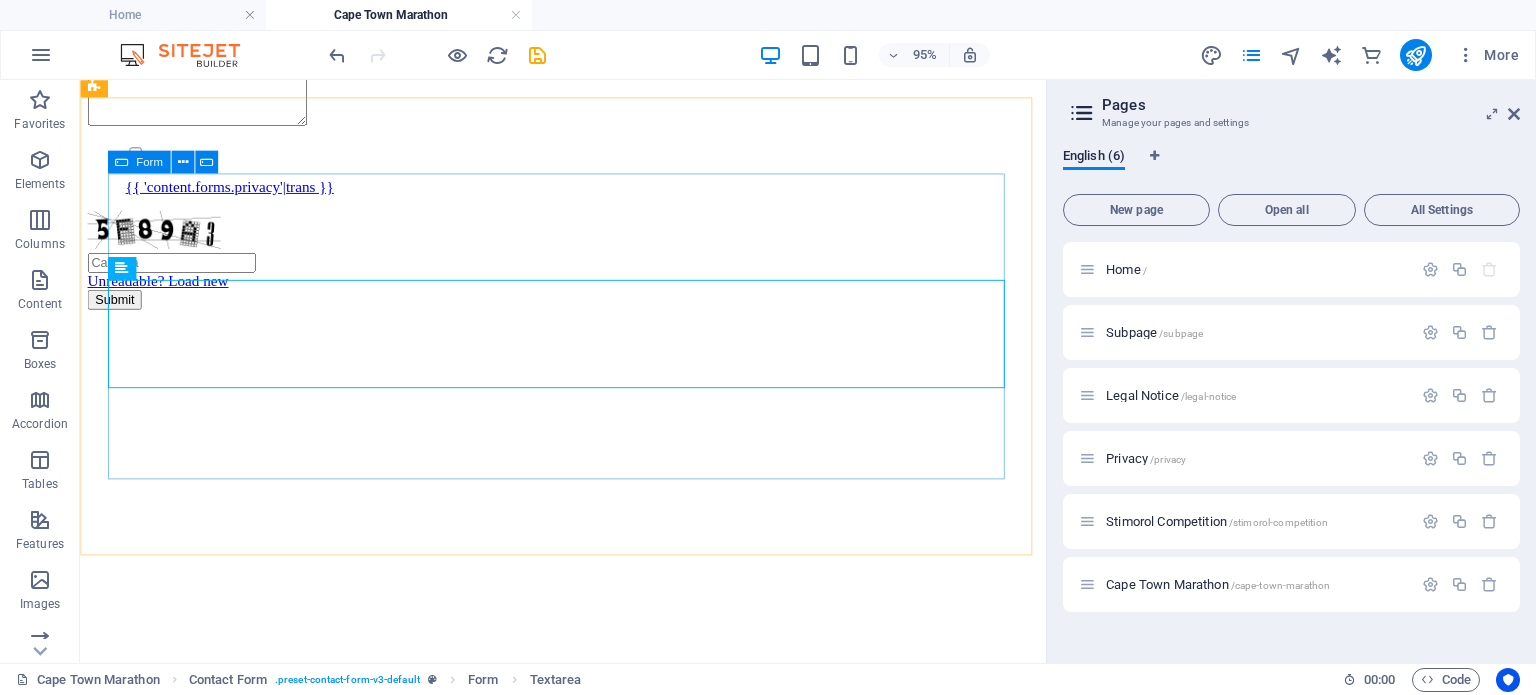 click on "Form" at bounding box center [138, 162] 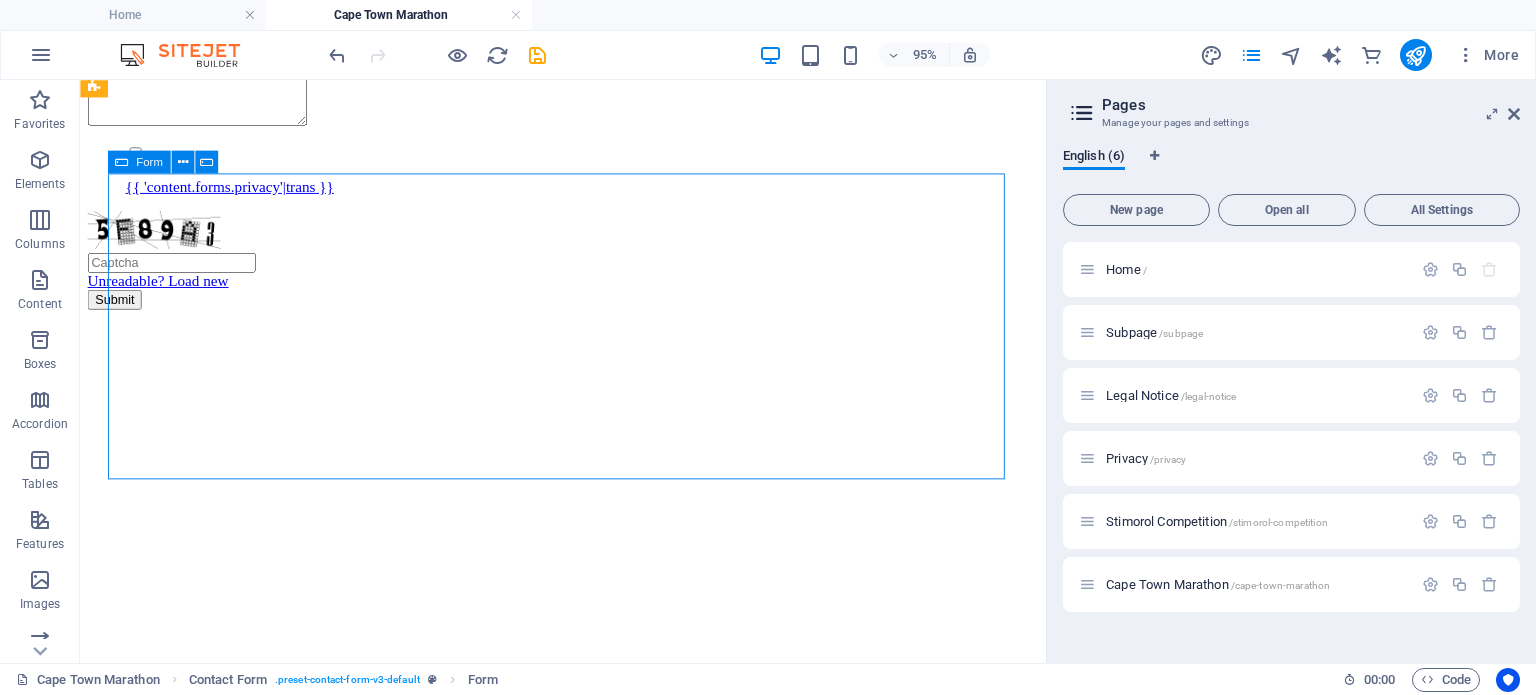 click on "Form" at bounding box center [138, 162] 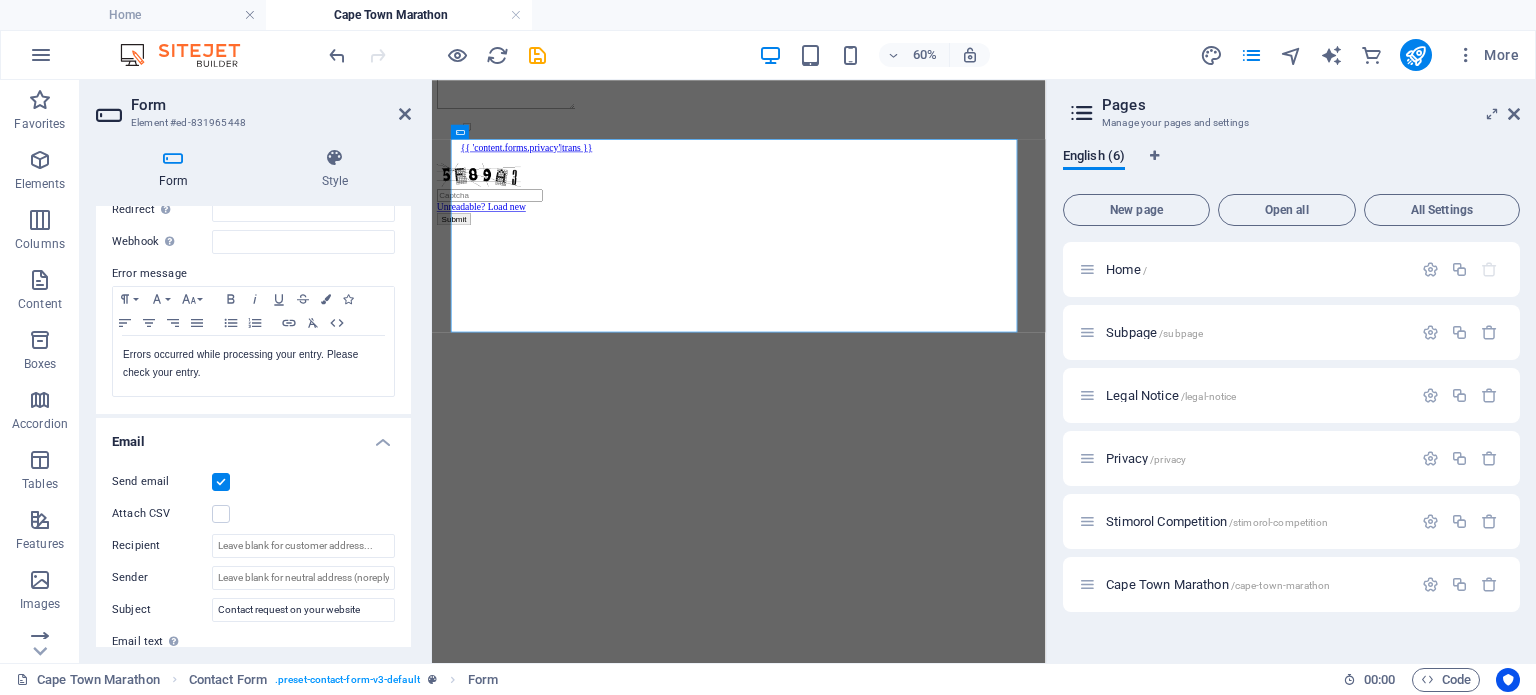 scroll, scrollTop: 500, scrollLeft: 0, axis: vertical 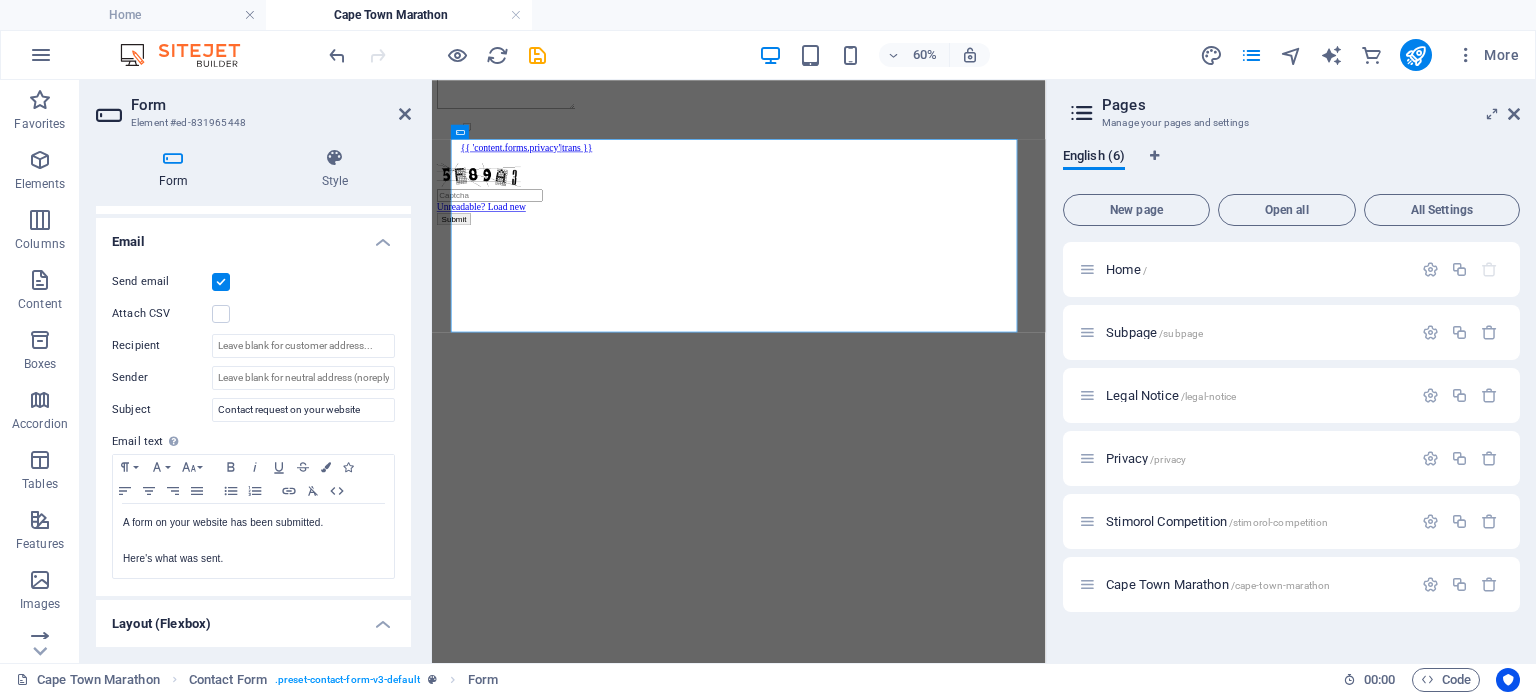 click at bounding box center (221, 282) 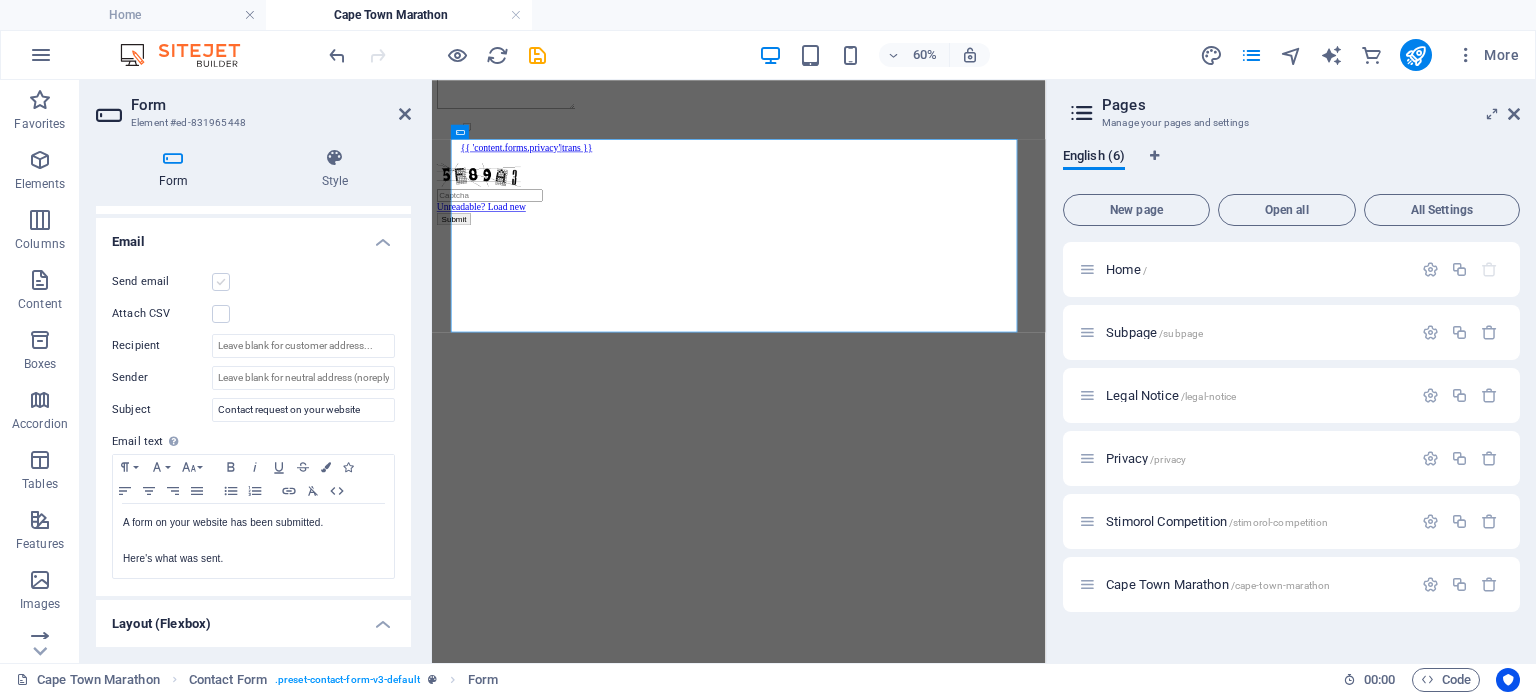 click at bounding box center (221, 282) 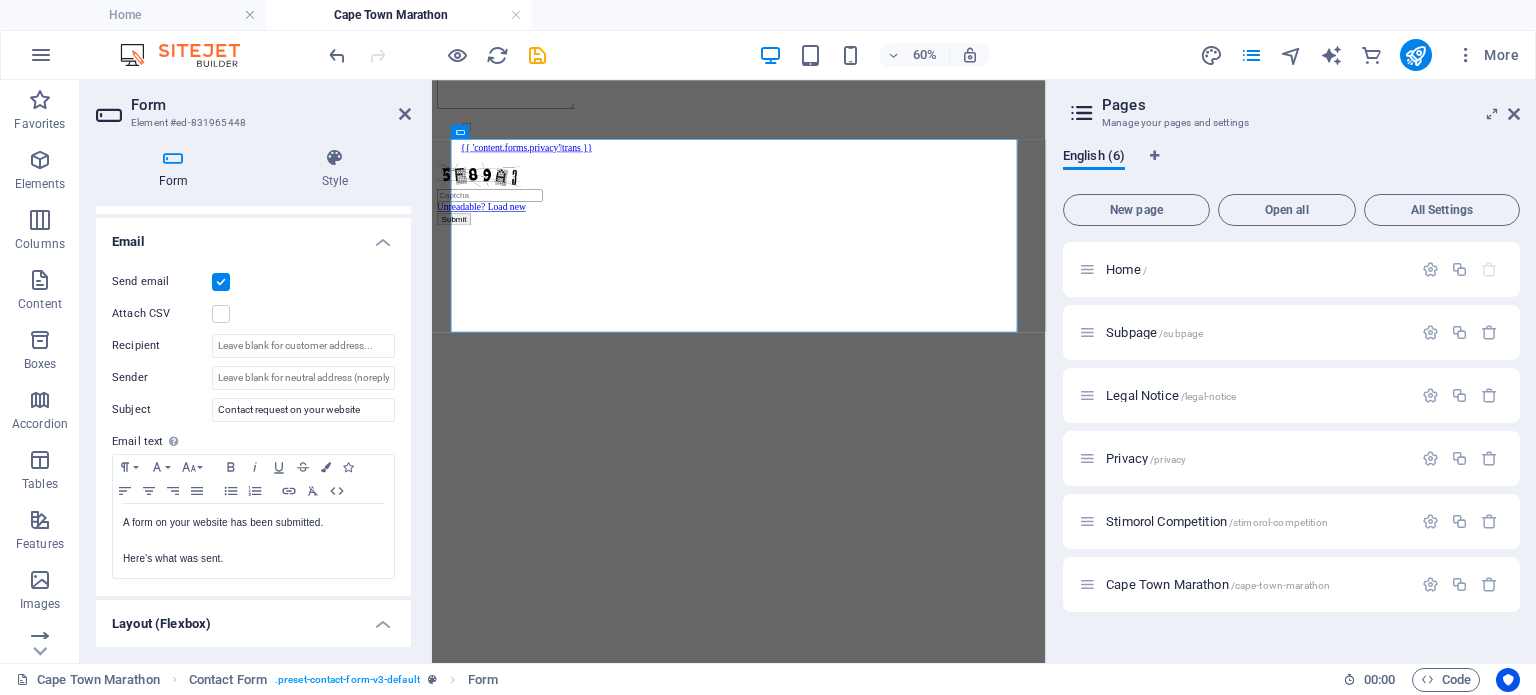 drag, startPoint x: 224, startPoint y: 281, endPoint x: 158, endPoint y: 280, distance: 66.007576 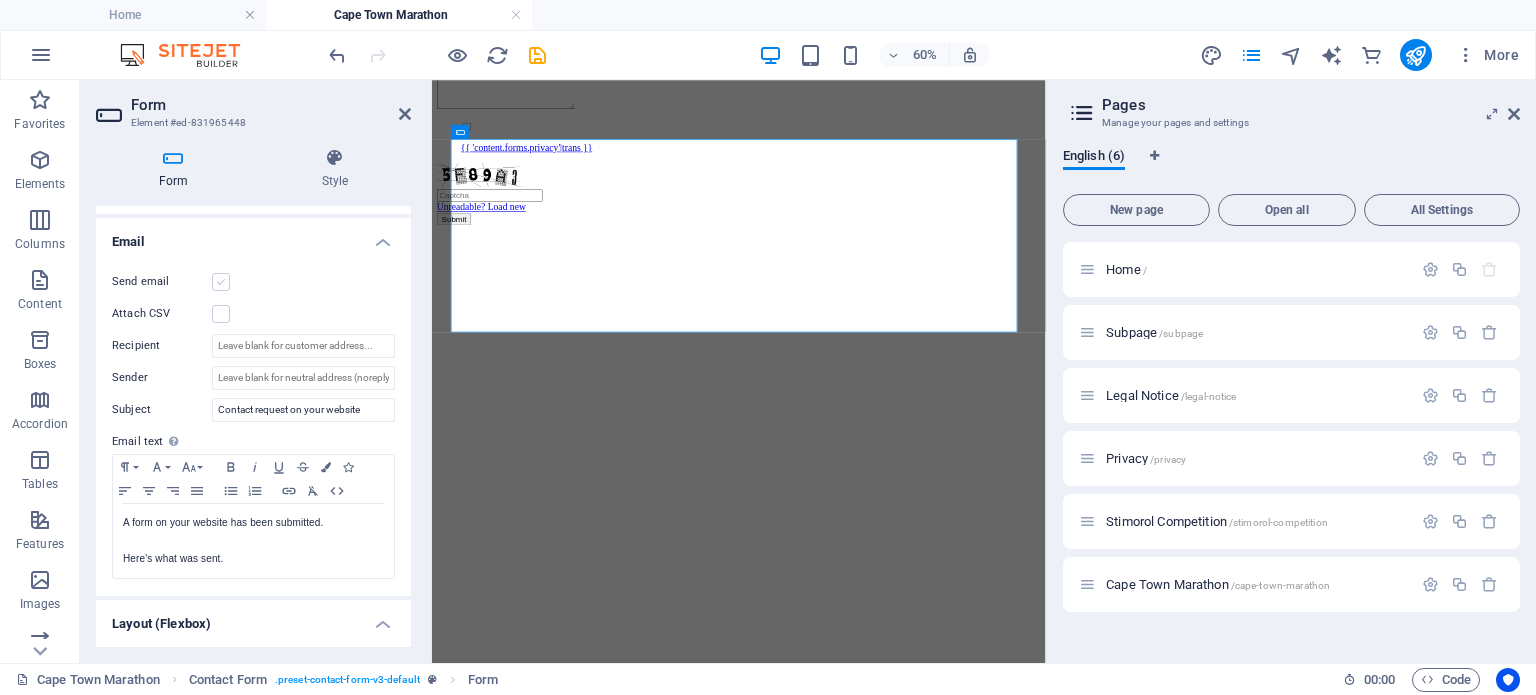 click at bounding box center (221, 282) 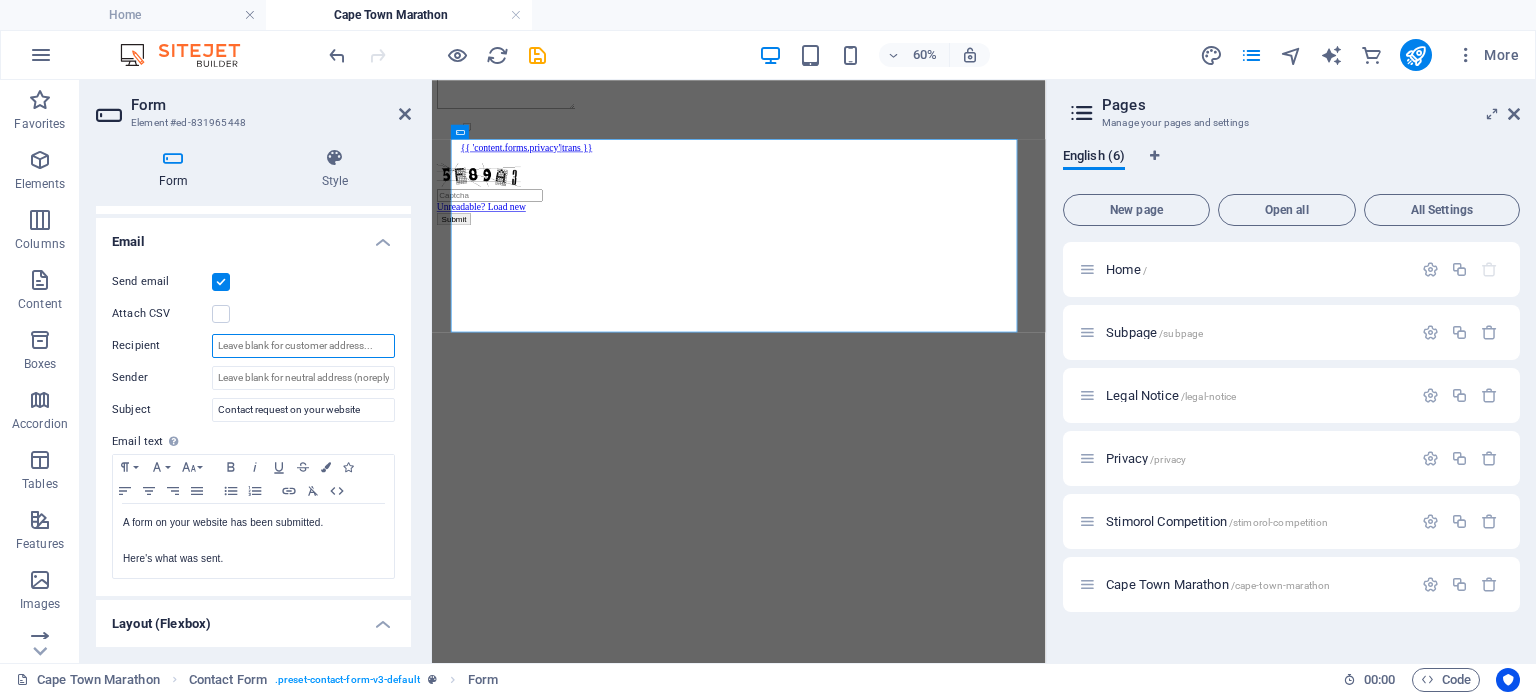 click on "Recipient" at bounding box center (303, 346) 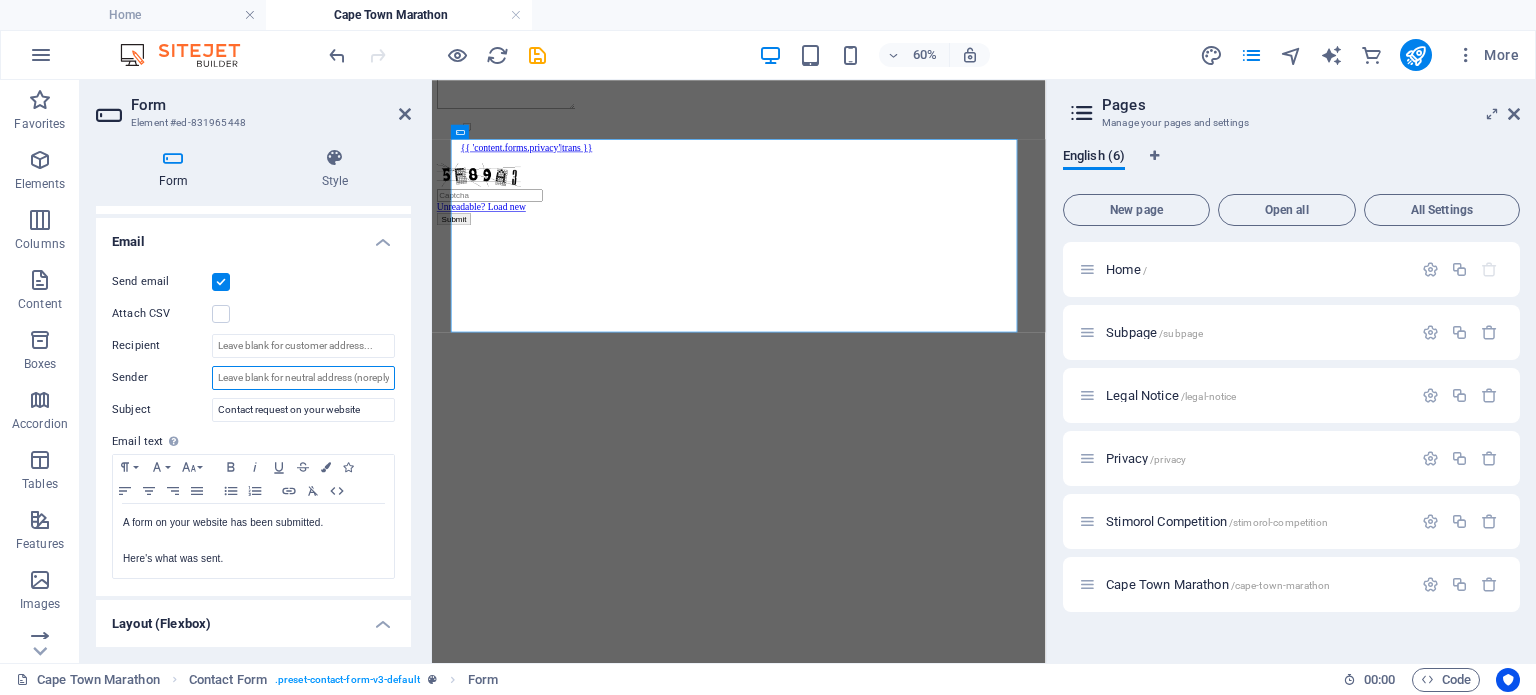 click on "Sender" at bounding box center (303, 378) 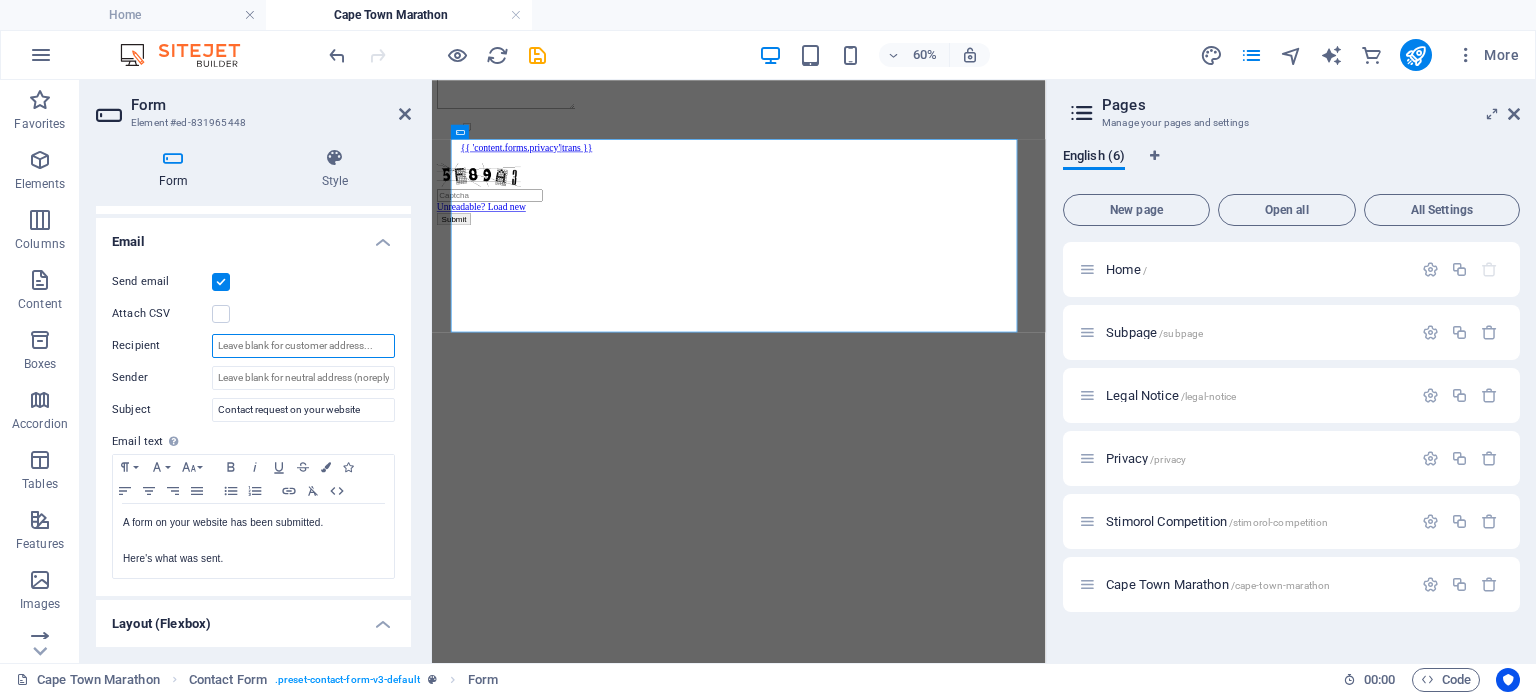 click on "Recipient" at bounding box center [303, 346] 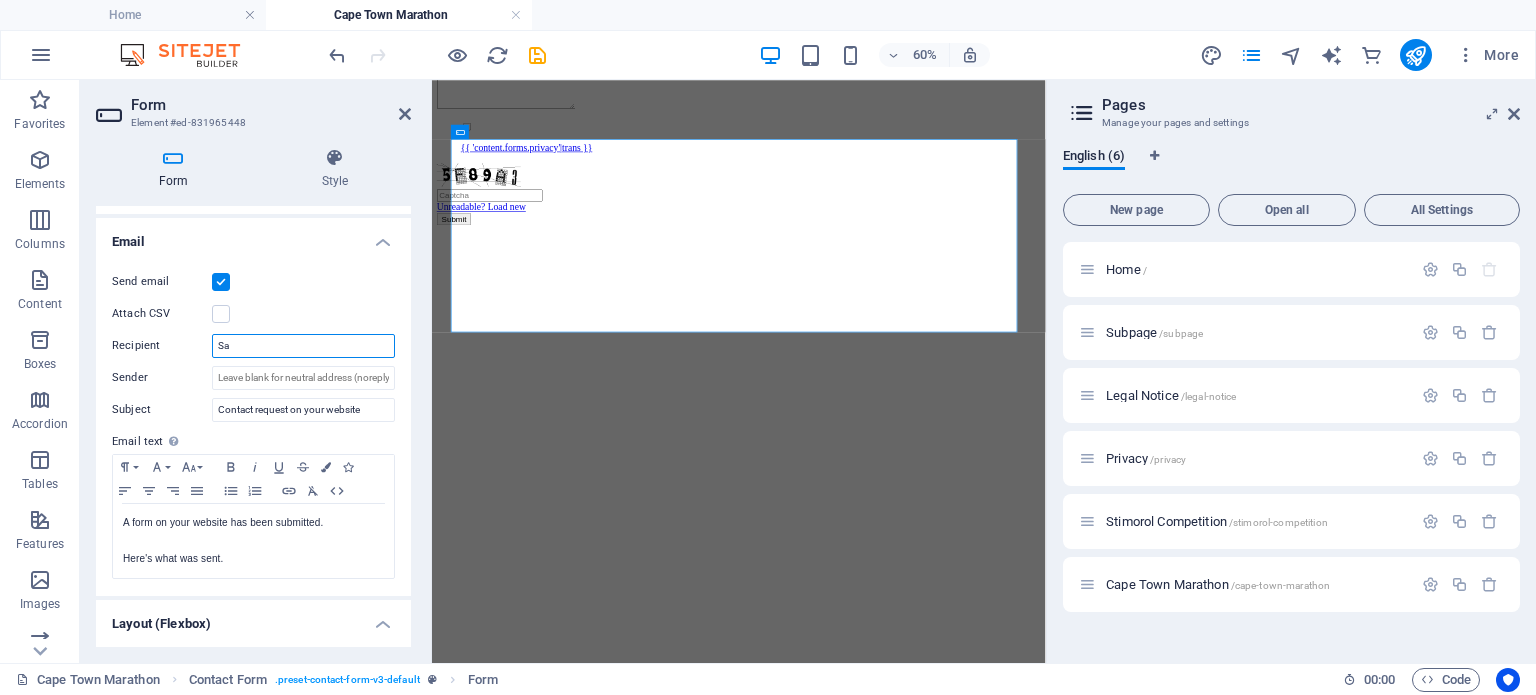 type on "S" 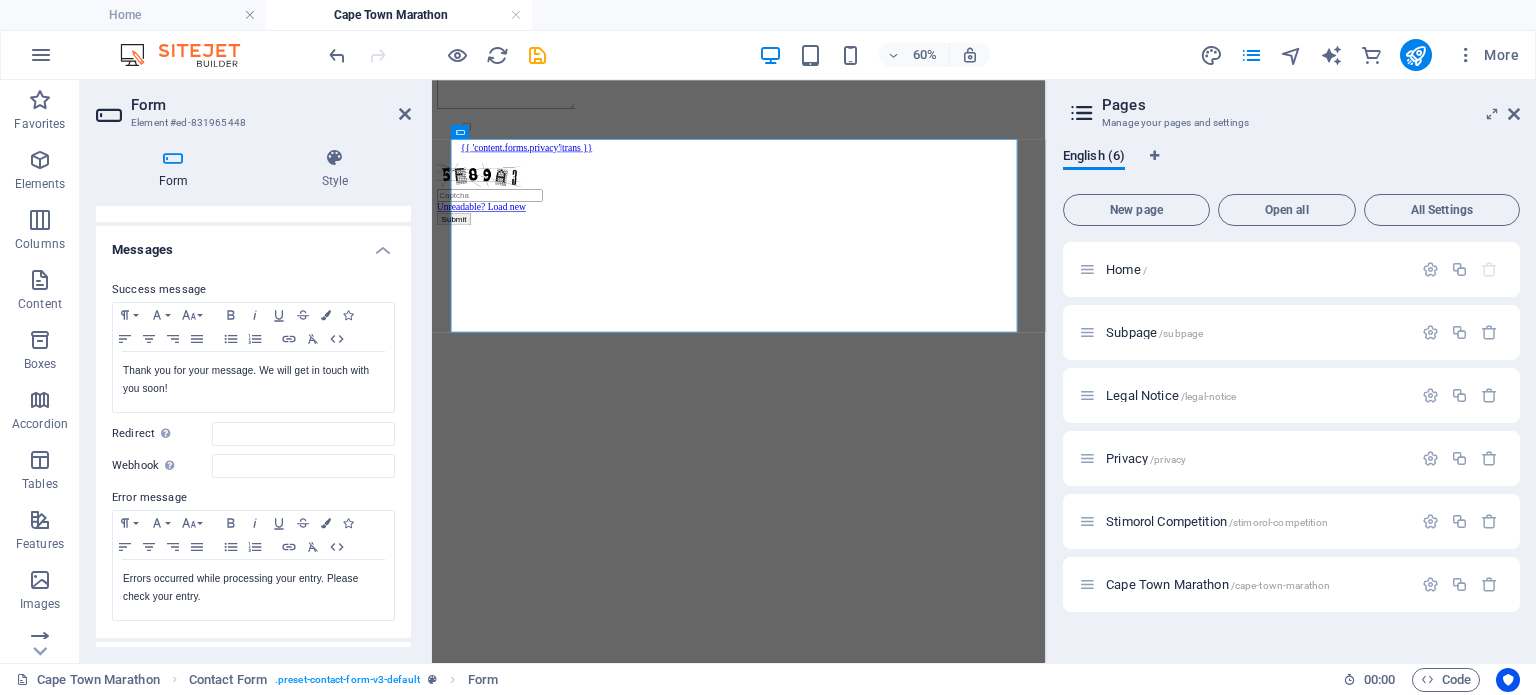 scroll, scrollTop: 0, scrollLeft: 0, axis: both 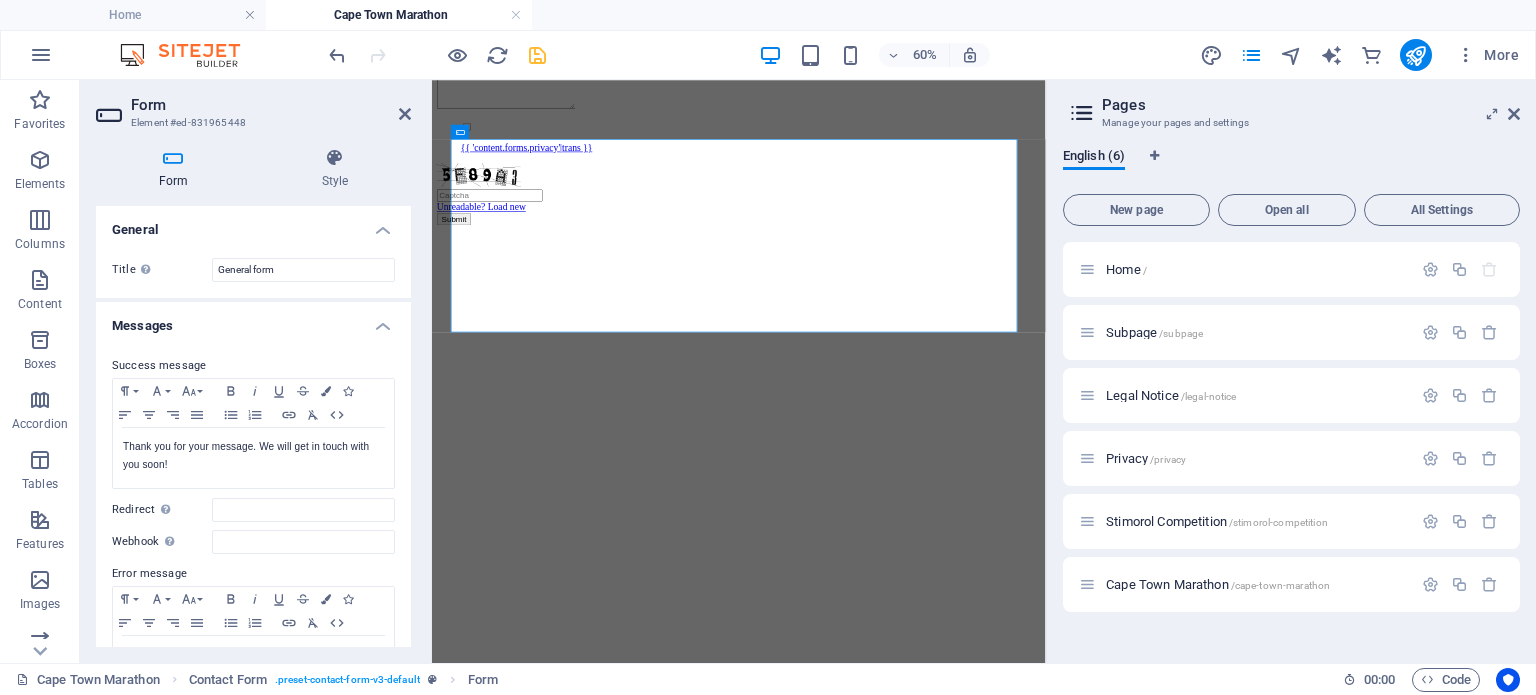 type on "[FIRST]@[DOMAIN].co.za" 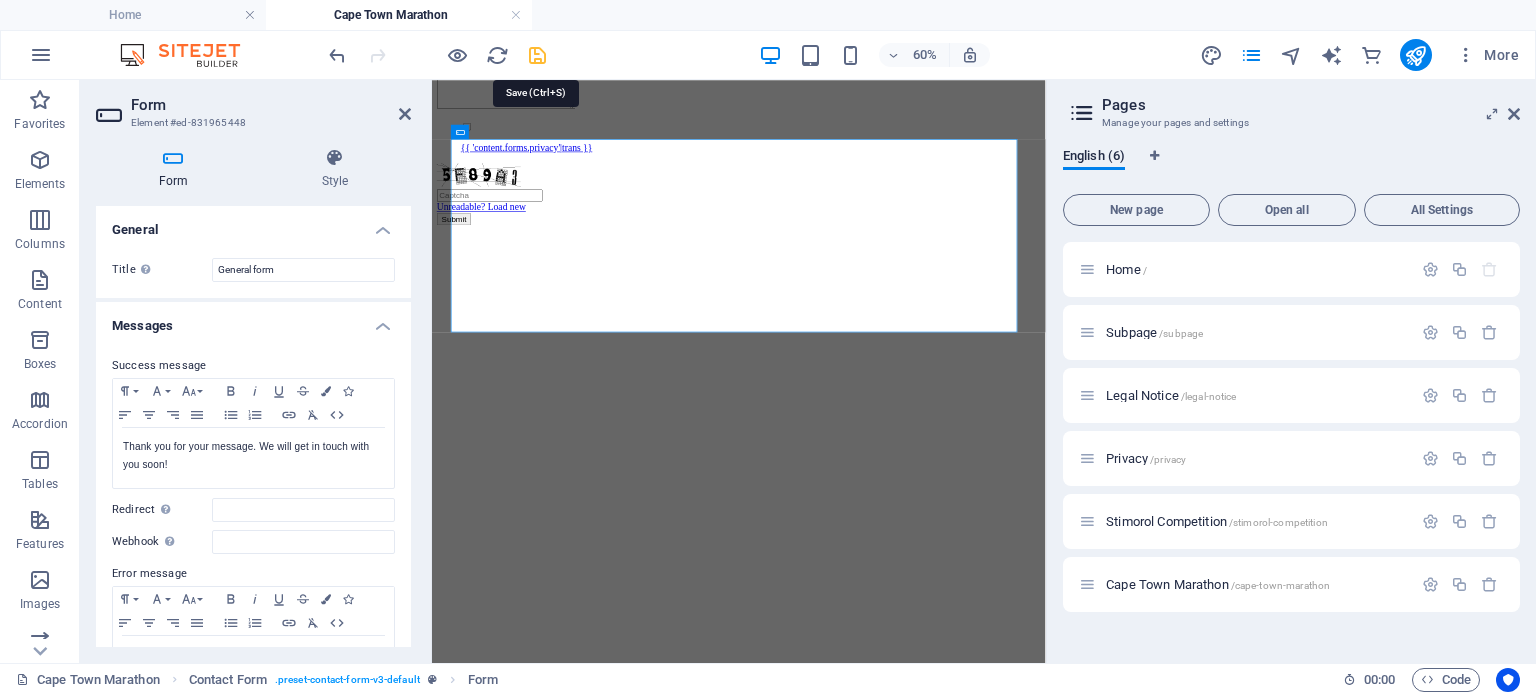 click at bounding box center (537, 55) 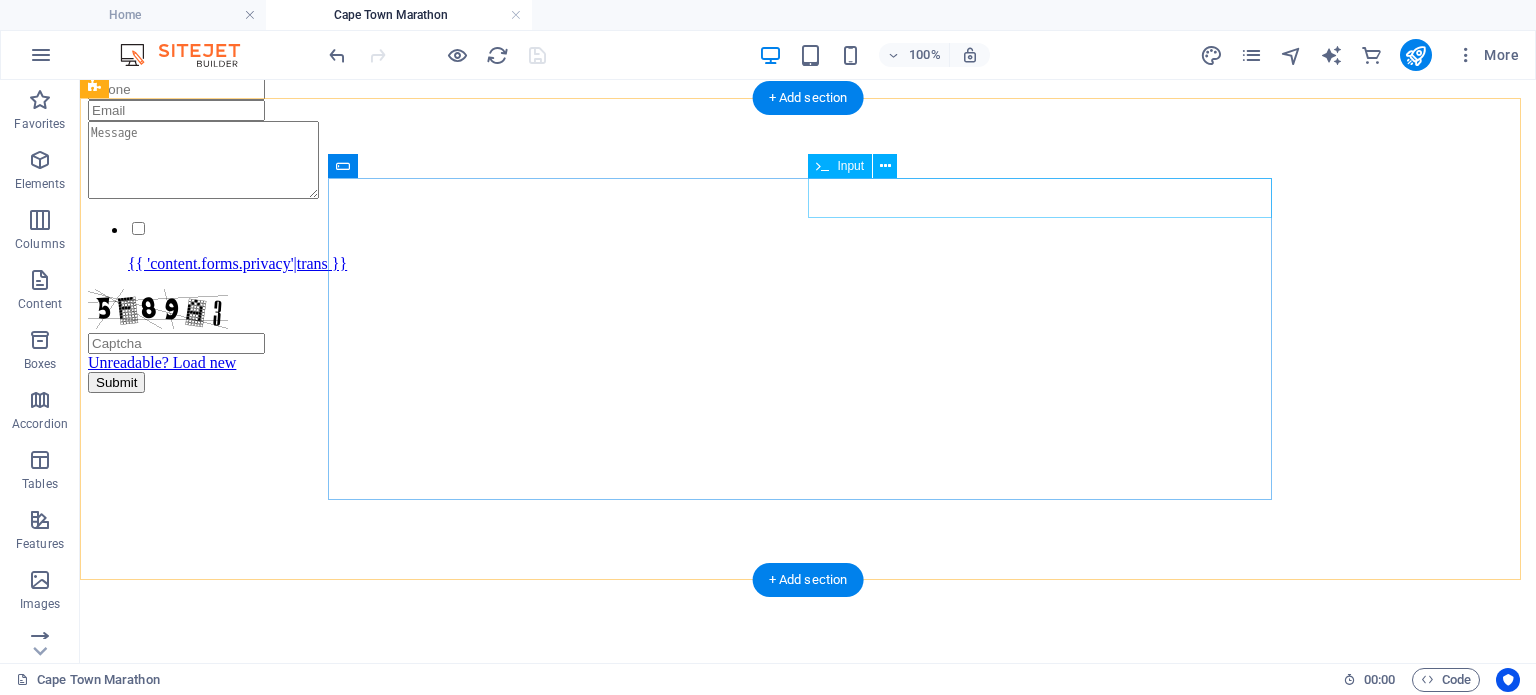 scroll, scrollTop: 182, scrollLeft: 0, axis: vertical 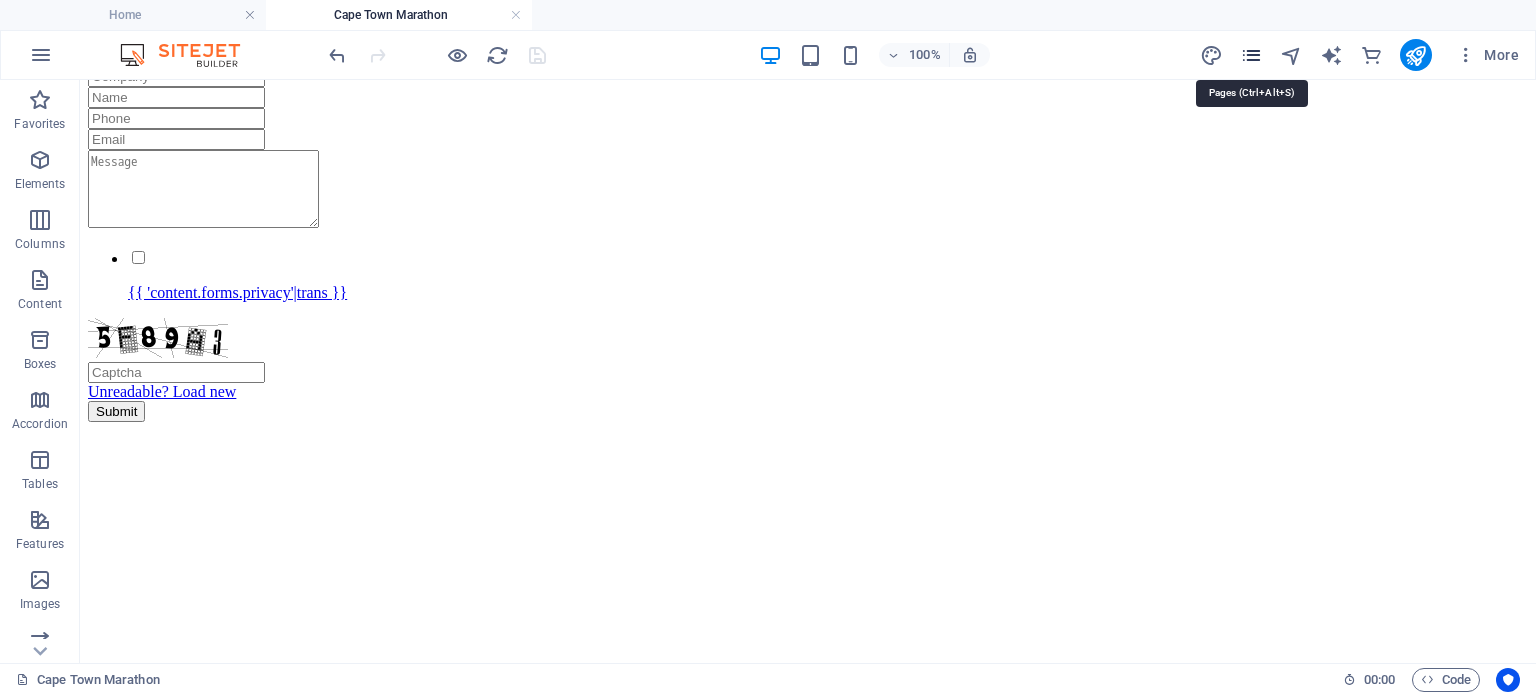 click at bounding box center [1251, 55] 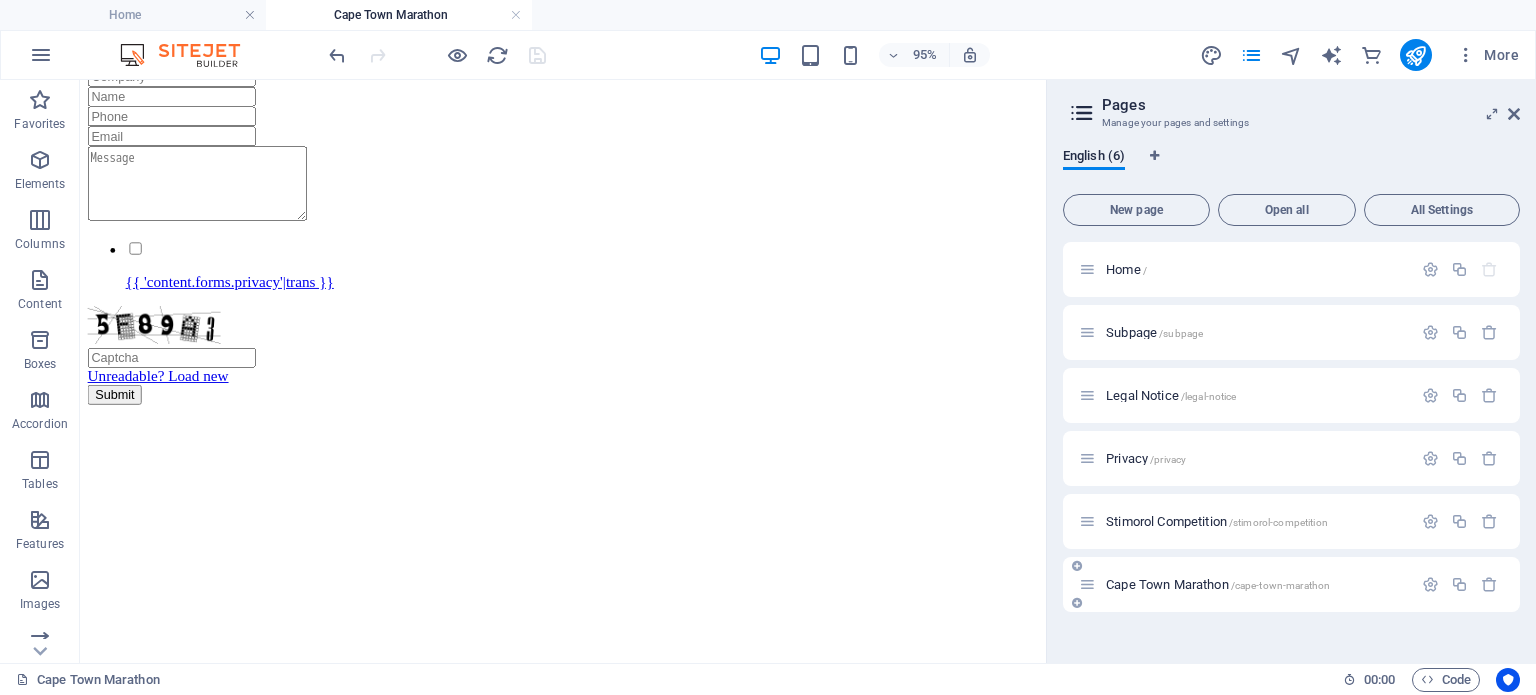 click on "Cape Town Marathon /cape-town-marathon" at bounding box center (1245, 584) 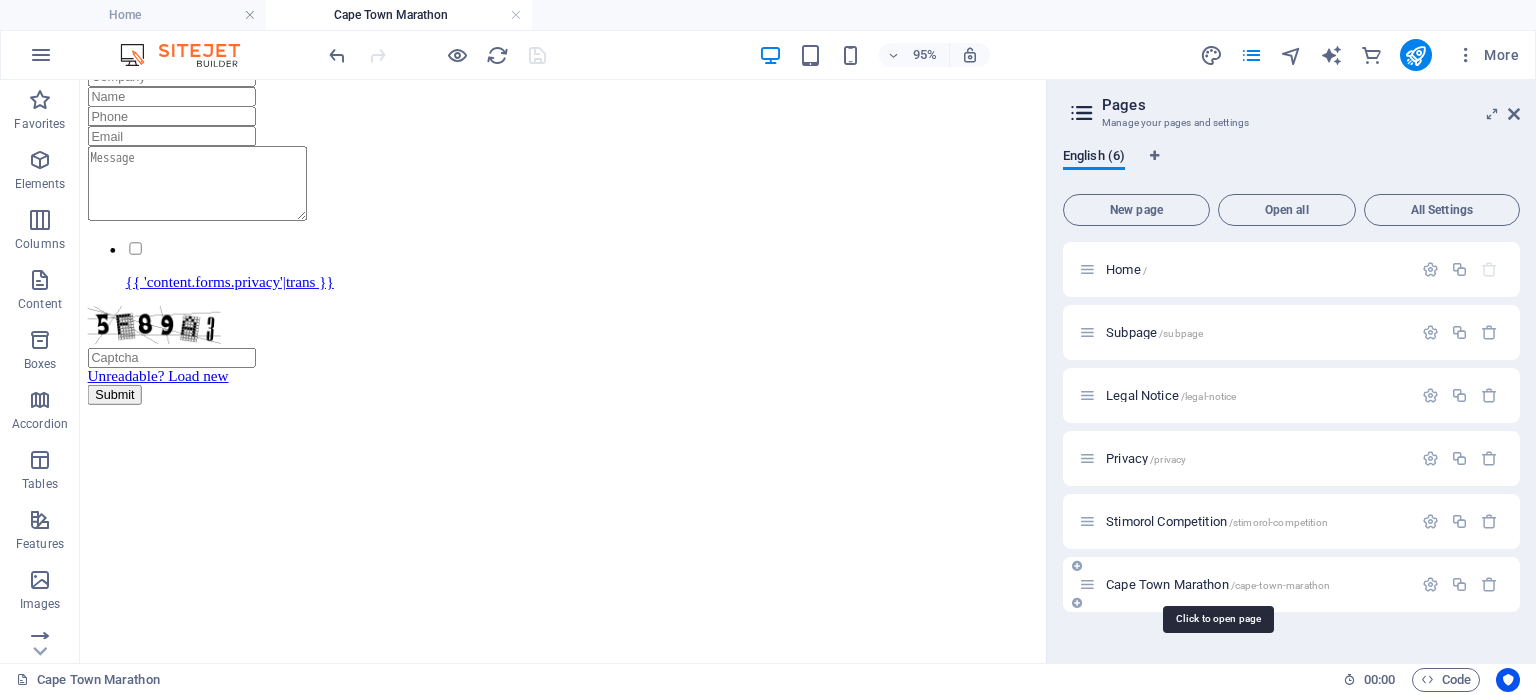 click on "/cape-town-marathon" at bounding box center (1281, 585) 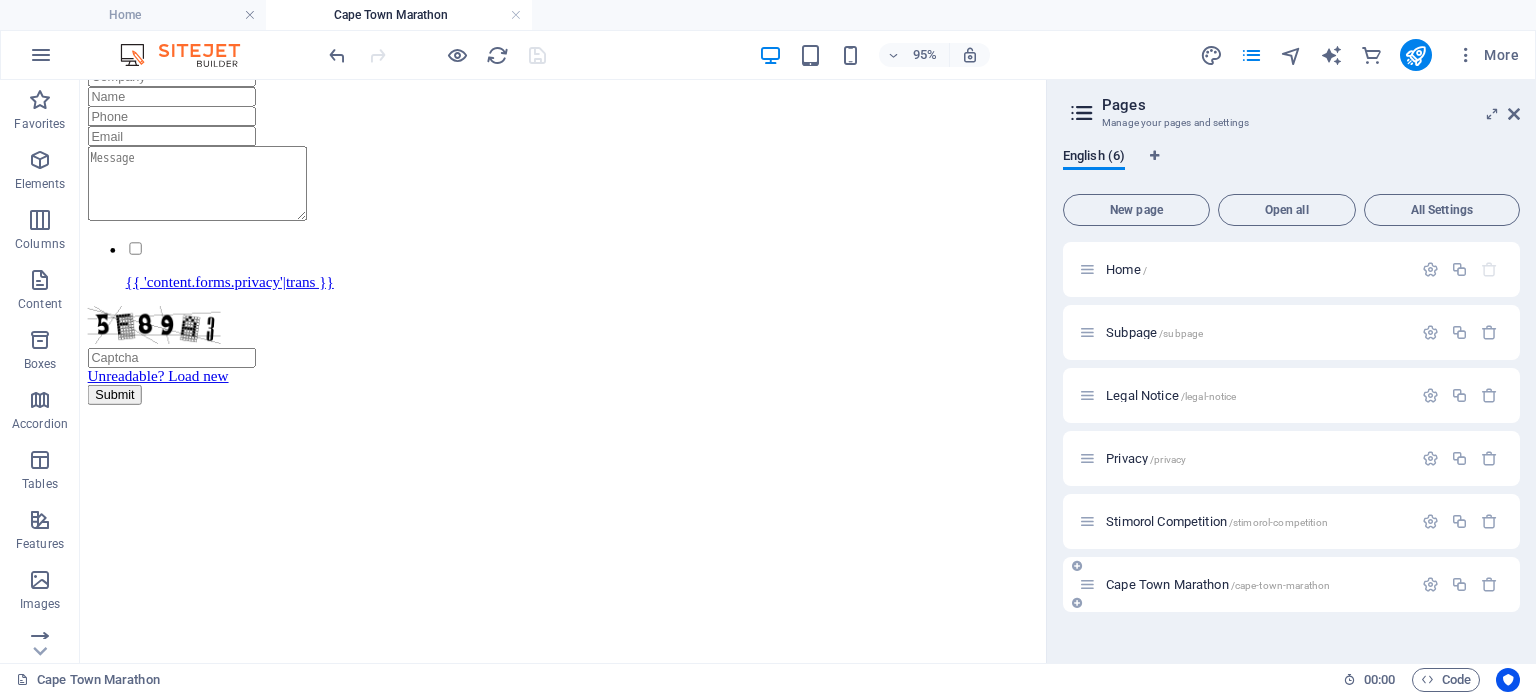 click at bounding box center (1087, 584) 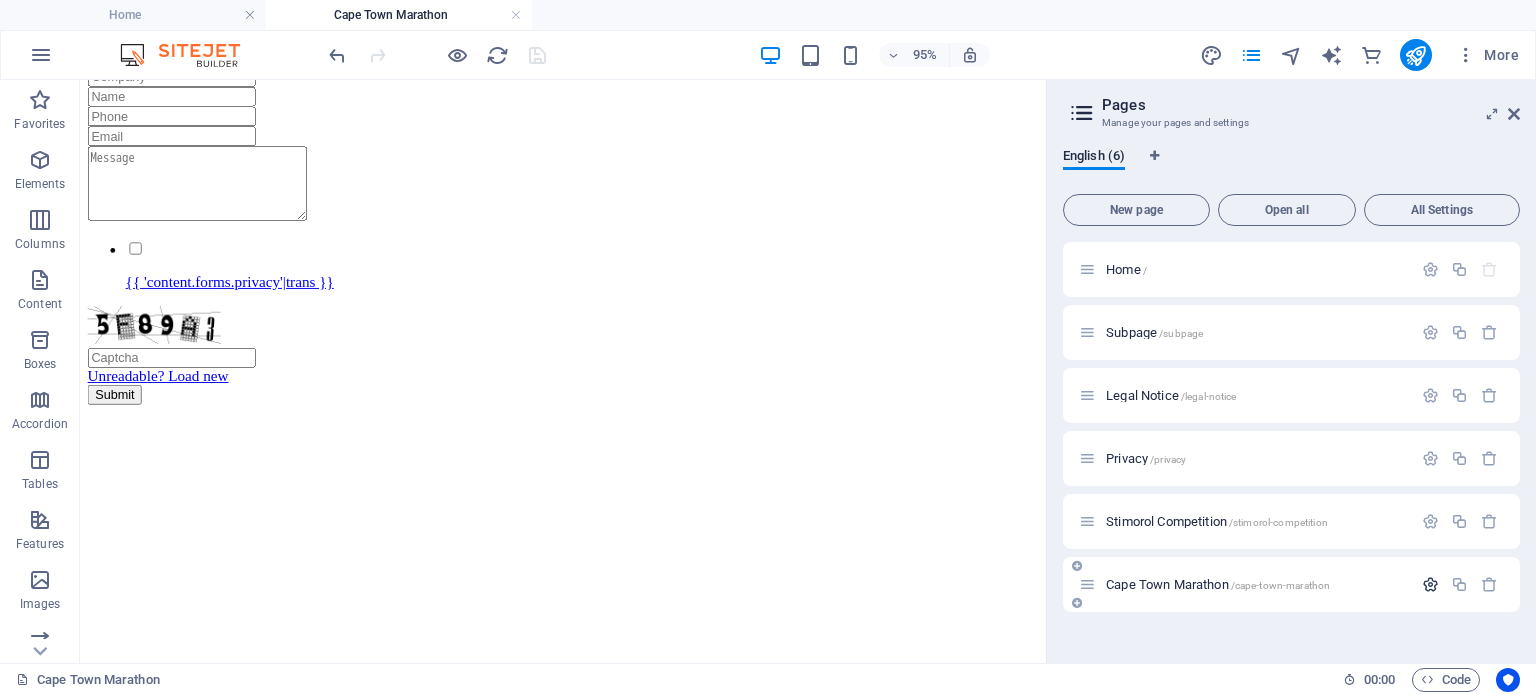 click at bounding box center (1430, 584) 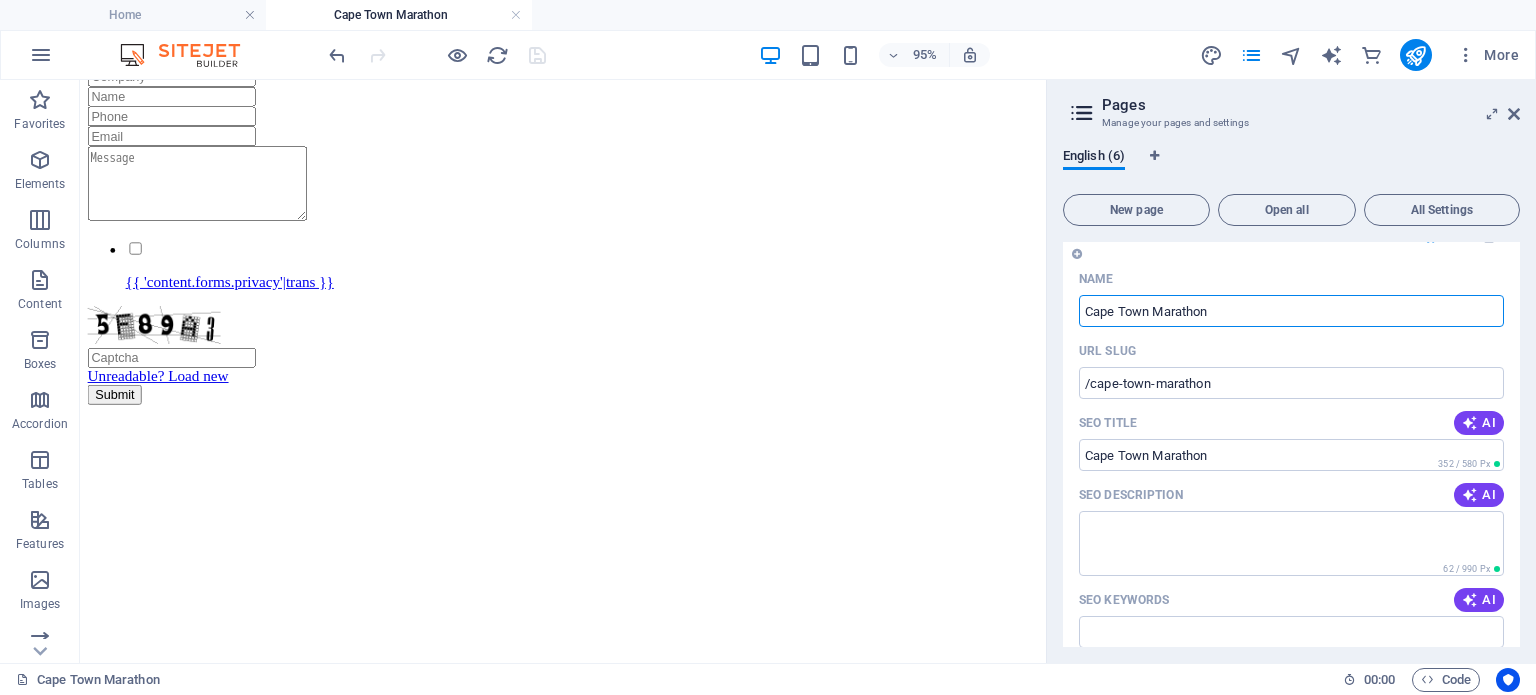 scroll, scrollTop: 428, scrollLeft: 0, axis: vertical 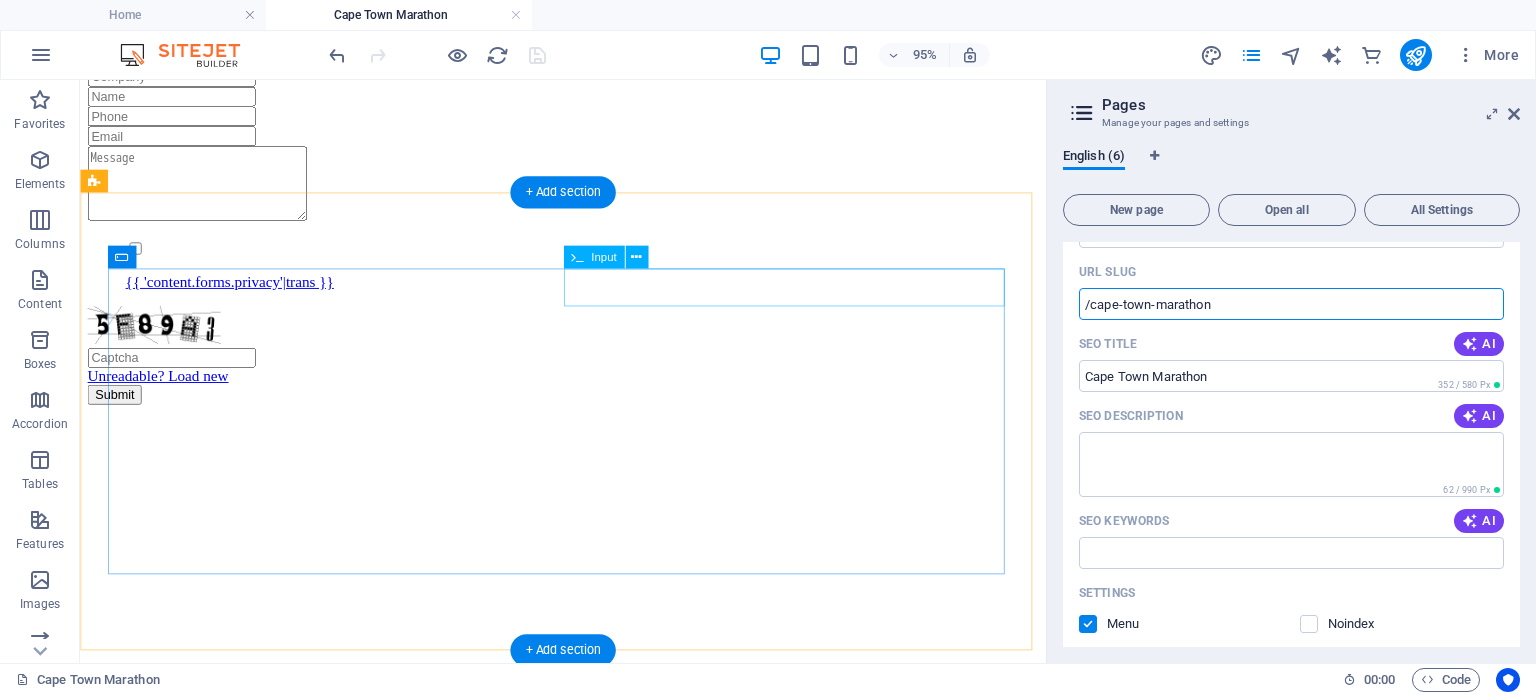 drag, startPoint x: 1325, startPoint y: 376, endPoint x: 970, endPoint y: 304, distance: 362.2278 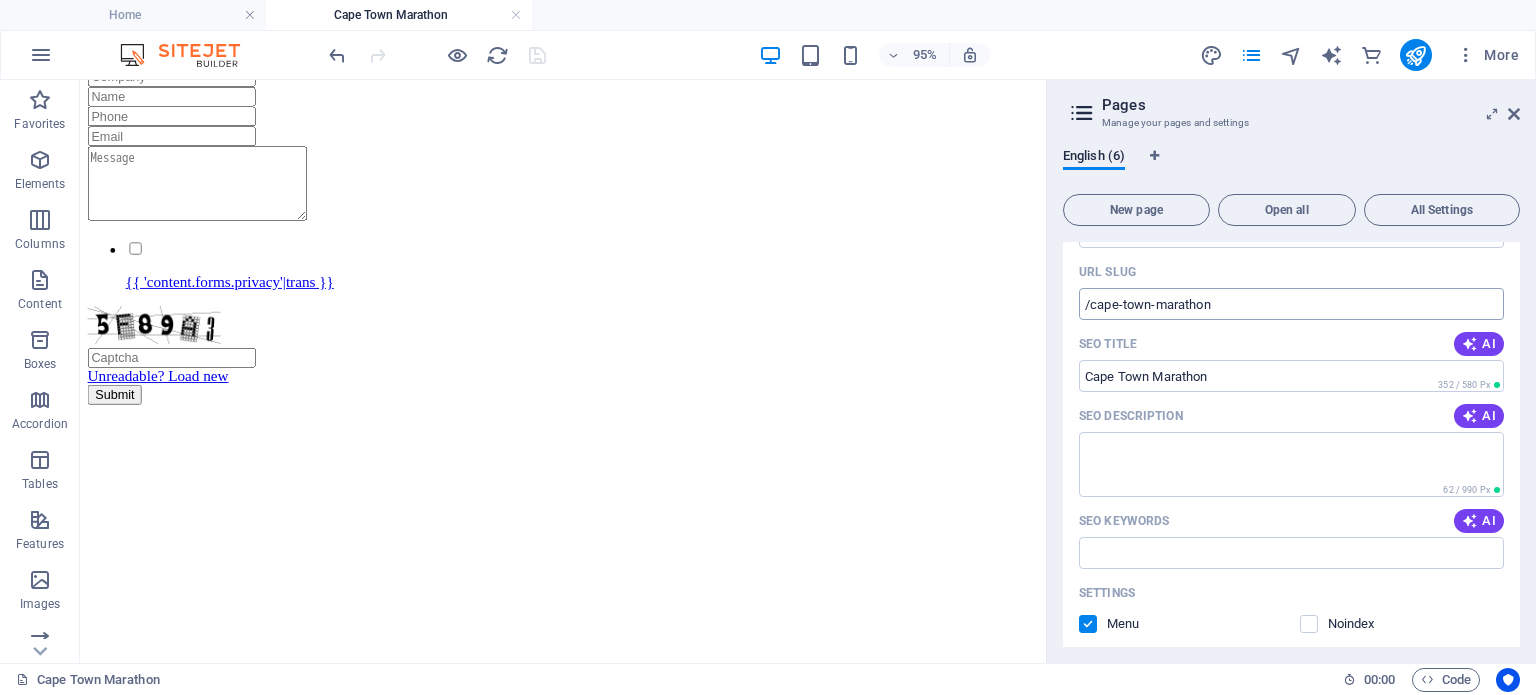 click on "/cape-town-marathon" at bounding box center [1291, 304] 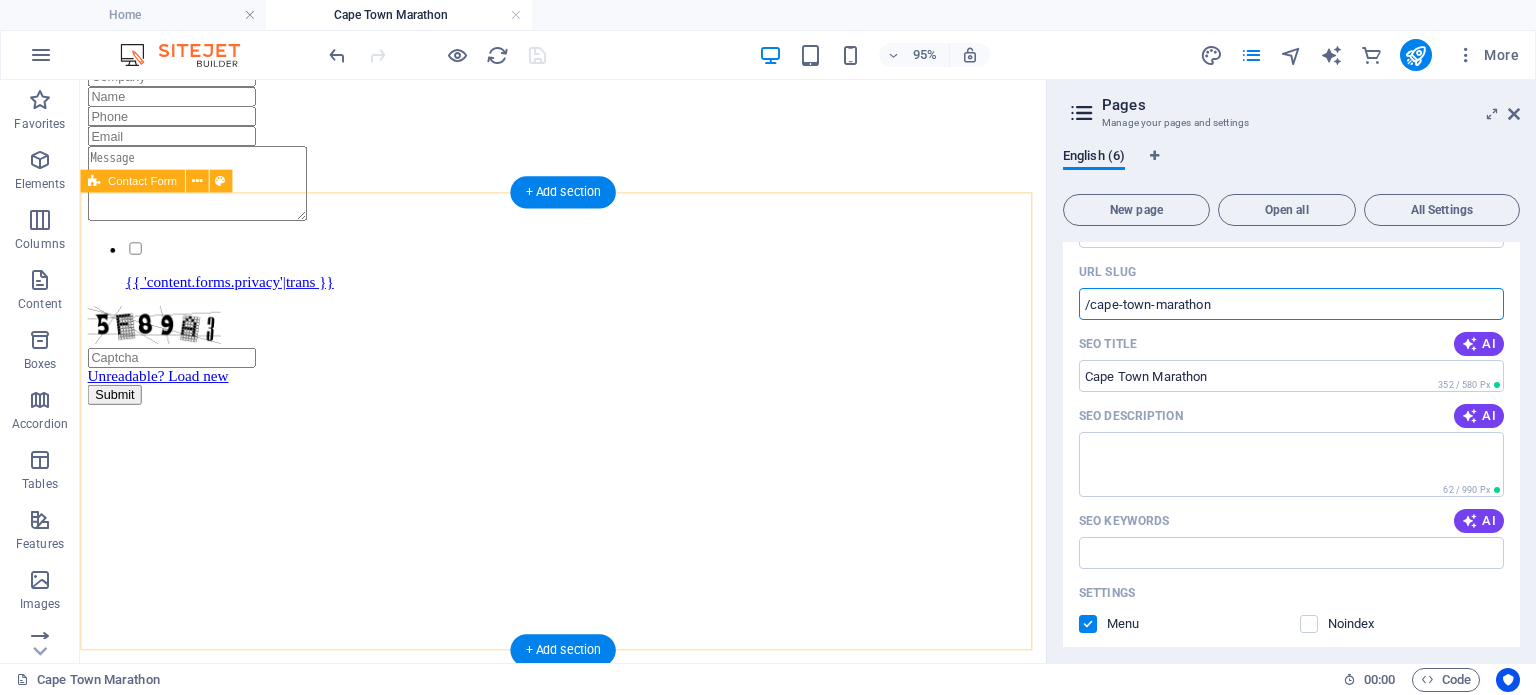drag, startPoint x: 1324, startPoint y: 379, endPoint x: 1165, endPoint y: 371, distance: 159.20113 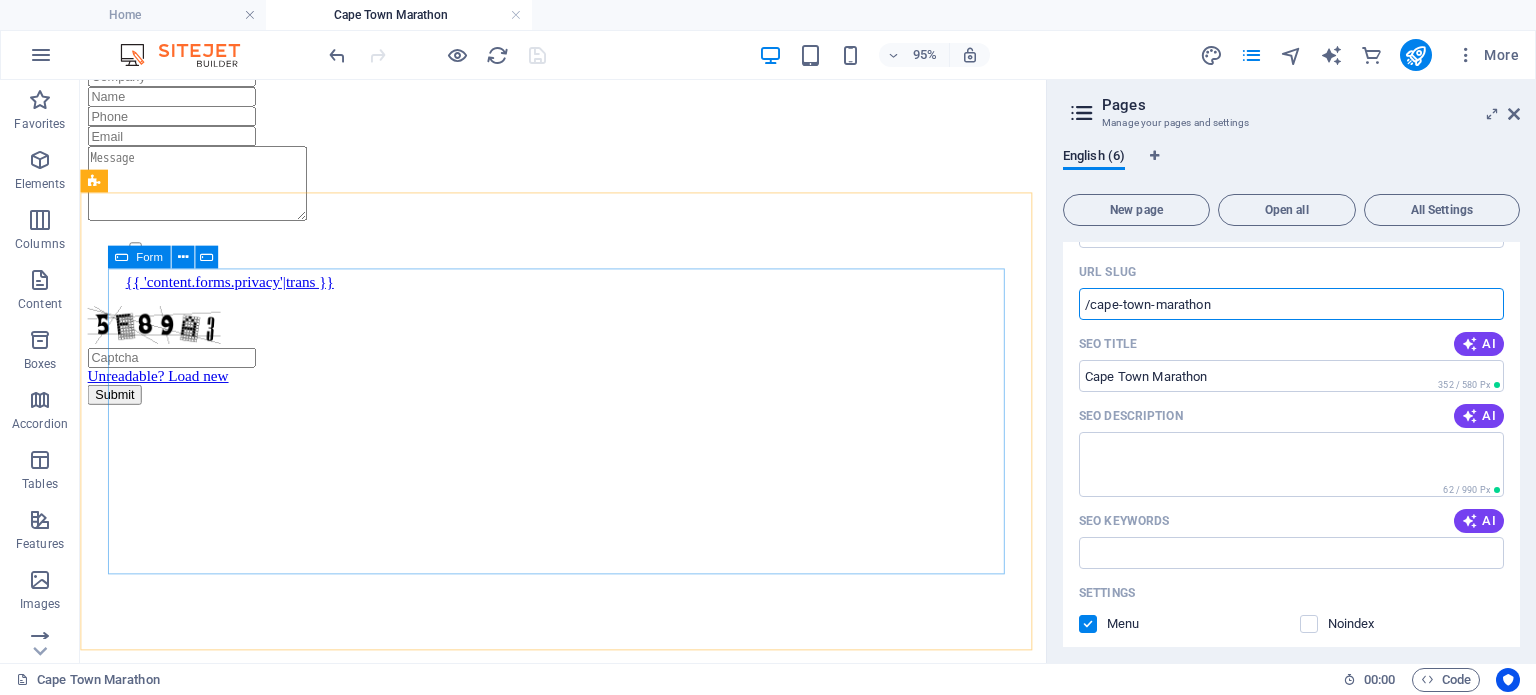click at bounding box center (121, 257) 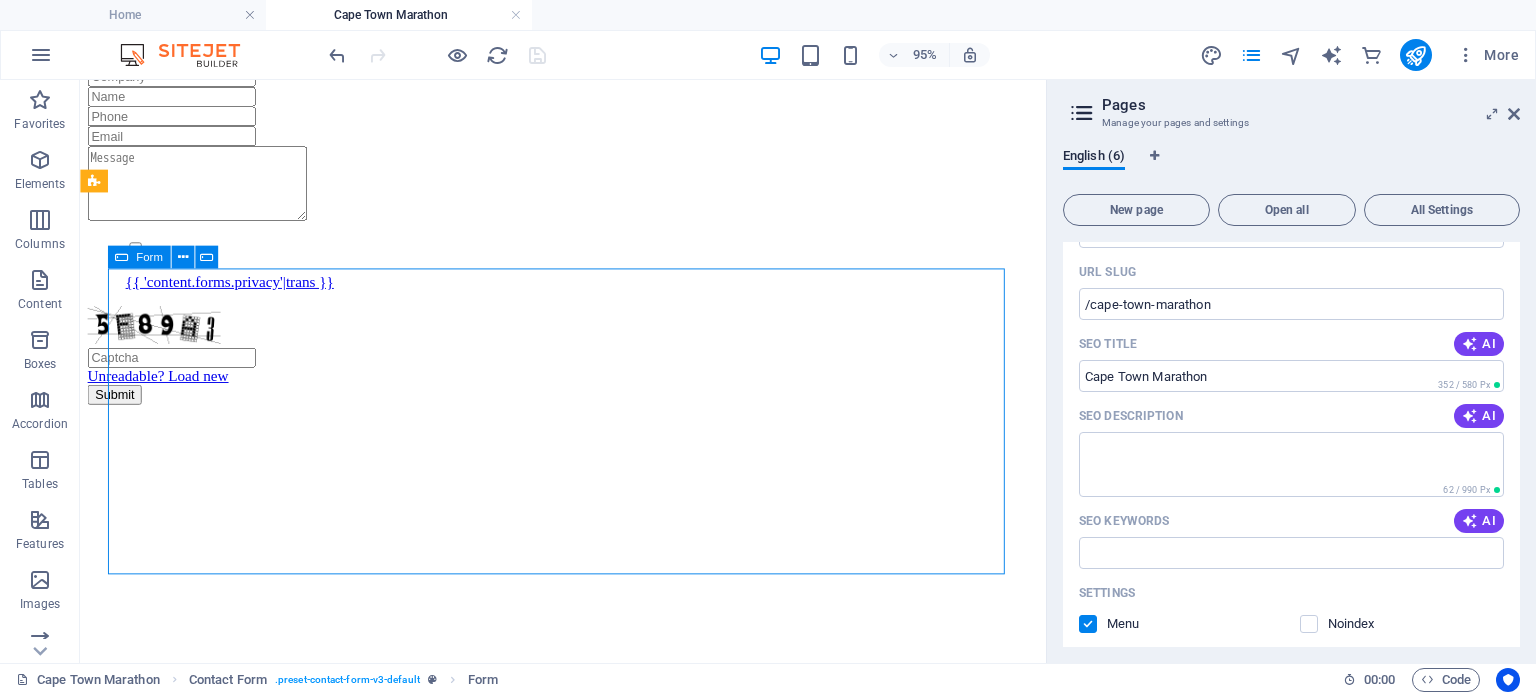 click at bounding box center (121, 257) 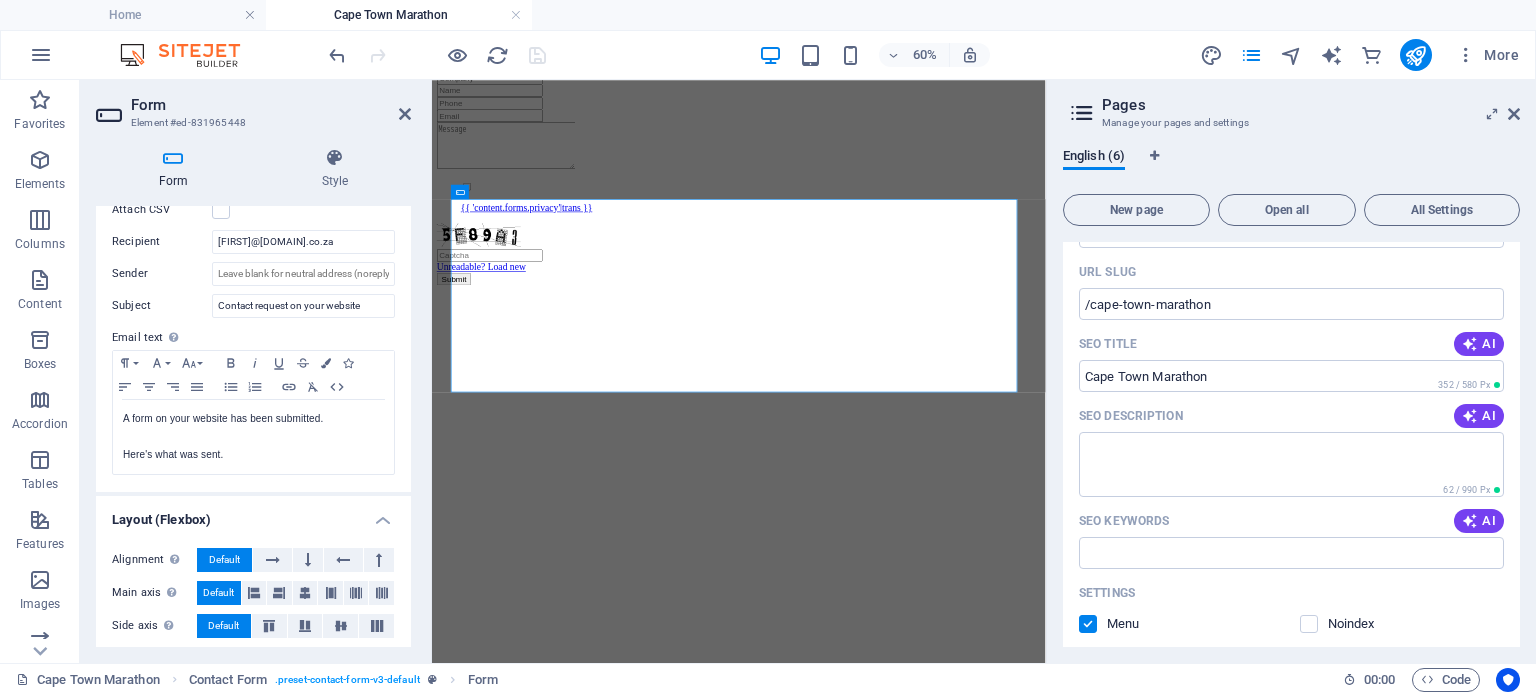 scroll, scrollTop: 676, scrollLeft: 0, axis: vertical 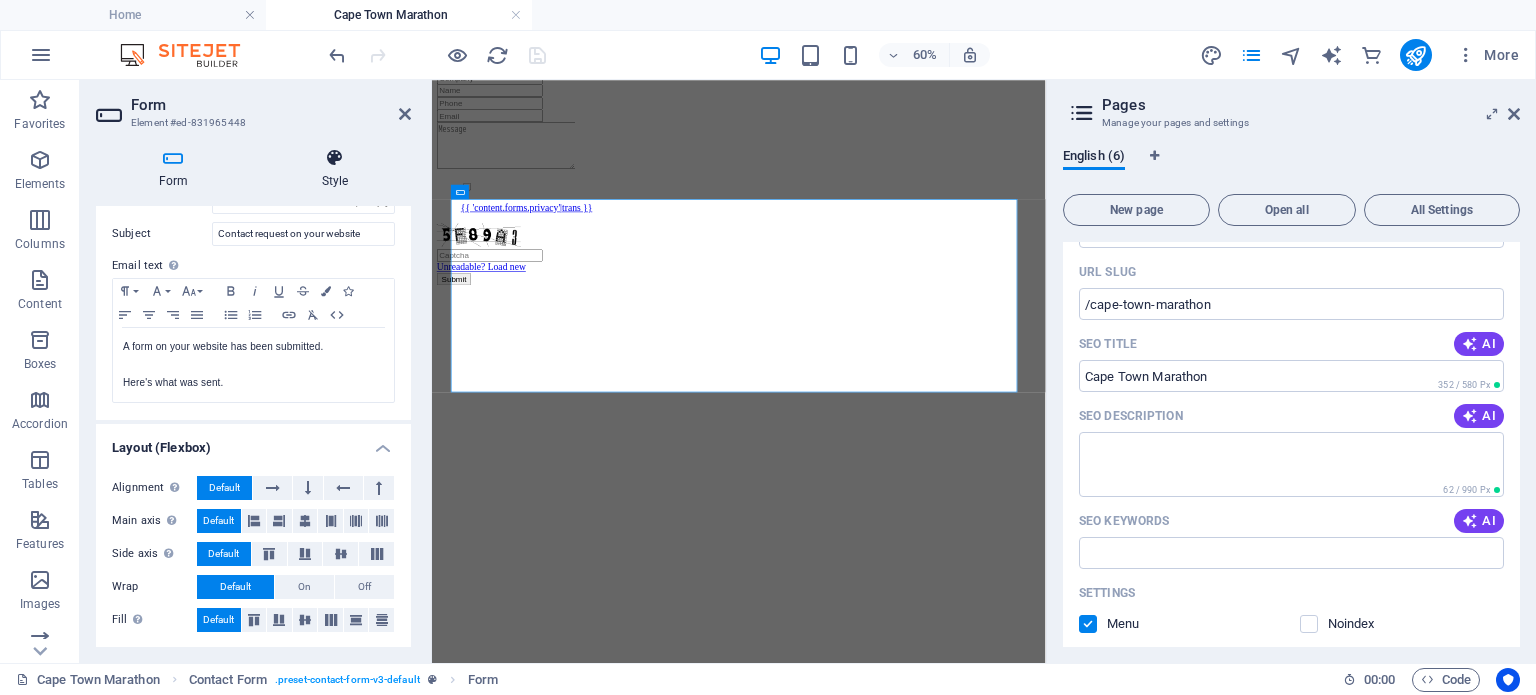 click at bounding box center (335, 158) 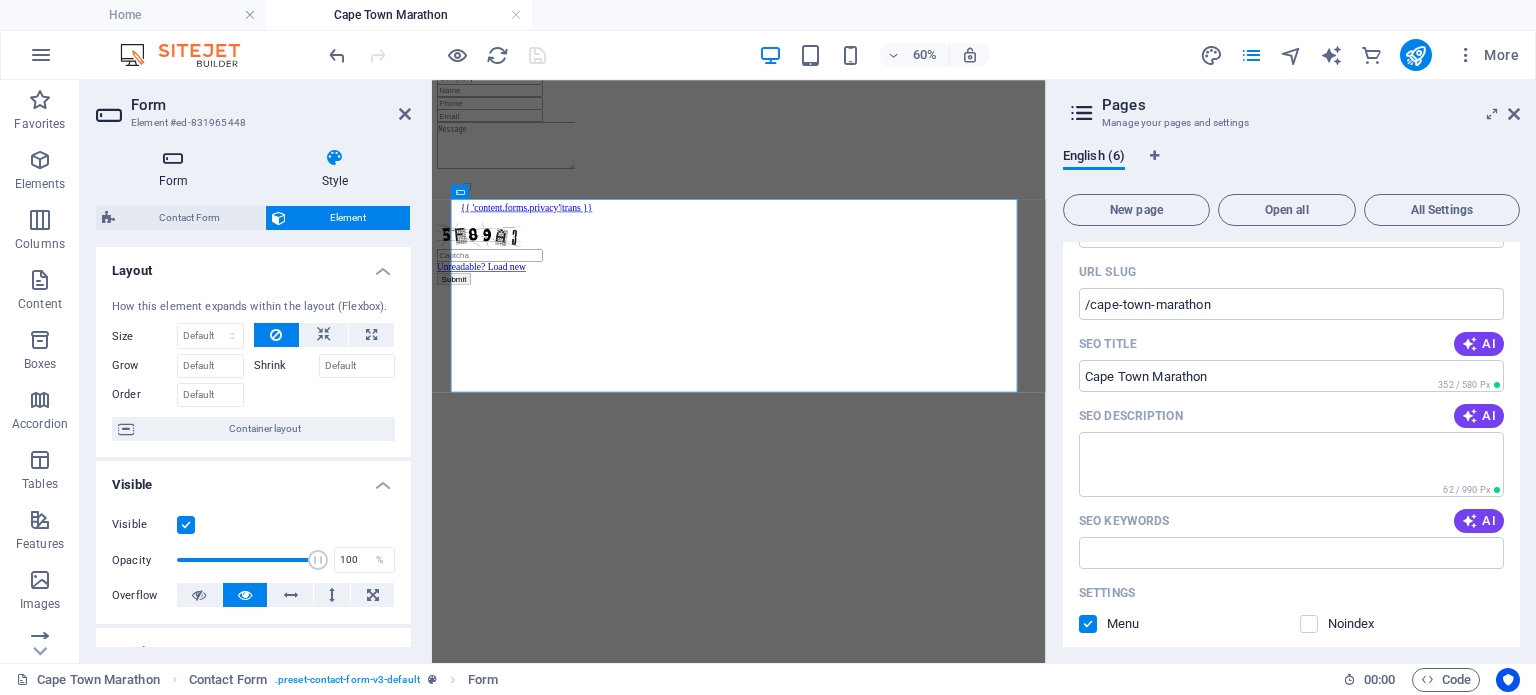 click at bounding box center (173, 158) 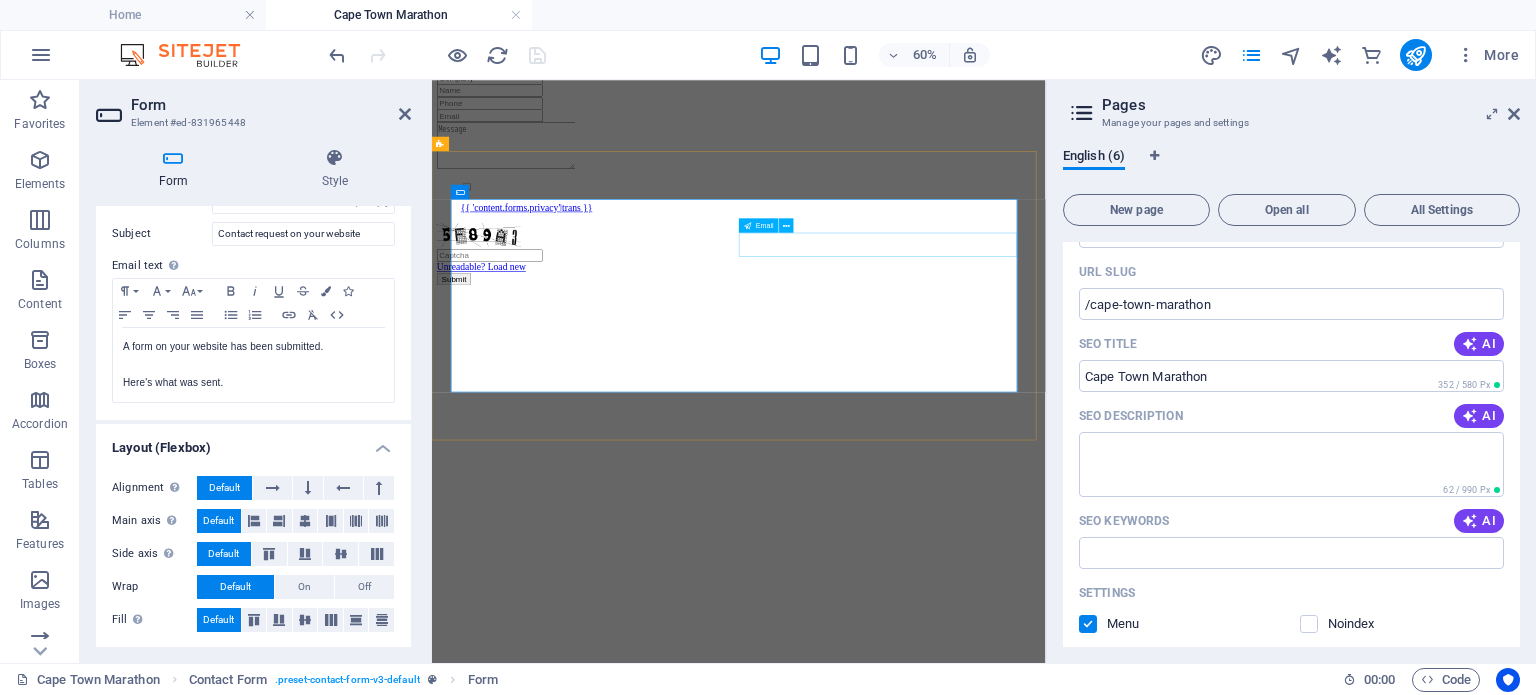 click at bounding box center [528, 139] 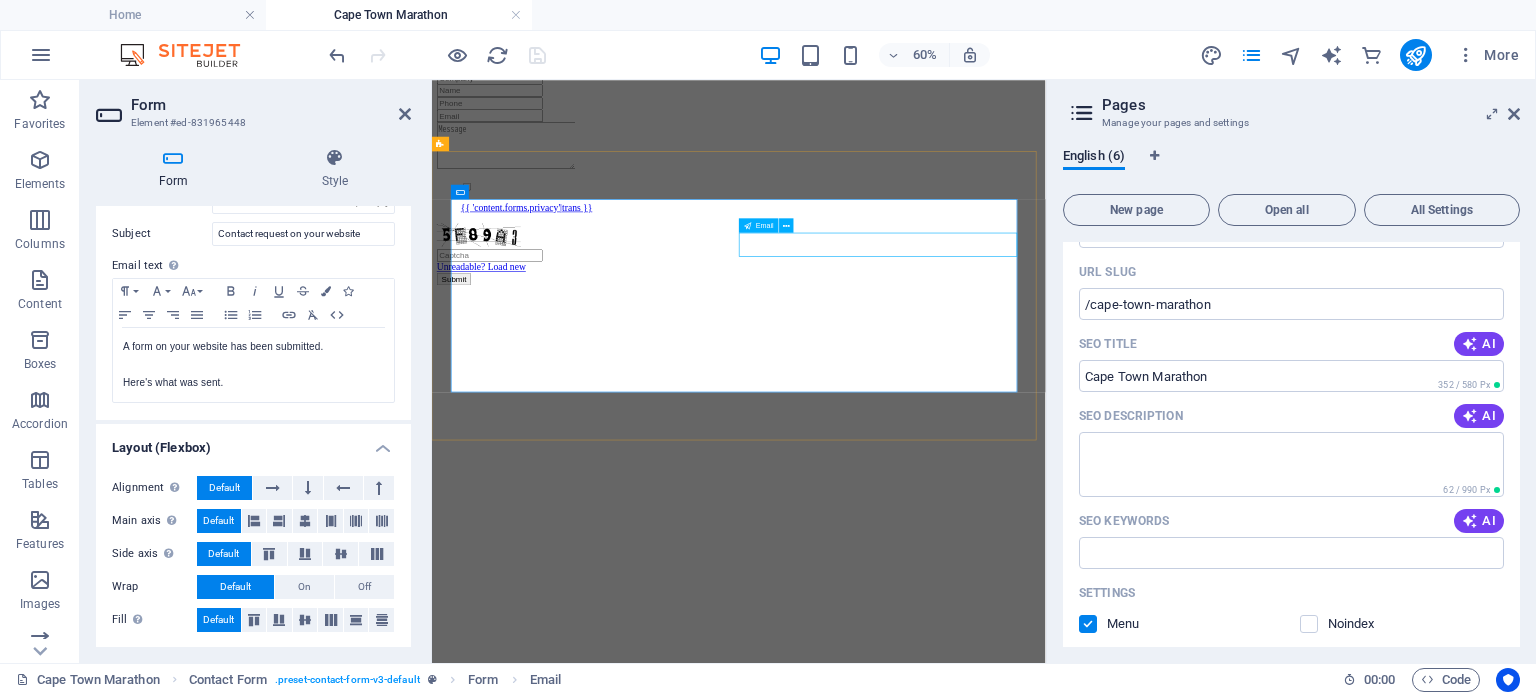 click on "Email" at bounding box center (759, 225) 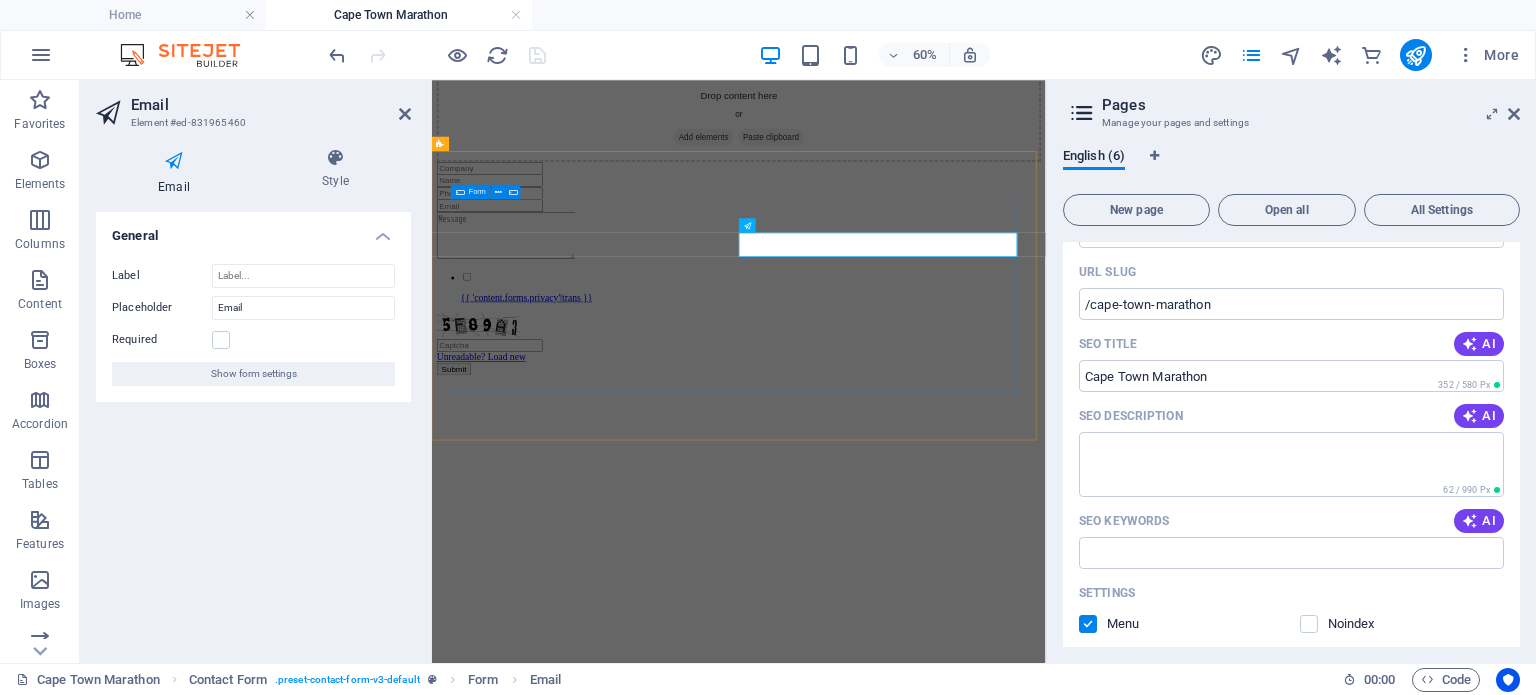scroll, scrollTop: 0, scrollLeft: 0, axis: both 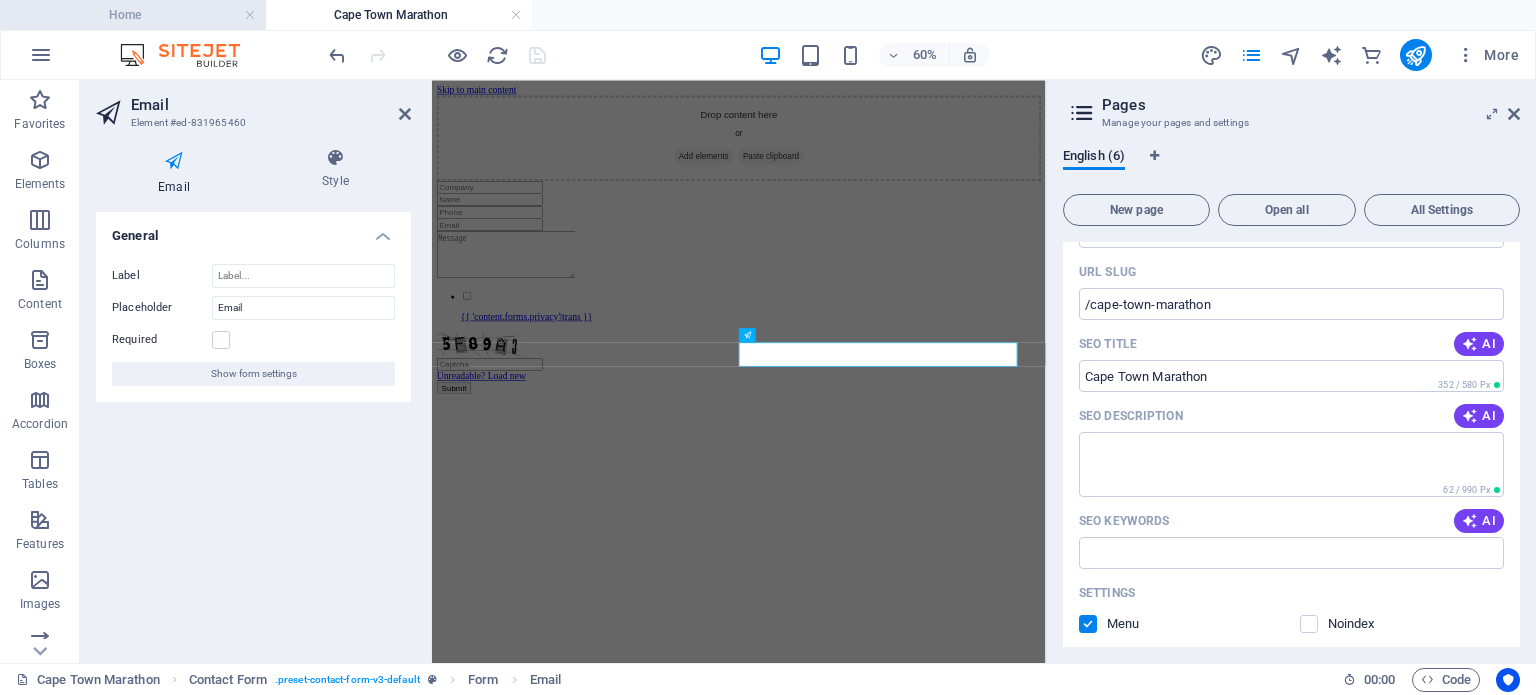 click on "Home" at bounding box center [133, 15] 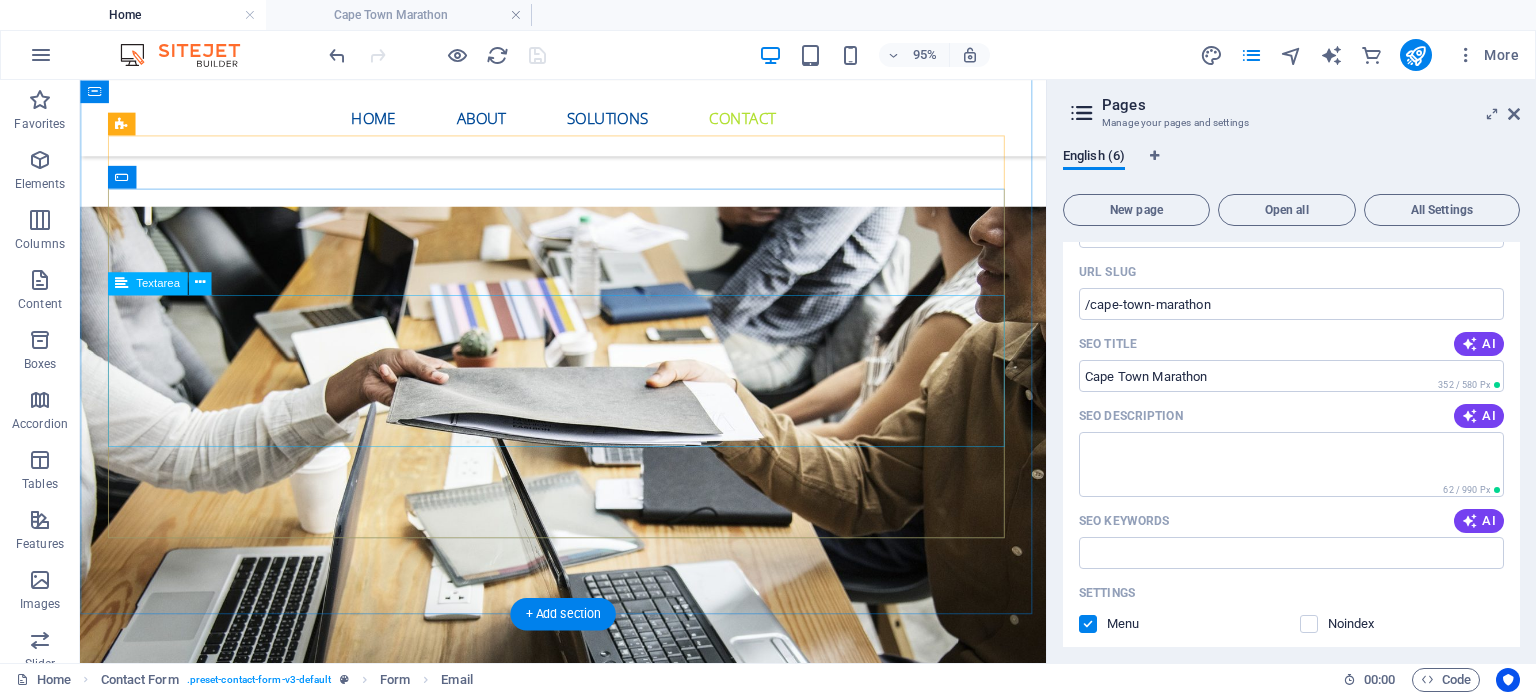 scroll, scrollTop: 4500, scrollLeft: 0, axis: vertical 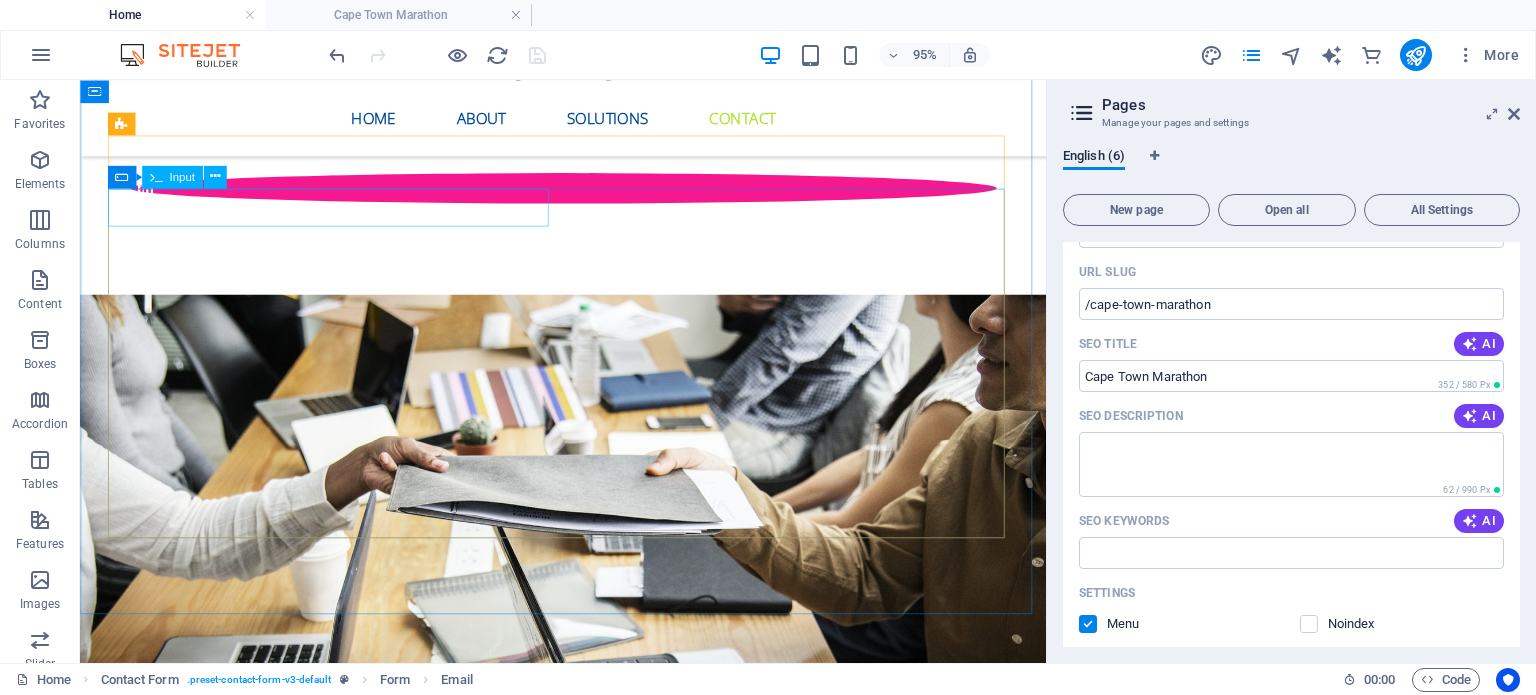 click on "Input" at bounding box center [172, 176] 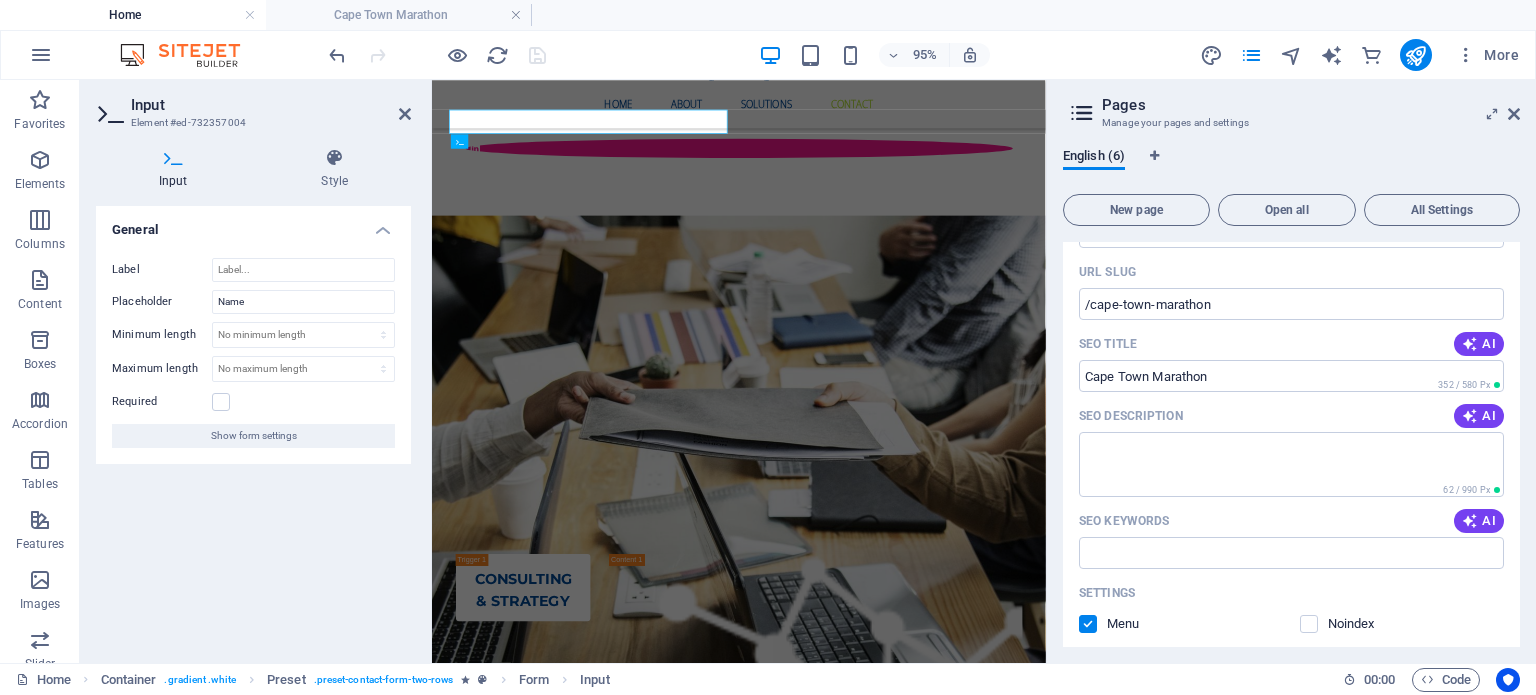 scroll, scrollTop: 4564, scrollLeft: 0, axis: vertical 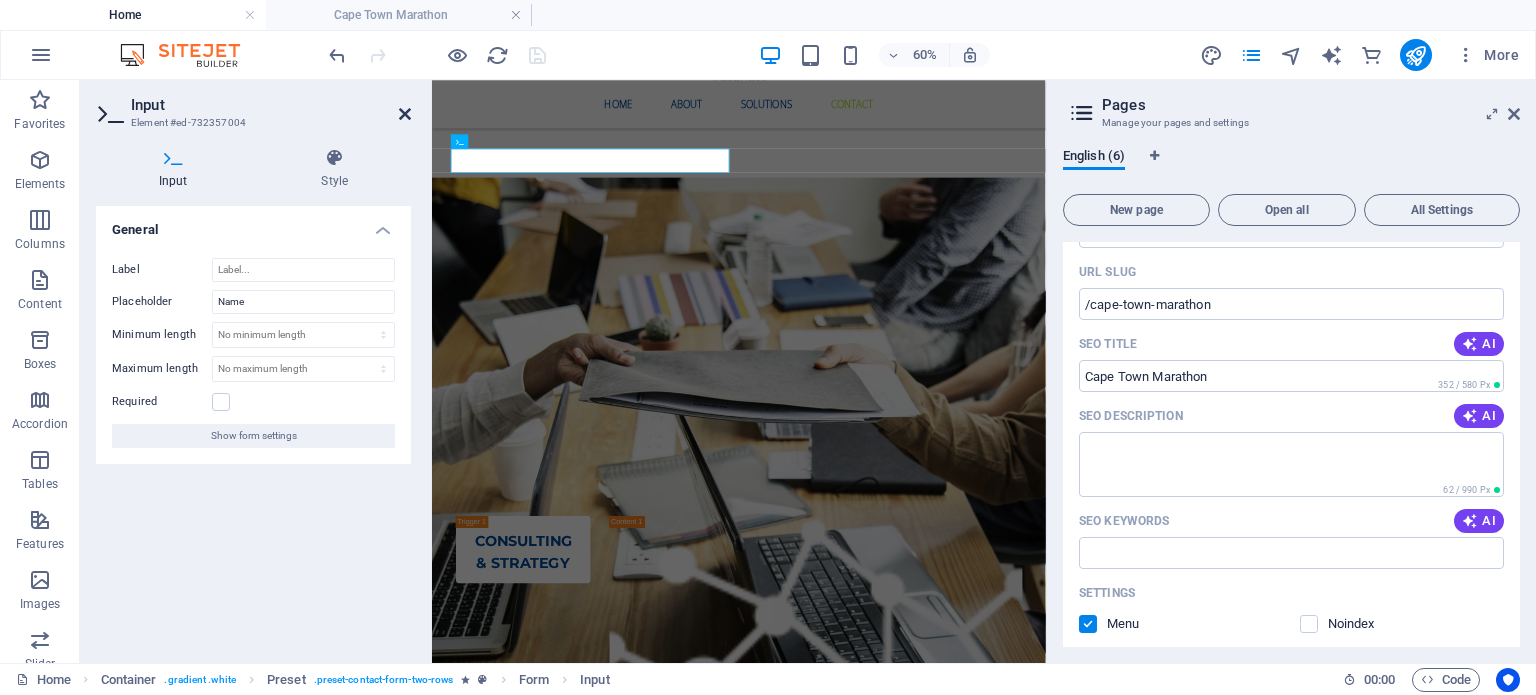 click at bounding box center [405, 114] 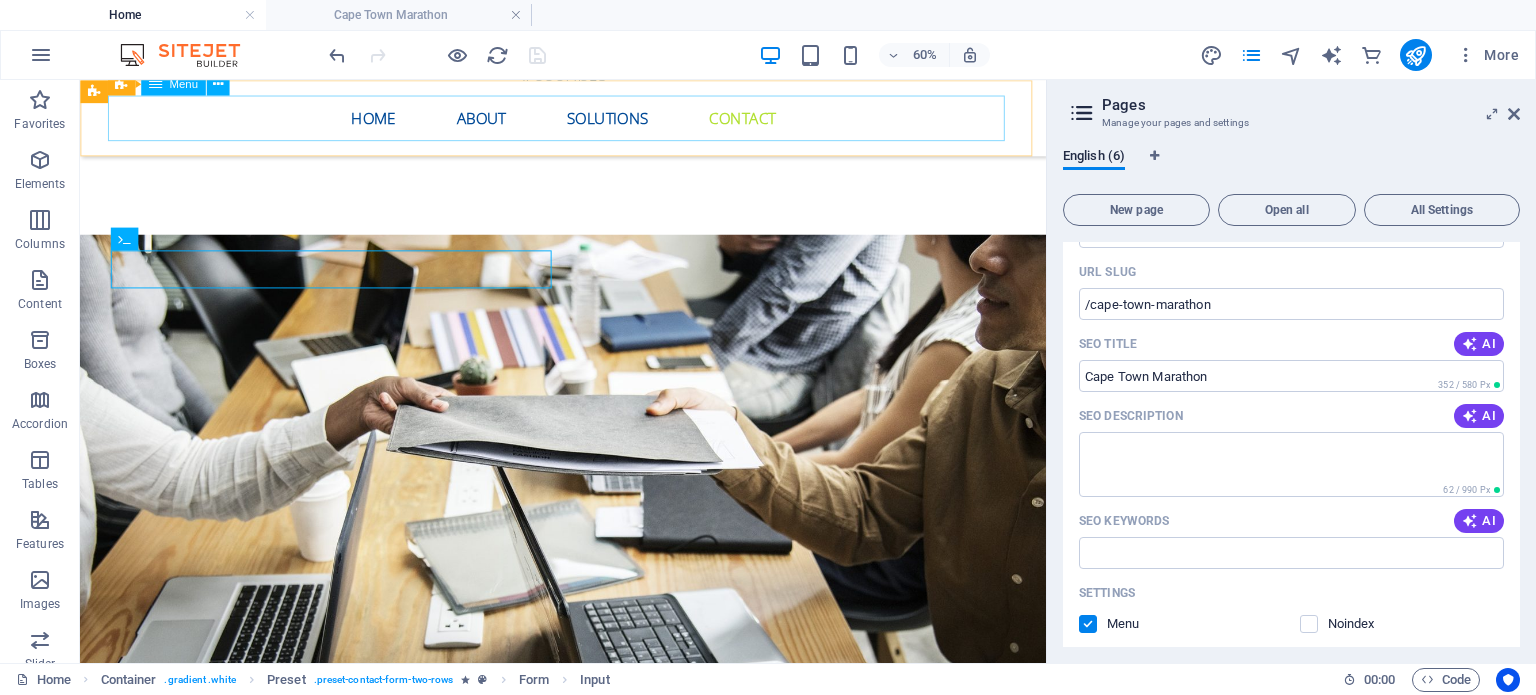 scroll, scrollTop: 4500, scrollLeft: 0, axis: vertical 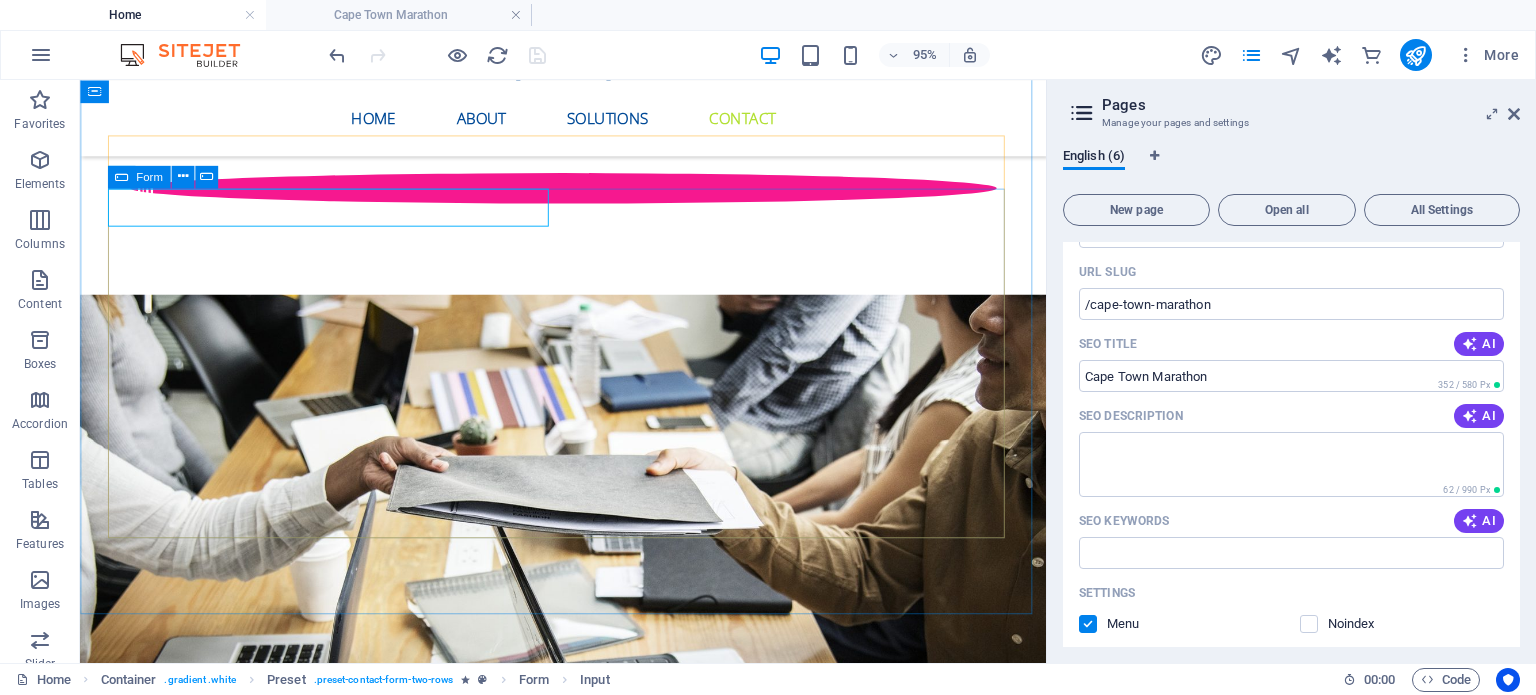 click at bounding box center (121, 176) 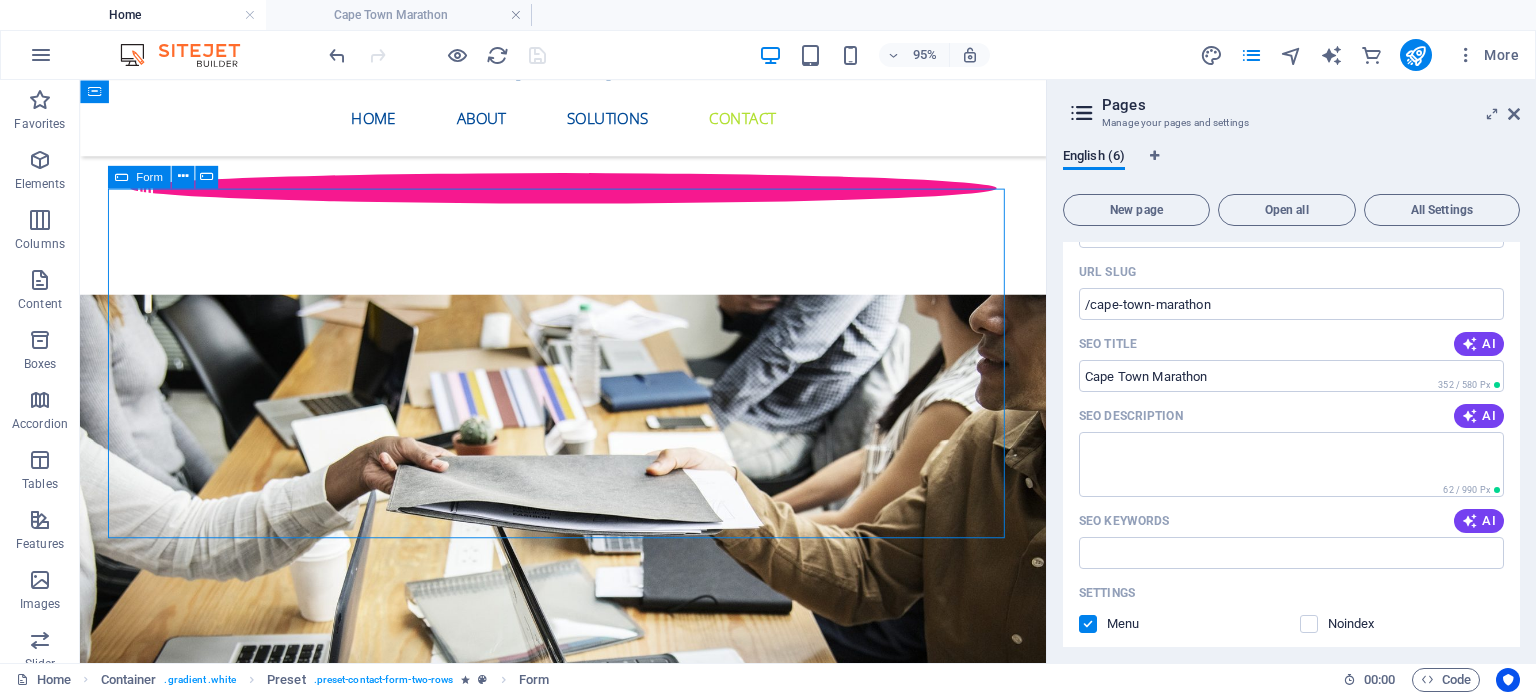 click at bounding box center (121, 176) 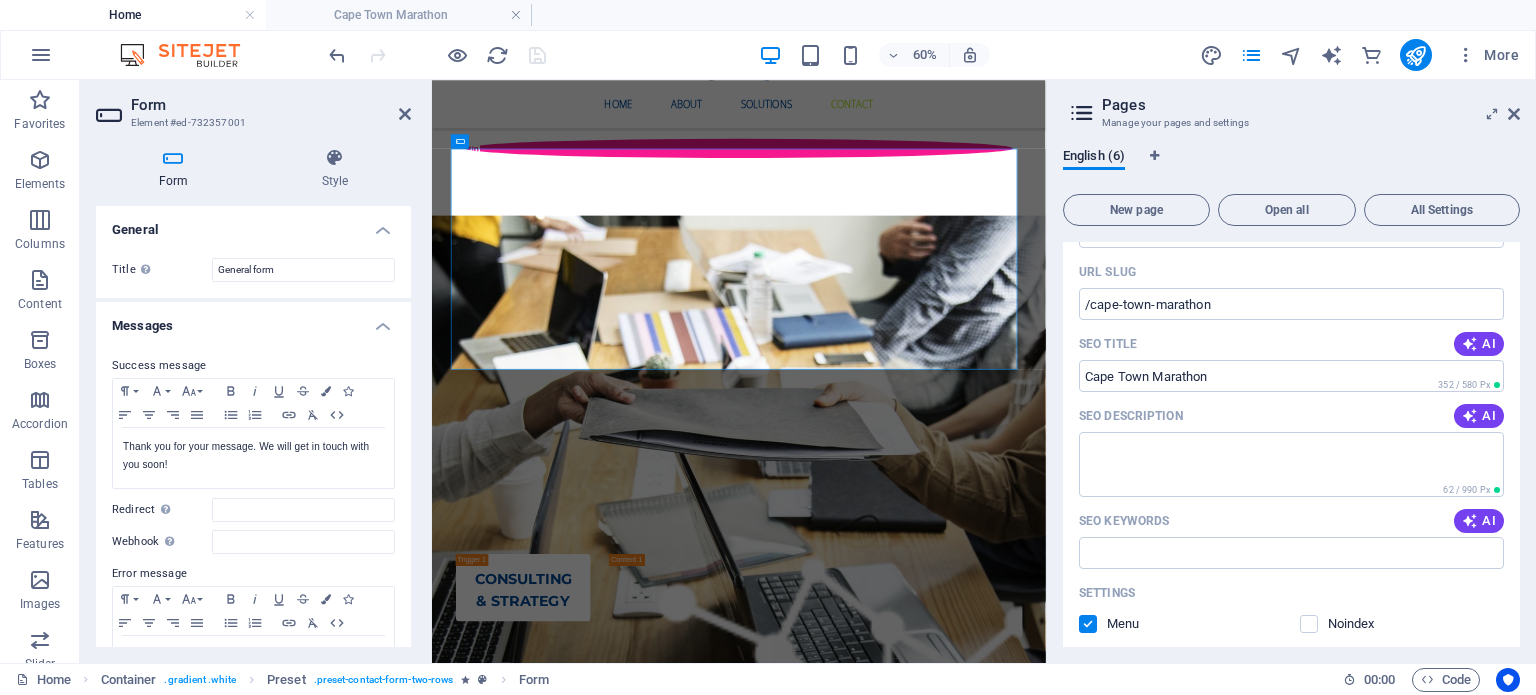 scroll, scrollTop: 4564, scrollLeft: 0, axis: vertical 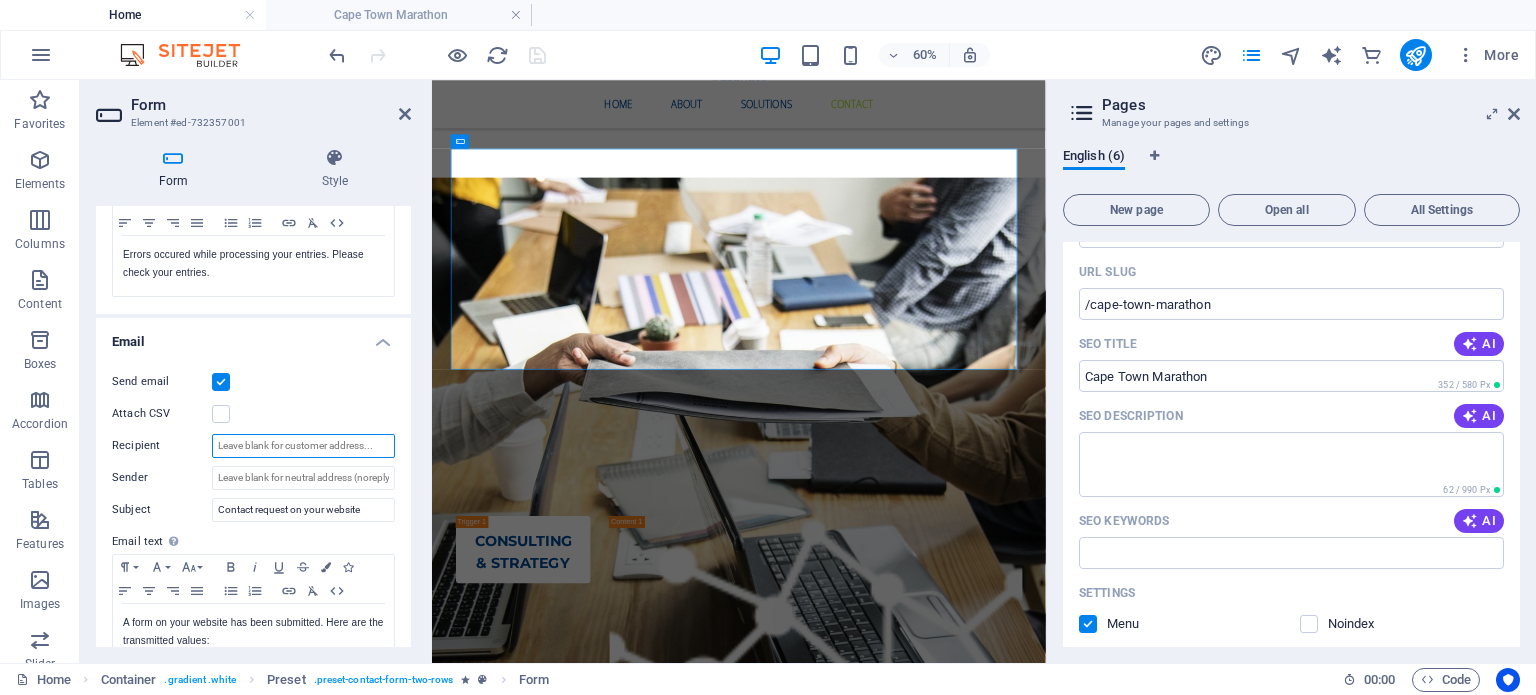 click on "Recipient" at bounding box center [303, 446] 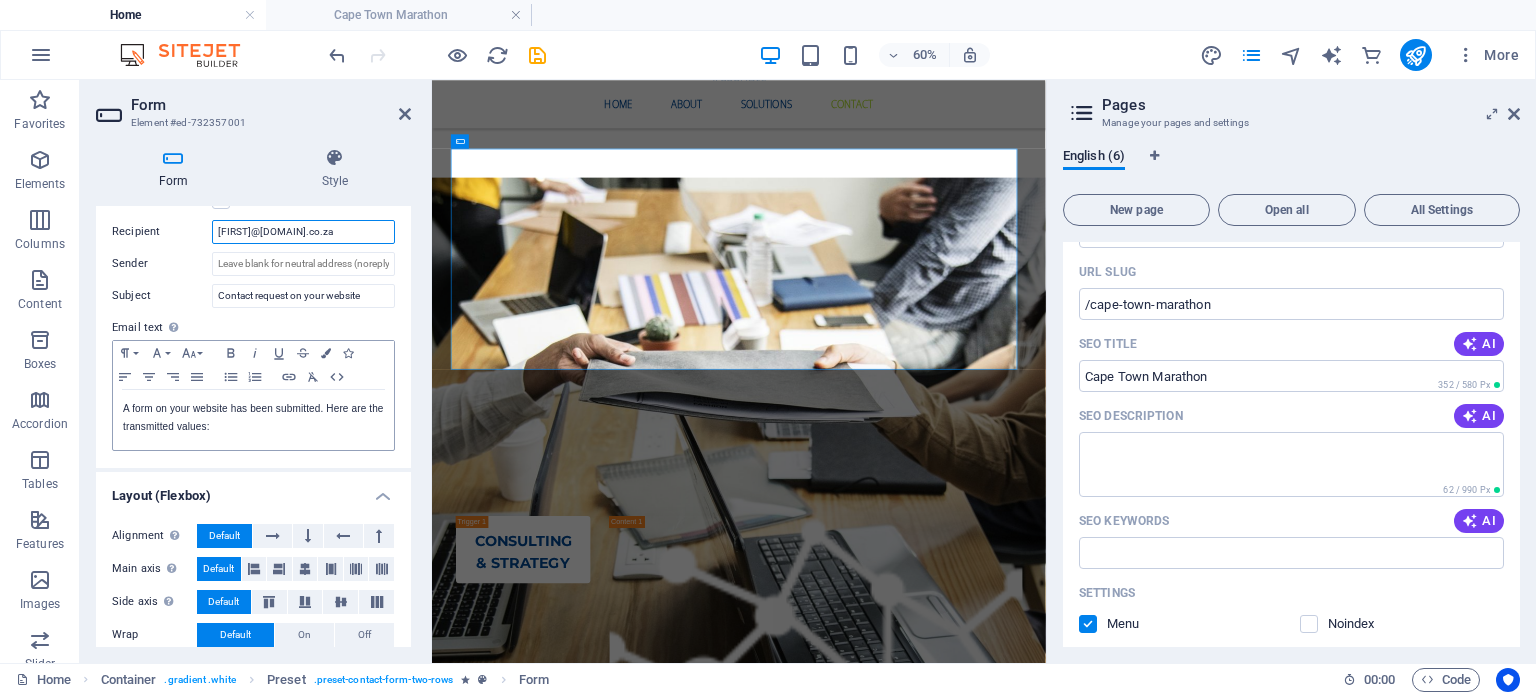 scroll, scrollTop: 662, scrollLeft: 0, axis: vertical 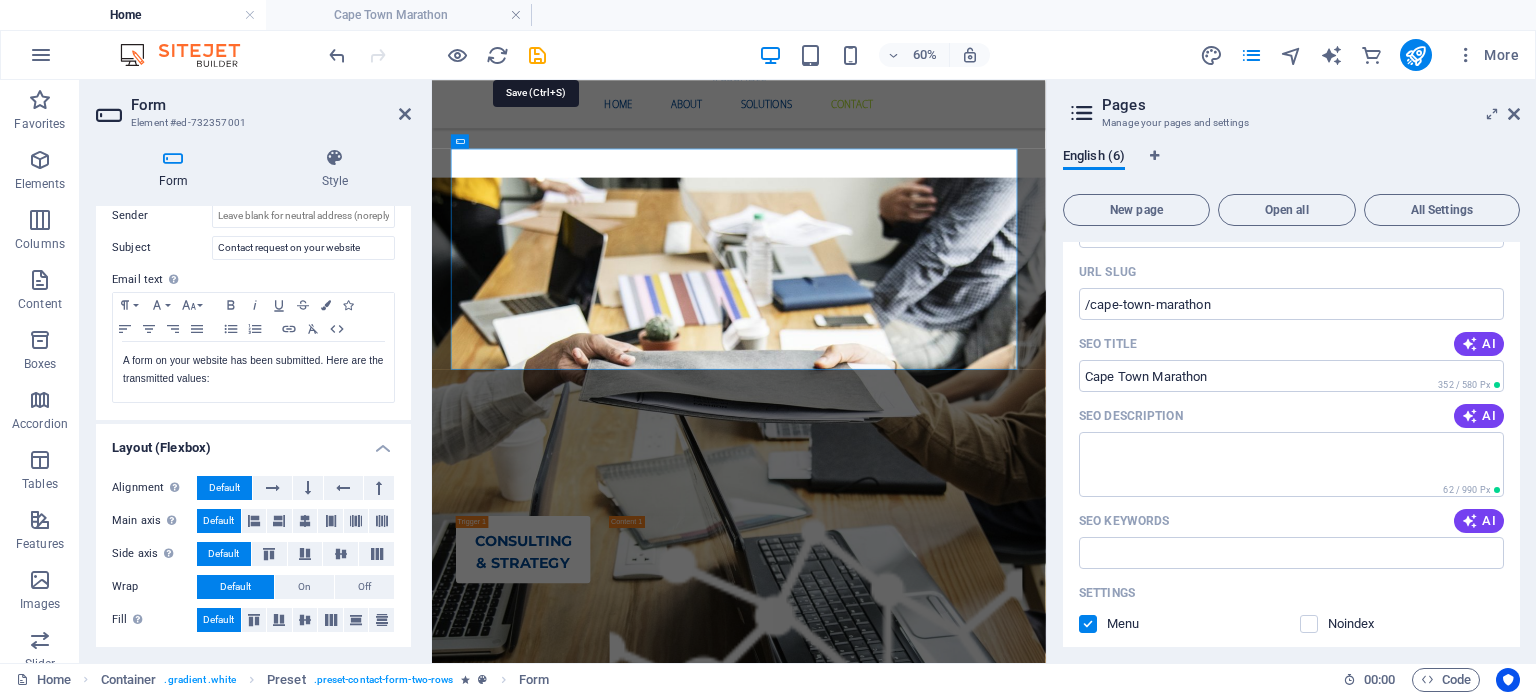 type on "[FIRST]@[DOMAIN].co.za" 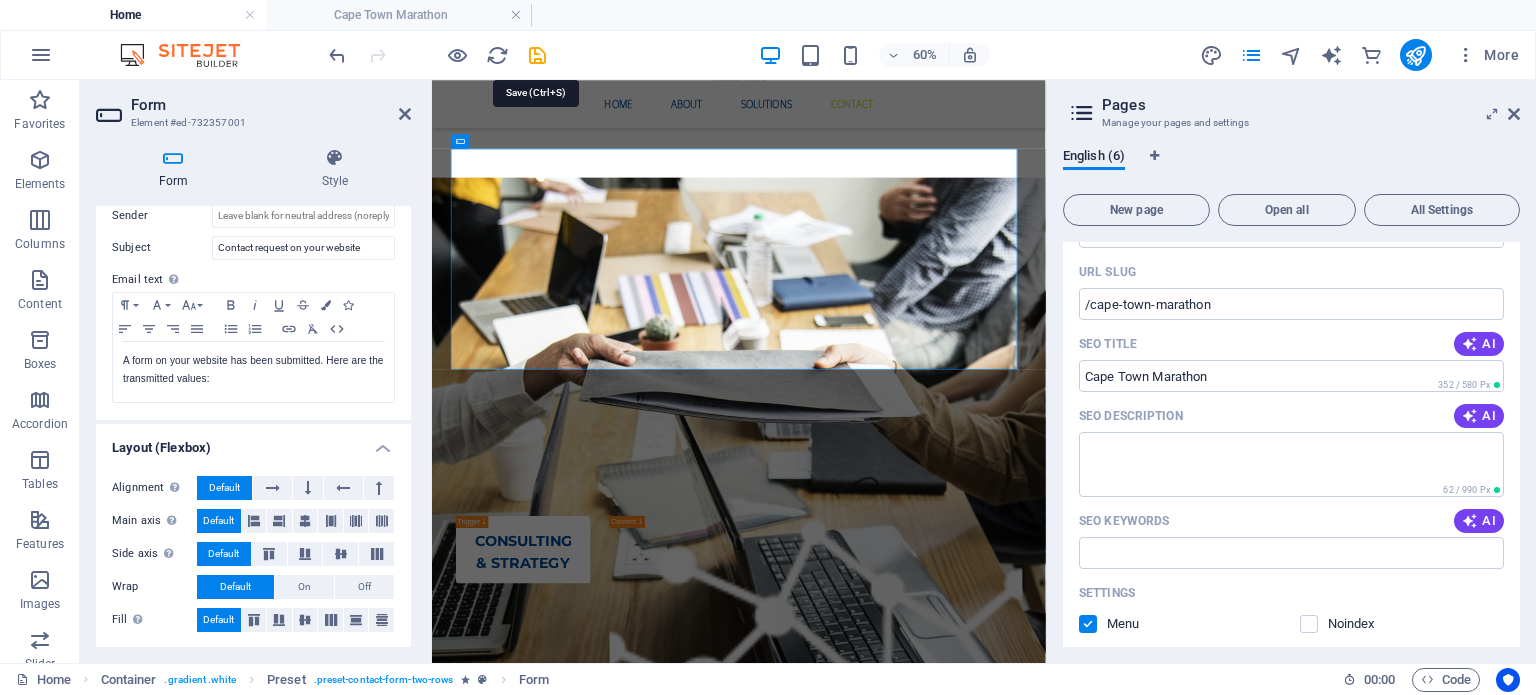 click at bounding box center (537, 55) 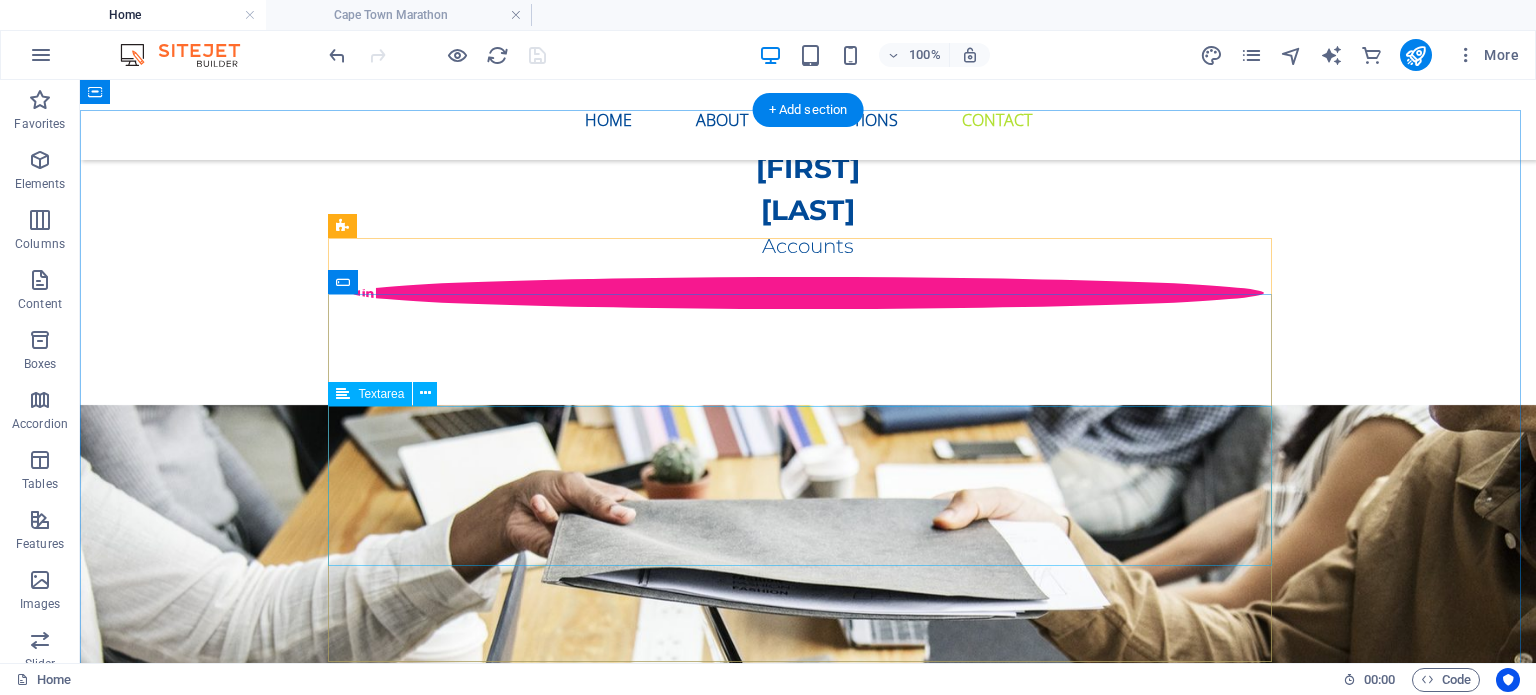 scroll, scrollTop: 4400, scrollLeft: 0, axis: vertical 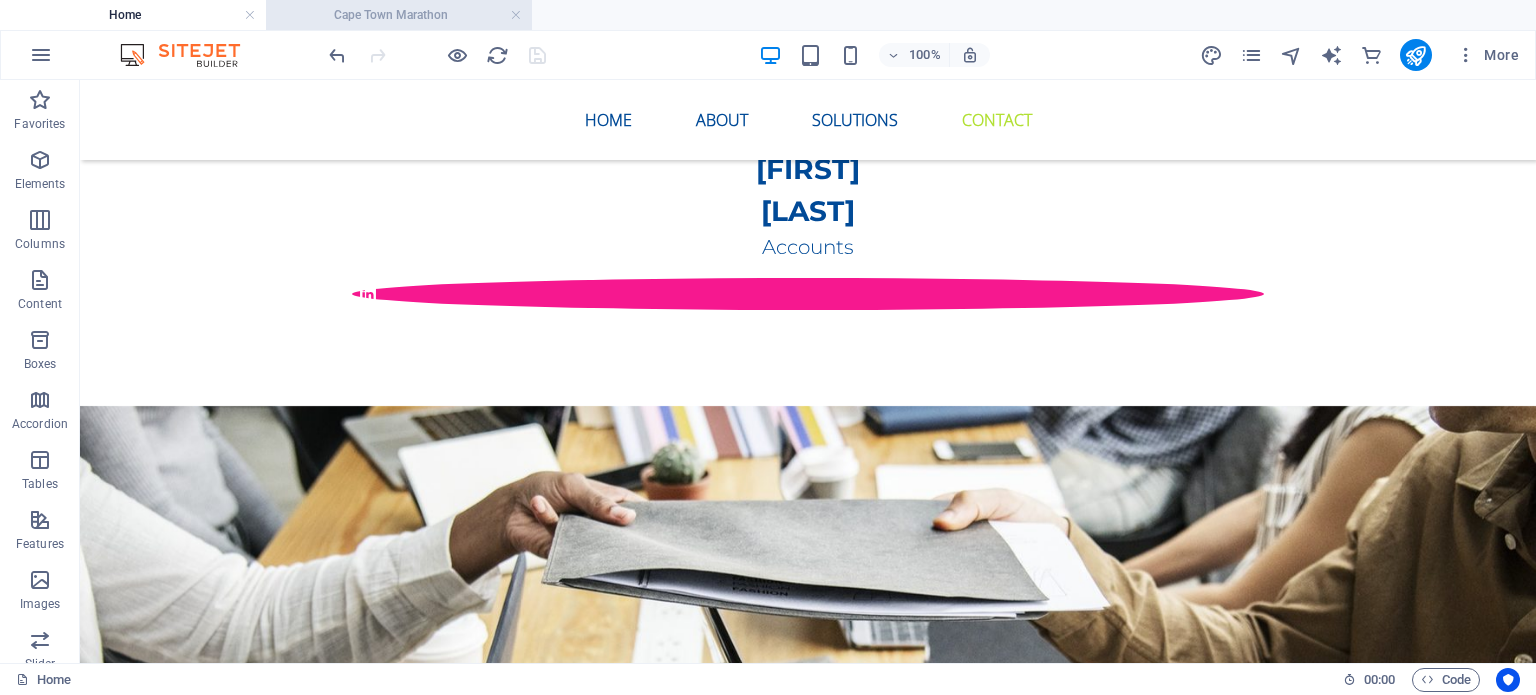 click on "Cape Town Marathon" at bounding box center [399, 15] 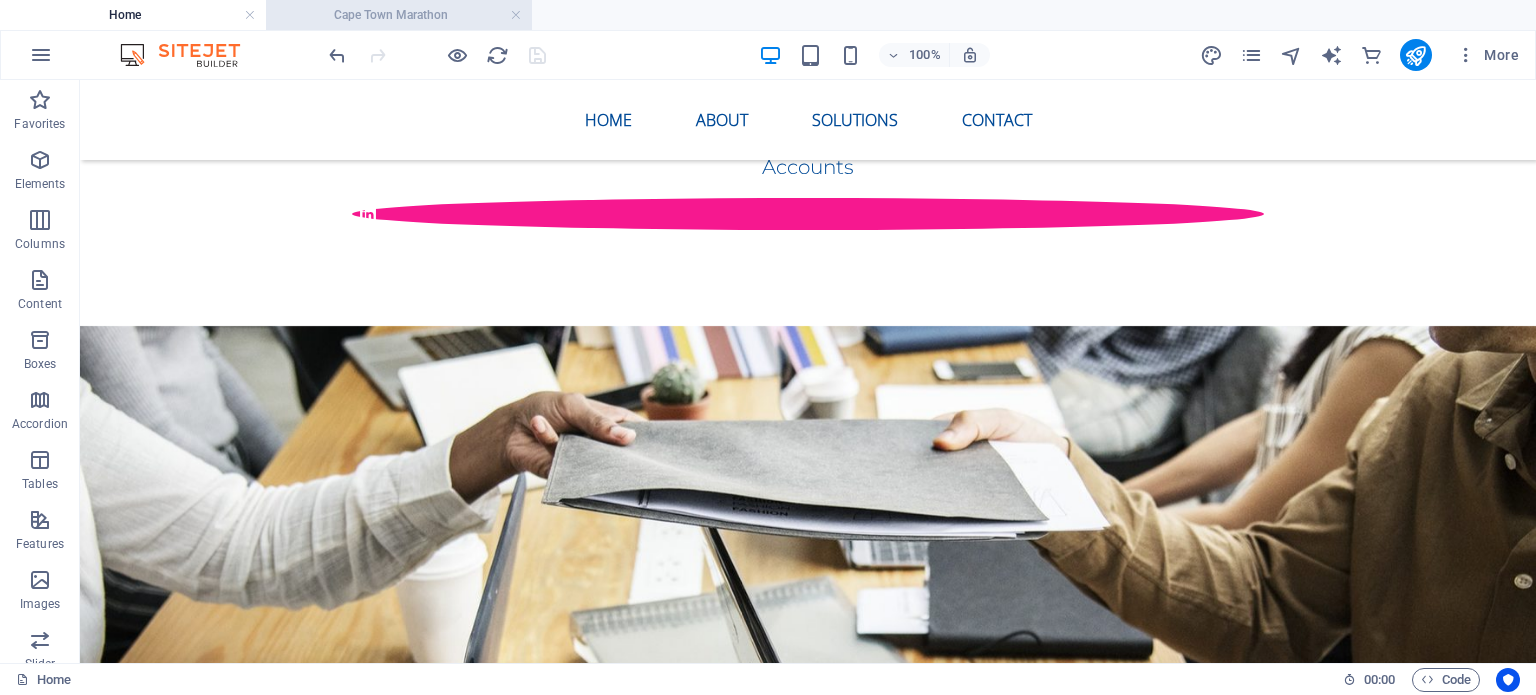 scroll, scrollTop: 0, scrollLeft: 0, axis: both 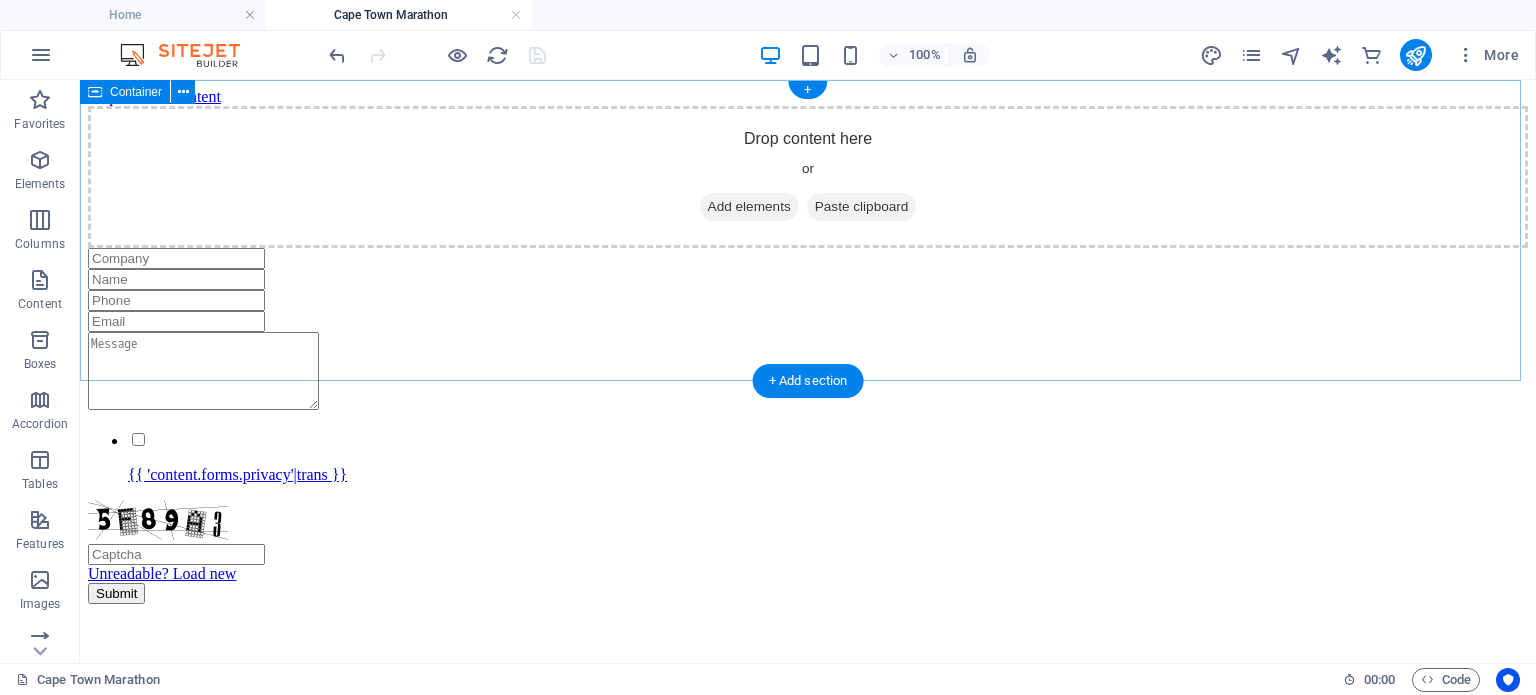 click on "Drop content here or  Add elements  Paste clipboard" at bounding box center [808, 177] 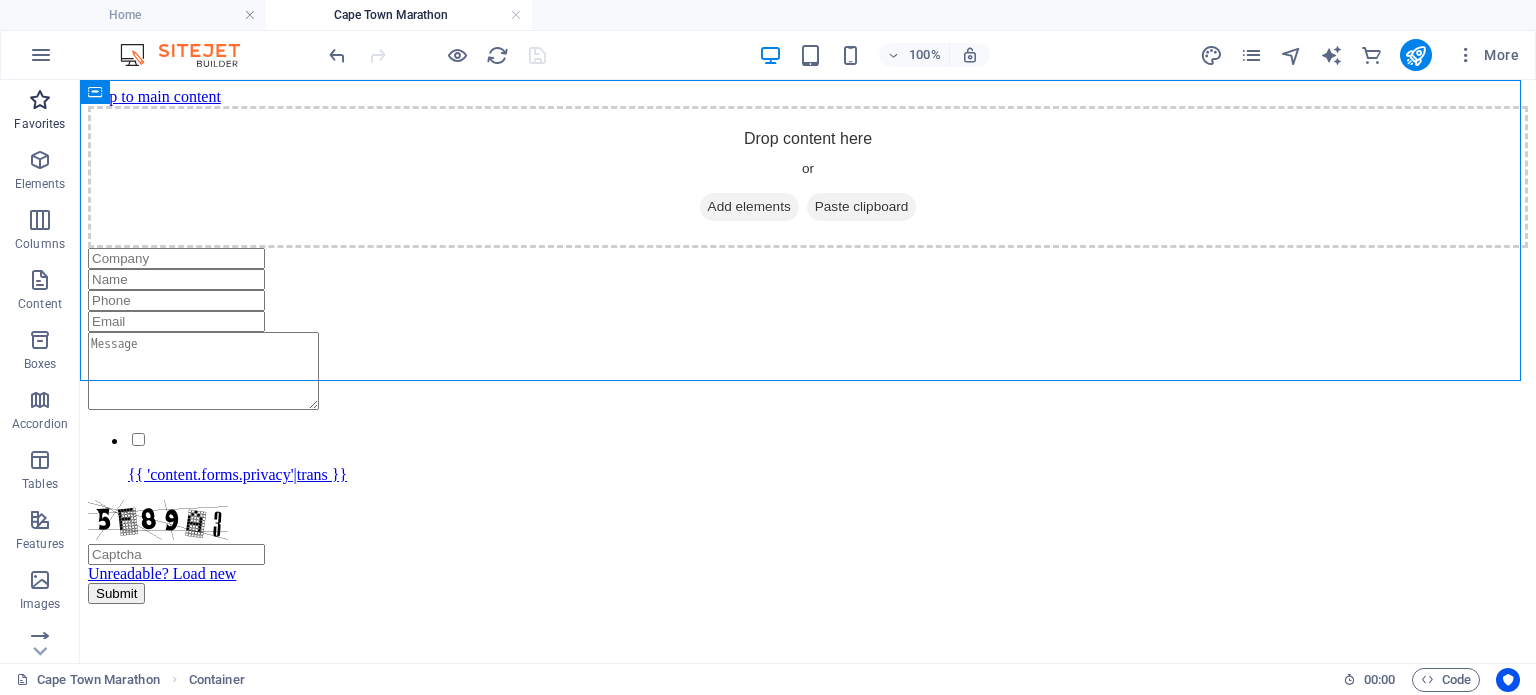 click at bounding box center (40, 100) 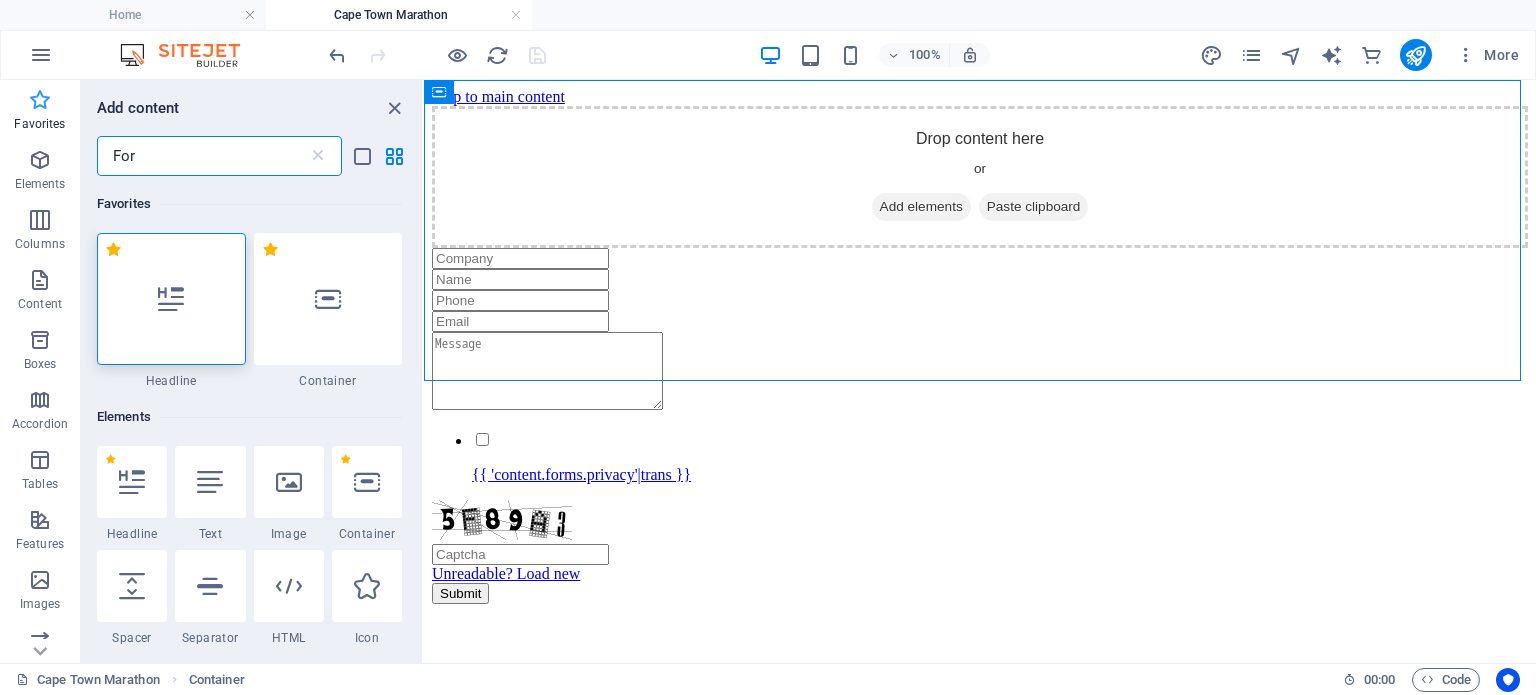 type on "Form" 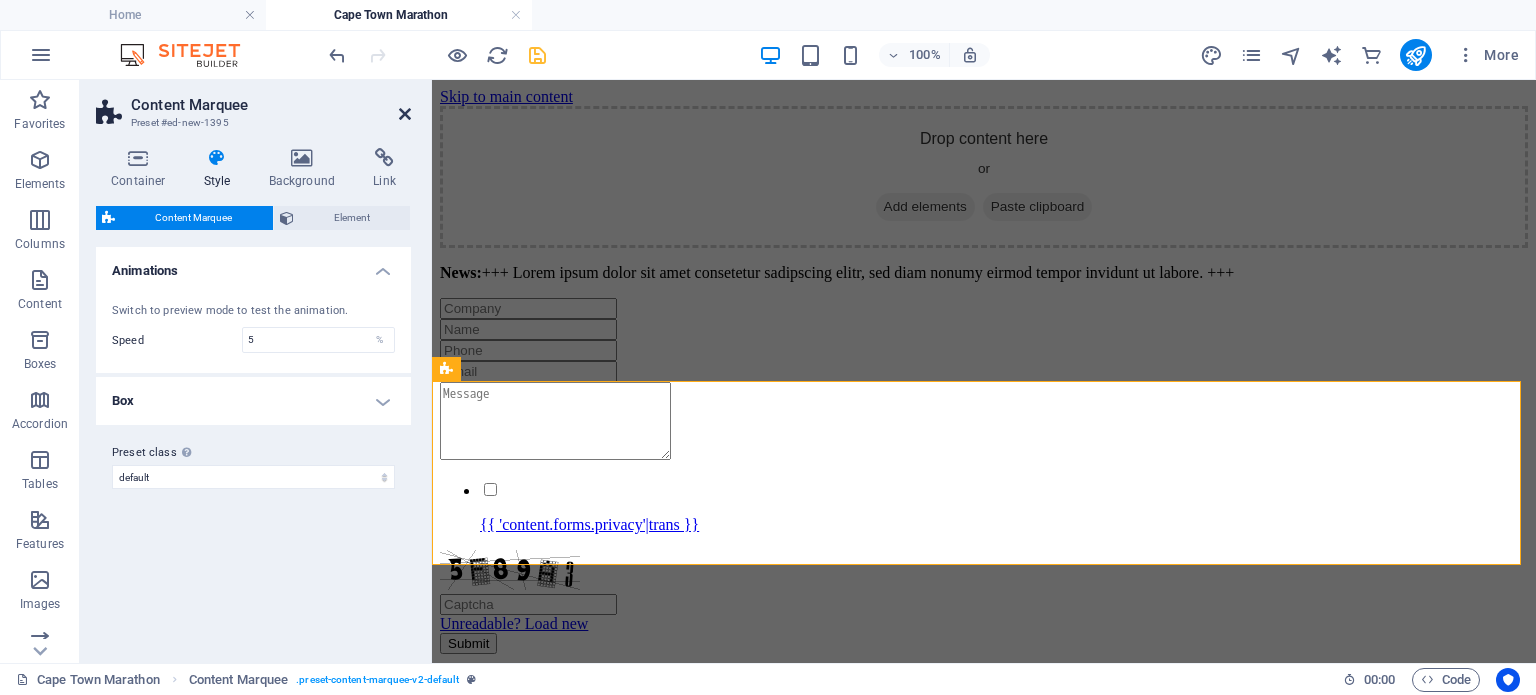 click at bounding box center (405, 114) 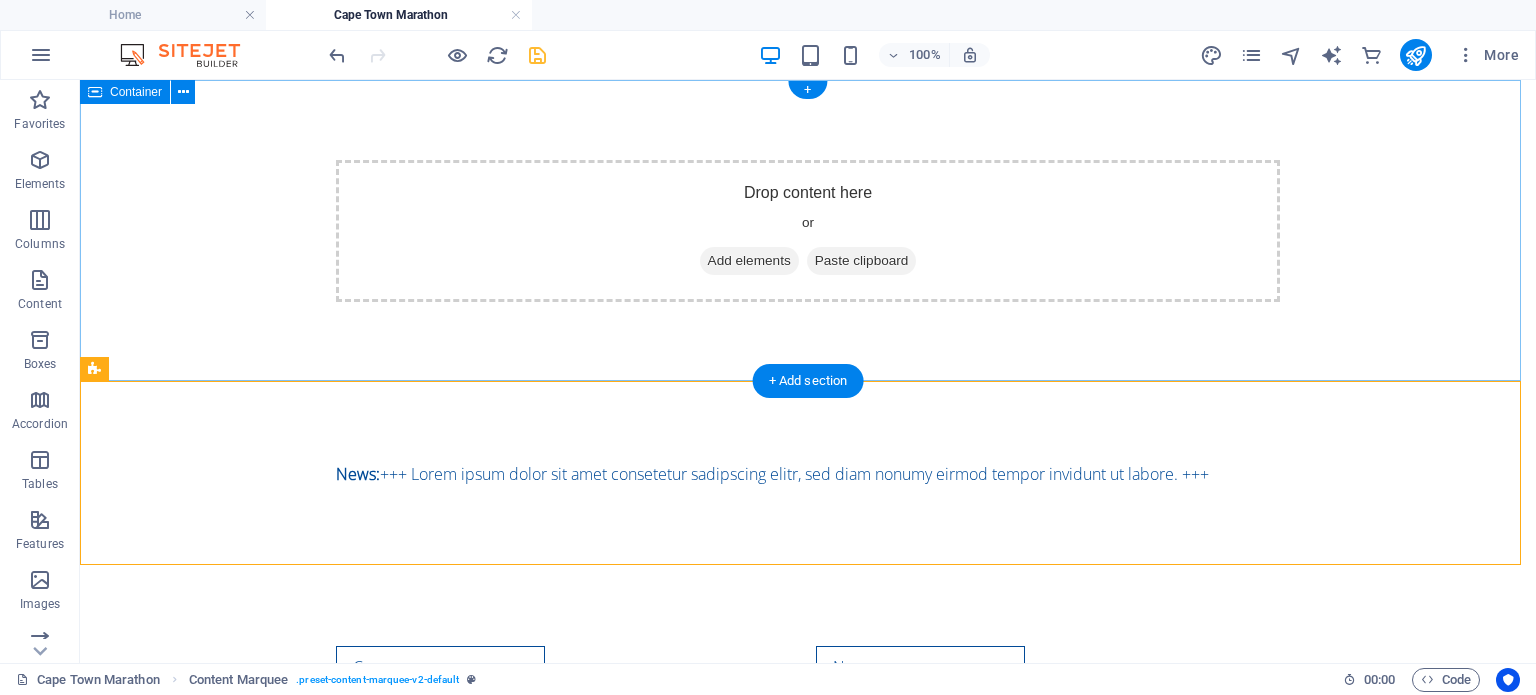 click on "Drop content here or  Add elements  Paste clipboard" at bounding box center (808, 231) 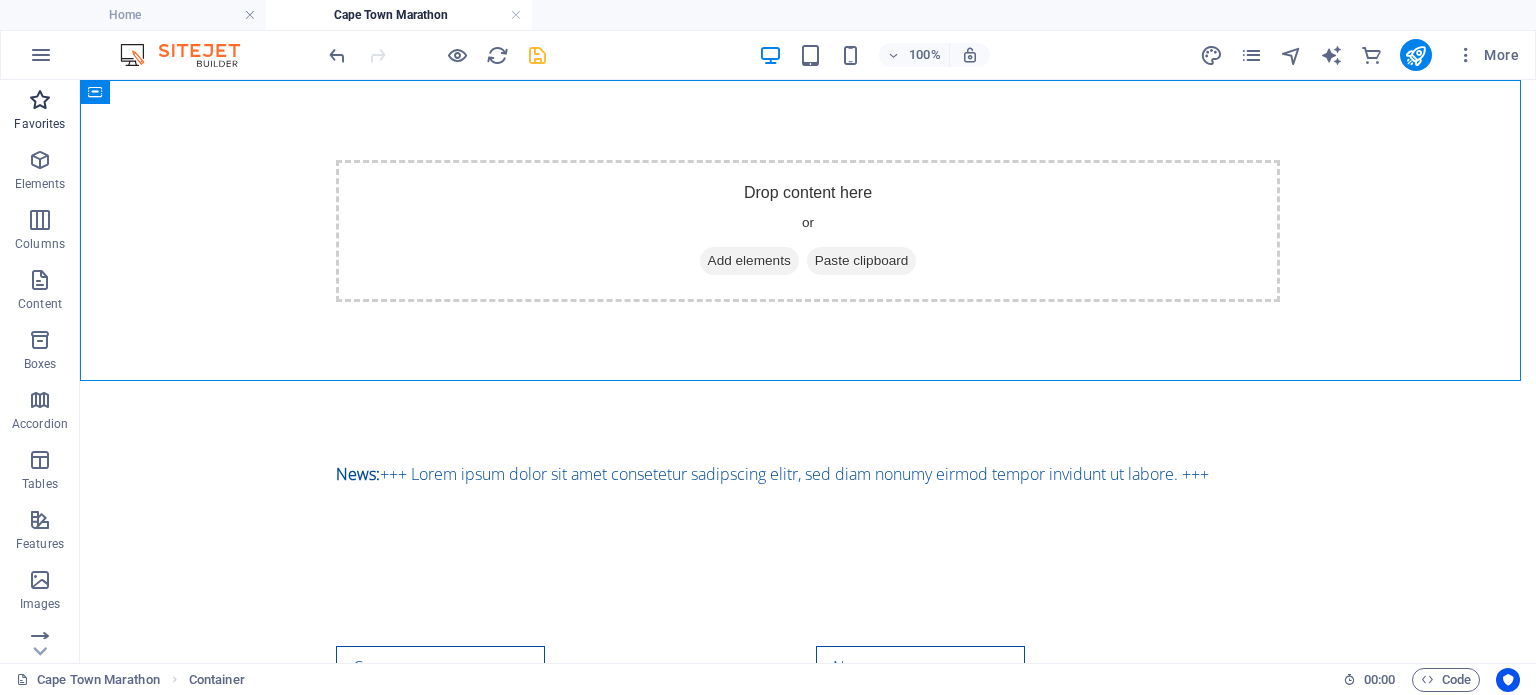 click on "Favorites" at bounding box center [40, 112] 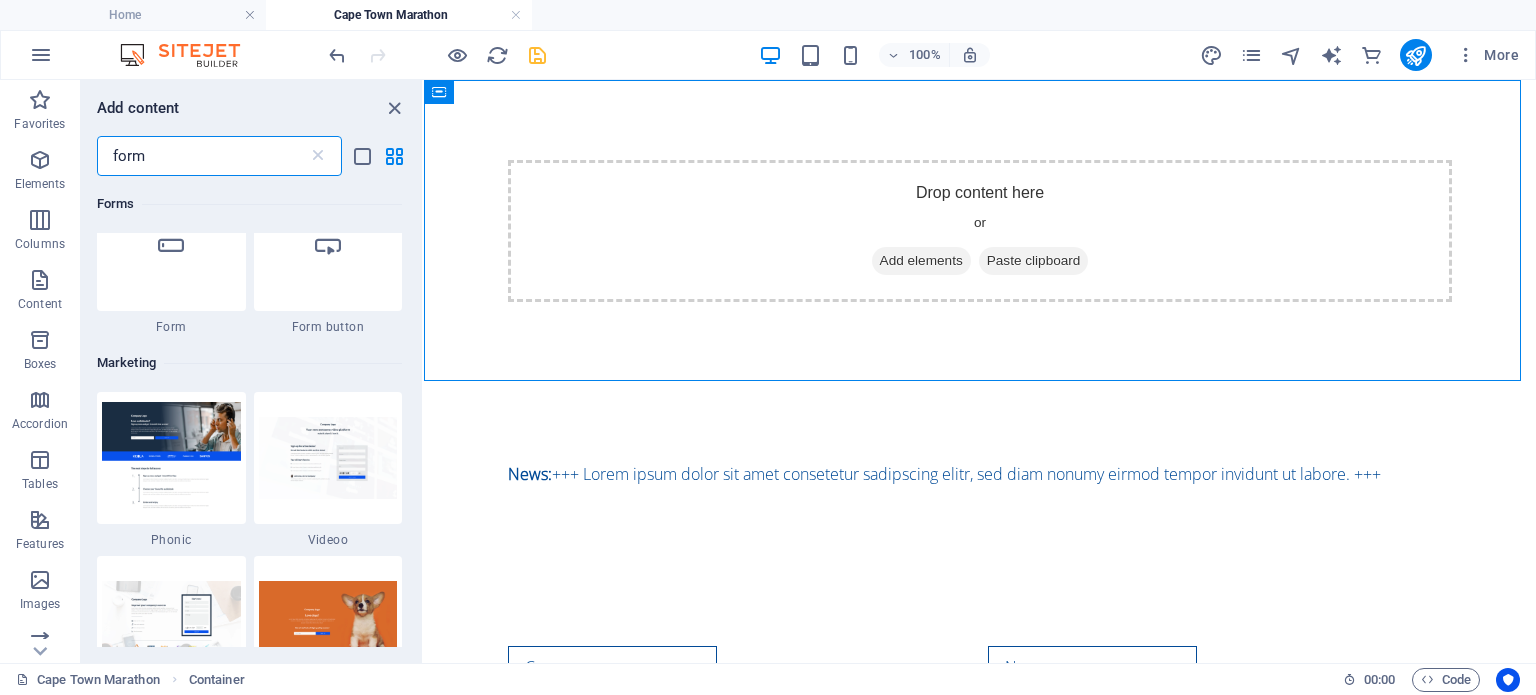 scroll, scrollTop: 1400, scrollLeft: 0, axis: vertical 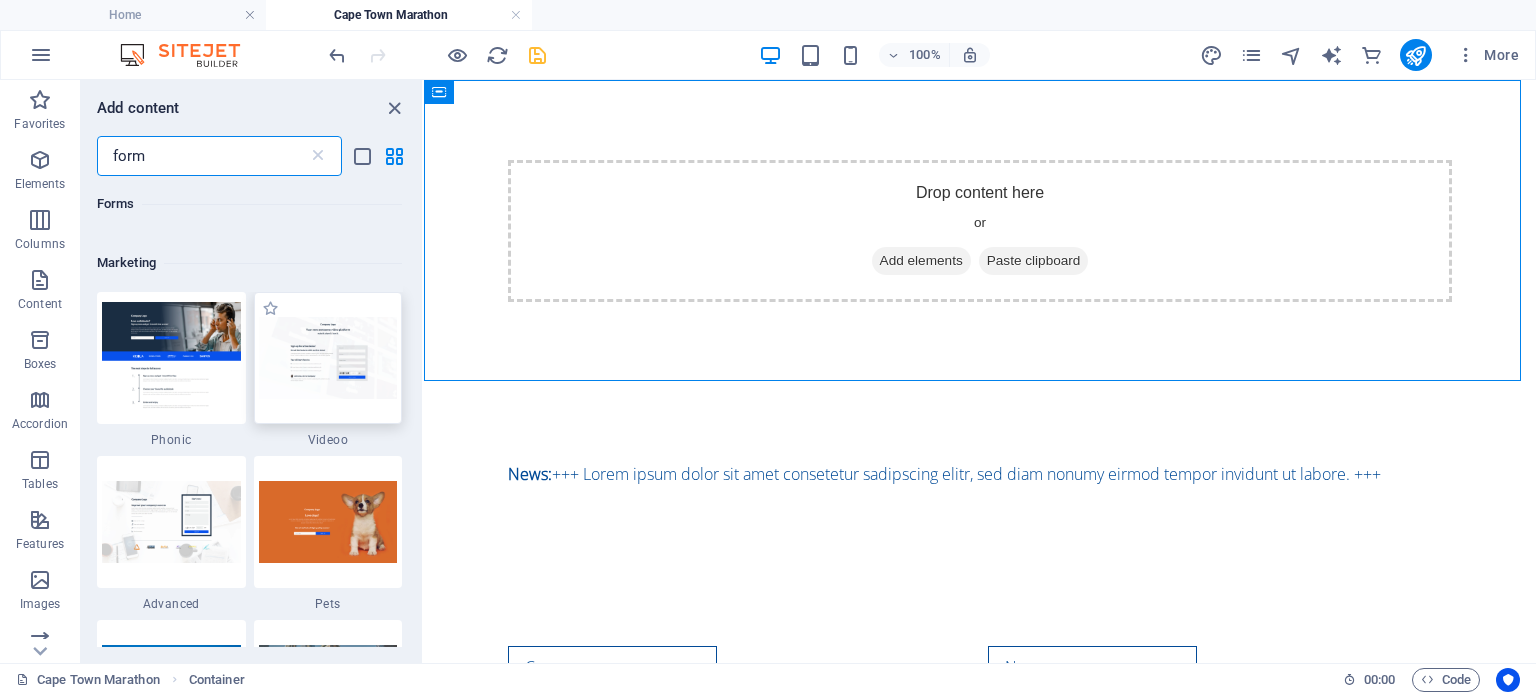 type on "form" 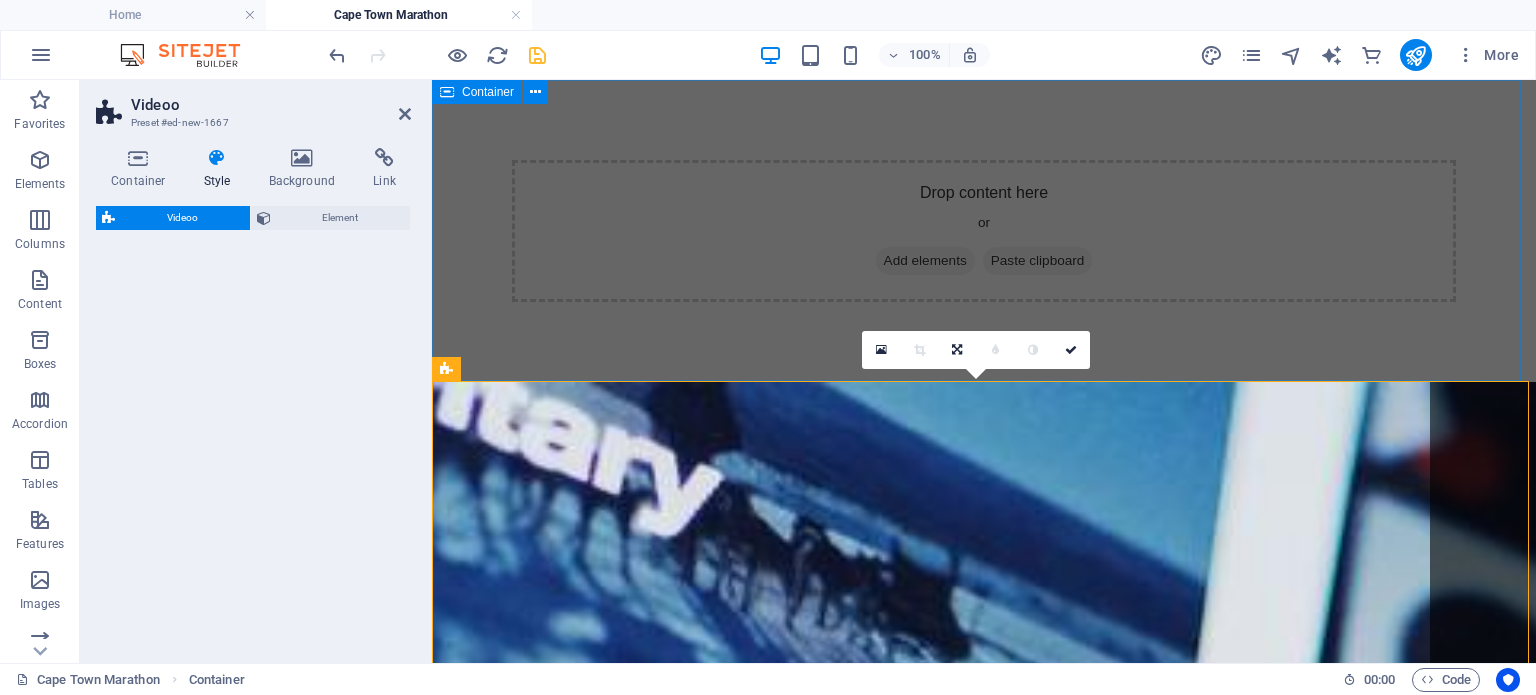drag, startPoint x: 750, startPoint y: 447, endPoint x: 824, endPoint y: 228, distance: 231.16444 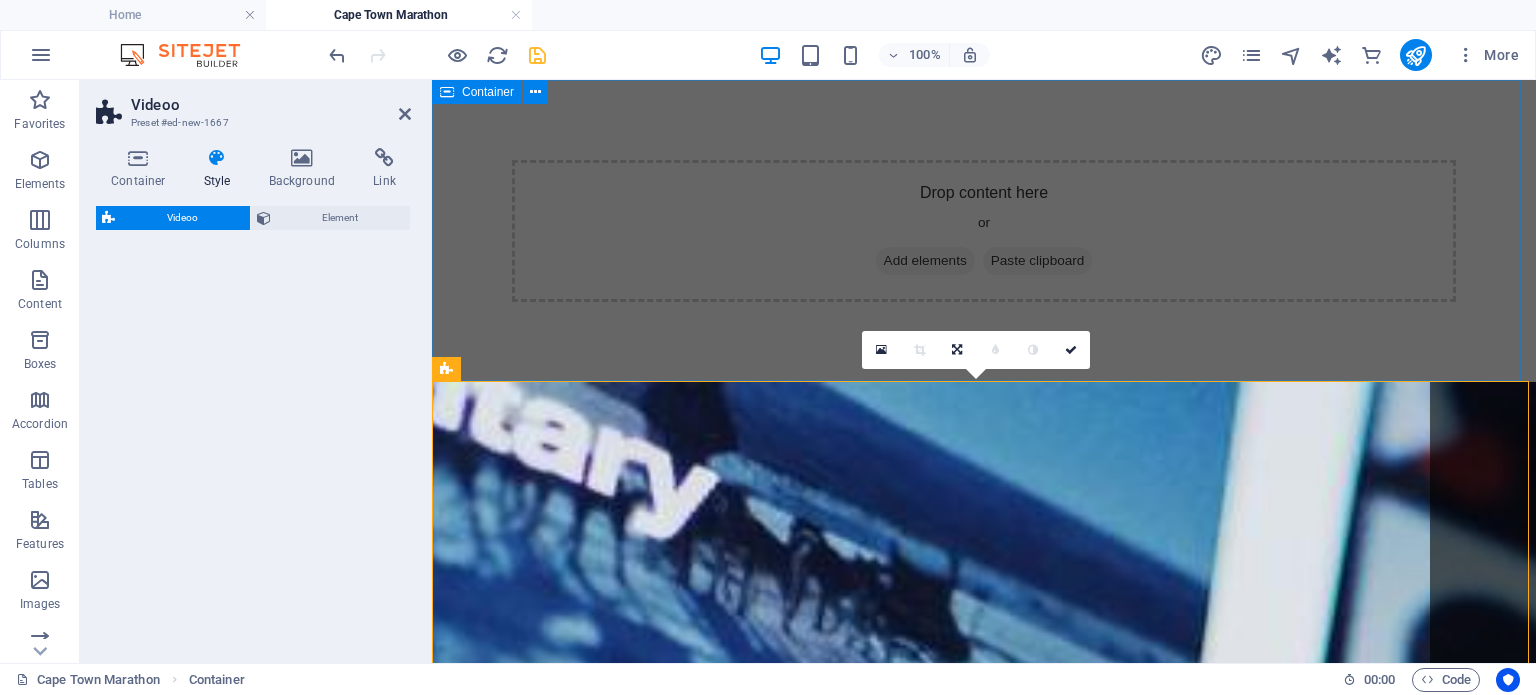 select on "%" 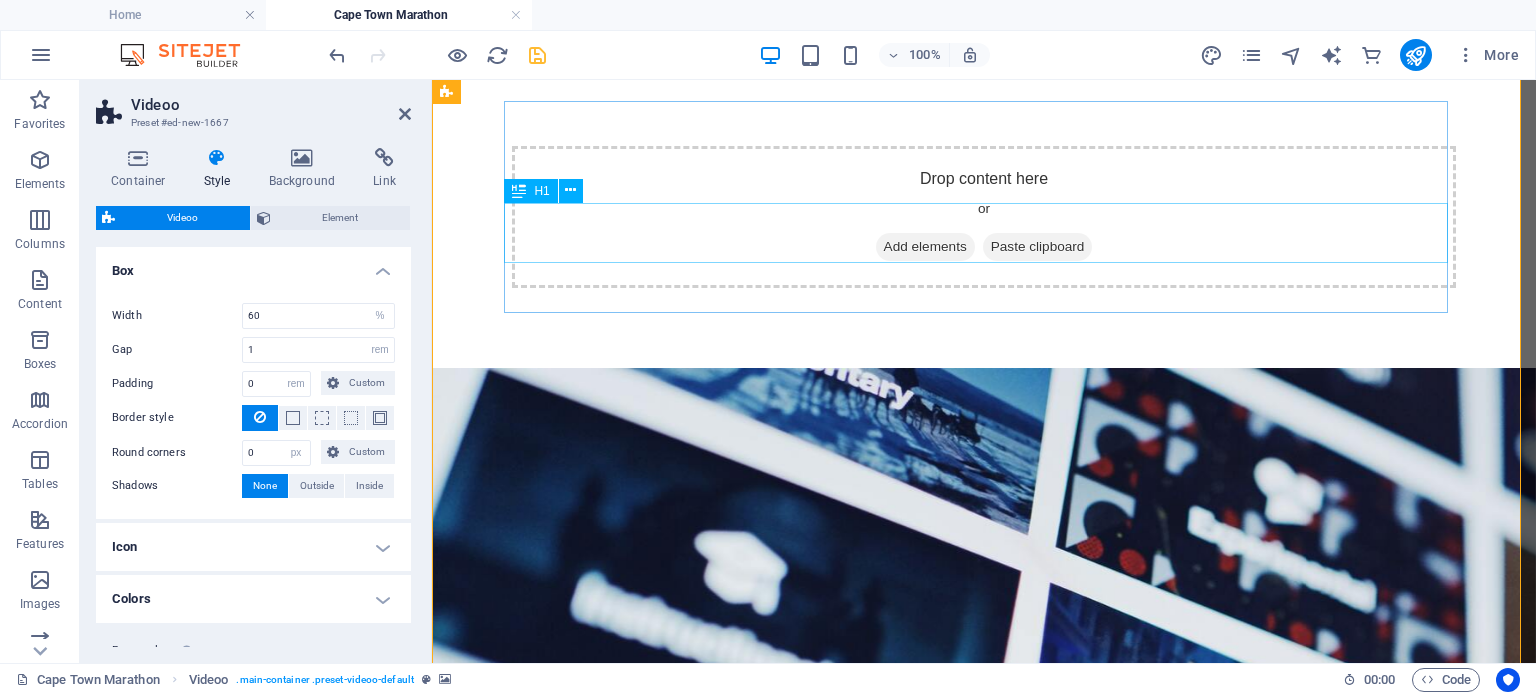 scroll, scrollTop: 0, scrollLeft: 0, axis: both 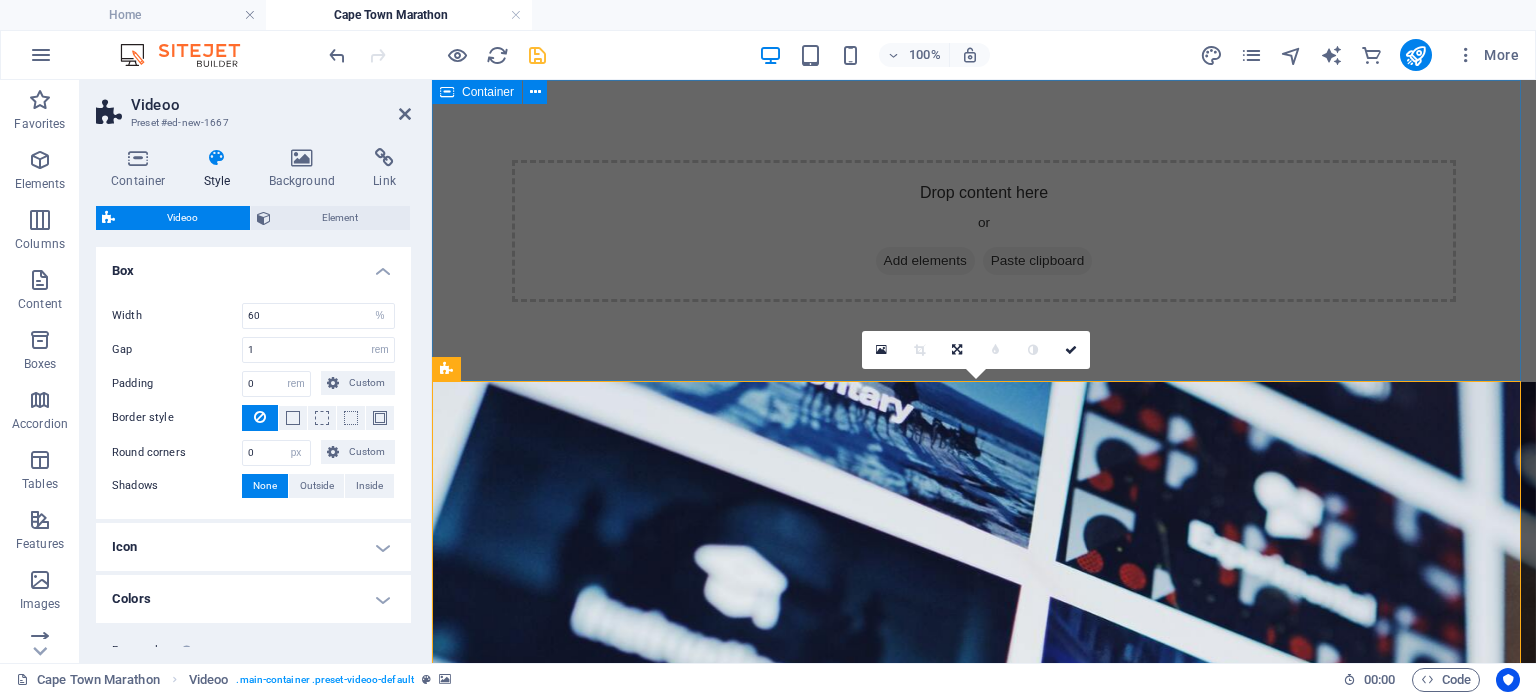 click on "Drop content here or  Add elements  Paste clipboard" at bounding box center [984, 231] 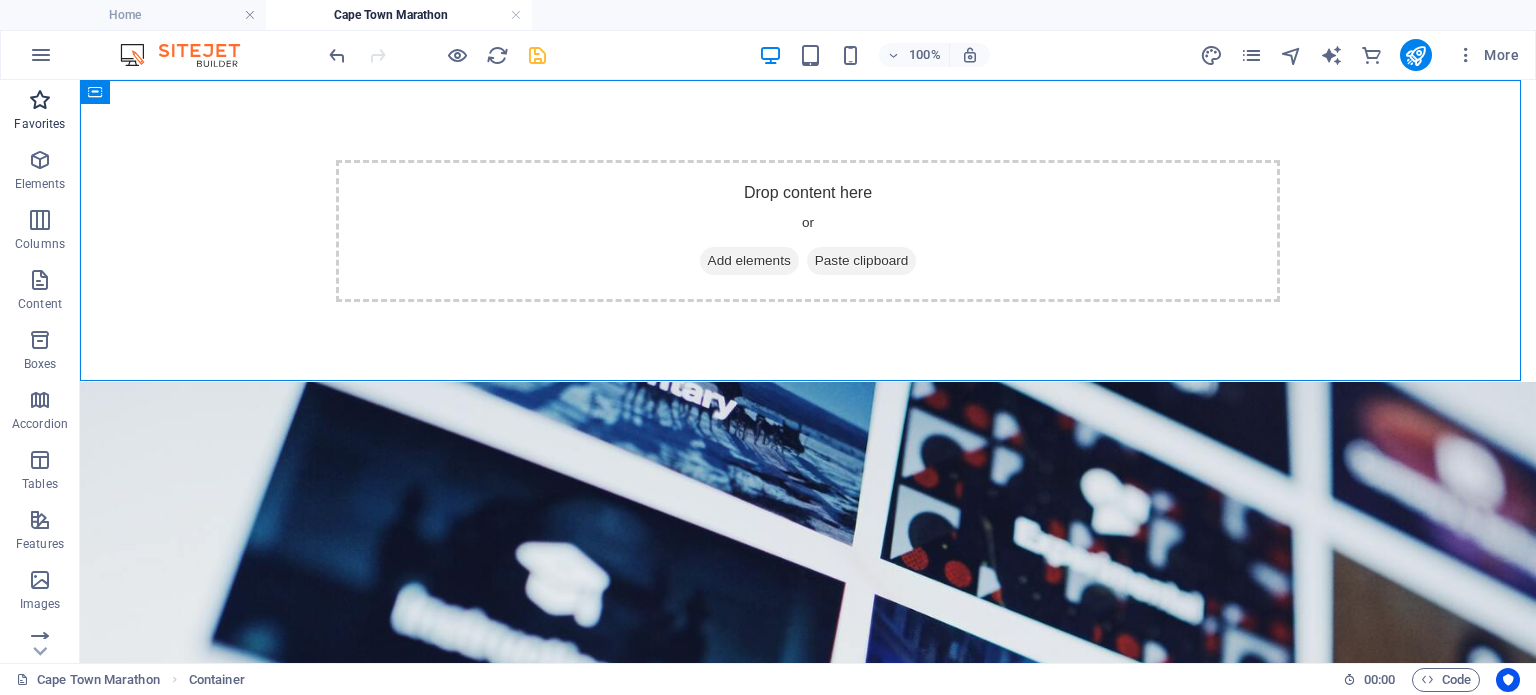 click at bounding box center [40, 100] 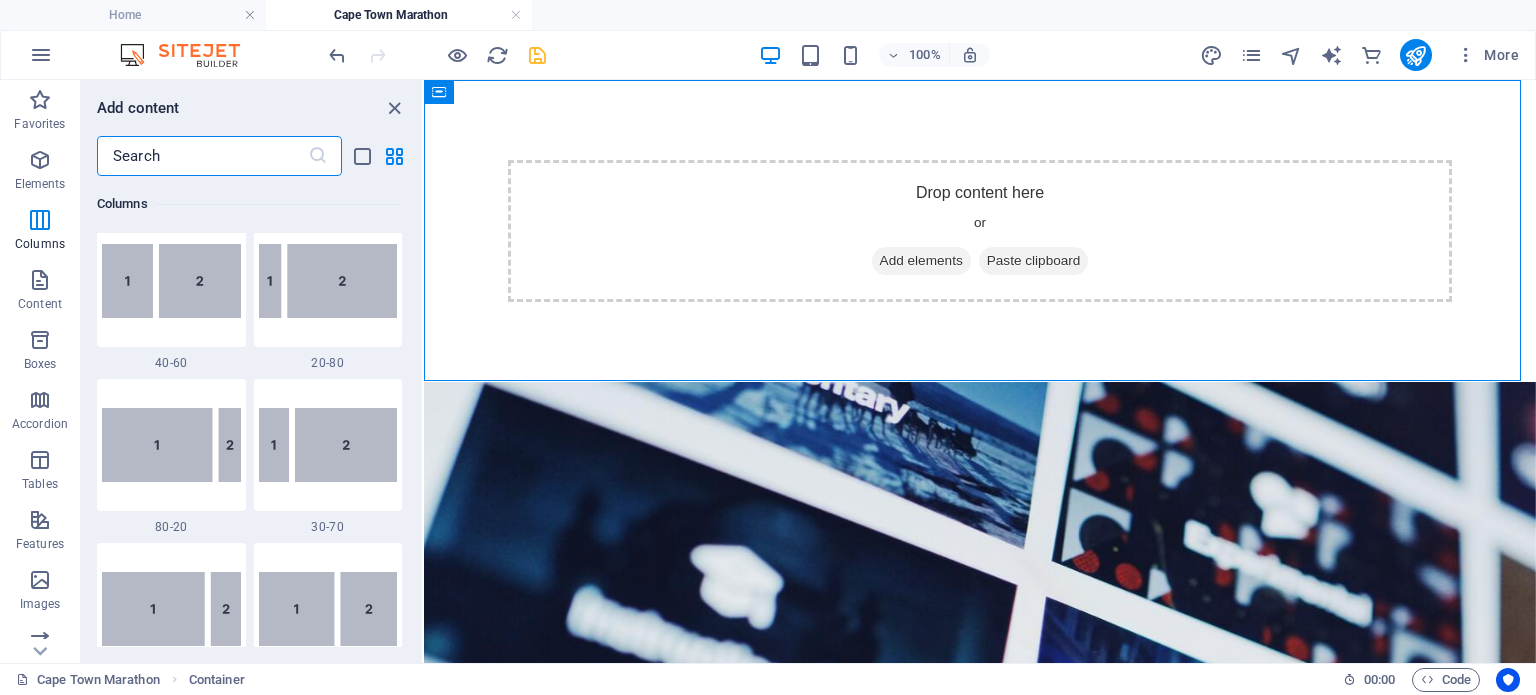 scroll, scrollTop: 1800, scrollLeft: 0, axis: vertical 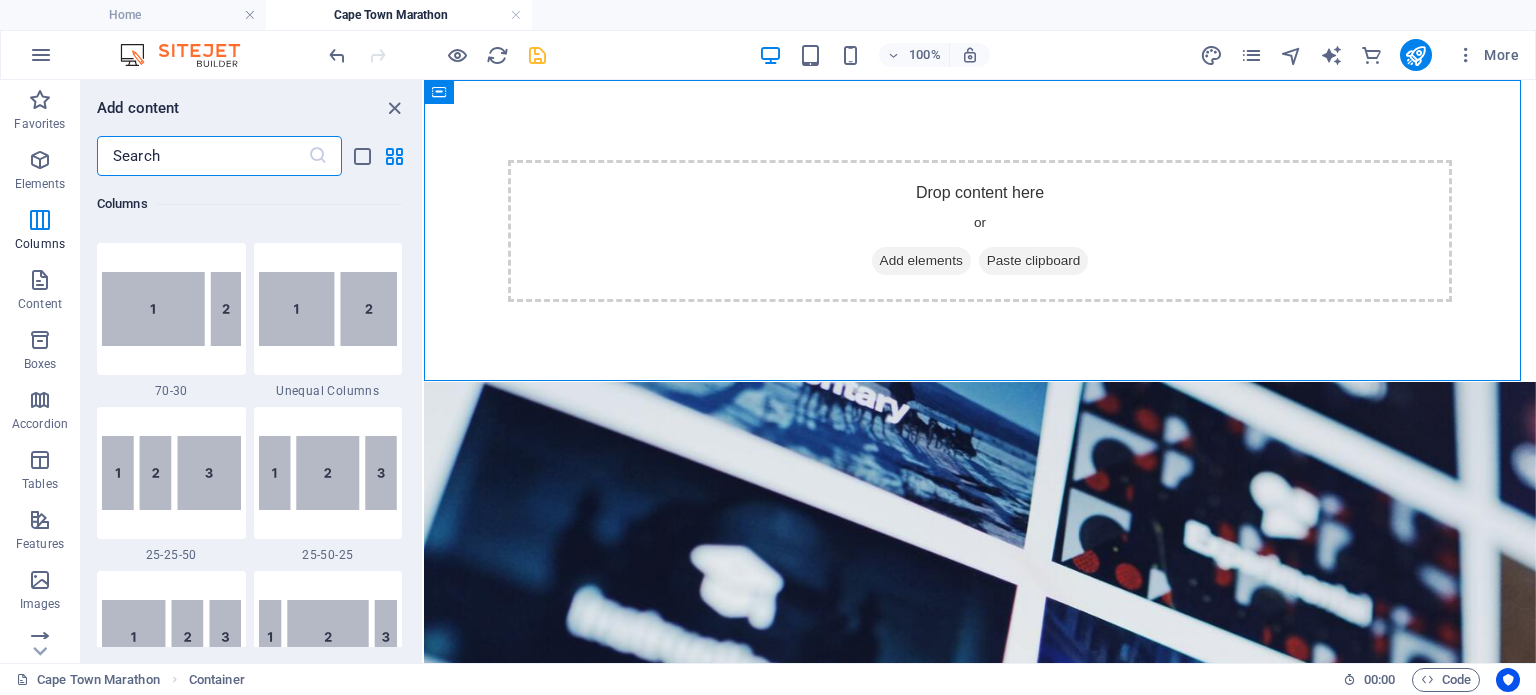 click at bounding box center [202, 156] 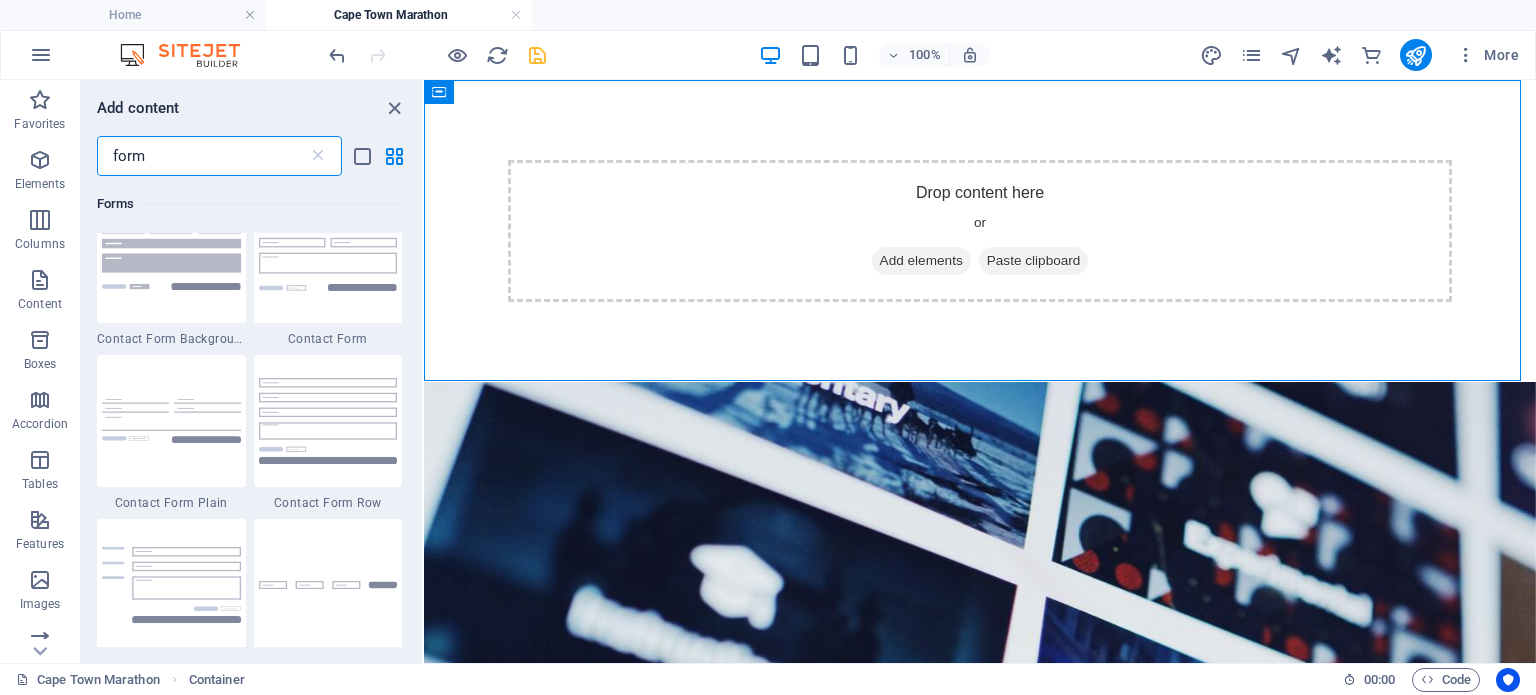 scroll, scrollTop: 800, scrollLeft: 0, axis: vertical 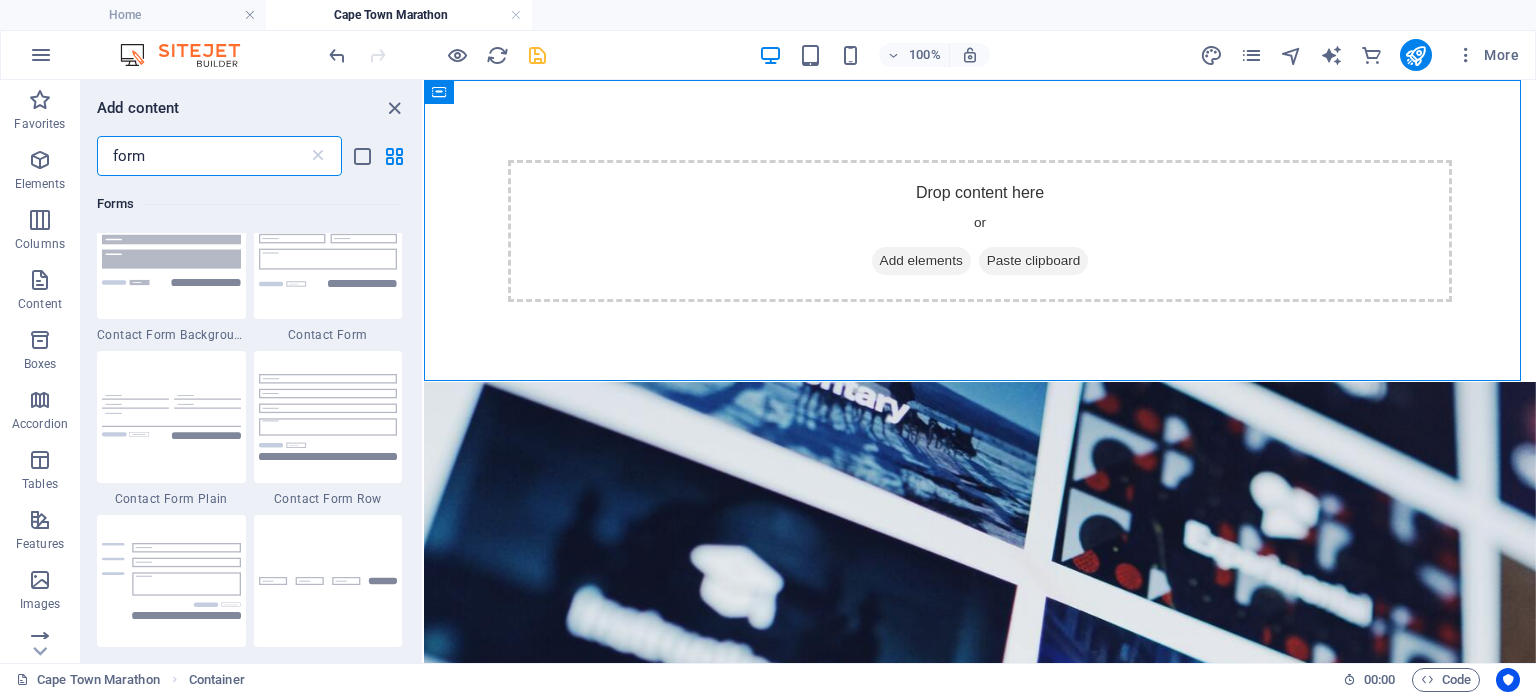 type on "form" 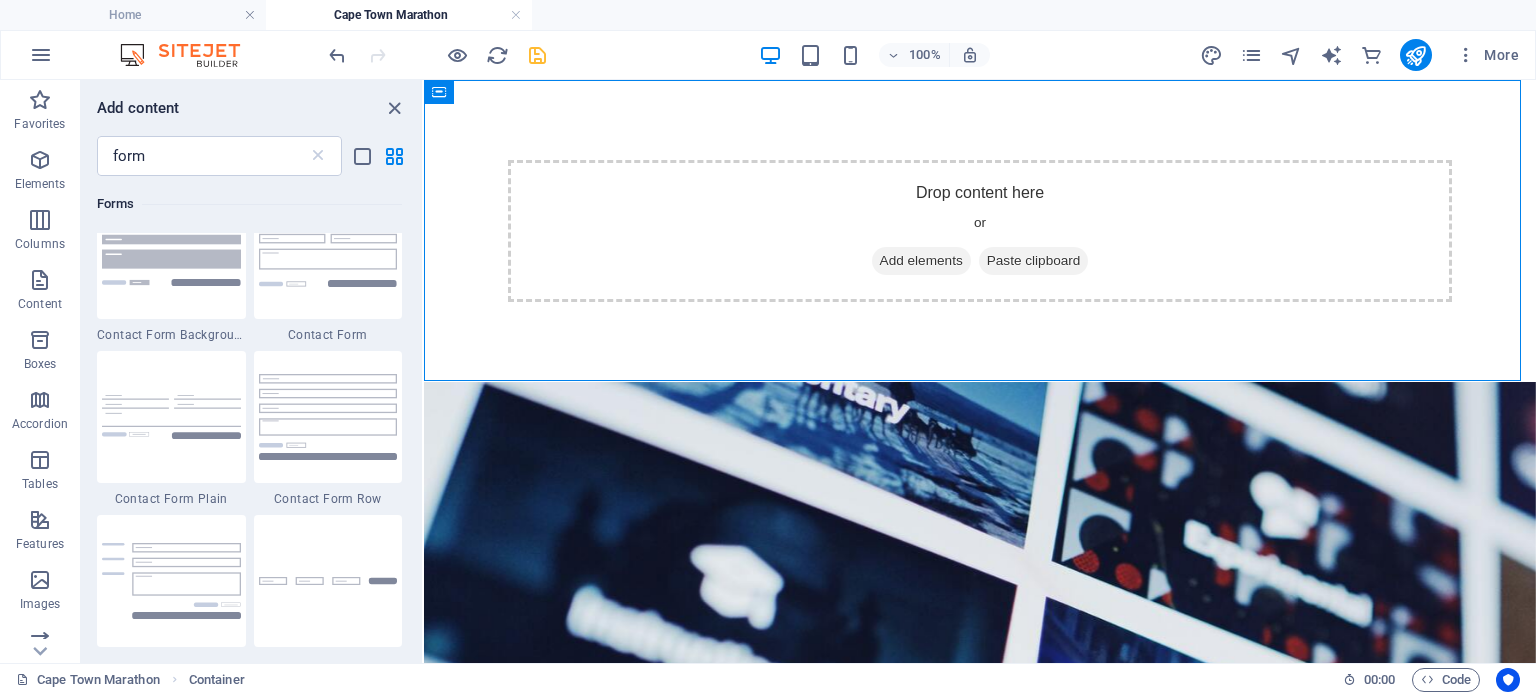click at bounding box center [328, 416] 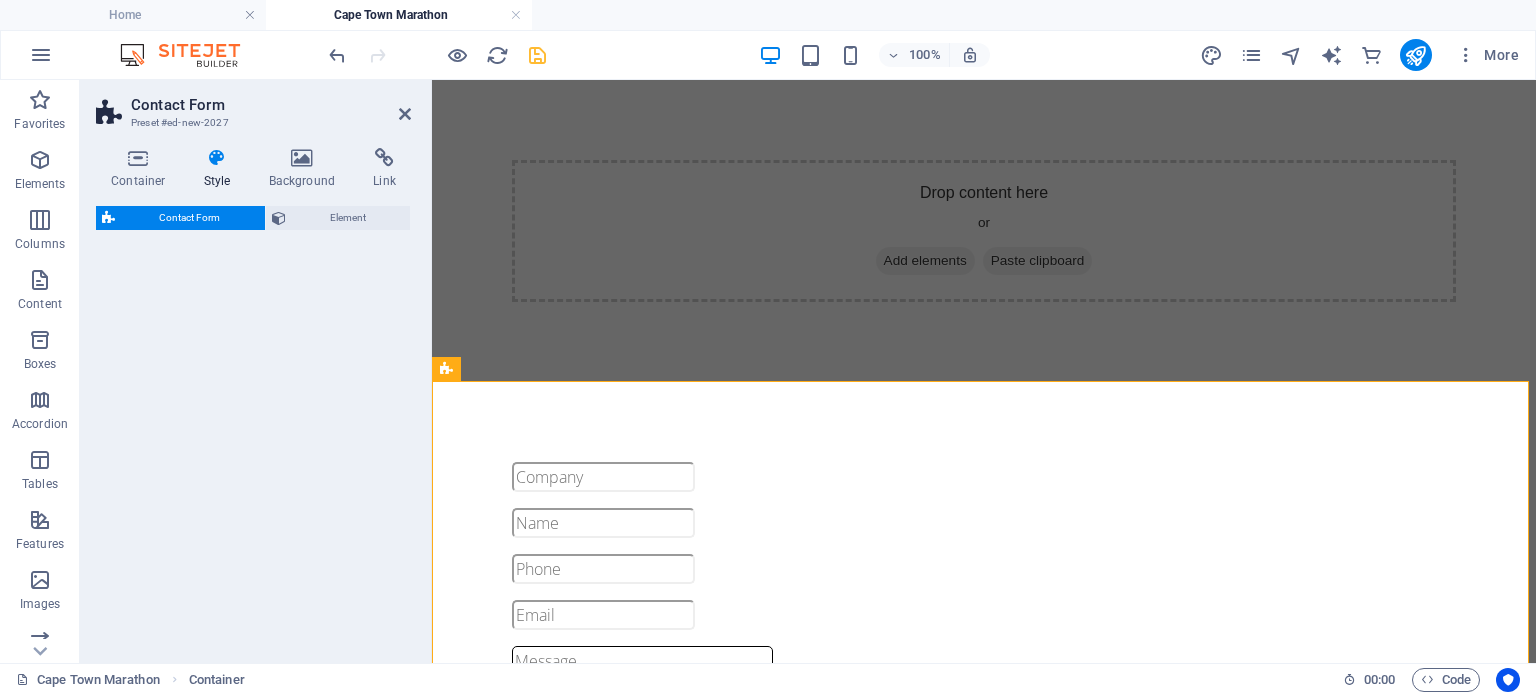 click on "Contact Form Element" at bounding box center [253, 426] 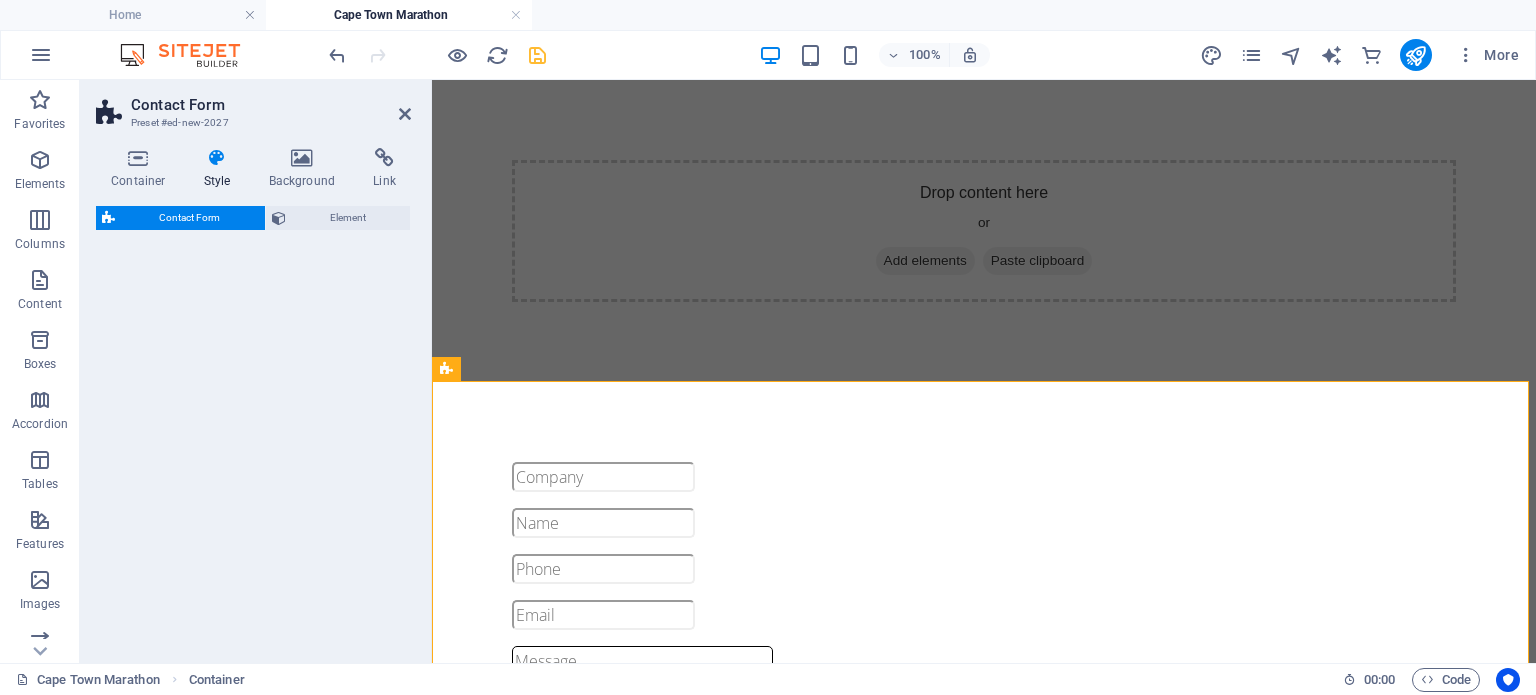 select on "rem" 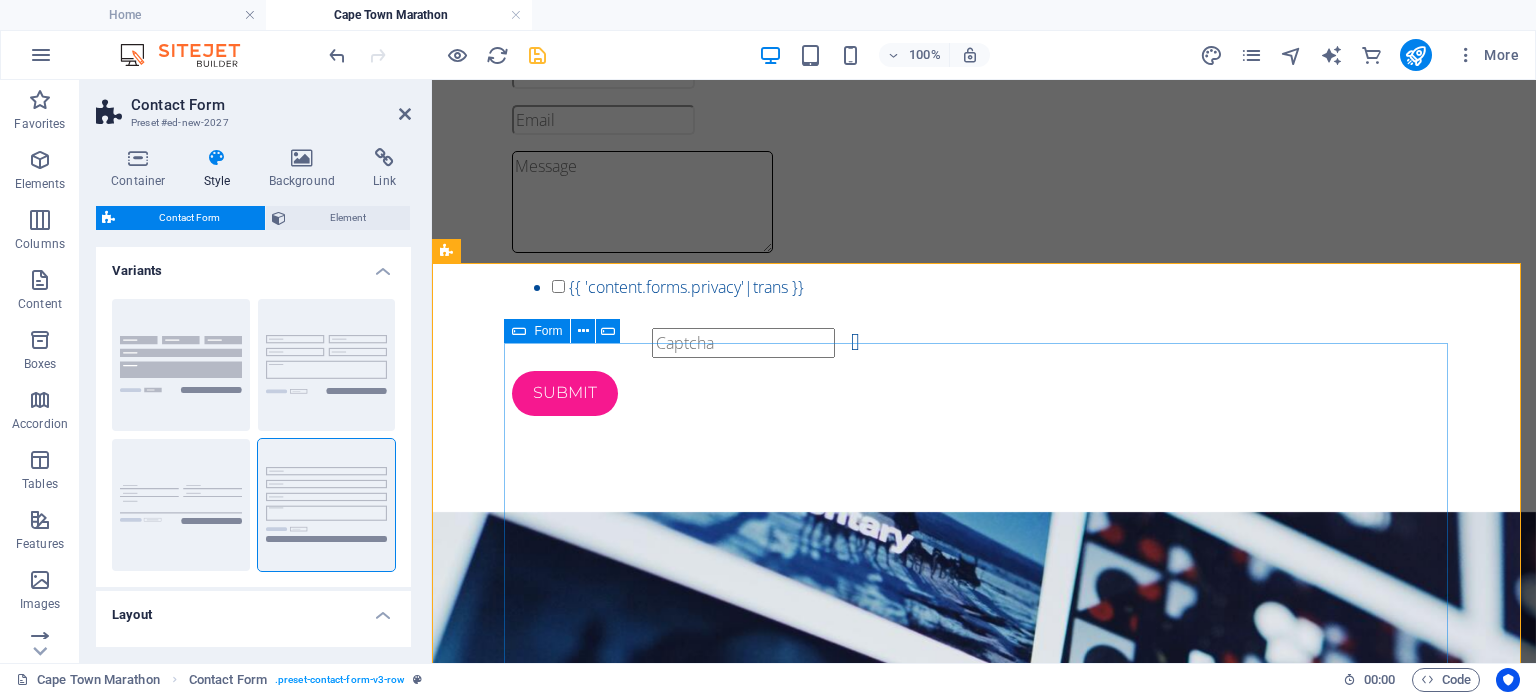 scroll, scrollTop: 500, scrollLeft: 0, axis: vertical 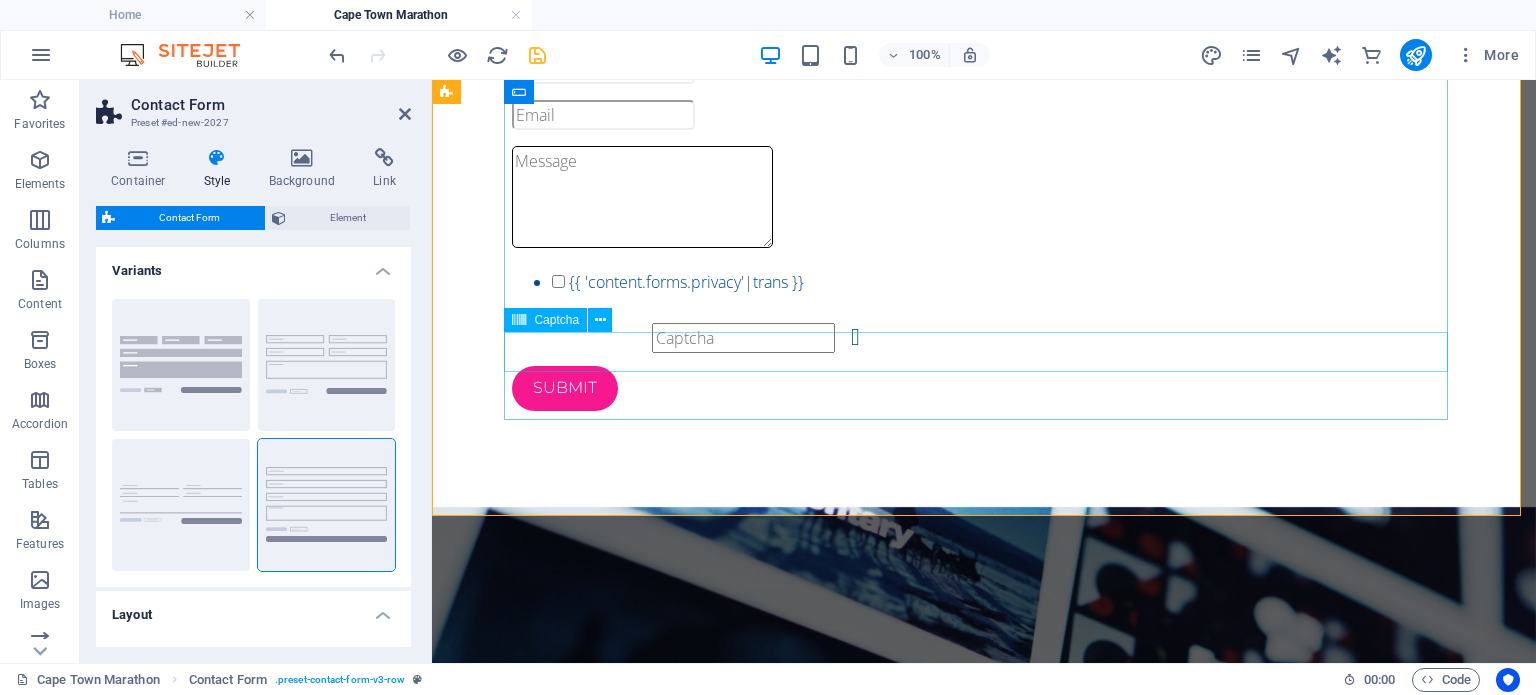 click on "Unreadable? Load new" at bounding box center [984, 338] 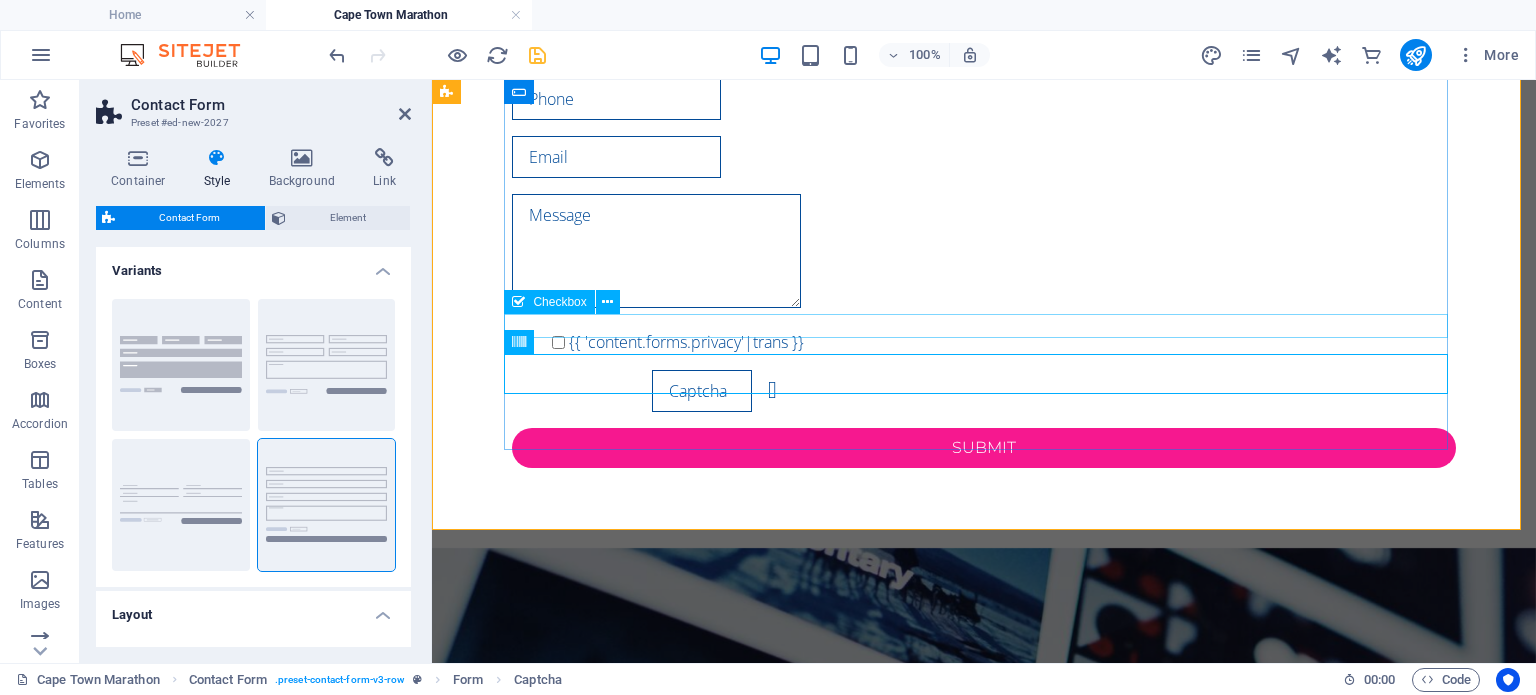 click on "{{ 'content.forms.privacy'|trans }}" at bounding box center [984, 342] 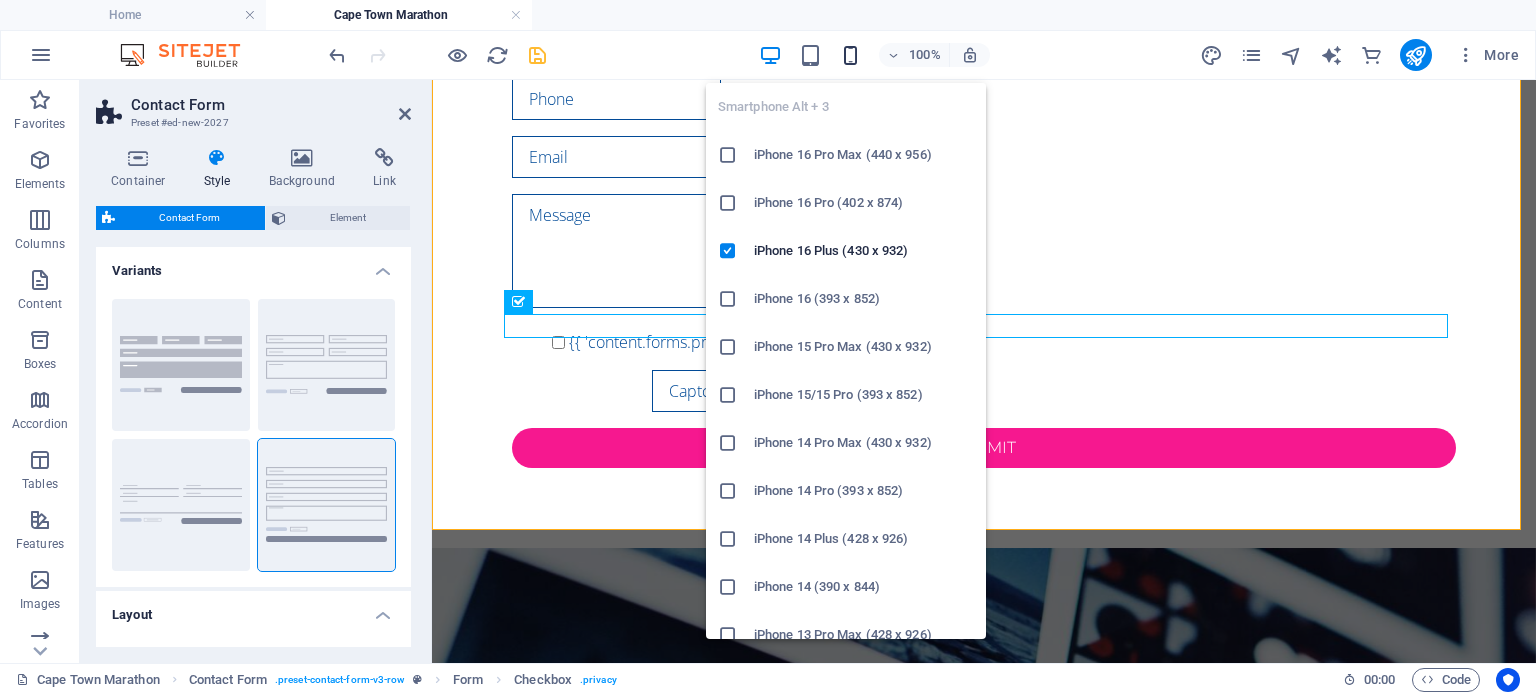 click at bounding box center (850, 55) 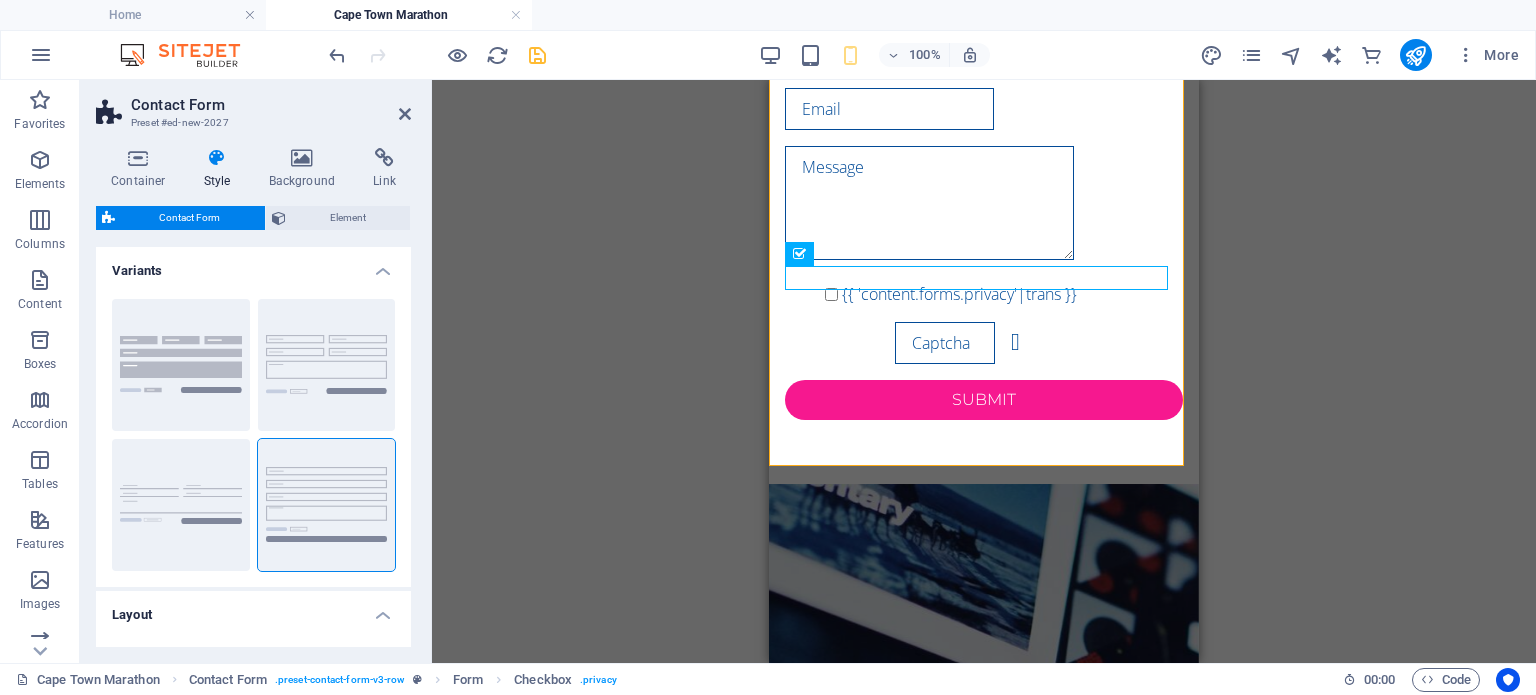 click on "Drag here to replace the existing content. Press “Ctrl” if you want to create a new element.
H3   Athletics   Container   Container   Contact Form   Container   Image   Spacer   Captcha   Form   Textarea   Input   Input   Container   Placeholder   Email   Input   Checkbox   Form button   Form   Captcha   Input   Input   Spacer   Text   H2   Spacer   Spacer   Content Marquee   Videoo   Container   Image   Container   H1   H3   Container   Container   H2   Container   Container   Container   Spacer   H3   Text   H3   Container   Container   Container   Text   Container   Container   Container   Container   Container   Container   Spacer   H4   Container   Container   Container   Text   Container   Container   Spacer   Spacer   Spacer   Spacer   Contact Form   Input   Contact Form   Form   Input   Input   Textarea   Checkbox   Email   Captcha   Form button" at bounding box center (984, 371) 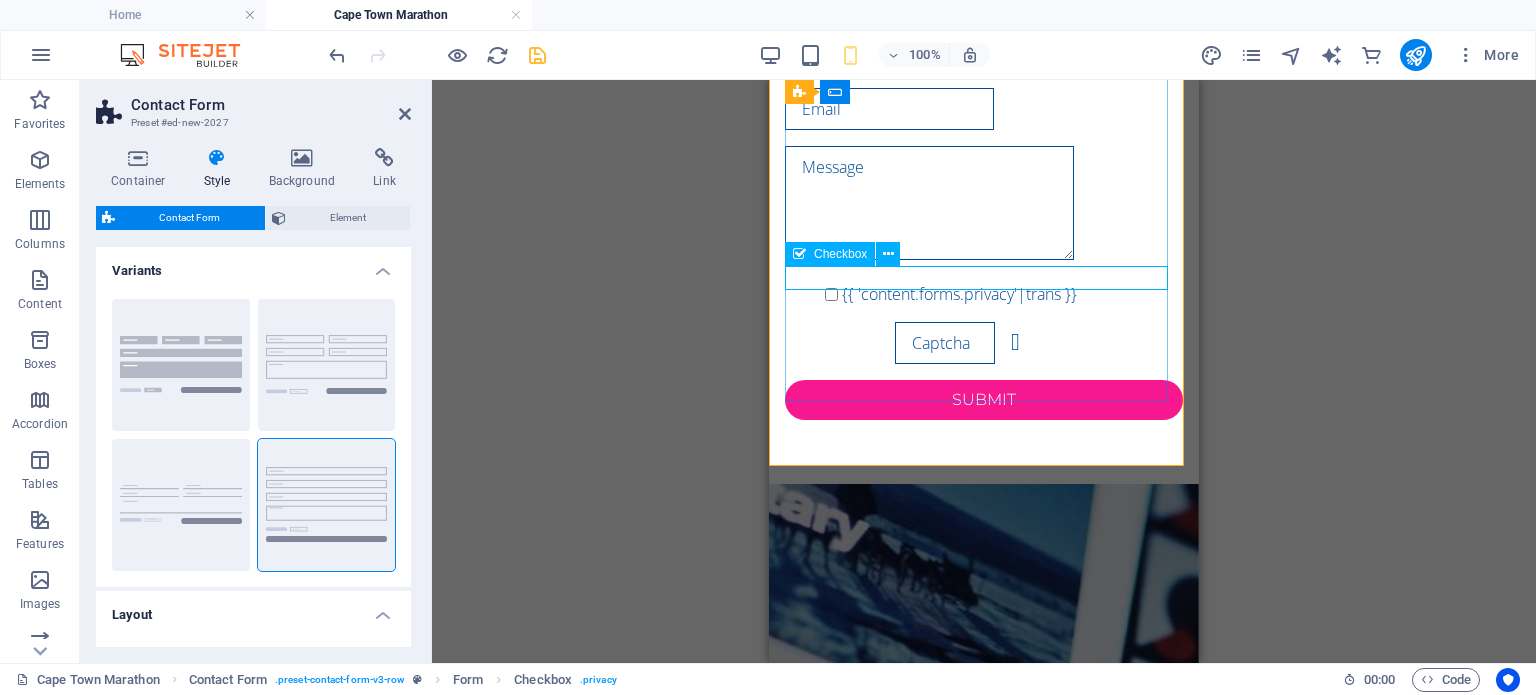scroll, scrollTop: 0, scrollLeft: 0, axis: both 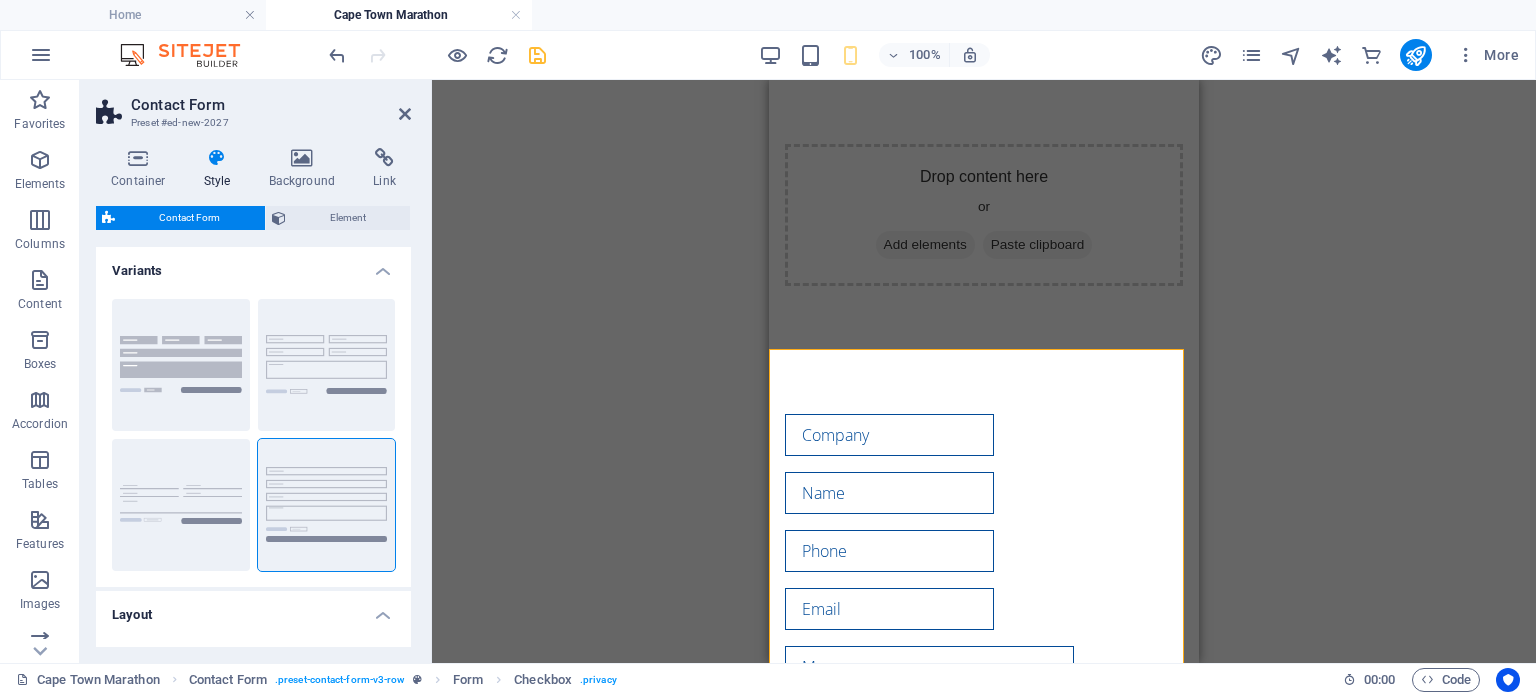 click on "Drag here to replace the existing content. Press “Ctrl” if you want to create a new element.
H3   Athletics   Container   Container   Contact Form   Container   Image   Spacer   Captcha   Form   Textarea   Input   Input   Container   Placeholder   Email   Input   Checkbox   Form button   Form   Captcha   Input   Input   Spacer   Text   H2   Spacer   Spacer   Content Marquee   Videoo   Container   Image   Container   H1   H3   Container   Container   H2   Container   Container   Container   Spacer   H3   Text   H3   Container   Container   Container   Text   Container   Container   Container   Container   Container   Container   Spacer   H4   Container   Container   Container   Text   Container   Container   Spacer   Spacer   Spacer   Spacer   Contact Form   Form   Input   Form   Input   Input   Textarea   Checkbox   Email   Captcha   Form button" at bounding box center (984, 371) 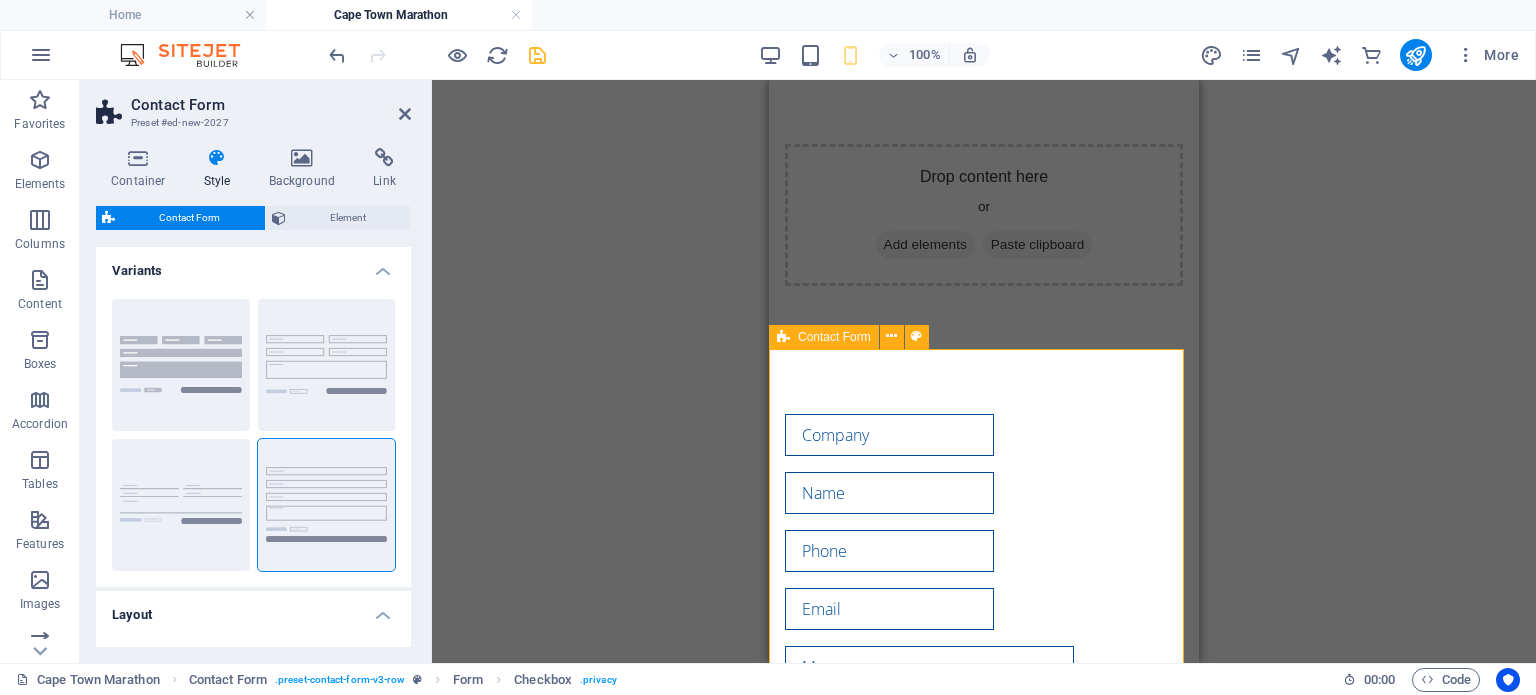 click on "{{ 'content.forms.privacy'|trans }} Unreadable? Load new Submit" at bounding box center [984, 667] 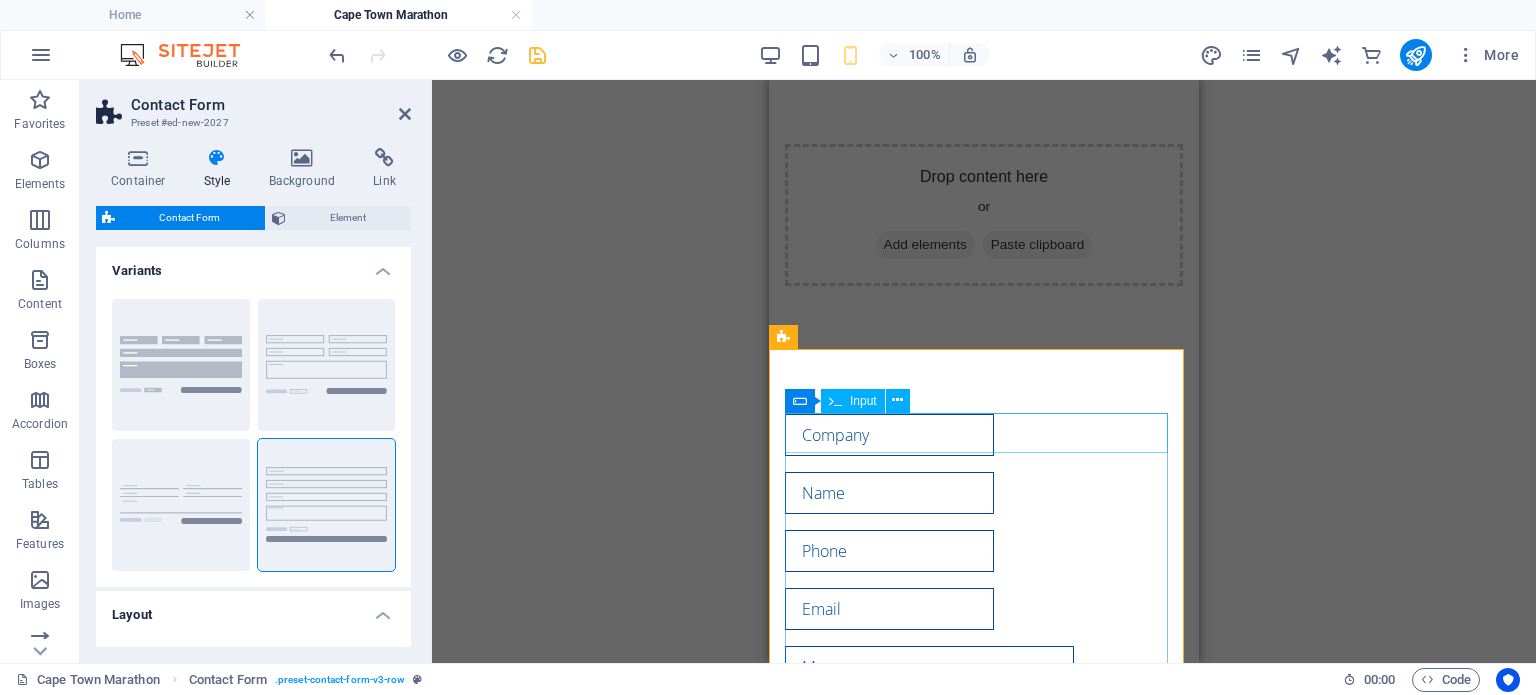click at bounding box center [889, 435] 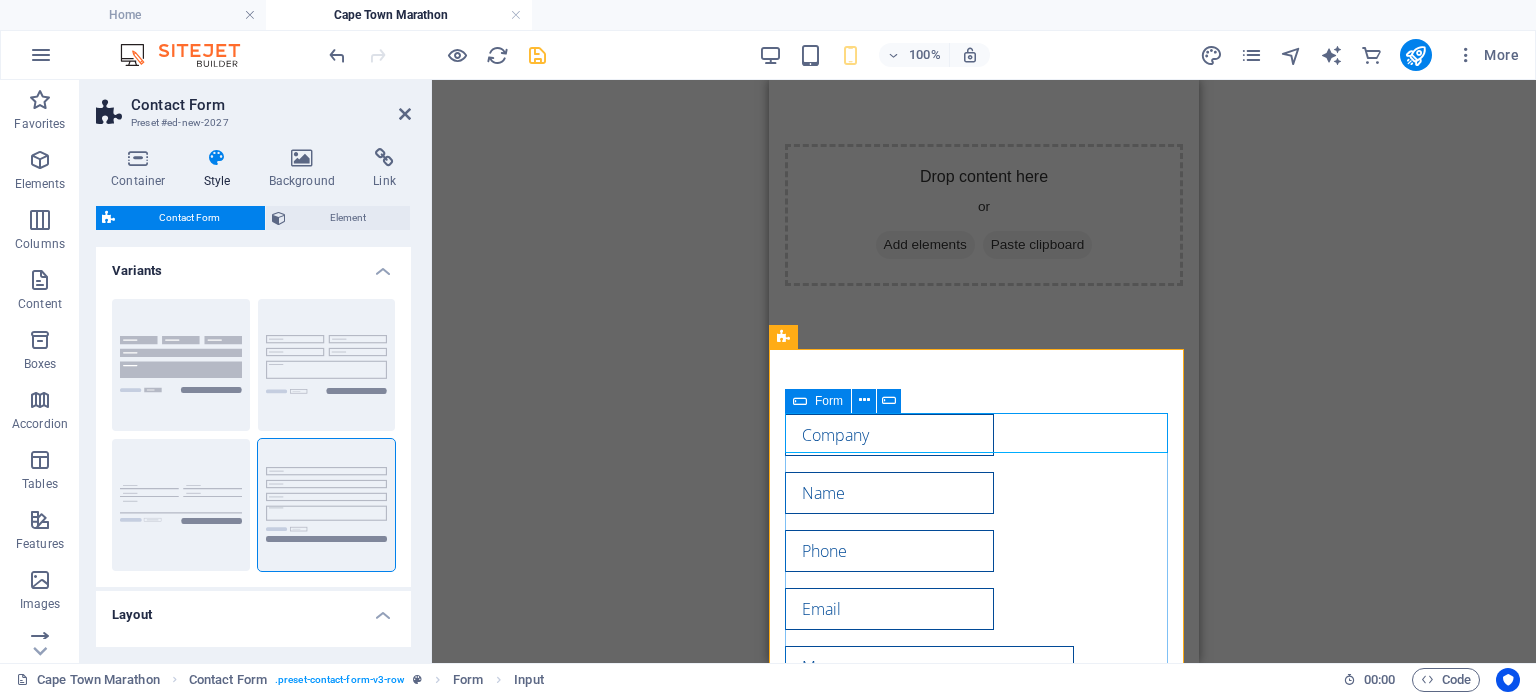 click at bounding box center [800, 401] 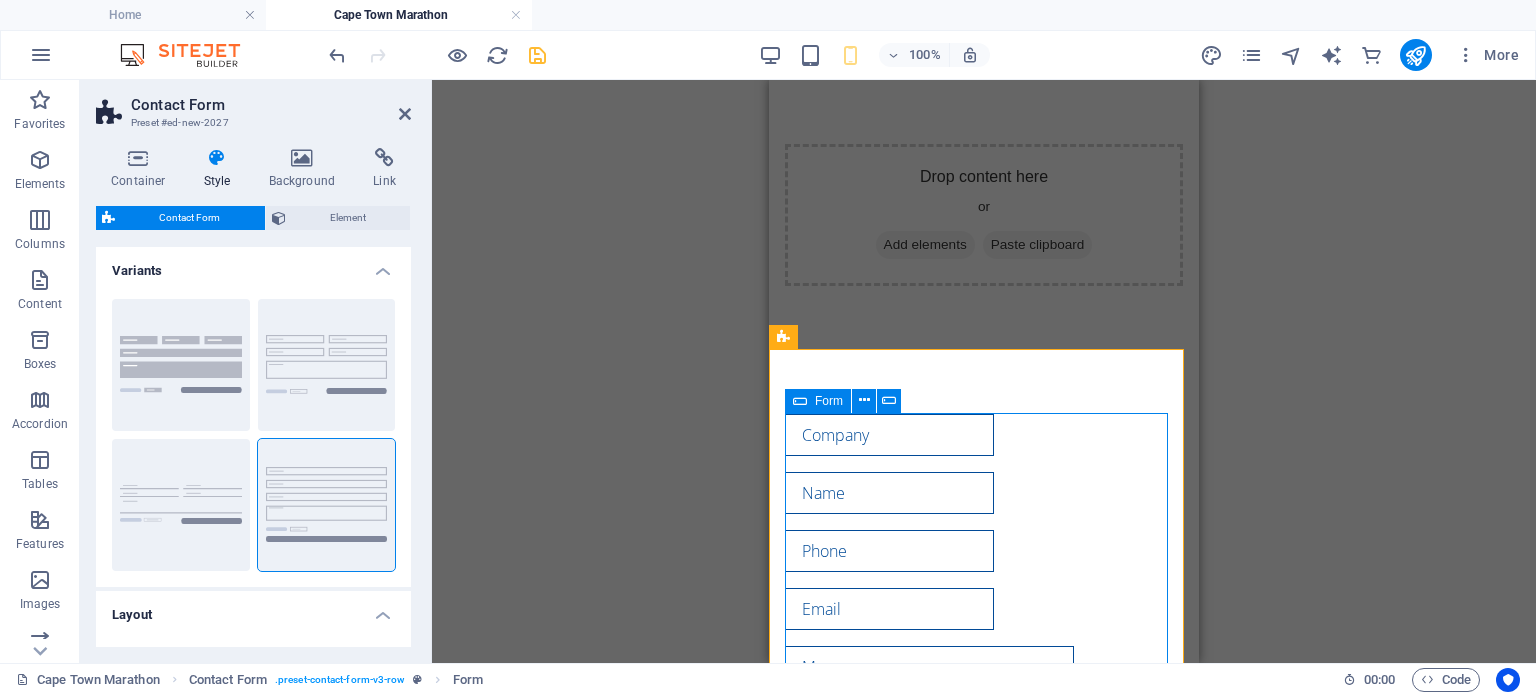 click on "Form" at bounding box center (818, 401) 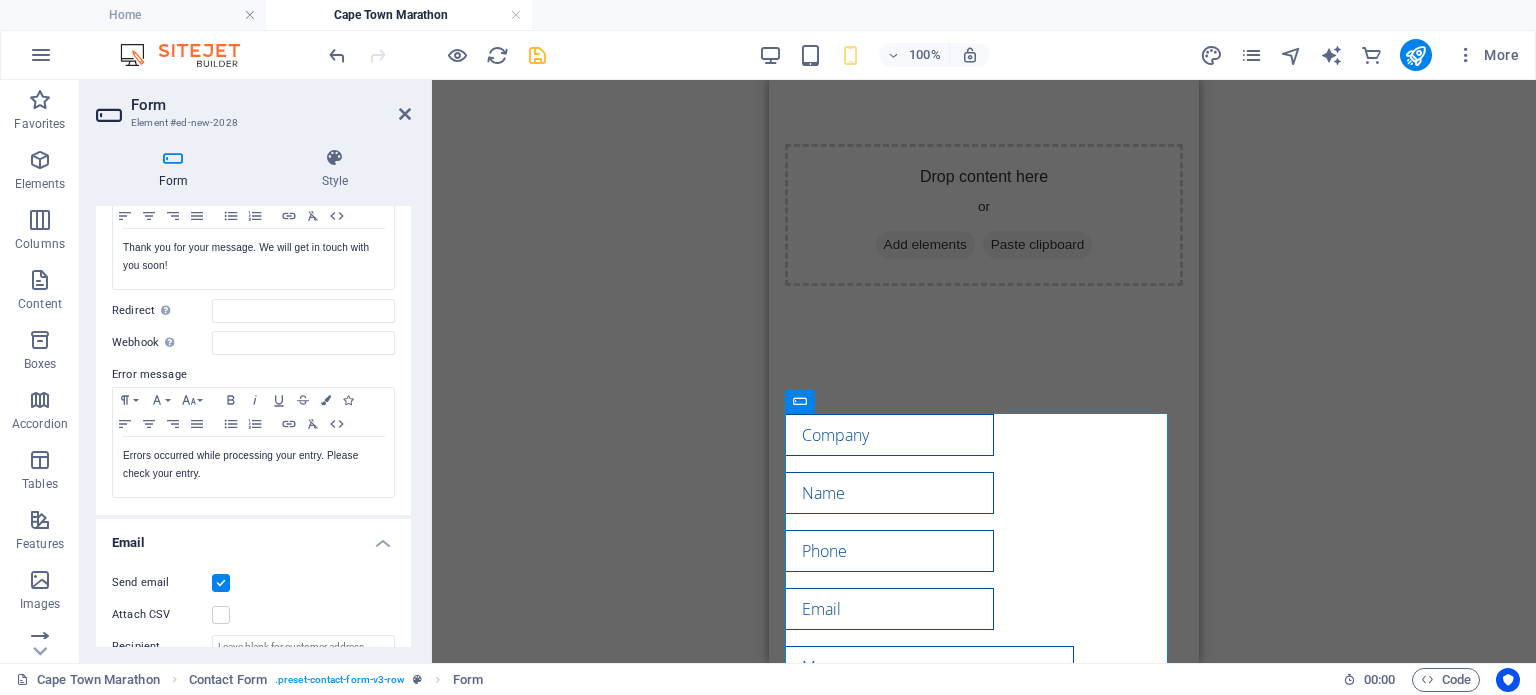scroll, scrollTop: 200, scrollLeft: 0, axis: vertical 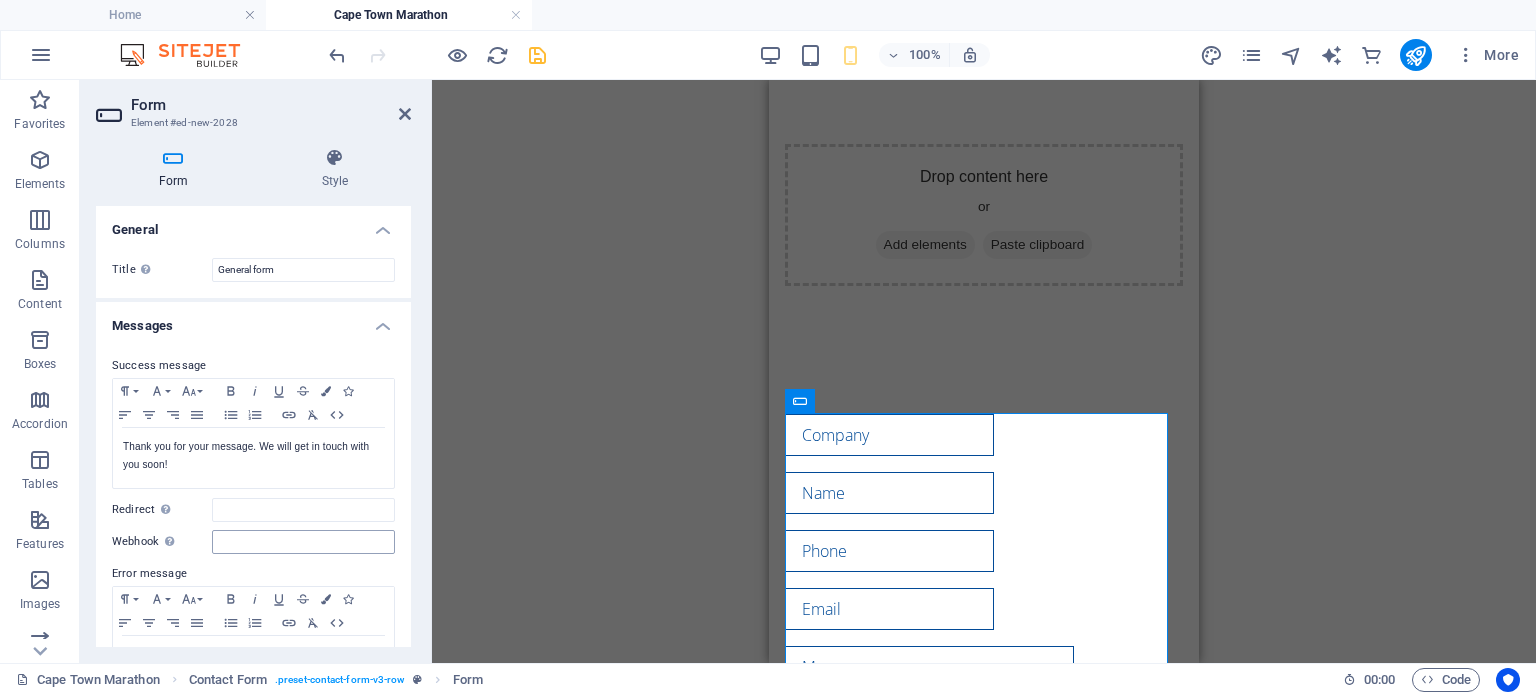 click on "Webhook A webhook is a push notification from this form to another server. Every time someone submits this form, the data will be pushed to your server." at bounding box center (303, 542) 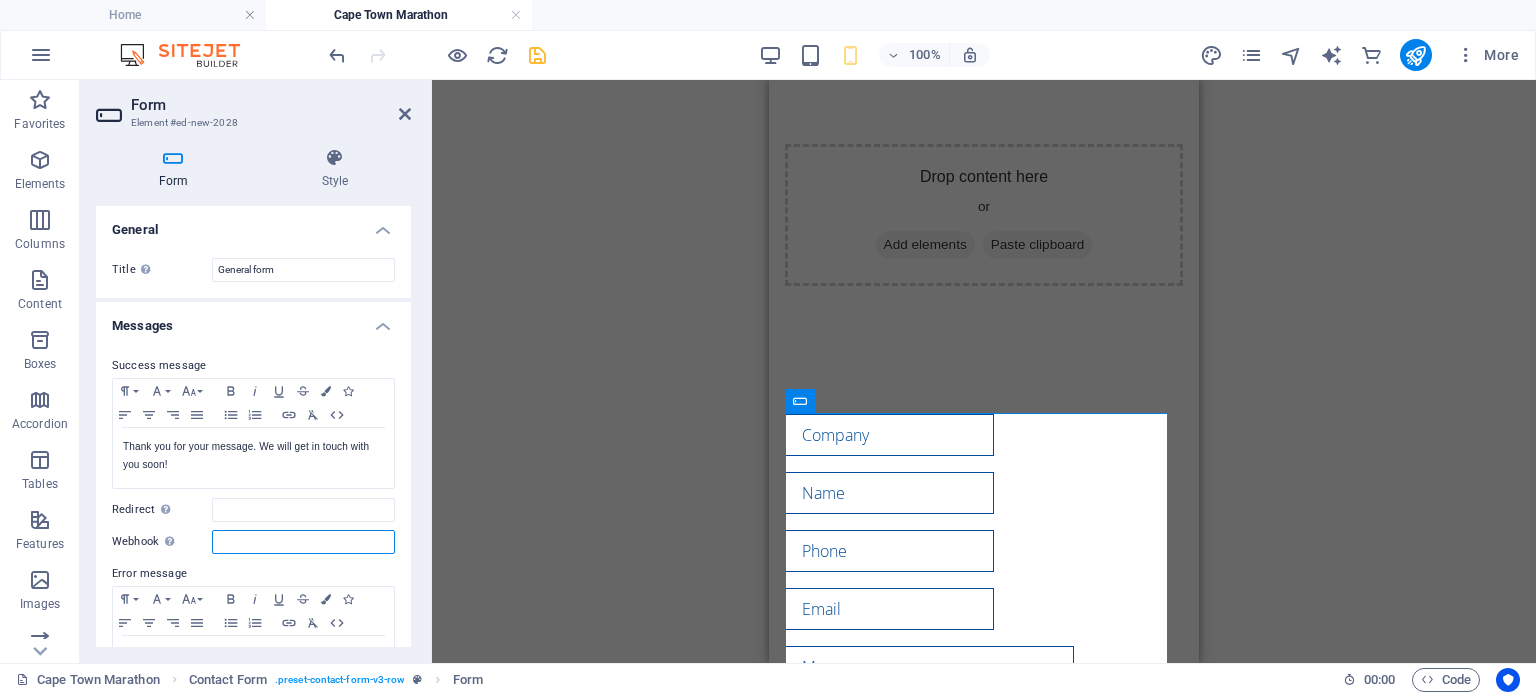 paste on "vaultbqp_CTM" 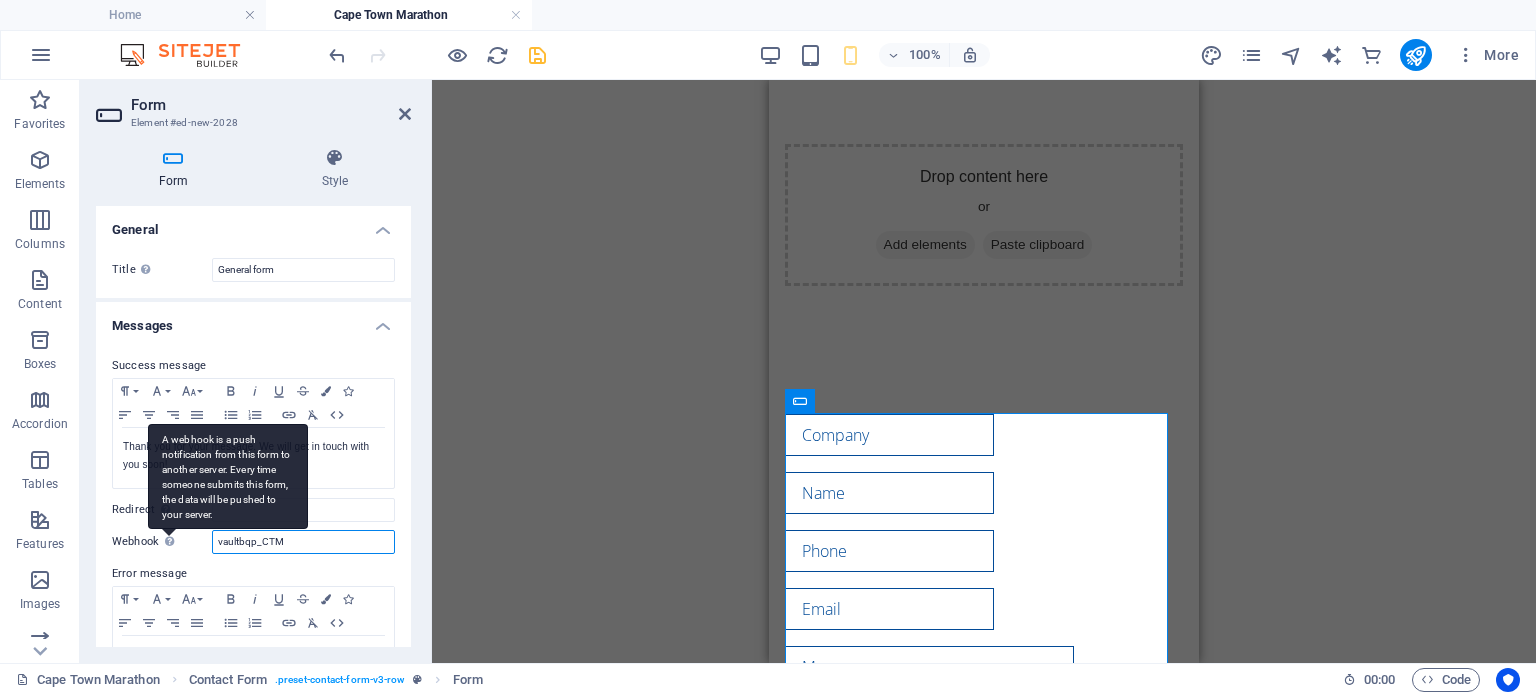 drag, startPoint x: 239, startPoint y: 540, endPoint x: 172, endPoint y: 551, distance: 67.89698 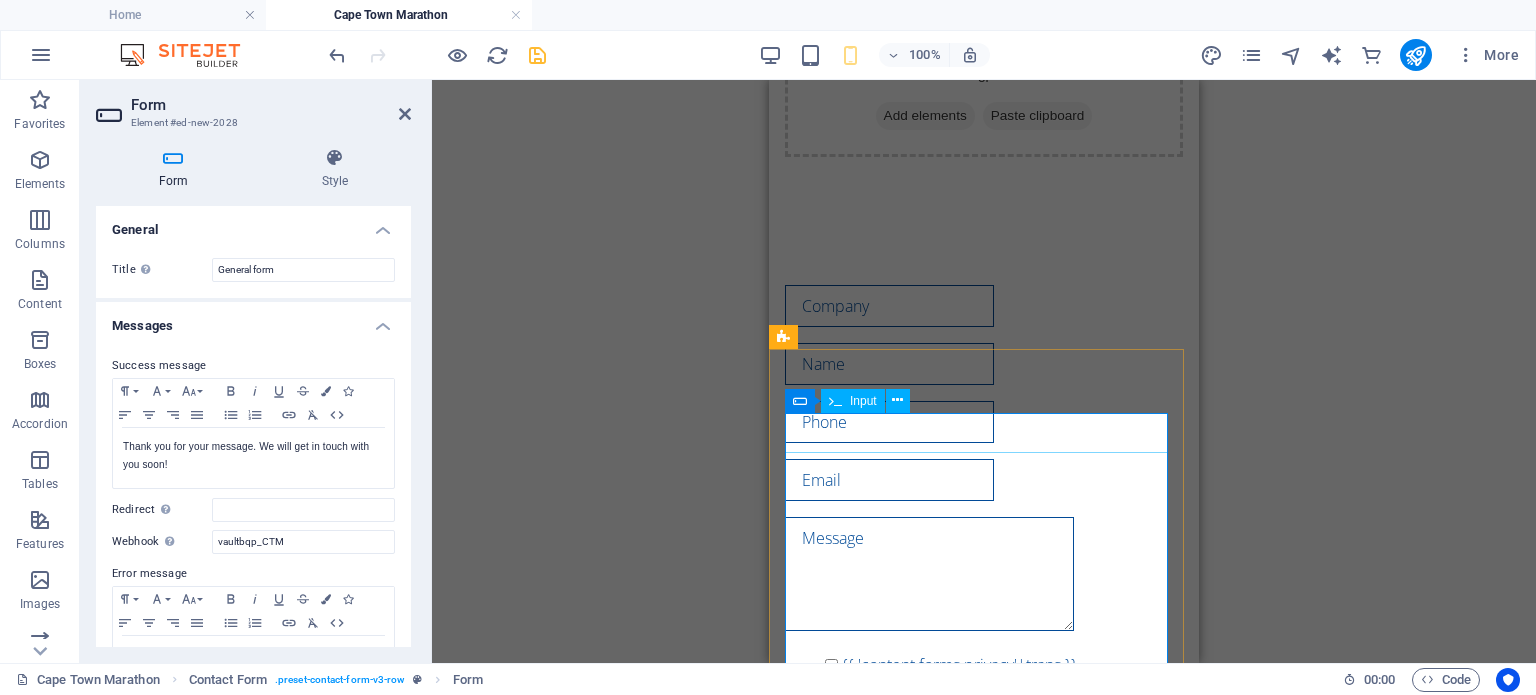 scroll, scrollTop: 200, scrollLeft: 0, axis: vertical 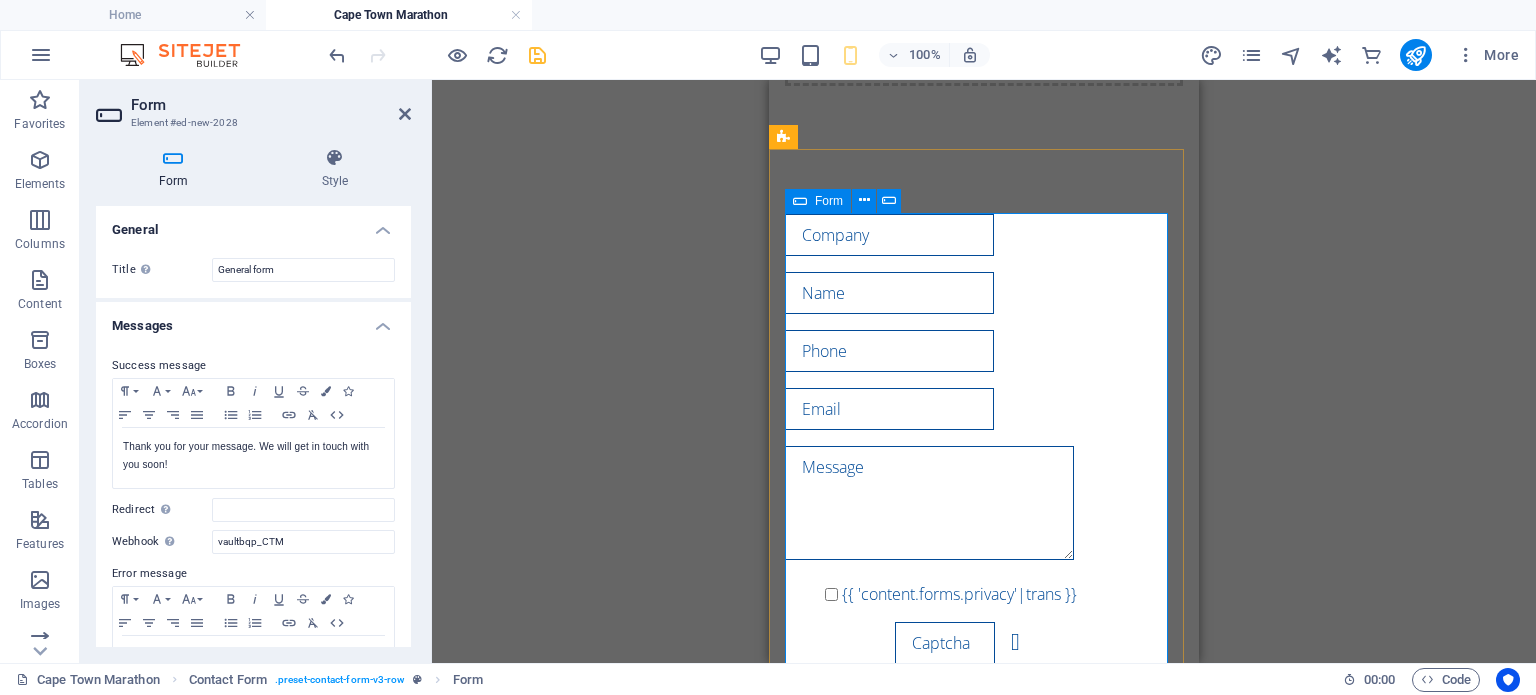click at bounding box center [800, 201] 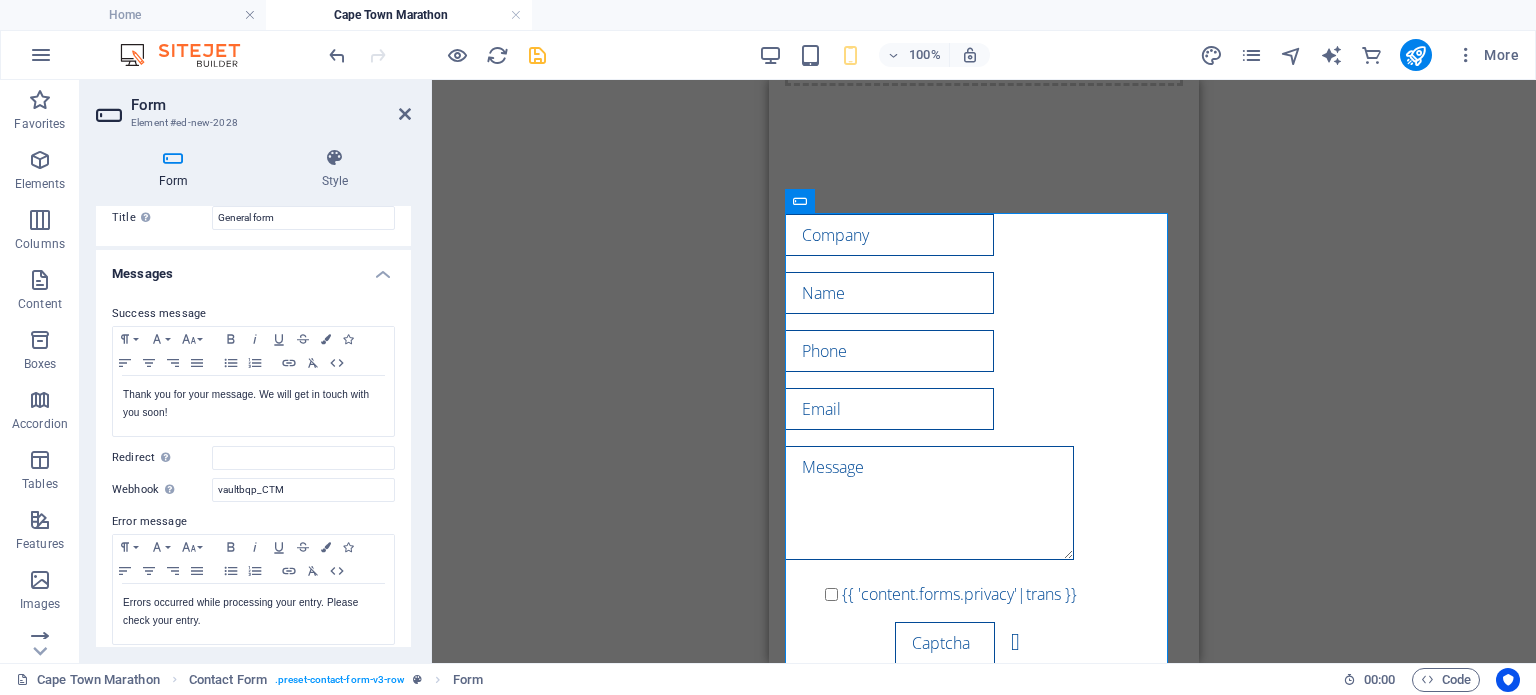 scroll, scrollTop: 0, scrollLeft: 0, axis: both 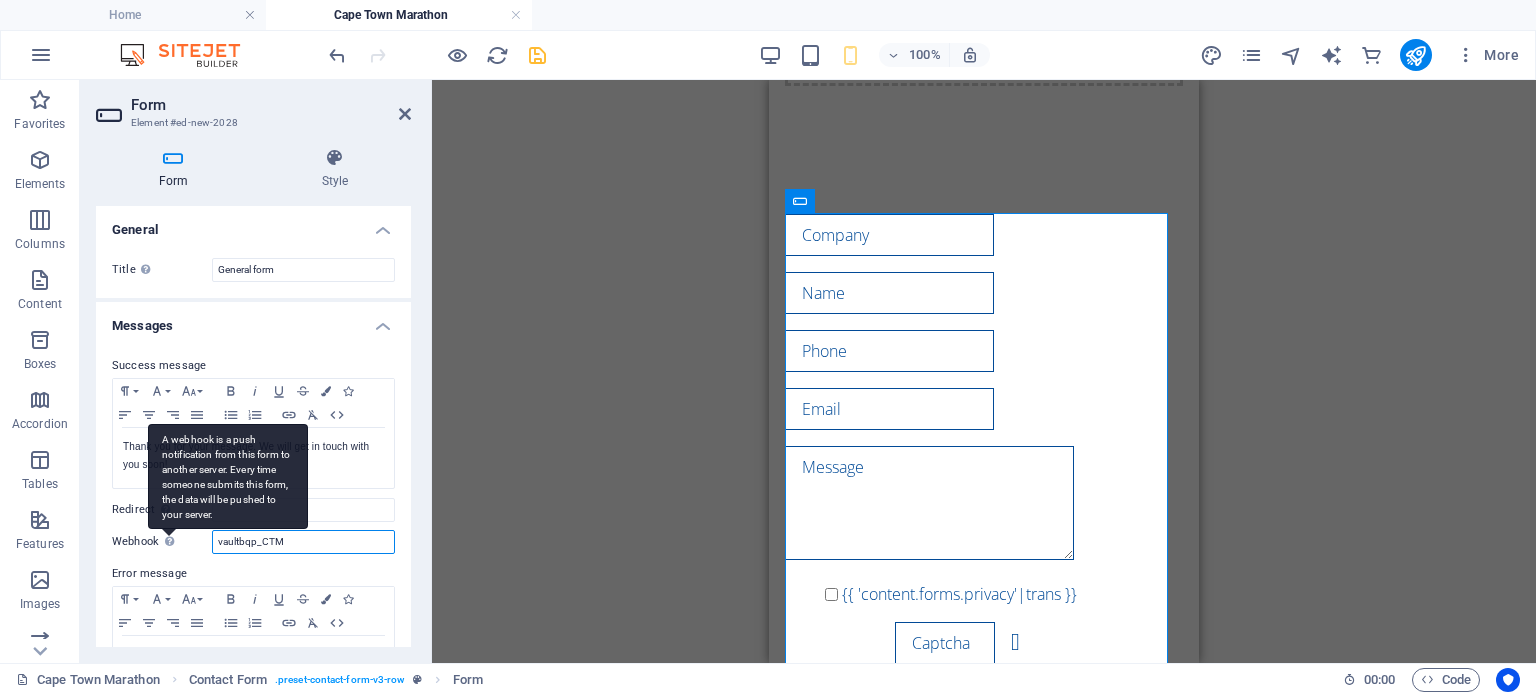 drag, startPoint x: 321, startPoint y: 540, endPoint x: 170, endPoint y: 535, distance: 151.08276 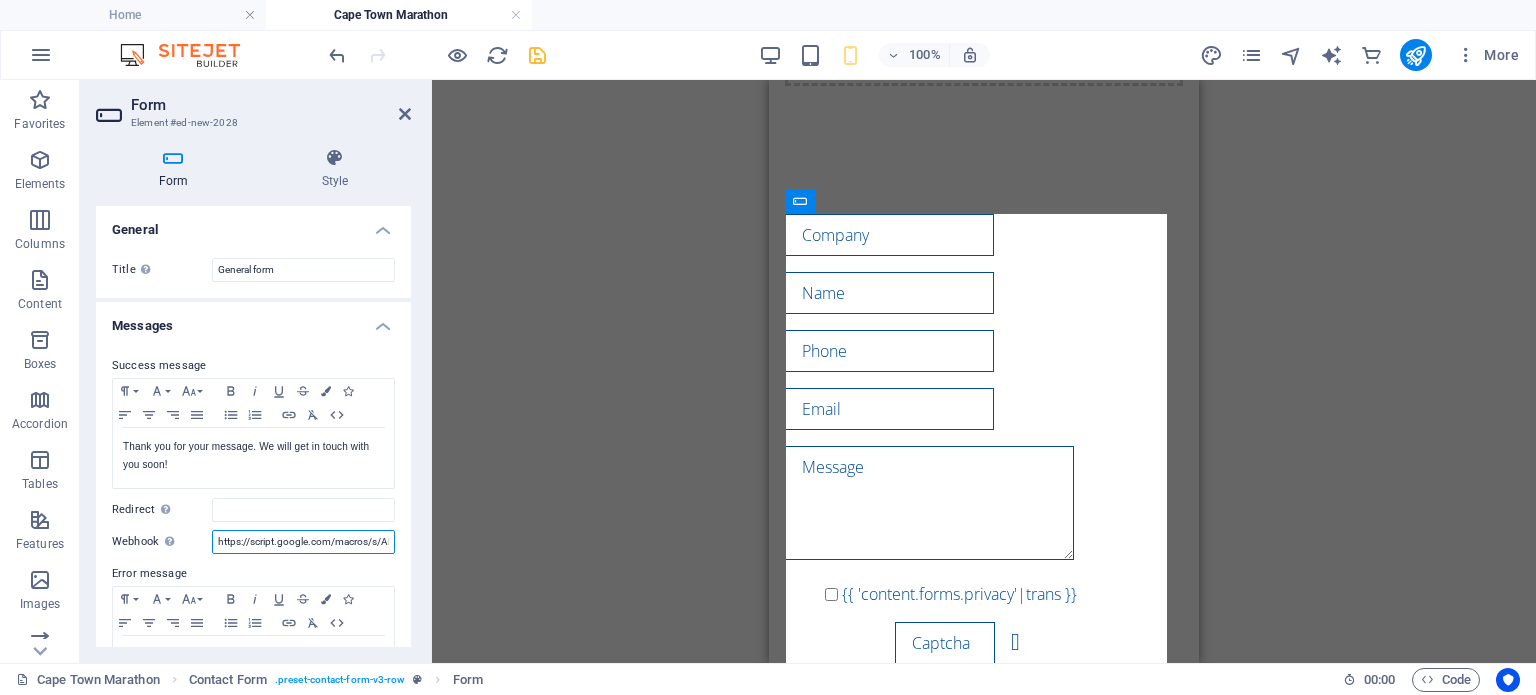 scroll, scrollTop: 0, scrollLeft: 423, axis: horizontal 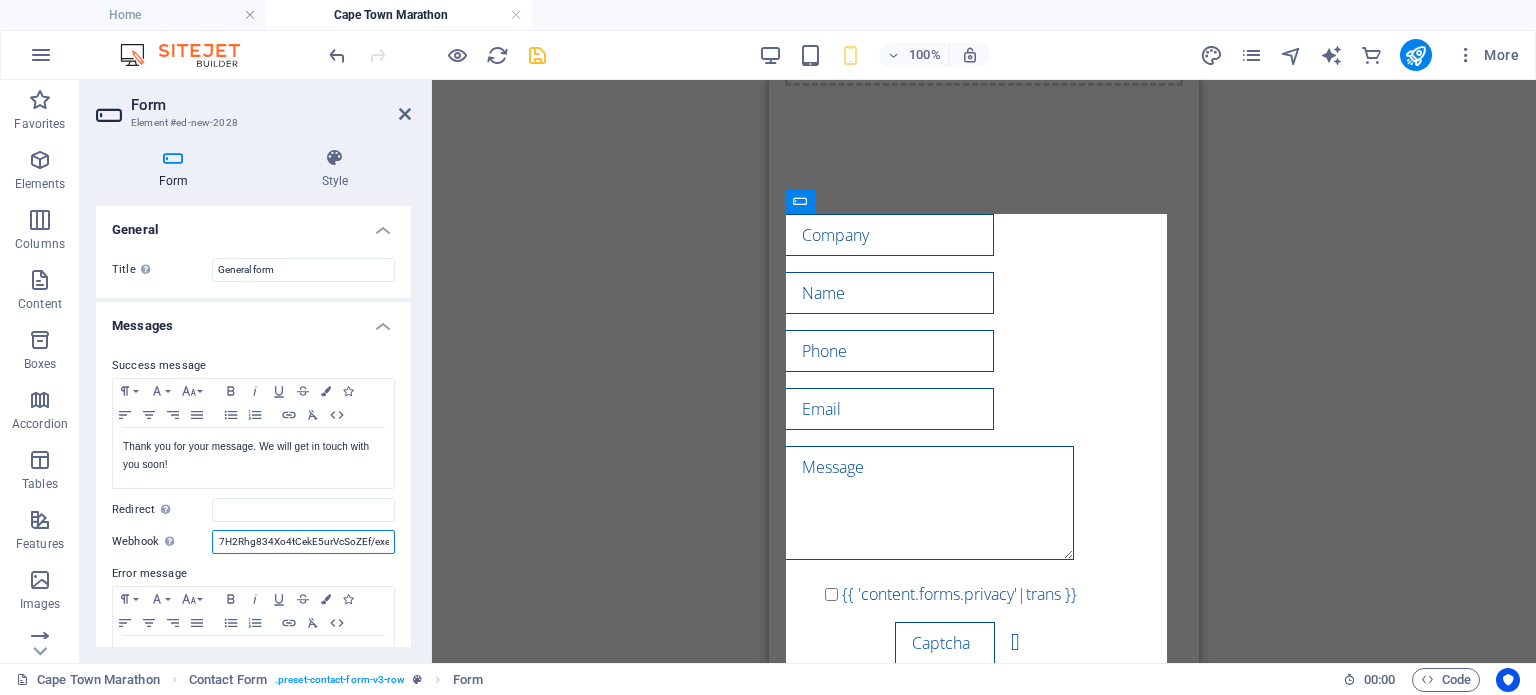 type on "https://script.google.com/macros/s/AKfycbyWxhi7VZCEhQ1kwEVdF9Zoe0saT7Dv7Ms0xr79E7H2Rhg834Xo4tCekE5urVcSoZEf/exec" 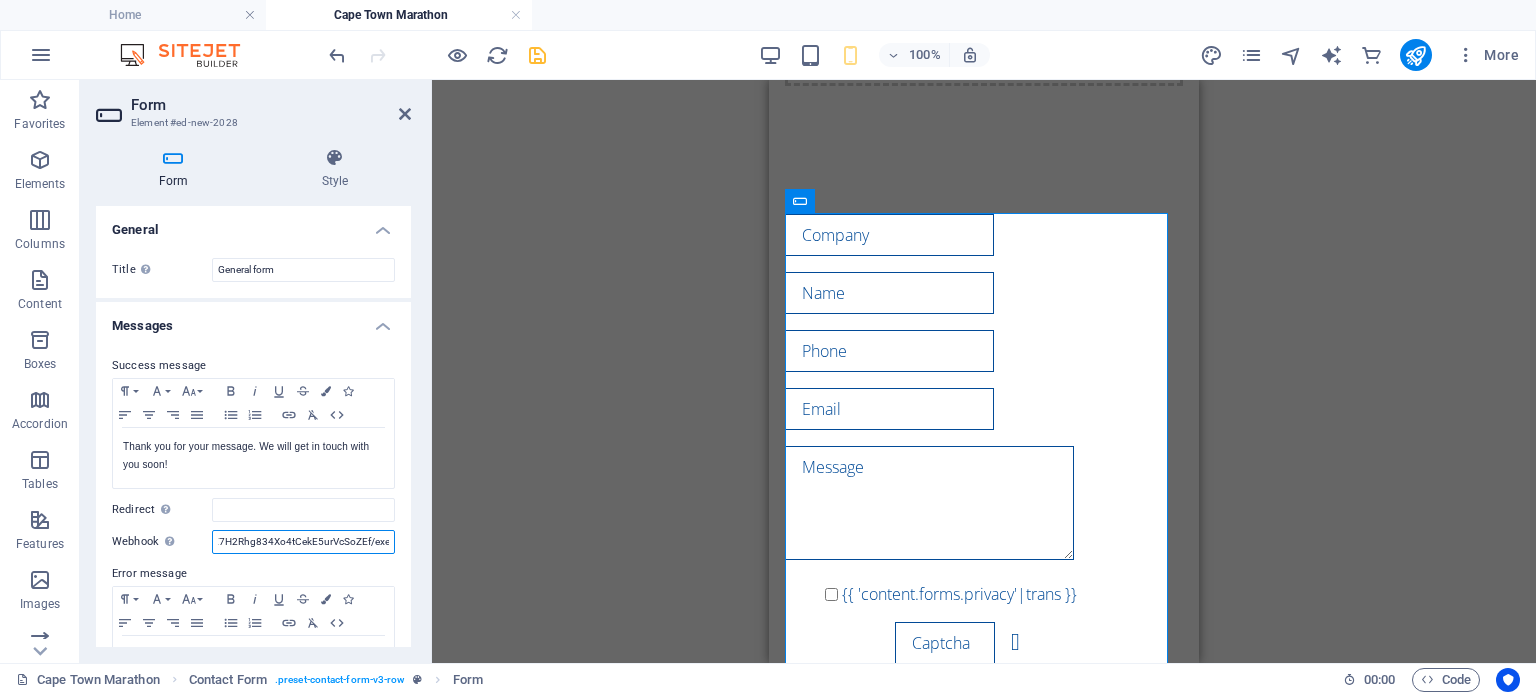 scroll, scrollTop: 0, scrollLeft: 0, axis: both 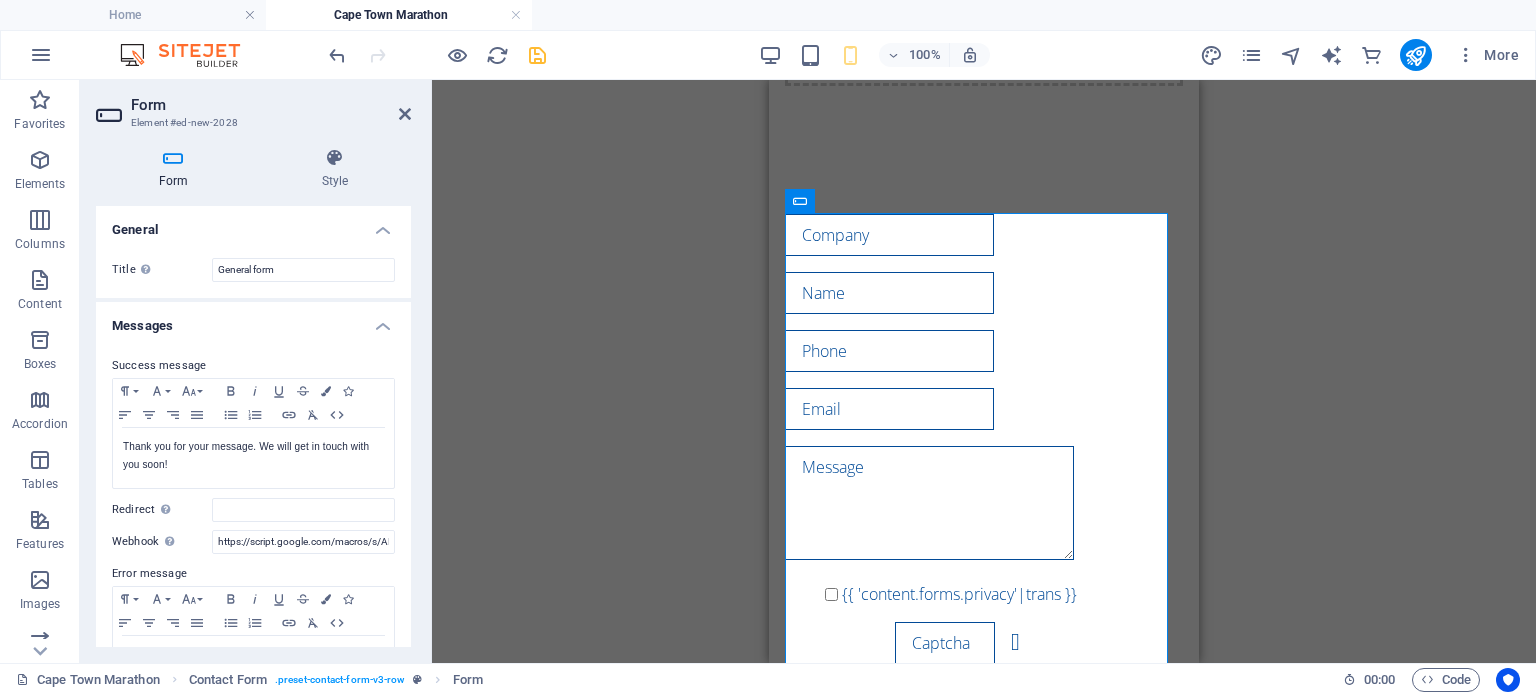 click at bounding box center (537, 55) 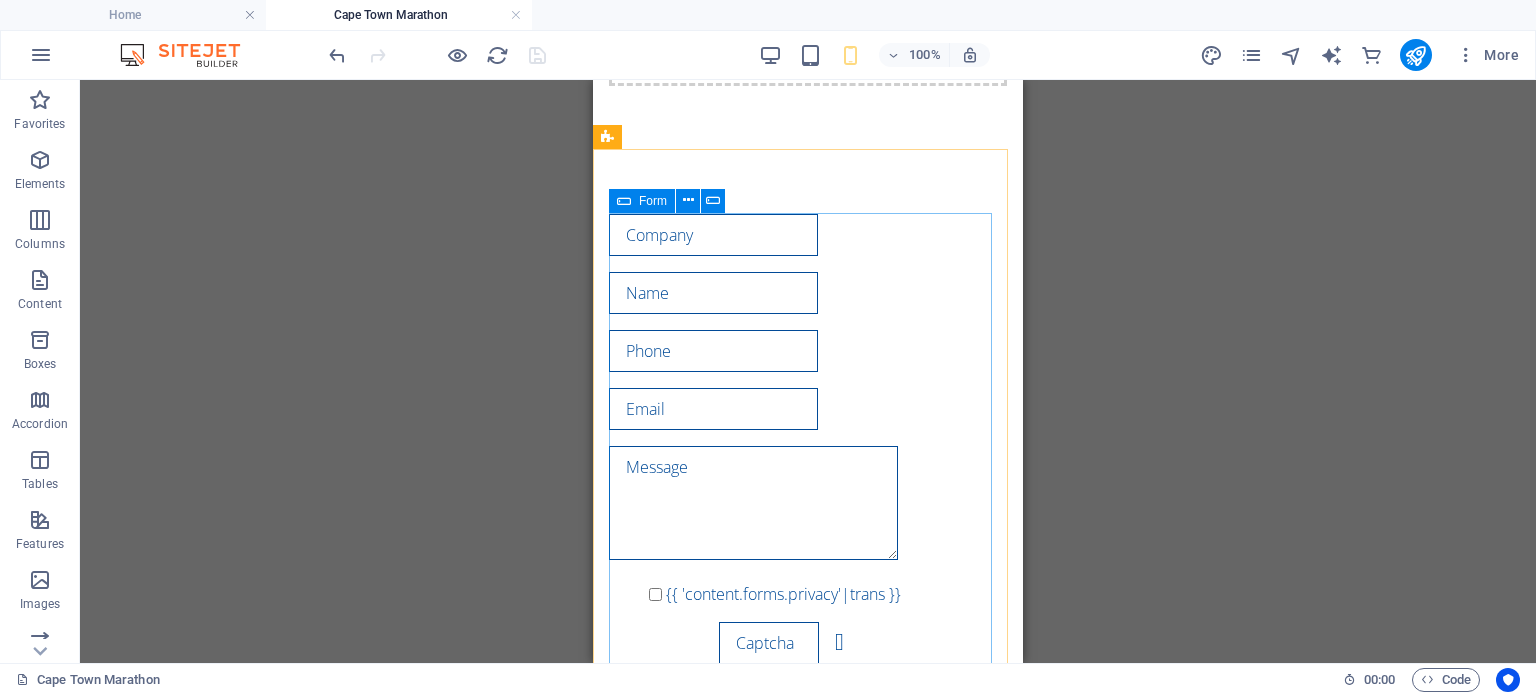 click at bounding box center (624, 201) 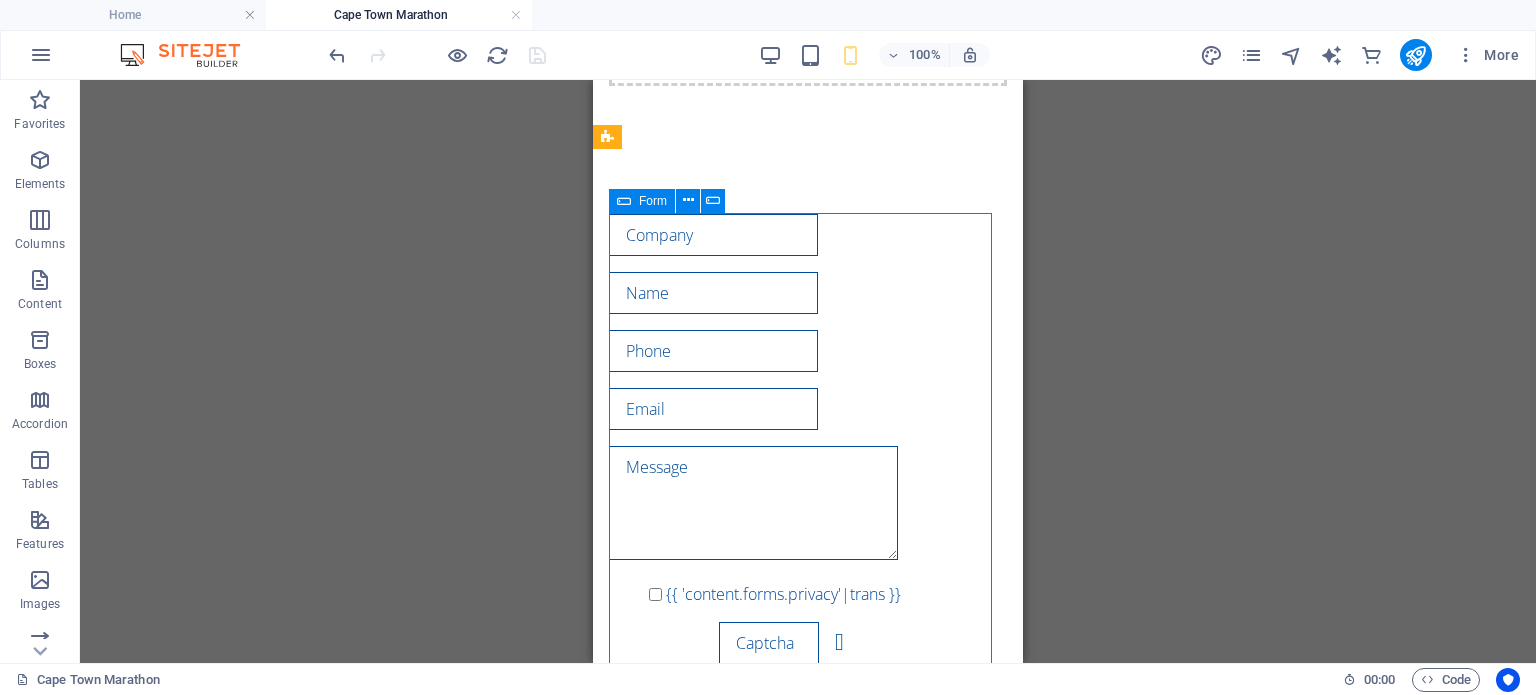 click at bounding box center (624, 201) 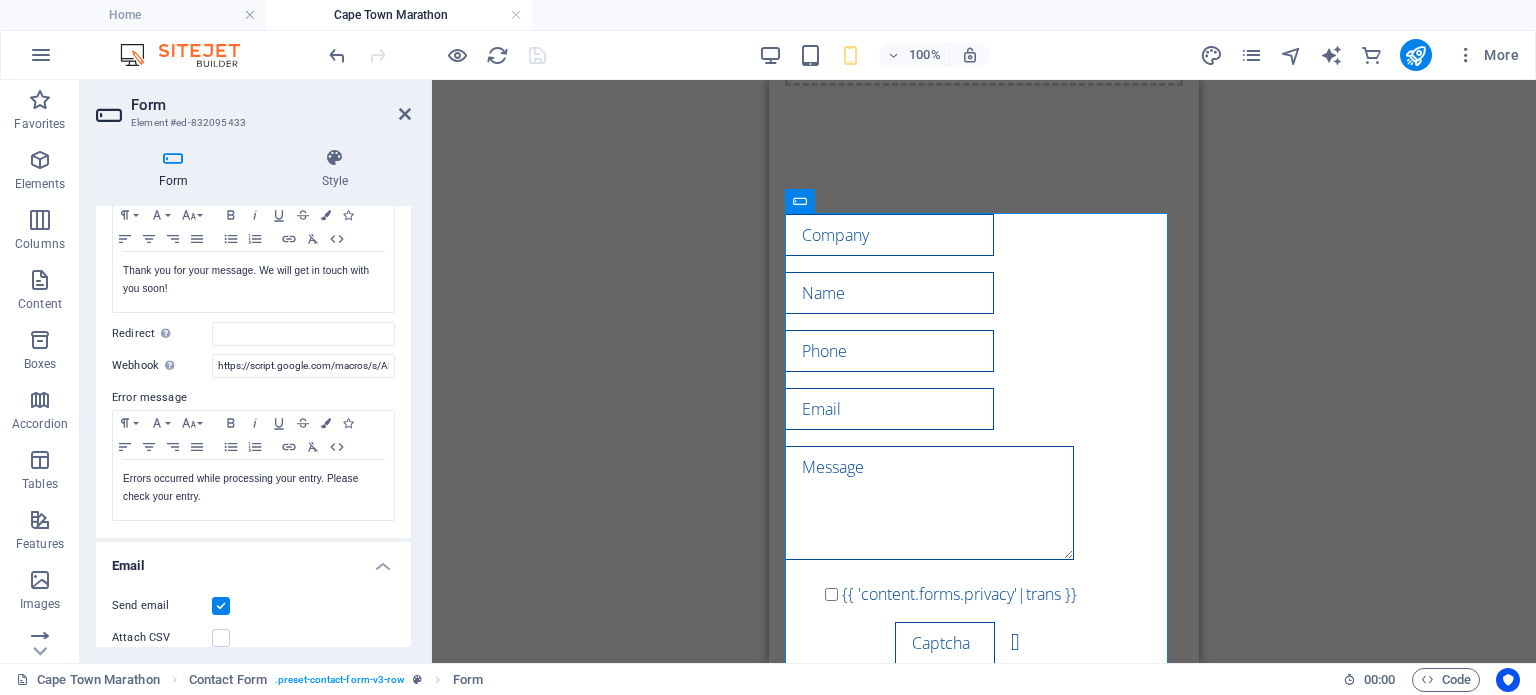 scroll, scrollTop: 0, scrollLeft: 0, axis: both 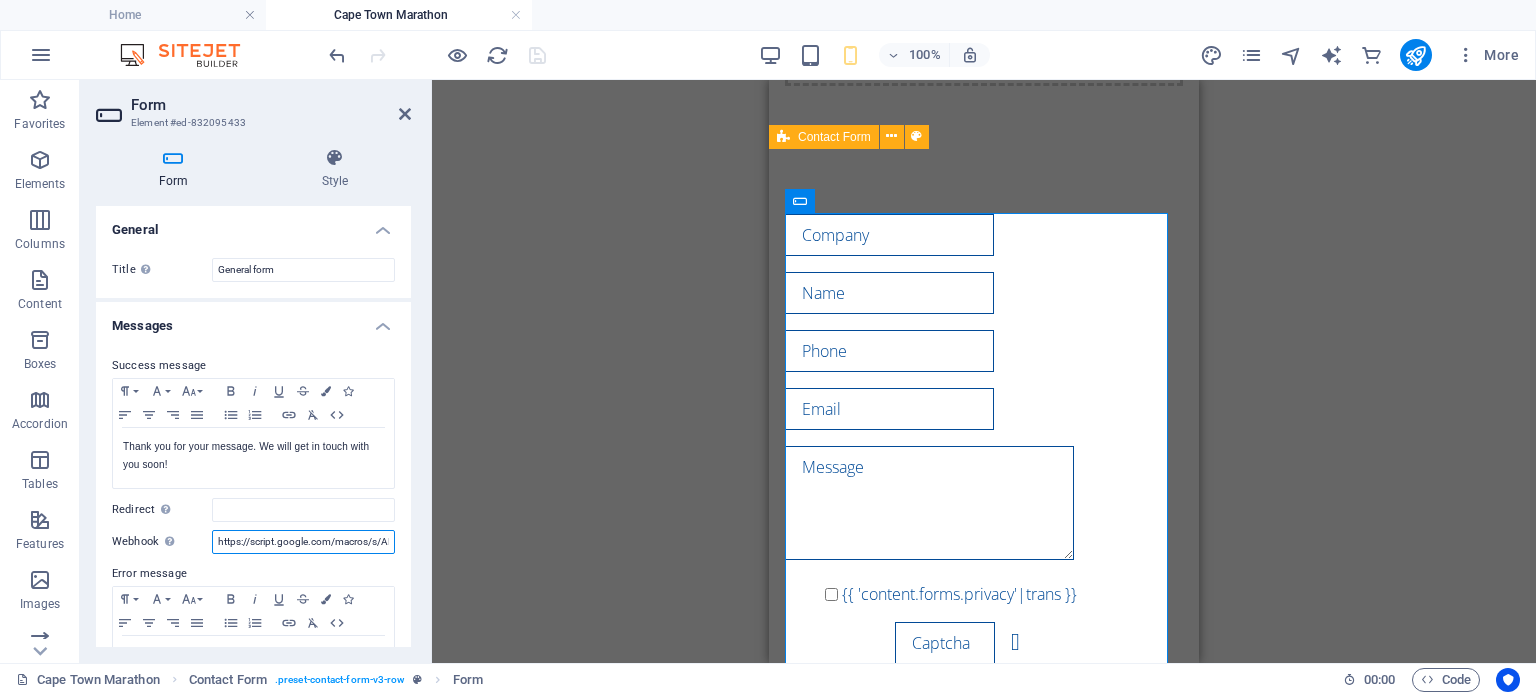 click on "https://script.google.com/macros/s/AKfycbyWxhi7VZCEhQ1kwEVdF9Zoe0saT7Dv7Ms0xr79E7H2Rhg834Xo4tCekE5urVcSoZEf/exec" at bounding box center (303, 542) 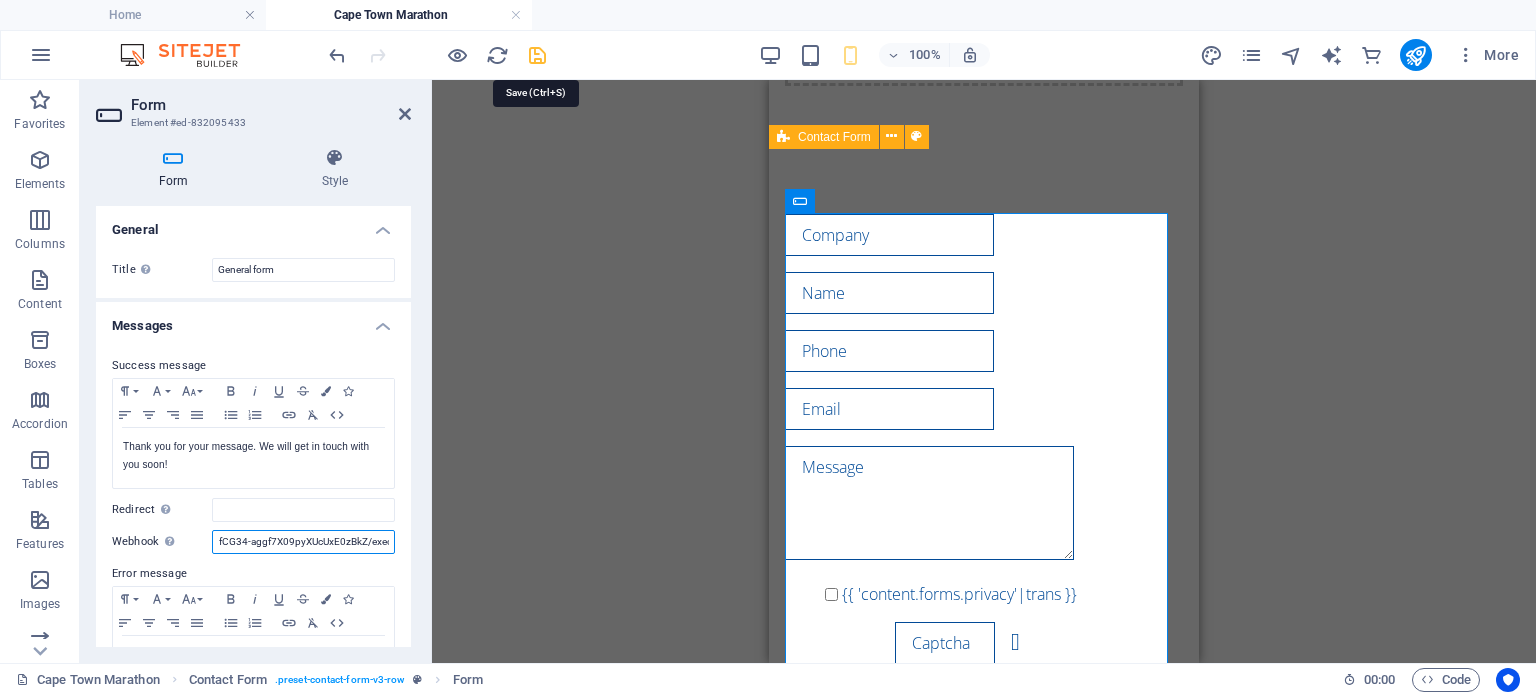 type on "https://script.google.com/macros/s/AKfycbyylri9lt2jJPGcHP34SAWWAi4e_teiiDBitbXFwgfCG34-aggf7X09pyXUcUxE0zBkZ/exec" 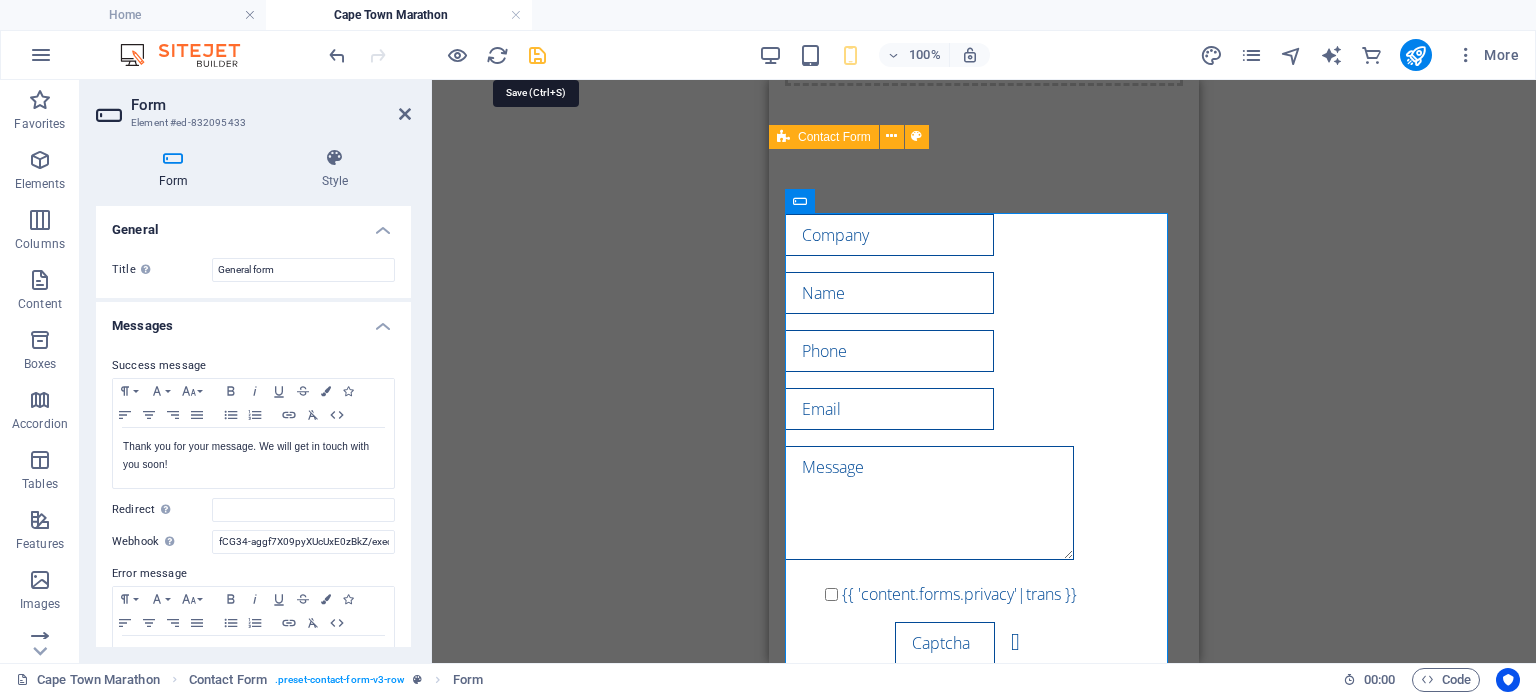 scroll, scrollTop: 0, scrollLeft: 0, axis: both 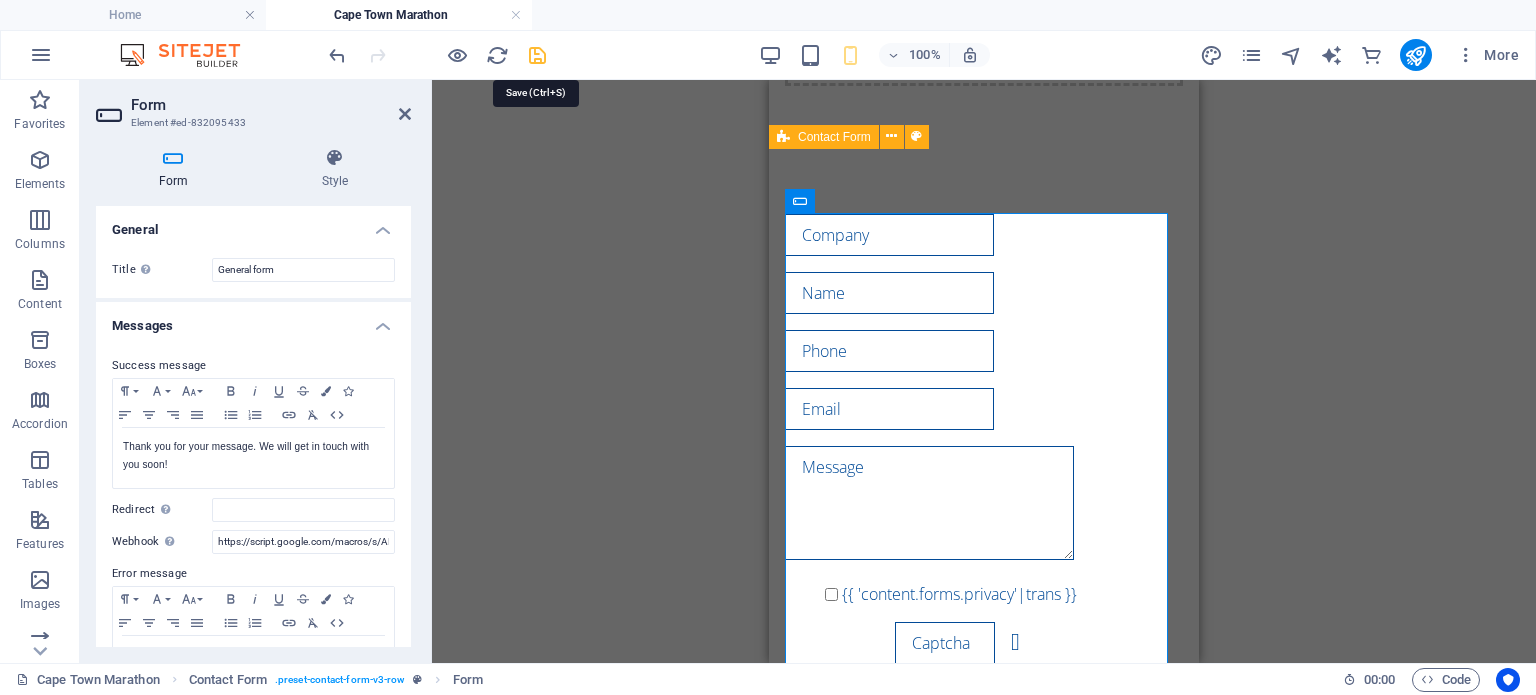 click at bounding box center [537, 55] 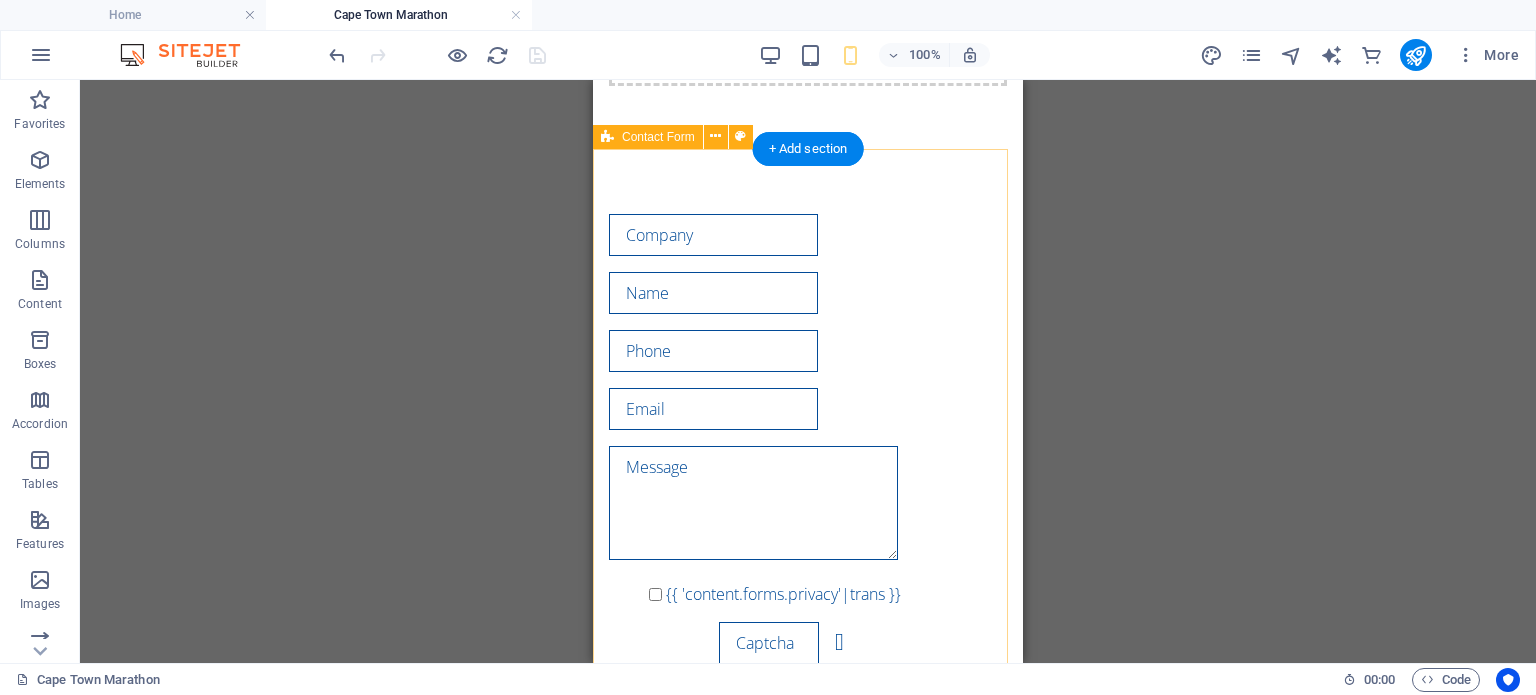 click on "{{ 'content.forms.privacy'|trans }} Unreadable? Load new Submit" at bounding box center (808, 467) 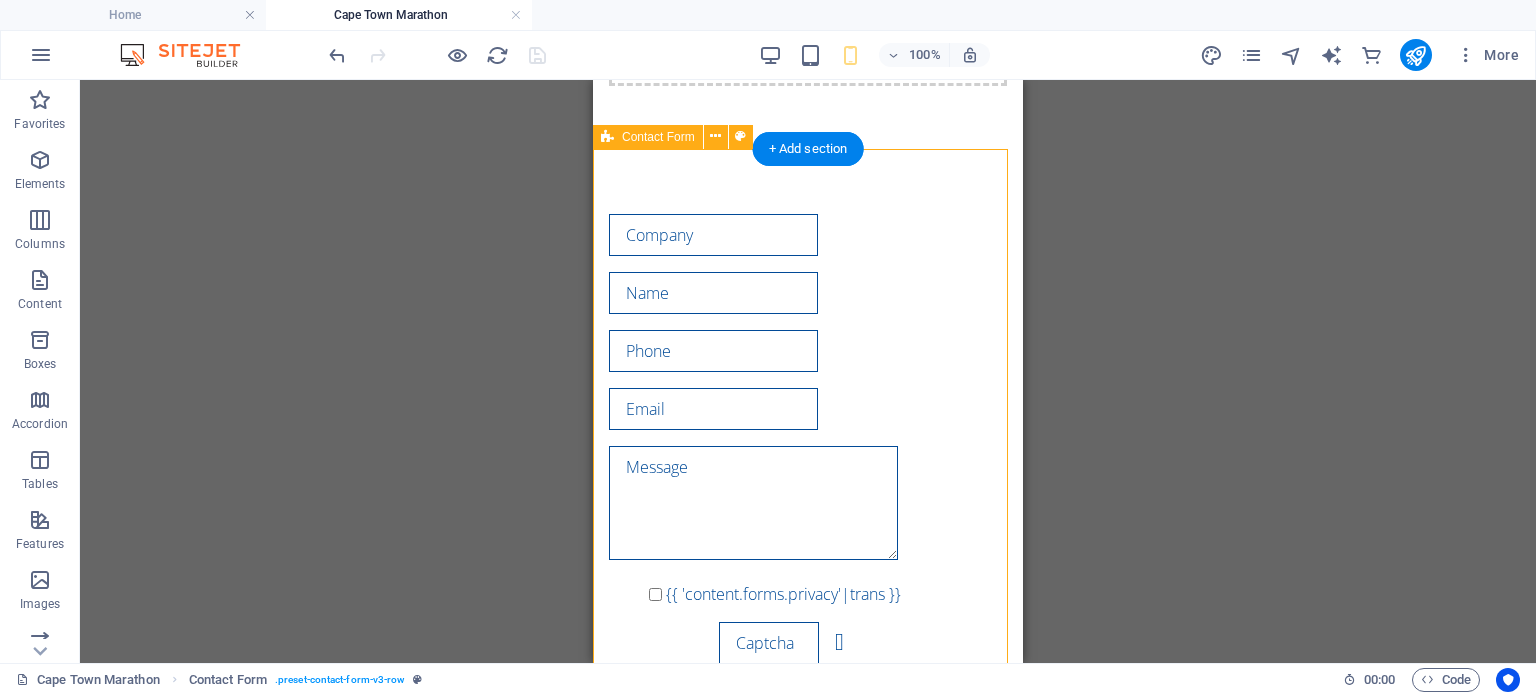 click on "{{ 'content.forms.privacy'|trans }} Unreadable? Load new Submit" at bounding box center [808, 467] 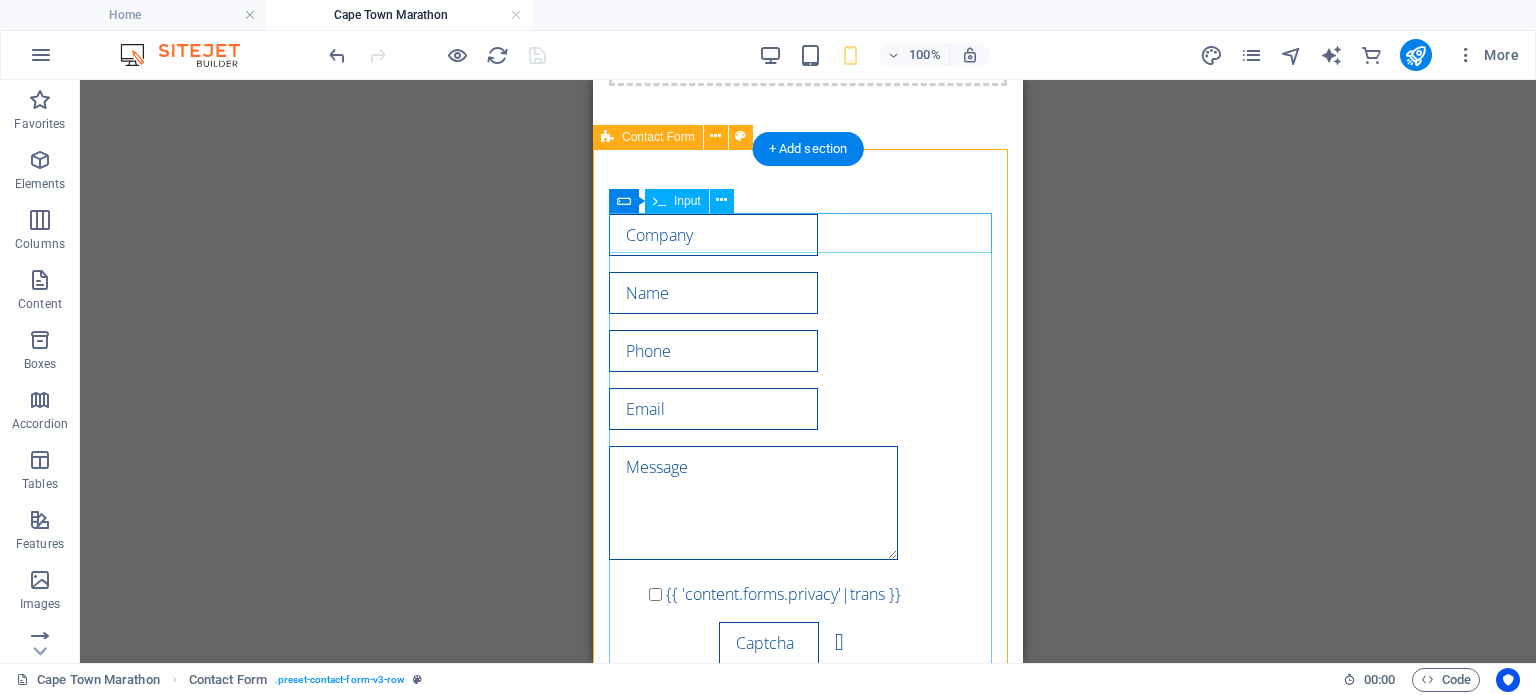 click at bounding box center (808, 235) 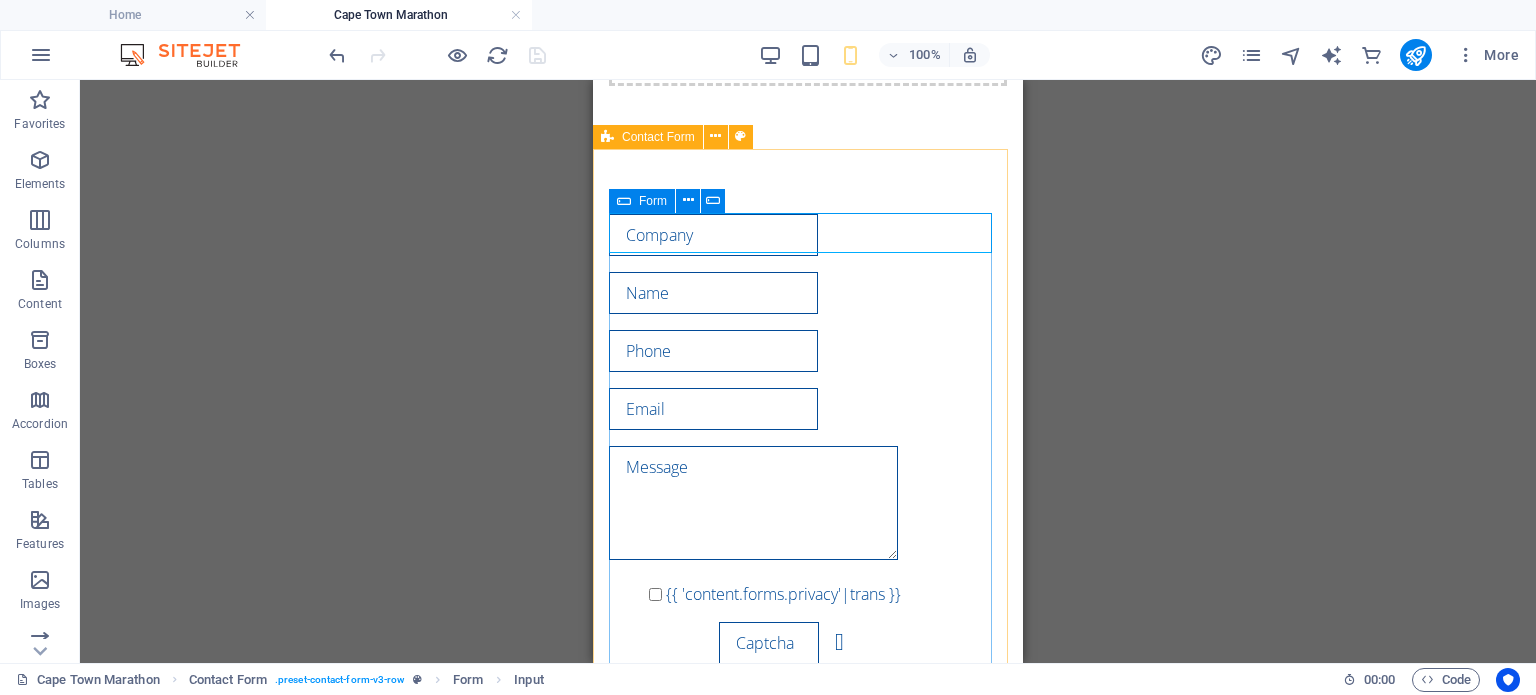 click at bounding box center [624, 201] 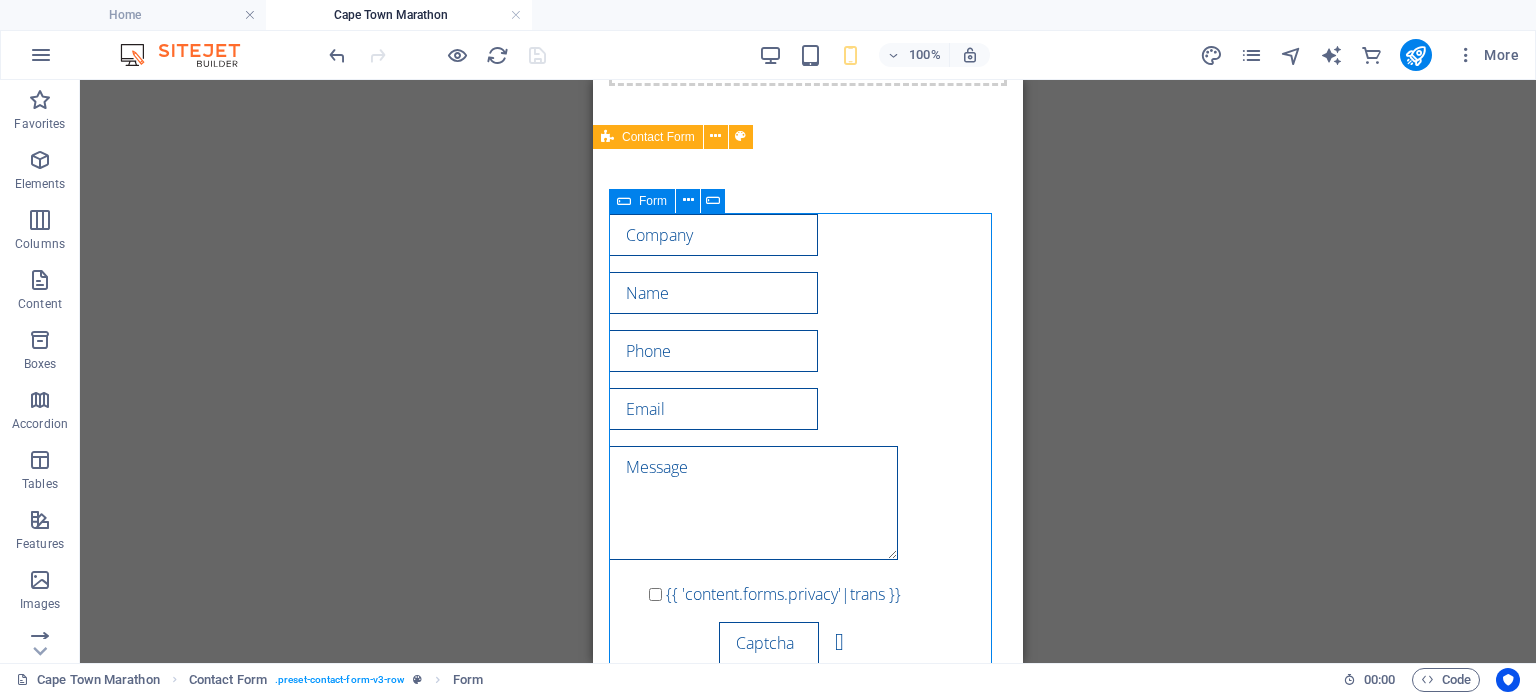 click at bounding box center [624, 201] 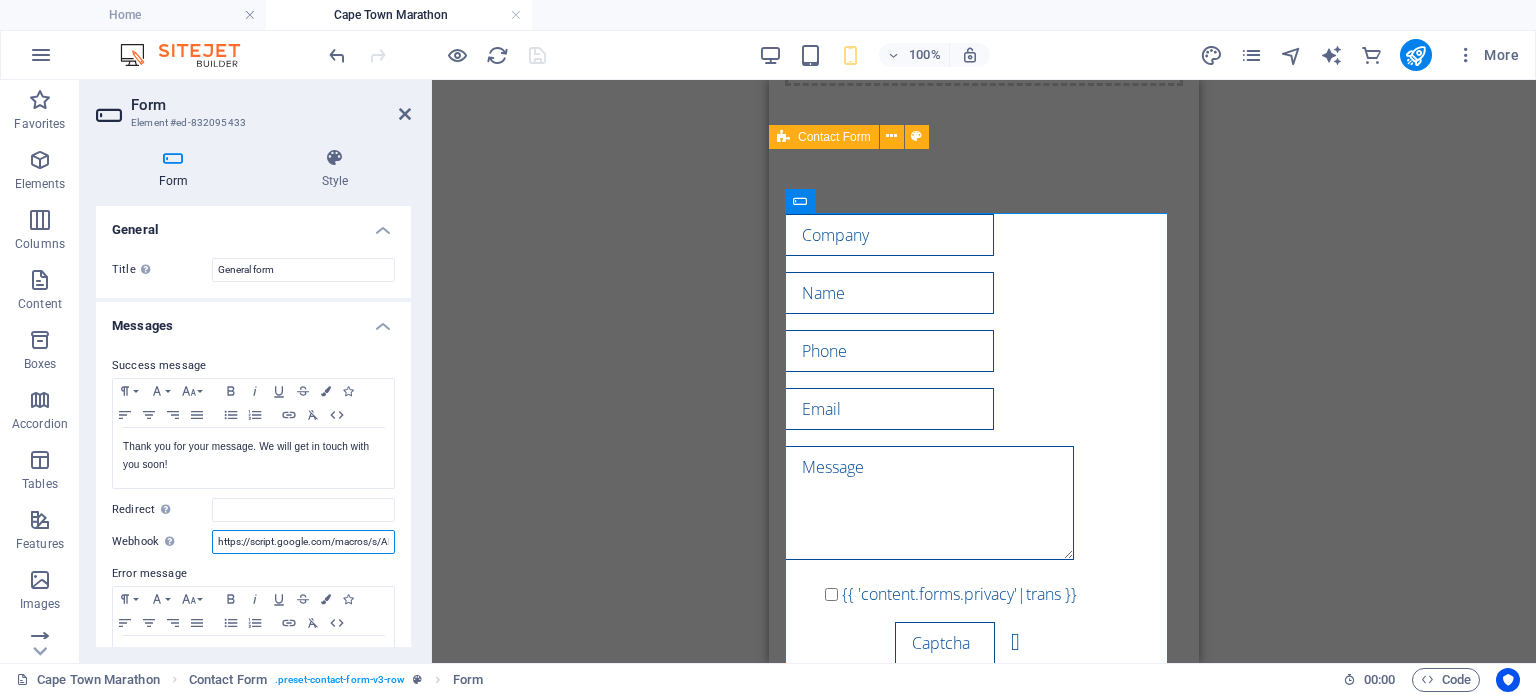 click on "https://script.google.com/macros/s/AKfycbyylri9lt2jJPGcHP34SAWWAi4e_teiiDBitbXFwgfCG34-aggf7X09pyXUcUxE0zBkZ/exec" at bounding box center [303, 542] 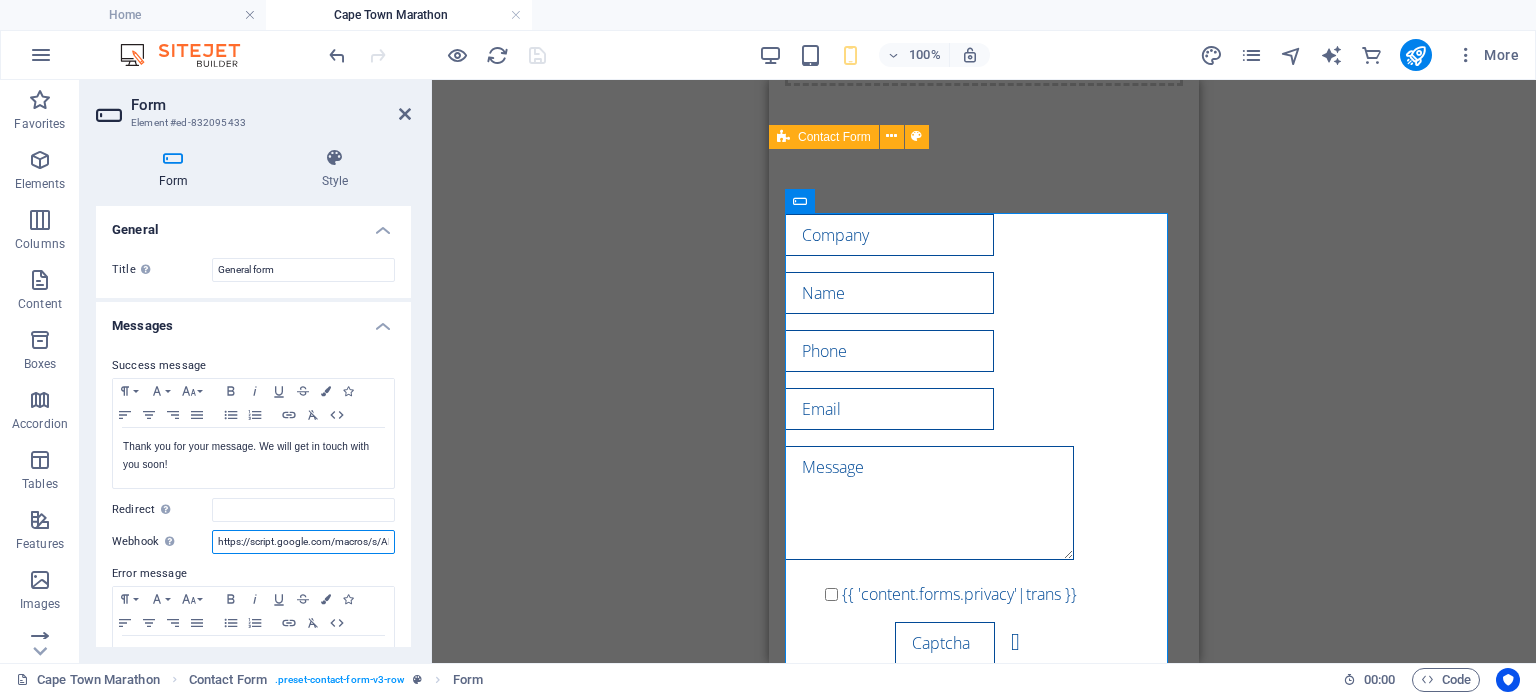 paste on "Vy1b8qrLwBfdFNujLS0DguSmxEJQd71UpAjfurobv1LK39ToiM3-98uZyqDlV5RRD0w" 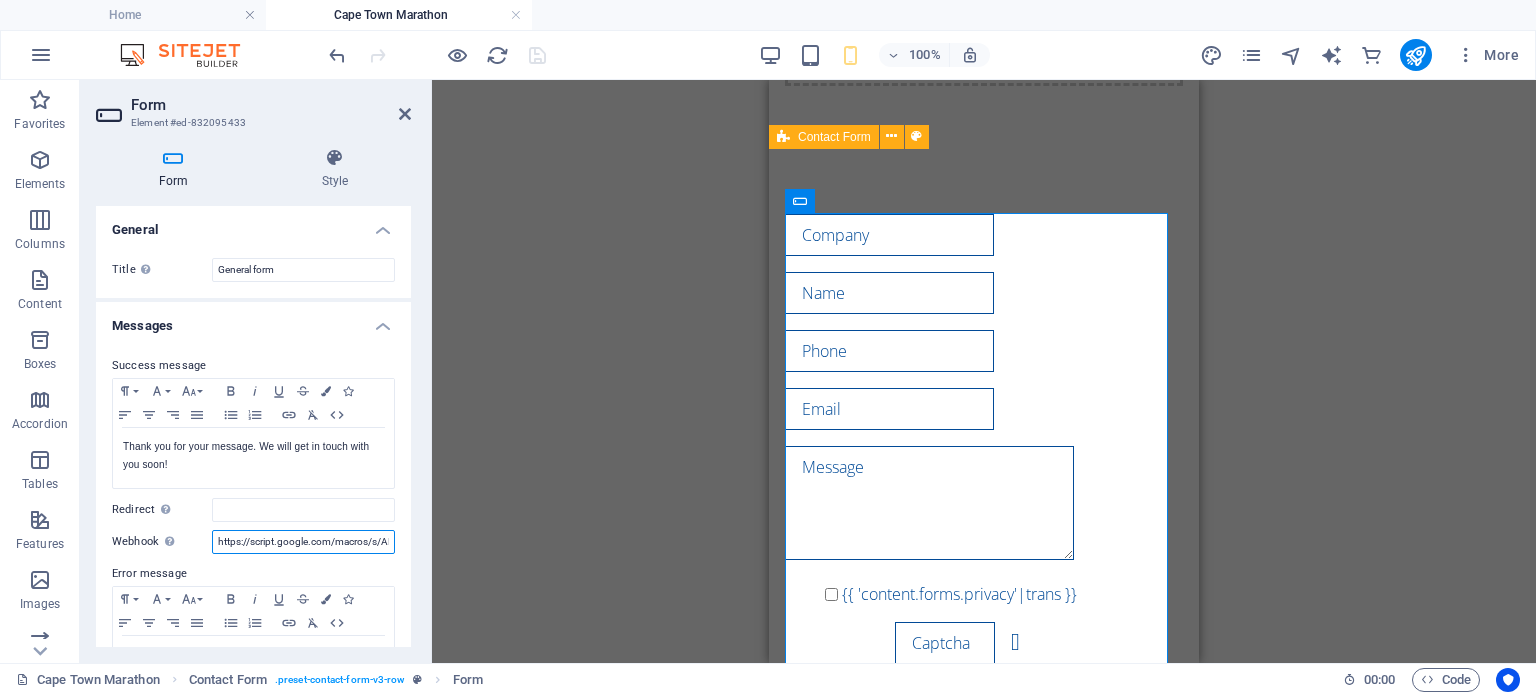 scroll, scrollTop: 0, scrollLeft: 426, axis: horizontal 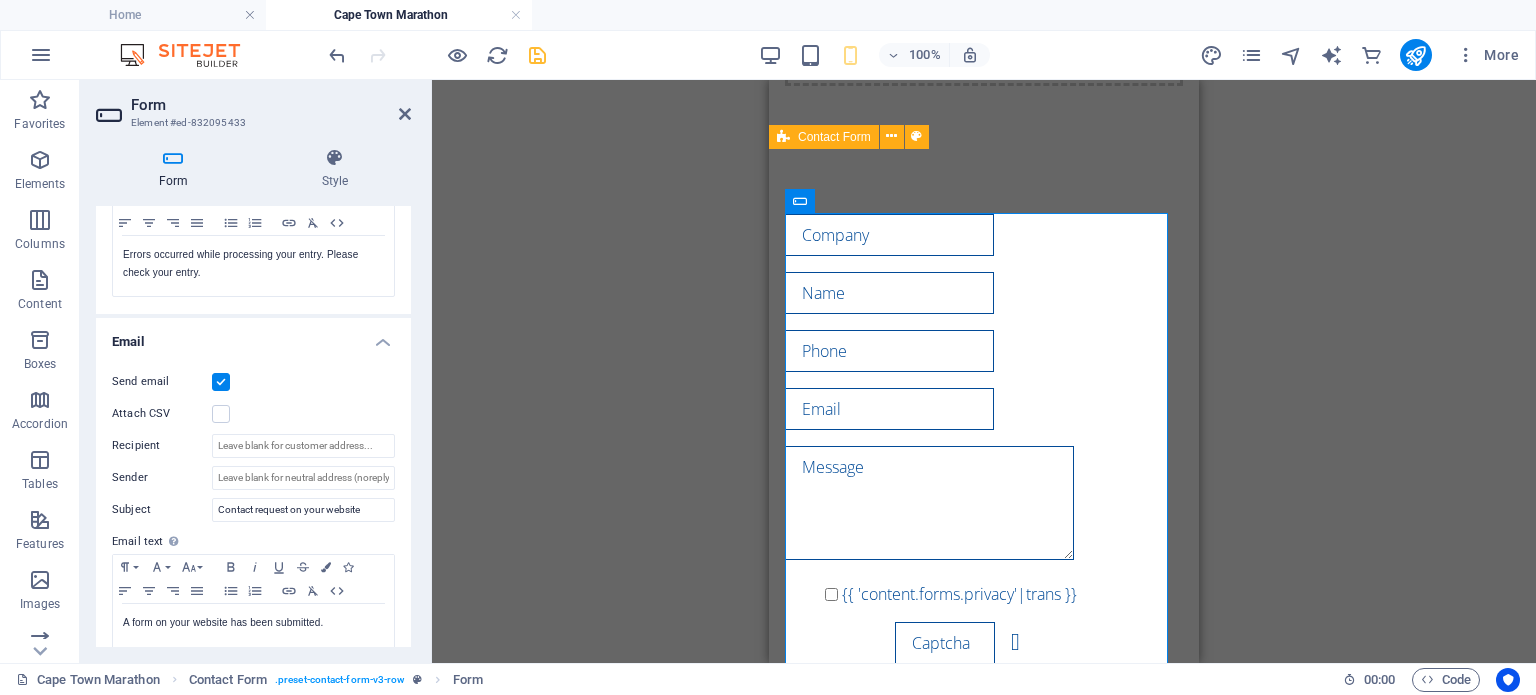 type on "https://script.google.com/macros/s/AKfycbyVy1b8qrLwBfdFNujLS0DguSmxEJQd71UpAjfurobv1LK39ToiM3-98uZyqDlV5RRD0w/exec" 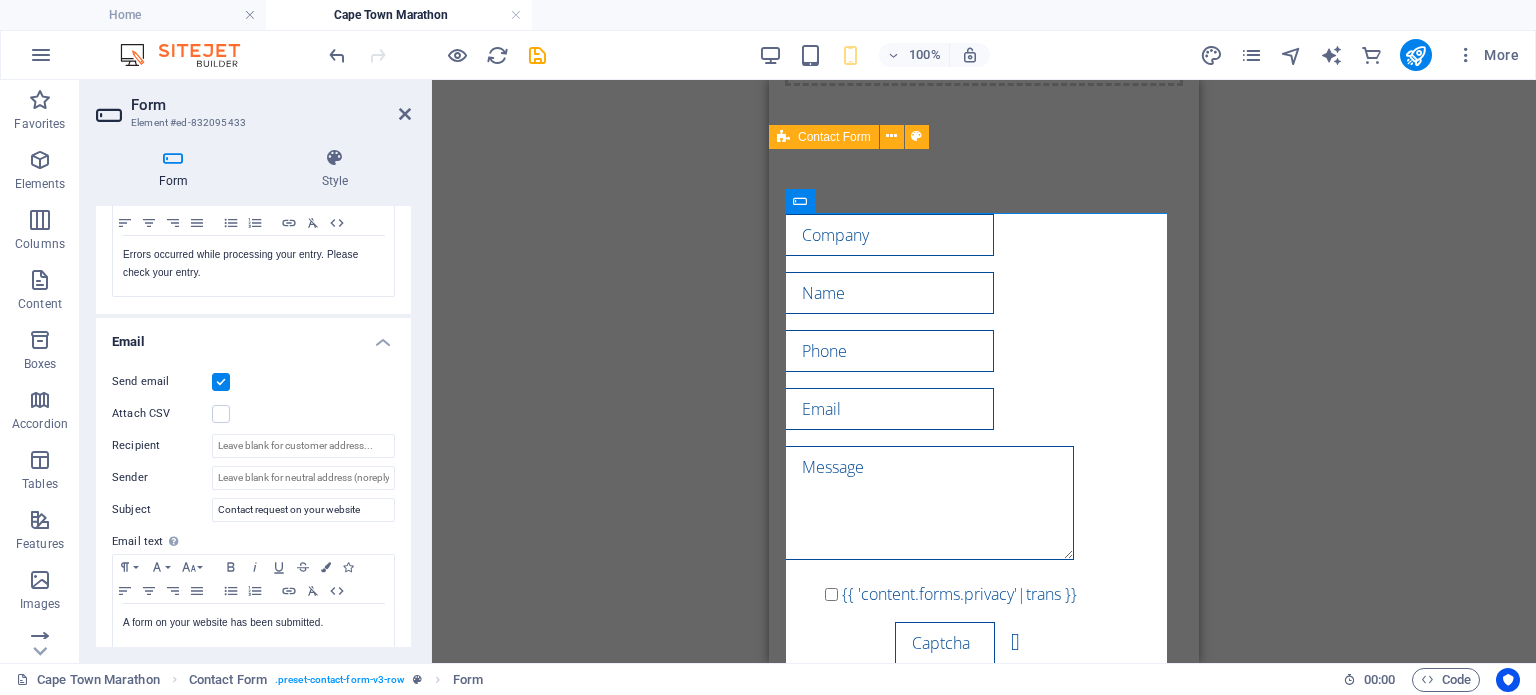 scroll, scrollTop: 0, scrollLeft: 0, axis: both 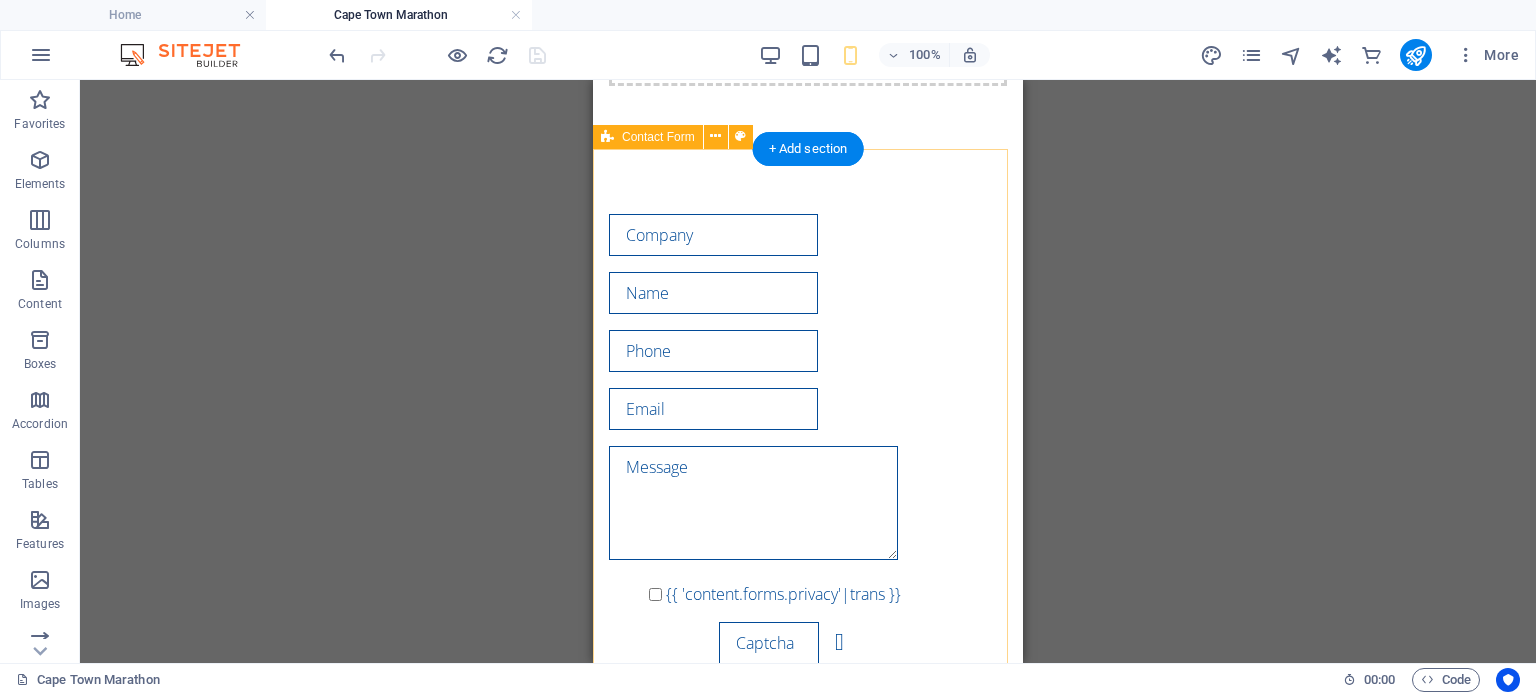 click on "{{ 'content.forms.privacy'|trans }} Unreadable? Load new Submit" at bounding box center (808, 467) 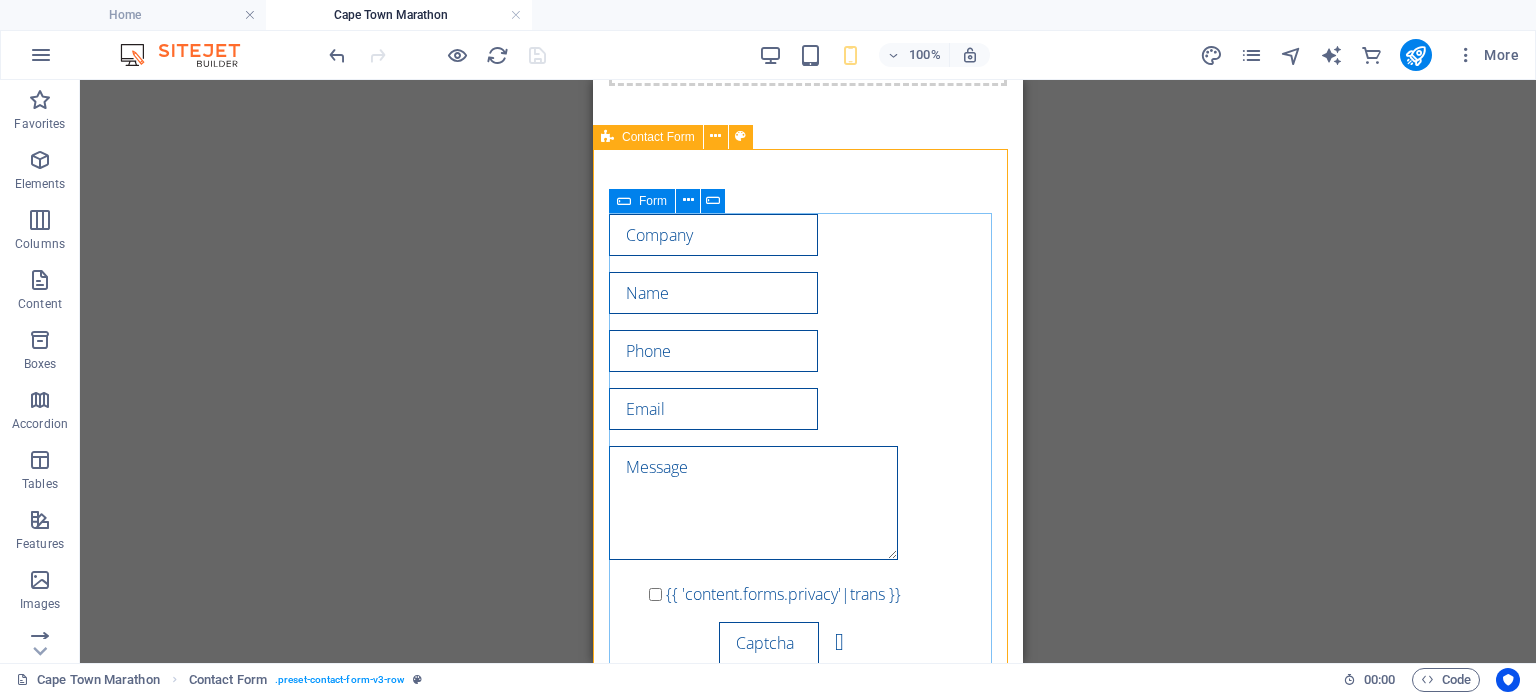 click on "Form" at bounding box center (673, 201) 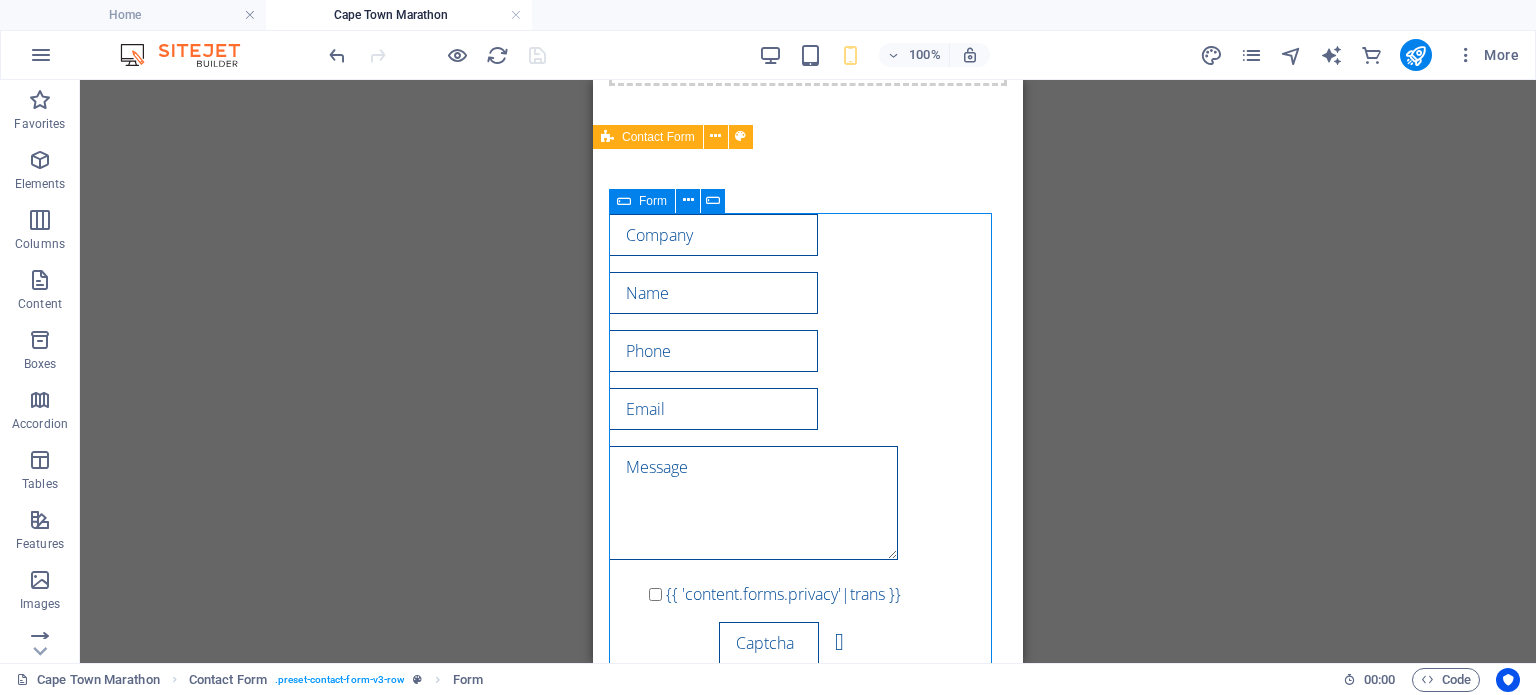 click on "Form" at bounding box center [653, 201] 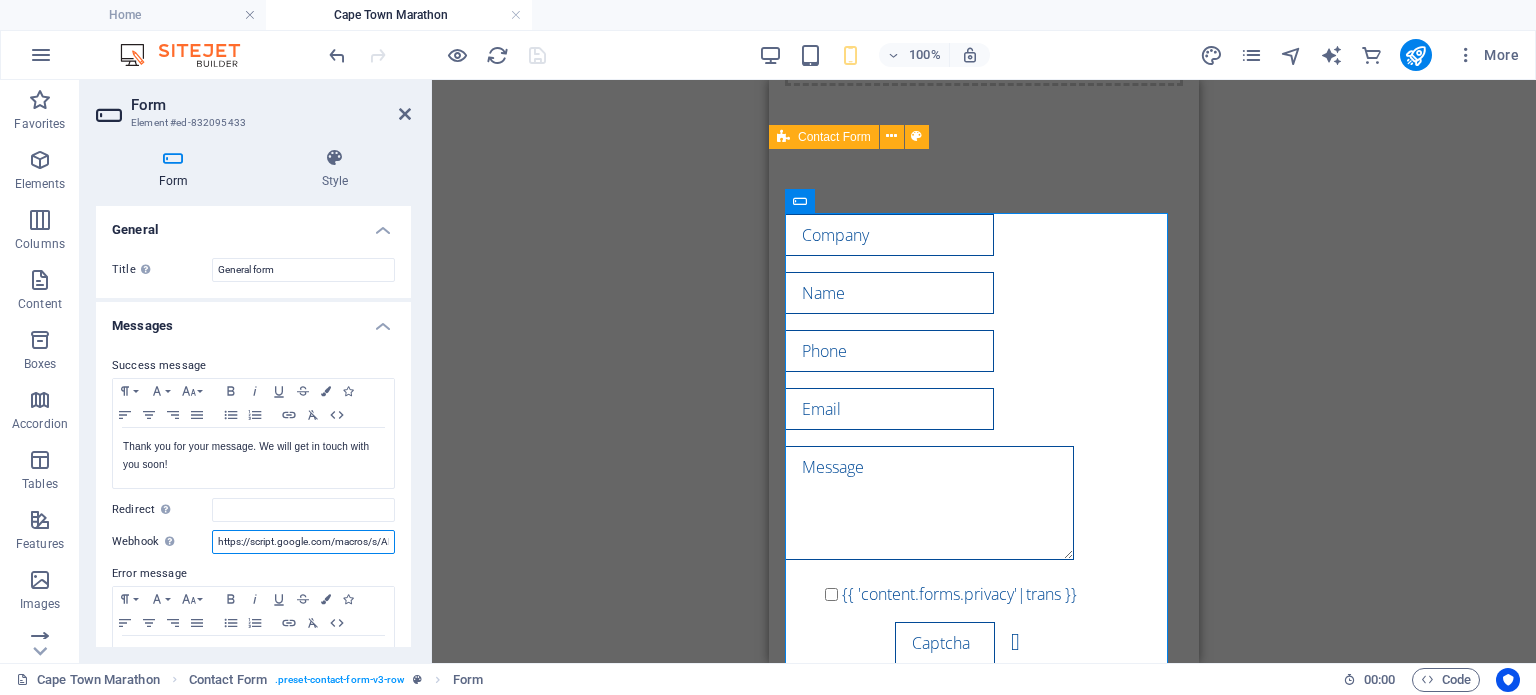 click on "https://script.google.com/macros/s/AKfycbyVy1b8qrLwBfdFNujLS0DguSmxEJQd71UpAjfurobv1LK39ToiM3-98uZyqDlV5RRD0w/exec" at bounding box center (303, 542) 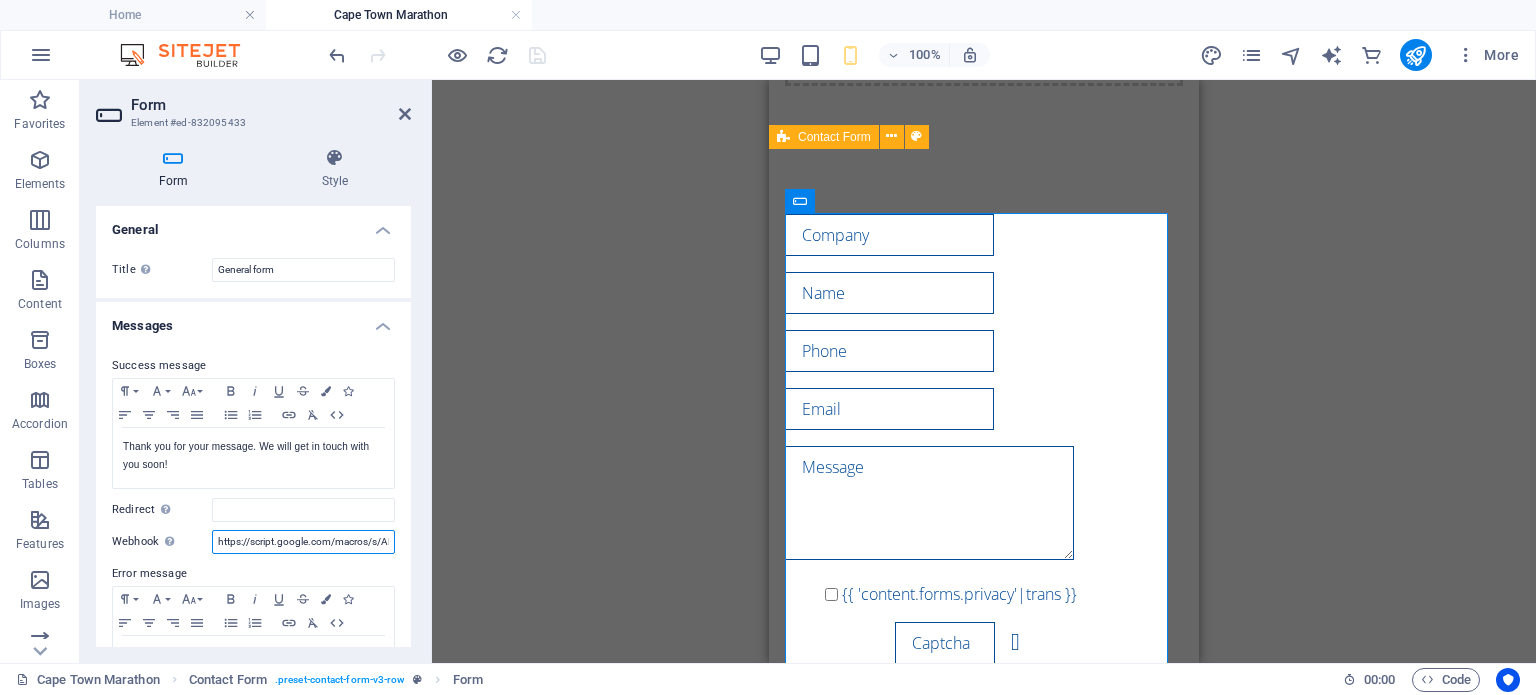 scroll, scrollTop: 0, scrollLeft: 426, axis: horizontal 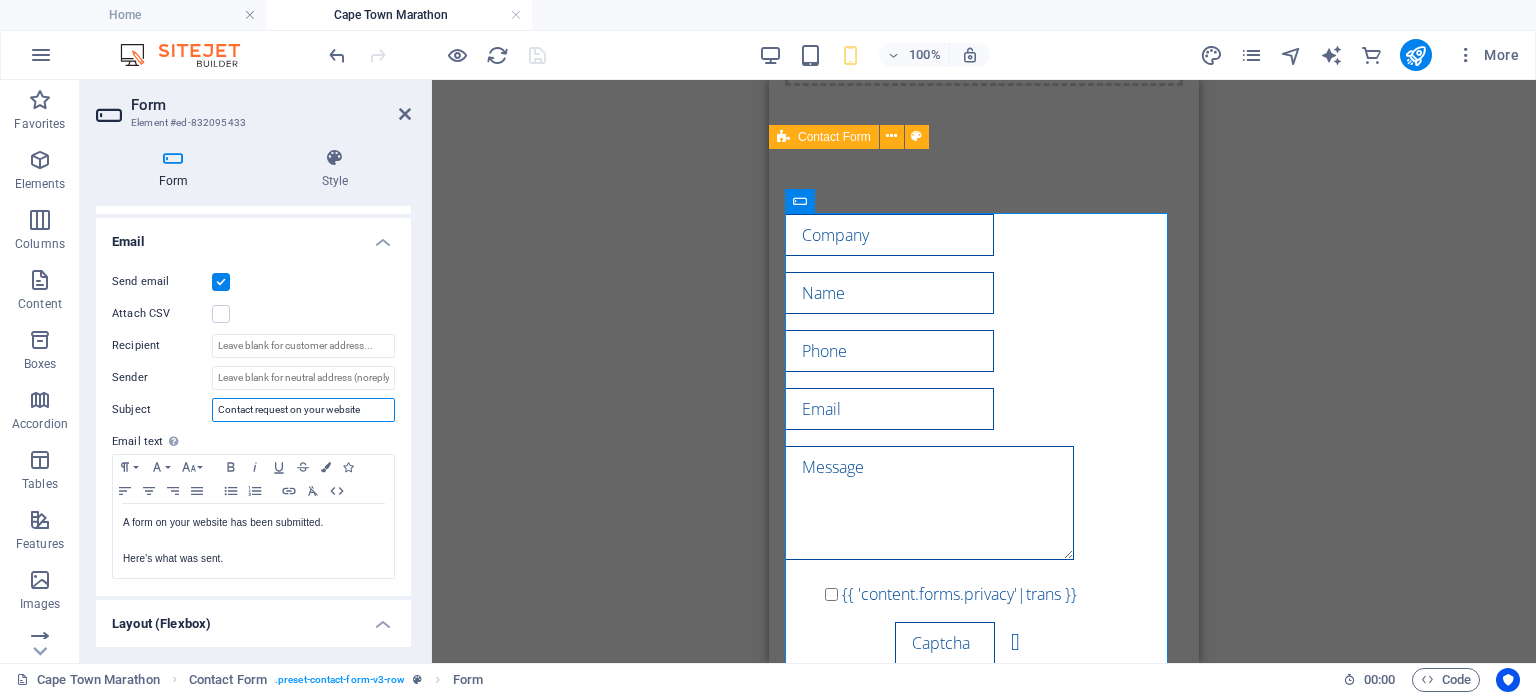 click on "Contact request on your website" at bounding box center (303, 410) 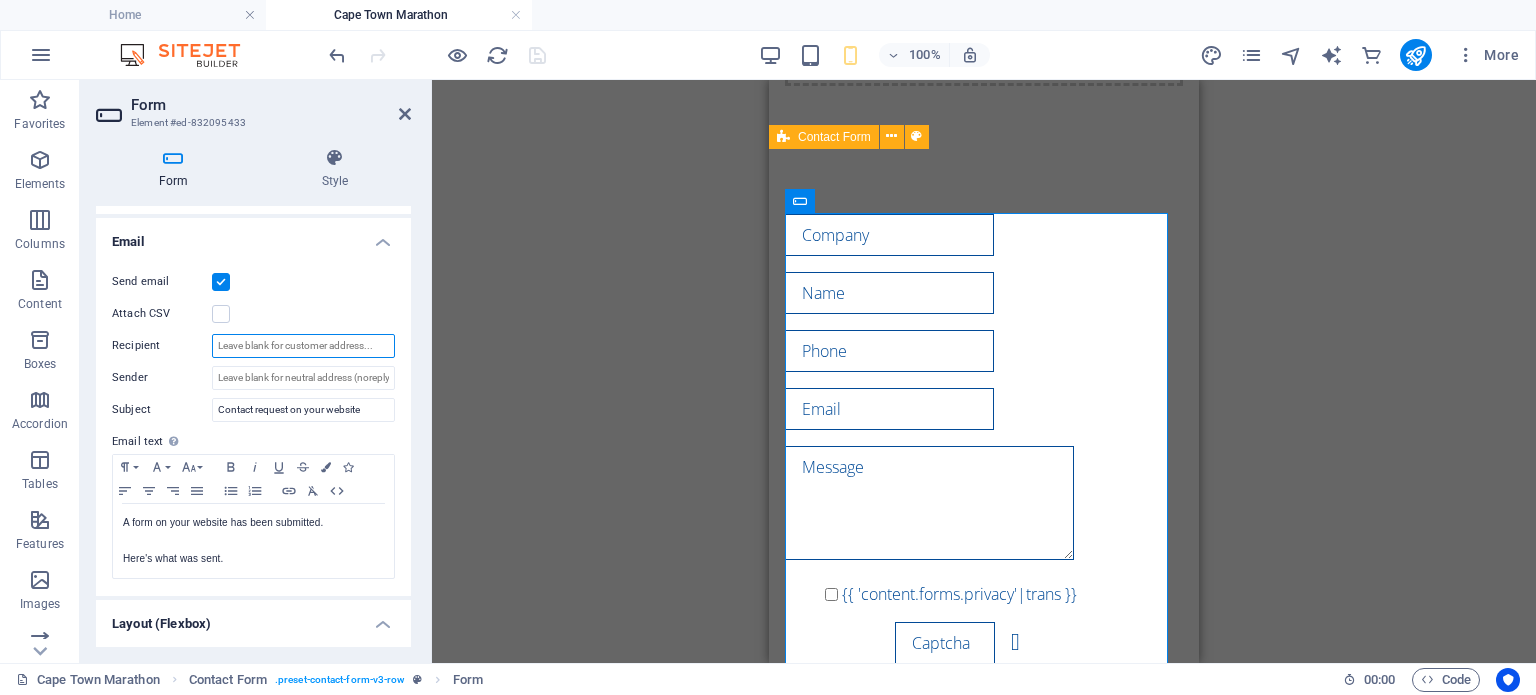 click on "Recipient" at bounding box center [303, 346] 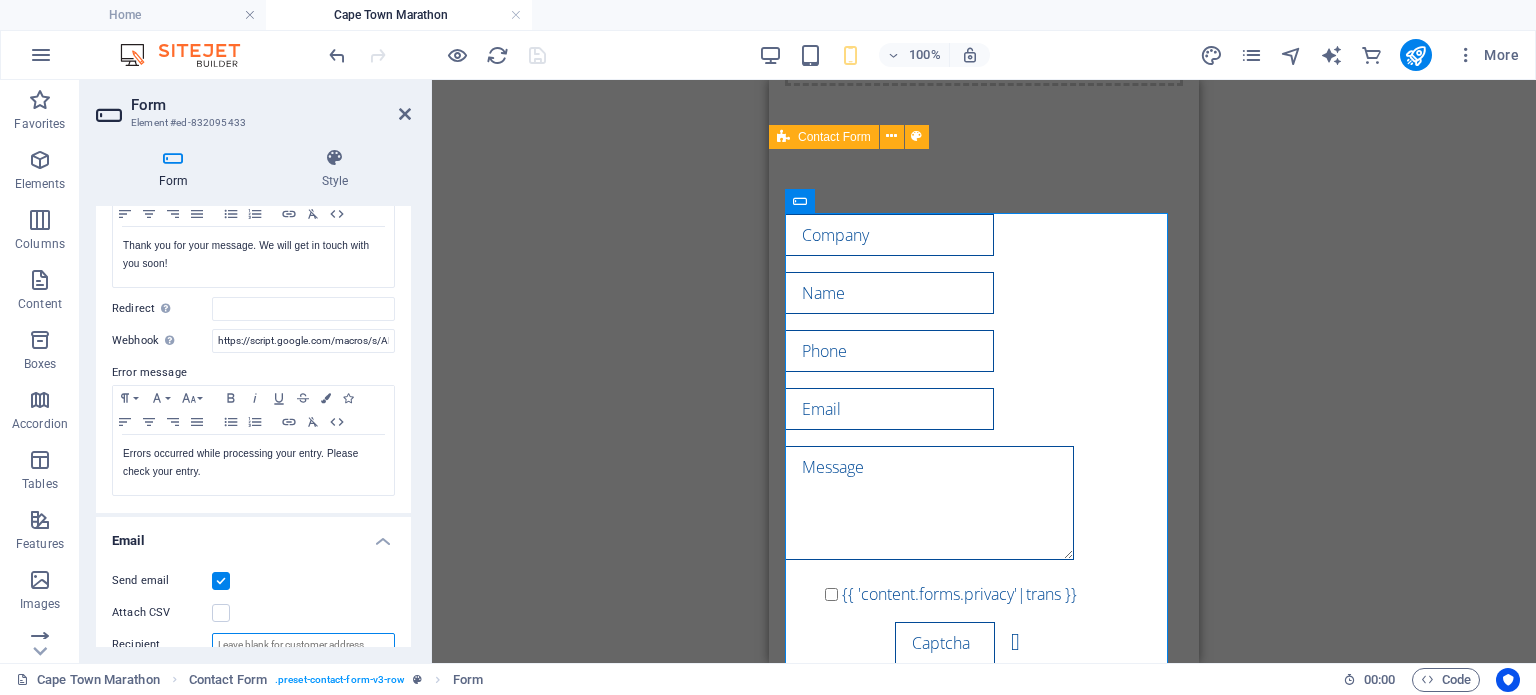 scroll, scrollTop: 200, scrollLeft: 0, axis: vertical 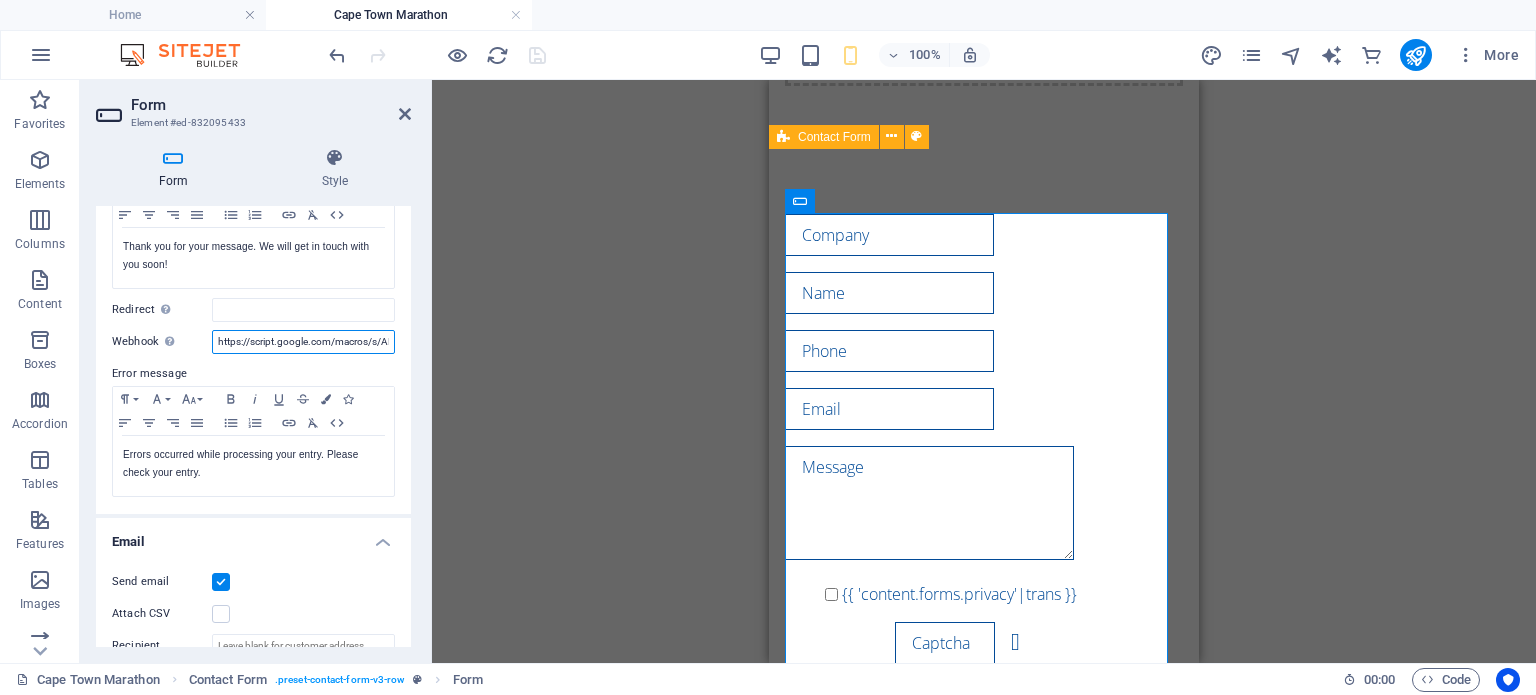 click on "https://script.google.com/macros/s/AKfycbyVy1b8qrLwBfdFNujLS0DguSmxEJQd71UpAjfurobv1LK39ToiM3-98uZyqDlV5RRD0w/exec" at bounding box center [303, 342] 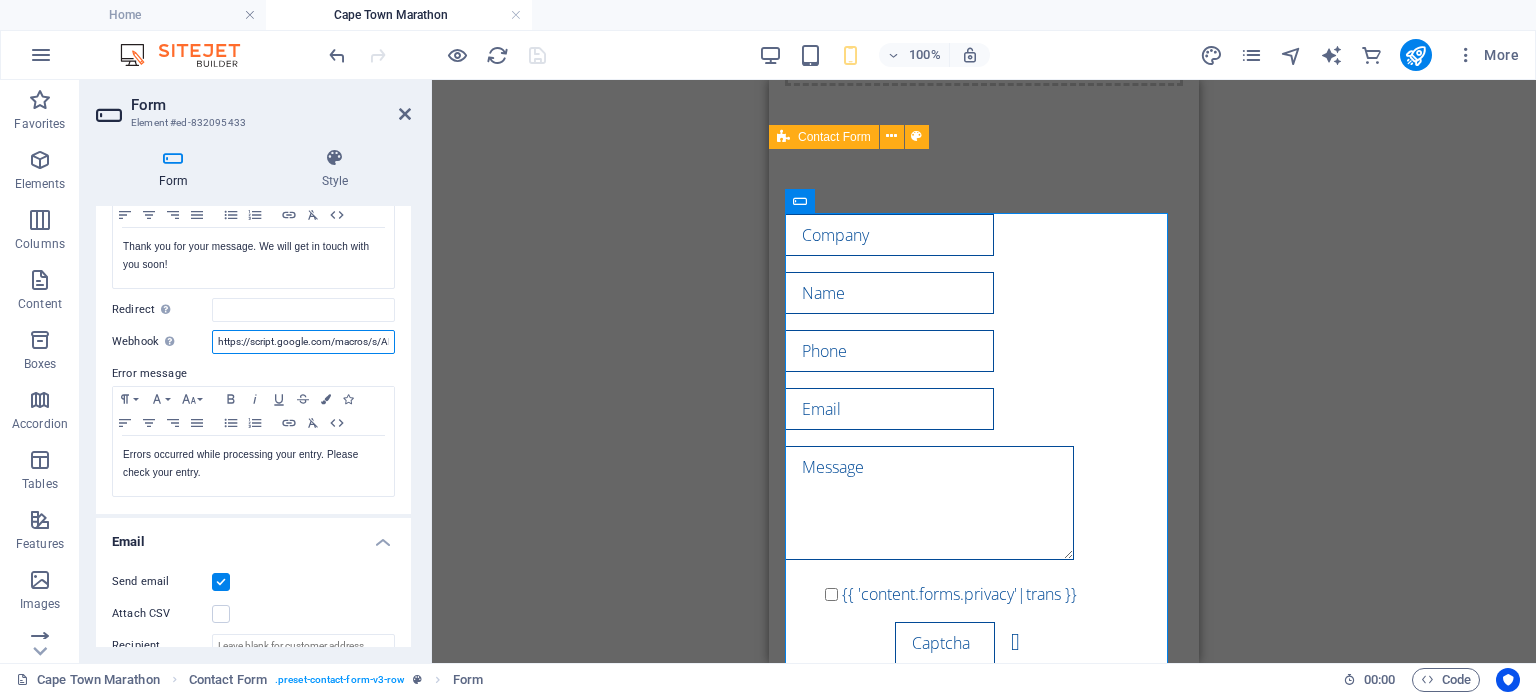 scroll, scrollTop: 0, scrollLeft: 426, axis: horizontal 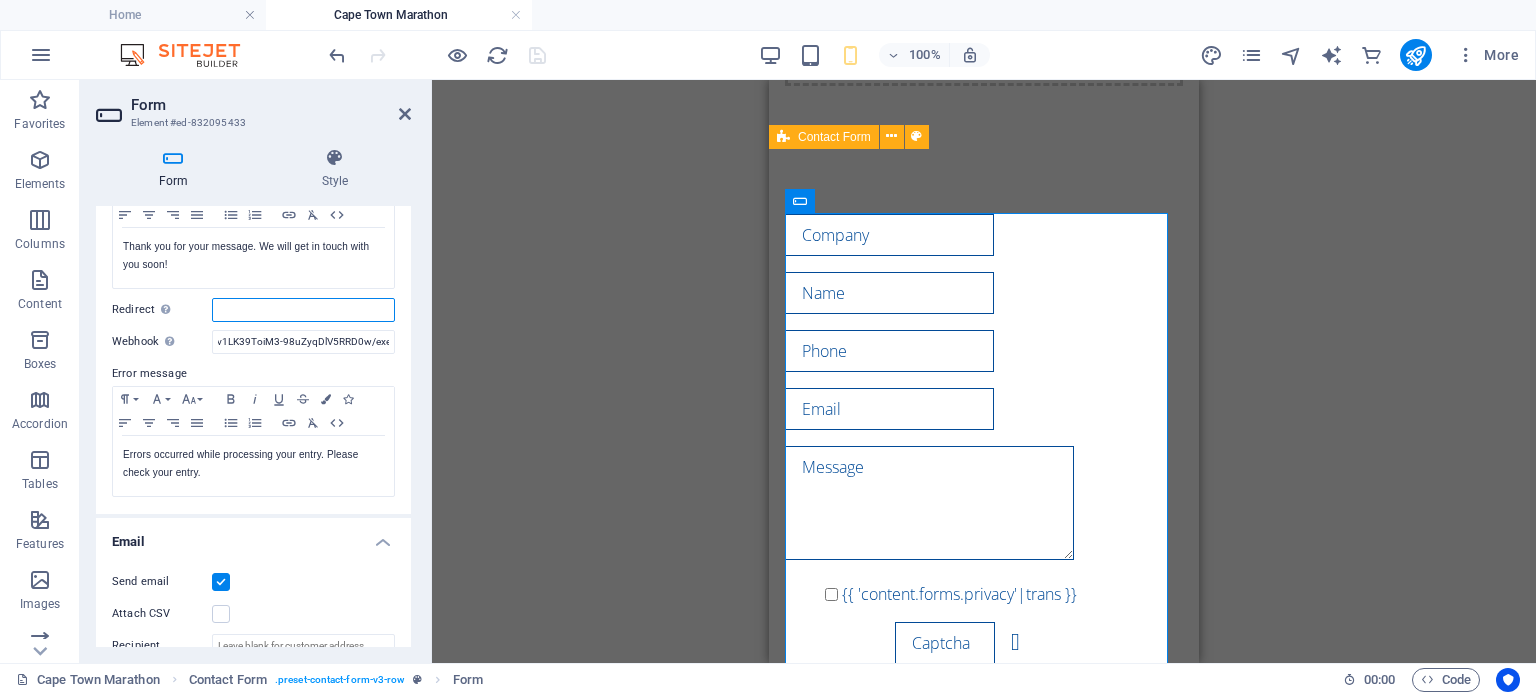 click on "Redirect Define a redirect target upon successful form submission; for example, a success page." at bounding box center [303, 310] 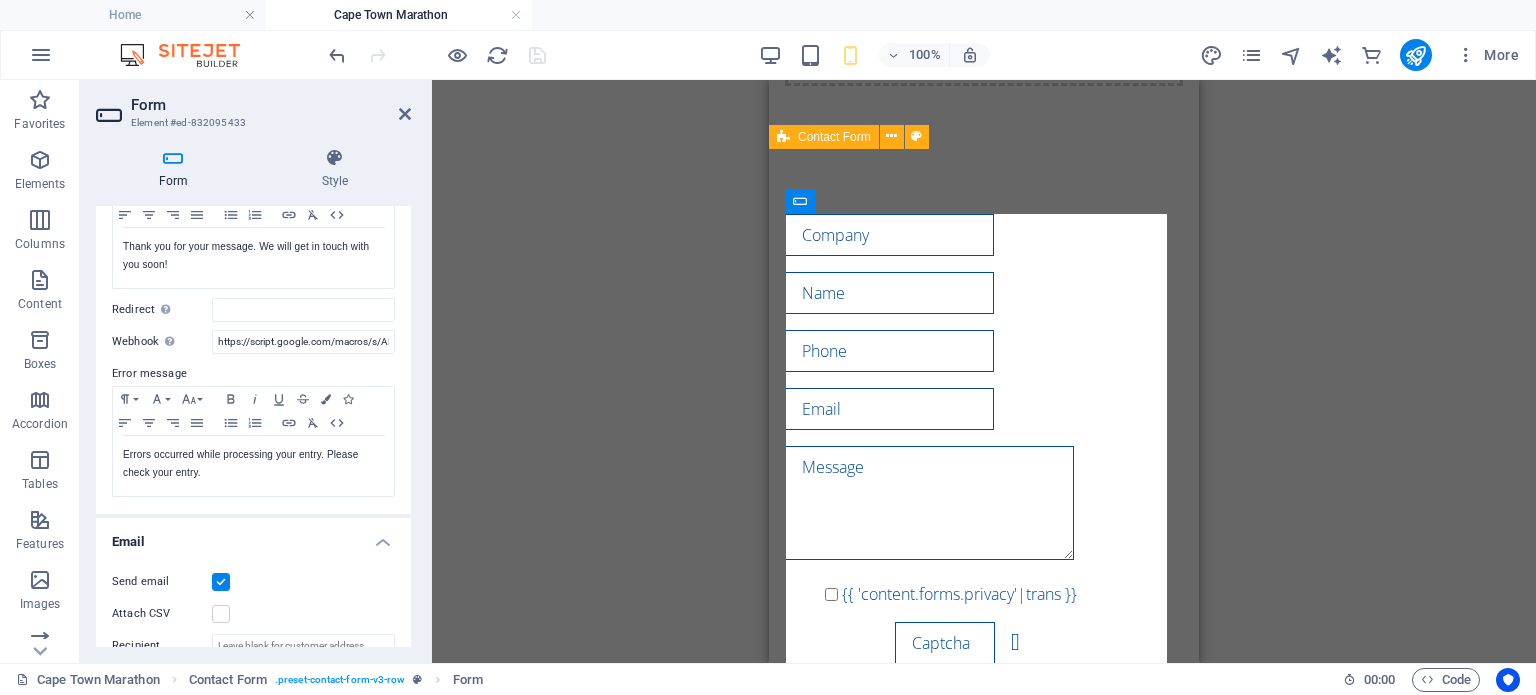 click at bounding box center [437, 55] 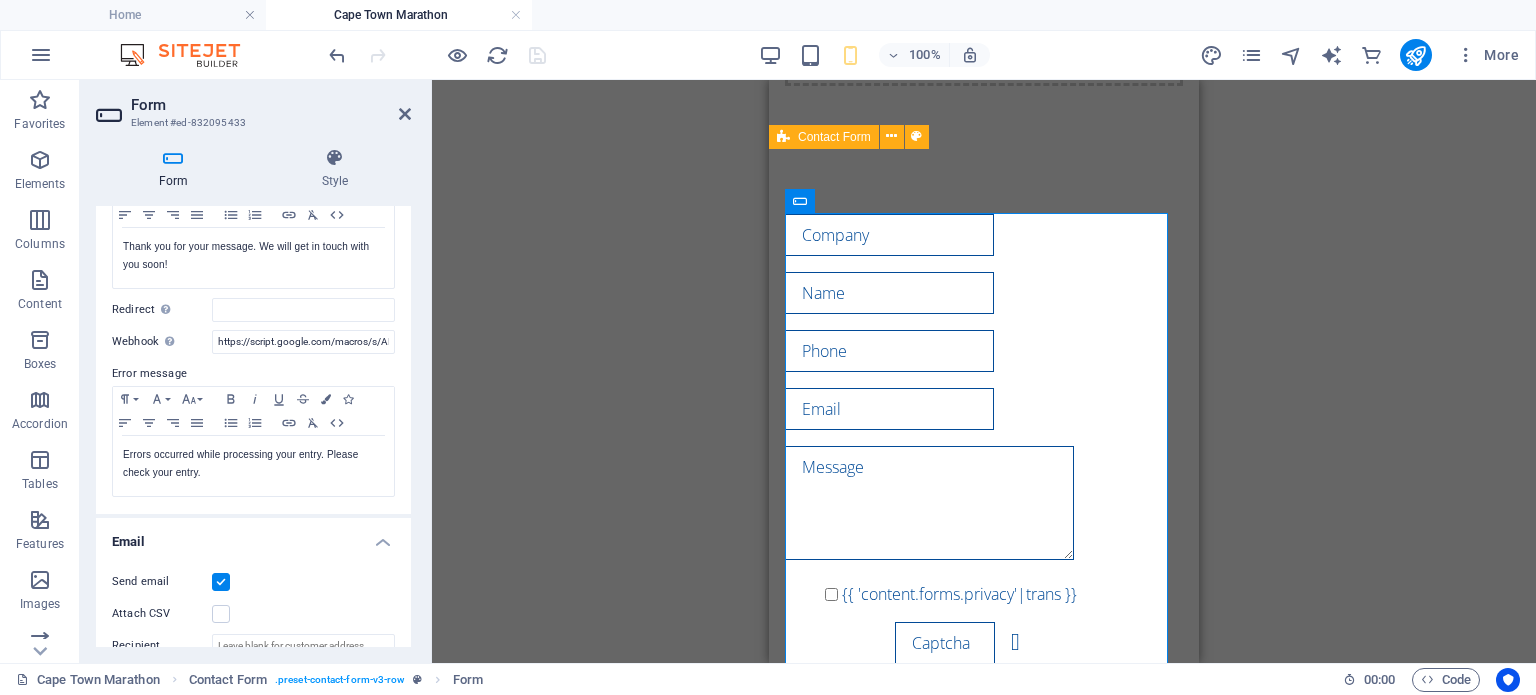 click on "Drag here to replace the existing content. Press “Ctrl” if you want to create a new element.
H3   Athletics   Container   Container   Contact Form   Container   Image   Spacer   Captcha   Form   Textarea   Input   Input   Container   Placeholder   Email   Input   Checkbox   Form button   Form   Captcha   Input   Input   Spacer   Text   H2   Spacer   Spacer   Content Marquee   Videoo   Container   Image   Container   H1   H3   Container   Container   H2   Container   Container   Container   Spacer   H3   Text   H3   Container   Container   Container   Text   Container   Container   Container   Container   Container   Container   Spacer   H4   Container   Container   Container   Text   Container   Container   Spacer   Spacer   Spacer   Spacer   Contact Form   Form   Input   Form   Input   Input   Textarea   Checkbox   Email   Captcha   Form button   Contact Form   Input   Form   Captcha   Textarea   Email   Input   Input" at bounding box center (984, 371) 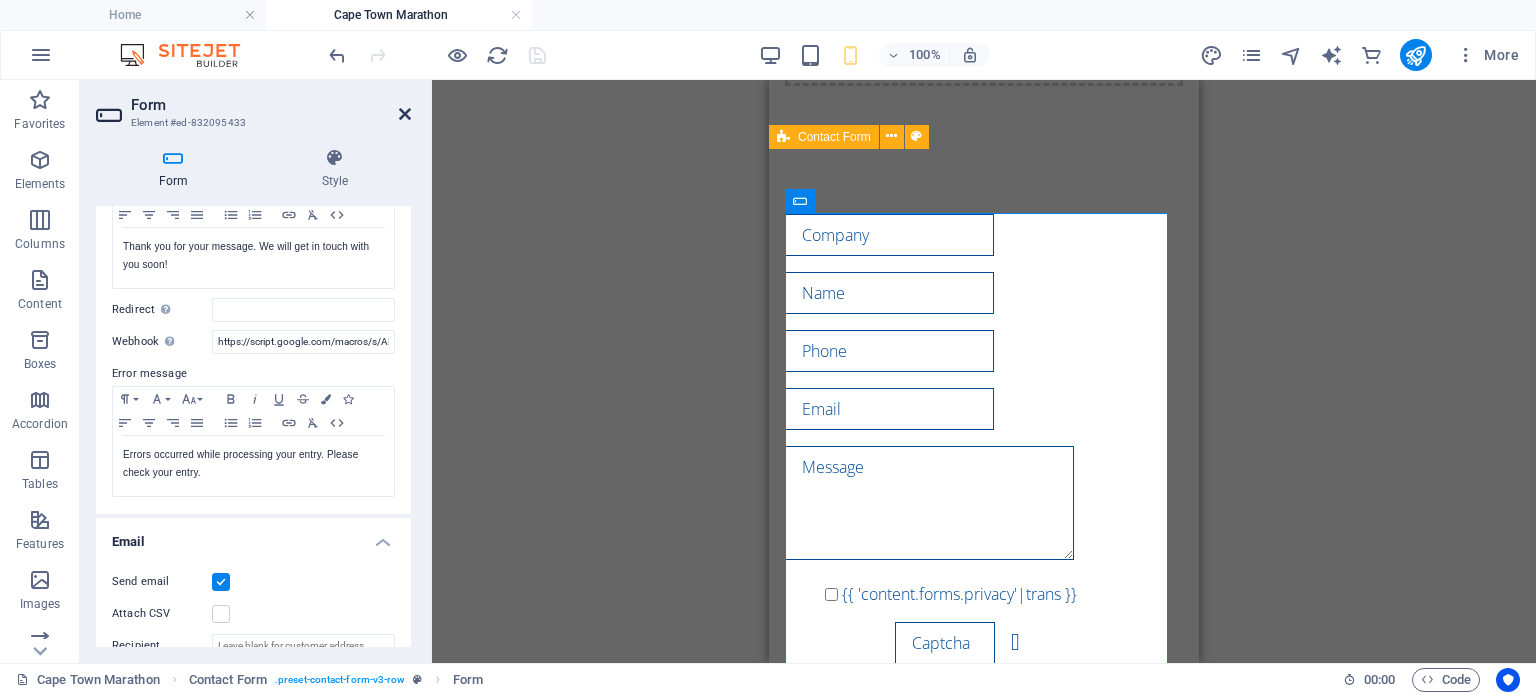 click at bounding box center (405, 114) 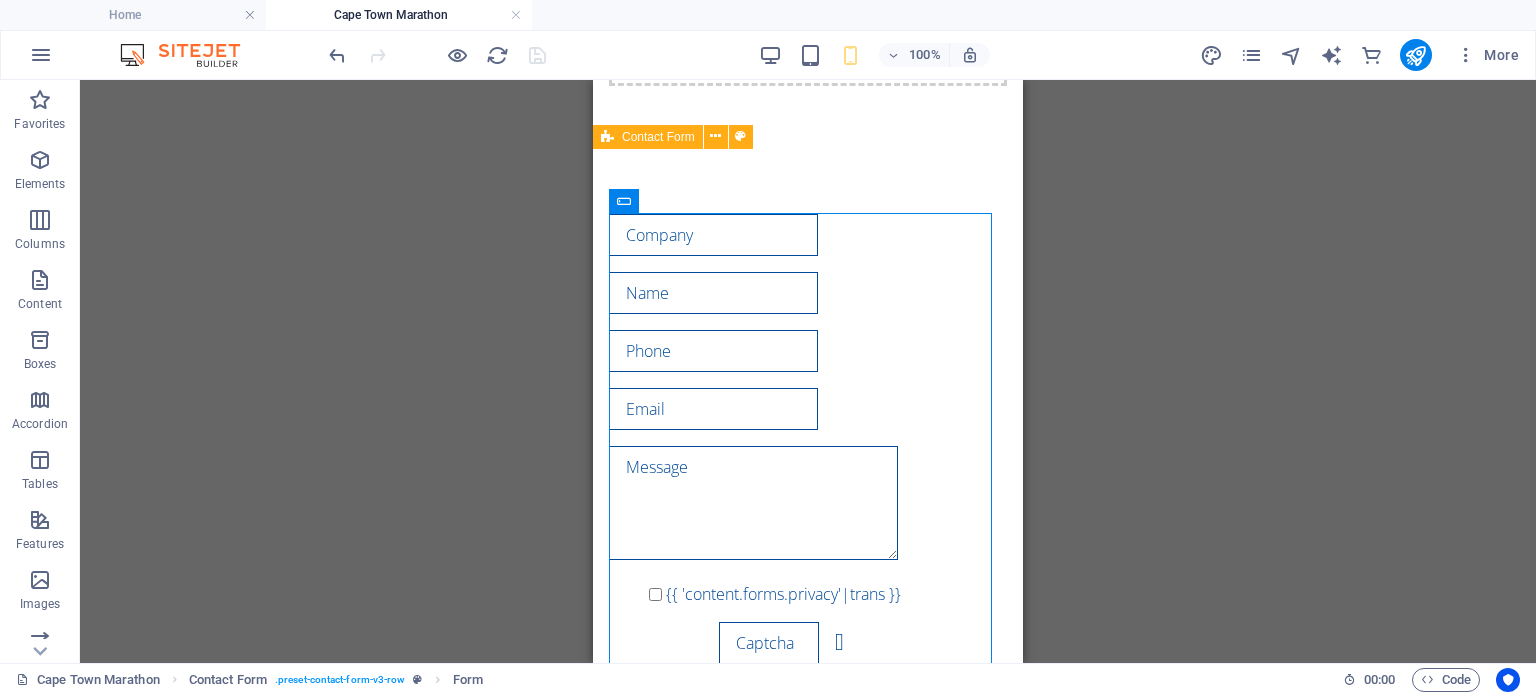click on "Drag here to replace the existing content. Press “Ctrl” if you want to create a new element.
H3   Athletics   Container   Container   Contact Form   Container   Image   Spacer   Captcha   Form   Textarea   Input   Input   Container   Placeholder   Email   Input   Checkbox   Form button   Form   Captcha   Input   Input   Spacer   Text   H2   Spacer   Spacer   Content Marquee   Videoo   Container   Image   Container   H1   H3   Container   Container   H2   Container   Container   Container   Spacer   H3   Text   H3   Container   Container   Container   Text   Container   Container   Container   Container   Container   Container   Spacer   H4   Container   Container   Container   Text   Container   Container   Spacer   Spacer   Spacer   Spacer   Contact Form   Form   Input   Form   Input   Input   Textarea   Checkbox   Email   Captcha   Form button   Contact Form   Input   Form   Captcha   Textarea   Email   Input   Input" at bounding box center (808, 371) 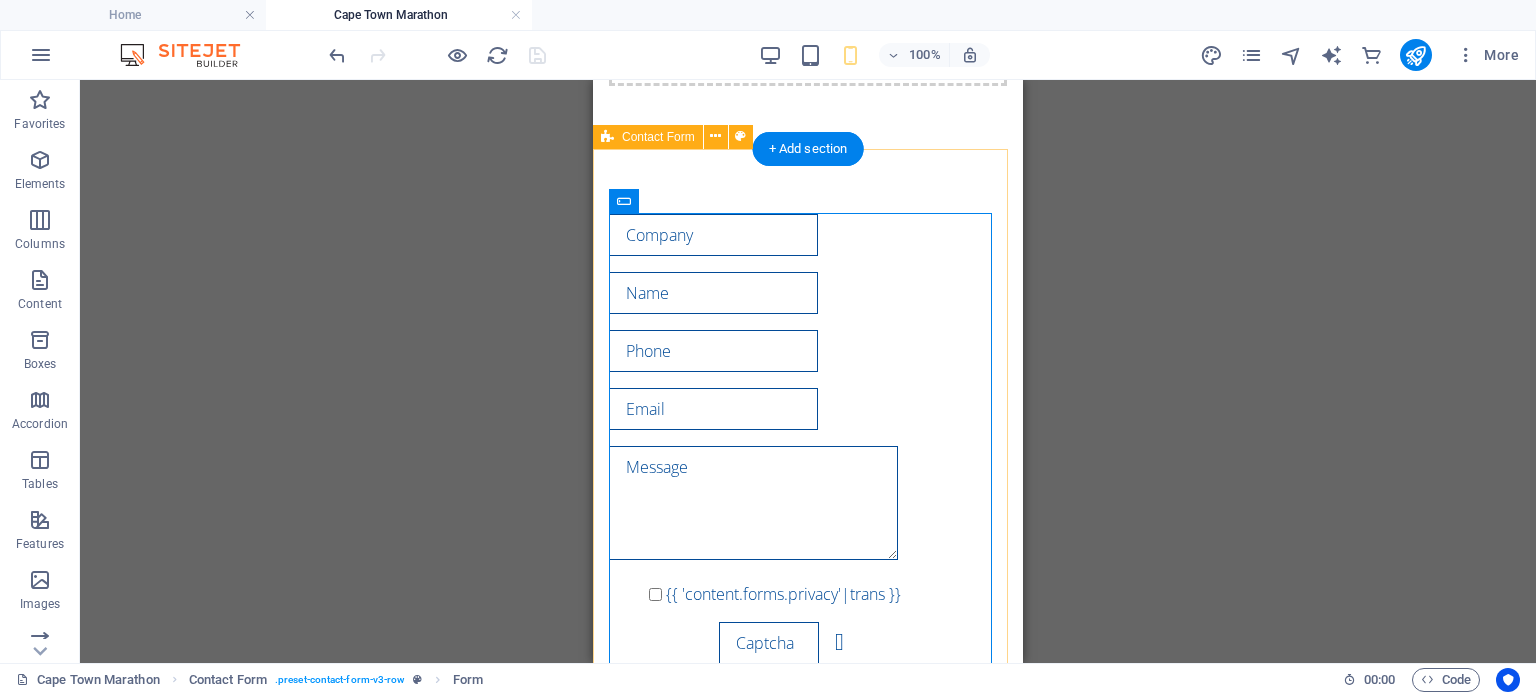 click on "{{ 'content.forms.privacy'|trans }} Unreadable? Load new Submit" at bounding box center [808, 467] 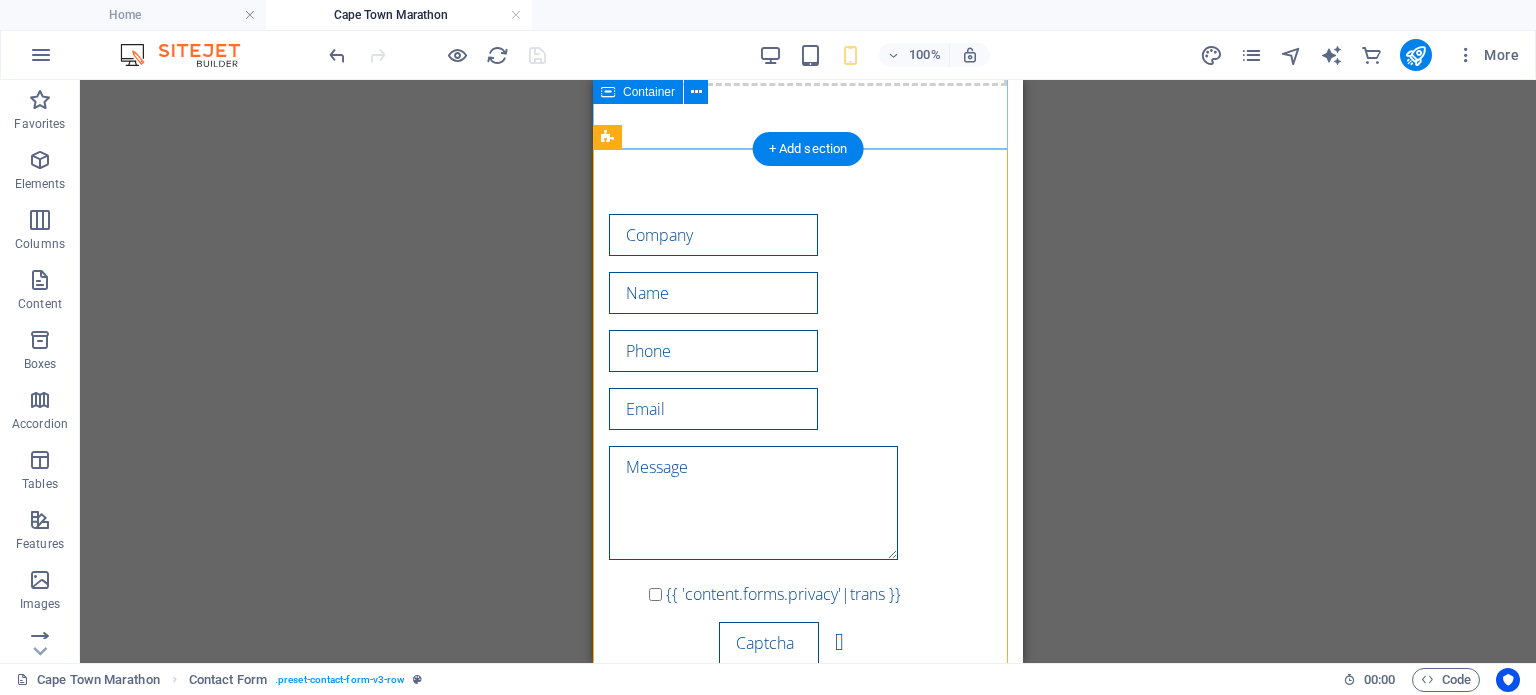 click on "Drop content here or  Add elements  Paste clipboard" at bounding box center (808, 15) 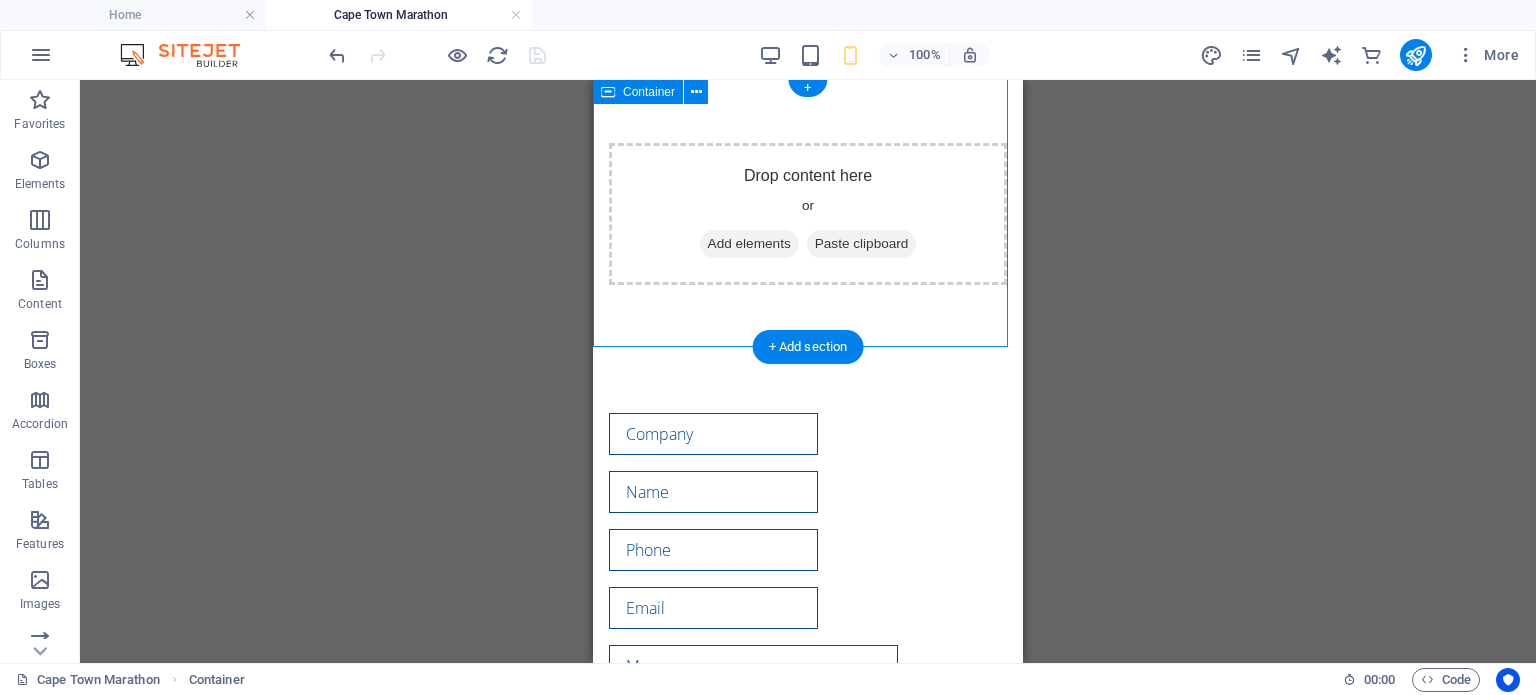 scroll, scrollTop: 0, scrollLeft: 0, axis: both 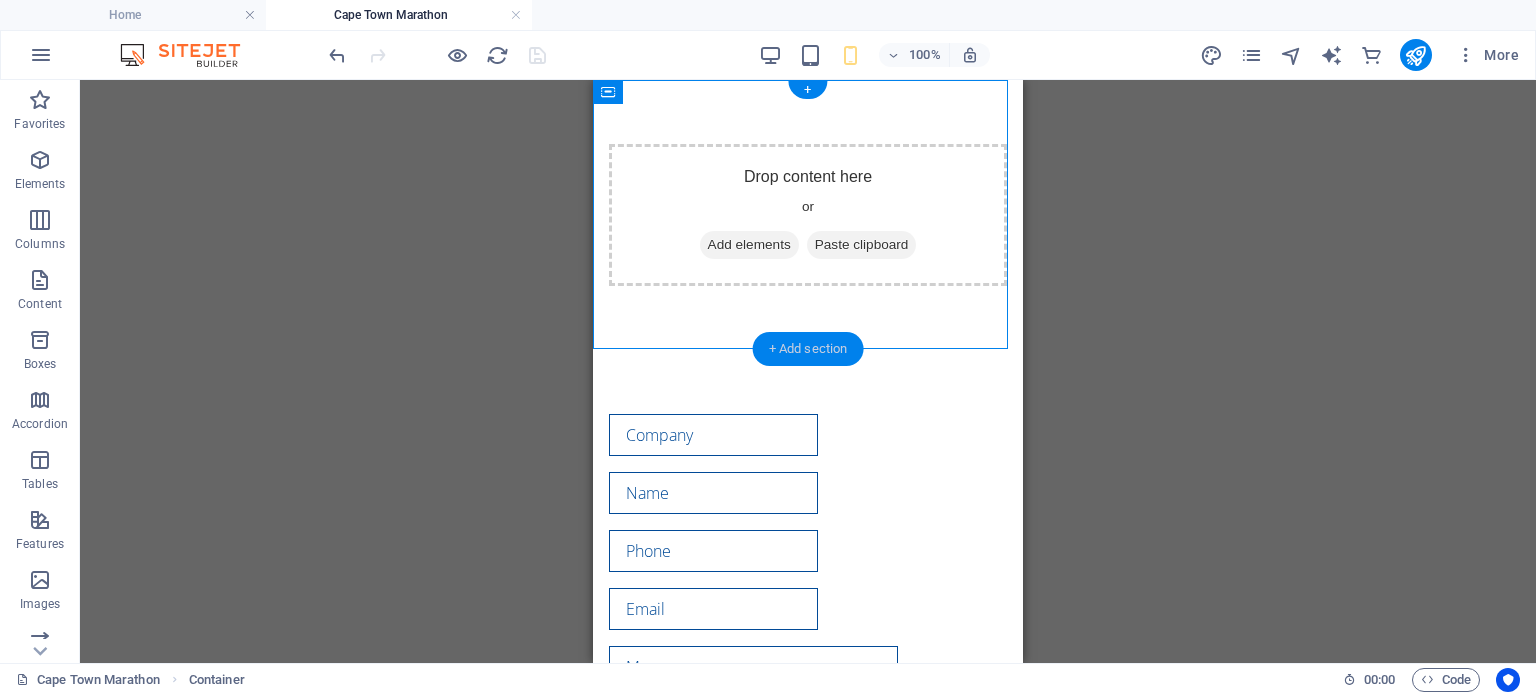 click on "+ Add section" at bounding box center [808, 349] 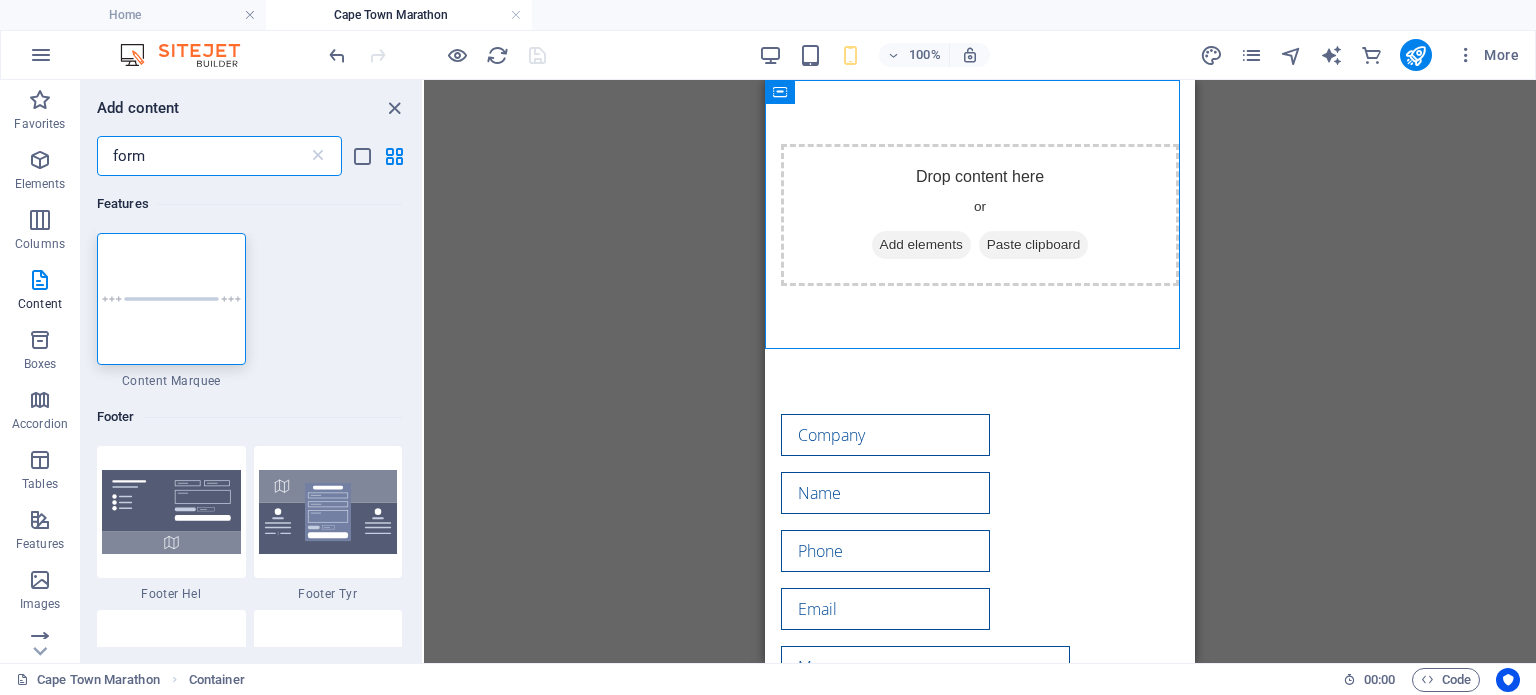 click on "Drag here to replace the existing content. Press “Ctrl” if you want to create a new element.
H3   Athletics   Container   Container   Contact Form   Container   Image   Spacer   Captcha   Form   Textarea   Input   Input   Container   Placeholder   Email   Input   Checkbox   Form button   Form   Captcha   Input   Input   Spacer   Text   H2   Spacer   Spacer   Content Marquee   Videoo   Container   Image   Container   H1   H3   Container   Container   H2   Container   Container   Container   Spacer   H3   Text   H3   Container   Container   Container   Text   Container   Container   Container   Container   Container   Container   Spacer   H4   Container   Container   Container   Text   Container   Container   Spacer   Spacer   Spacer   Spacer   Contact Form   Form   Input   Form   Input   Input   Textarea   Checkbox   Email   Captcha   Form button   Contact Form   Input   Form   Captcha   Textarea   Email   Input   Input" at bounding box center [980, 371] 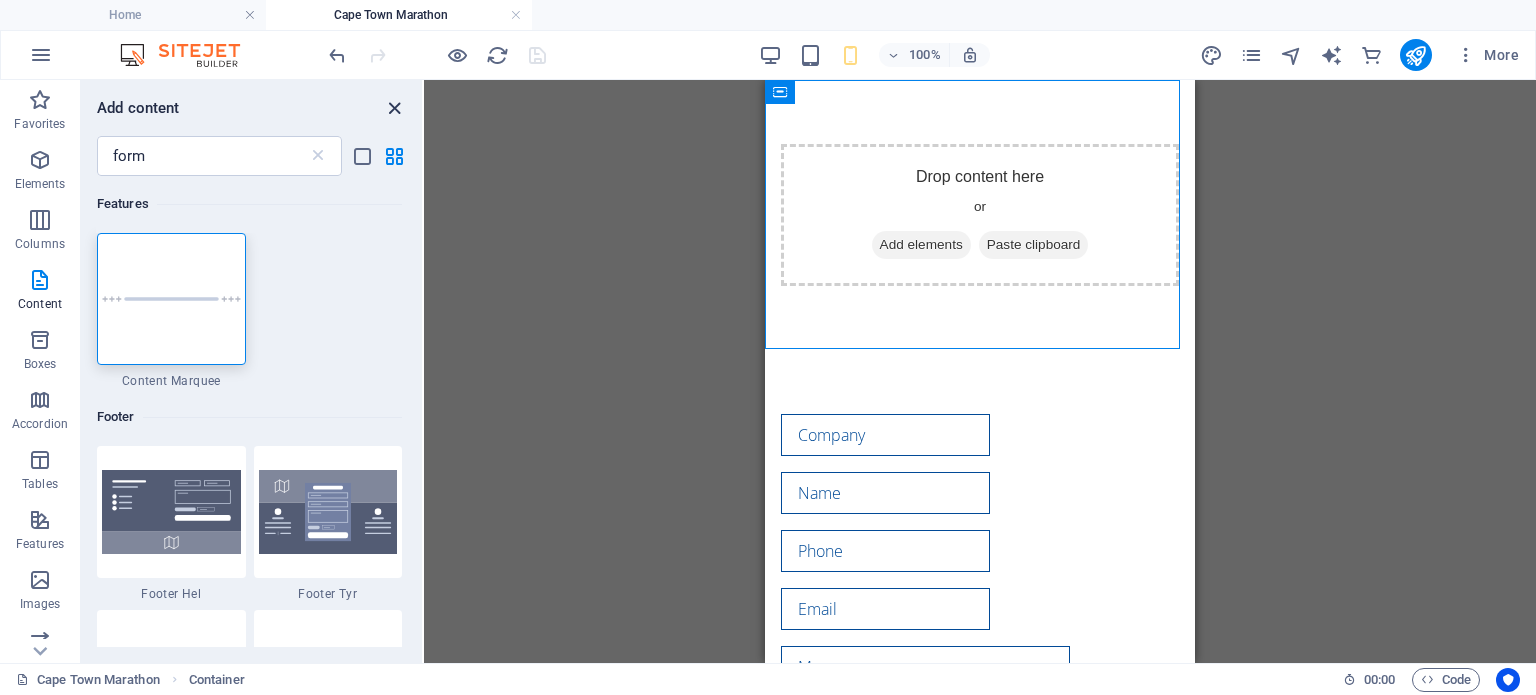 click at bounding box center (394, 108) 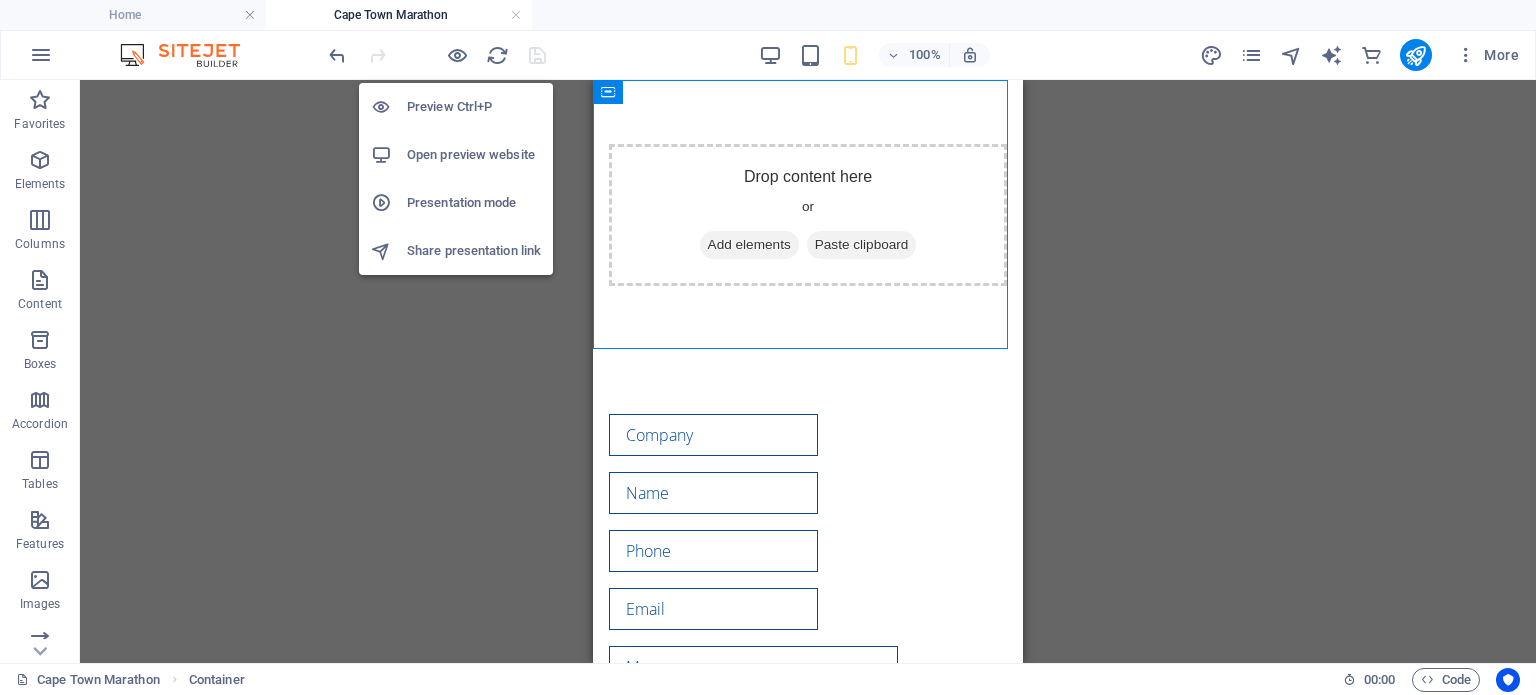 click on "Preview Ctrl+P" at bounding box center (474, 107) 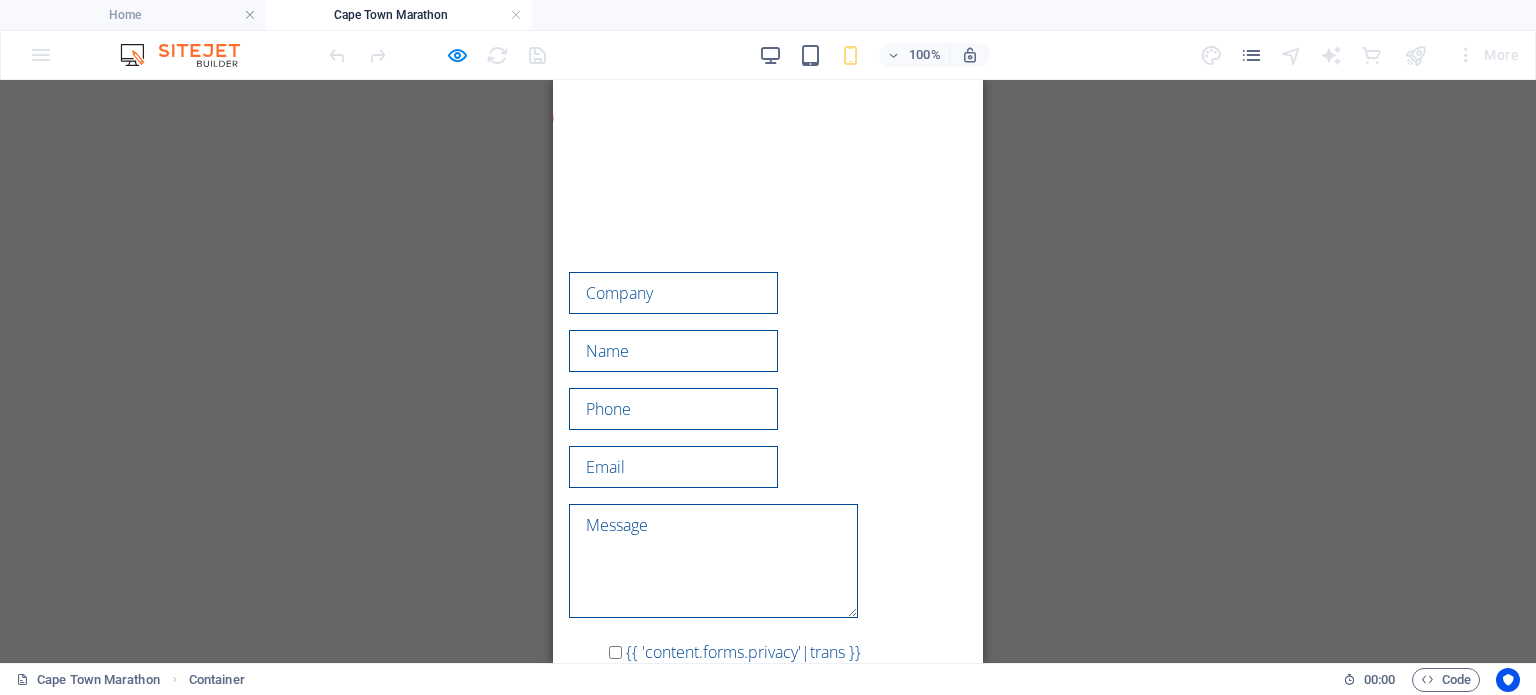 click at bounding box center [673, 293] 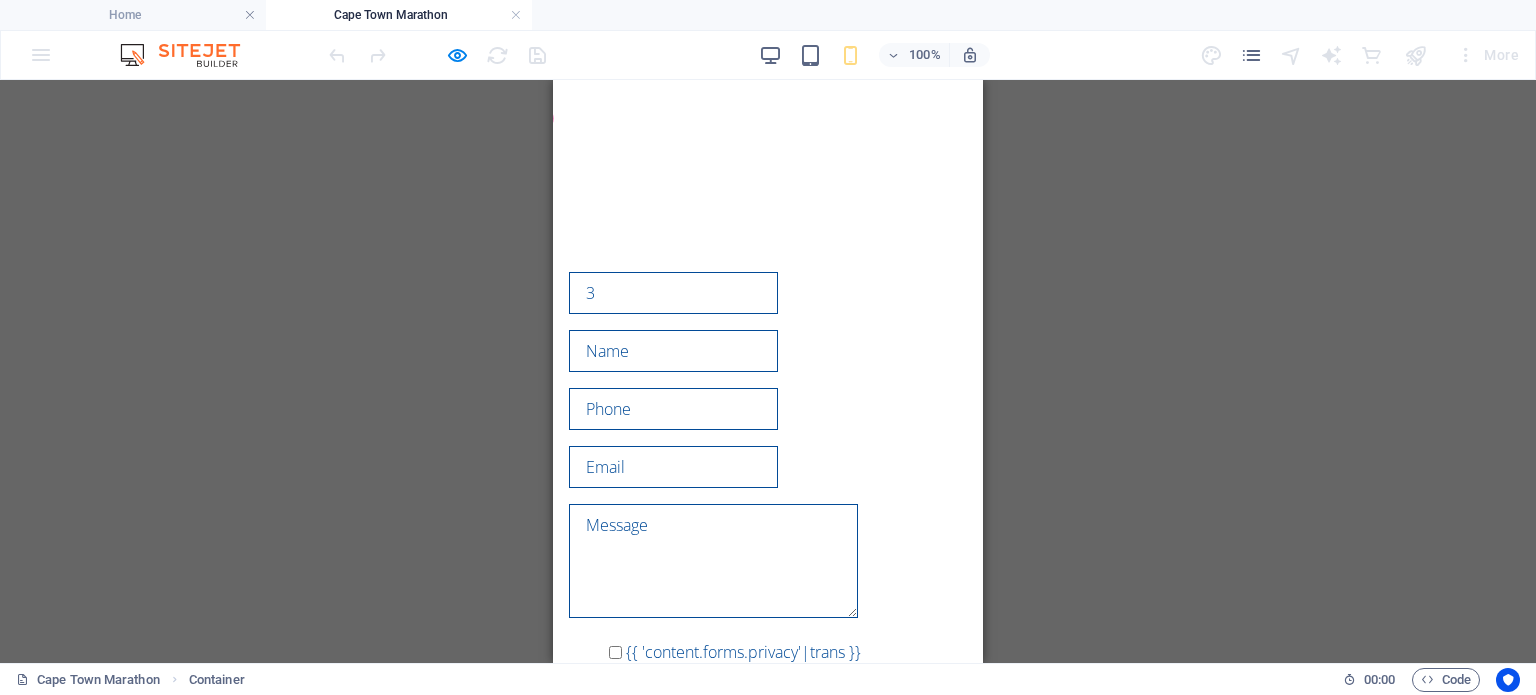 type on "3" 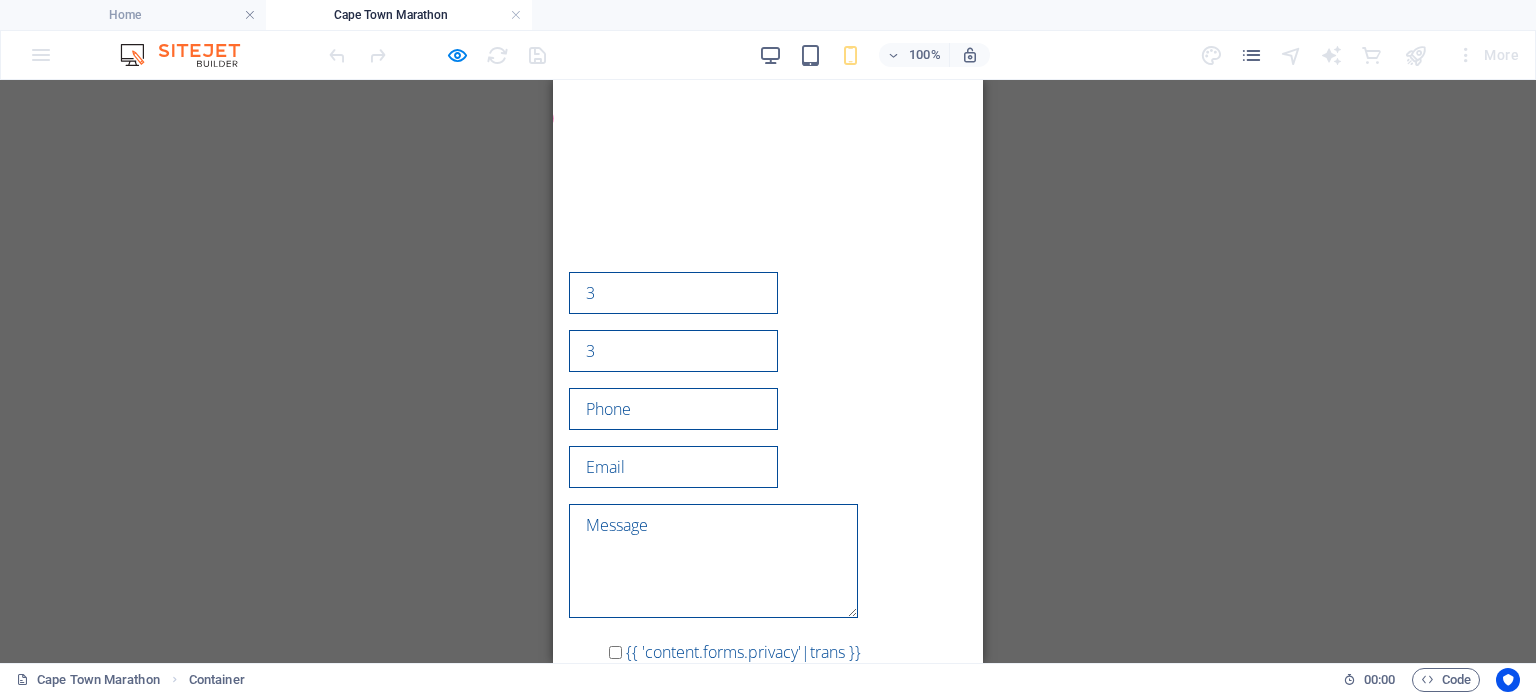type on "3" 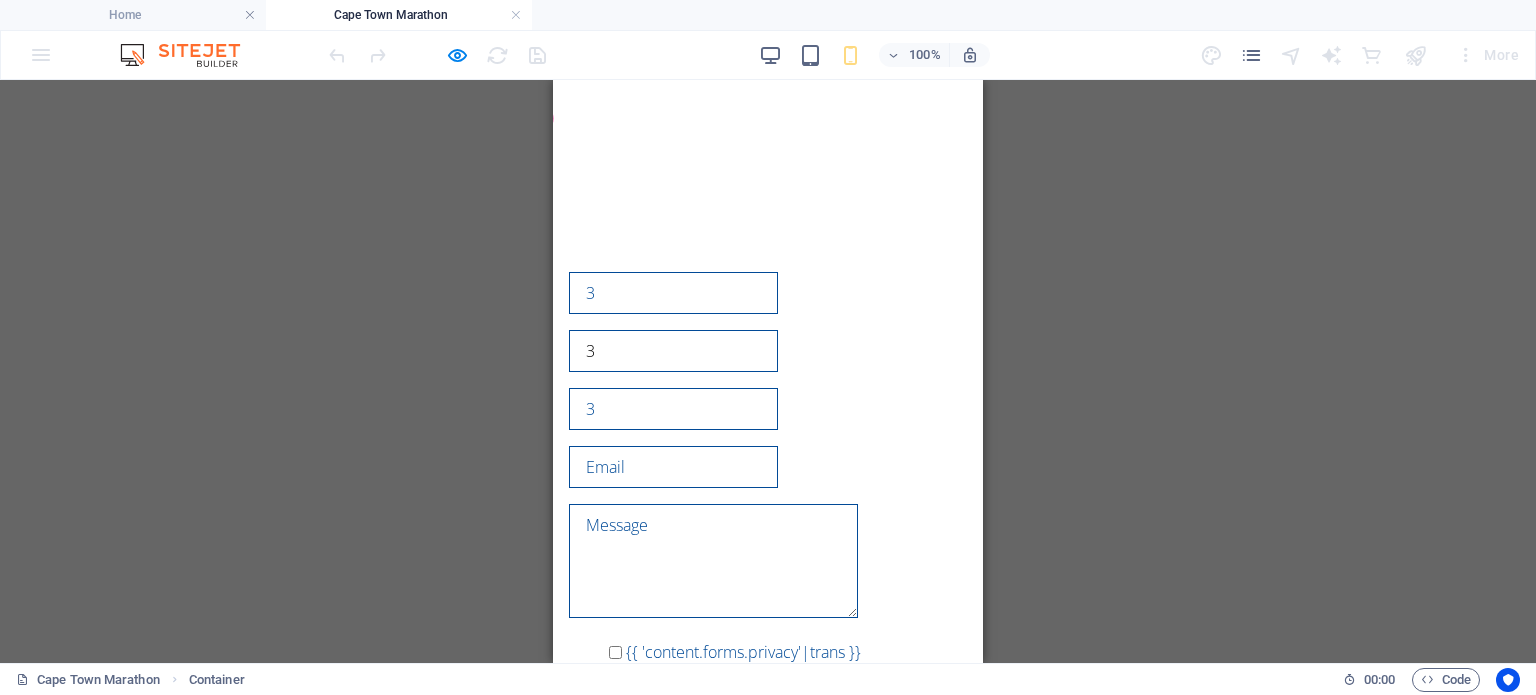 type on "3" 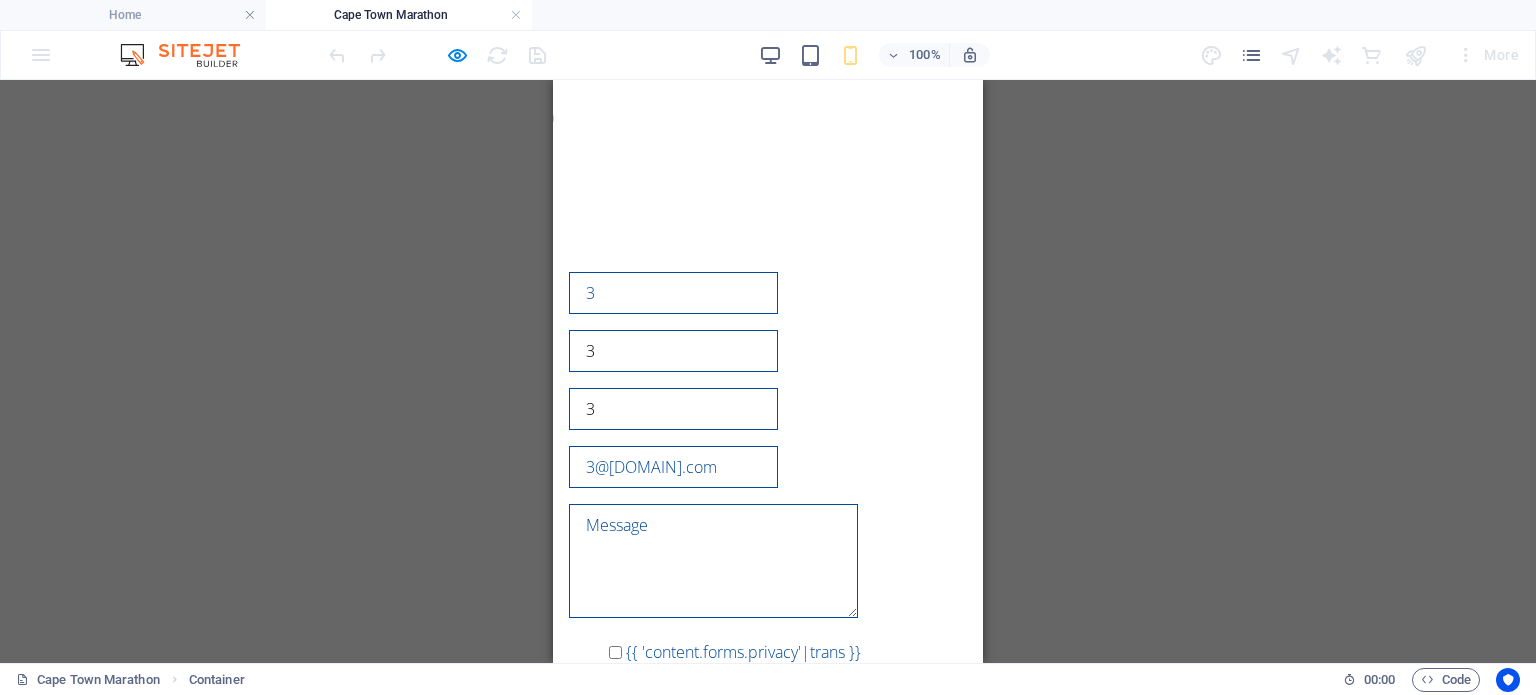 type on "3@[DOMAIN].com" 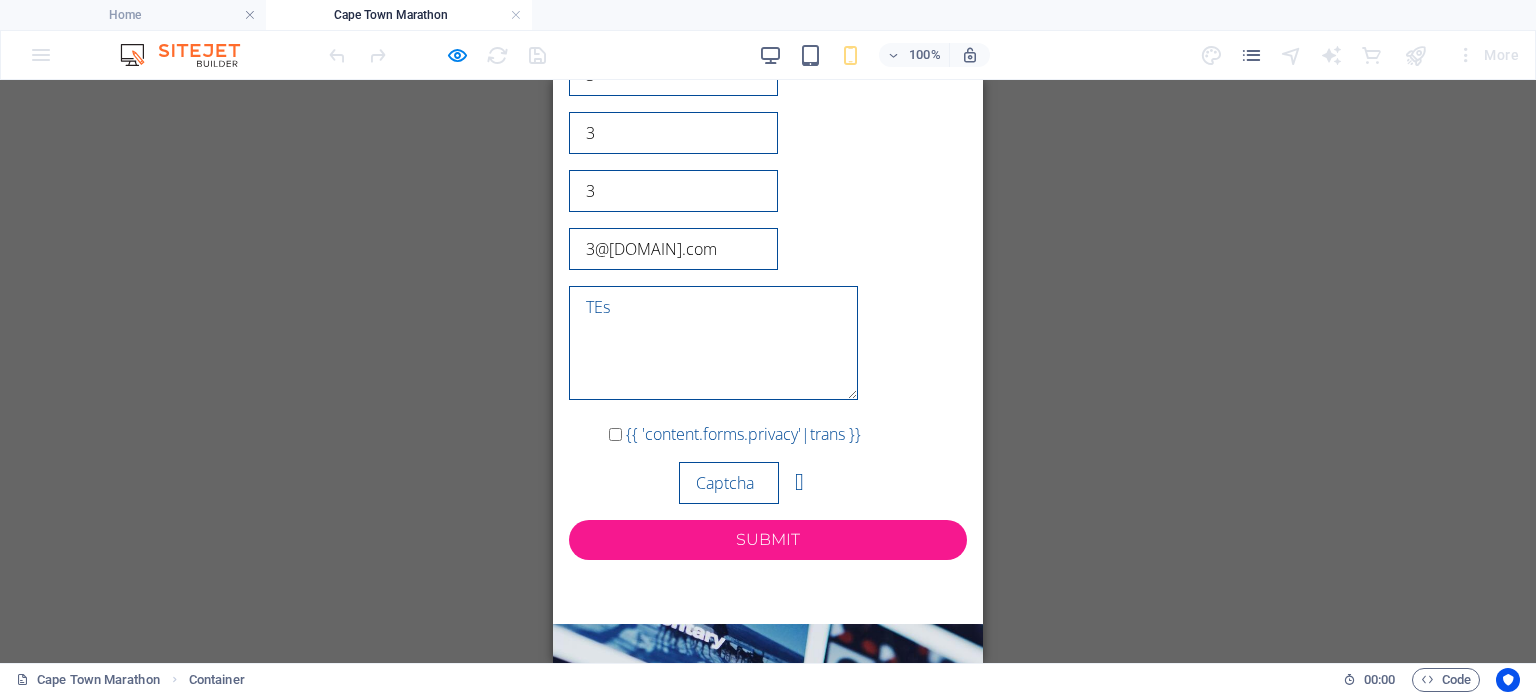 scroll, scrollTop: 500, scrollLeft: 0, axis: vertical 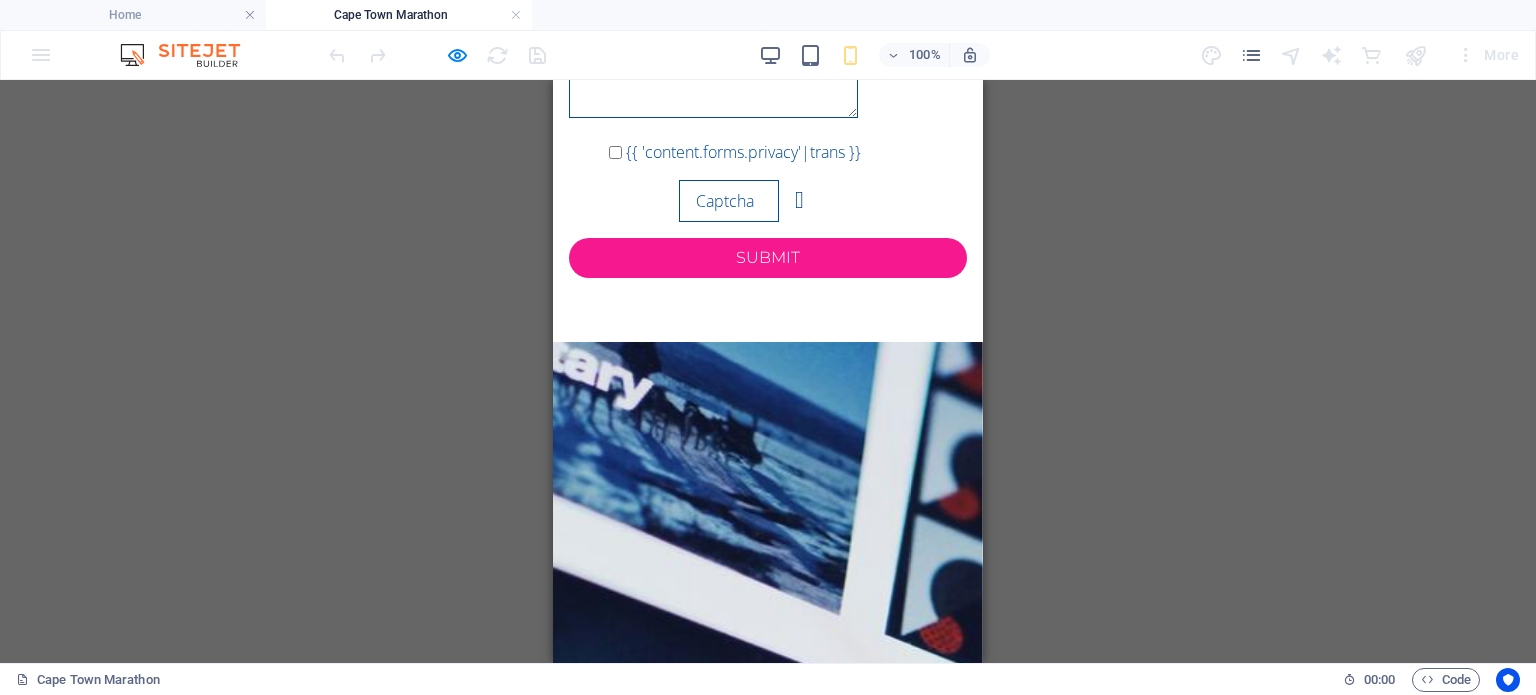 type on "TEs" 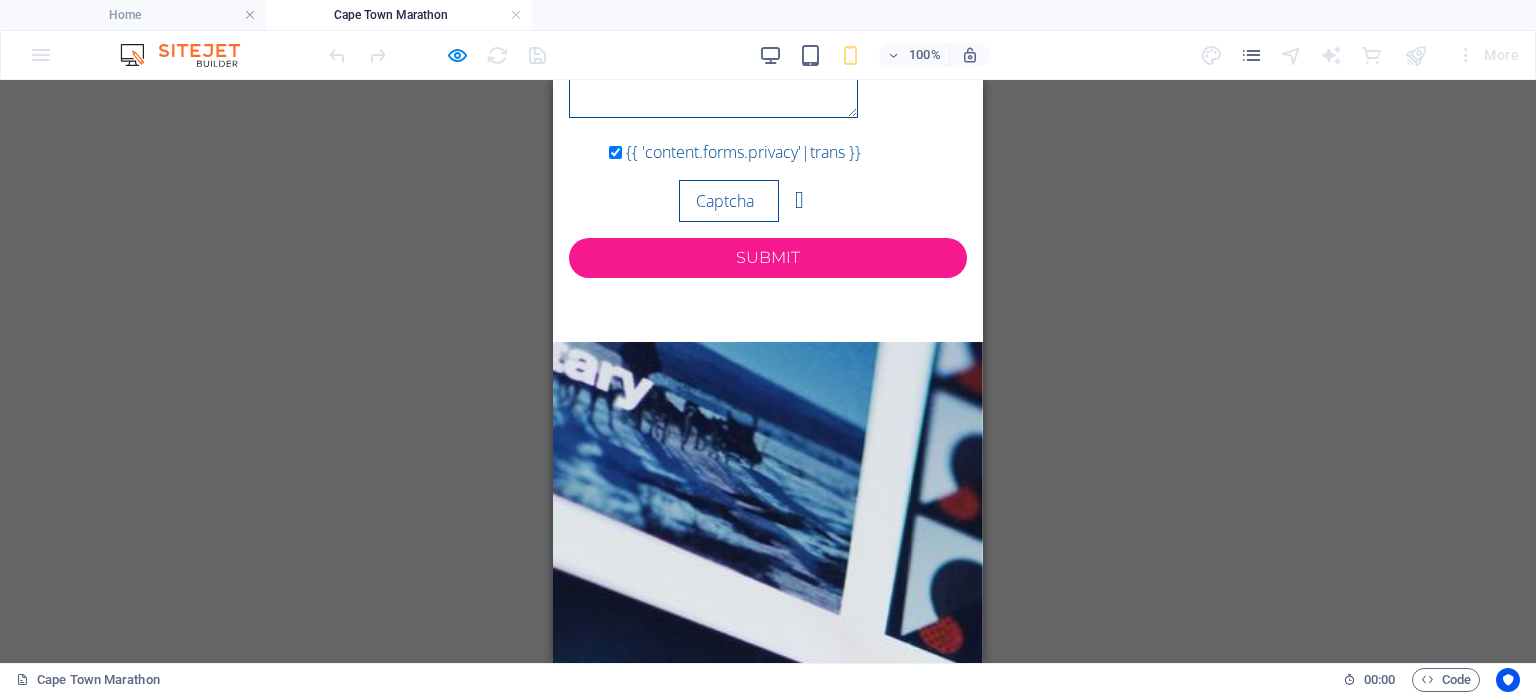 click on "3 3 3 [EMAIL] TEs   {{ 'content.forms.privacy'|trans }} Unreadable? Load new Submit" at bounding box center (768, 25) 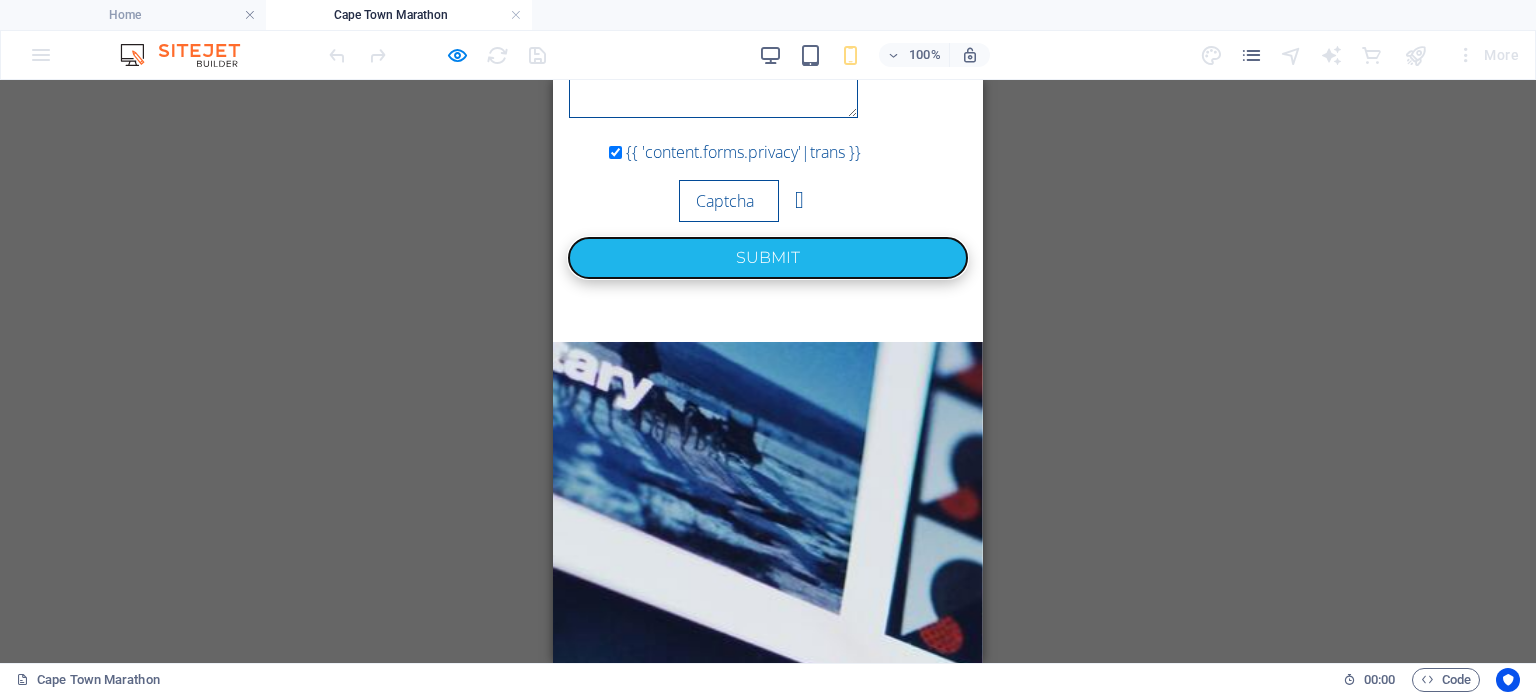 click on "Submit" at bounding box center (768, 258) 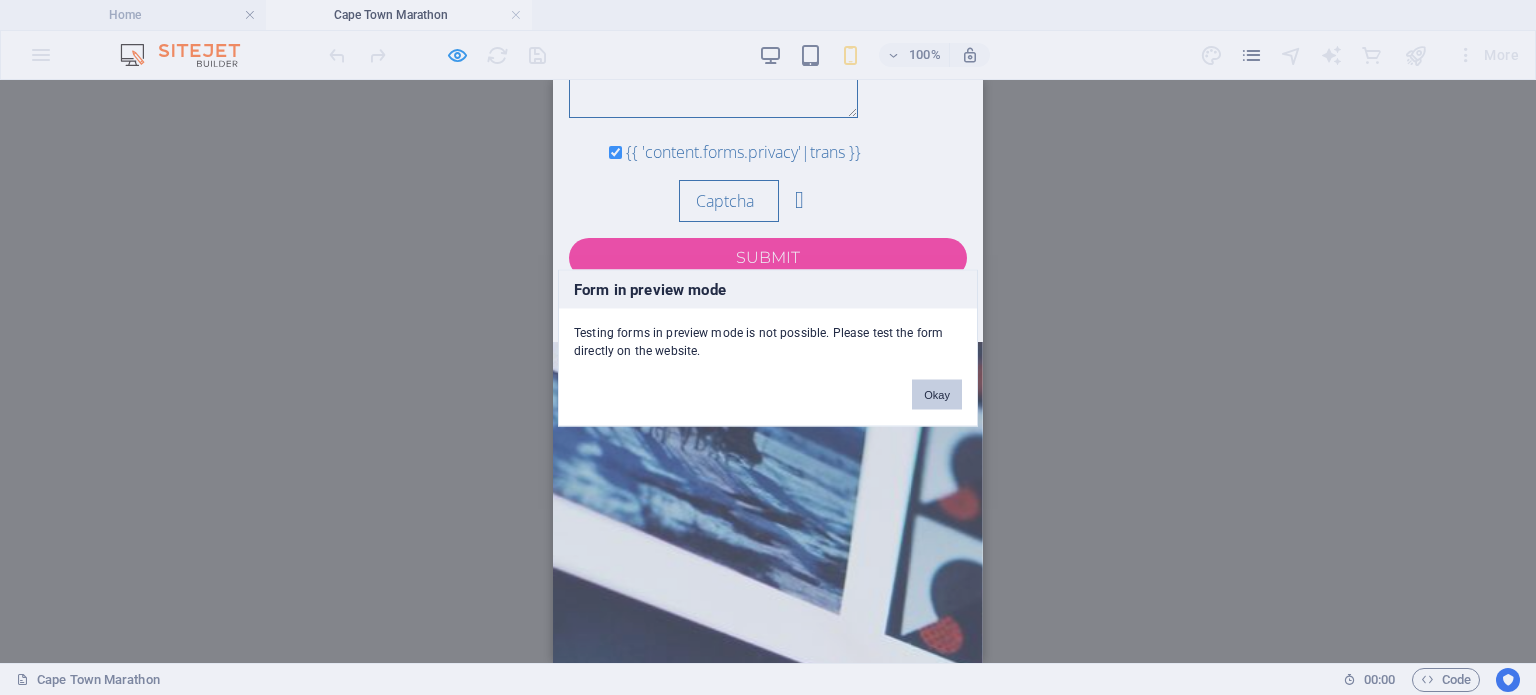 click on "Okay" at bounding box center (937, 394) 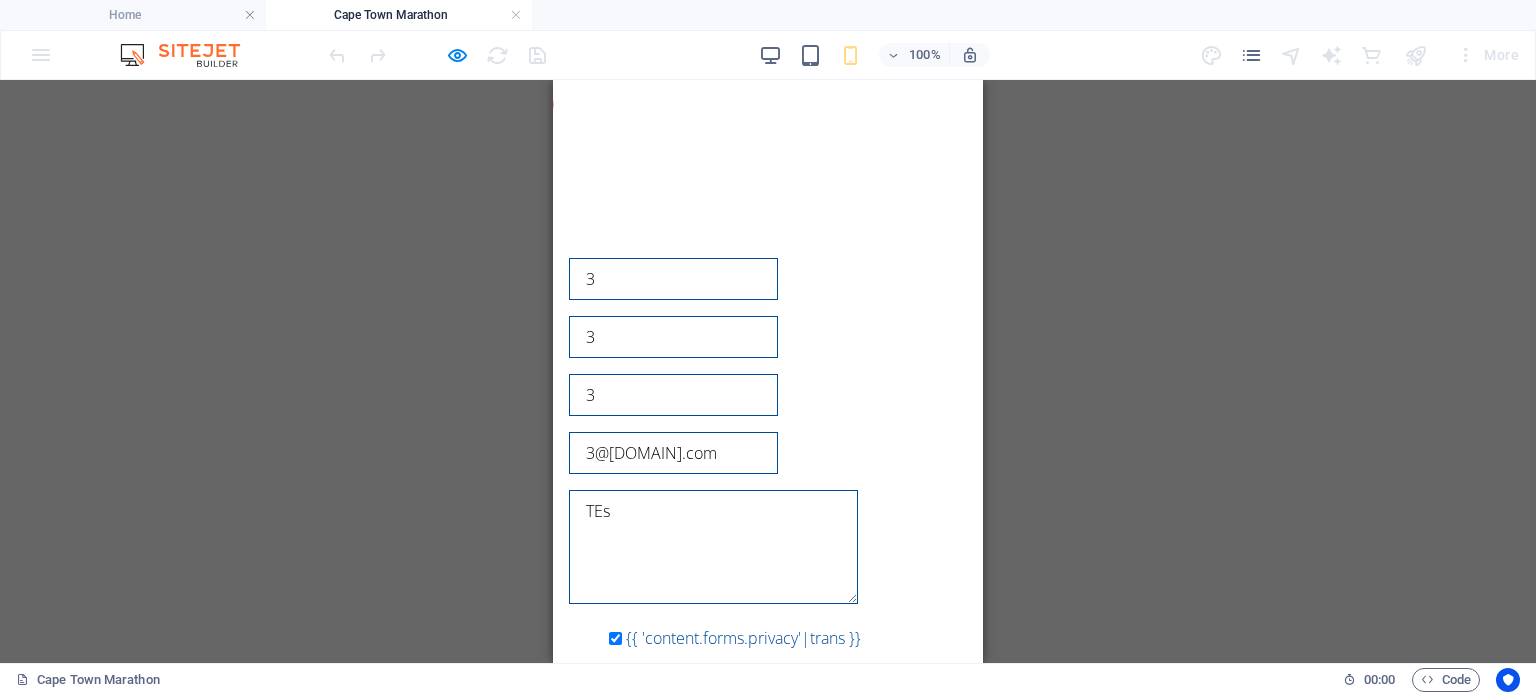 scroll, scrollTop: 0, scrollLeft: 0, axis: both 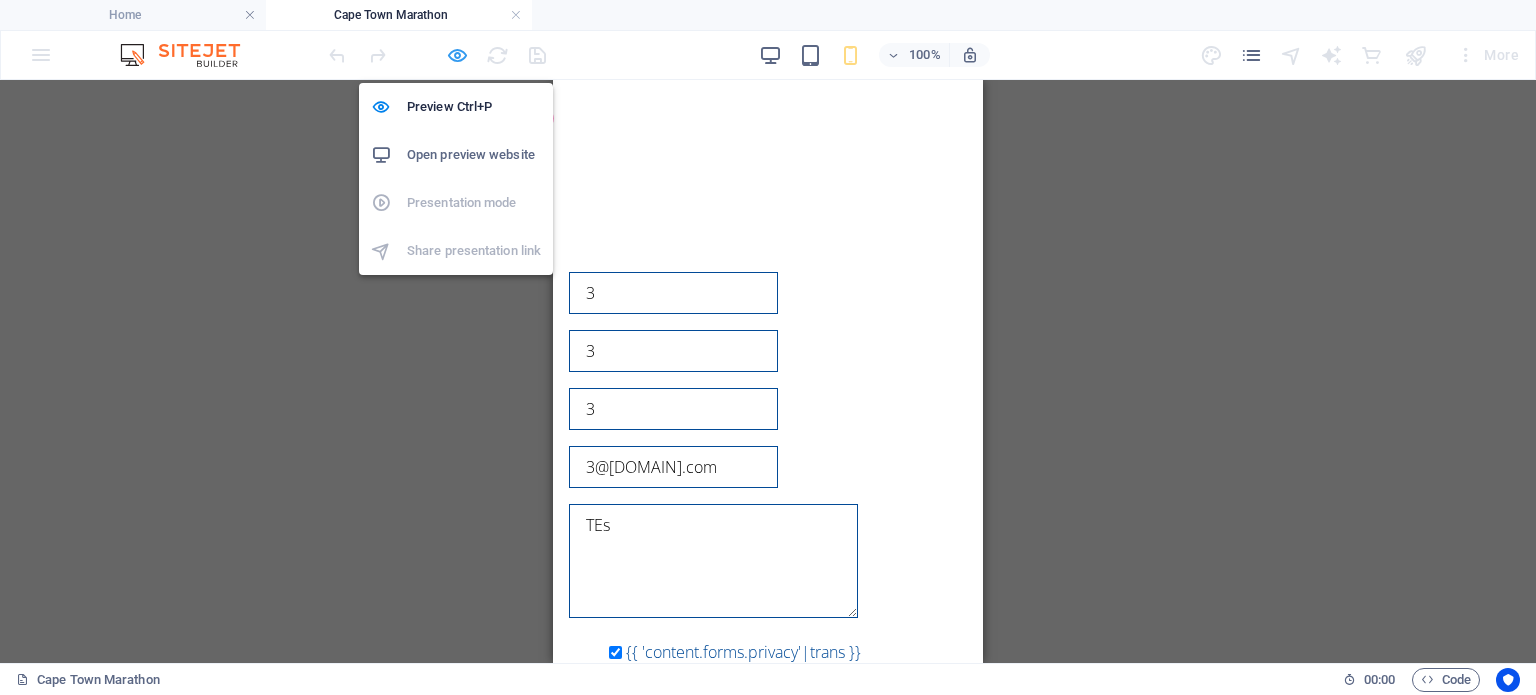 click at bounding box center [457, 55] 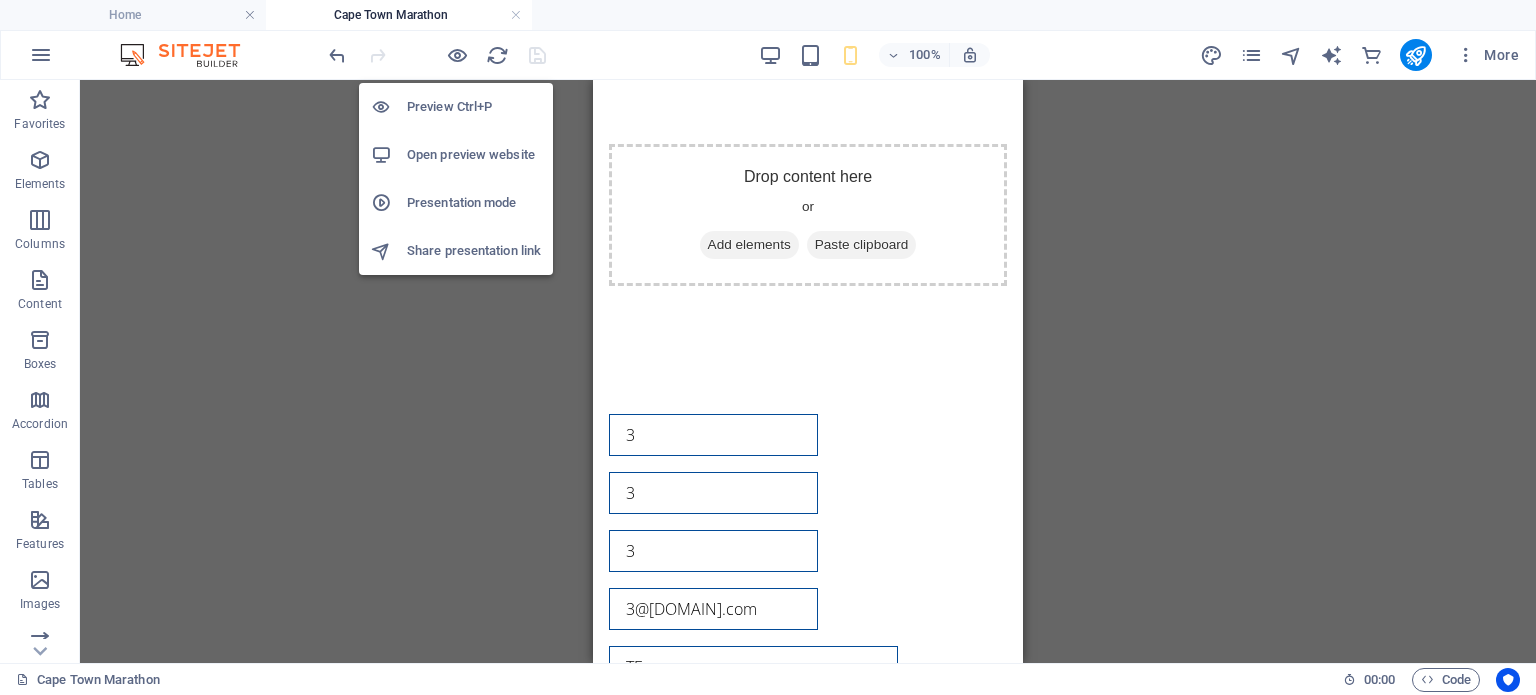 click on "Open preview website" at bounding box center [474, 155] 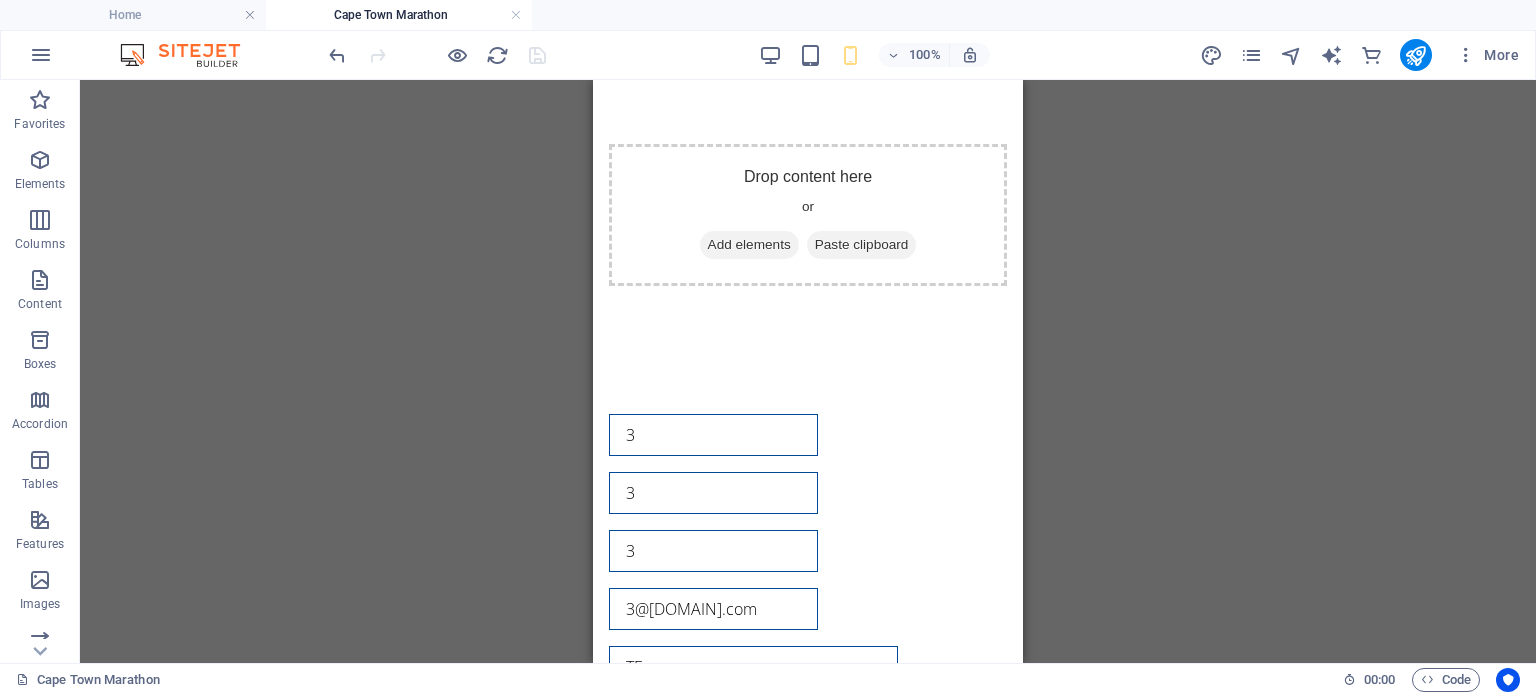 click on "Cape Town Marathon" at bounding box center [399, 15] 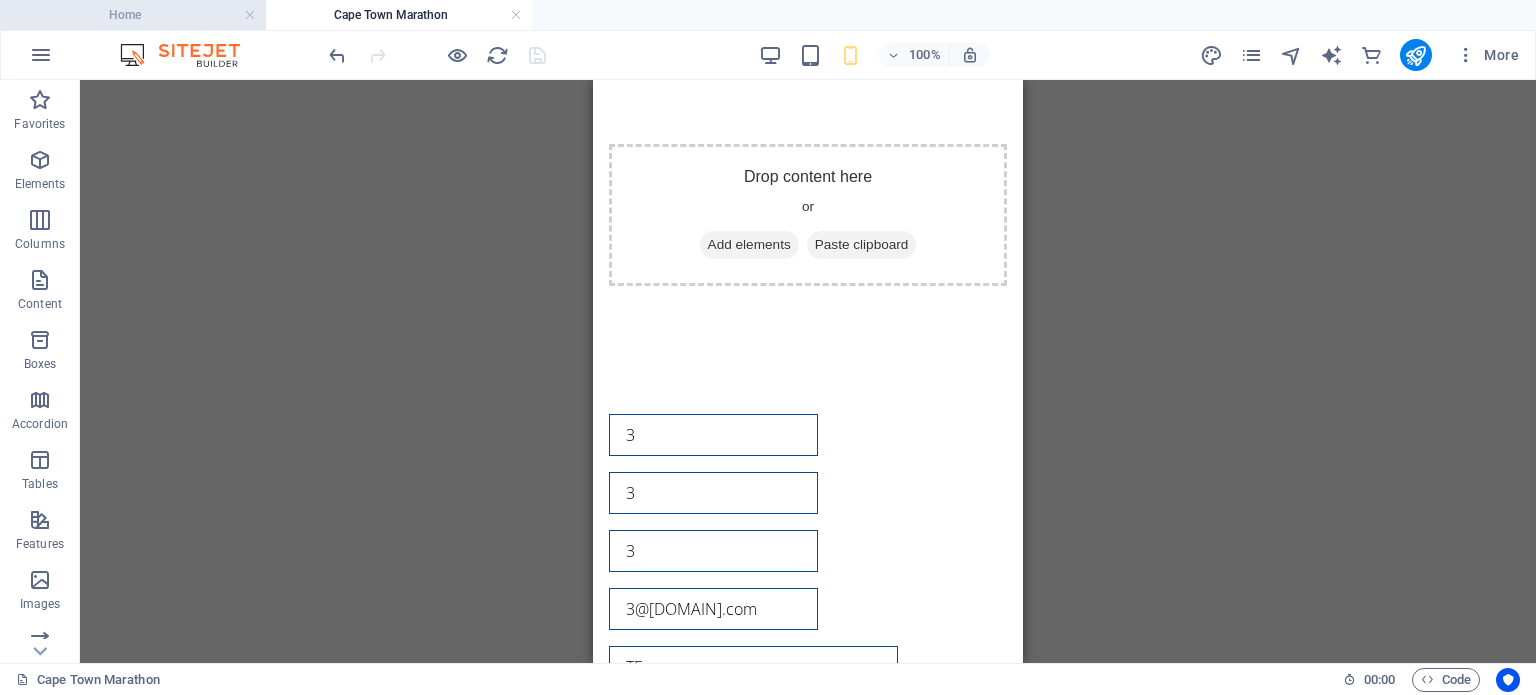 click on "Home" at bounding box center [133, 15] 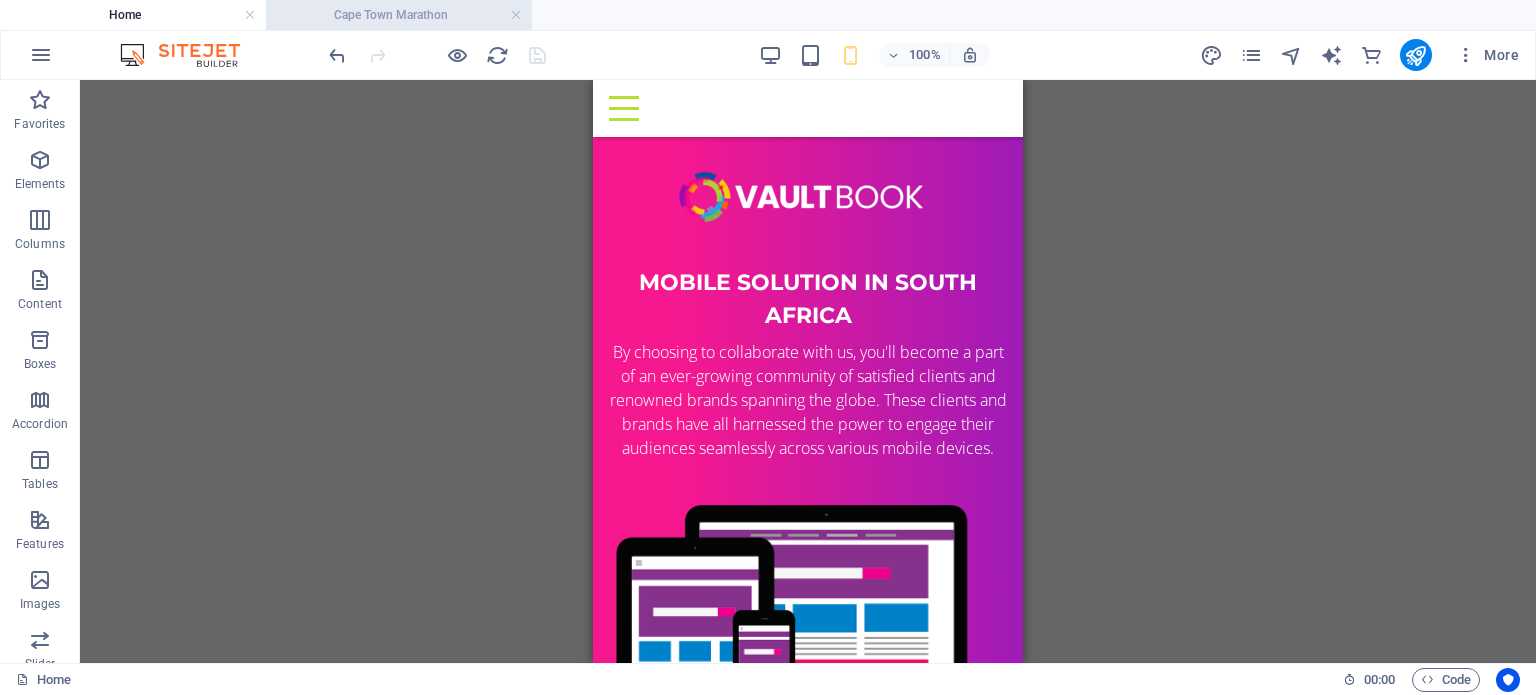 scroll, scrollTop: 4400, scrollLeft: 0, axis: vertical 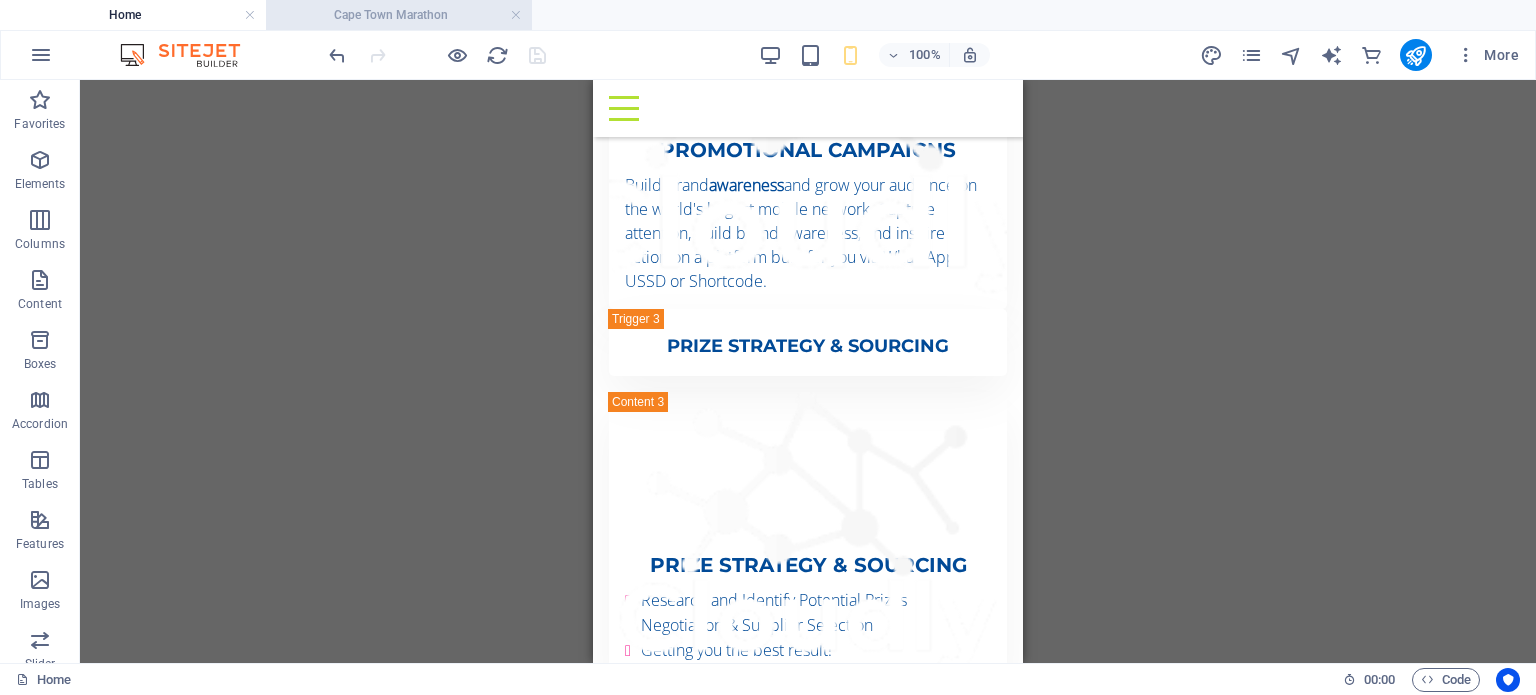 click on "Cape Town Marathon" at bounding box center [399, 15] 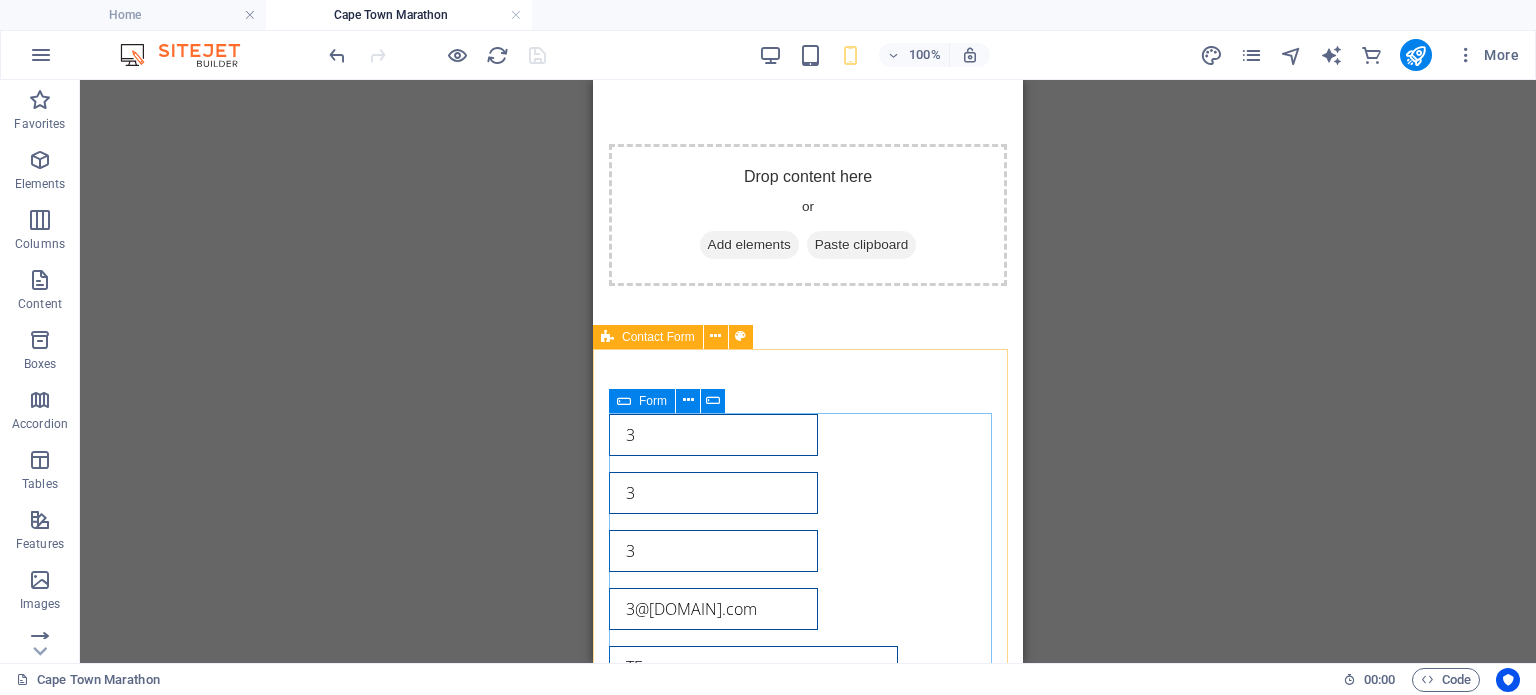 click at bounding box center (624, 401) 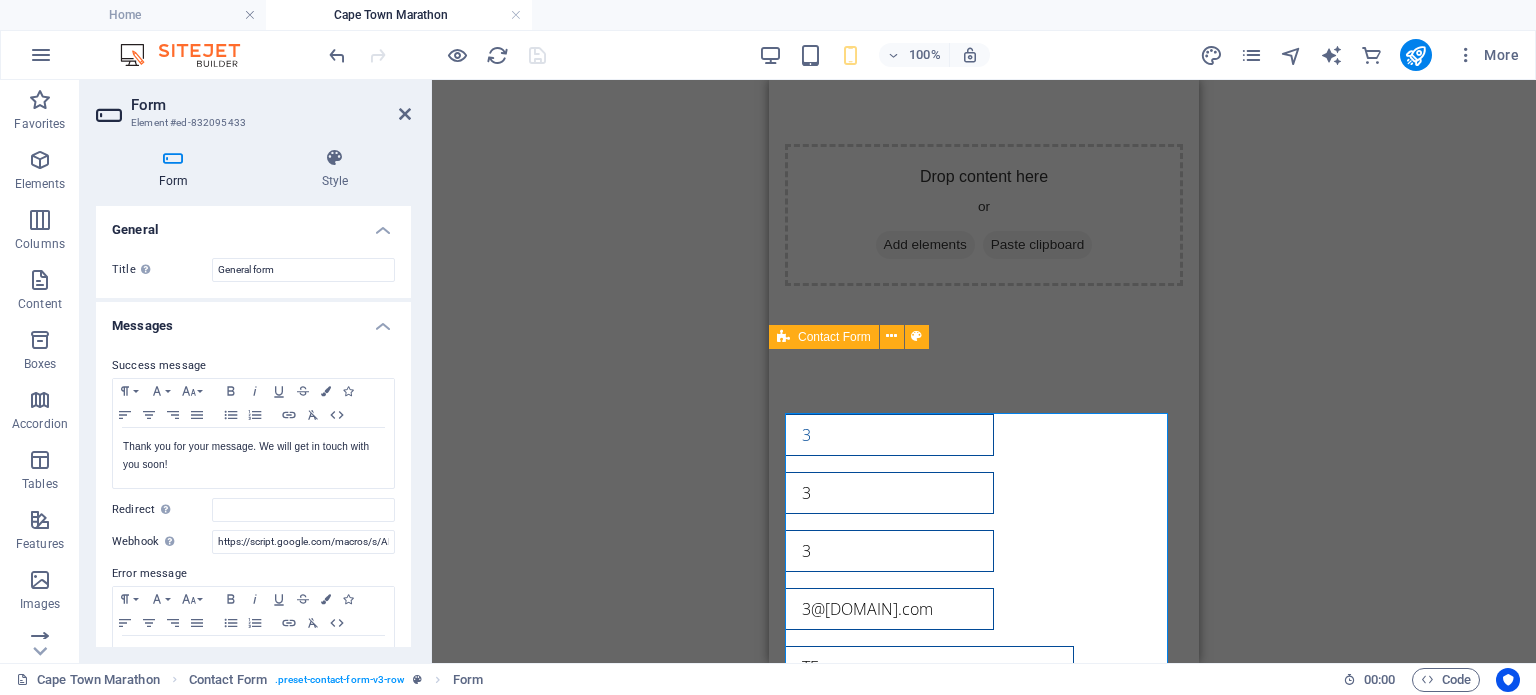 drag, startPoint x: 884, startPoint y: 451, endPoint x: 714, endPoint y: 418, distance: 173.17332 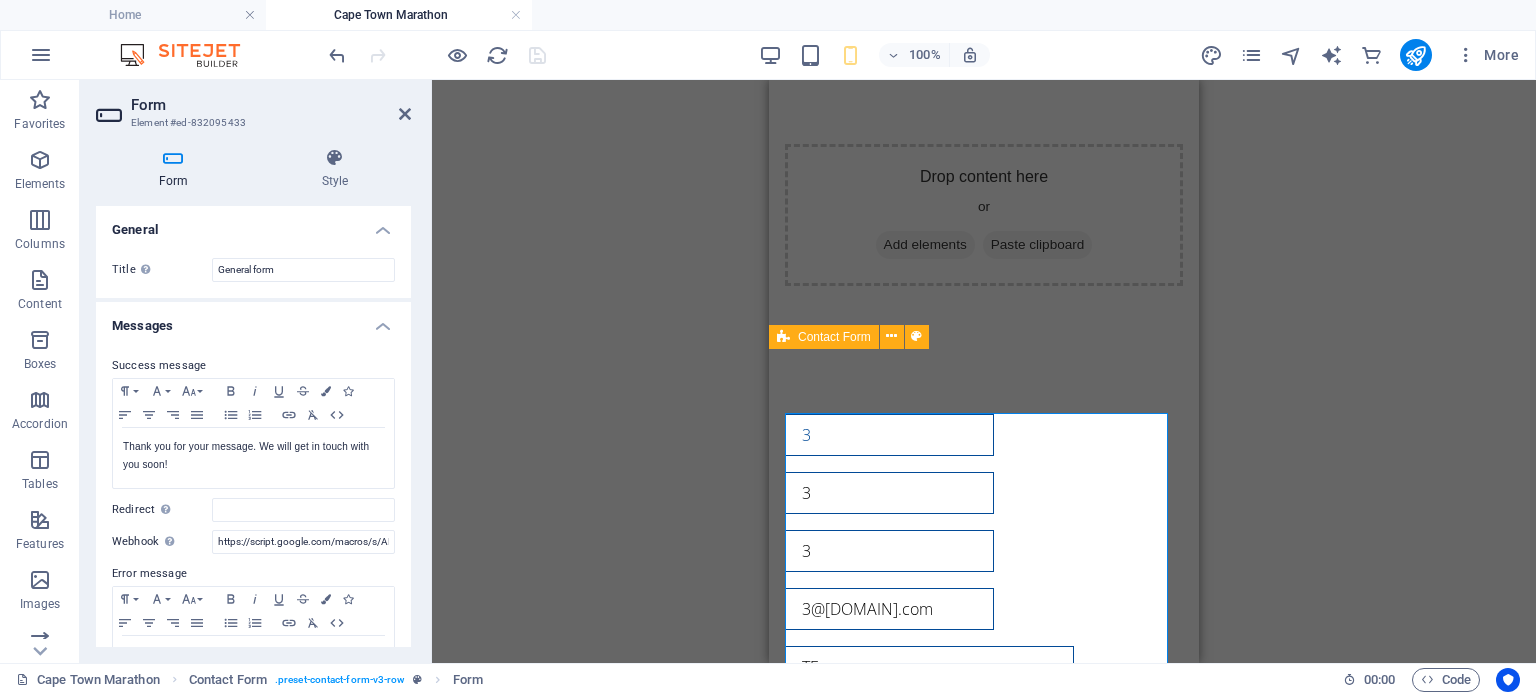 click on "Skip to main content
Drop content here or  Add elements  Paste clipboard 3 3 3 [EMAIL] TEs   {{ 'content.forms.privacy'|trans }} Unreadable? Load new Submit Your new awesome video platform make it. share it. love it. Sign-up for a free demo! See all the features with our live demo! Lorem ipsum dolor sit amet, consetetur sadipscing elitr, sed diam nonumy eirmod tempor invidunt ut labore et dolore magna aliquyam erat, sed diam voluptua. You will learn how to: Lorem ipsum dolor sit amet, consectetuer adipiscing elit.  Lorem ipsum dolor sit amet, consectetuer adipiscing elit.  Lorem ipsum dolor sit amet, consectetuer adipiscing elit.  [FIRST] [LAST], CEO at Company " Lorem ipsum dolor sit amet, consetetur sadipscing elitr, sed diam nonumy eirmod tempor invidunt. " First Name Last Name Company Name Email Unreadable? Load new Watch now News:  +++ Lorem ipsum dolor sit amet consetetur sadipscing elitr, sed diam nonumy eirmod tempor invidunt ut labore. +++   {{ 'content.forms.privacy'|trans }} Submit Free water" at bounding box center (984, 3443) 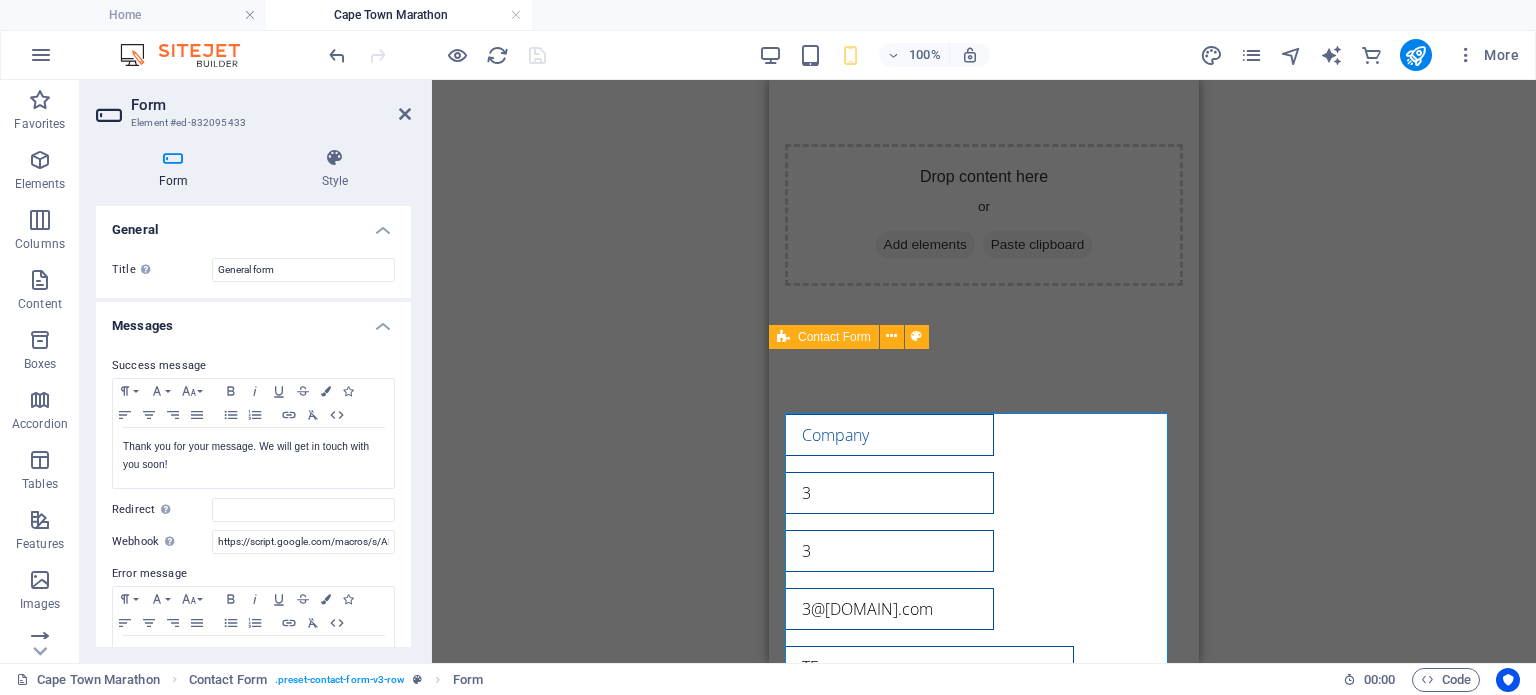 type 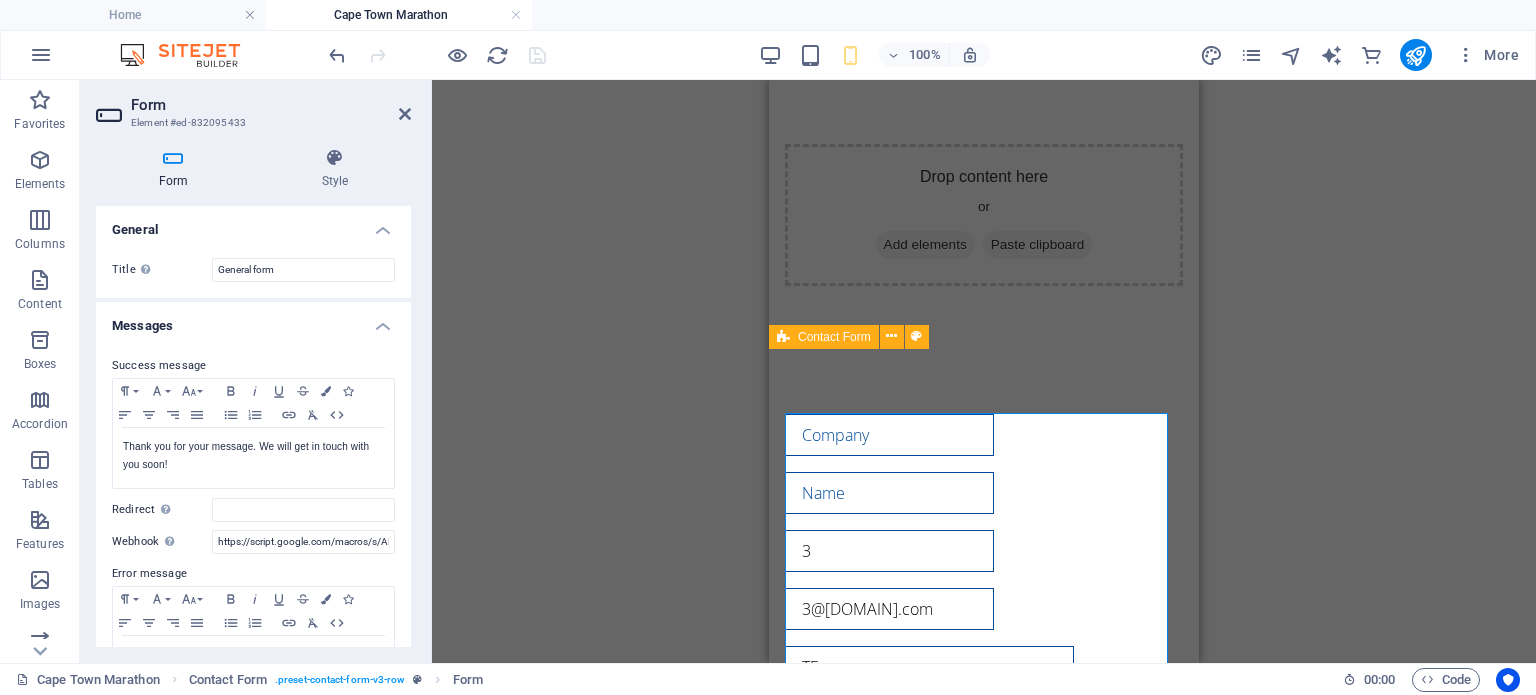 type 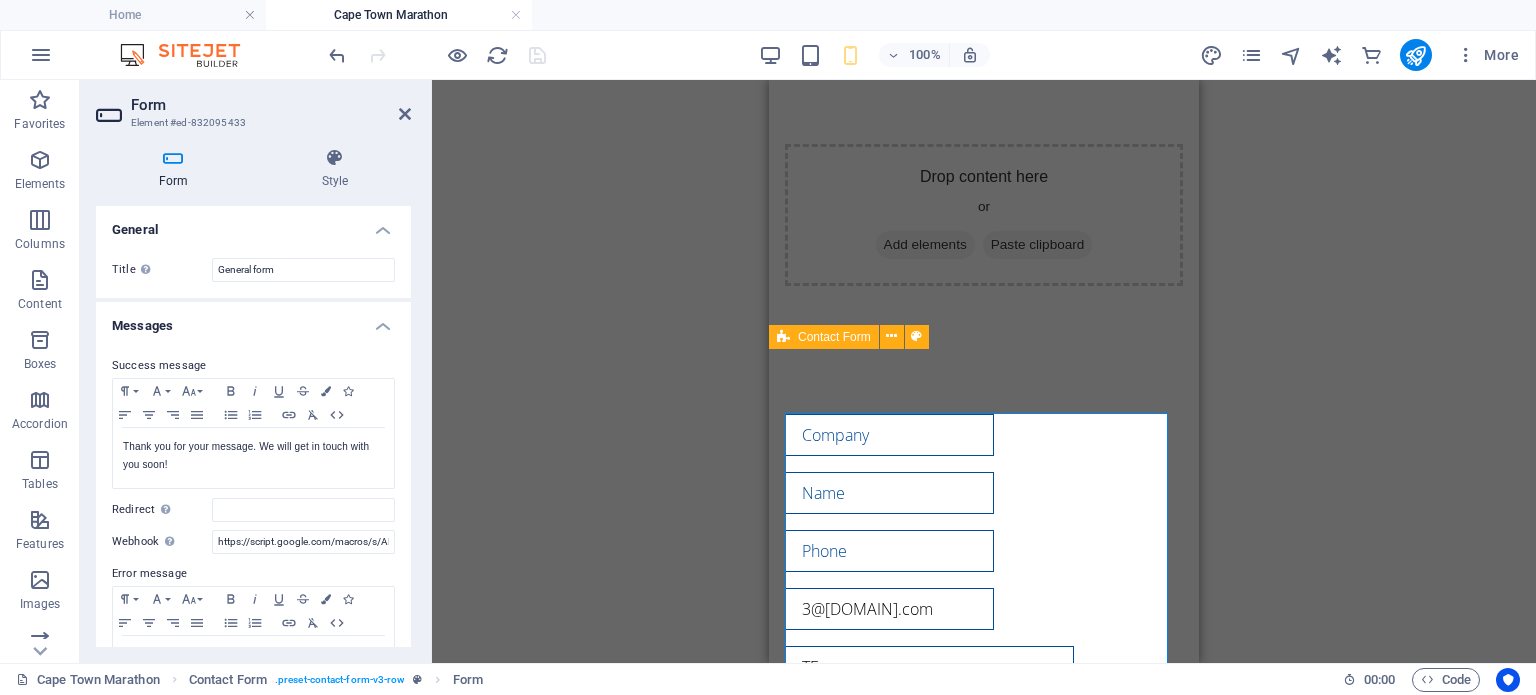 type 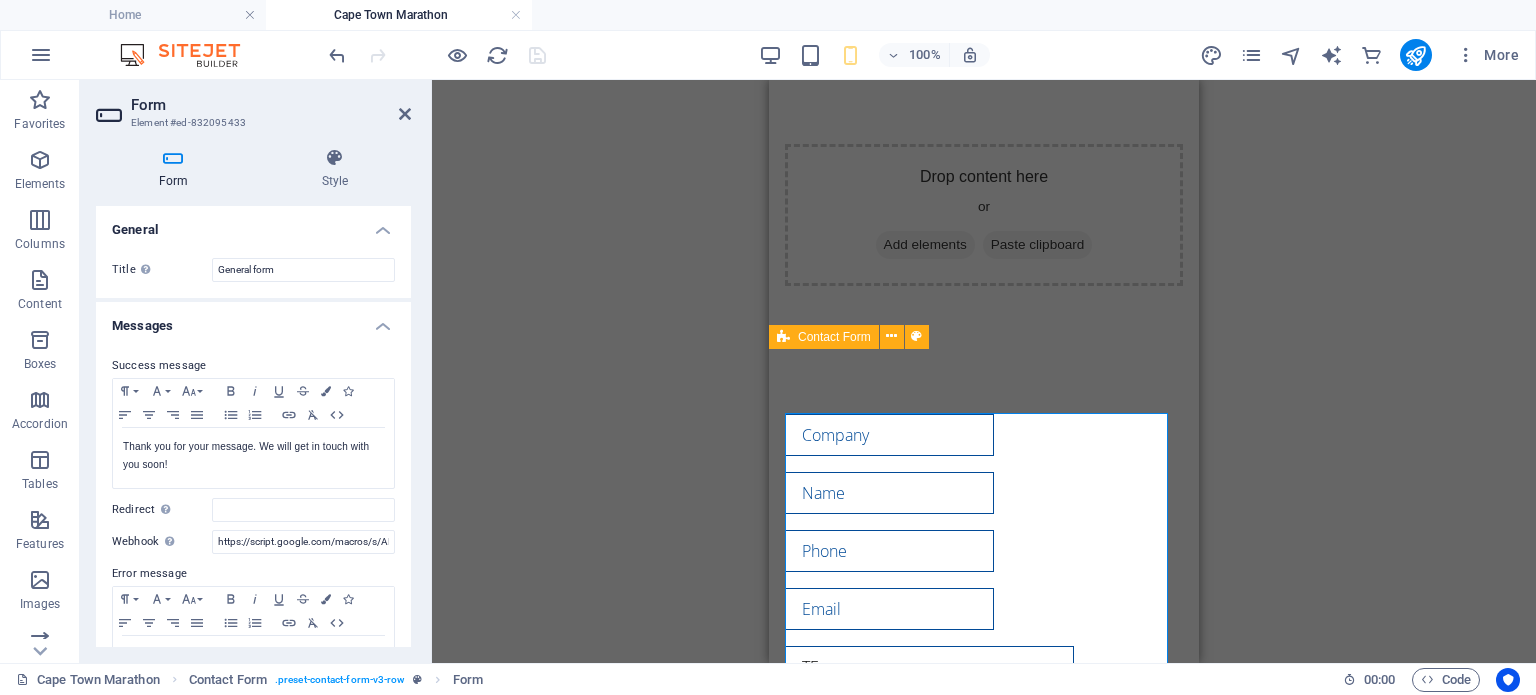 type 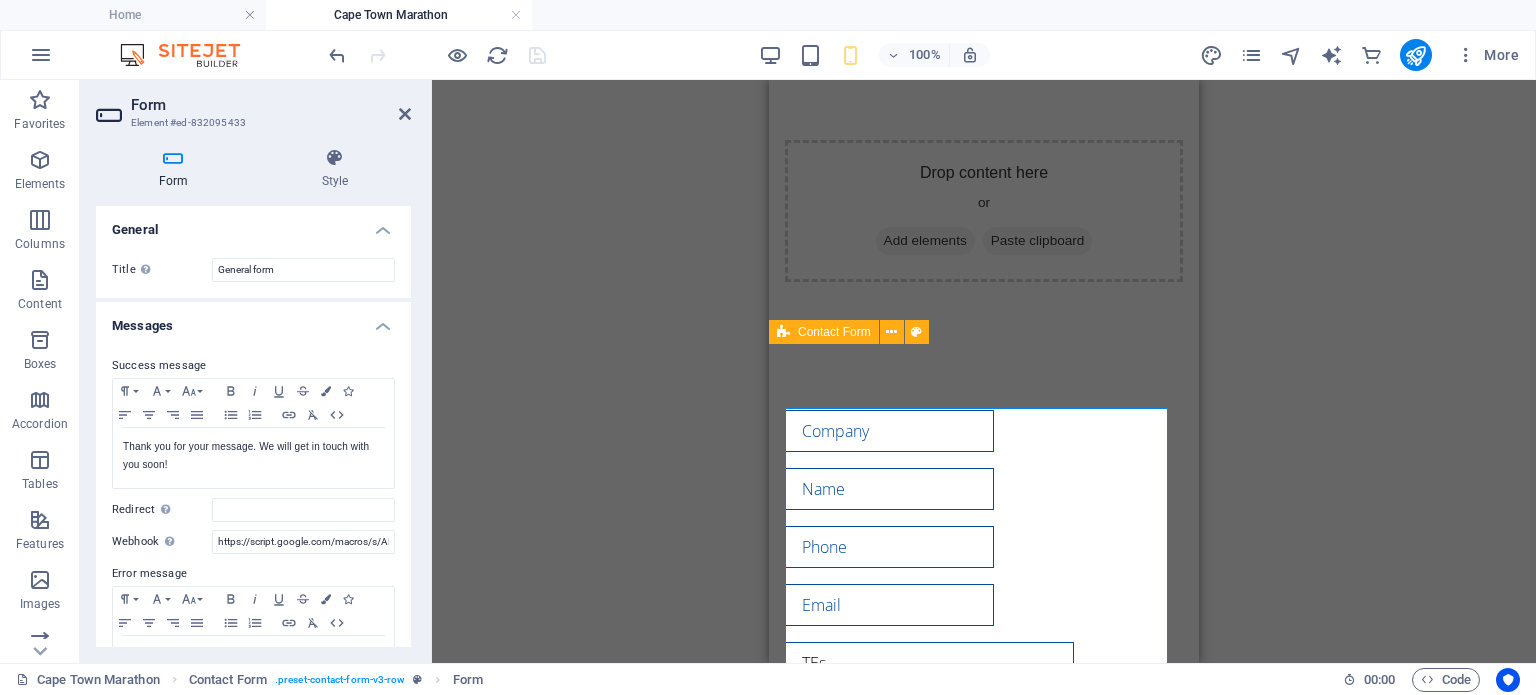 scroll, scrollTop: 407, scrollLeft: 0, axis: vertical 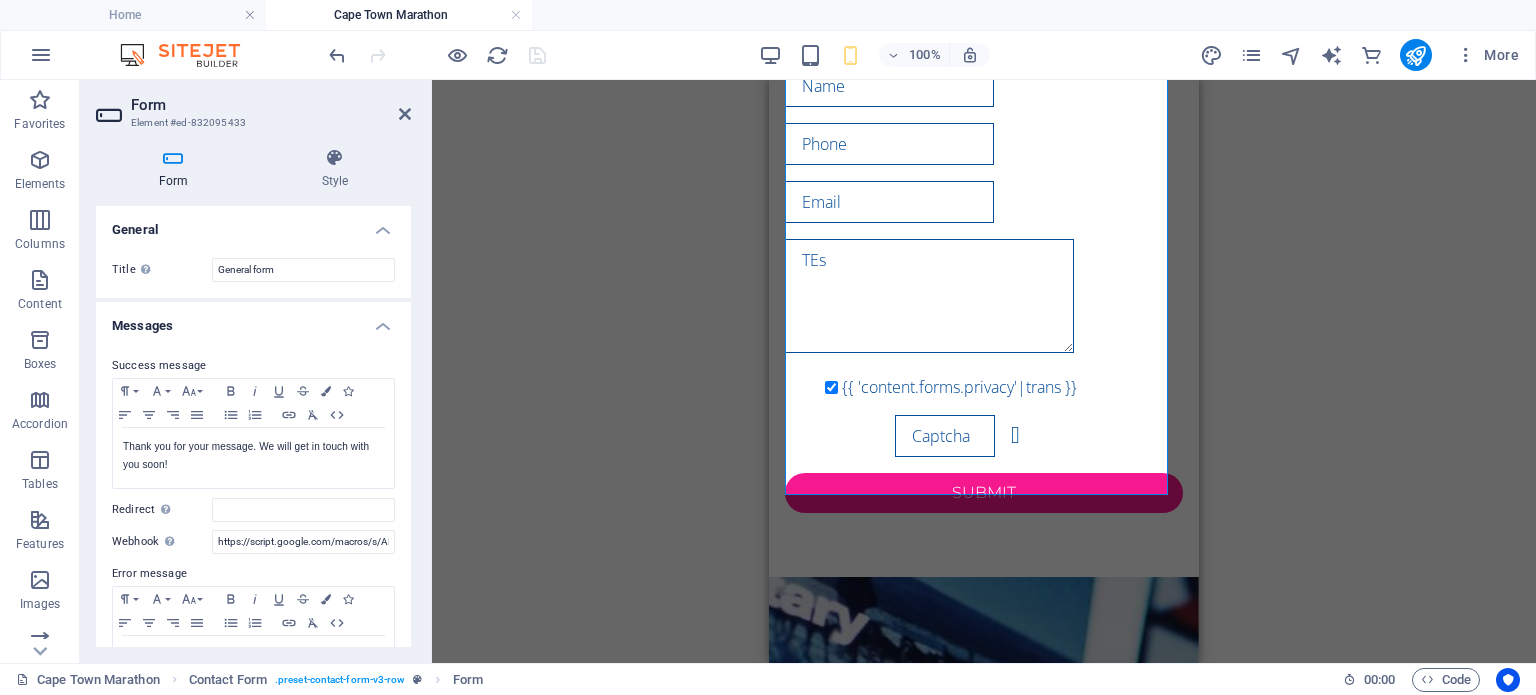 drag, startPoint x: 864, startPoint y: 254, endPoint x: 732, endPoint y: 243, distance: 132.45753 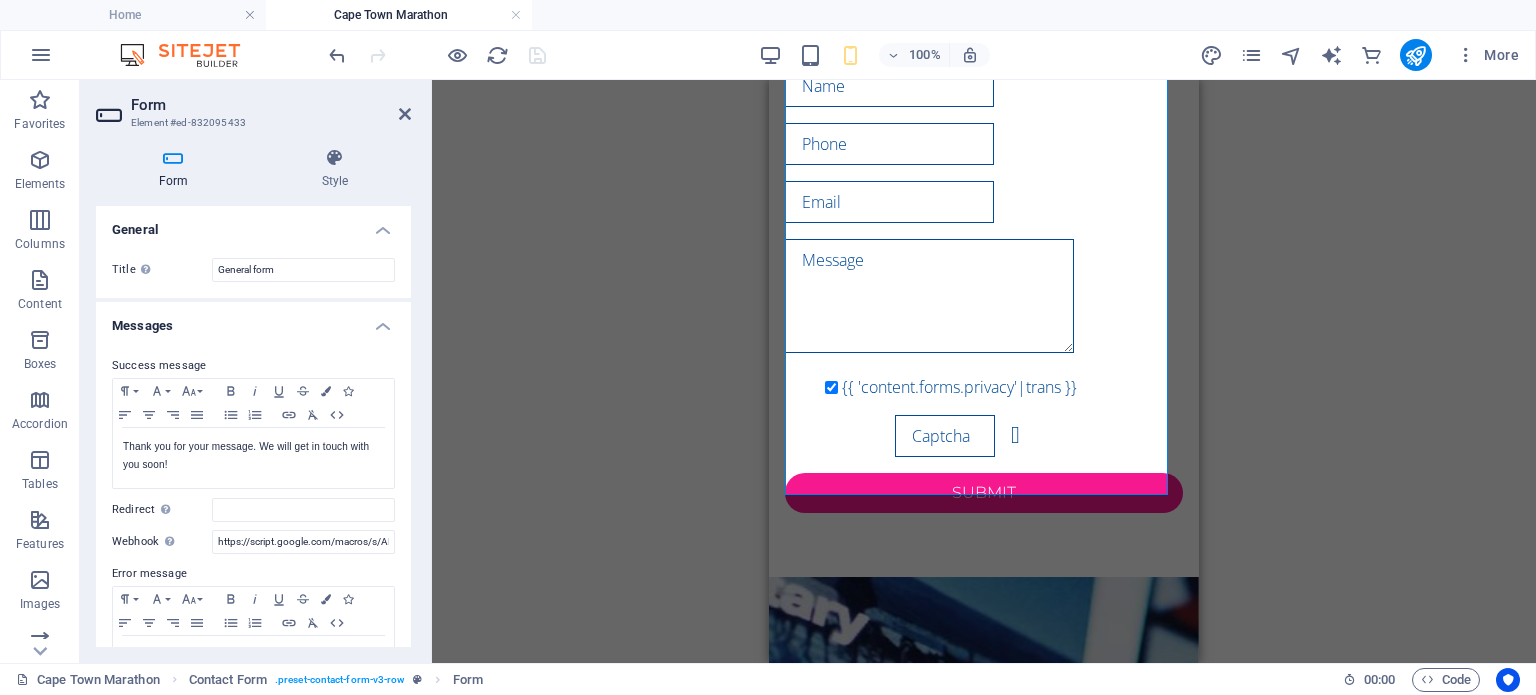 type 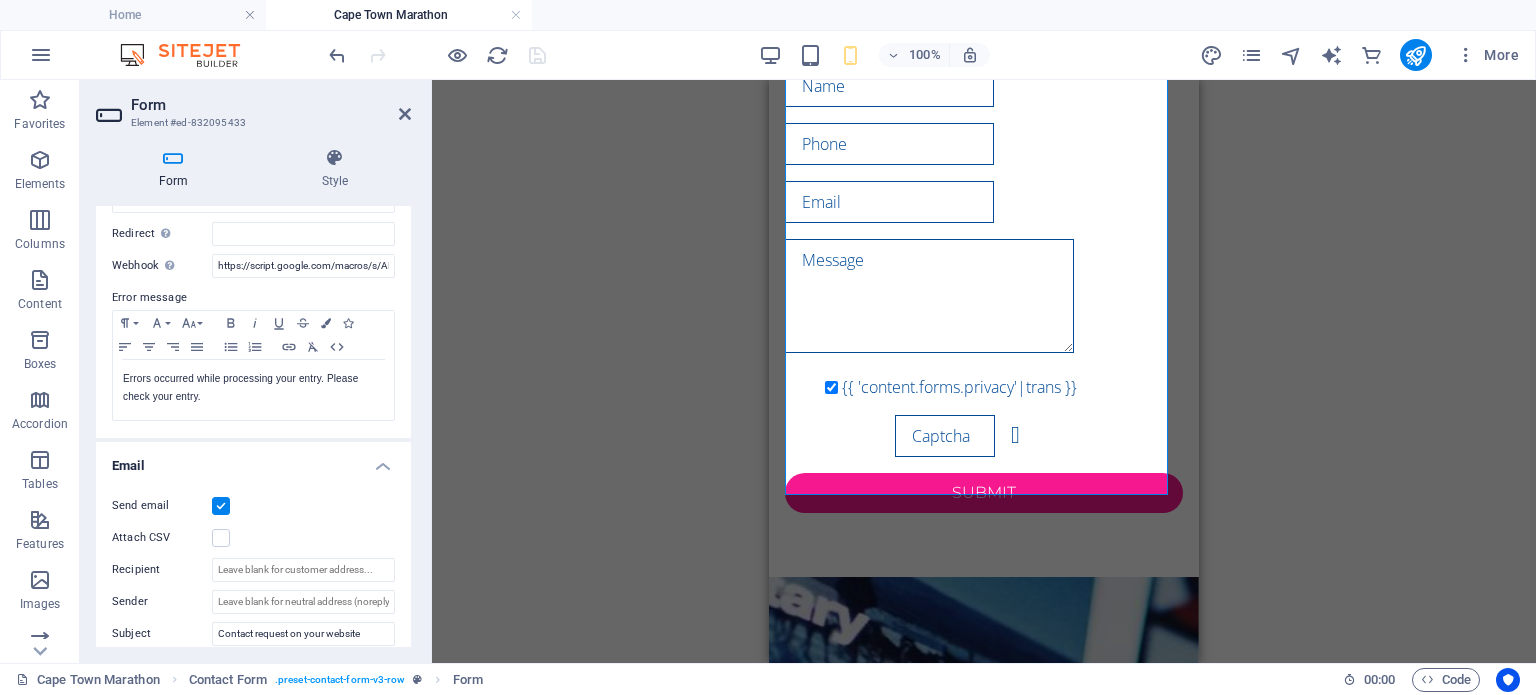 scroll, scrollTop: 76, scrollLeft: 0, axis: vertical 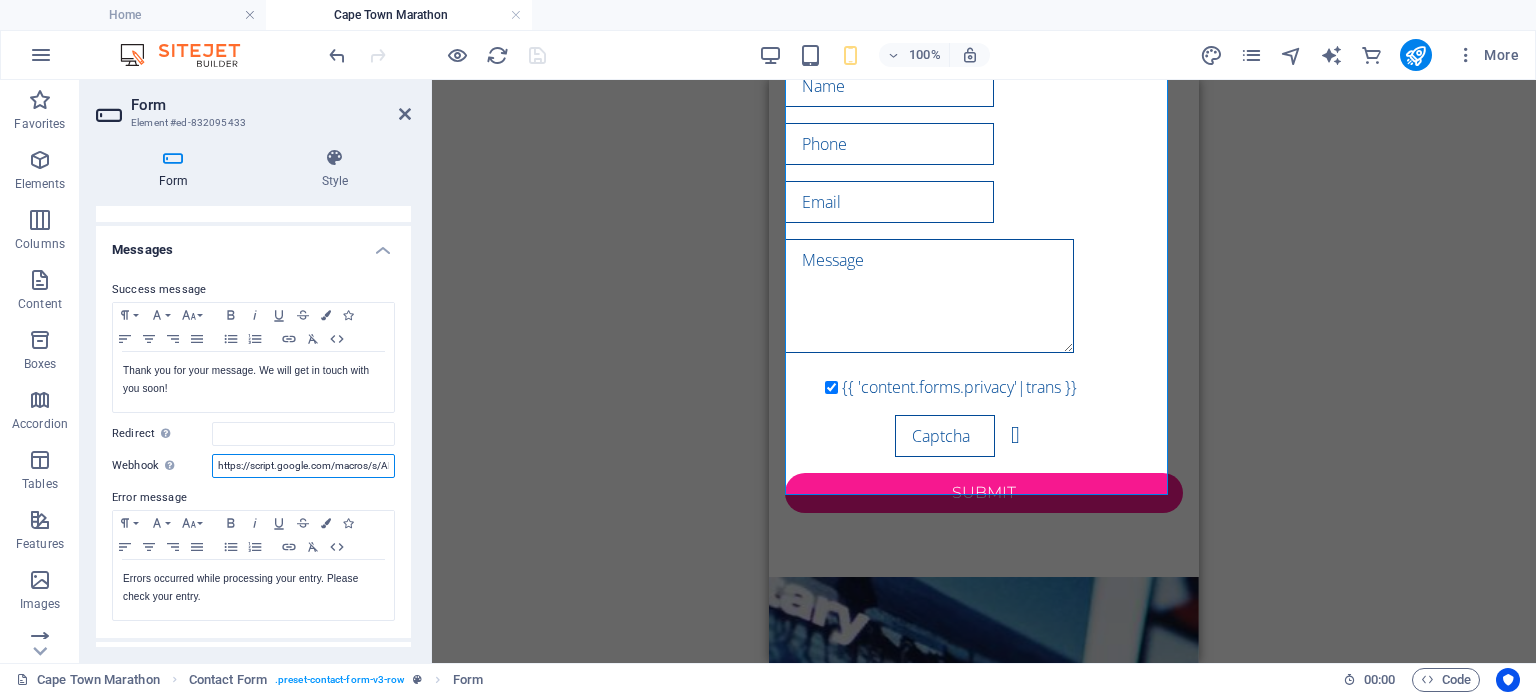 click on "https://script.google.com/macros/s/AKfycbyVy1b8qrLwBfdFNujLS0DguSmxEJQd71UpAjfurobv1LK39ToiM3-98uZyqDlV5RRD0w/exec" at bounding box center (303, 466) 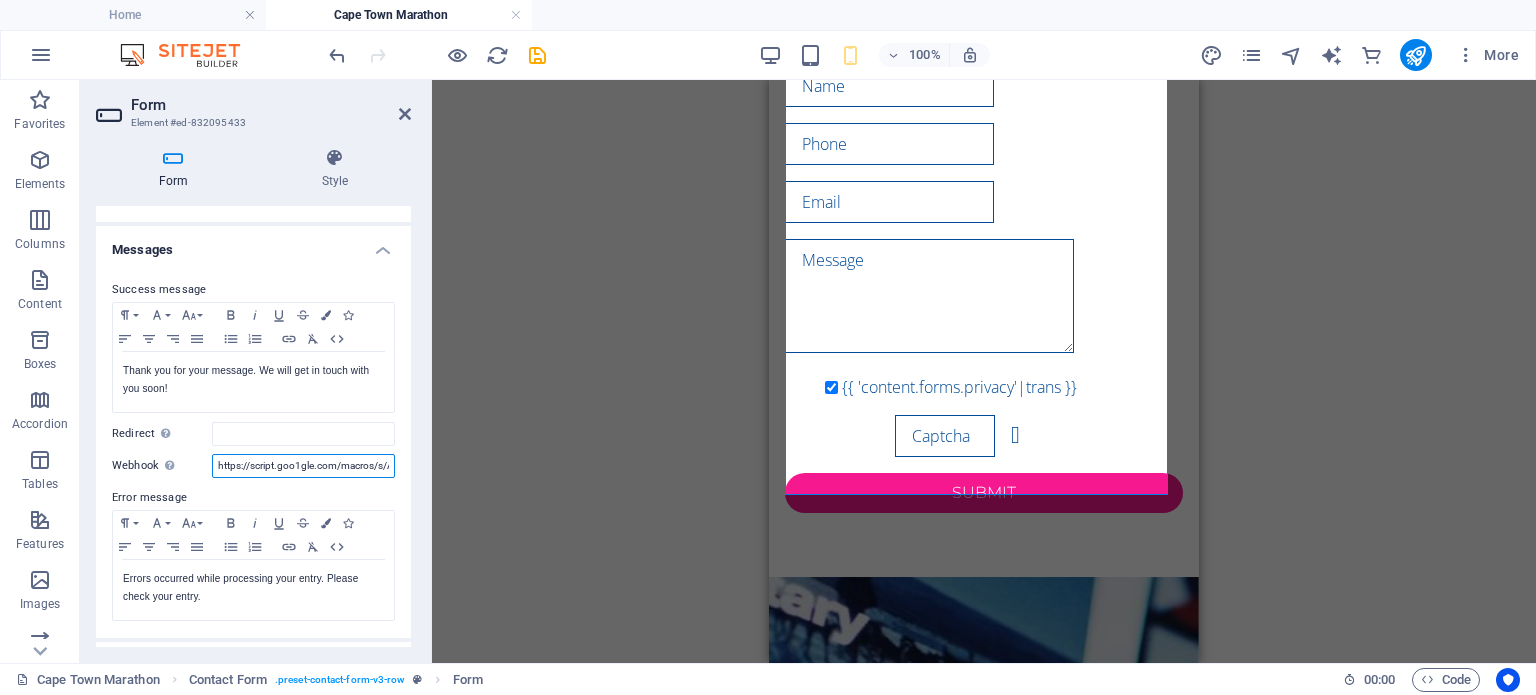 type on "https://script.google.com/macros/s/AKfycbyVy1b8qrLwBfdFNujLS0DguSmxEJQd71UpAjfurobv1LK39ToiM3-98uZyqDlV5RRD0w/exec" 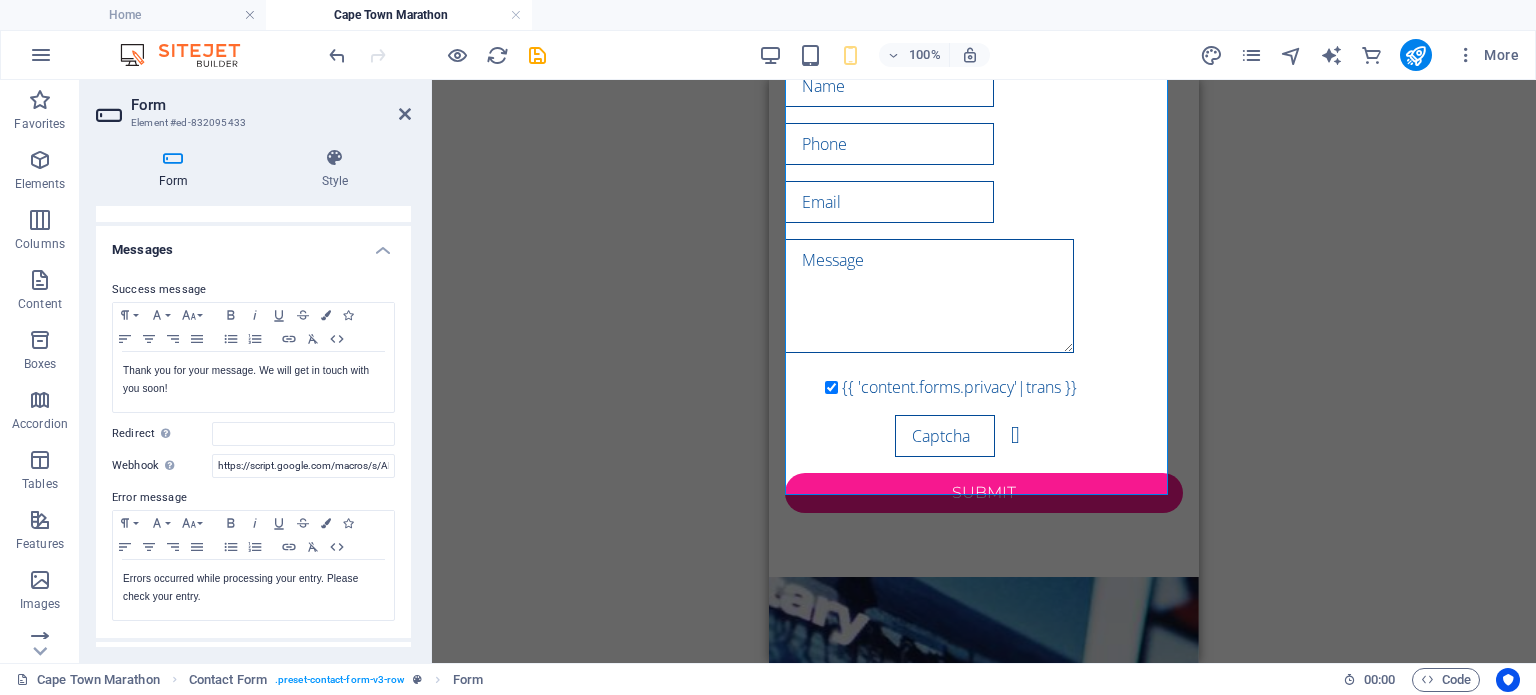 click on "Drag here to replace the existing content. Press “Ctrl” if you want to create a new element.
H3   Athletics   Container   Container   Contact Form   Container   Image   Spacer   Captcha   Form   Textarea   Input   Input   Container   Placeholder   Email   Input   Checkbox   Form button   Form   Captcha   Input   Input   Spacer   Text   H2   Spacer   Spacer   Content Marquee   Videoo   Container   Image   Container   H1   H3   Container   Container   H2   Container   Container   Container   Spacer   H3   Text   H3   Container   Container   Container   Text   Container   Container   Container   Container   Container   Container   Spacer   H4   Container   Container   Container   Text   Container   Container   Spacer   Spacer   Spacer   Spacer   Contact Form   Form   Input   Contact Form   Form   Contact Form   Input   Input   Textarea   Checkbox   Email   Captcha   Form button   Contact Form   Form   Input   Contact Form   Form   Captcha   Textarea   Email   Input   Input" at bounding box center (984, 371) 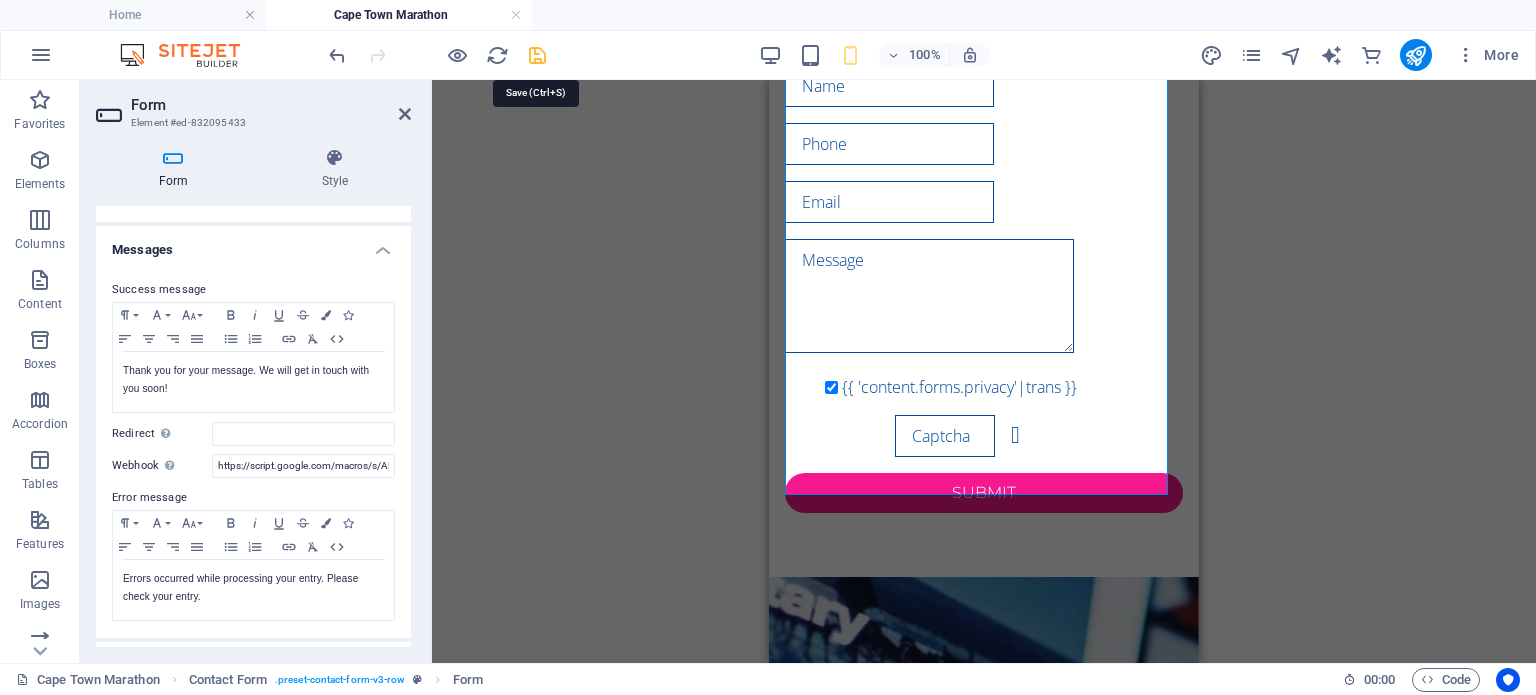 click at bounding box center (537, 55) 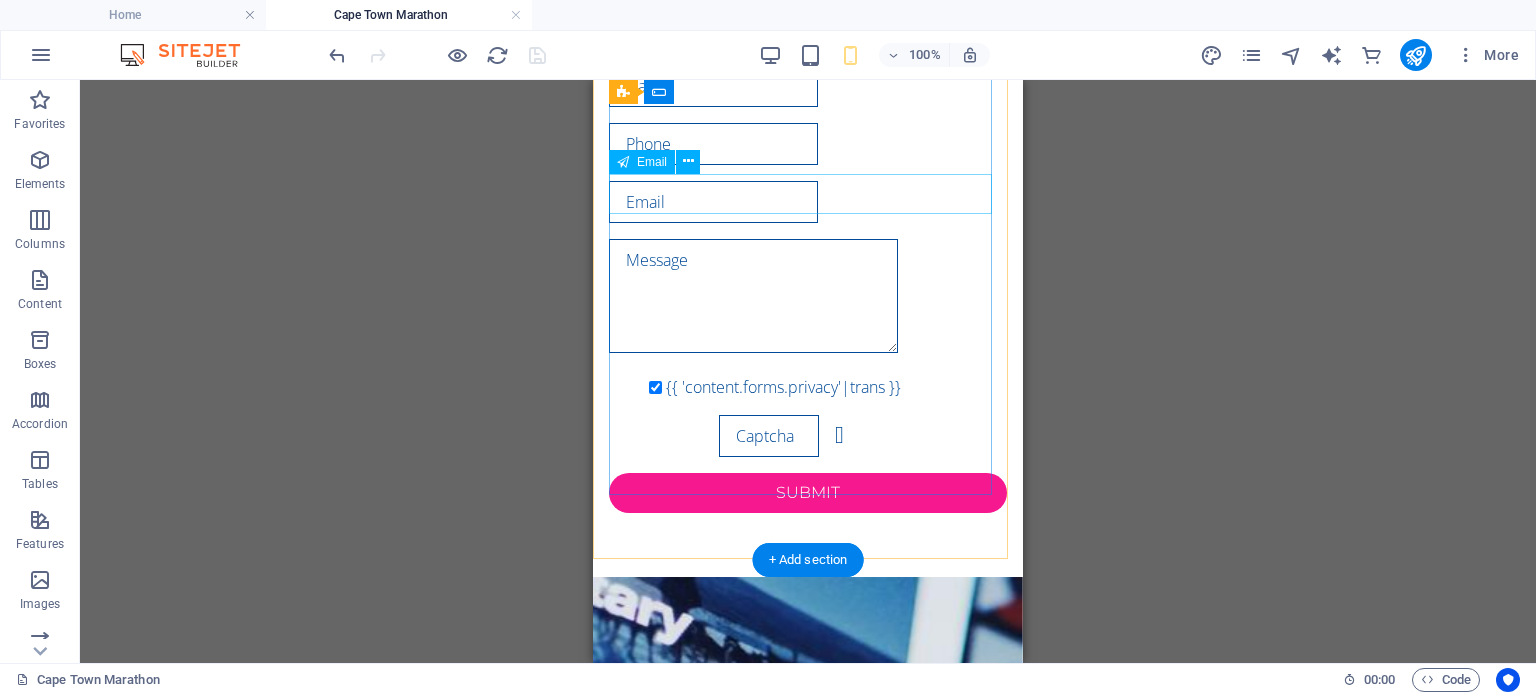 scroll, scrollTop: 207, scrollLeft: 0, axis: vertical 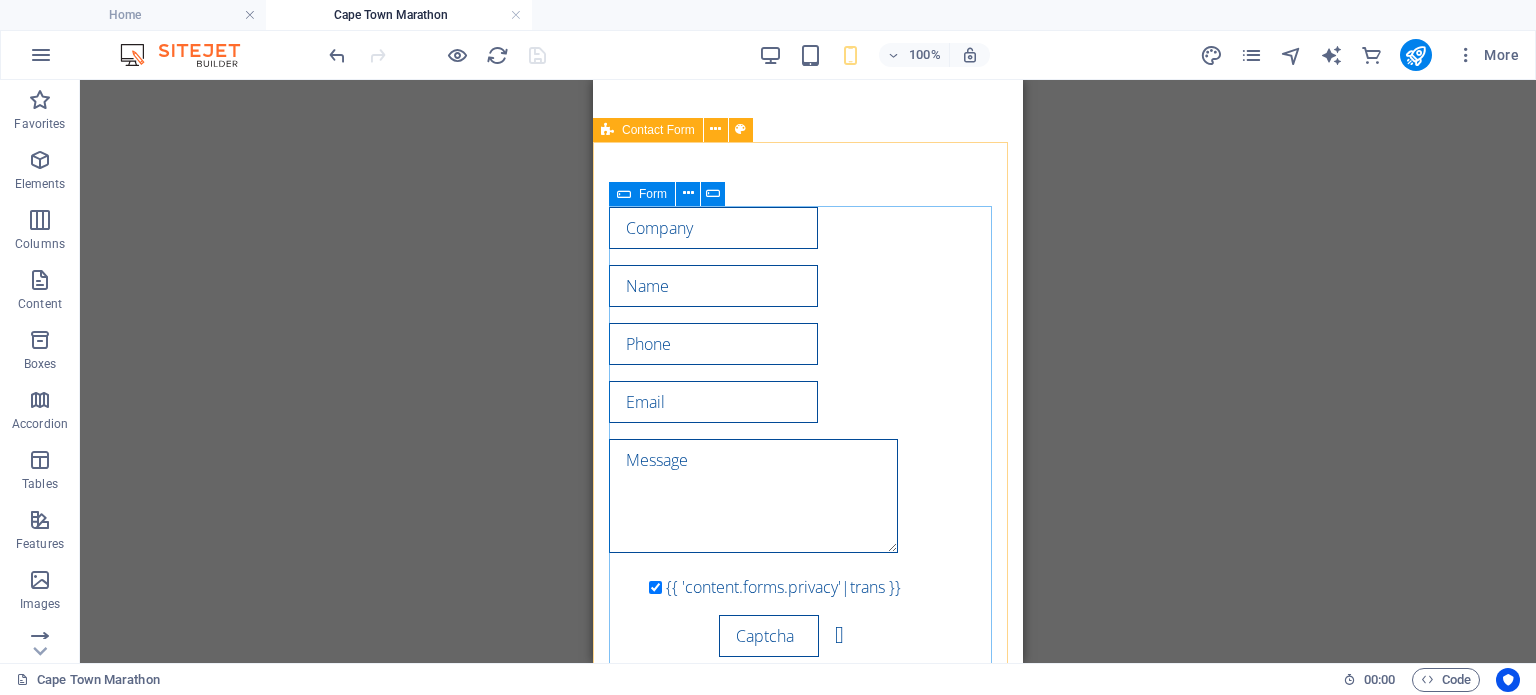 click on "Form" at bounding box center (642, 194) 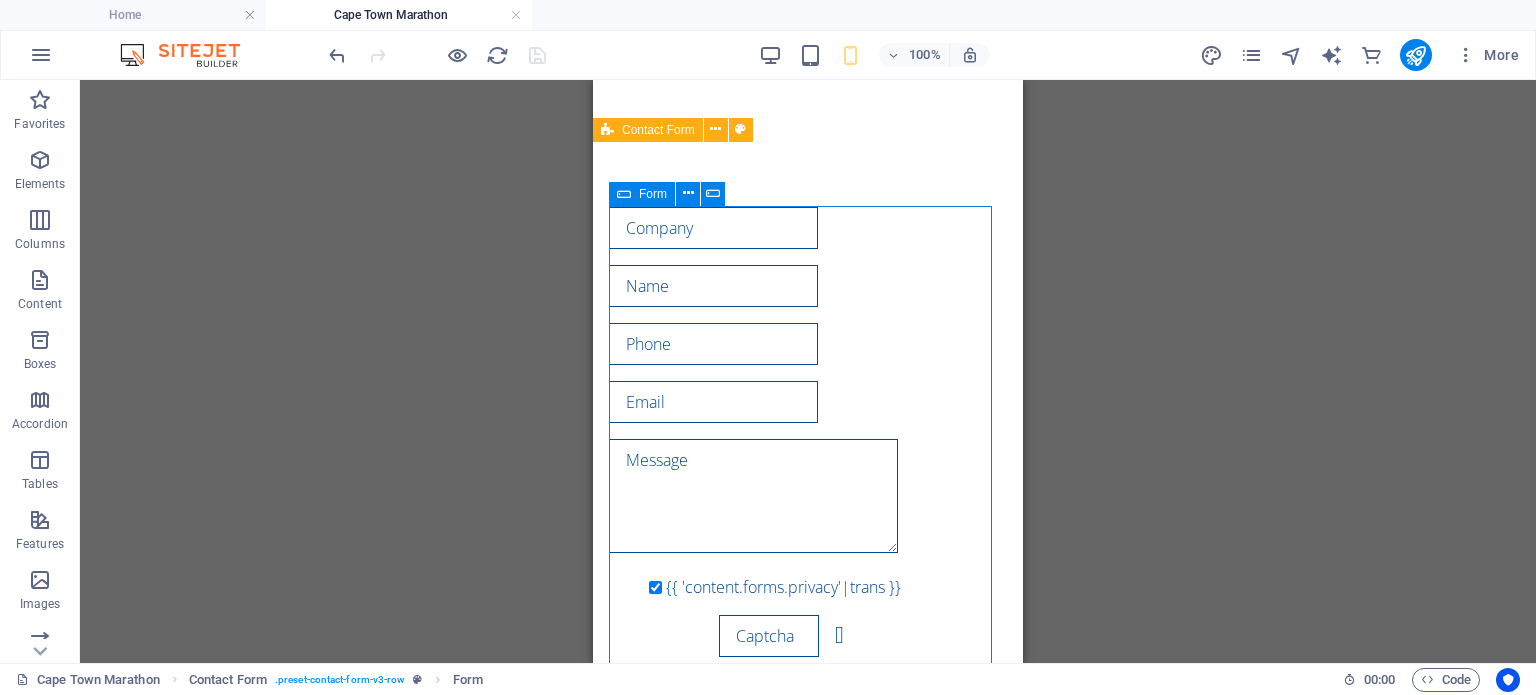 click on "Form" at bounding box center [642, 194] 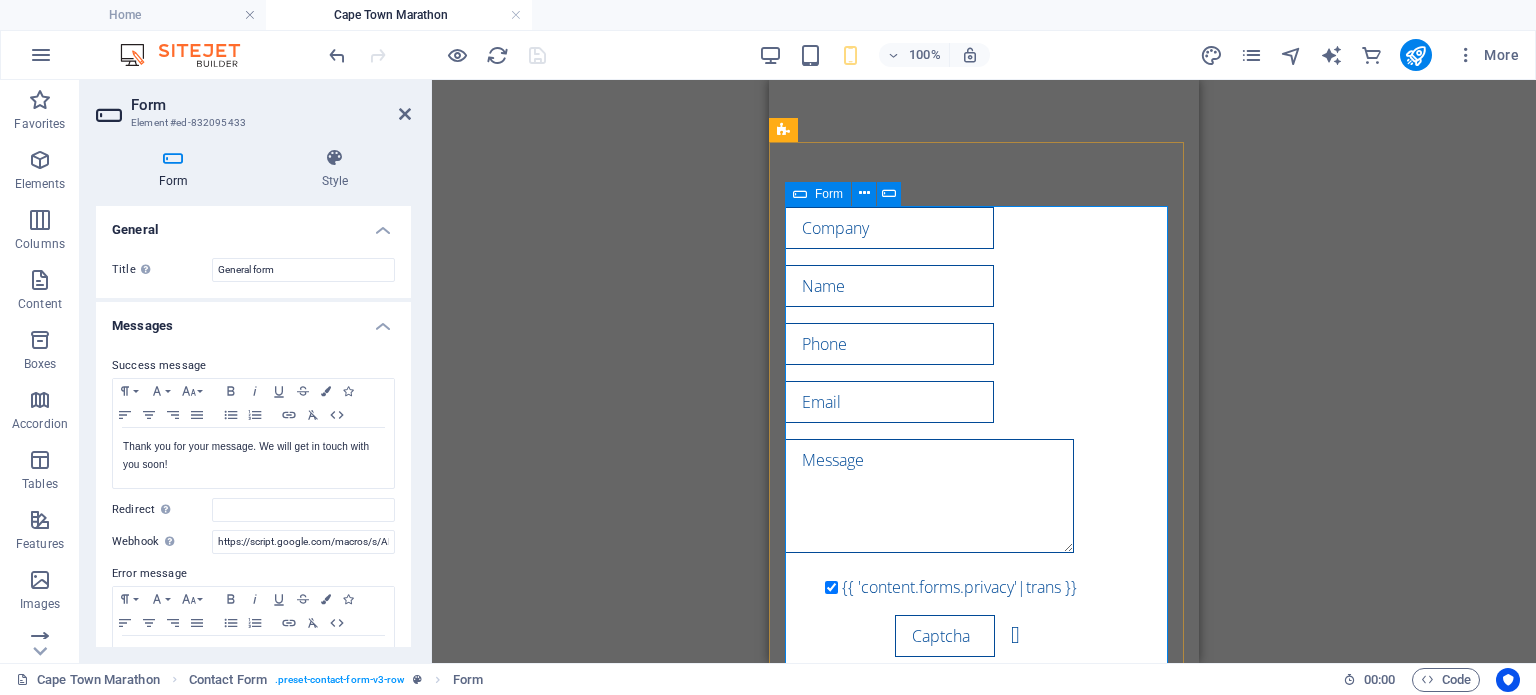 click on "Form" at bounding box center (818, 194) 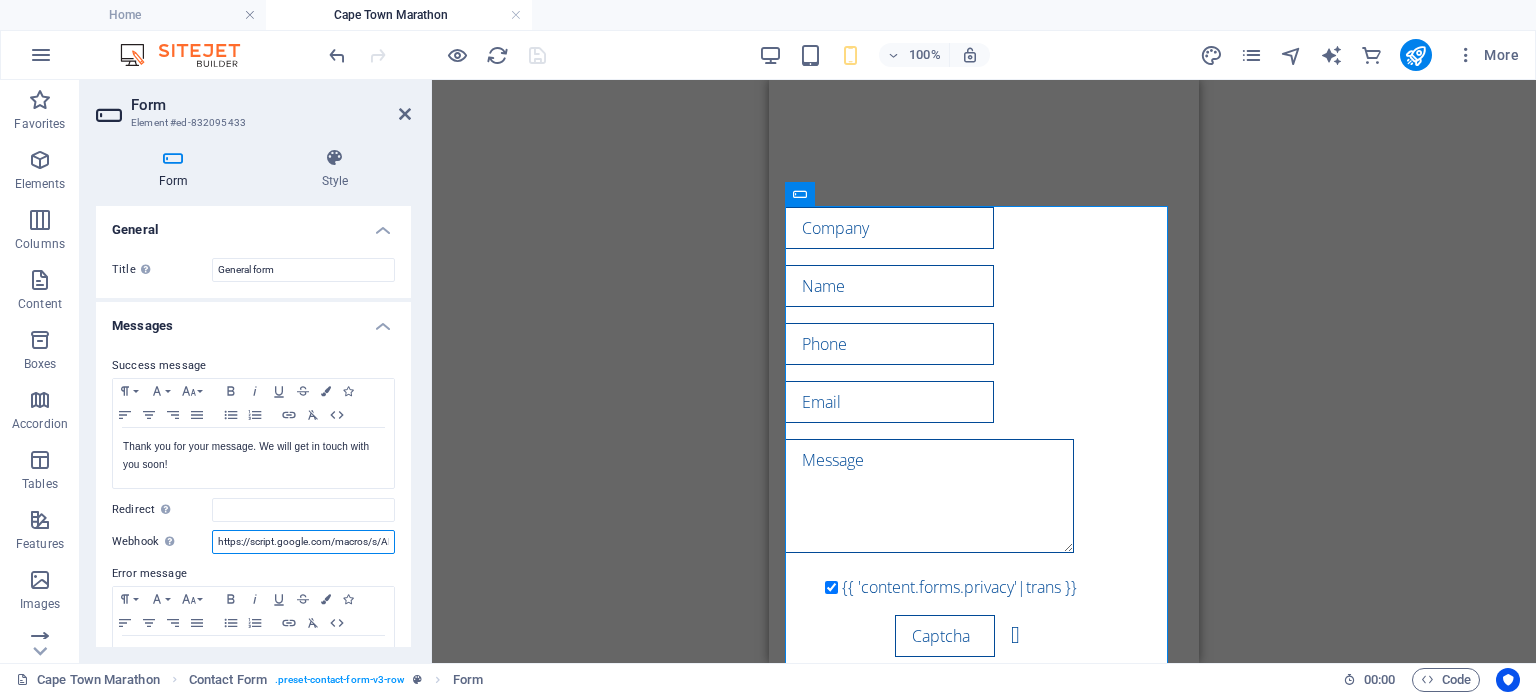 click on "https://script.google.com/macros/s/AKfycbyVy1b8qrLwBfdFNujLS0DguSmxEJQd71UpAjfurobv1LK39ToiM3-98uZyqDlV5RRD0w/exec" at bounding box center (303, 542) 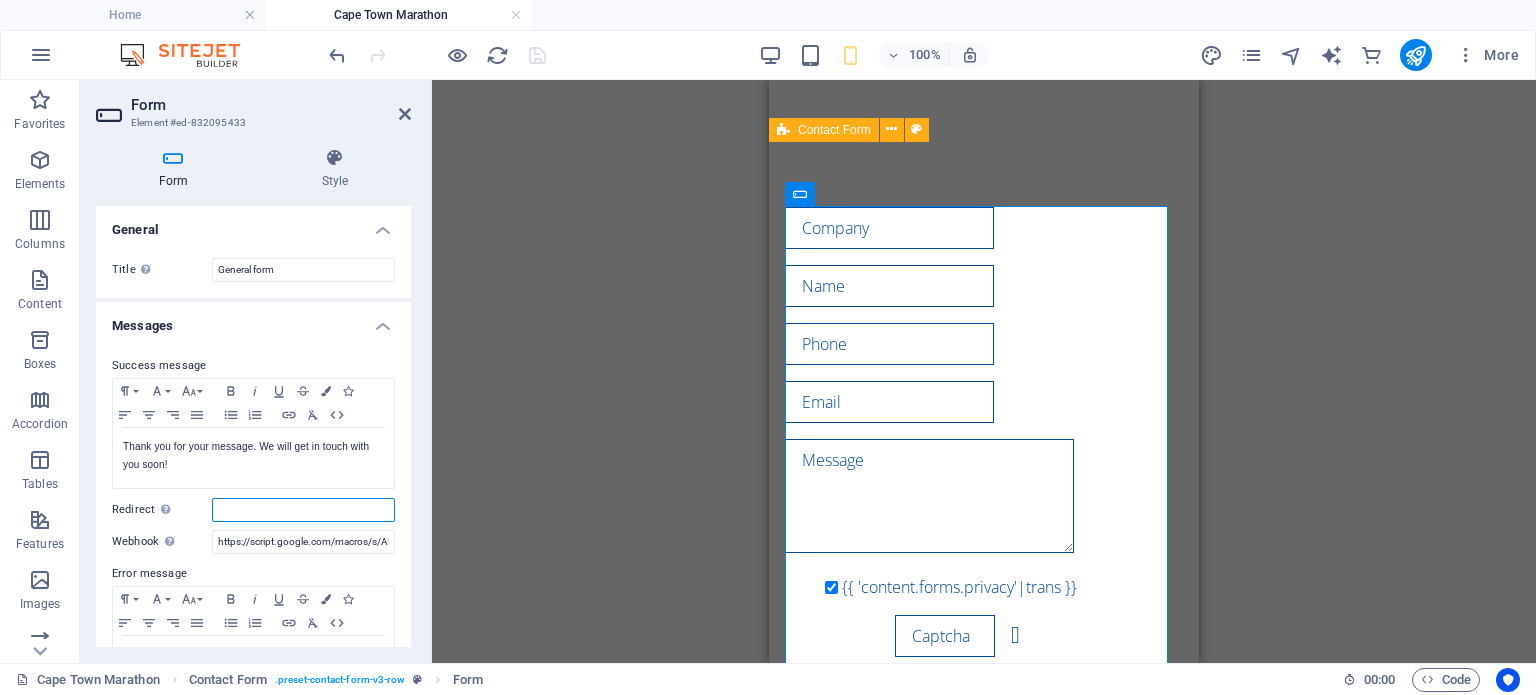 drag, startPoint x: 308, startPoint y: 510, endPoint x: 328, endPoint y: 509, distance: 20.024984 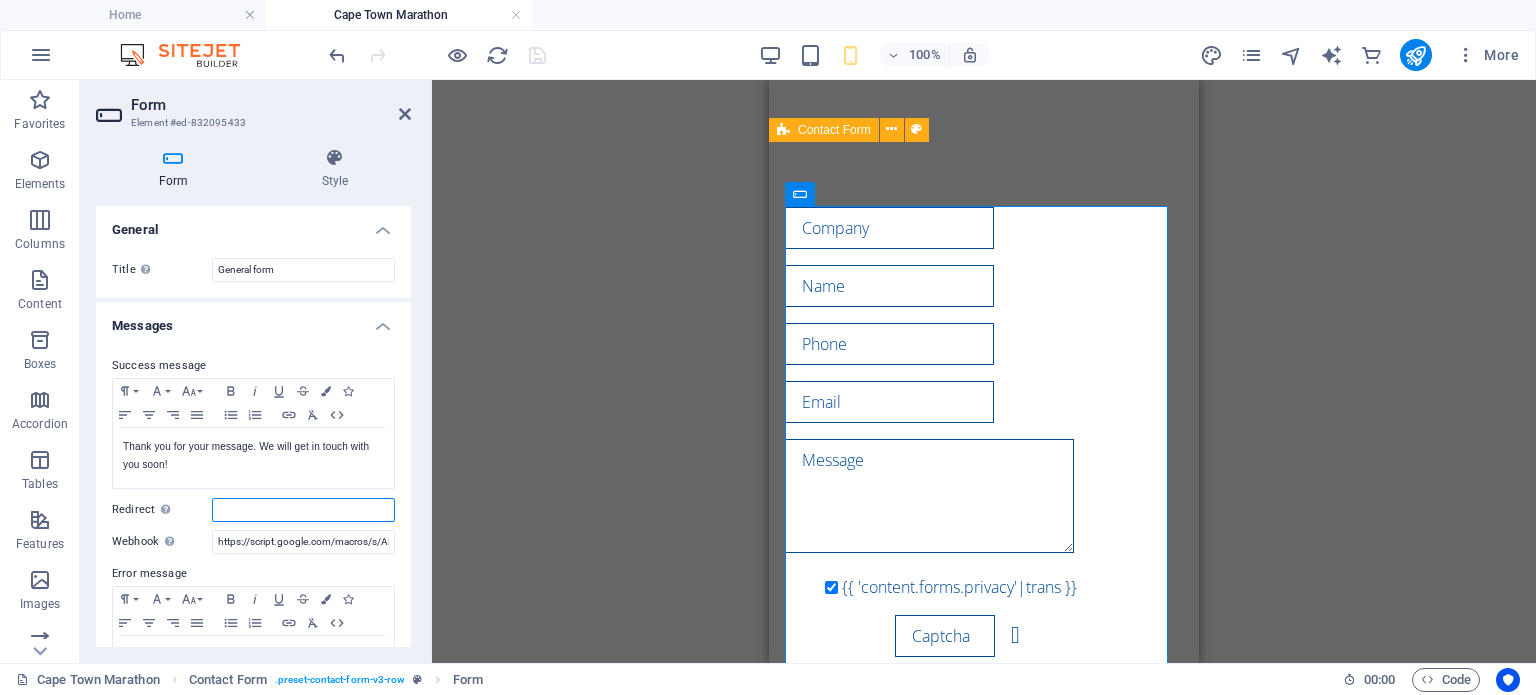 click on "Redirect Define a redirect target upon successful form submission; for example, a success page." at bounding box center (303, 510) 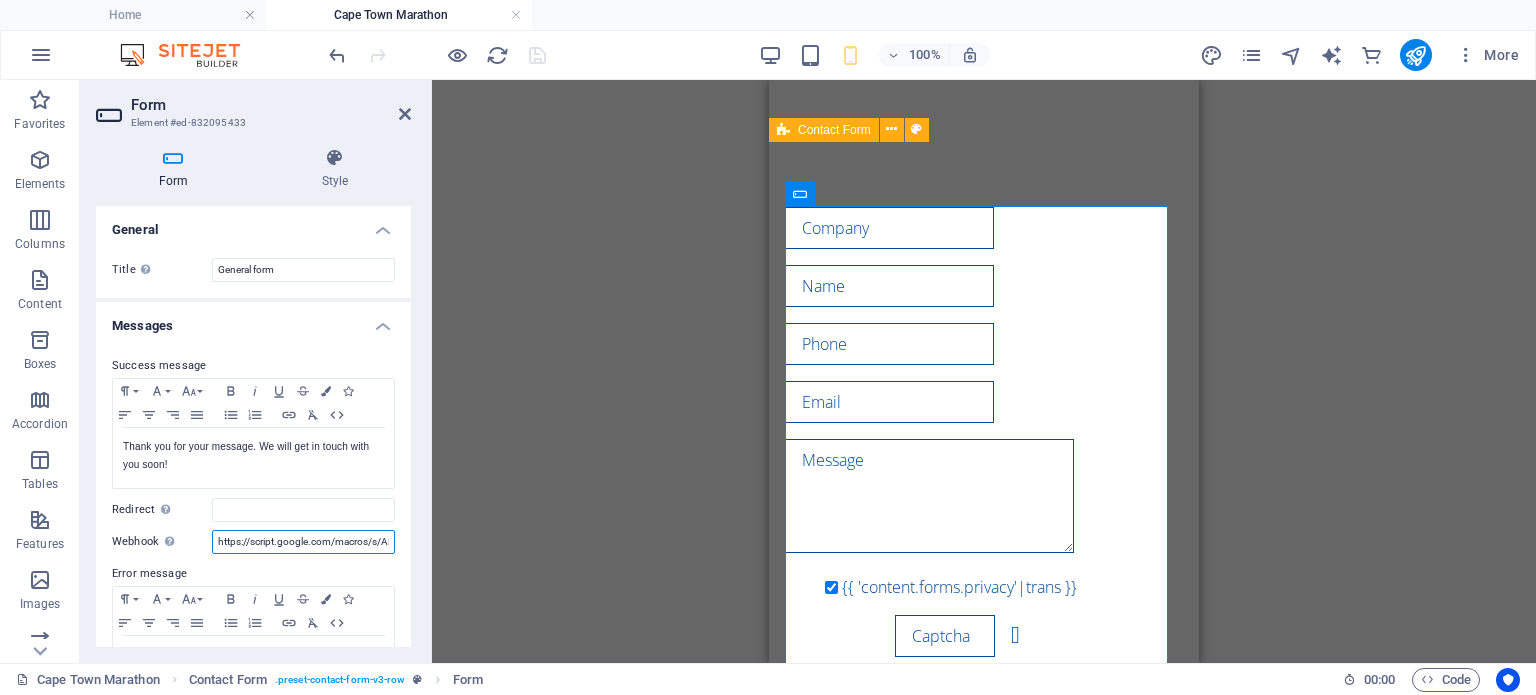 click on "https://script.google.com/macros/s/AKfycbyVy1b8qrLwBfdFNujLS0DguSmxEJQd71UpAjfurobv1LK39ToiM3-98uZyqDlV5RRD0w/exec" at bounding box center [303, 542] 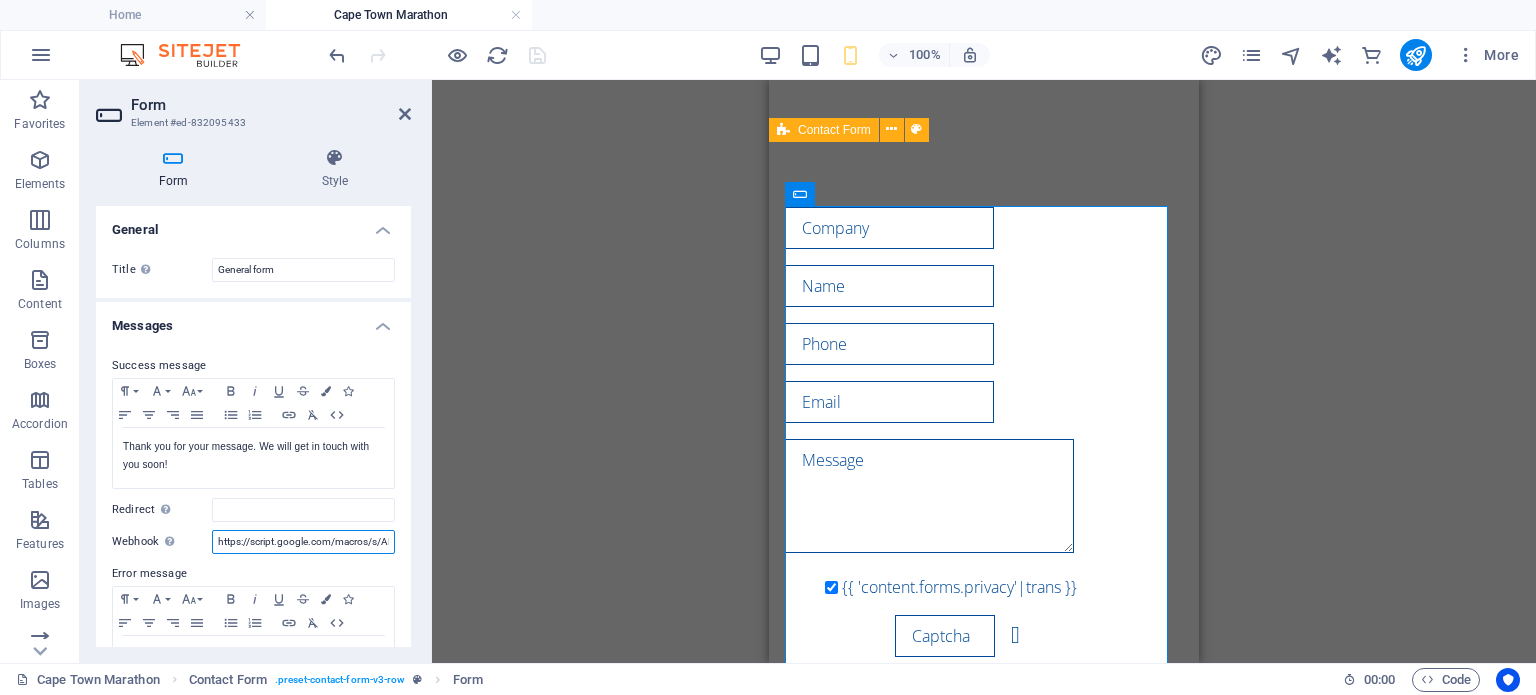 paste on "wm5FDH2N5GozTolXLEguNILti675K2wgQs8twCHRgdZ-mf-YSUg6zYKweQGZ22Hr4P/exec?gid=0" 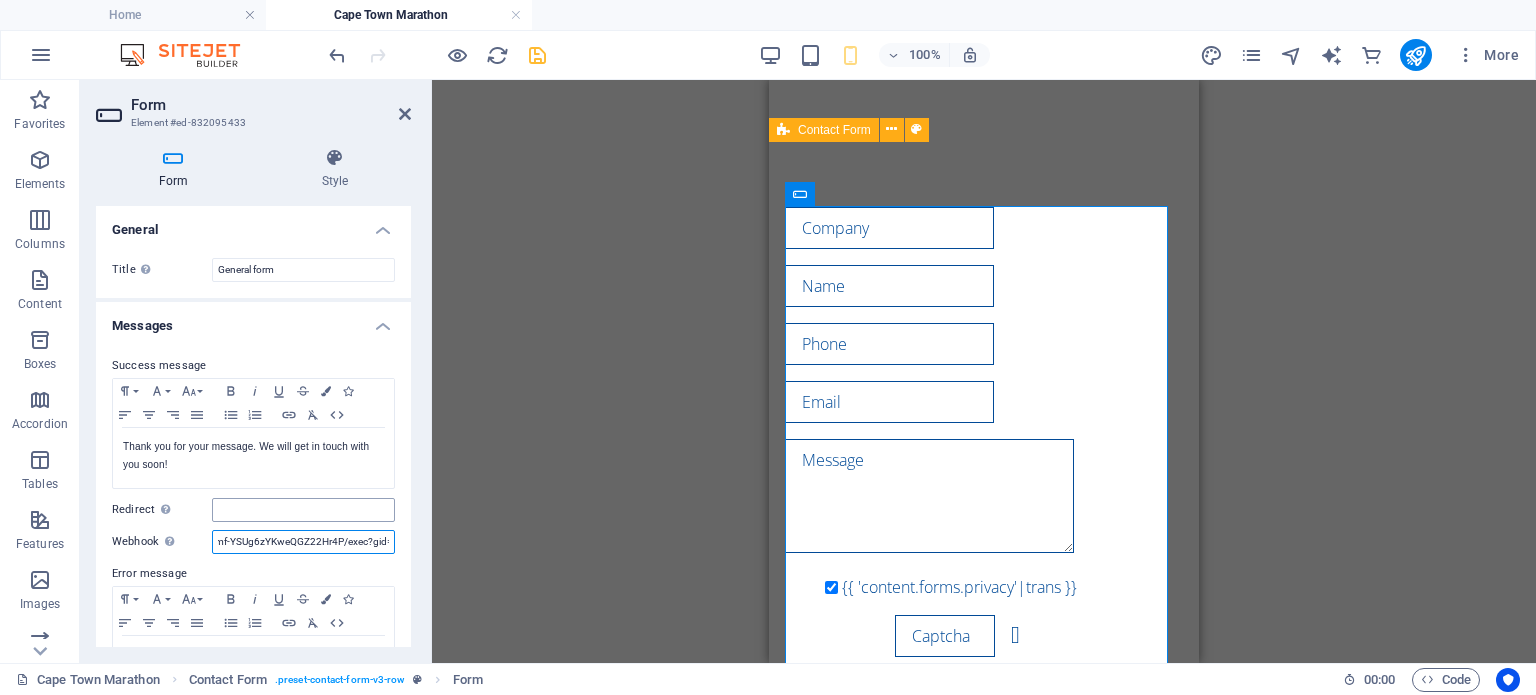 type on "https://script.google.com/macros/s/AKfycbywm5FDH2N5GozTolXLEguNILti675K2wgQs8twCHRgdZ-mf-YSUg6zYKweQGZ22Hr4P/exec?gid=0" 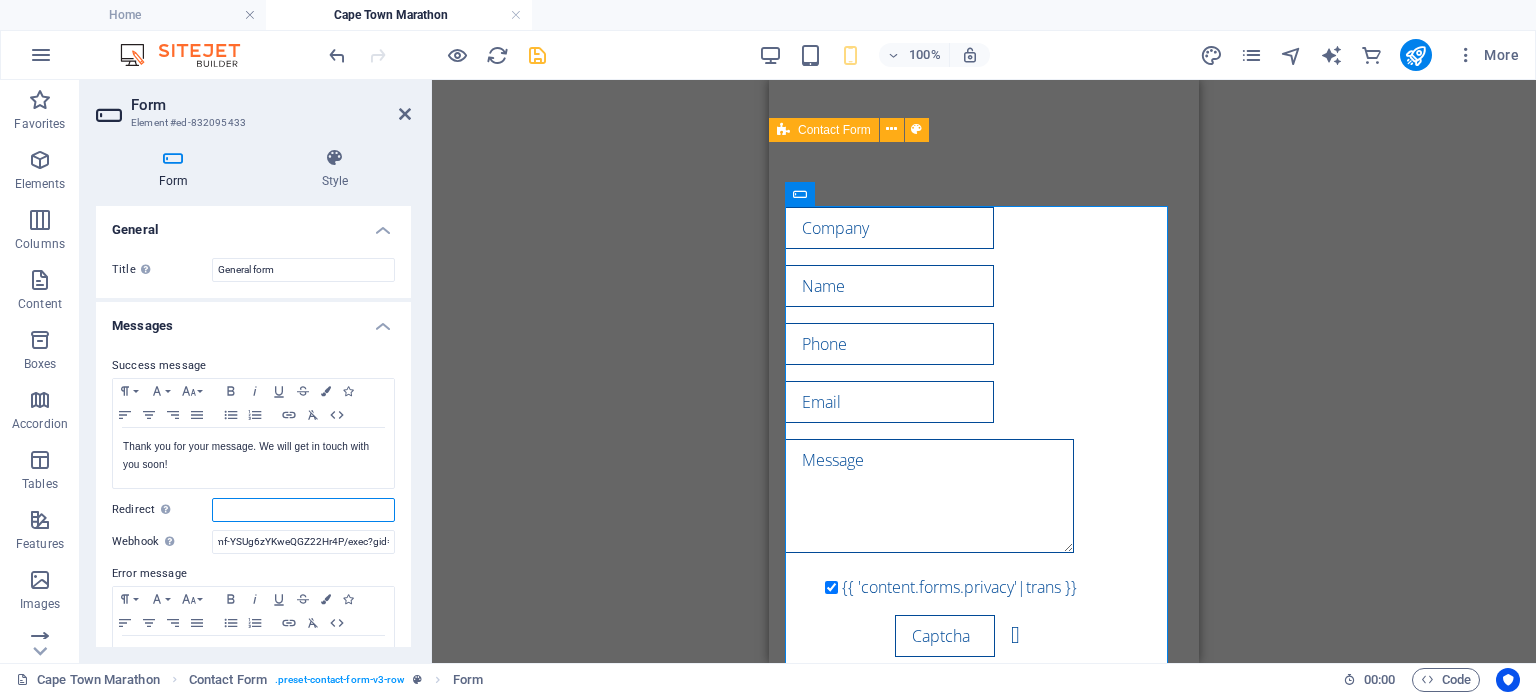click on "Redirect Define a redirect target upon successful form submission; for example, a success page." at bounding box center [303, 510] 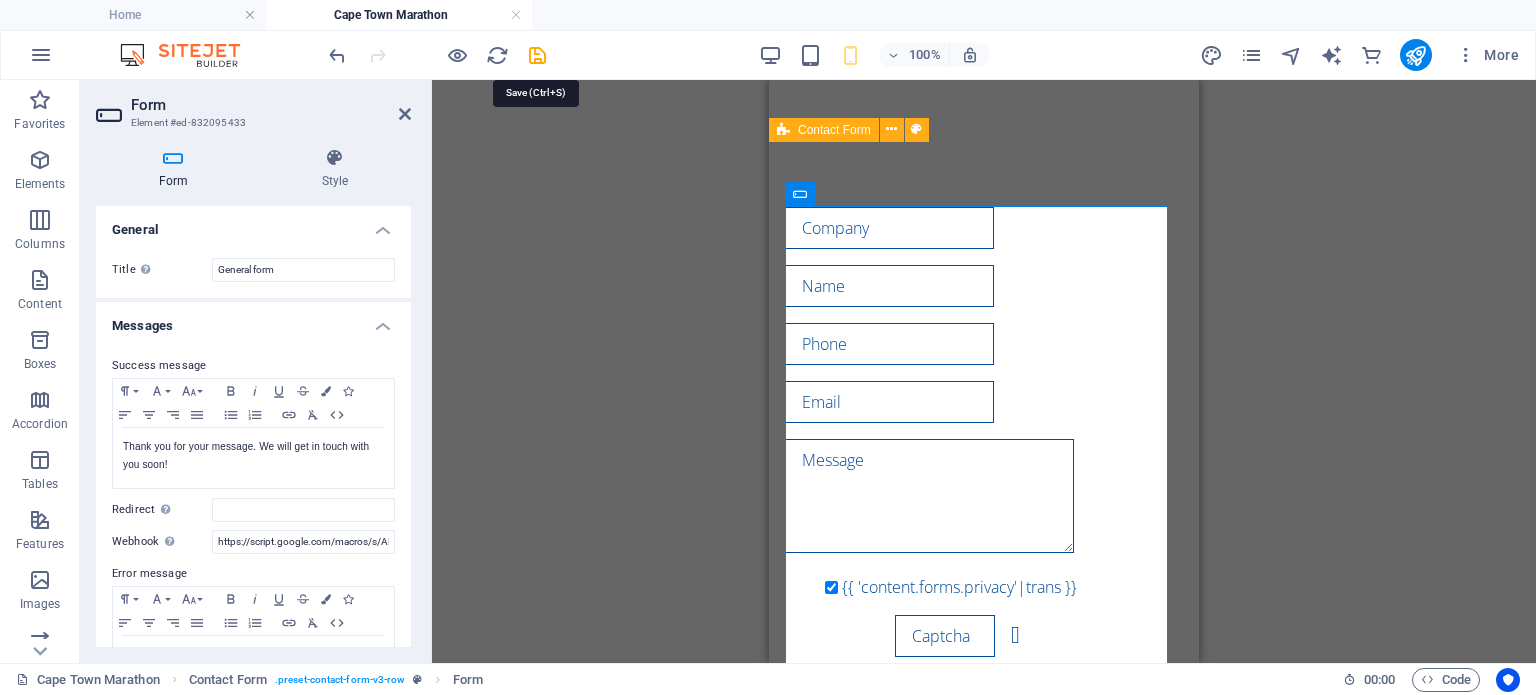 click at bounding box center (537, 55) 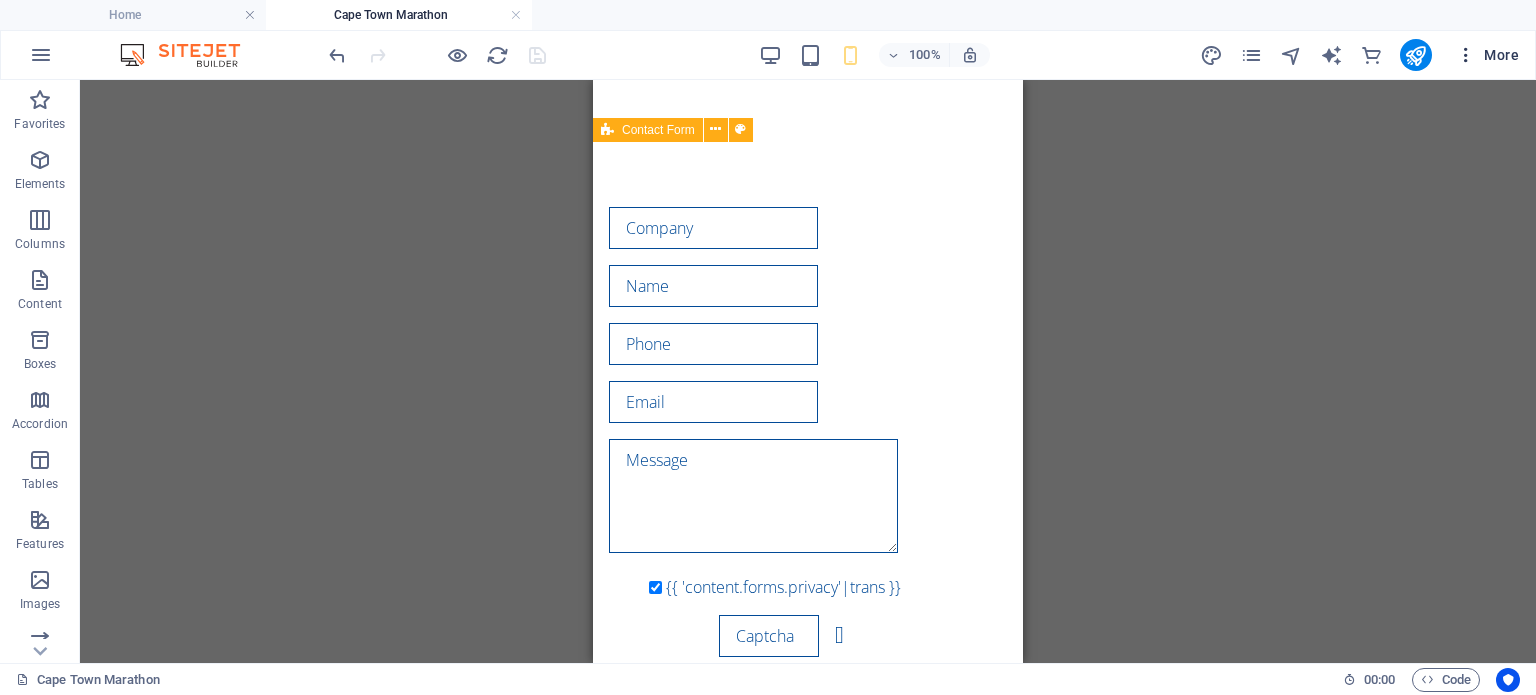click at bounding box center (1466, 55) 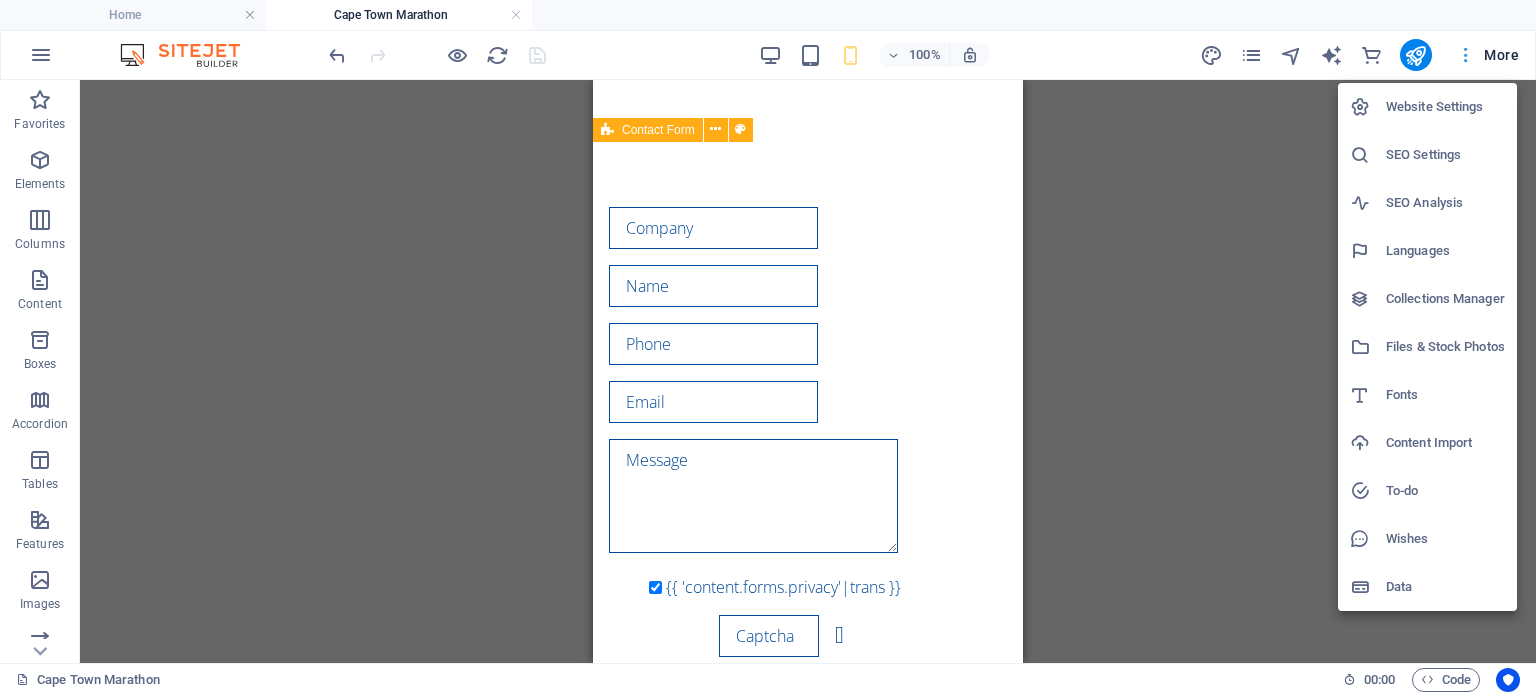 click at bounding box center [768, 347] 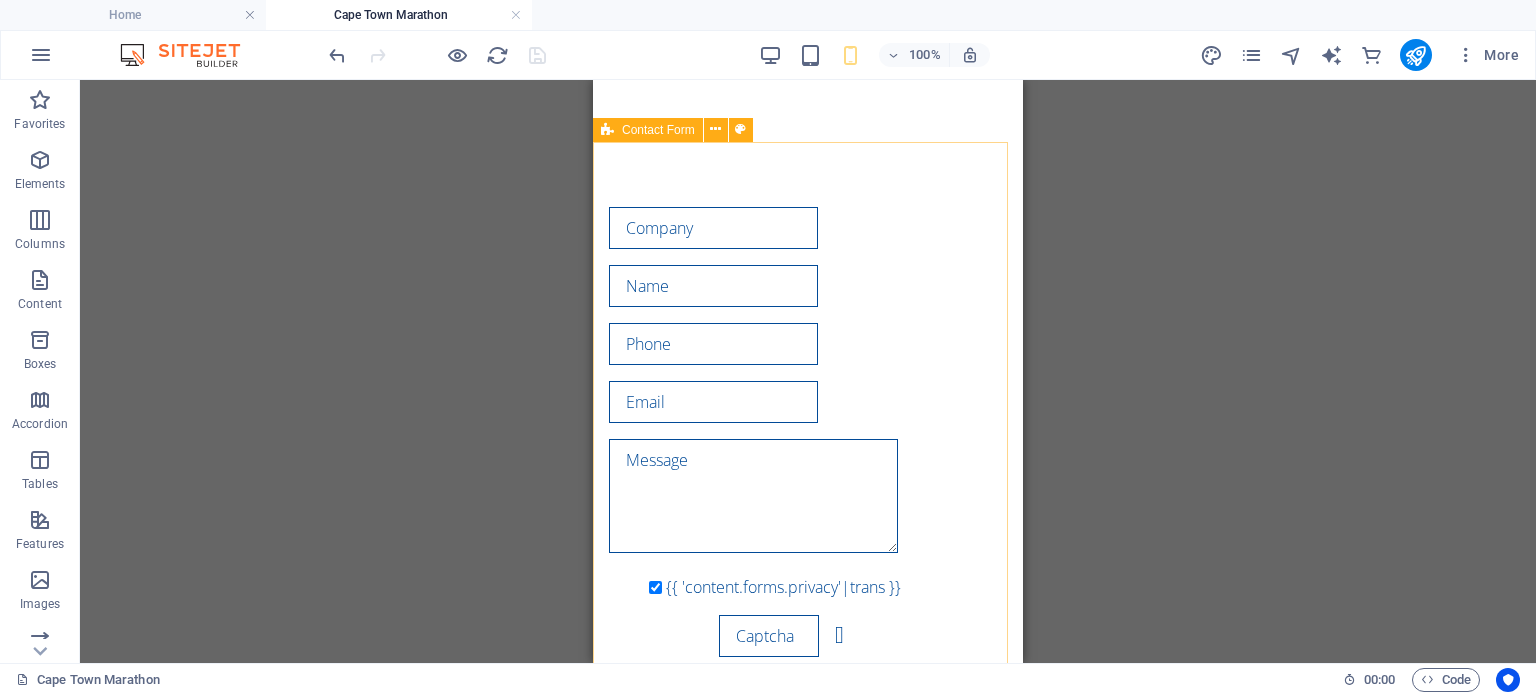 click on "Contact Form" at bounding box center [658, 130] 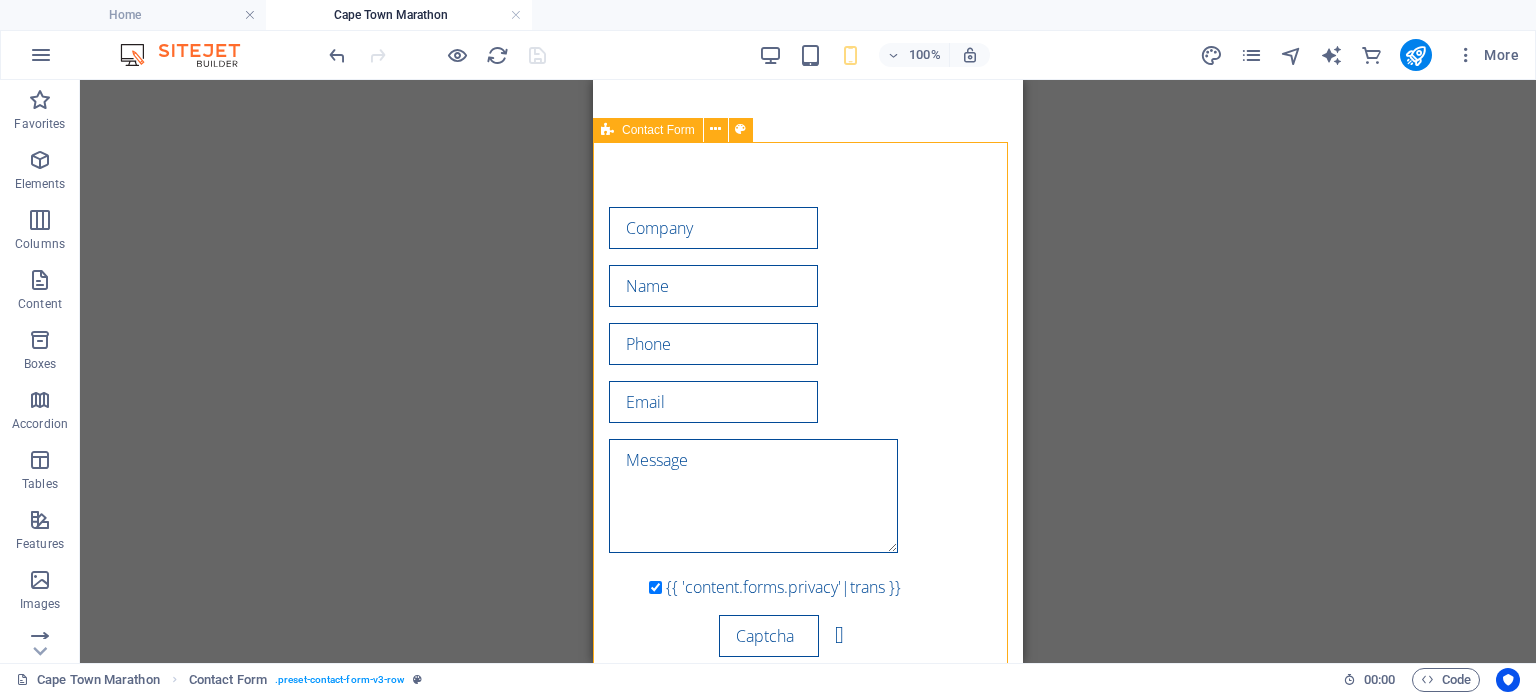 click on "Contact Form" at bounding box center (658, 130) 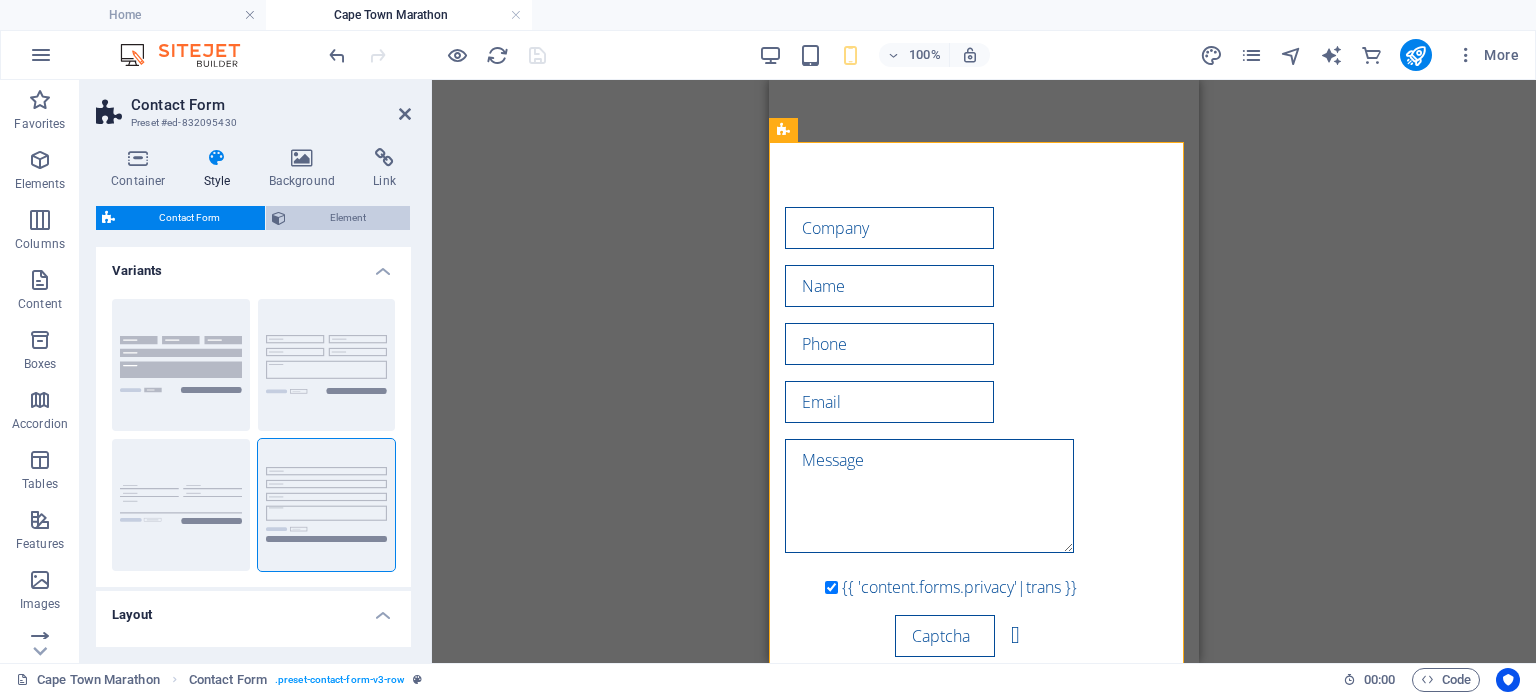 click on "Element" at bounding box center [348, 218] 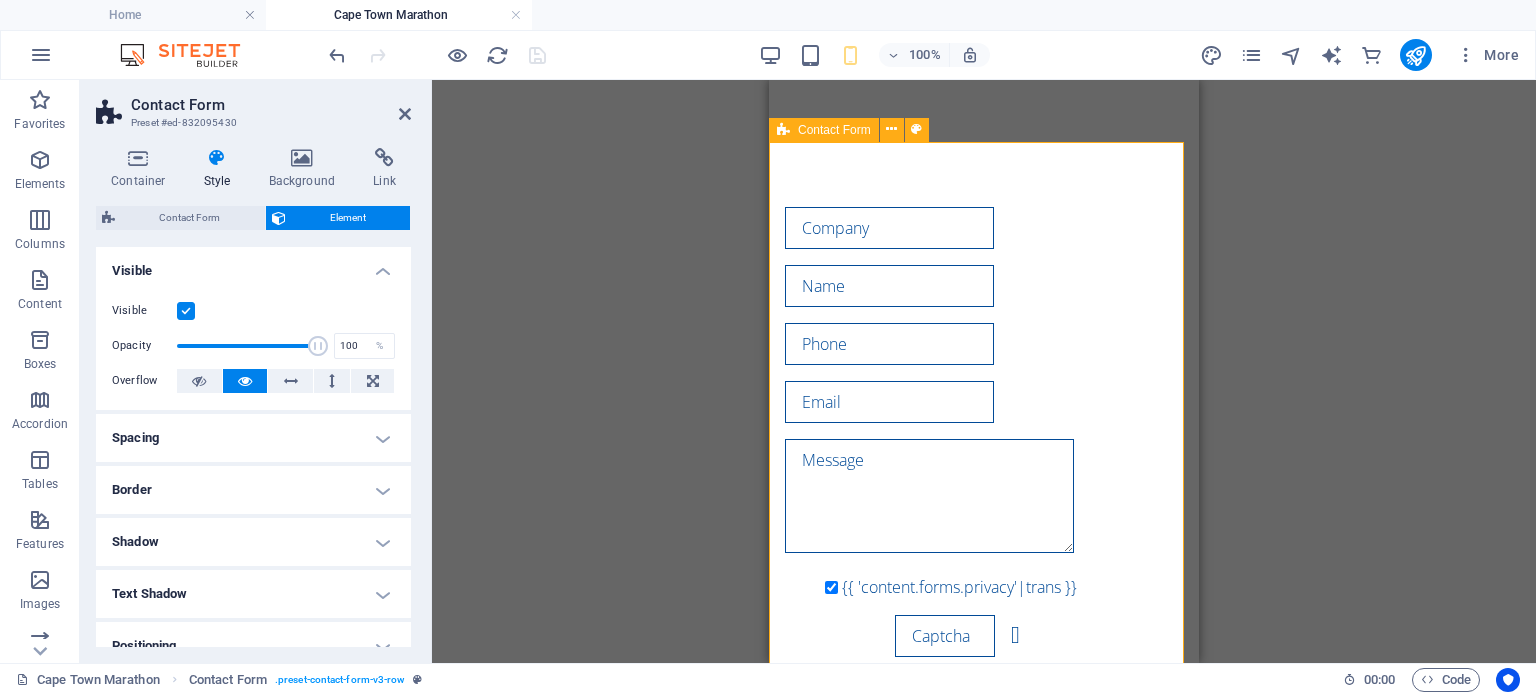 click on "{{ 'content.forms.privacy'|trans }} Unreadable? Load new Submit" at bounding box center [984, 460] 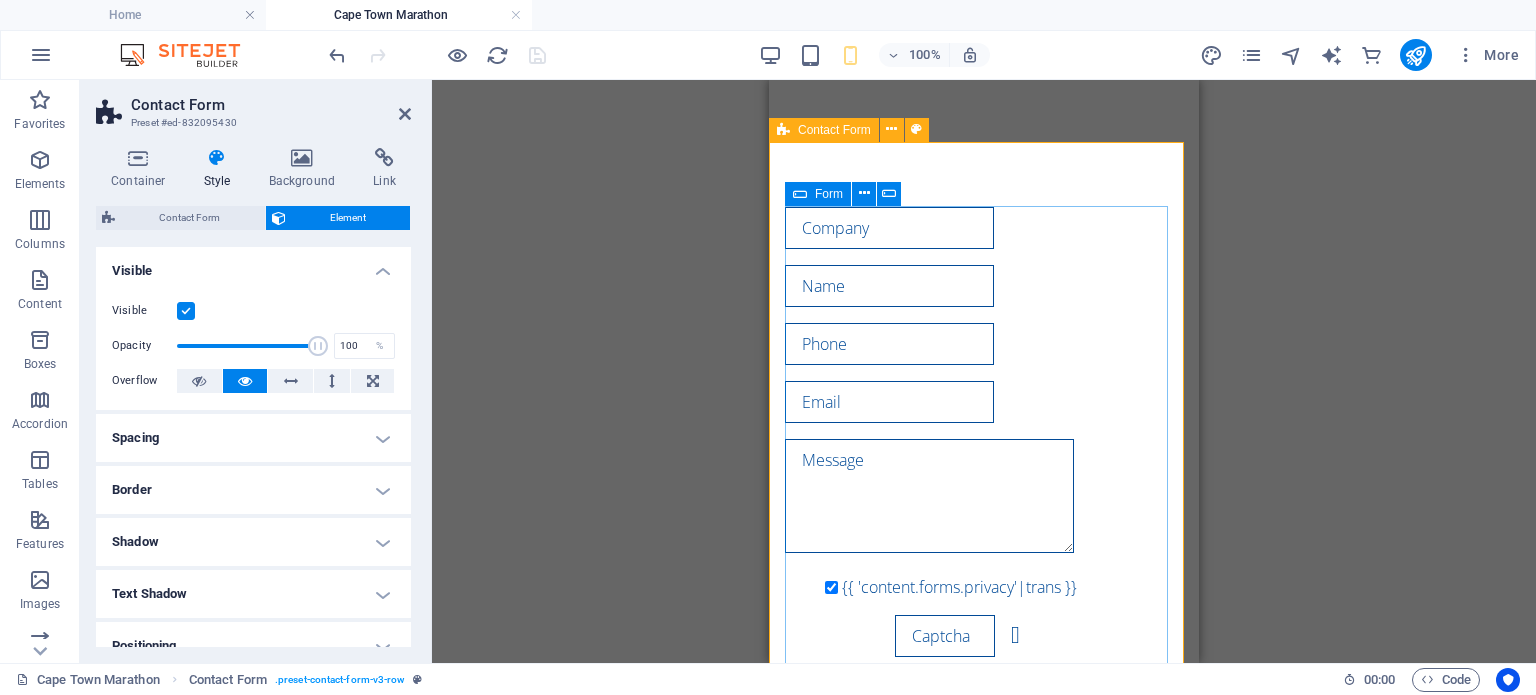 click at bounding box center [800, 194] 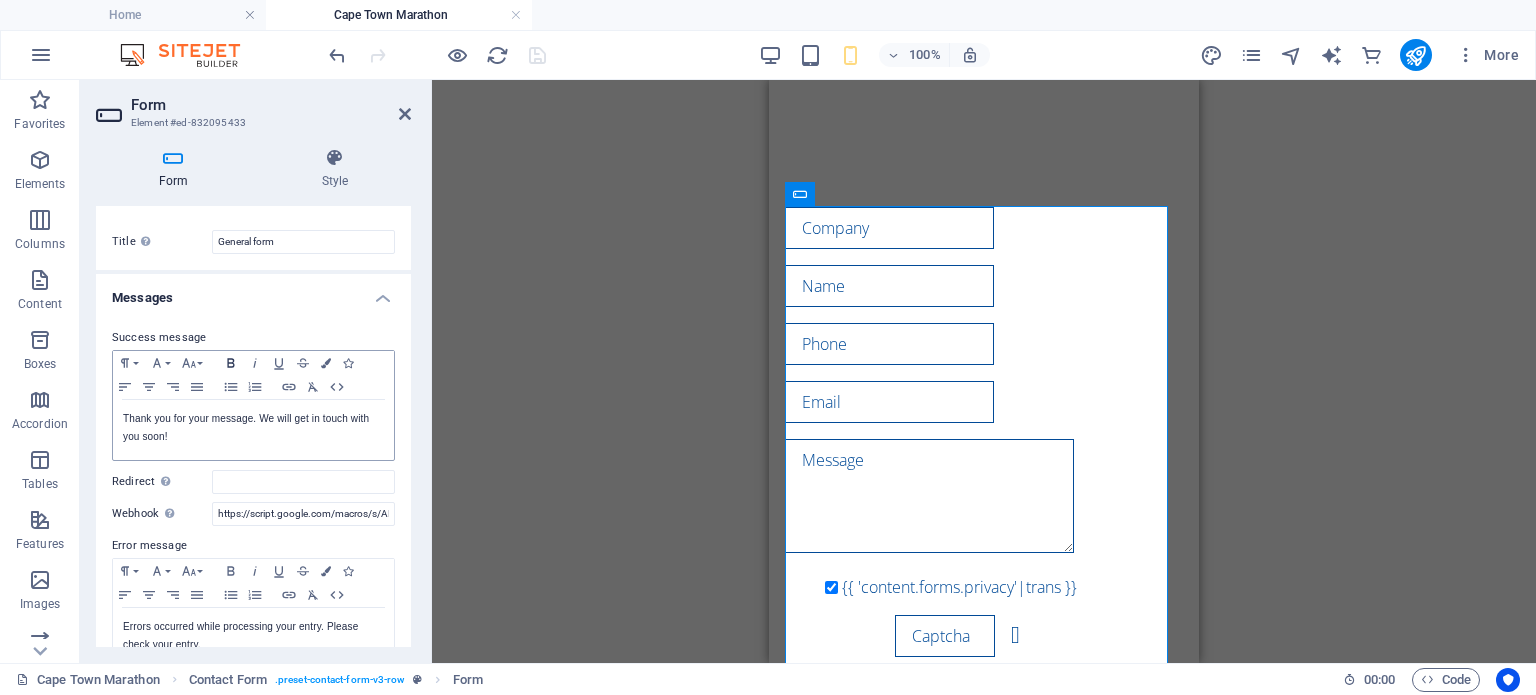scroll, scrollTop: 0, scrollLeft: 0, axis: both 